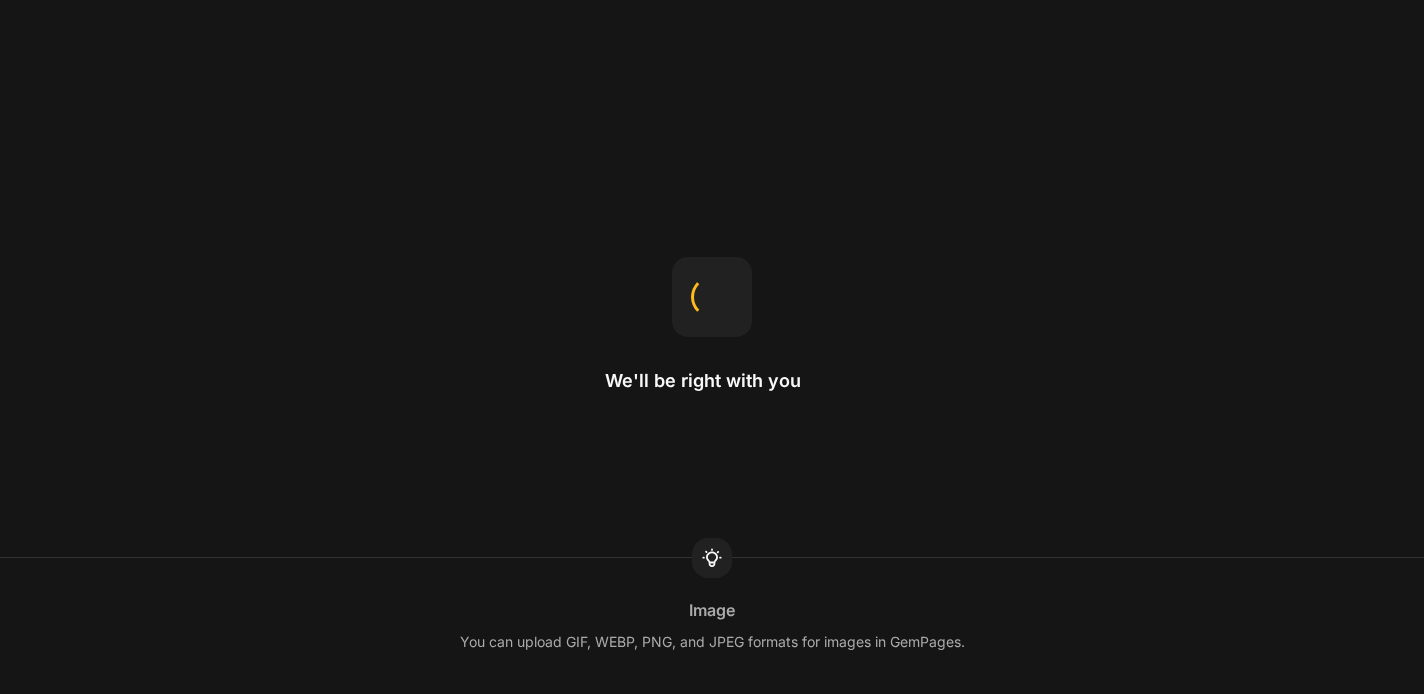 scroll, scrollTop: 0, scrollLeft: 0, axis: both 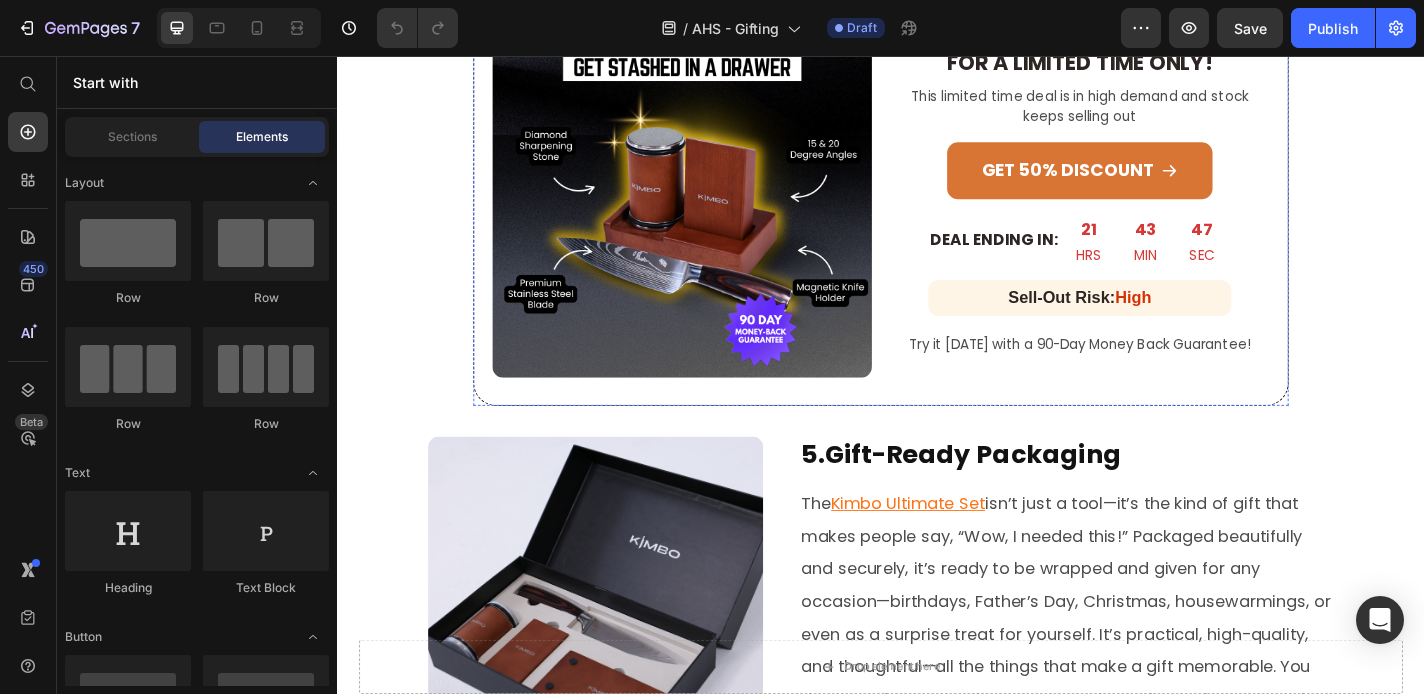click on "Get 50% Off - Flash Sale! 🎁 Heading Row" at bounding box center [937, -63] 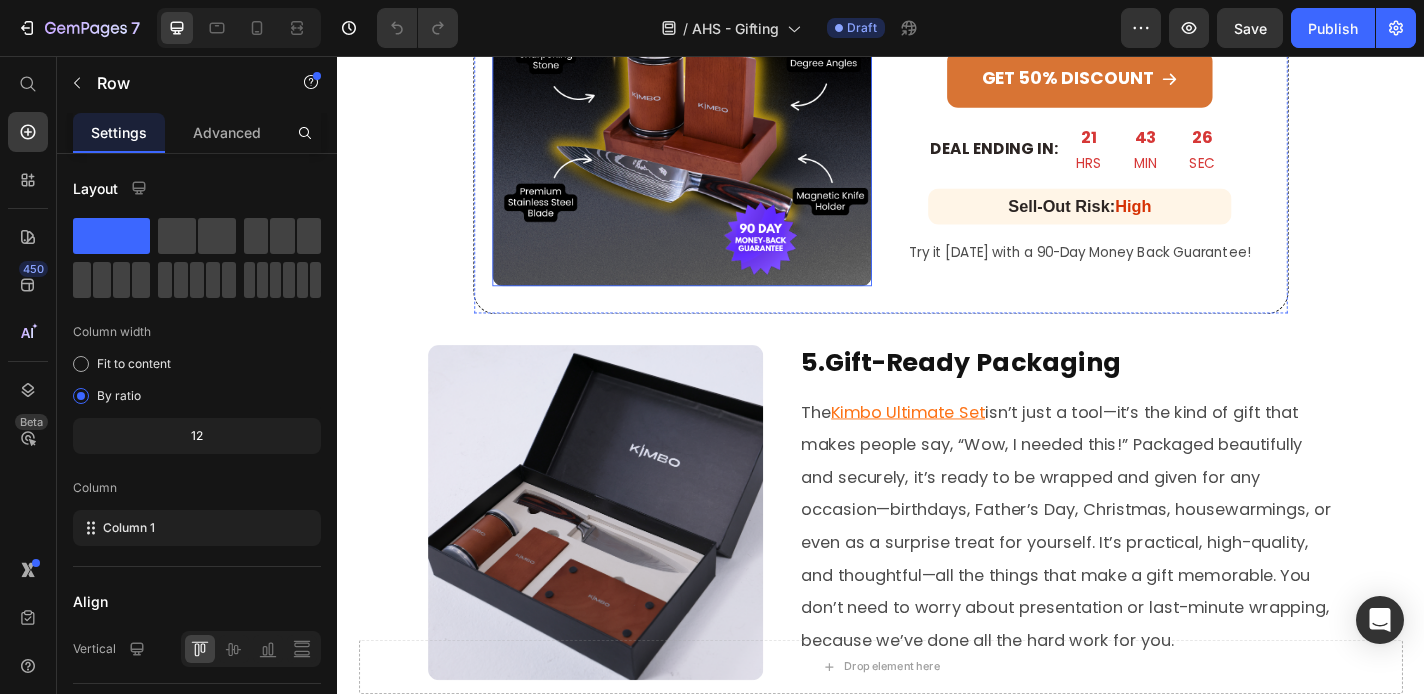 scroll, scrollTop: 2328, scrollLeft: 0, axis: vertical 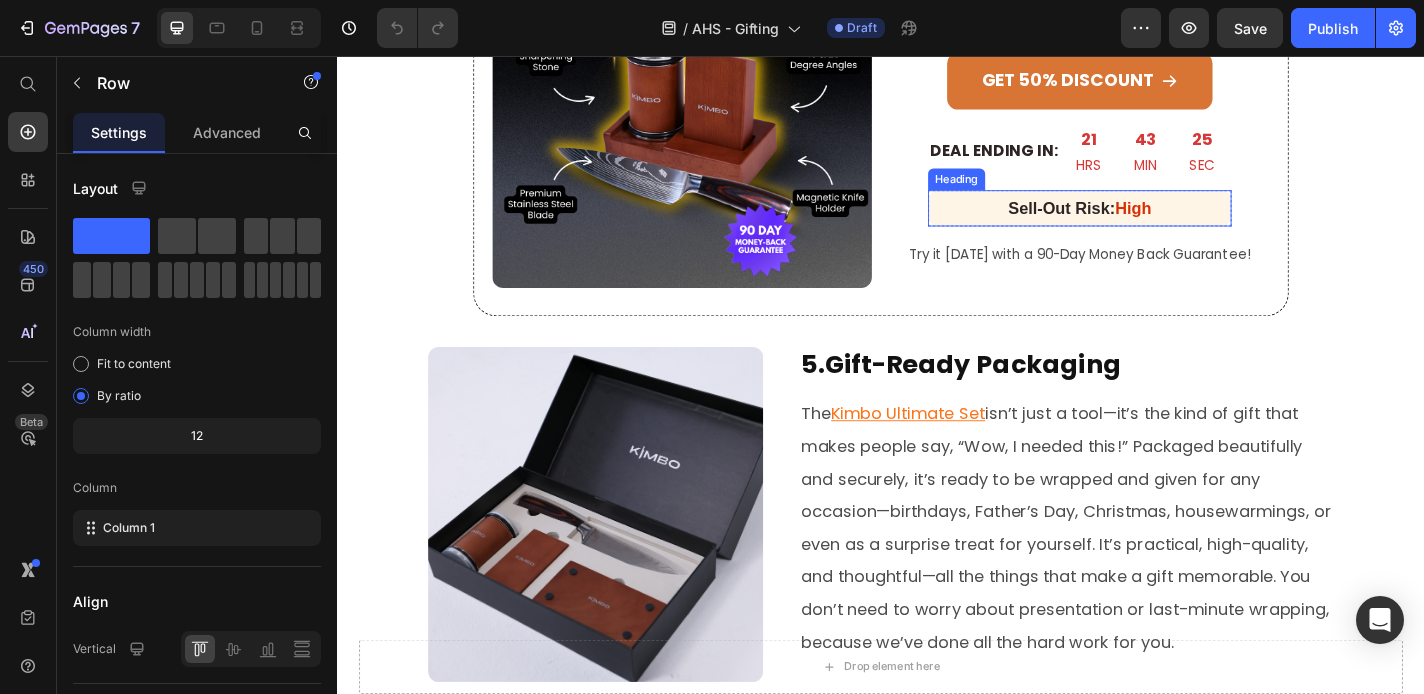 click on "High" at bounding box center [1216, 224] 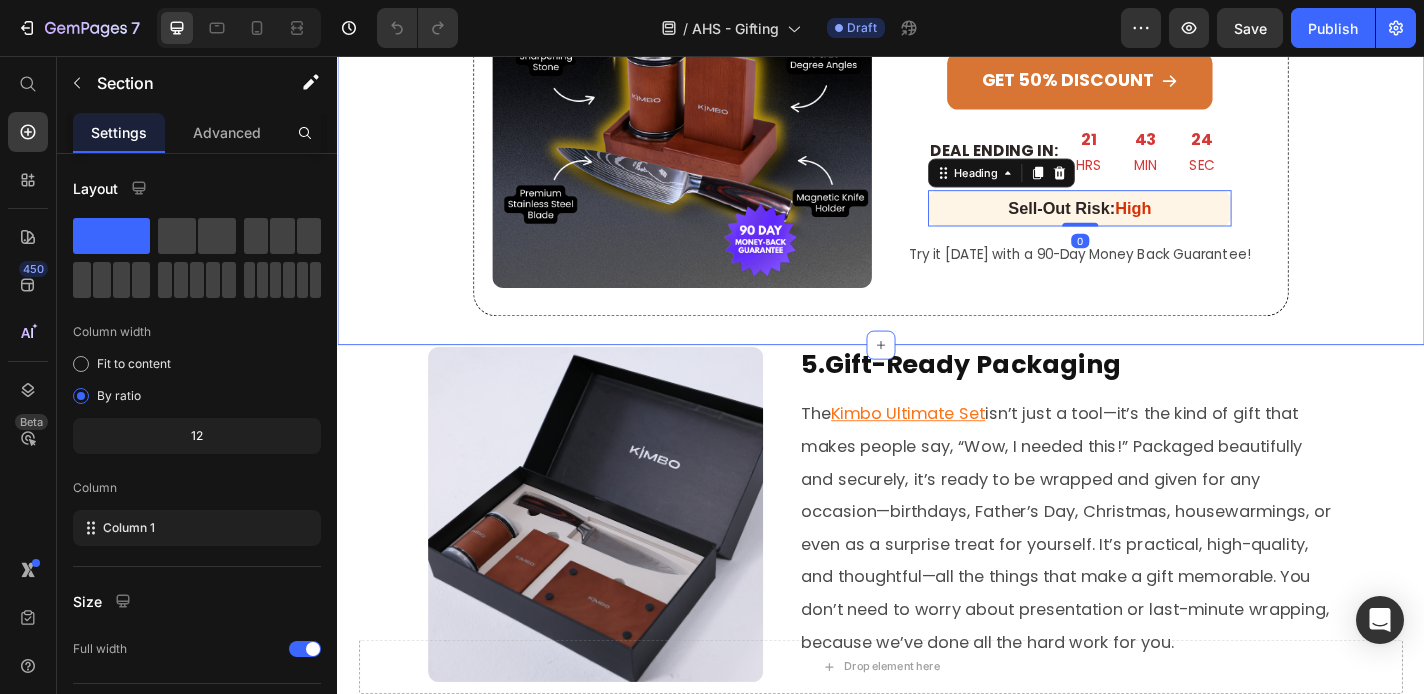 click on "Get 50% Off - Flash Sale! 🎁 Heading Row Image GET 50% OFF Heading FOR A LIMITED TIME ONLY! Heading This limited time deal is in high demand and stock keeps selling out Text Block
GET 50% DISCOUNT Button DEAL ENDING IN: Heading 21 HRS 43 MIN 24 SEC Countdown Timer Row Sell-Out Risk:  High Heading   0 Row Try it today with a 90-Day Money Back Guarantee! Text Block Row Row Row" at bounding box center (937, 76) 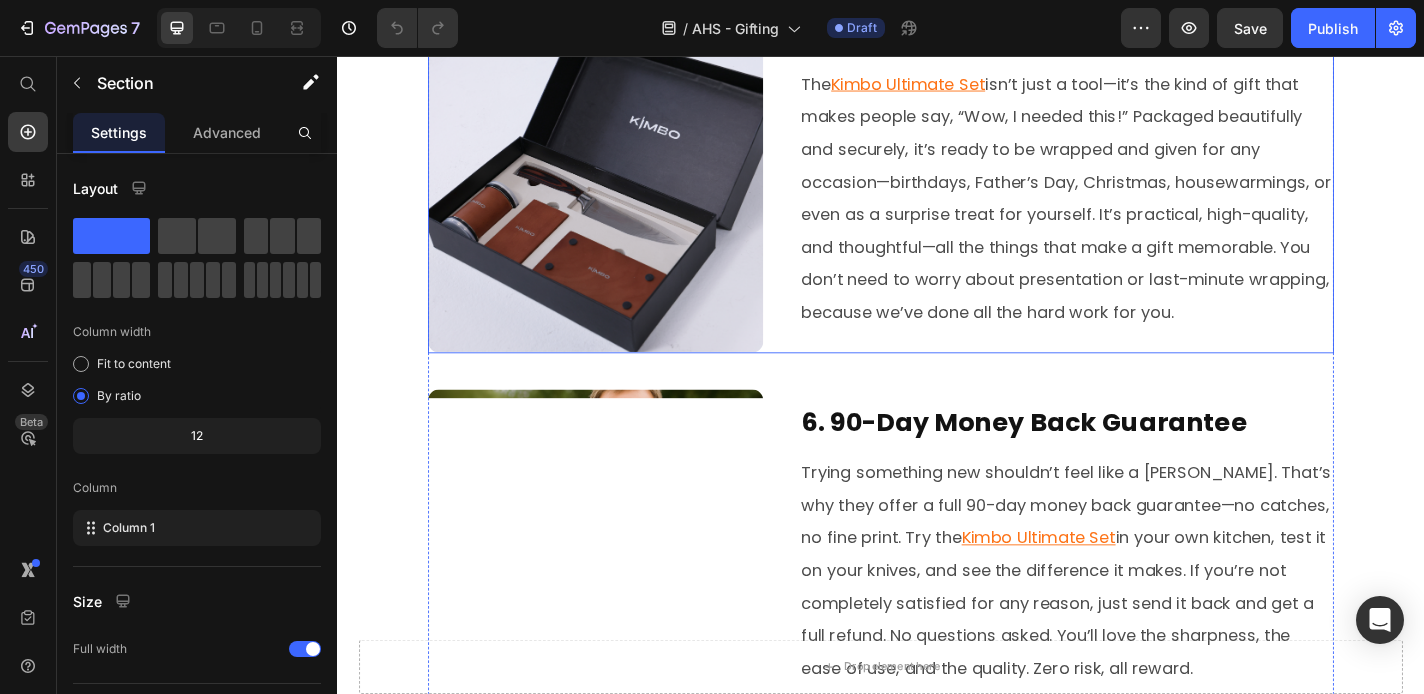 scroll, scrollTop: 2750, scrollLeft: 0, axis: vertical 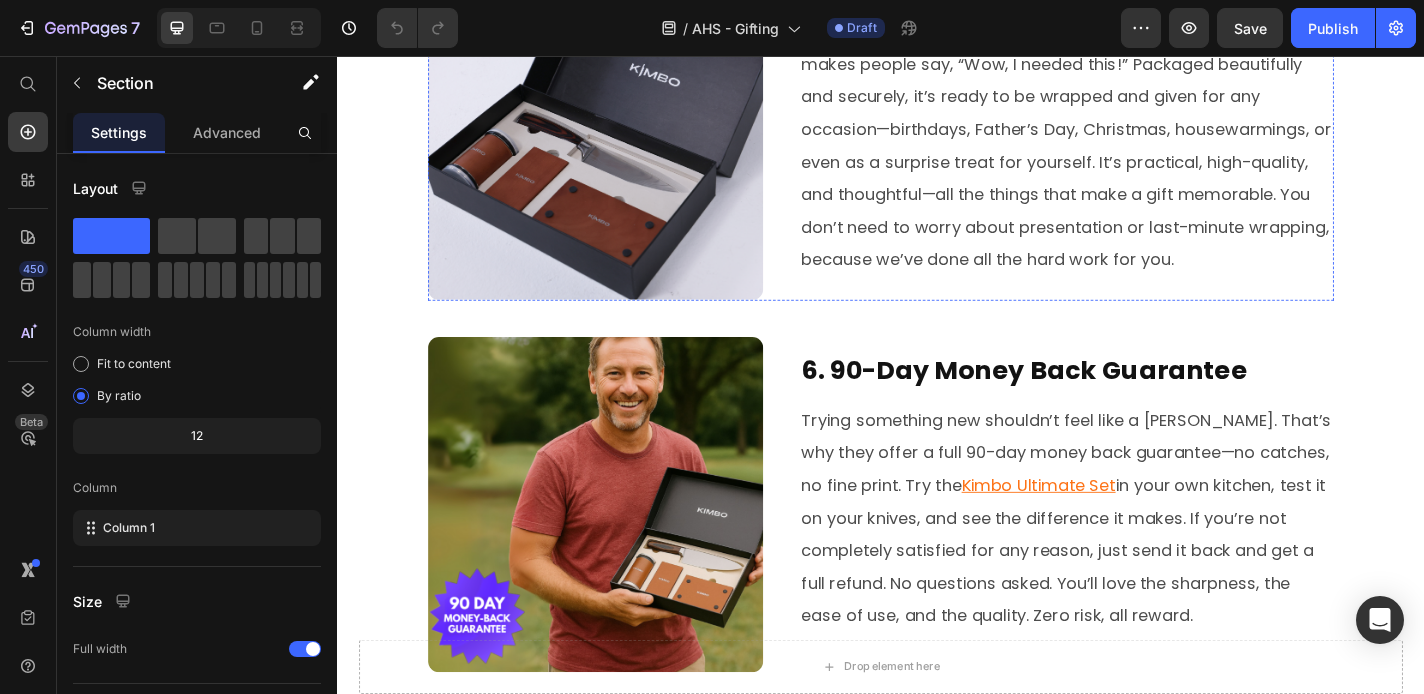 click on "5.Gift-Ready Packaging" at bounding box center (1142, -25) 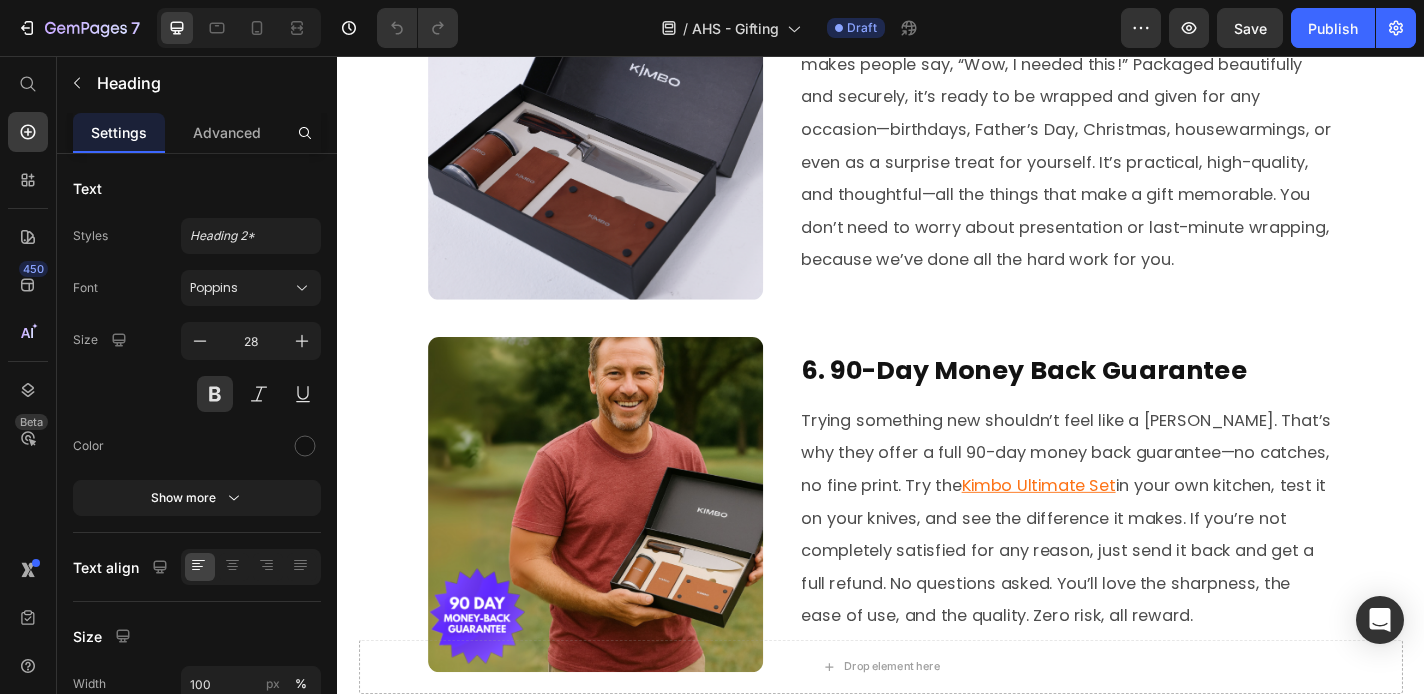 click on "5.Gift-Ready Packaging" at bounding box center [1142, -25] 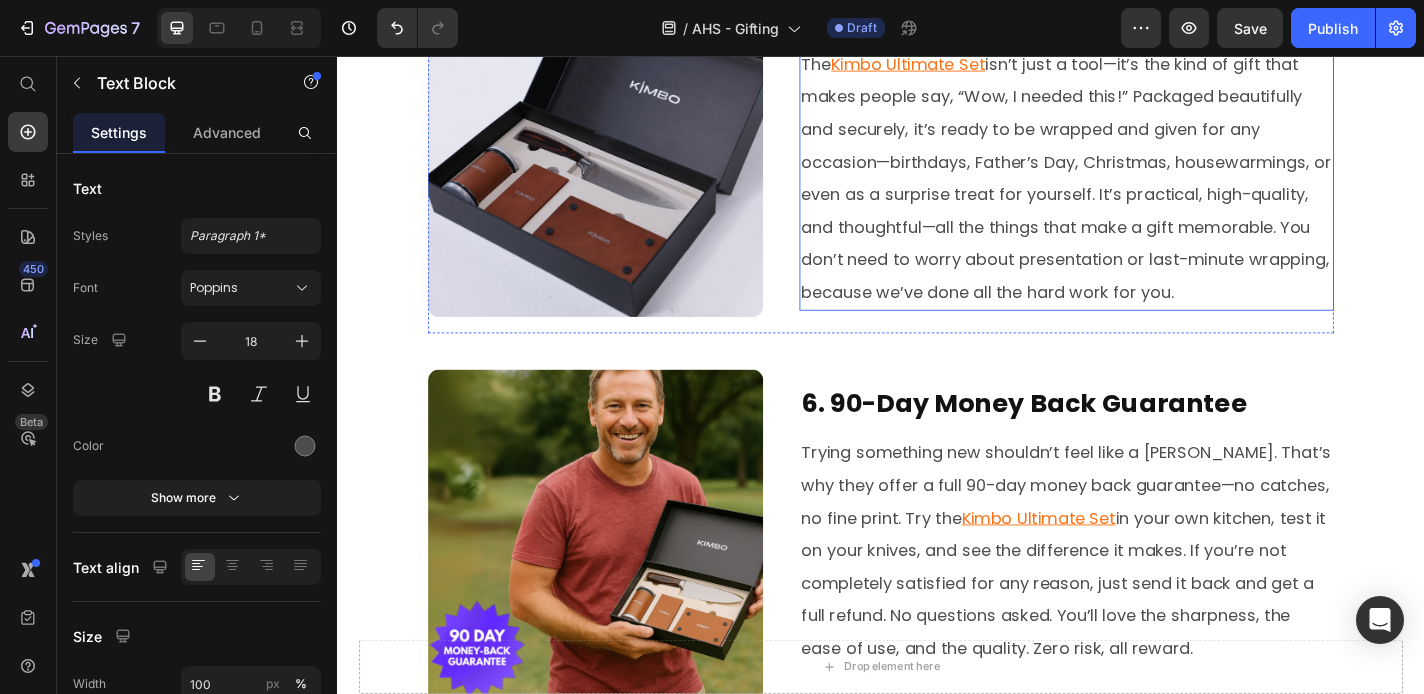 click on "The  Kimbo Ultimate Set  isn’t just a tool—it’s the kind of gift that makes people say, “Wow, I needed this!” Packaged beautifully and securely, it’s ready to be wrapped and given for any occasion—birthdays, Father’s Day, Christmas, housewarmings, or even as a surprise treat for yourself. It’s practical, high-quality, and thoughtful—all the things that make a gift memorable. You don’t need to worry about presentation or last-minute wrapping, because we’ve done all the hard work for you." at bounding box center (1142, 191) 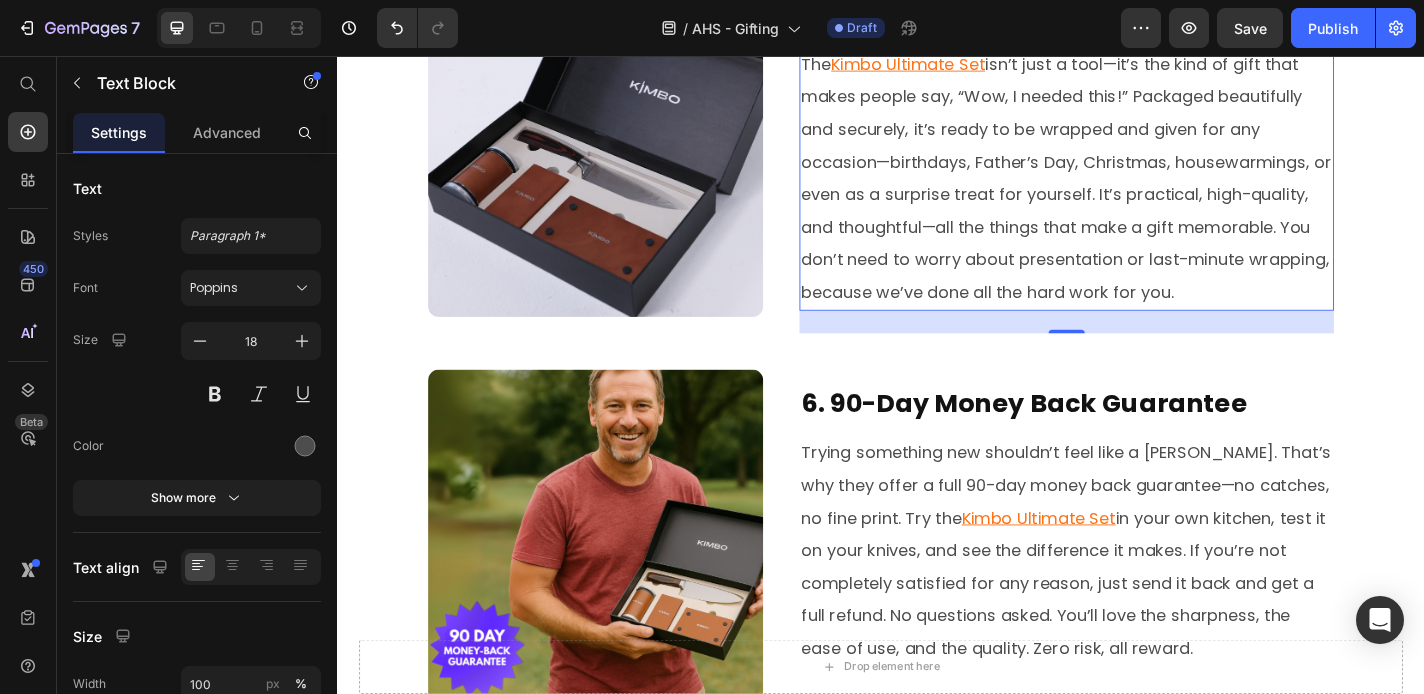 click on "The  Kimbo Ultimate Set  isn’t just a tool—it’s the kind of gift that makes people say, “Wow, I needed this!” Packaged beautifully and securely, it’s ready to be wrapped and given for any occasion—birthdays, Father’s Day, Christmas, housewarmings, or even as a surprise treat for yourself. It’s practical, high-quality, and thoughtful—all the things that make a gift memorable. You don’t need to worry about presentation or last-minute wrapping, because we’ve done all the hard work for you." at bounding box center (1142, 191) 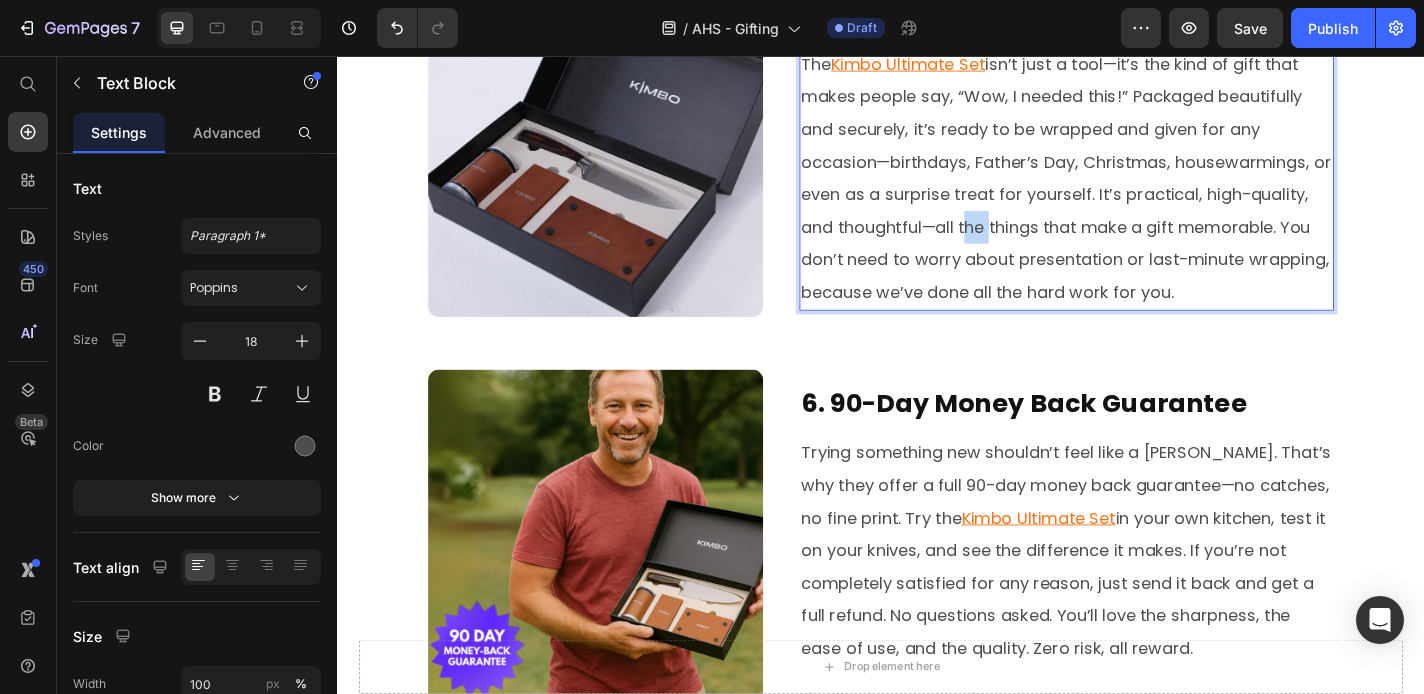 click on "The  Kimbo Ultimate Set  isn’t just a tool—it’s the kind of gift that makes people say, “Wow, I needed this!” Packaged beautifully and securely, it’s ready to be wrapped and given for any occasion—birthdays, Father’s Day, Christmas, housewarmings, or even as a surprise treat for yourself. It’s practical, high-quality, and thoughtful—all the things that make a gift memorable. You don’t need to worry about presentation or last-minute wrapping, because we’ve done all the hard work for you." at bounding box center (1142, 191) 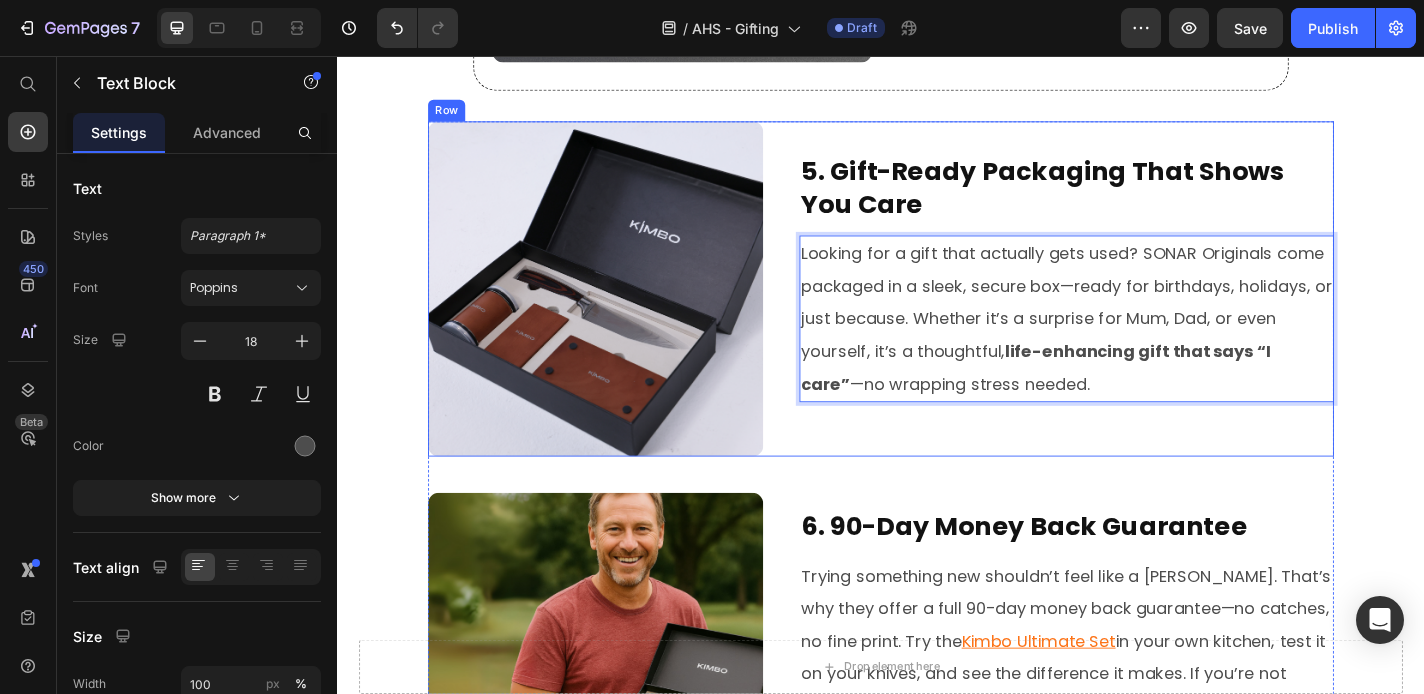 click on "5. Gift-Ready Packaging That Shows You Care Heading Looking for a gift that actually gets used? SONAR Originals come packaged in a sleek, secure box—ready for birthdays, holidays, or just because. Whether it’s a surprise for Mum, Dad, or even yourself, it’s a thoughtful,  life-enhancing gift that says “I care” —no wrapping stress needed. Text Block   25" at bounding box center (1142, 313) 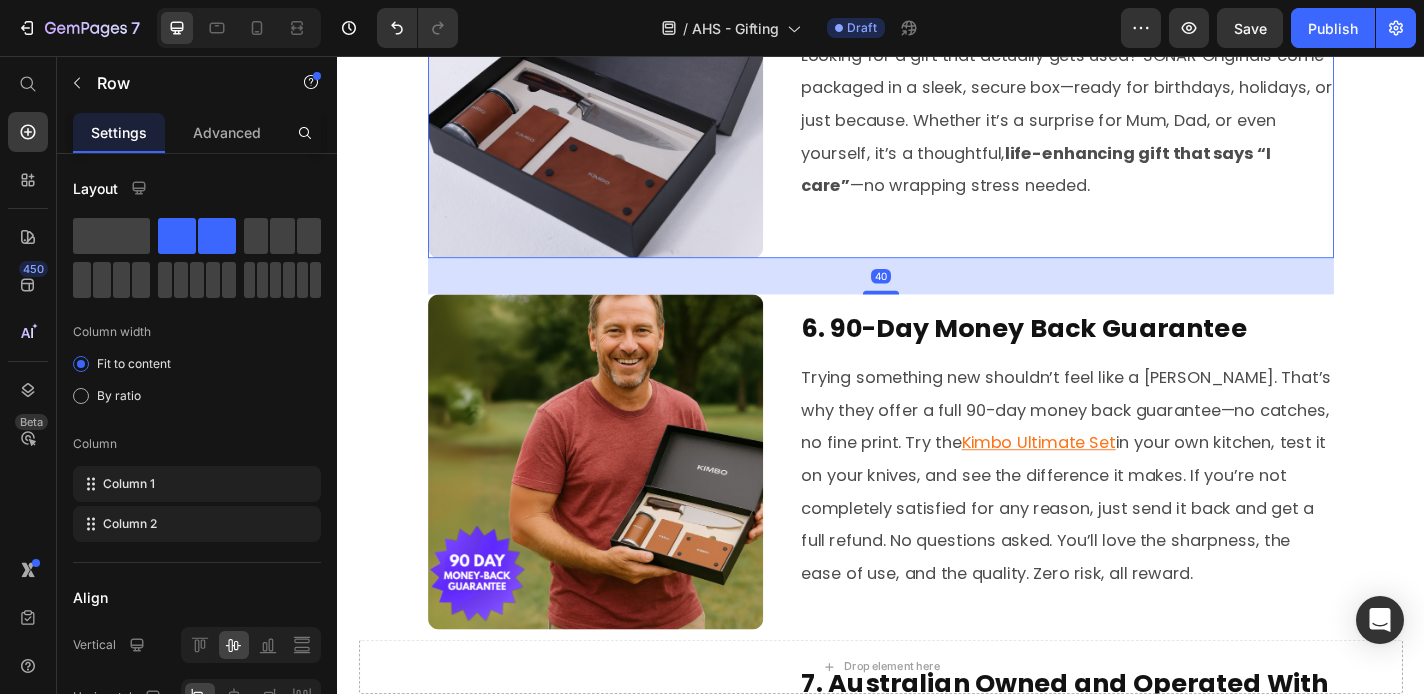 scroll, scrollTop: 3085, scrollLeft: 0, axis: vertical 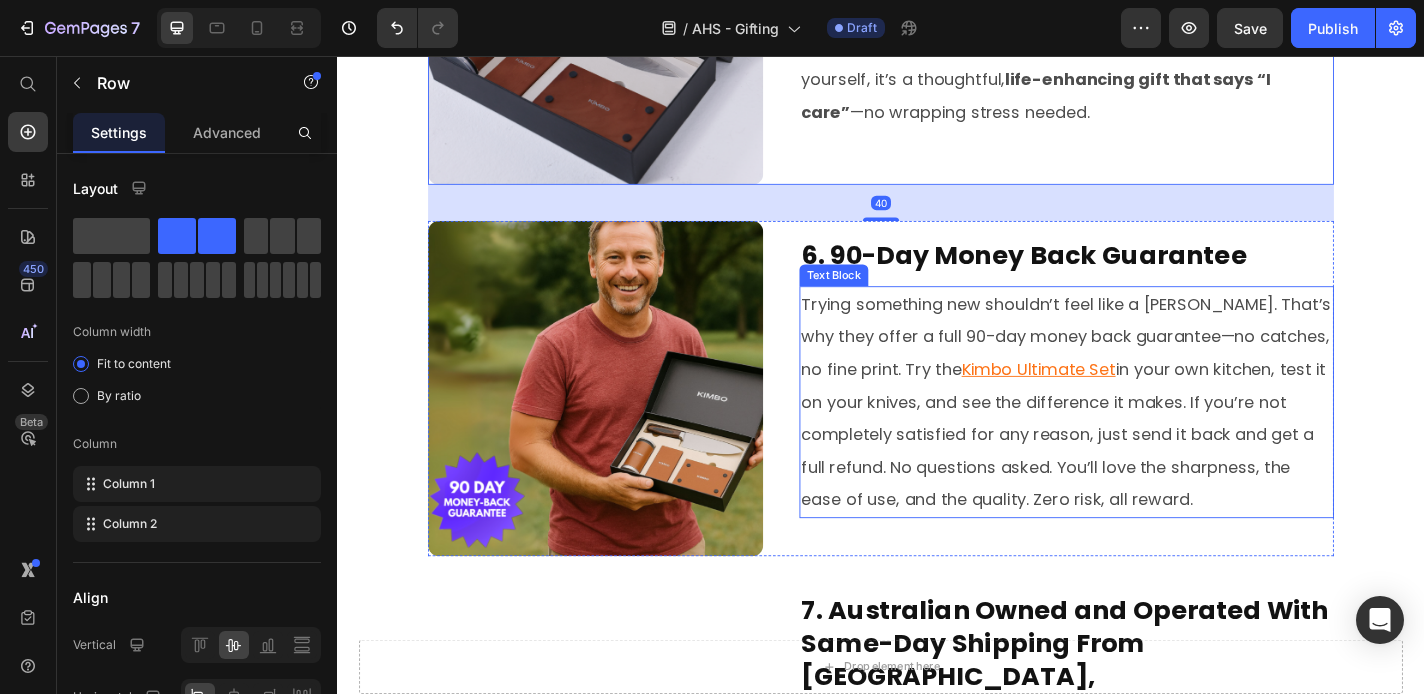 click on "Trying something new shouldn’t feel like a gamble. That’s why they offer a full 90-day money back guarantee—no catches, no fine print. Try the  Kimbo Ultimate Set  in your own kitchen, test it on your knives, and see the difference it makes. If you’re not completely satisfied for any reason, just send it back and get a full refund. No questions asked. You’ll love the sharpness, the ease of use, and the quality. Zero risk, all reward." at bounding box center [1142, 438] 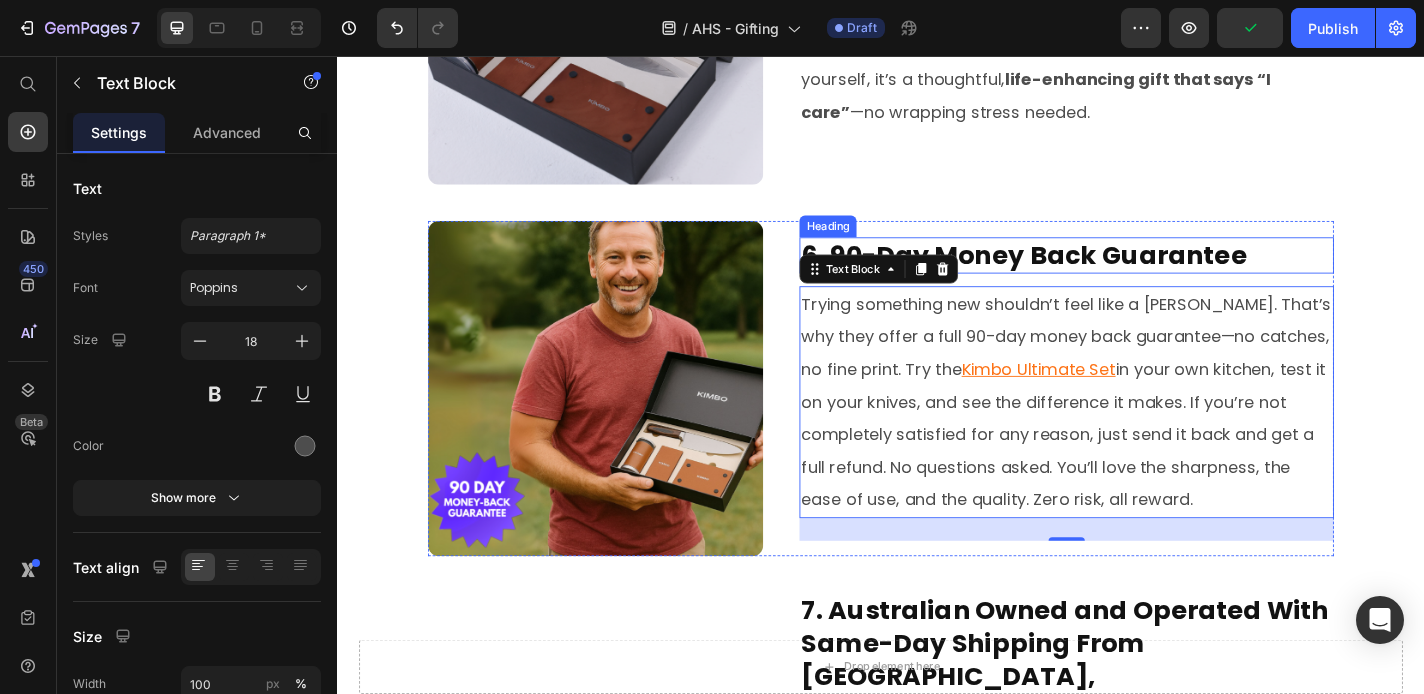 click on "6. 90-Day Money Back Guarantee" at bounding box center [1142, 276] 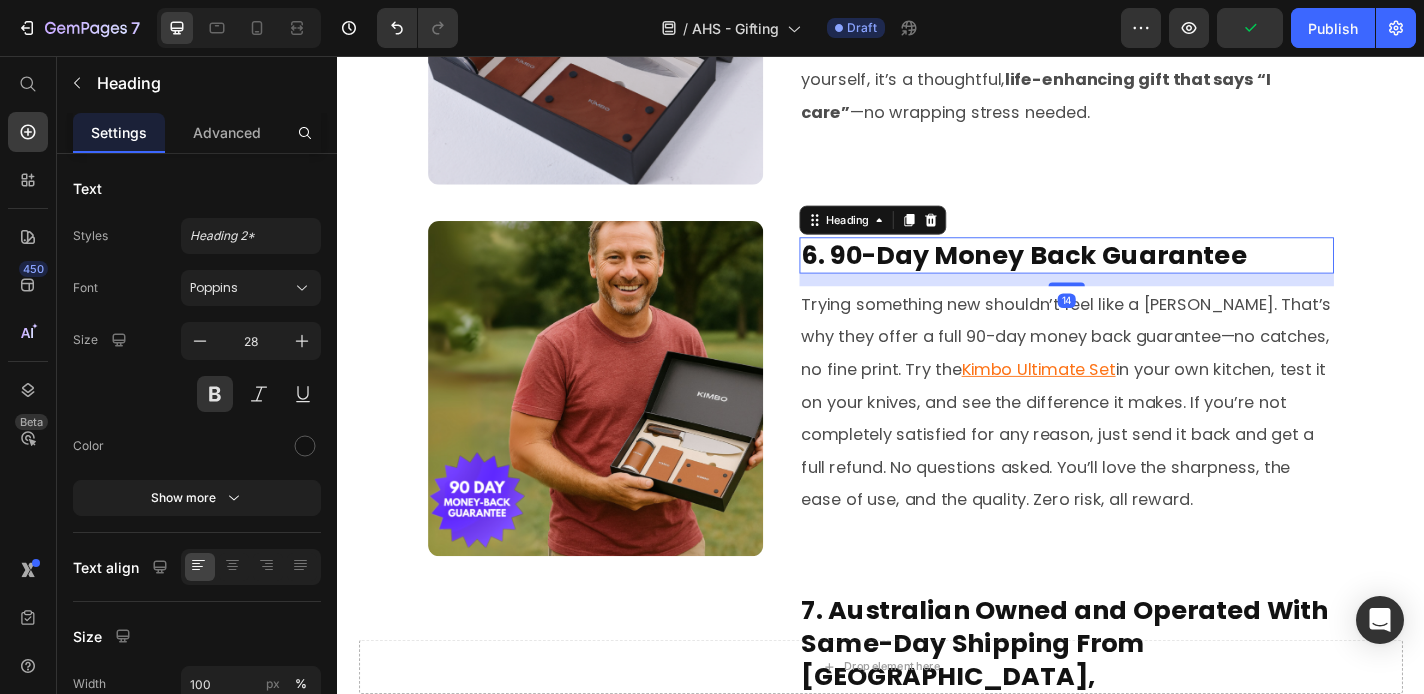 click on "6. 90-Day Money Back Guarantee" at bounding box center [1142, 276] 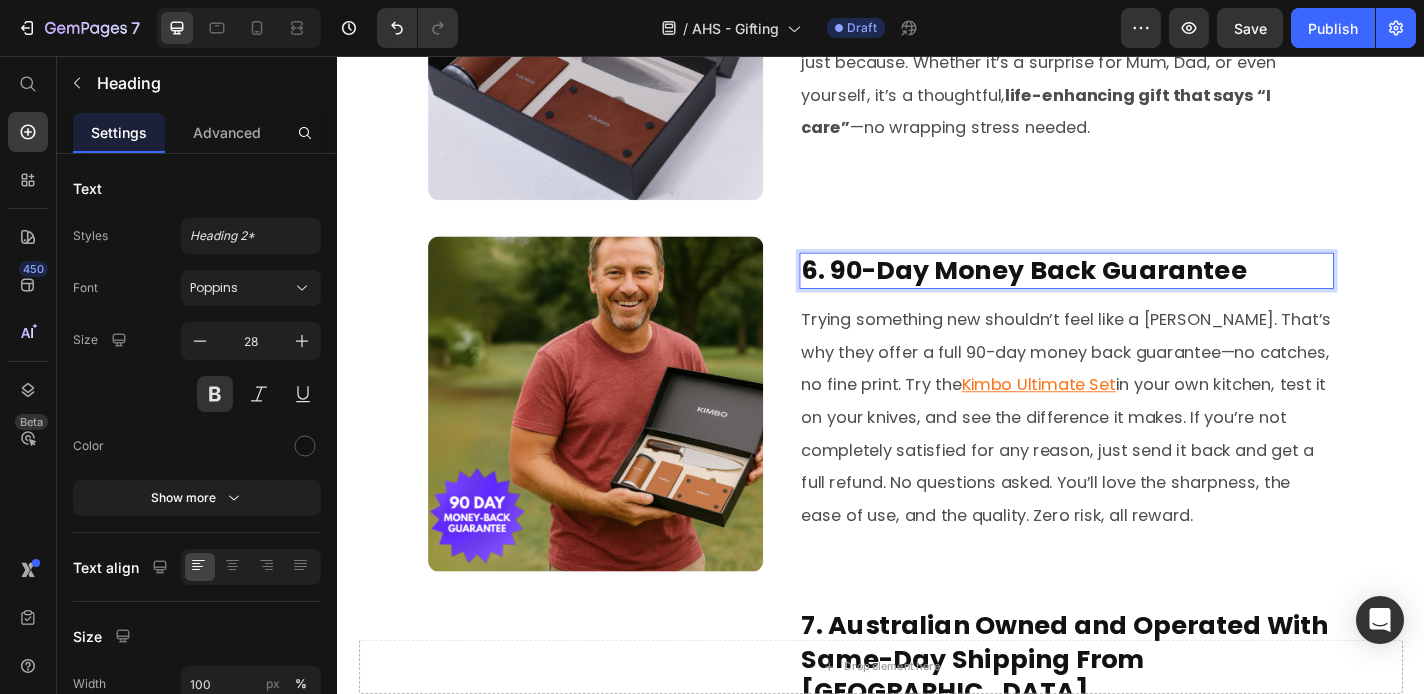 scroll, scrollTop: 3085, scrollLeft: 0, axis: vertical 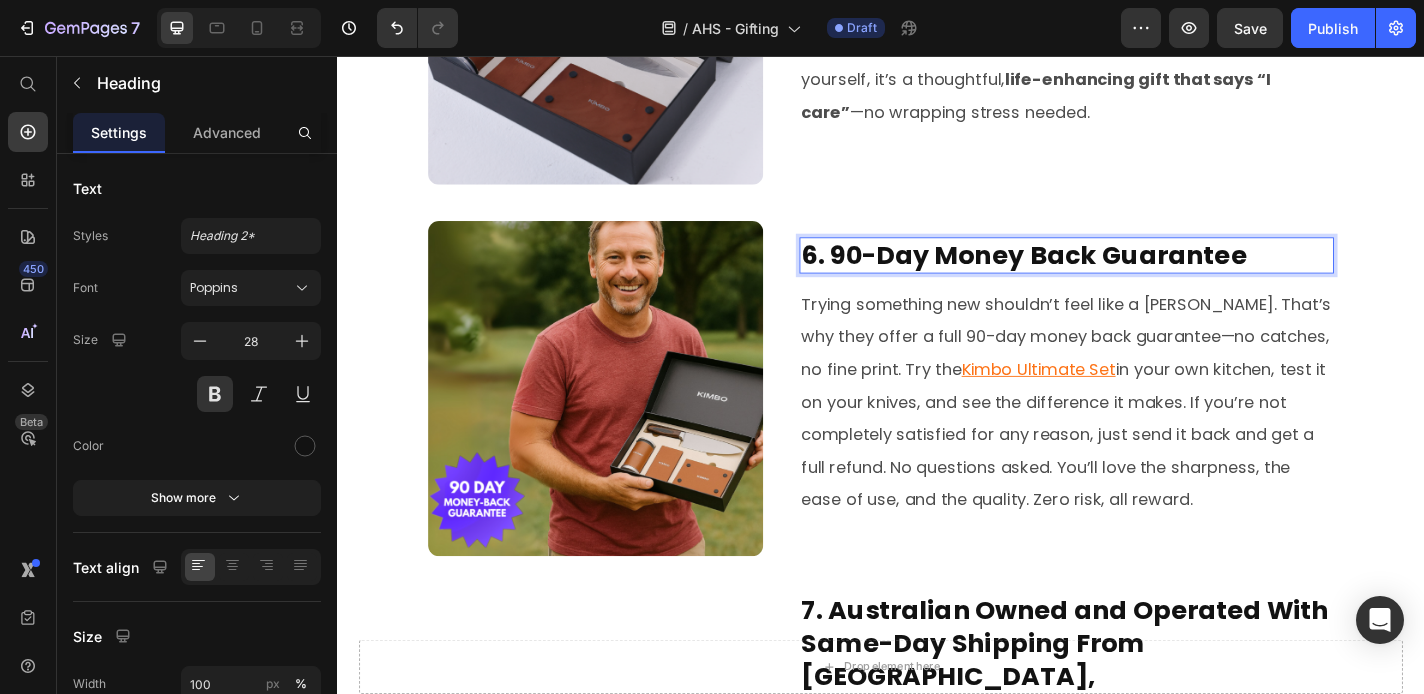 click on "6. 90-Day Money Back Guarantee" at bounding box center [1142, 276] 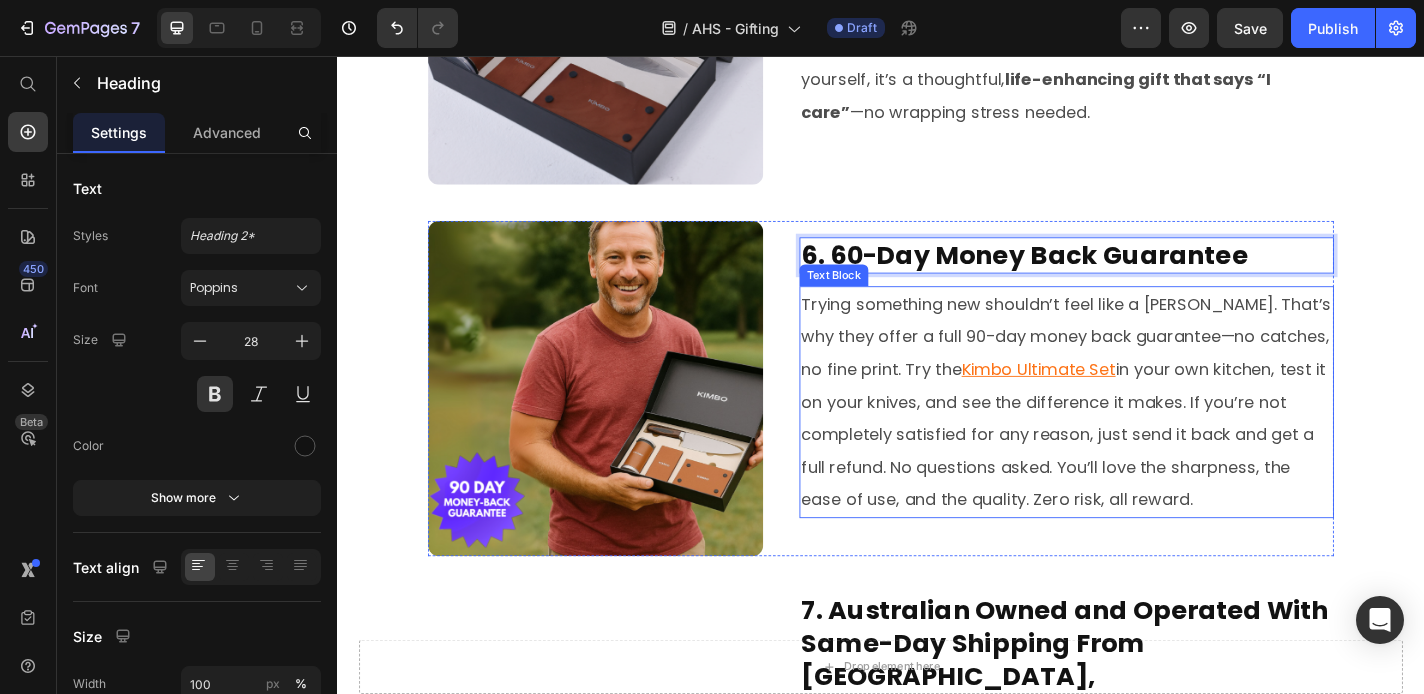 click on "Trying something new shouldn’t feel like a gamble. That’s why they offer a full 90-day money back guarantee—no catches, no fine print. Try the  Kimbo Ultimate Set  in your own kitchen, test it on your knives, and see the difference it makes. If you’re not completely satisfied for any reason, just send it back and get a full refund. No questions asked. You’ll love the sharpness, the ease of use, and the quality. Zero risk, all reward." at bounding box center [1142, 438] 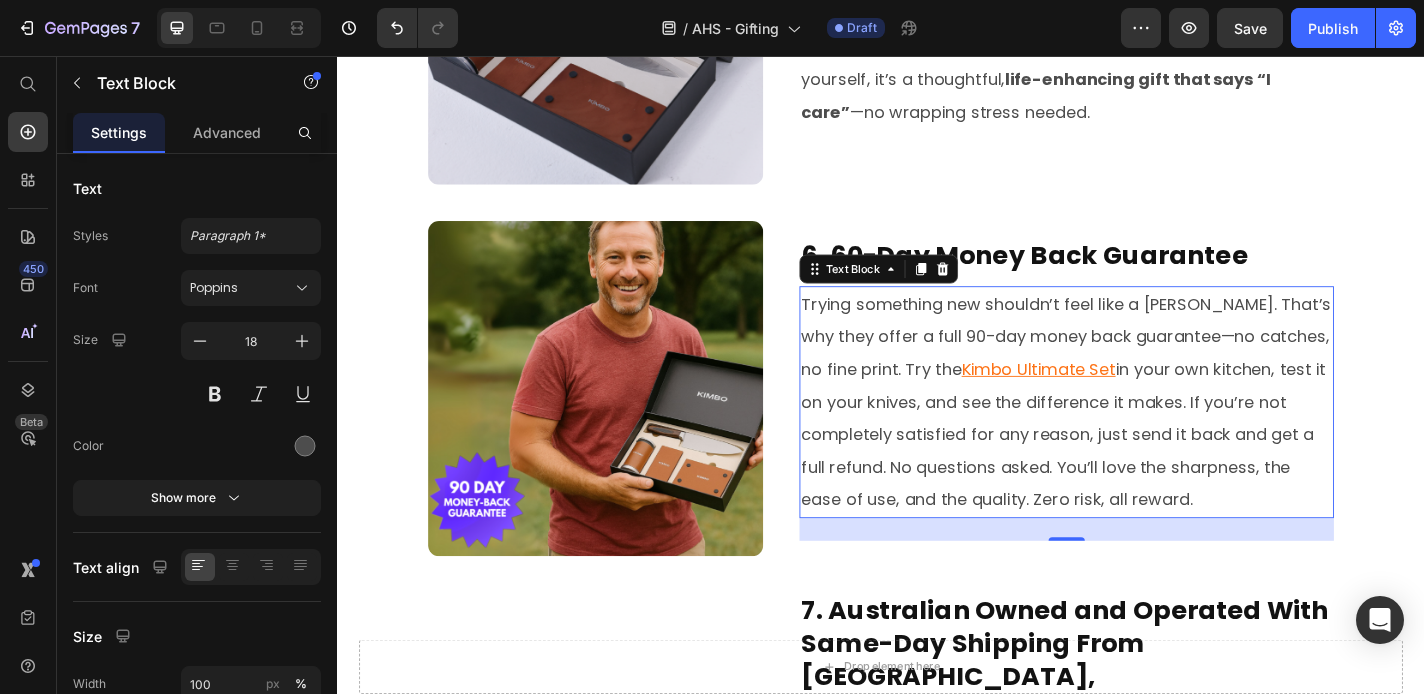 click on "Trying something new shouldn’t feel like a gamble. That’s why they offer a full 90-day money back guarantee—no catches, no fine print. Try the  Kimbo Ultimate Set  in your own kitchen, test it on your knives, and see the difference it makes. If you’re not completely satisfied for any reason, just send it back and get a full refund. No questions asked. You’ll love the sharpness, the ease of use, and the quality. Zero risk, all reward." at bounding box center [1142, 438] 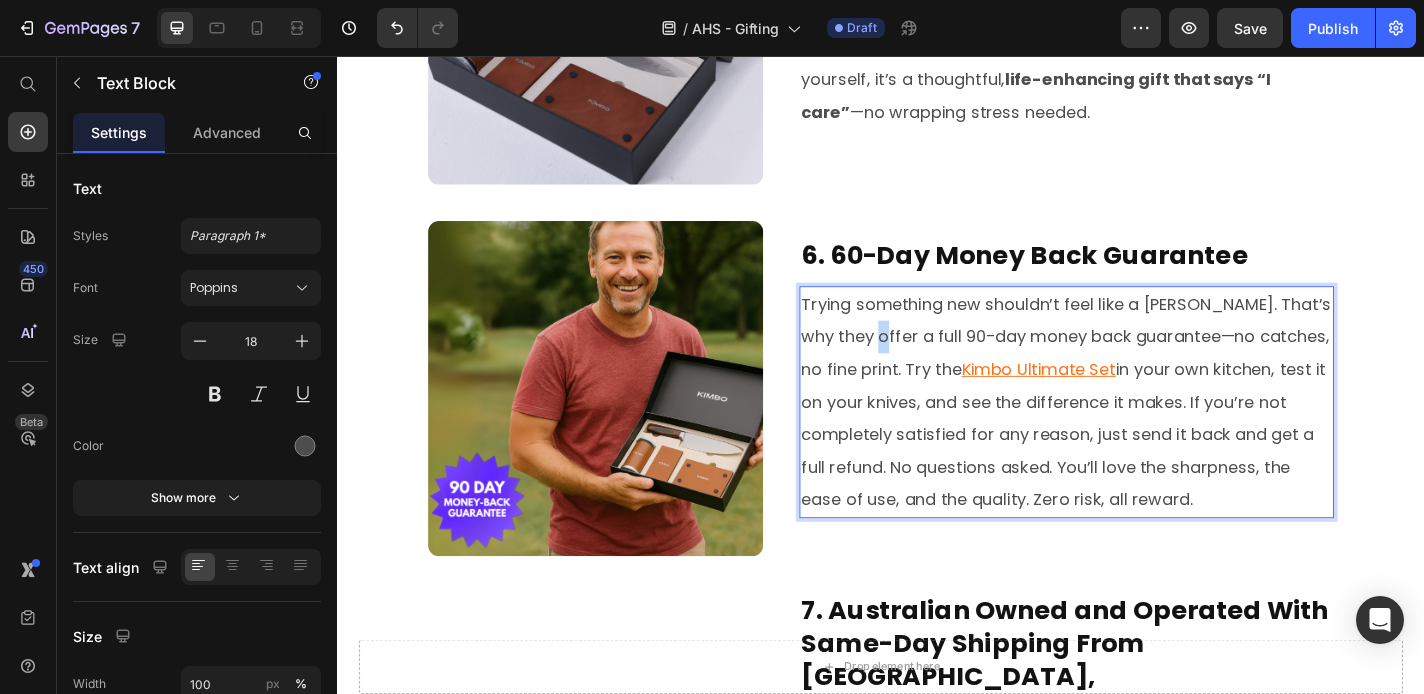 click on "Trying something new shouldn’t feel like a gamble. That’s why they offer a full 90-day money back guarantee—no catches, no fine print. Try the  Kimbo Ultimate Set  in your own kitchen, test it on your knives, and see the difference it makes. If you’re not completely satisfied for any reason, just send it back and get a full refund. No questions asked. You’ll love the sharpness, the ease of use, and the quality. Zero risk, all reward." at bounding box center [1142, 438] 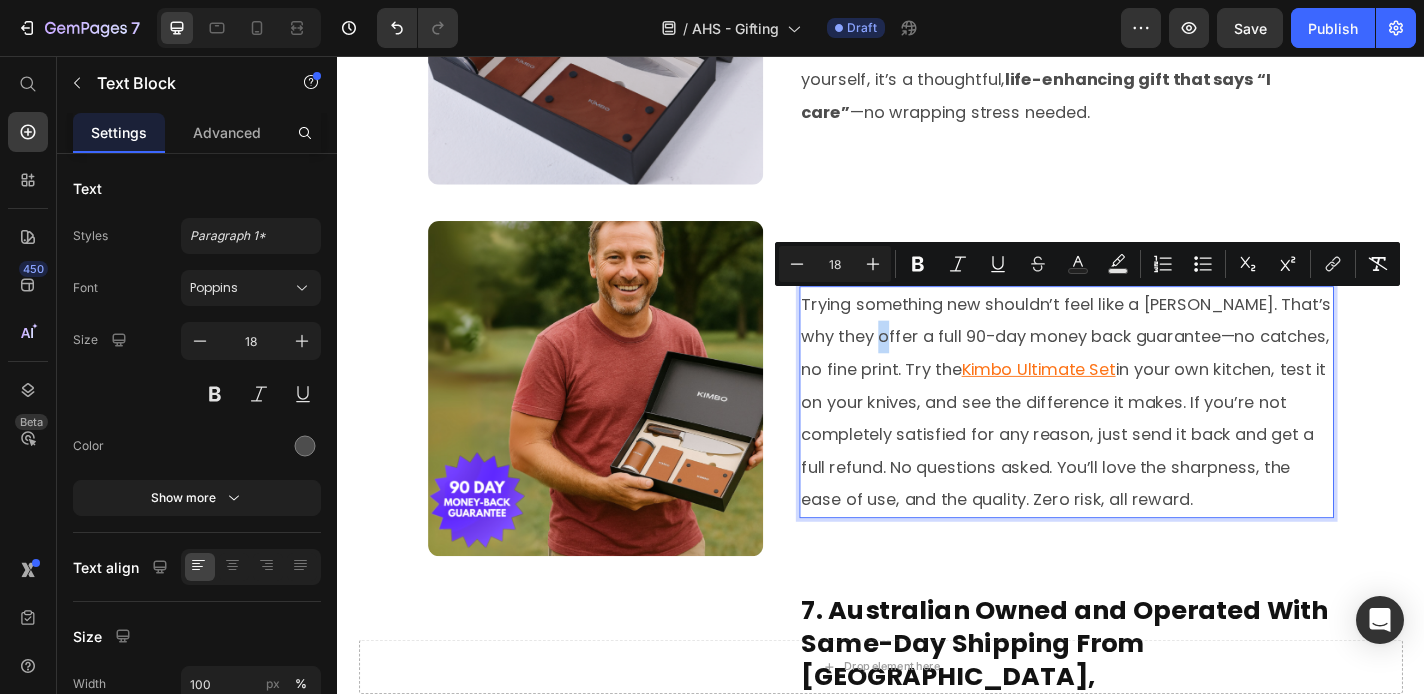 scroll, scrollTop: 3121, scrollLeft: 0, axis: vertical 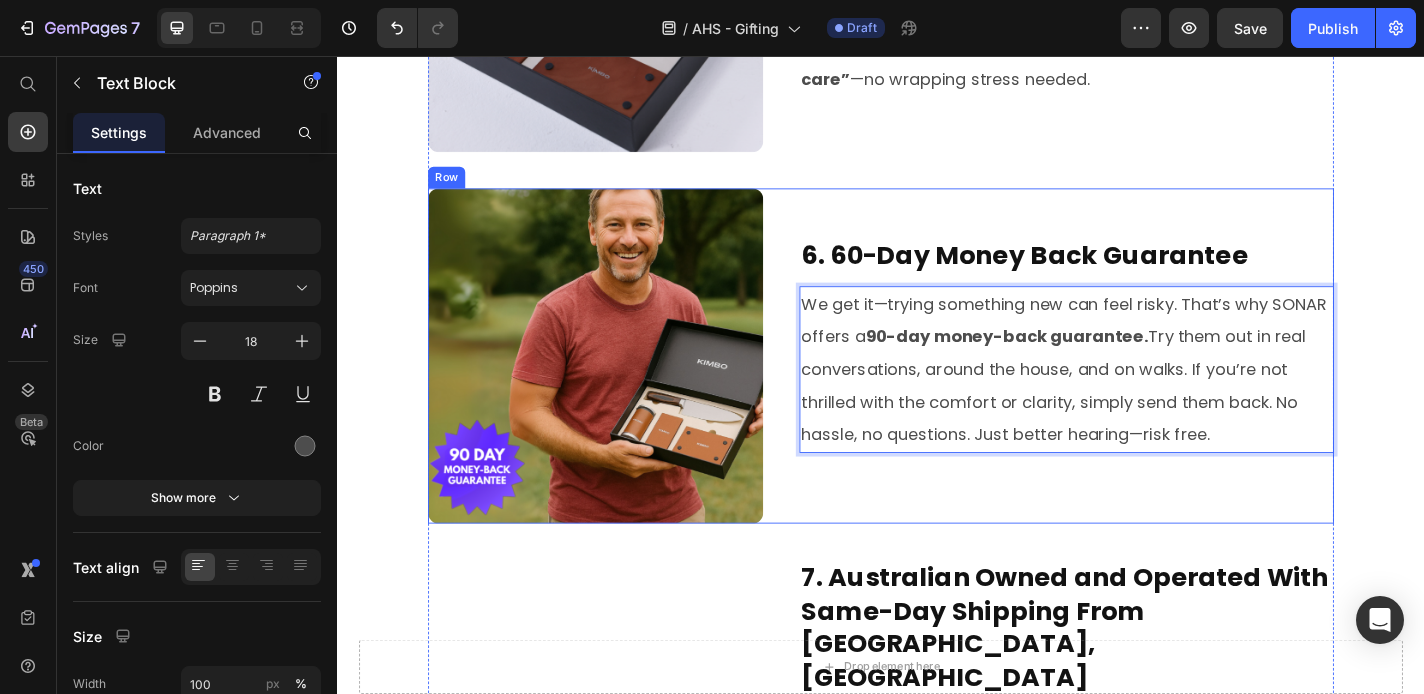 click on "6. 60-Day Money Back Guarantee Heading We get it—trying something new can feel risky. That’s why SONAR offers a  90-day money-back guarantee.  Try them out in real conversations, around the house, and on walks. If you’re not thrilled with the comfort or clarity, simply send them back. No hassle, no questions. Just better hearing—risk free. Text Block   25" at bounding box center (1142, 387) 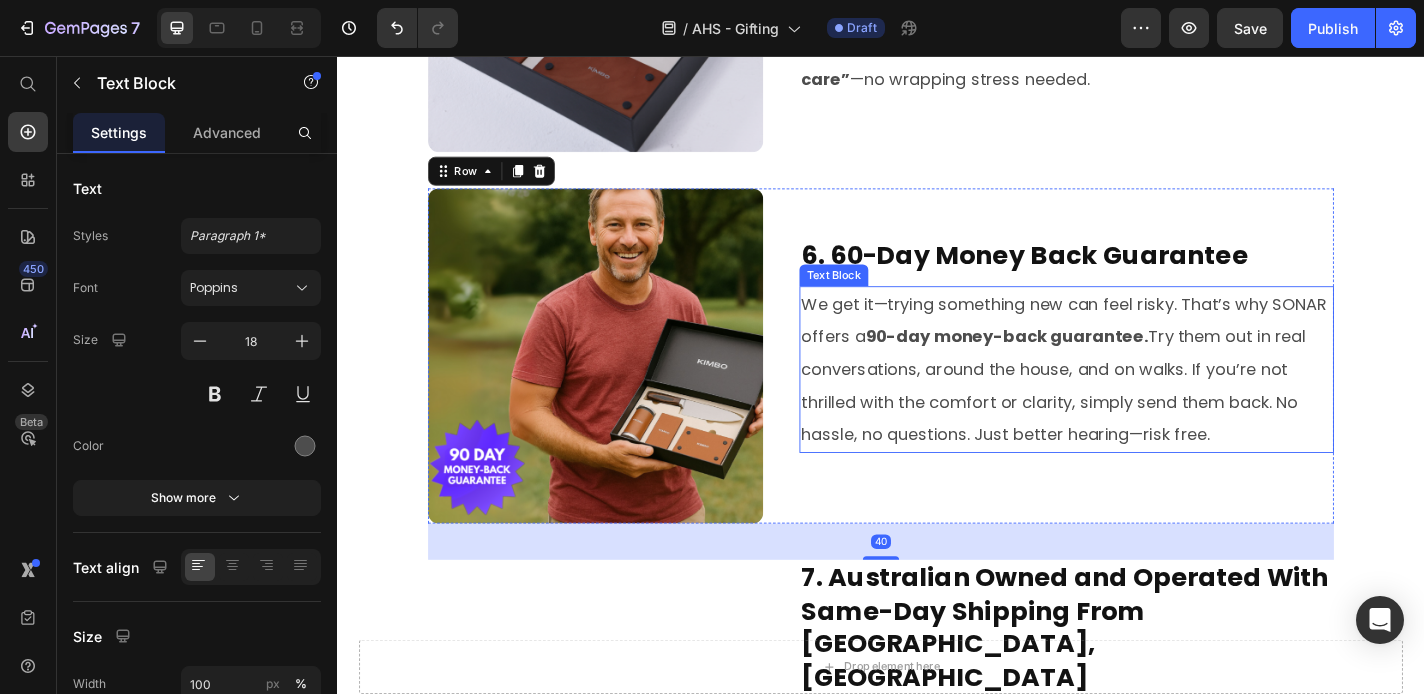 click on "We get it—trying something new can feel risky. That’s why SONAR offers a  90-day money-back guarantee.  Try them out in real conversations, around the house, and on walks. If you’re not thrilled with the comfort or clarity, simply send them back. No hassle, no questions. Just better hearing—risk free." at bounding box center (1142, 402) 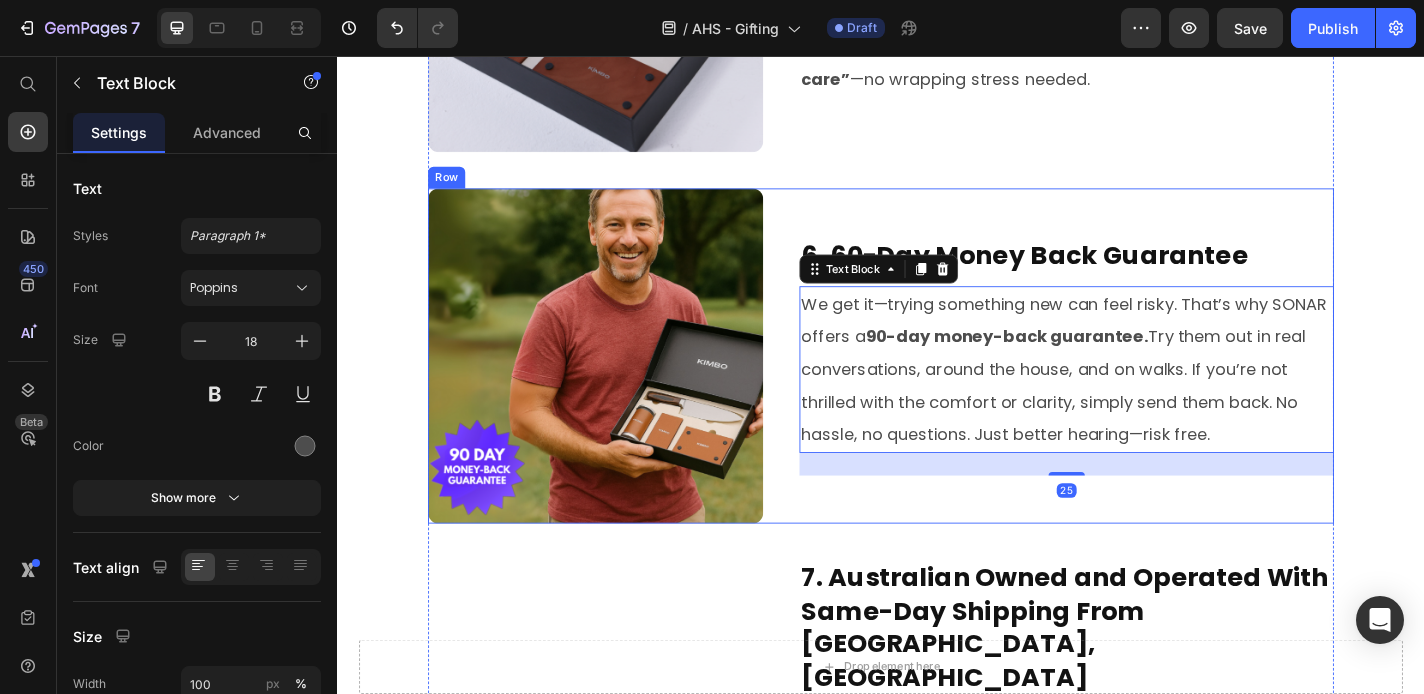 click on "6. 60-Day Money Back Guarantee Heading We get it—trying something new can feel risky. That’s why SONAR offers a  90-day money-back guarantee.  Try them out in real conversations, around the house, and on walks. If you’re not thrilled with the comfort or clarity, simply send them back. No hassle, no questions. Just better hearing—risk free. Text Block   25" at bounding box center [1142, 387] 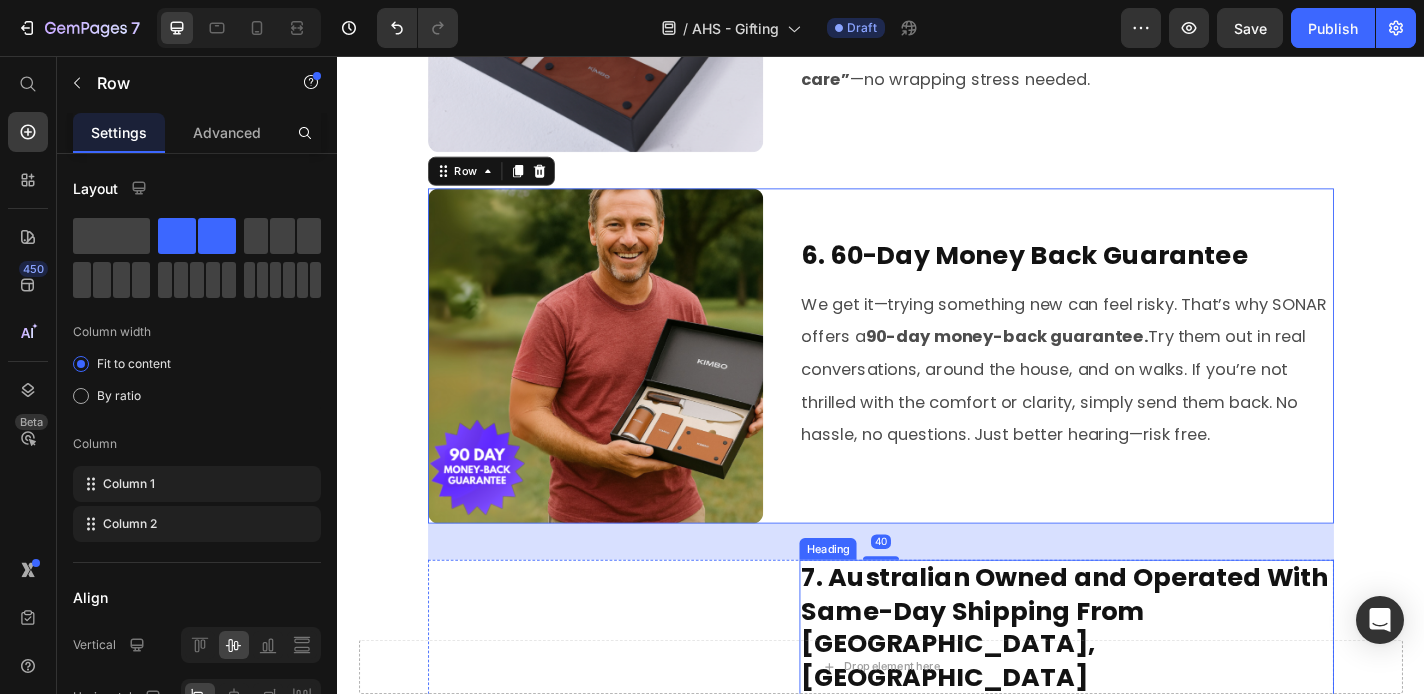 scroll, scrollTop: 3154, scrollLeft: 0, axis: vertical 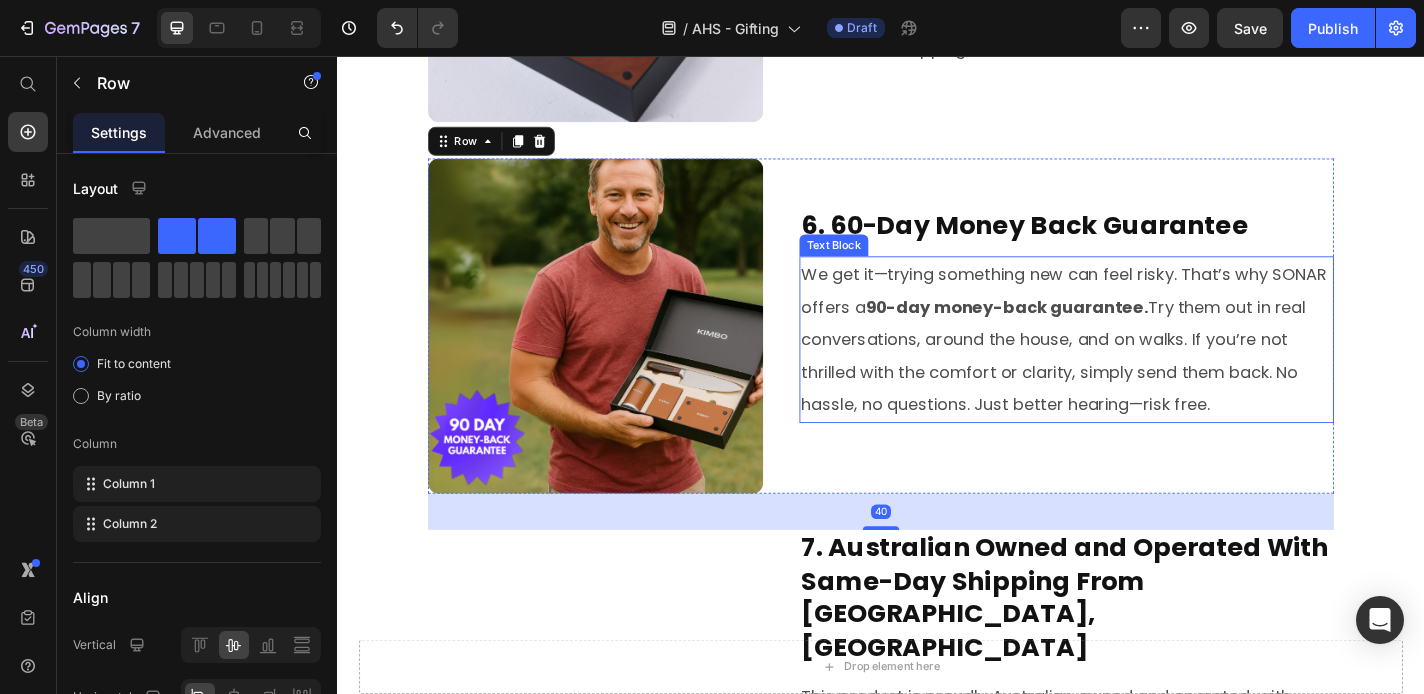 click on "We get it—trying something new can feel risky. That’s why SONAR offers a  90-day money-back guarantee.  Try them out in real conversations, around the house, and on walks. If you’re not thrilled with the comfort or clarity, simply send them back. No hassle, no questions. Just better hearing—risk free." at bounding box center [1142, 369] 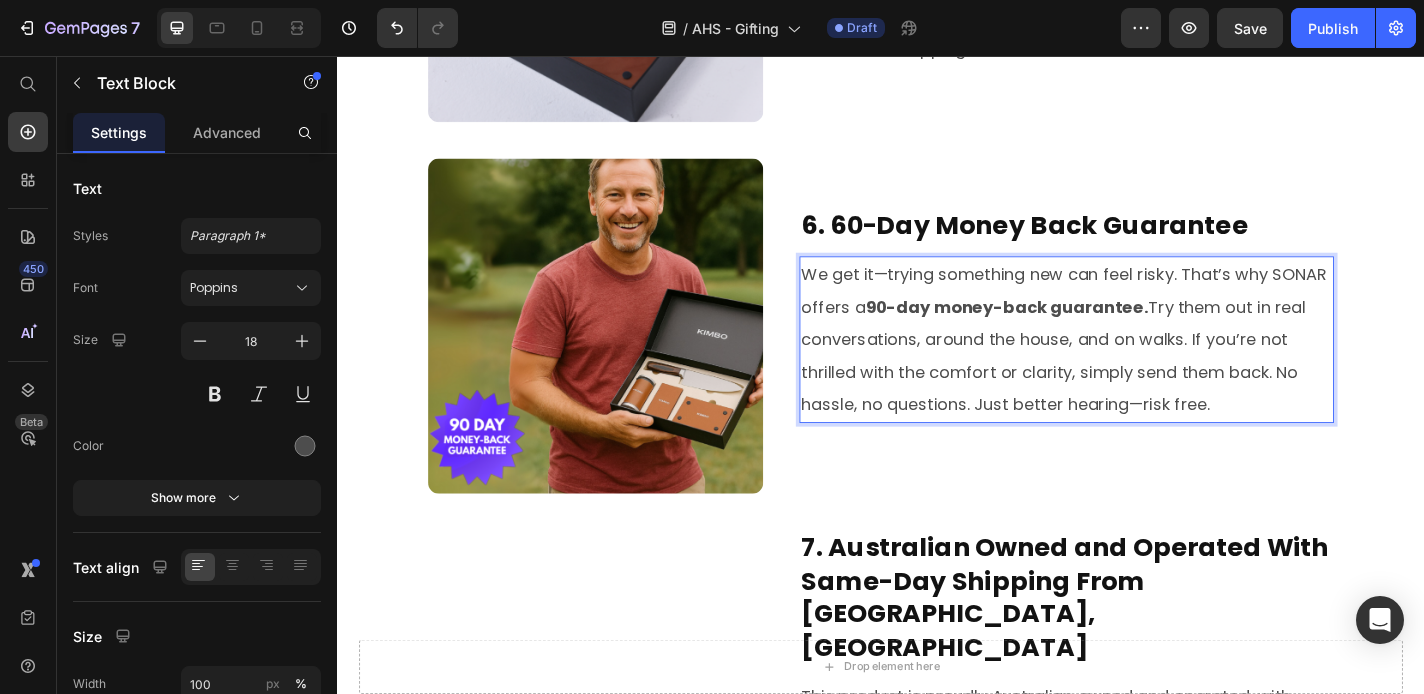 click on "90-day money-back guarantee." at bounding box center [1076, 332] 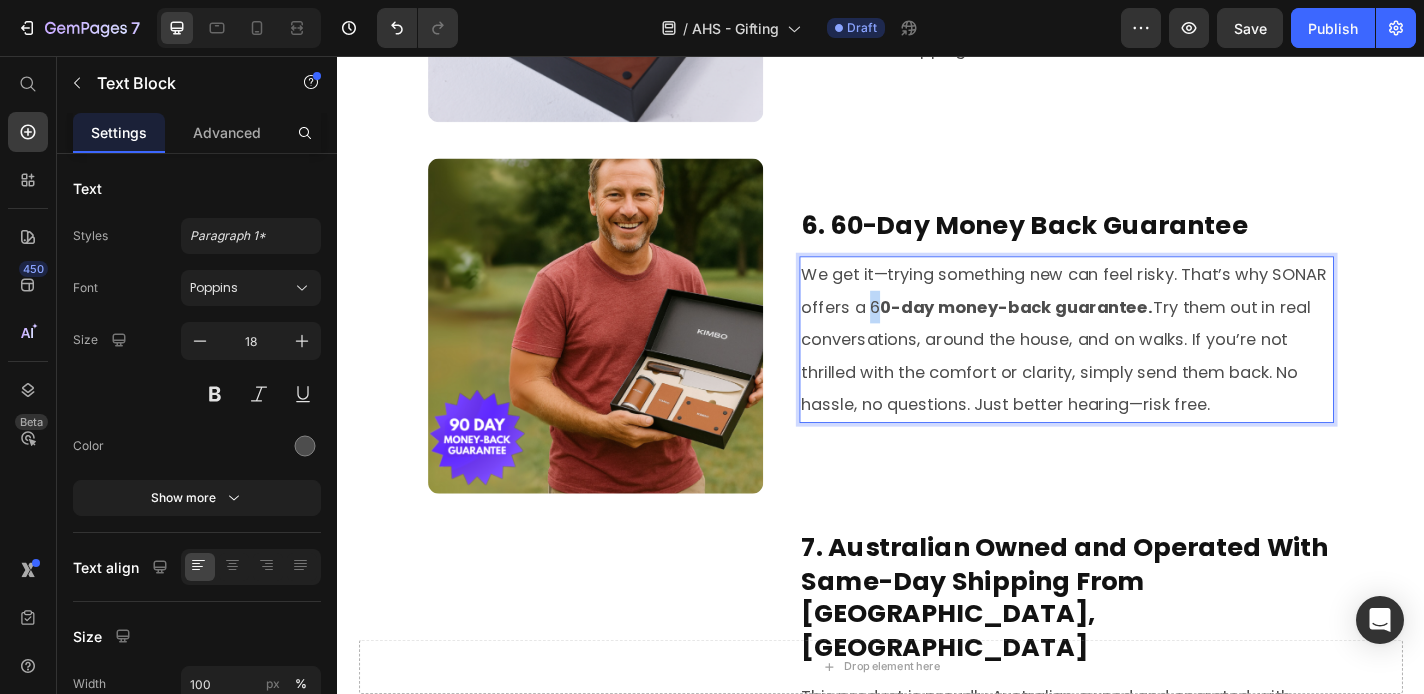 click on "We get it—trying something new can feel risky. That’s why SONAR offers a 6 0-day money-back guarantee.  Try them out in real conversations, around the house, and on walks. If you’re not thrilled with the comfort or clarity, simply send them back. No hassle, no questions. Just better hearing—risk free." at bounding box center (1142, 369) 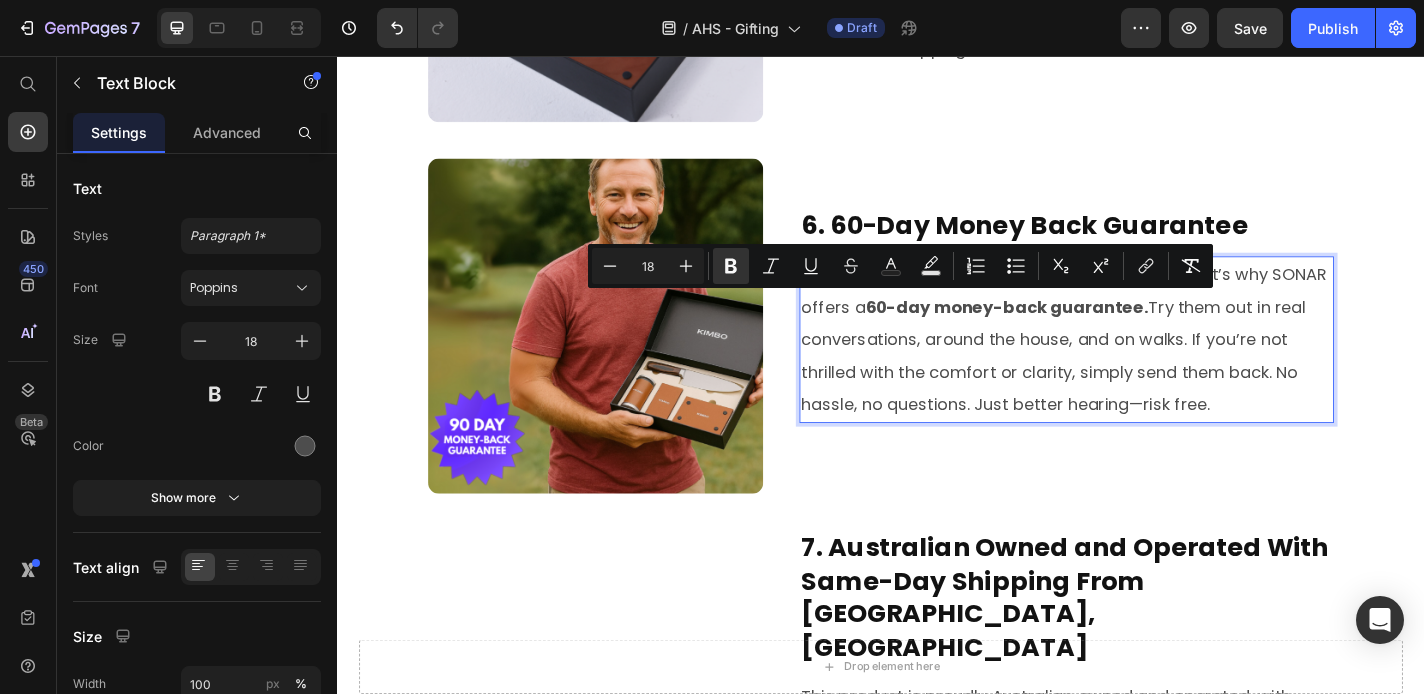 click on "We get it—trying something new can feel risky. That’s why SONAR offers a  60-day money-back guarantee.  Try them out in real conversations, around the house, and on walks. If you’re not thrilled with the comfort or clarity, simply send them back. No hassle, no questions. Just better hearing—risk free." at bounding box center (1142, 369) 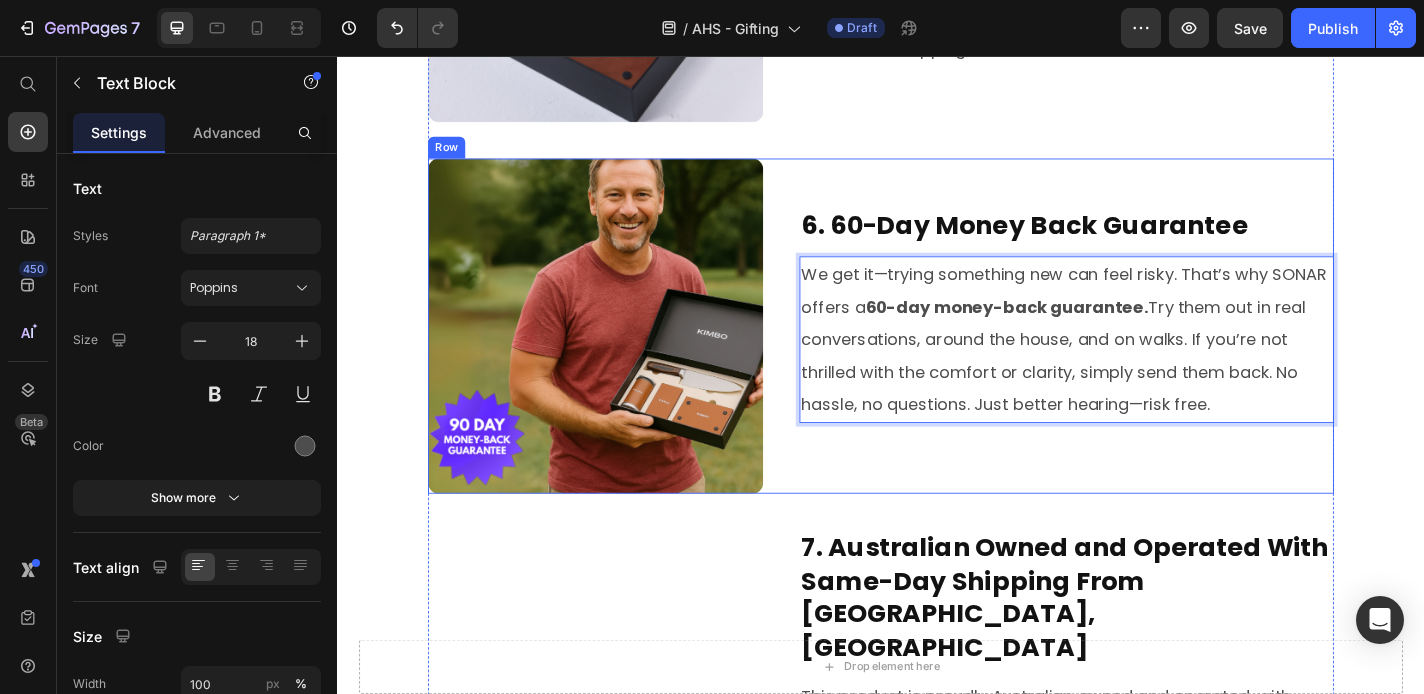 click on "6. 60-Day Money Back Guarantee Heading We get it—trying something new can feel risky. That’s why SONAR offers a  60-day money-back guarantee.  Try them out in real conversations, around the house, and on walks. If you’re not thrilled with the comfort or clarity, simply send them back. No hassle, no questions. Just better hearing—risk free. Text Block   25" at bounding box center (1142, 354) 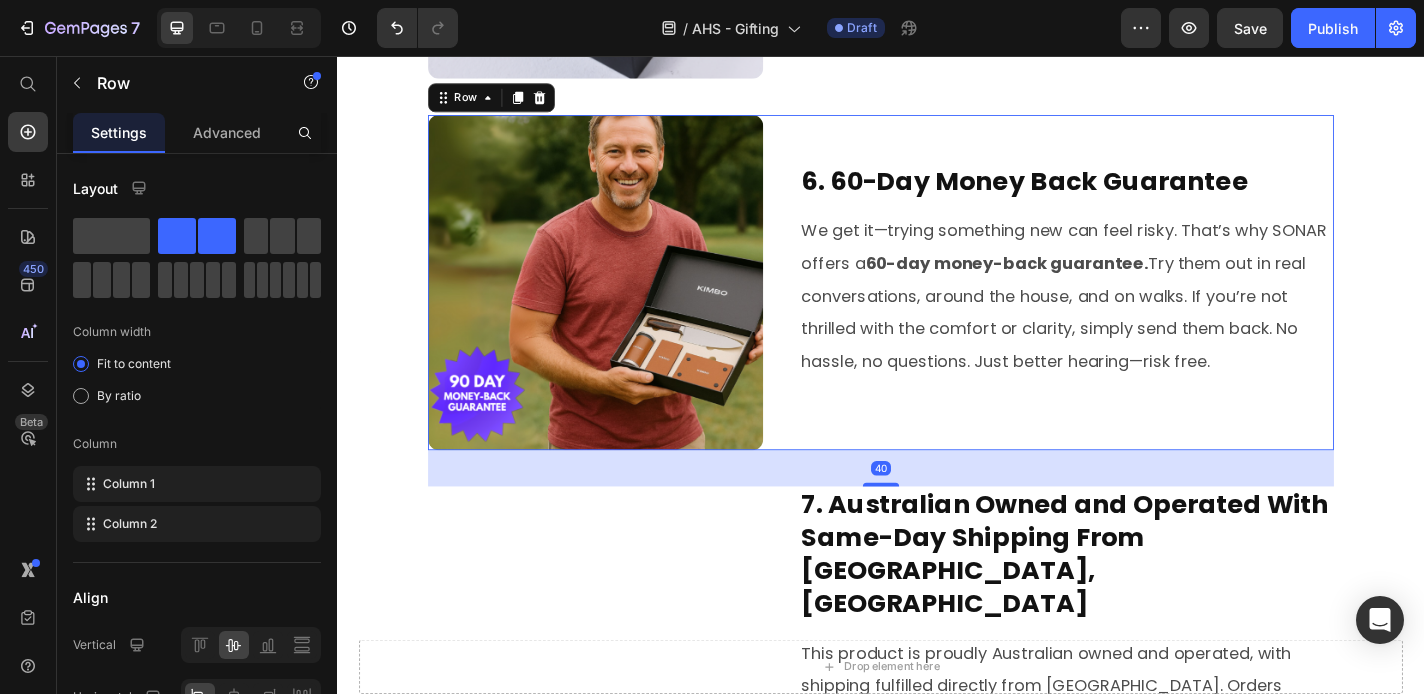 scroll, scrollTop: 3212, scrollLeft: 0, axis: vertical 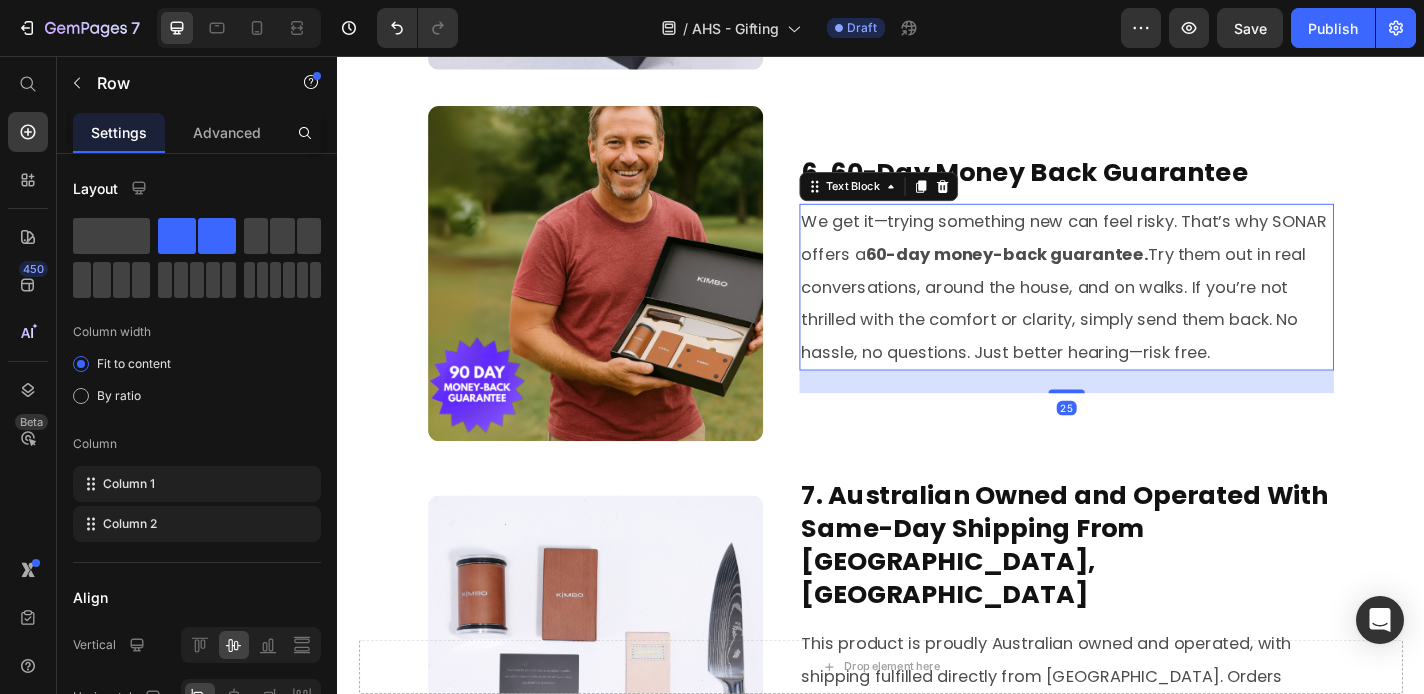 click on "We get it—trying something new can feel risky. That’s why SONAR offers a  60-day money-back guarantee.  Try them out in real conversations, around the house, and on walks. If you’re not thrilled with the comfort or clarity, simply send them back. No hassle, no questions. Just better hearing—risk free." at bounding box center (1142, 311) 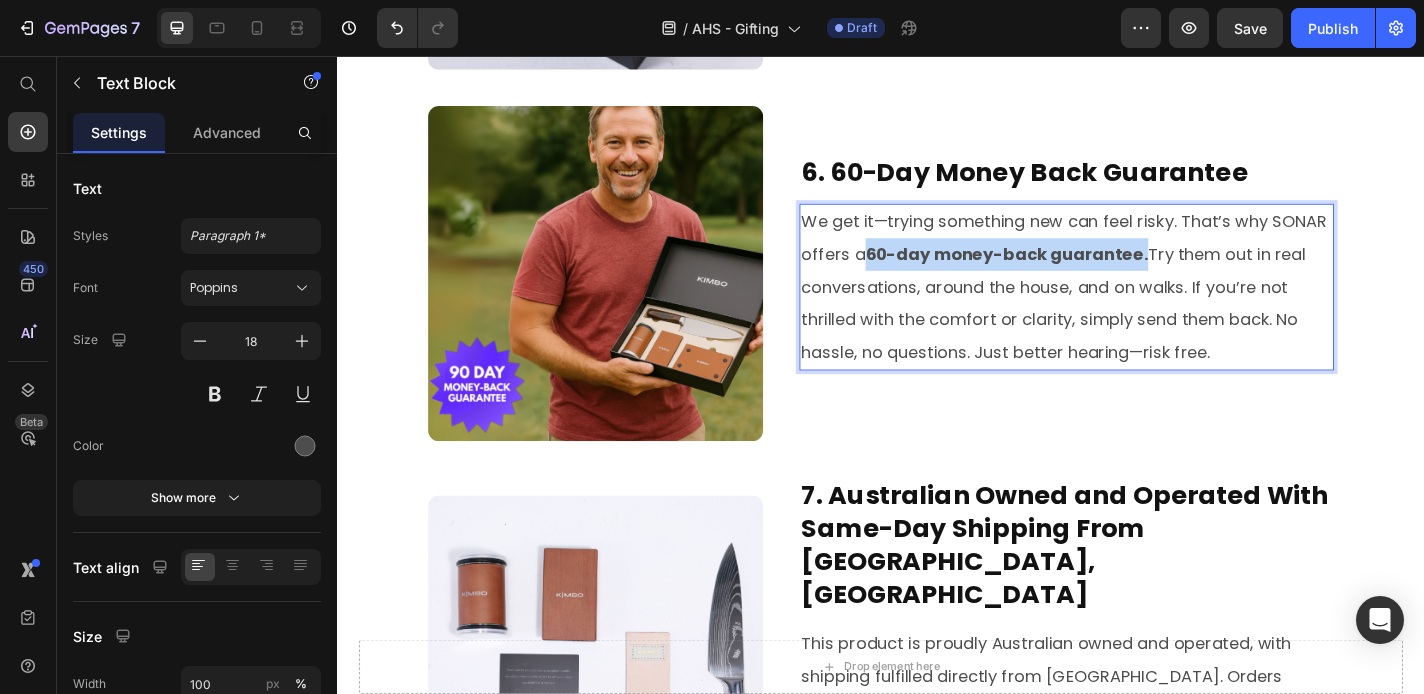 drag, startPoint x: 1221, startPoint y: 280, endPoint x: 922, endPoint y: 290, distance: 299.16718 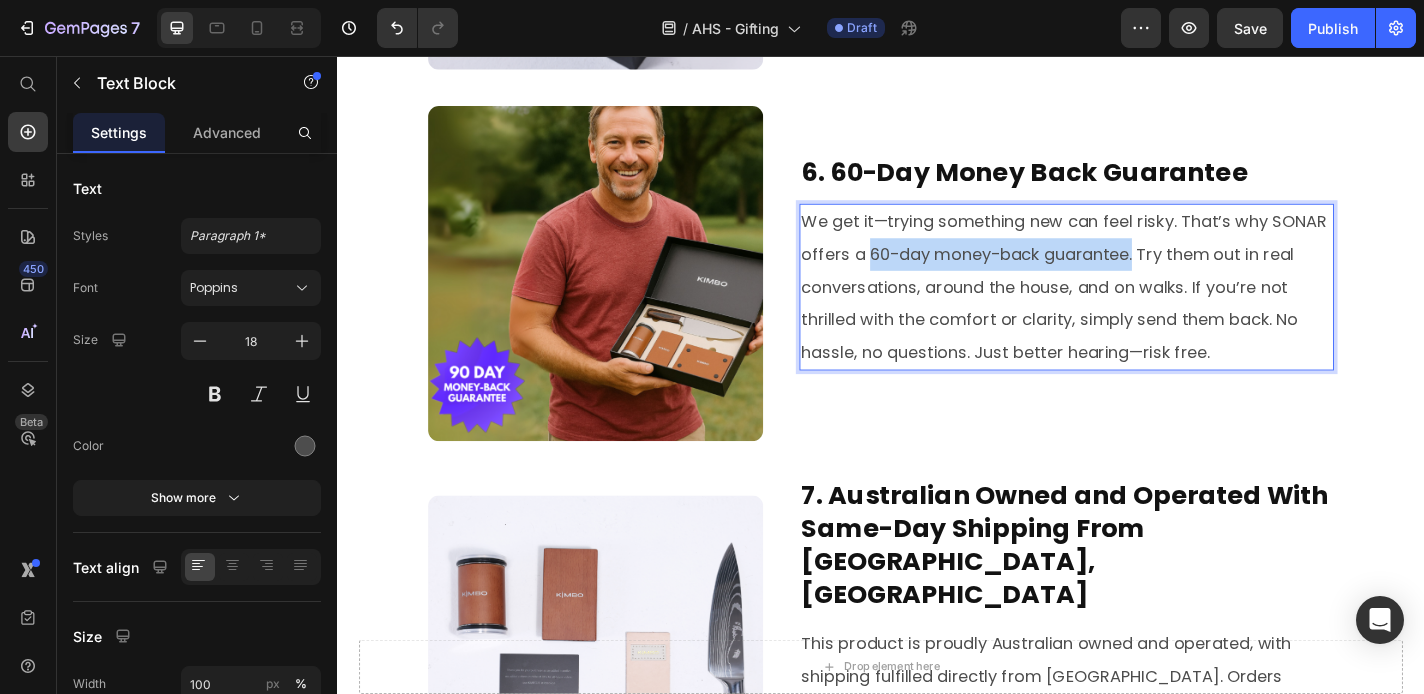 click on "We get it—trying something new can feel risky. That’s why SONAR offers a 60-day money-back guarantee. Try them out in real conversations, around the house, and on walks. If you’re not thrilled with the comfort or clarity, simply send them back. No hassle, no questions. Just better hearing—risk free." at bounding box center [1142, 311] 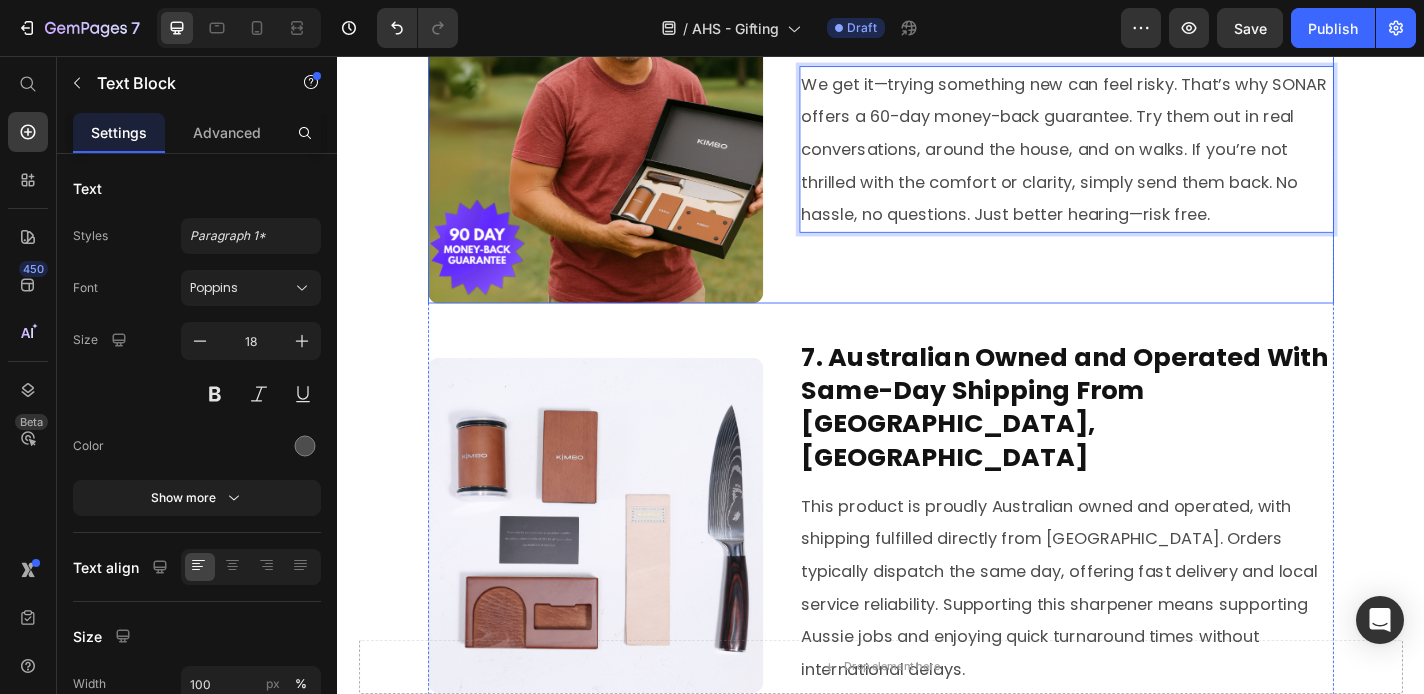 scroll, scrollTop: 3385, scrollLeft: 0, axis: vertical 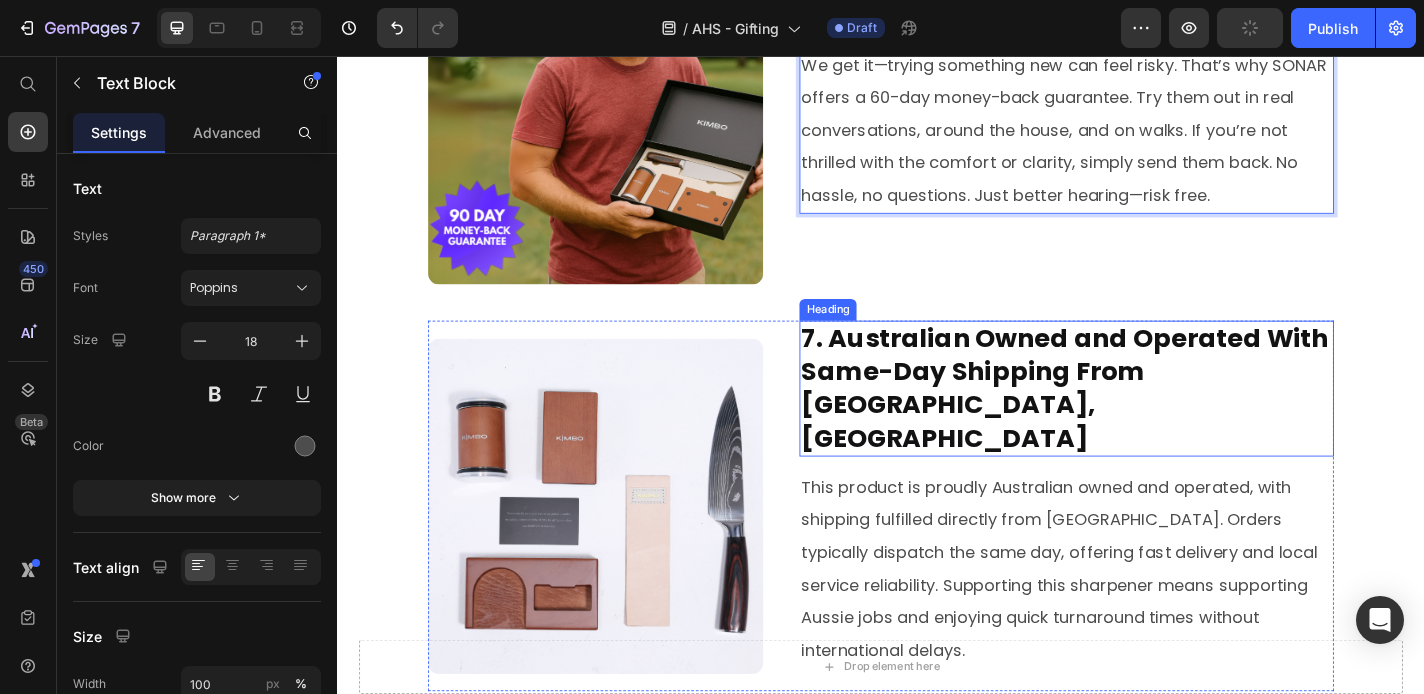click on "7. Australian Owned and Operated With Same-Day Shipping From Sydney, Australia" at bounding box center (1142, 423) 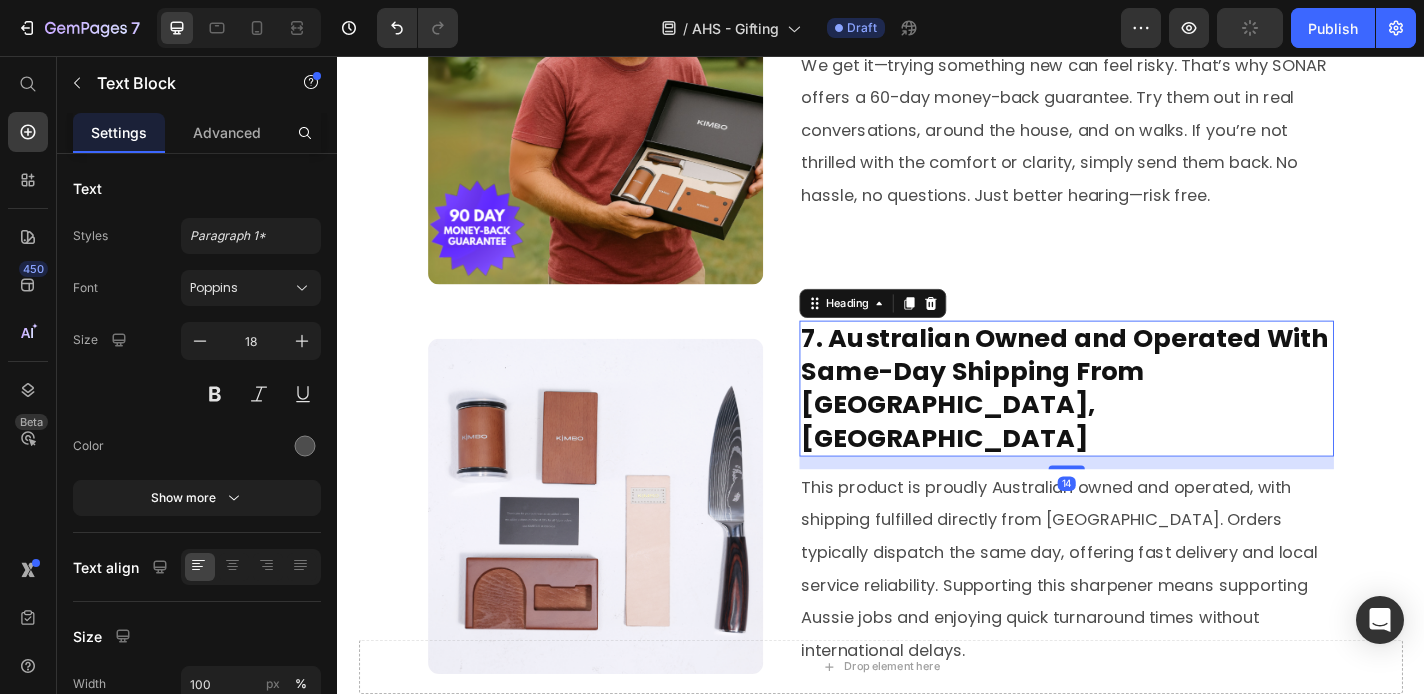 click on "7. Australian Owned and Operated With Same-Day Shipping From Sydney, Australia" at bounding box center [1142, 423] 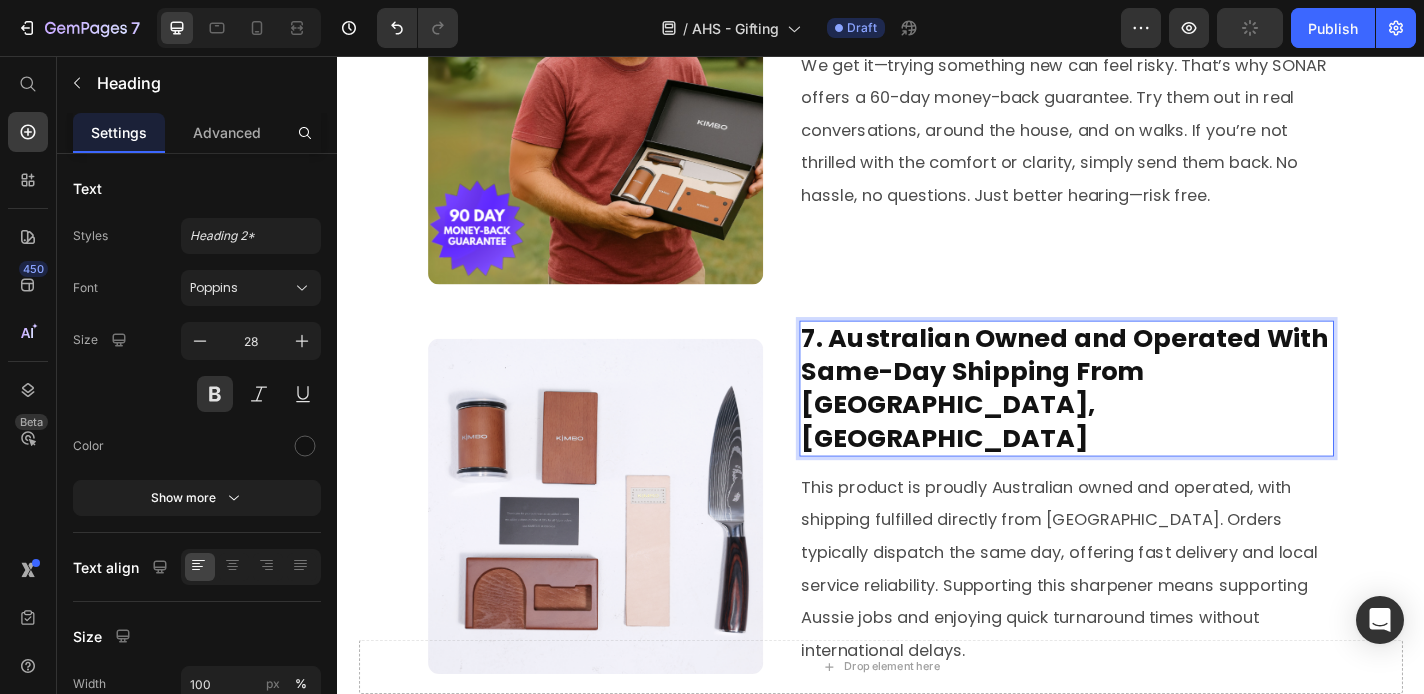 click on "7. Australian Owned and Operated With Same-Day Shipping From Sydney, Australia" at bounding box center (1142, 423) 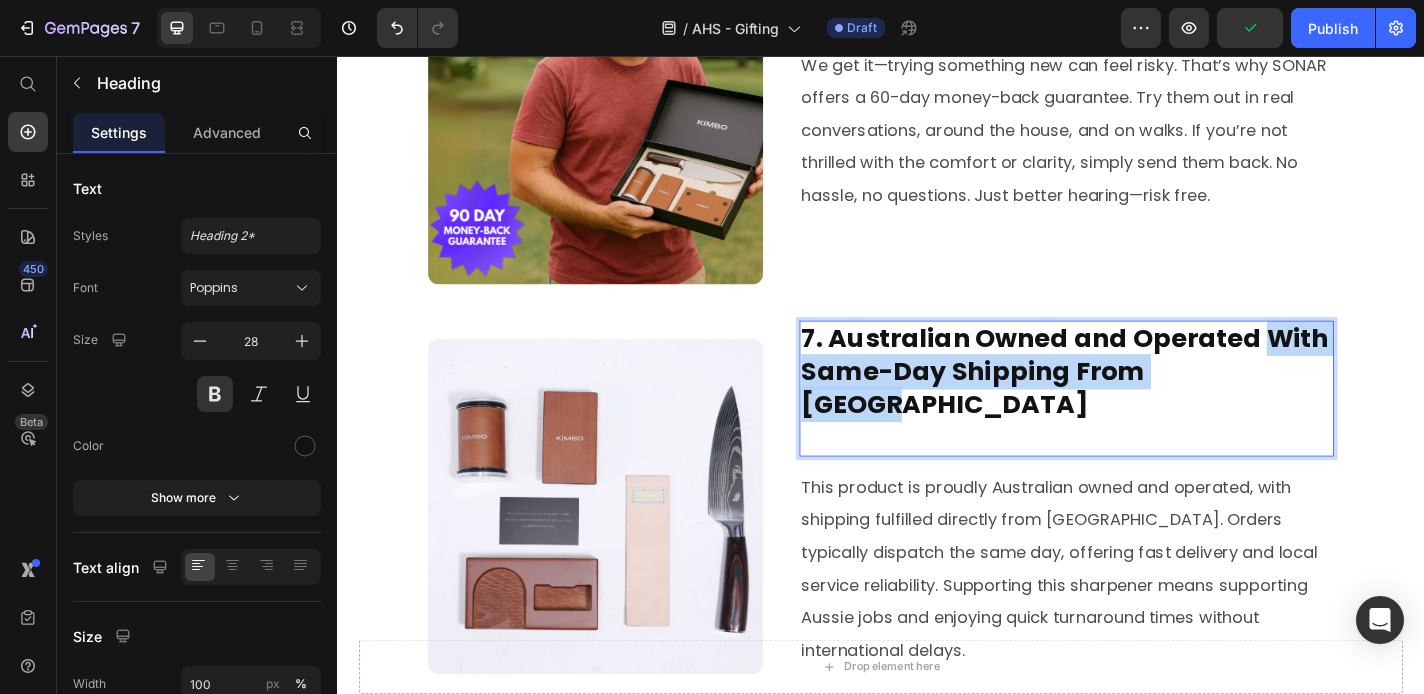 drag, startPoint x: 1353, startPoint y: 429, endPoint x: 1357, endPoint y: 378, distance: 51.156624 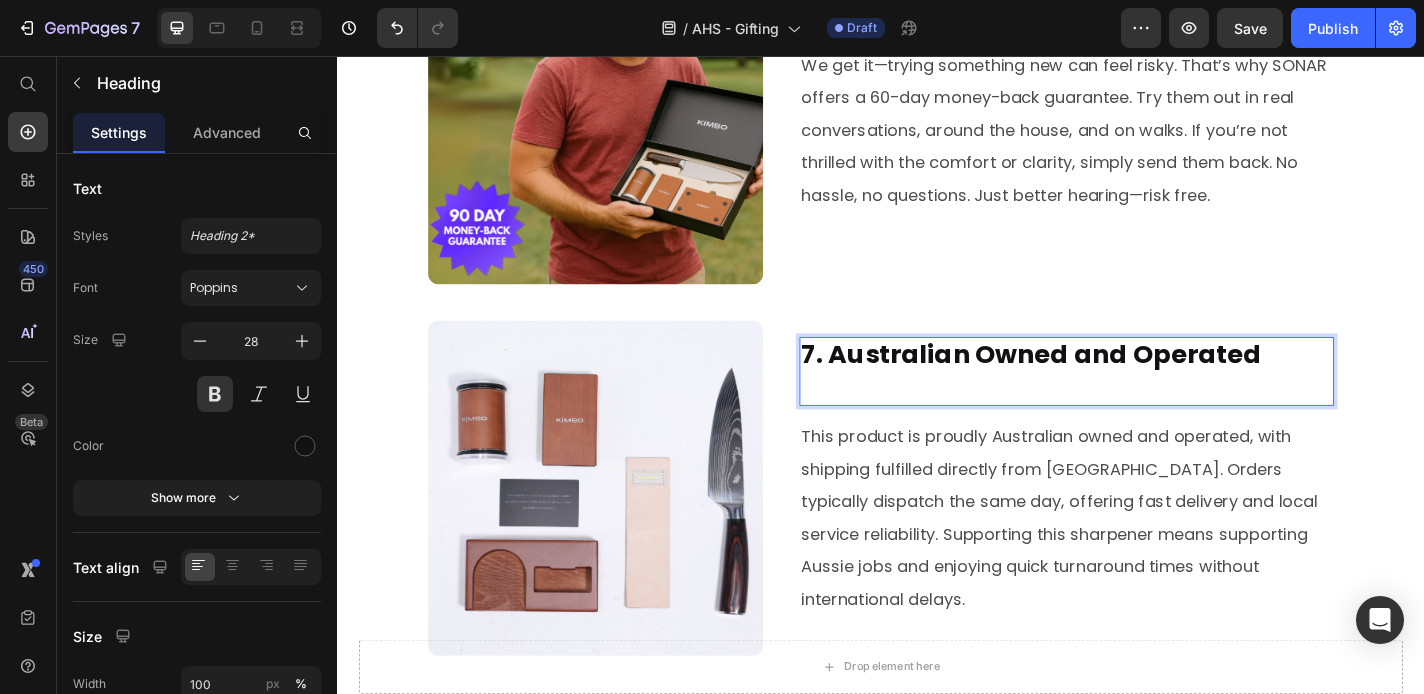 scroll, scrollTop: 3403, scrollLeft: 0, axis: vertical 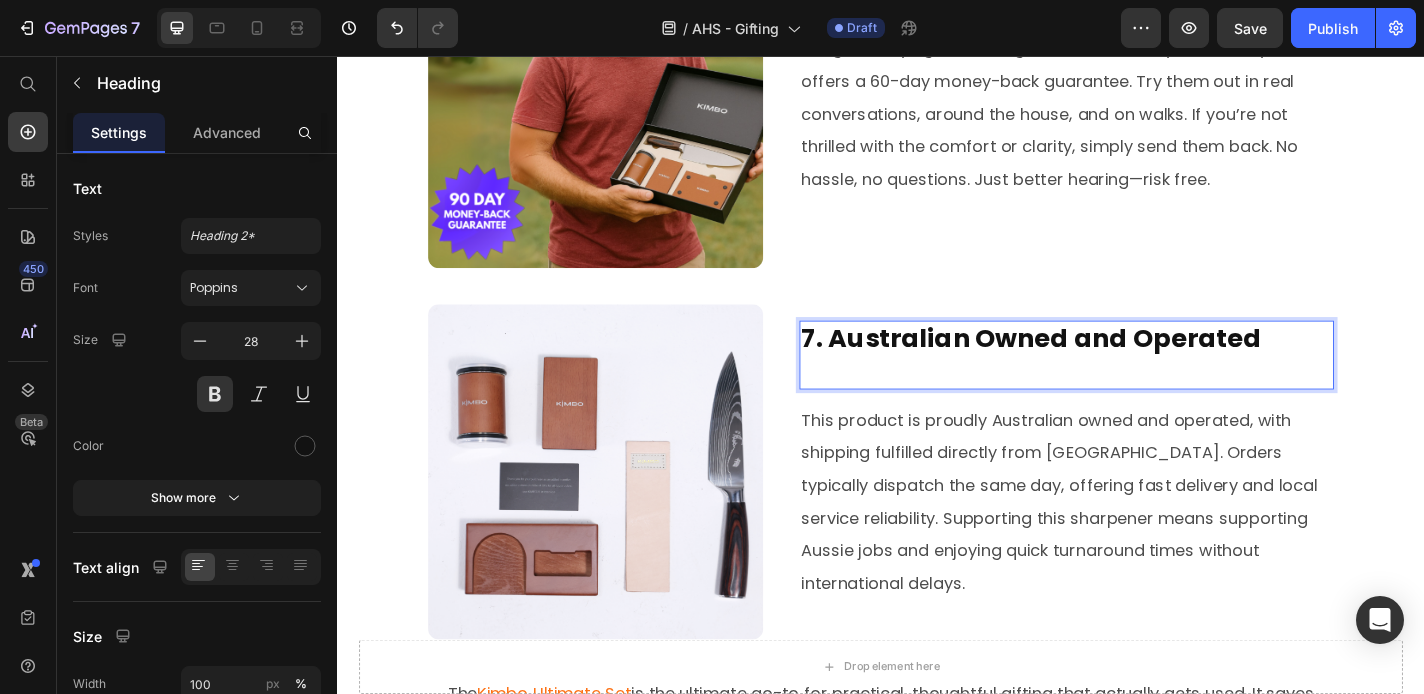 click at bounding box center (1142, 404) 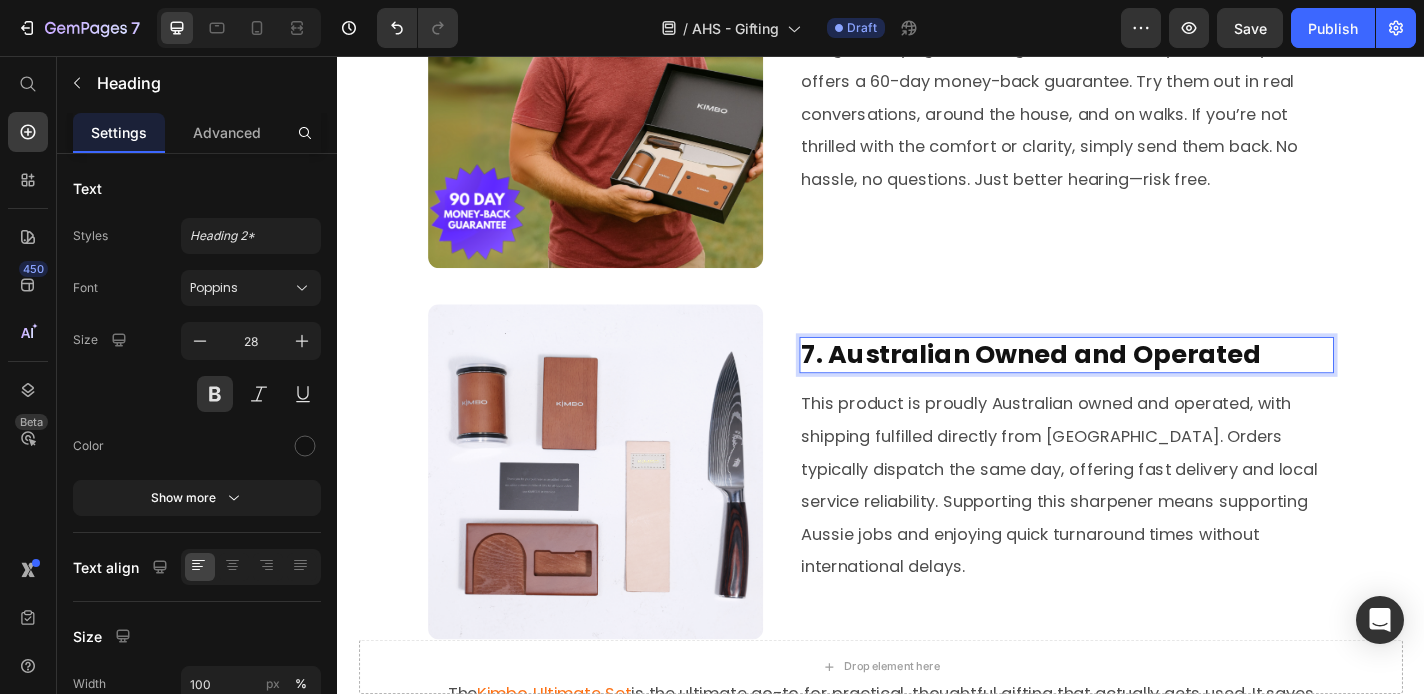 scroll, scrollTop: 3421, scrollLeft: 0, axis: vertical 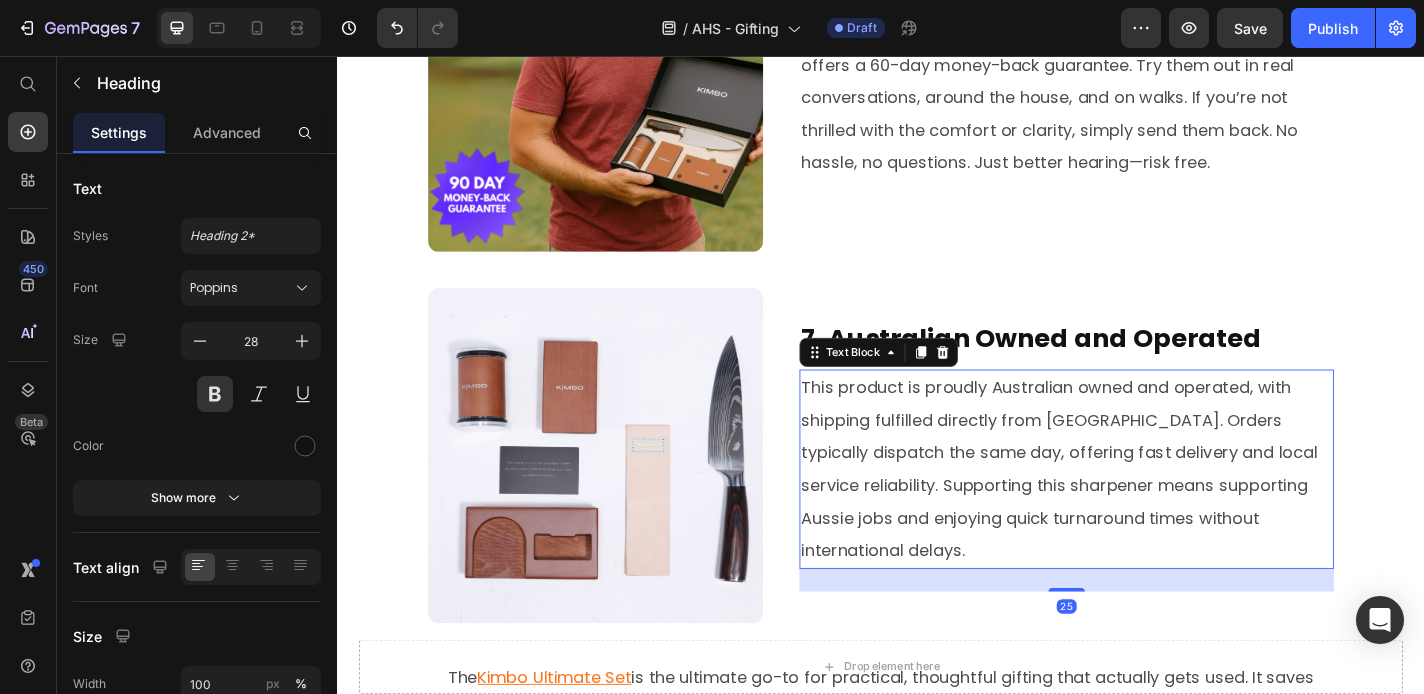 click on "This product is proudly Australian owned and operated, with shipping fulfilled directly from Sydney. Orders typically dispatch the same day, offering fast delivery and local service reliability. Supporting this sharpener means supporting Aussie jobs and enjoying quick turnaround times without international delays." at bounding box center (1142, 512) 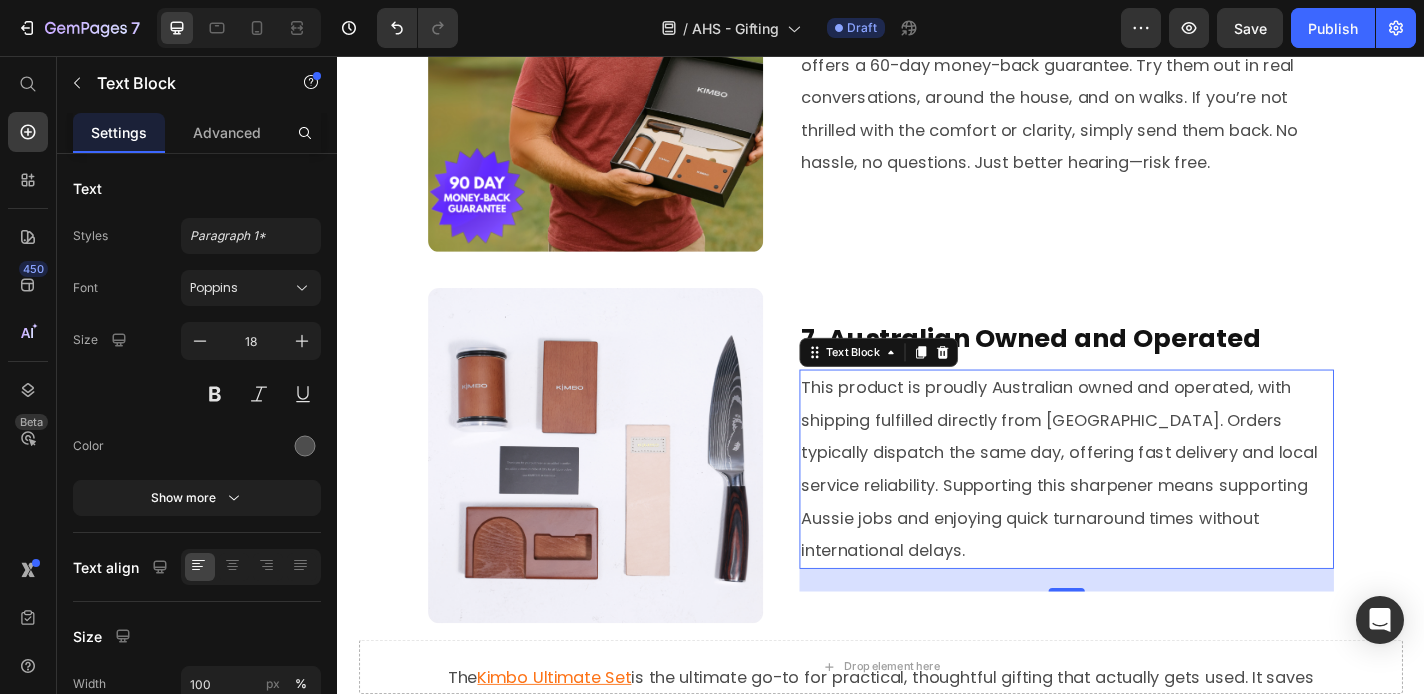 click on "This product is proudly Australian owned and operated, with shipping fulfilled directly from Sydney. Orders typically dispatch the same day, offering fast delivery and local service reliability. Supporting this sharpener means supporting Aussie jobs and enjoying quick turnaround times without international delays." at bounding box center [1142, 512] 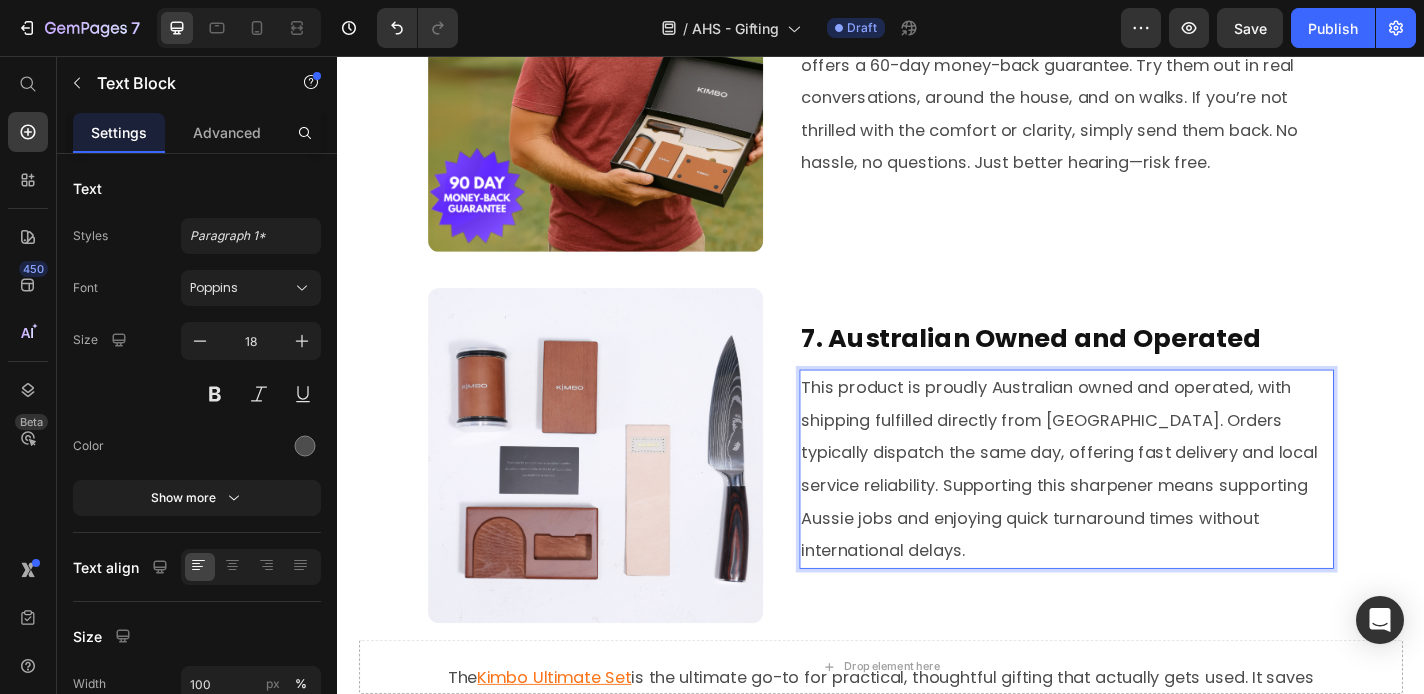click on "This product is proudly Australian owned and operated, with shipping fulfilled directly from Sydney. Orders typically dispatch the same day, offering fast delivery and local service reliability. Supporting this sharpener means supporting Aussie jobs and enjoying quick turnaround times without international delays." at bounding box center [1142, 512] 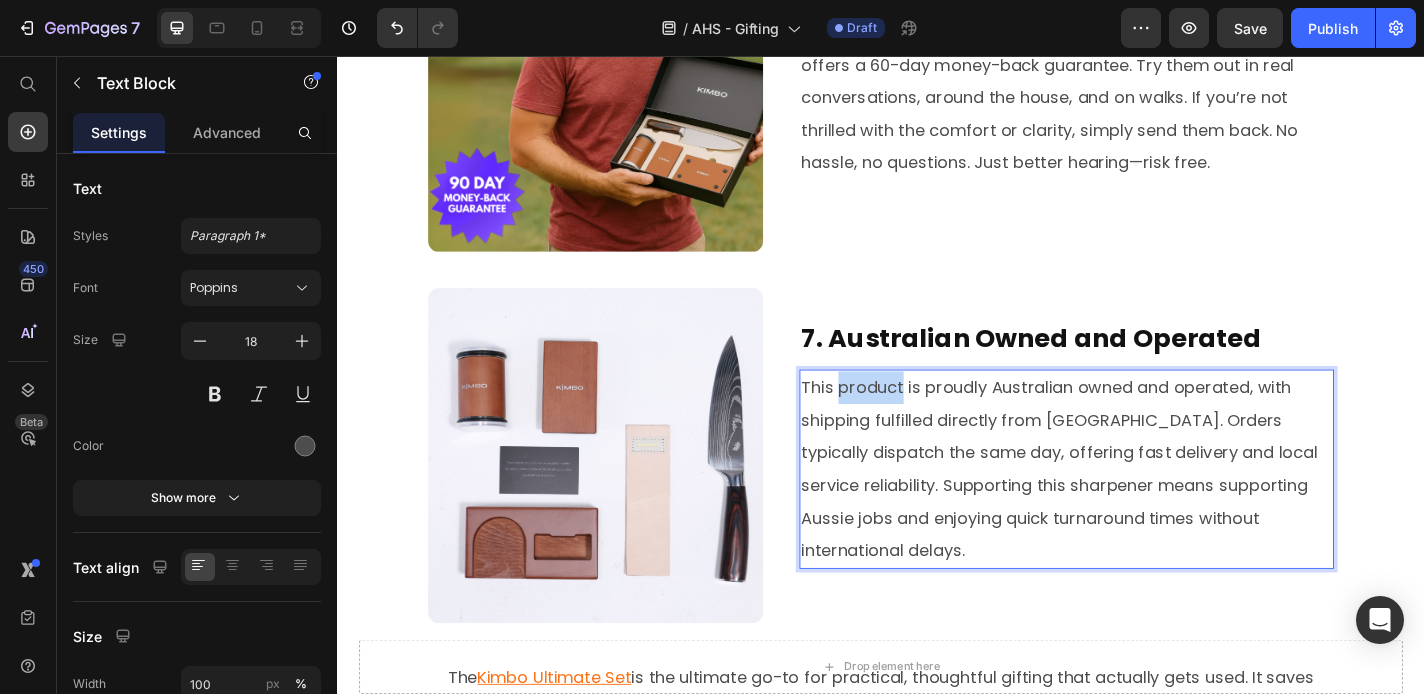 click on "This product is proudly Australian owned and operated, with shipping fulfilled directly from Sydney. Orders typically dispatch the same day, offering fast delivery and local service reliability. Supporting this sharpener means supporting Aussie jobs and enjoying quick turnaround times without international delays." at bounding box center [1142, 512] 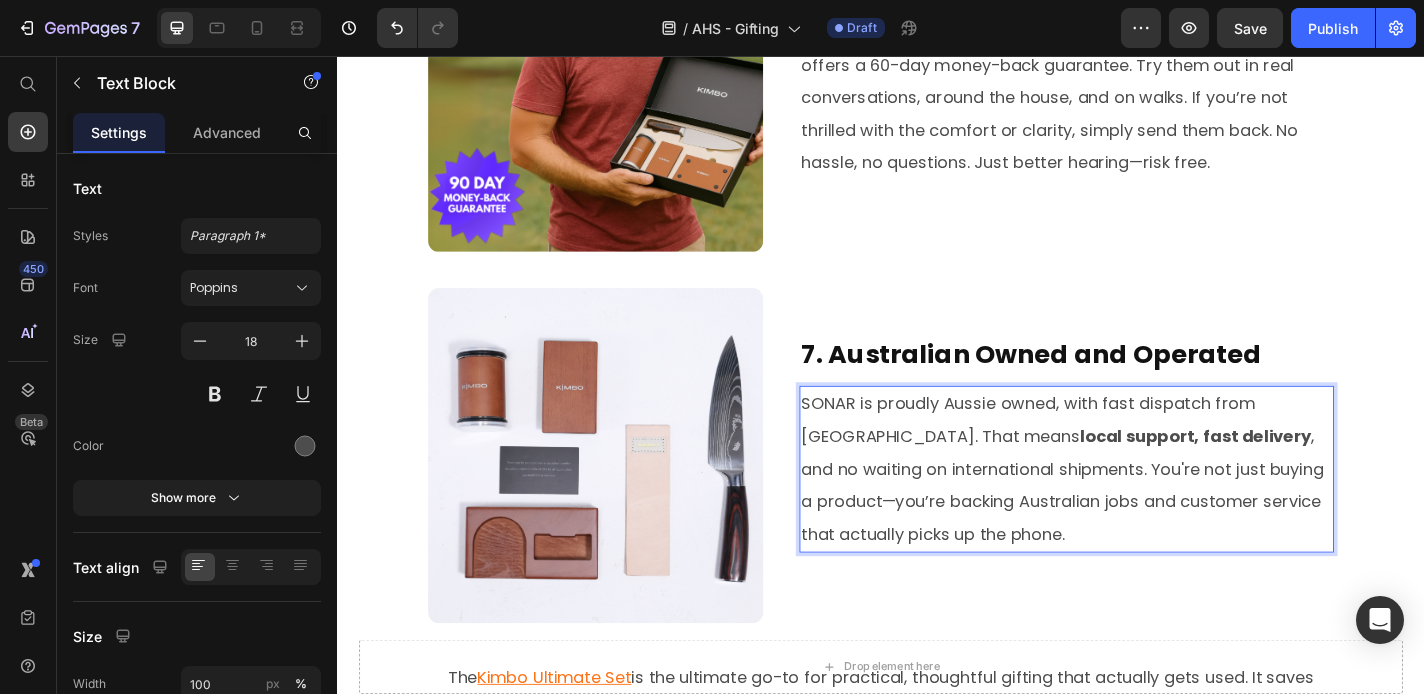 click on "SONAR is proudly Aussie owned, with fast dispatch from Sydney. That means  local support, fast delivery , and no waiting on international shipments. You're not just buying a product—you’re backing Australian jobs and customer service that actually picks up the phone." at bounding box center (1142, 512) 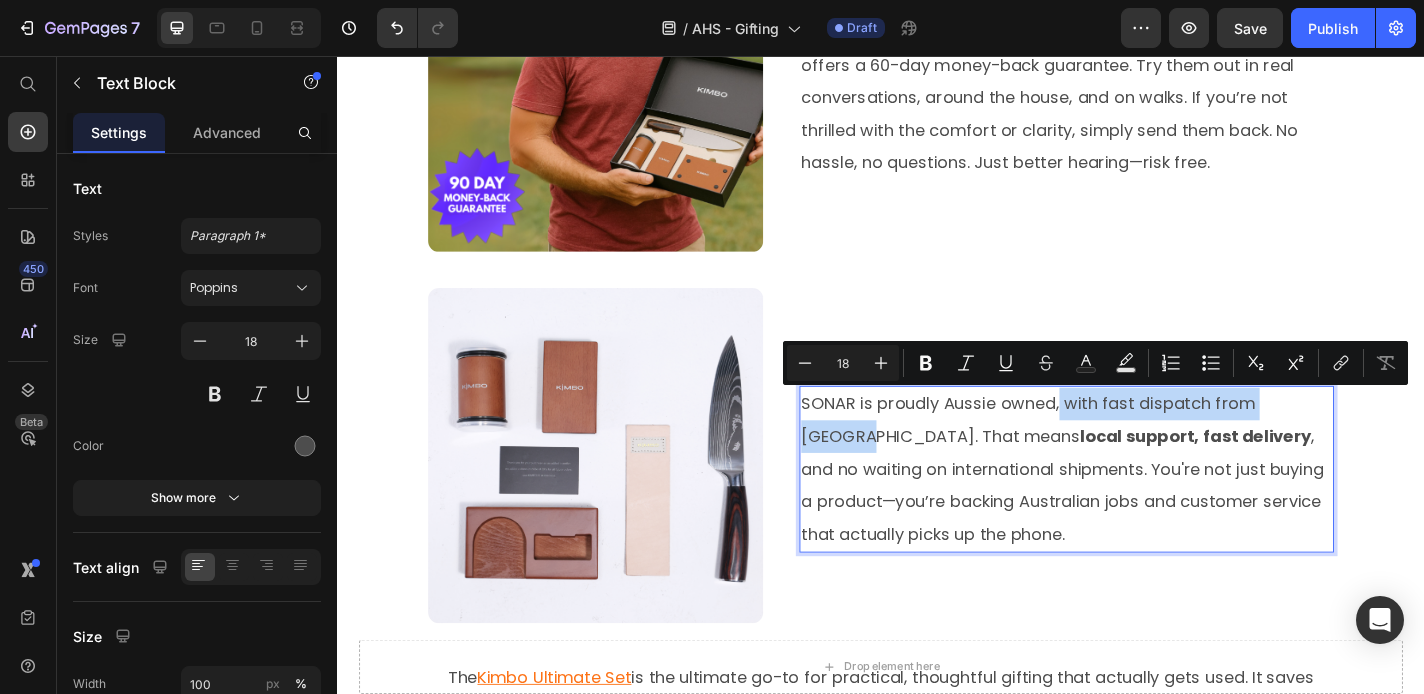 drag, startPoint x: 1421, startPoint y: 440, endPoint x: 1133, endPoint y: 446, distance: 288.0625 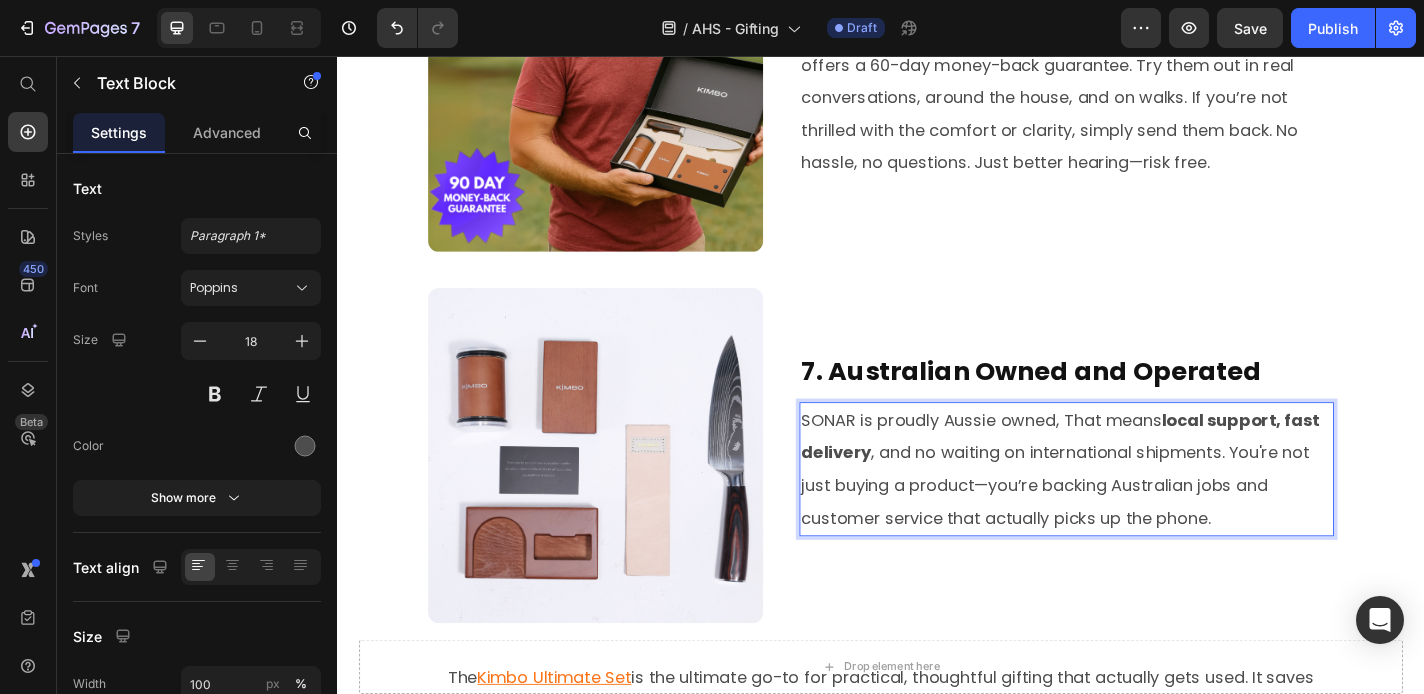 scroll, scrollTop: 3439, scrollLeft: 0, axis: vertical 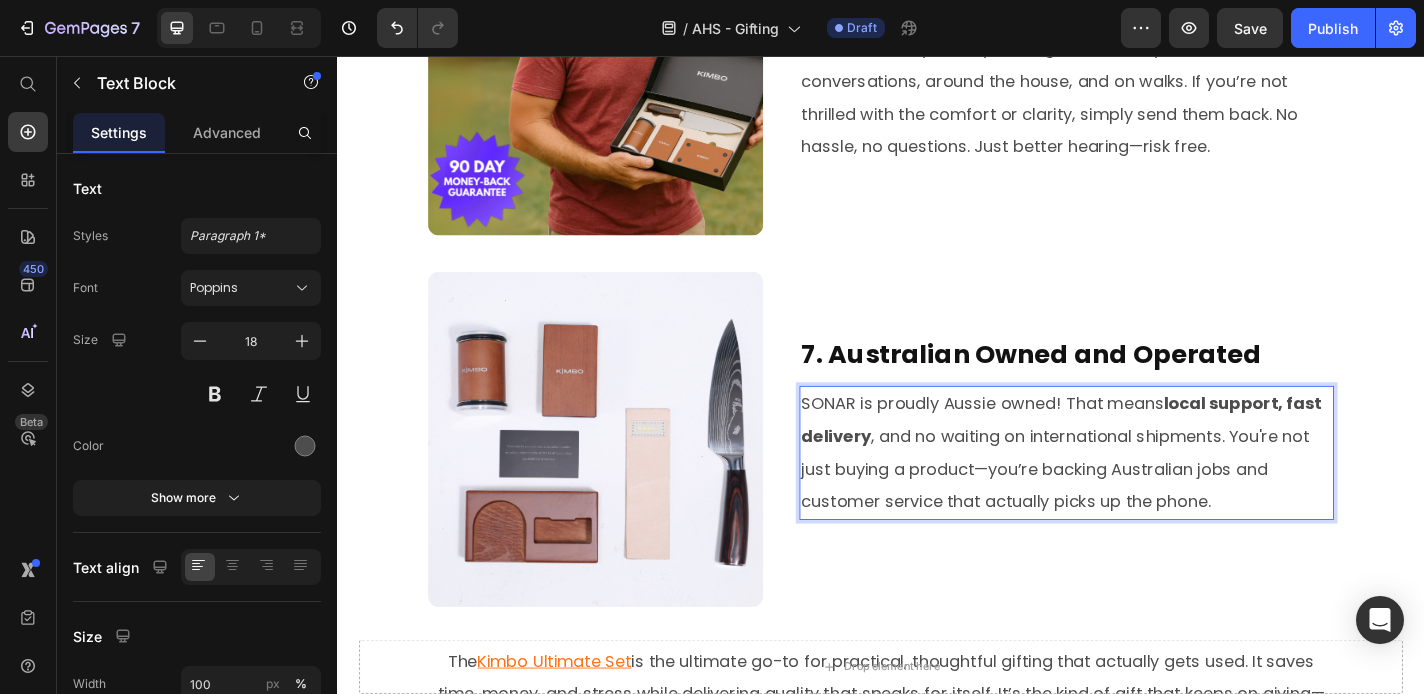 click on "local support, fast delivery" at bounding box center (1136, 457) 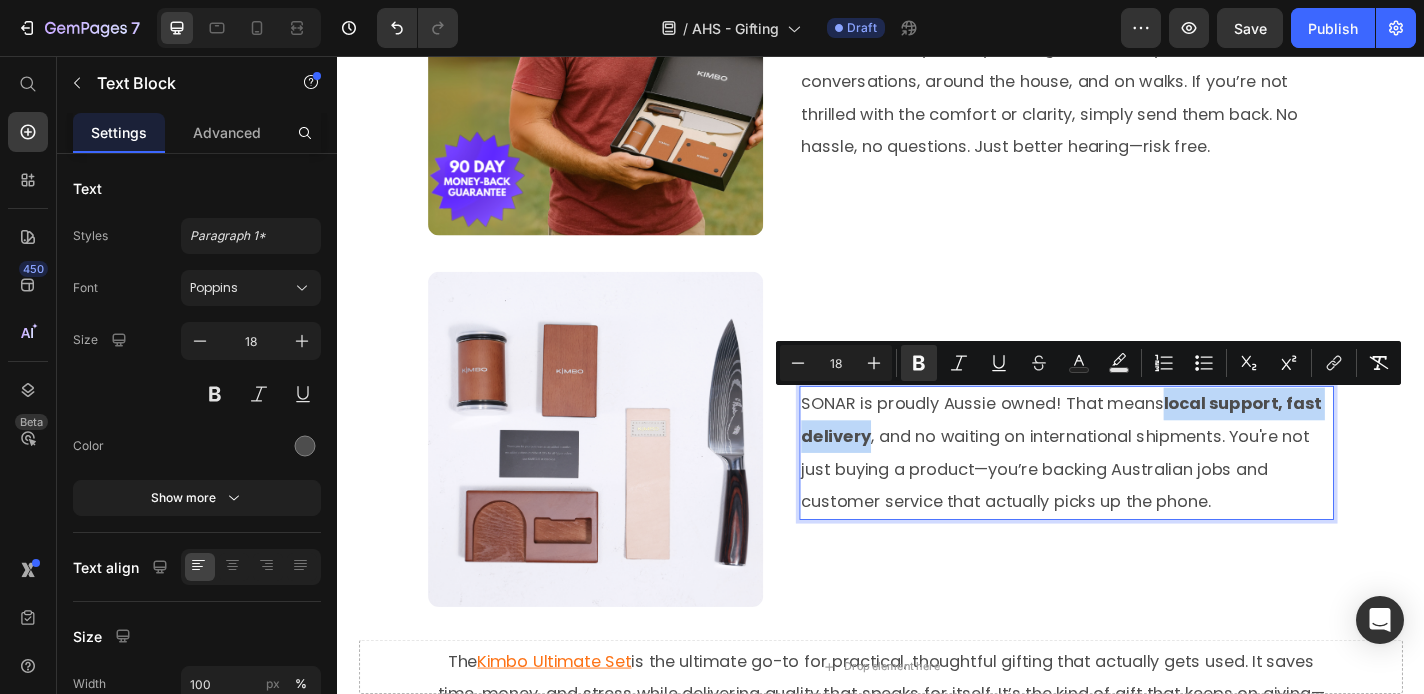 drag, startPoint x: 1254, startPoint y: 438, endPoint x: 921, endPoint y: 470, distance: 334.534 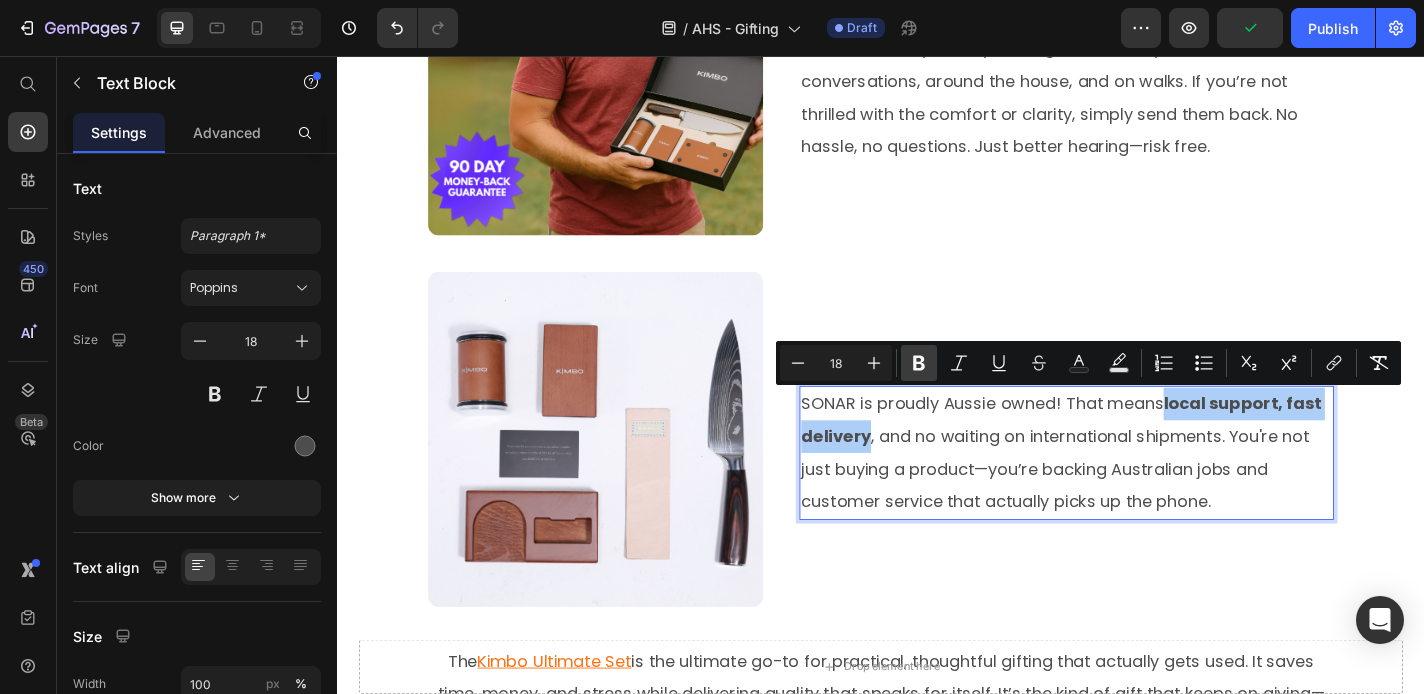 click 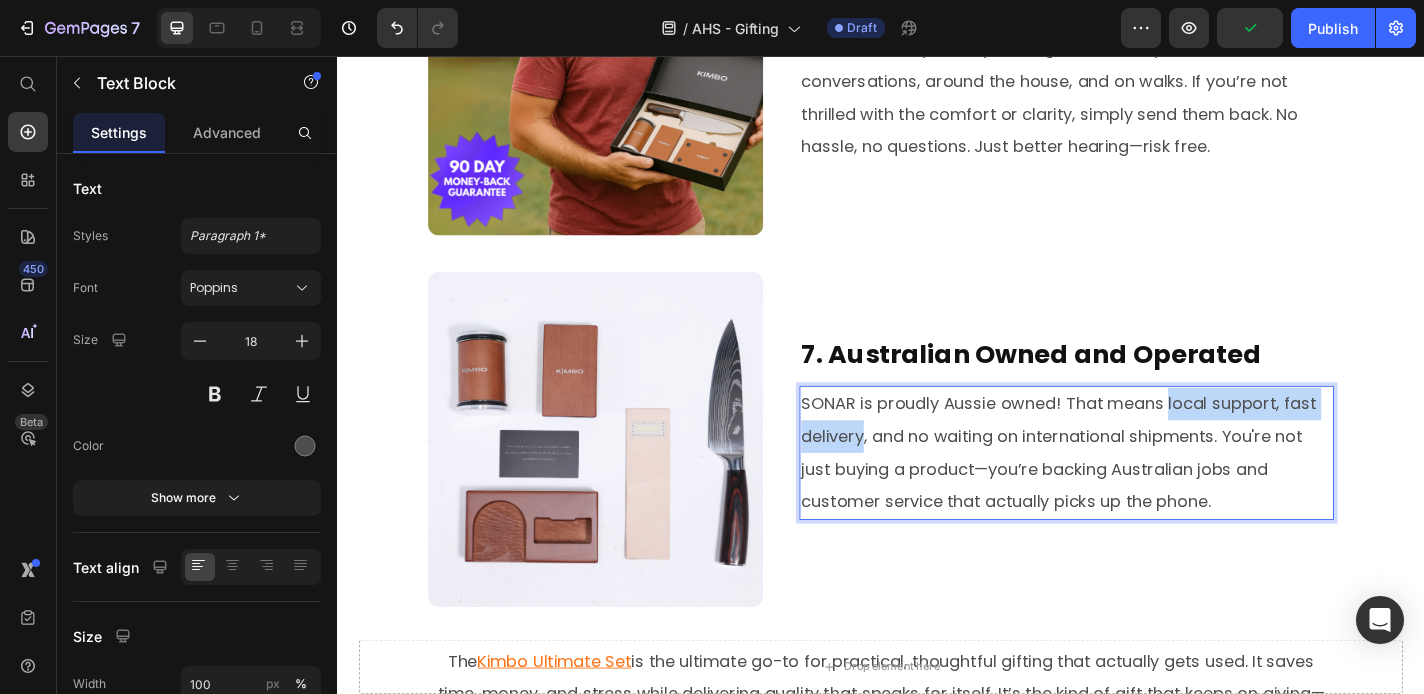 click on "SONAR is proudly Aussie owned! That means local support, fast delivery, and no waiting on international shipments. You're not just buying a product—you’re backing Australian jobs and customer service that actually picks up the phone." at bounding box center [1142, 494] 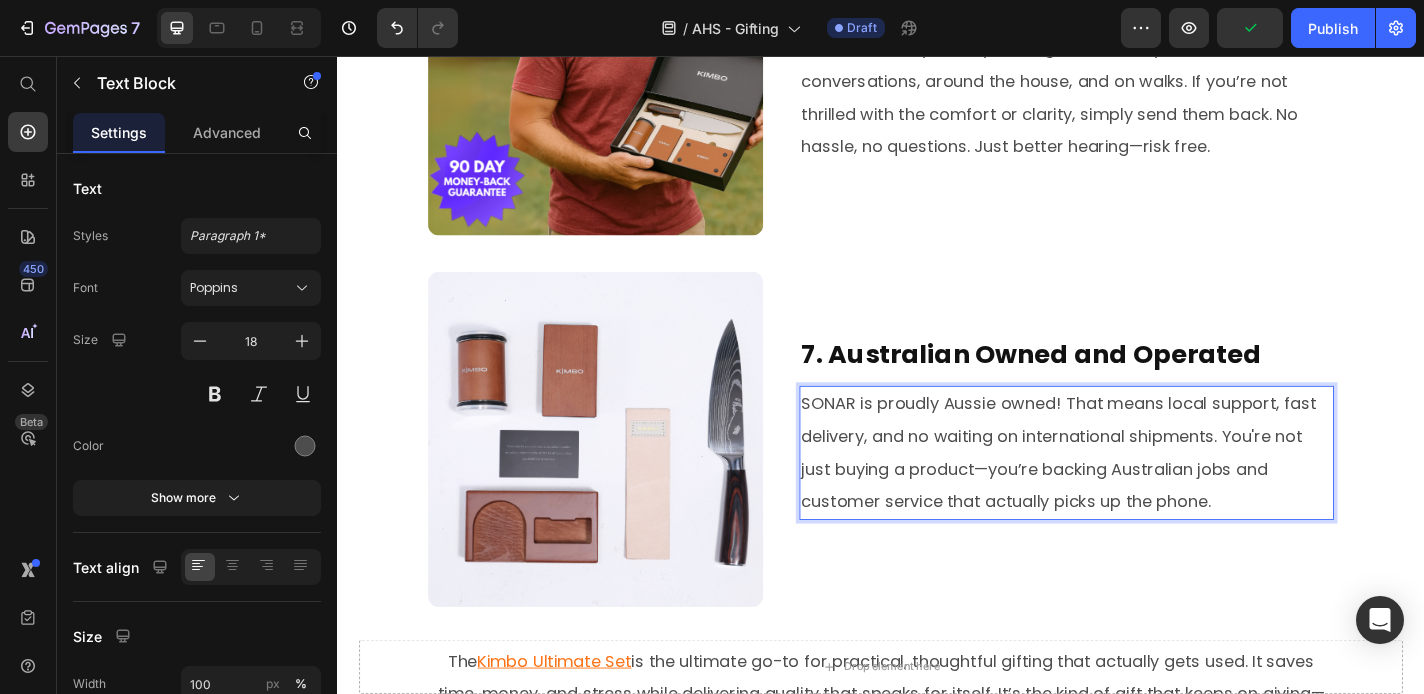click on "SONAR is proudly Aussie owned! That means local support, fast delivery, and no waiting on international shipments. You're not just buying a product—you’re backing Australian jobs and customer service that actually picks up the phone." at bounding box center [1142, 494] 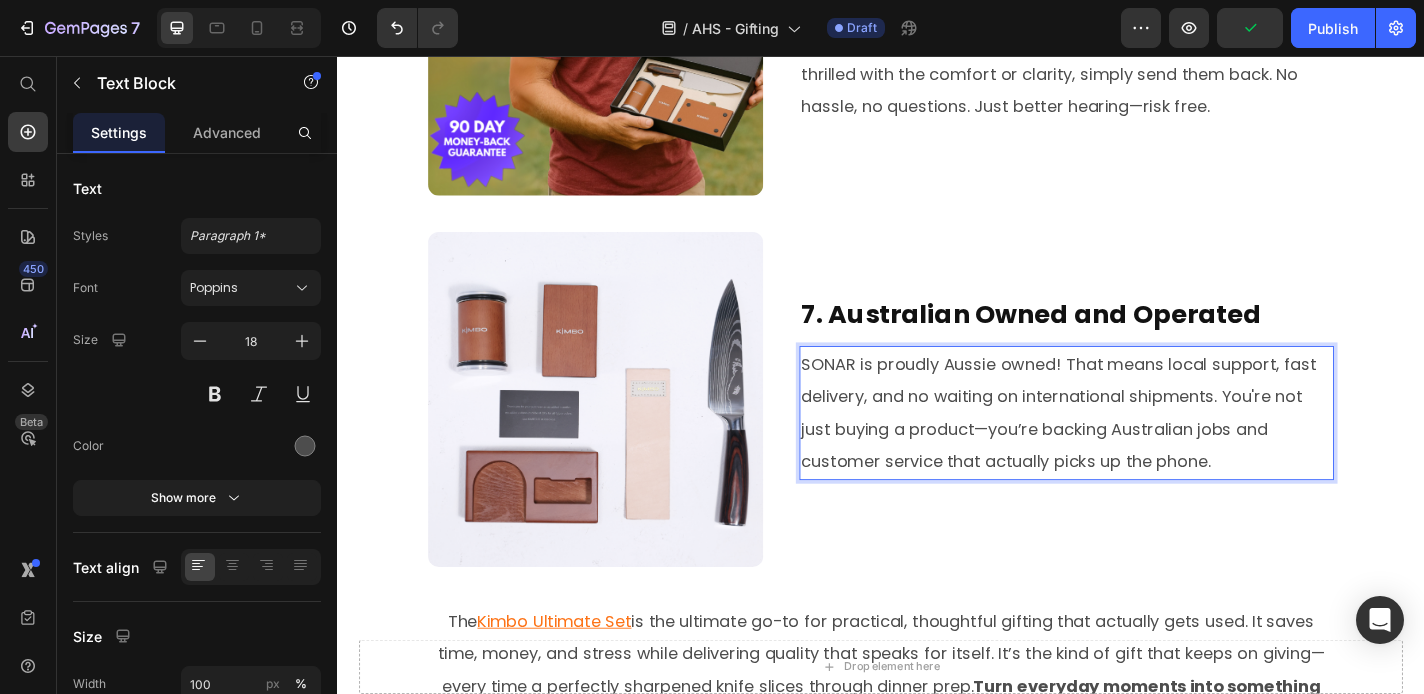 scroll, scrollTop: 3495, scrollLeft: 0, axis: vertical 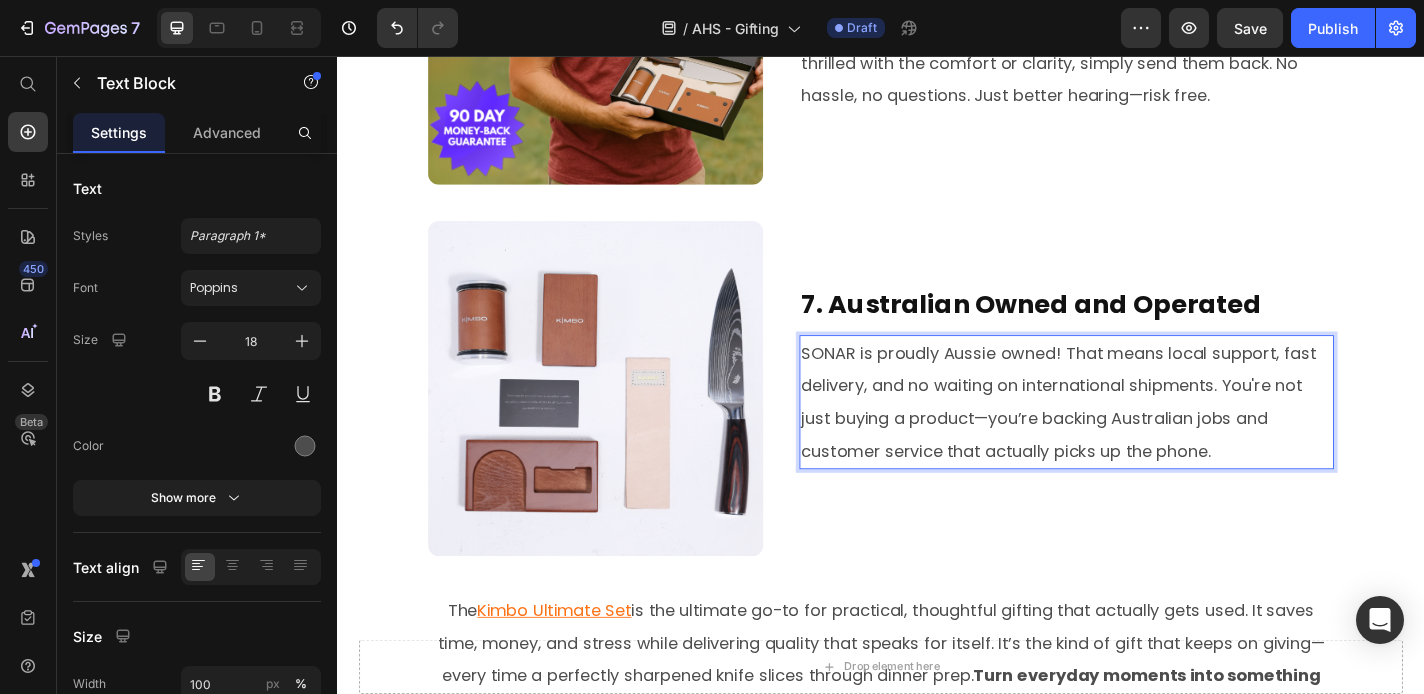 click on "SONAR is proudly Aussie owned! That means local support, fast delivery, and no waiting on international shipments. You're not just buying a product—you’re backing Australian jobs and customer service that actually picks up the phone." at bounding box center [1142, 438] 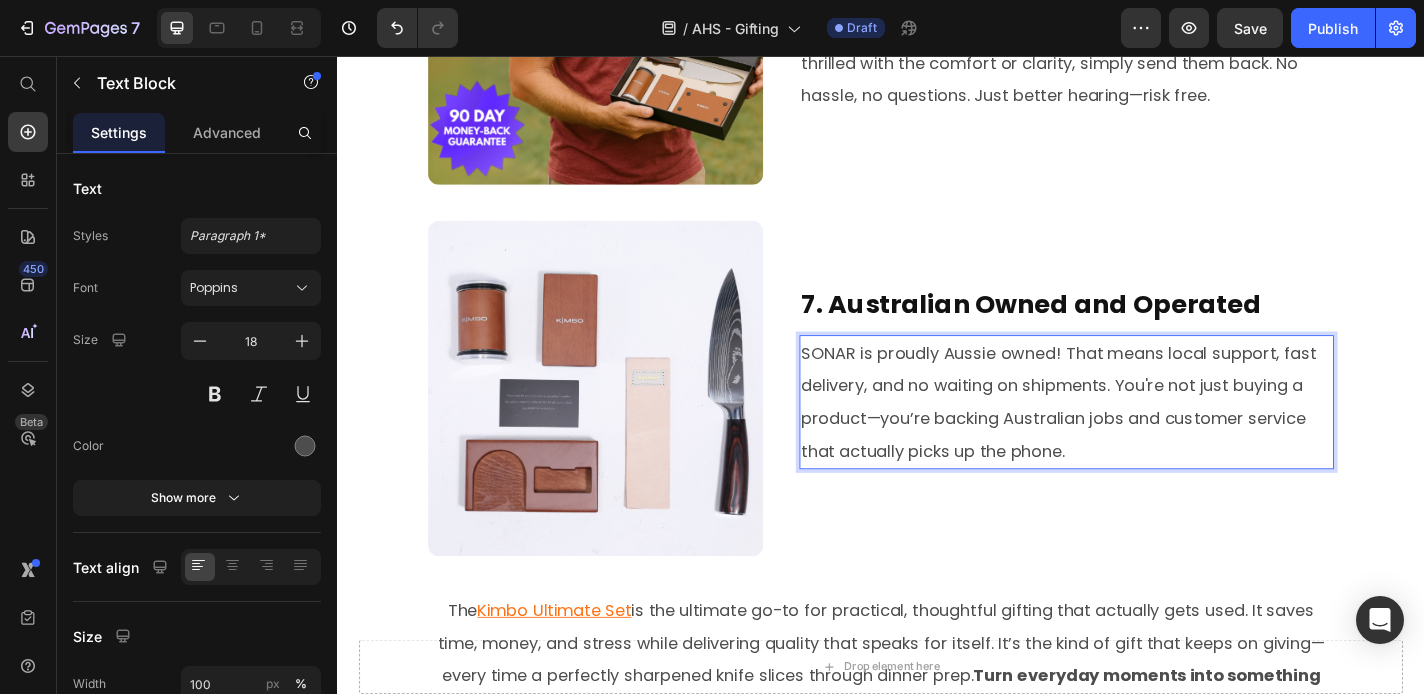 click on "SONAR is proudly Aussie owned! That means local support, fast delivery, and no waiting on shipments. You're not just buying a product—you’re backing Australian jobs and customer service that actually picks up the phone." at bounding box center (1142, 438) 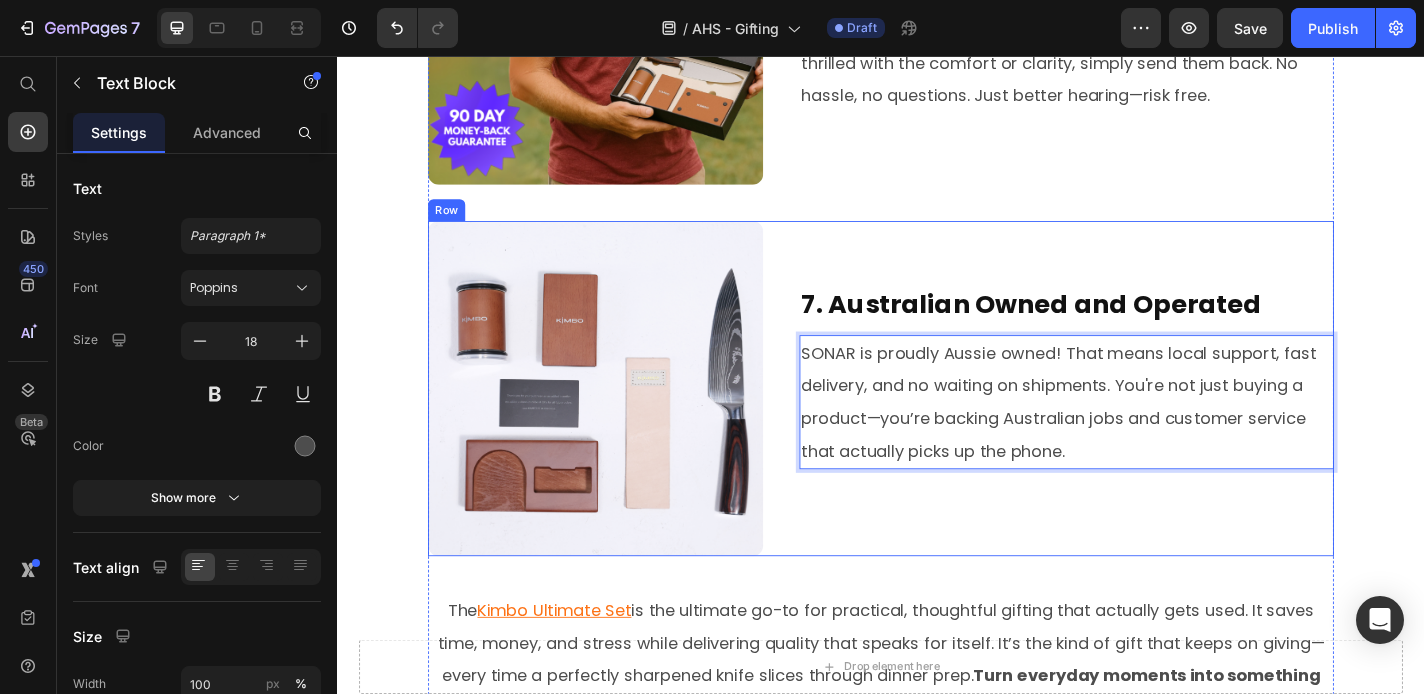 click on "7. Australian Owned and Operated Heading SONAR is proudly Aussie owned! That means local support, fast delivery, and no waiting on shipments. You're not just buying a product—you’re backing Australian jobs and customer service that actually picks up the phone. Text Block   25" at bounding box center [1142, 423] 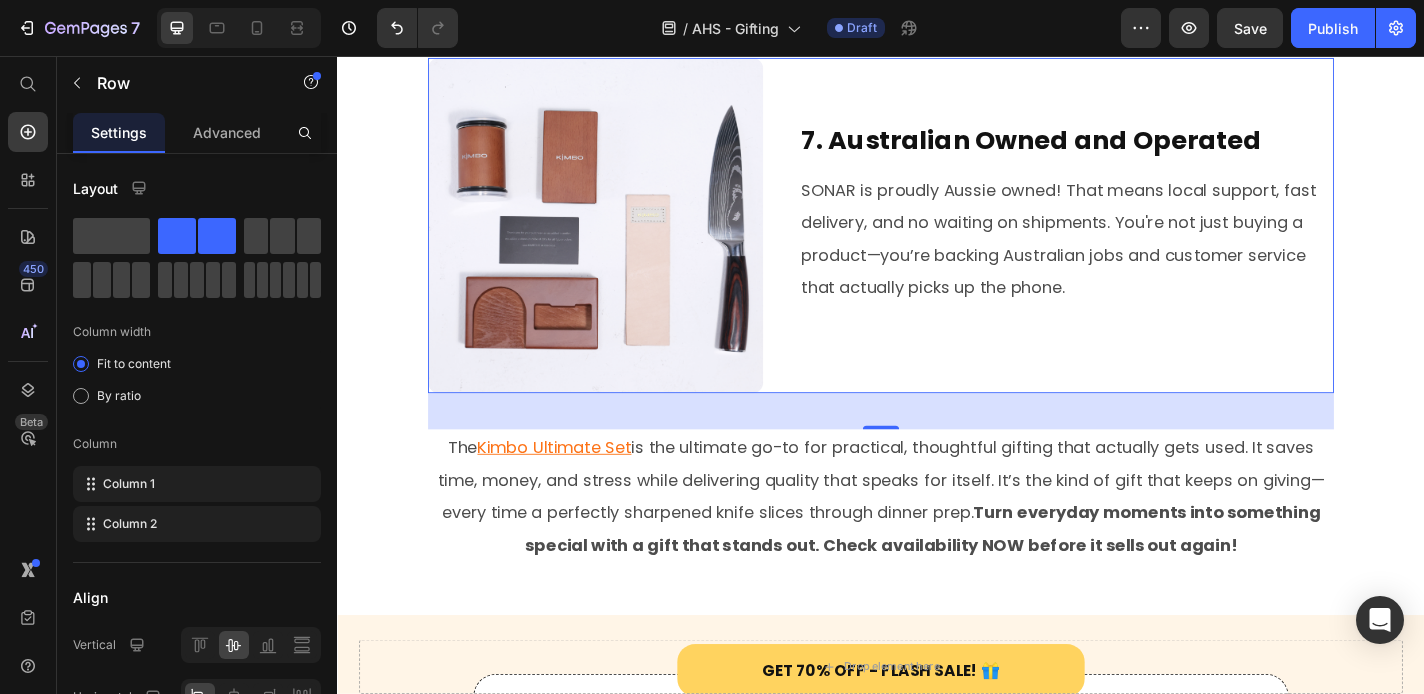 scroll, scrollTop: 3686, scrollLeft: 0, axis: vertical 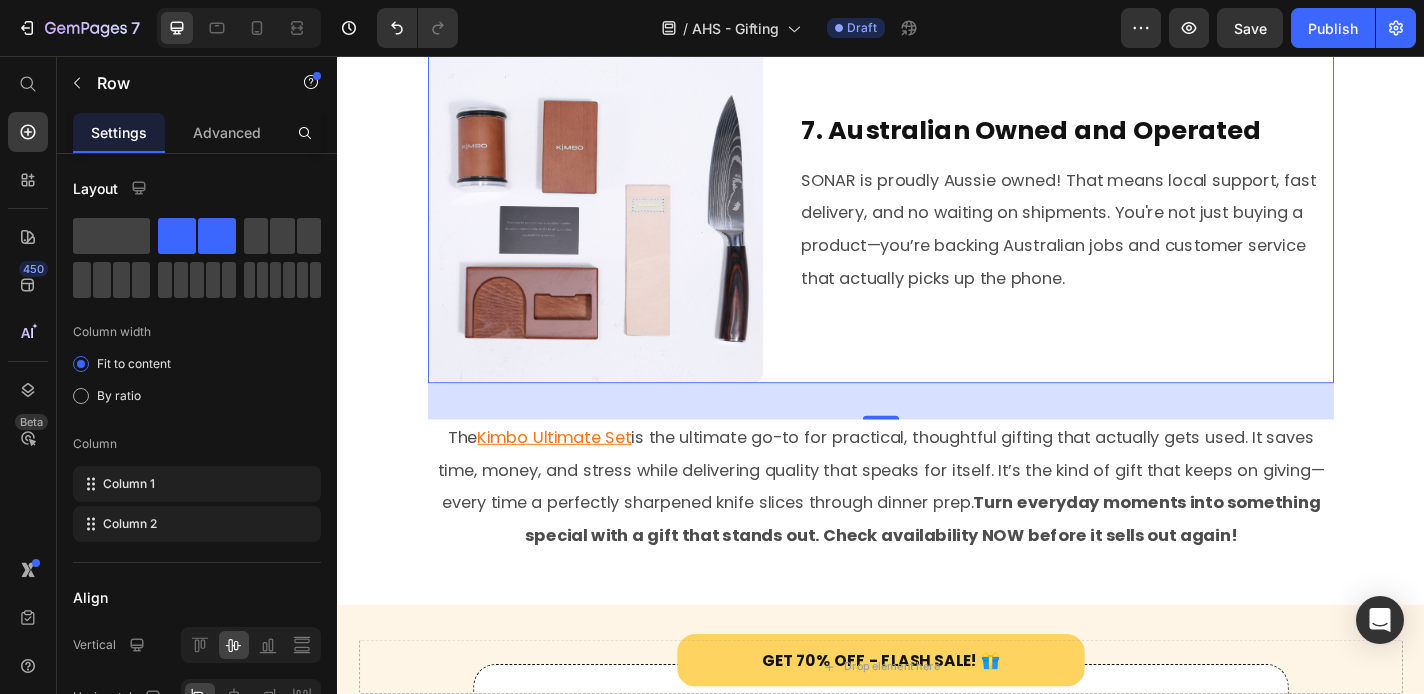 click on "40" at bounding box center (937, 437) 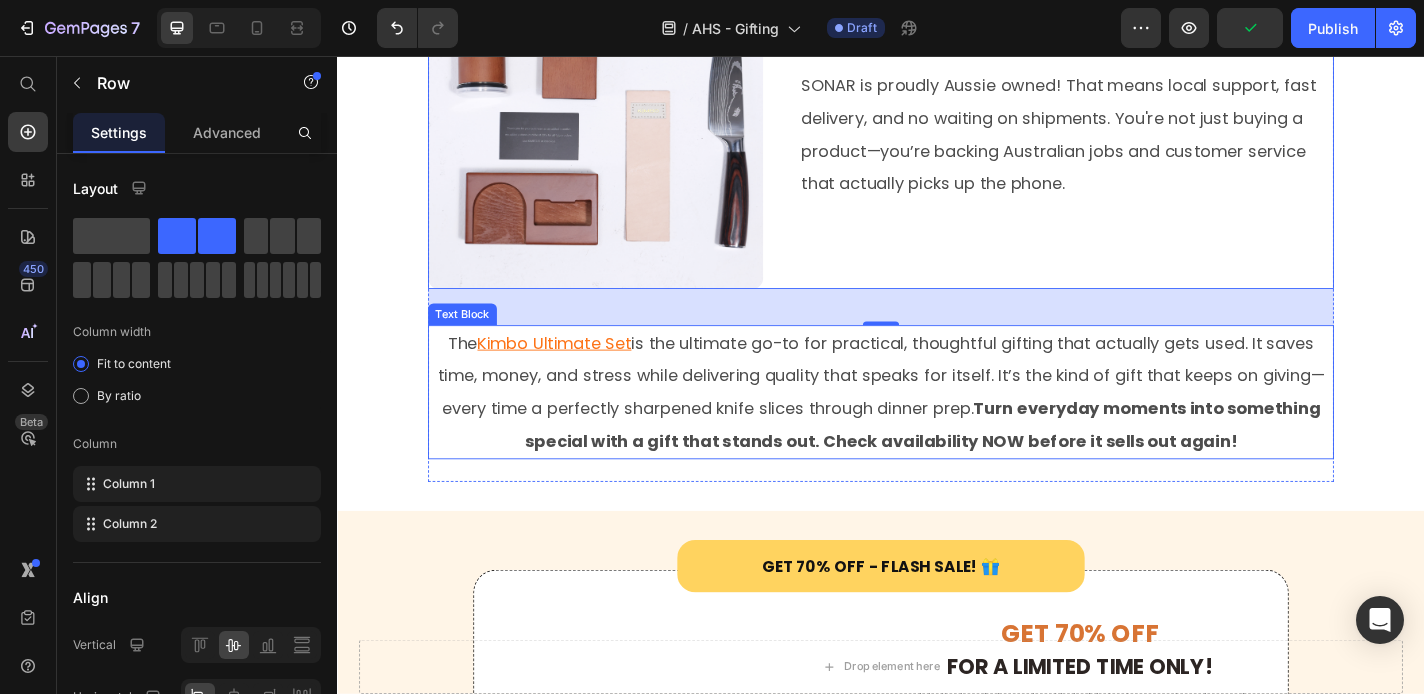 scroll, scrollTop: 3801, scrollLeft: 0, axis: vertical 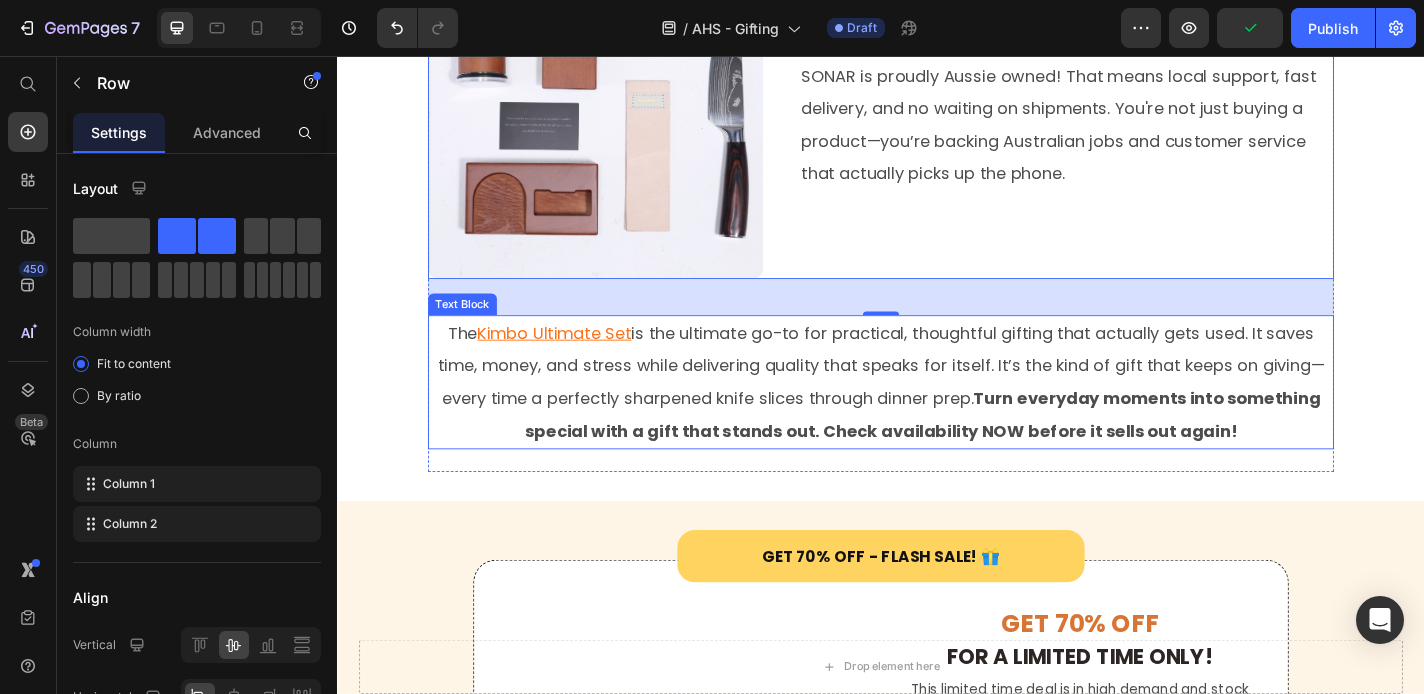 click on "The  Kimbo Ultimate Set  is the ultimate go-to for practical, thoughtful gifting that actually gets used. It saves time, money, and stress while delivering quality that speaks for itself. It’s the kind of gift that keeps on giving—every time a perfectly sharpened knife slices through dinner prep.  Turn everyday moments into something special with a gift that stands out. Check availability NOW before it sells out again!" at bounding box center [937, 416] 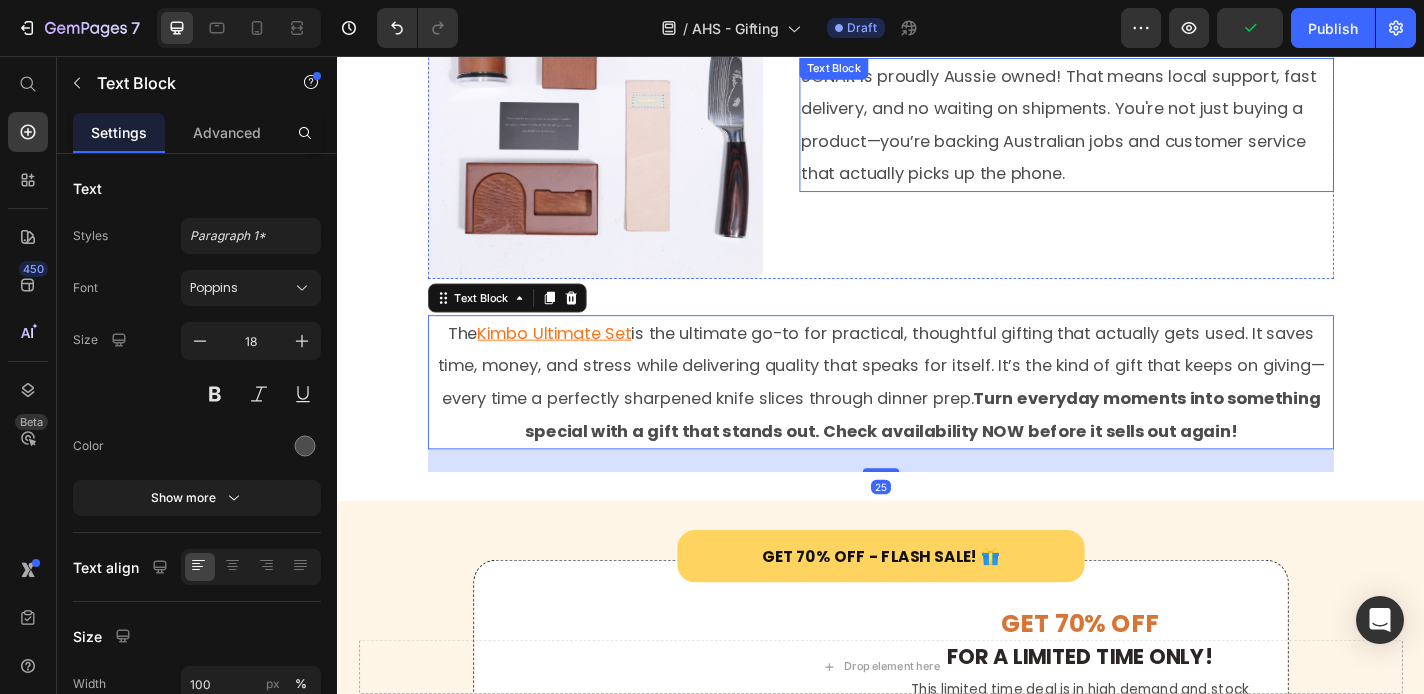 click on "SONAR is proudly Aussie owned! That means local support, fast delivery, and no waiting on shipments. You're not just buying a product—you’re backing Australian jobs and customer service that actually picks up the phone." at bounding box center (1142, 132) 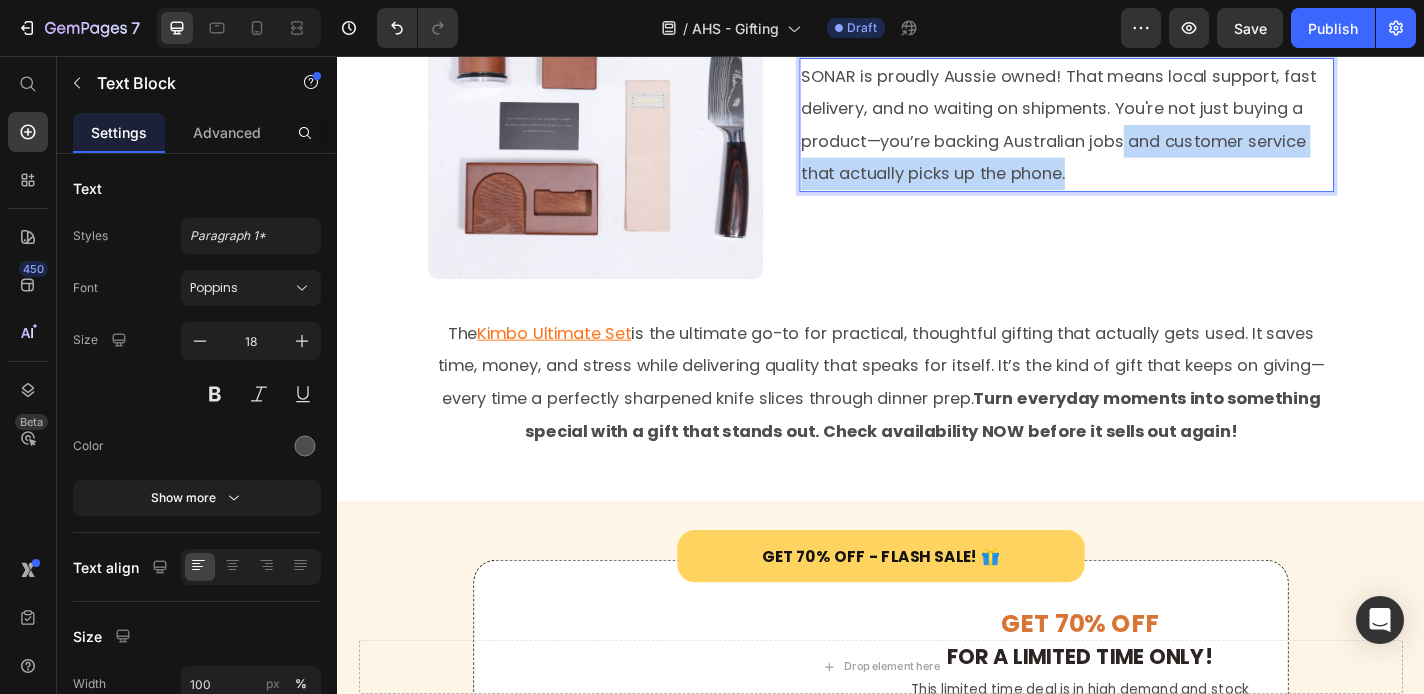 drag, startPoint x: 1181, startPoint y: 186, endPoint x: 1209, endPoint y: 144, distance: 50.47772 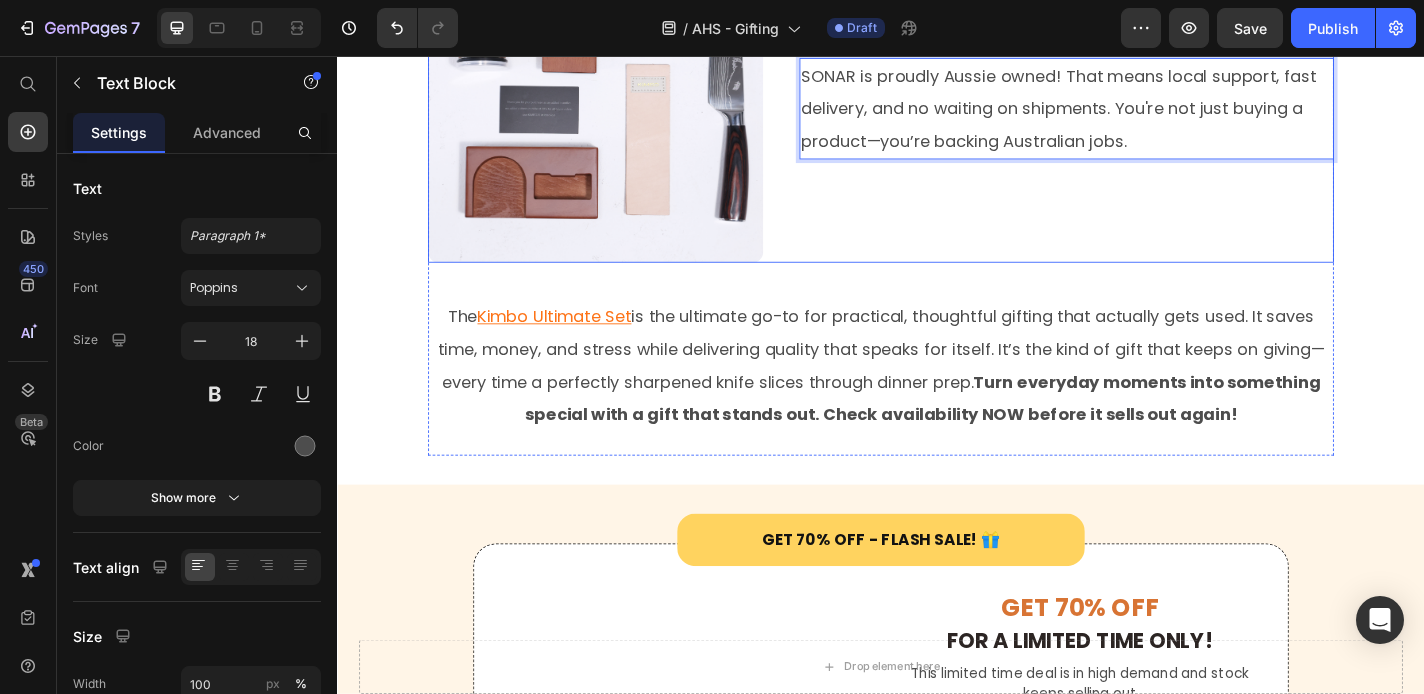 click on "5.Gift-Ready Packaging Heading Image 5. Gift-Ready Packaging That Shows You Care Heading Looking for a gift that actually gets used? SONAR Originals come packaged in a sleek, secure box—ready for birthdays, holidays, or just because. Whether it’s a surprise for Mum, Dad, or even yourself, it’s a thoughtful,  life-enhancing gift that says “I care” —no wrapping stress needed. Text Block Row 6. 90-Day Money Back Guarantee Heading Image 6. 60-Day Money Back Guarantee Heading We get it—trying something new can feel risky. That’s why SONAR offers a 60-day money-back guarantee. Try them out in real conversations, around the house, and on walks. If you’re not thrilled with the comfort or clarity, simply send them back. No hassle, no questions. Just better hearing—risk free. Text Block Row 7. Australian Owned and Operated With Same-Day Shipping From Sydney, Australia Heading Image 7. Australian Owned and Operated Heading Text Block   25 Row The  Kimbo Ultimate Set Text Block" at bounding box center [937, -205] 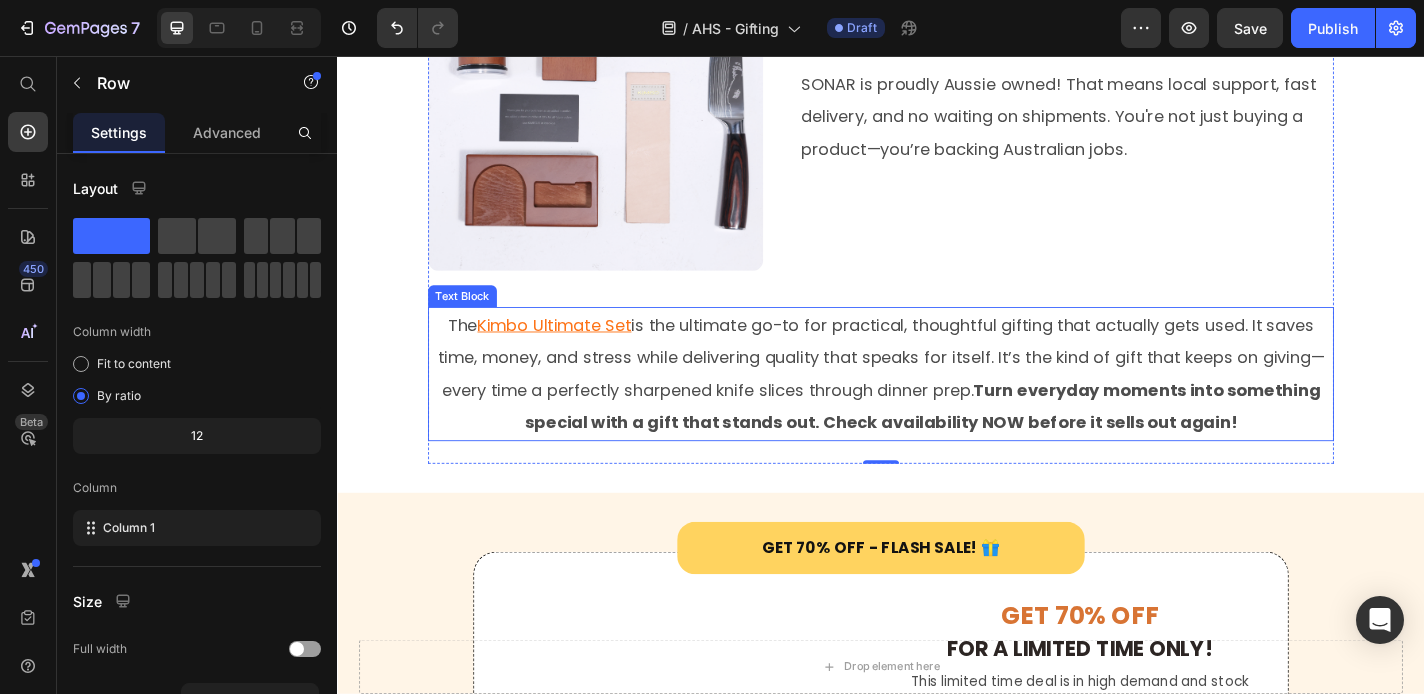 scroll, scrollTop: 3790, scrollLeft: 0, axis: vertical 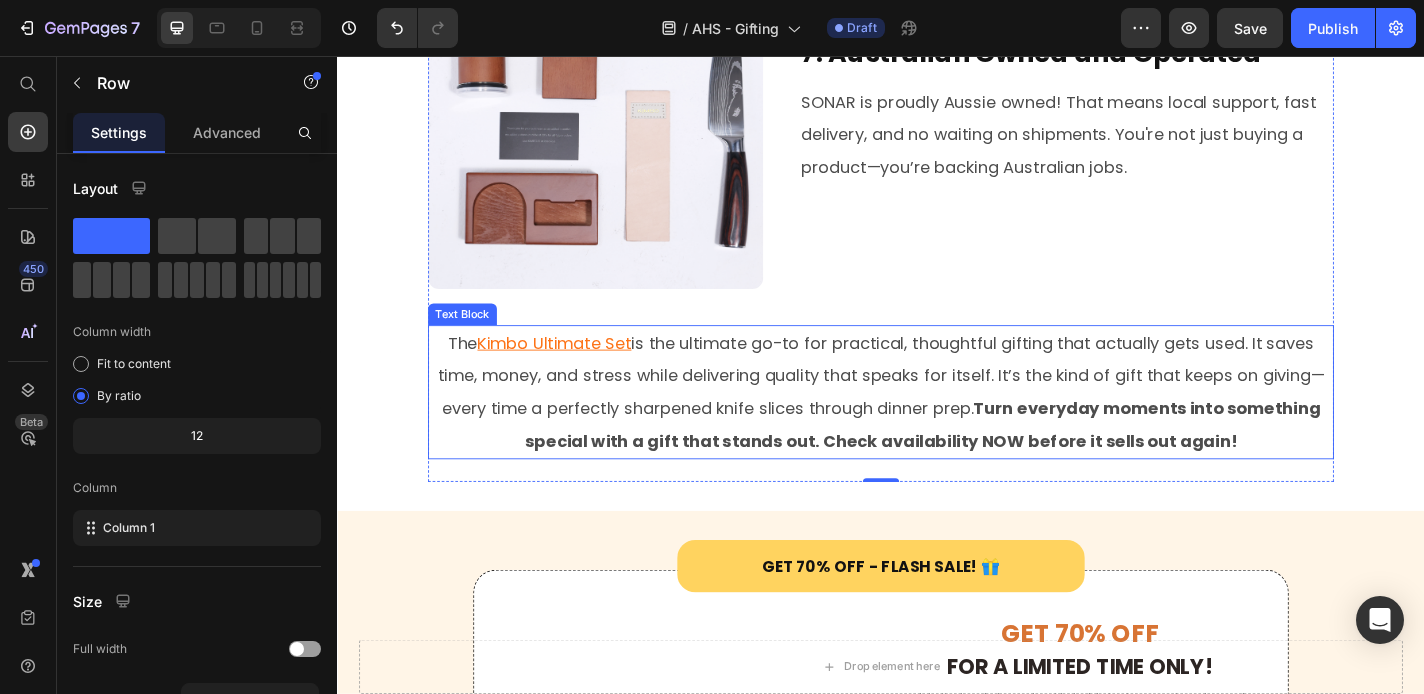 click on "The  Kimbo Ultimate Set  is the ultimate go-to for practical, thoughtful gifting that actually gets used. It saves time, money, and stress while delivering quality that speaks for itself. It’s the kind of gift that keeps on giving—every time a perfectly sharpened knife slices through dinner prep.  Turn everyday moments into something special with a gift that stands out. Check availability NOW before it sells out again!" at bounding box center [937, 427] 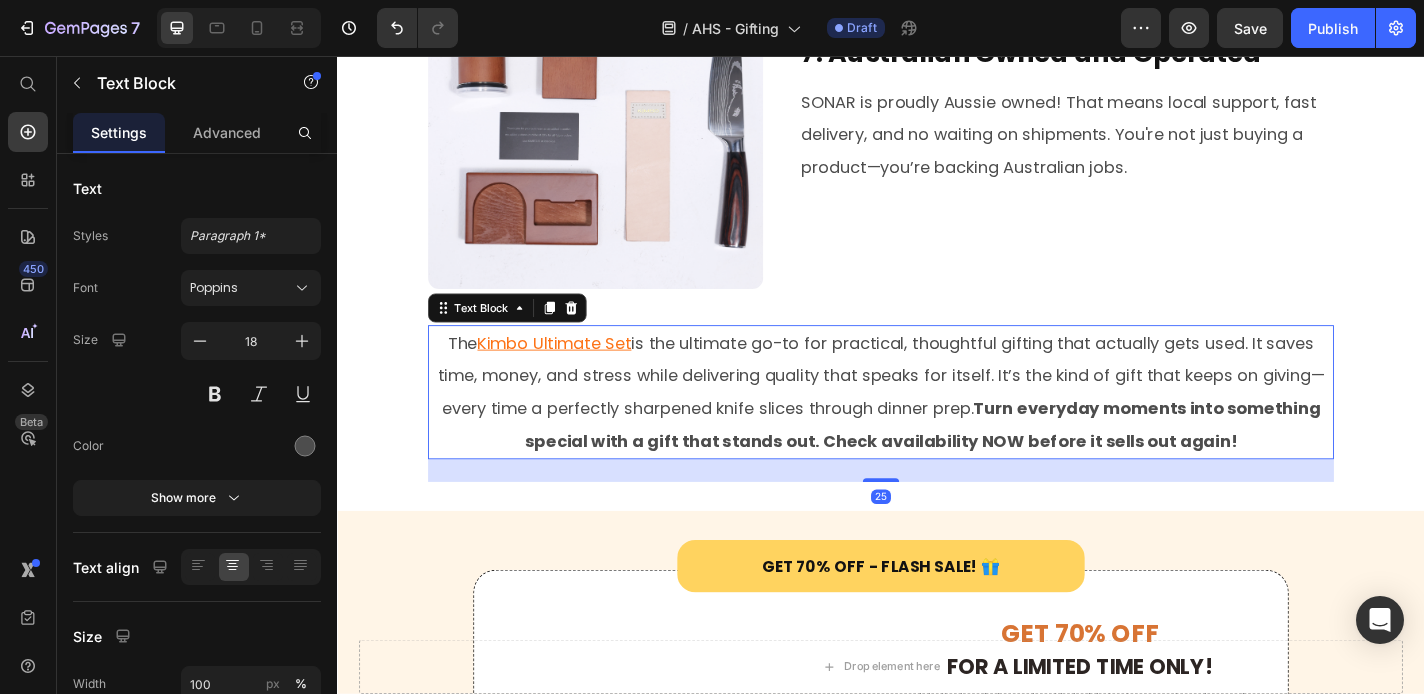 click on "The  Kimbo Ultimate Set  is the ultimate go-to for practical, thoughtful gifting that actually gets used. It saves time, money, and stress while delivering quality that speaks for itself. It’s the kind of gift that keeps on giving—every time a perfectly sharpened knife slices through dinner prep.  Turn everyday moments into something special with a gift that stands out. Check availability NOW before it sells out again!" at bounding box center [937, 427] 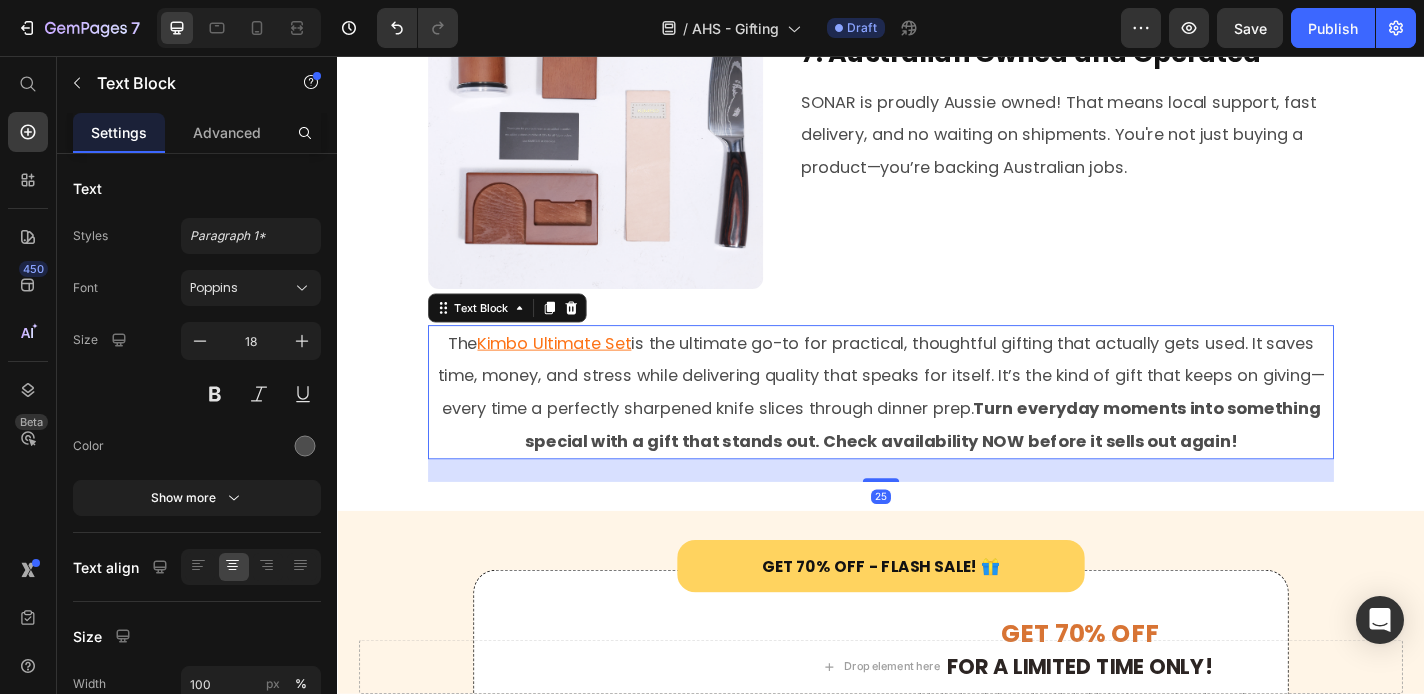 click on "The  Kimbo Ultimate Set  is the ultimate go-to for practical, thoughtful gifting that actually gets used. It saves time, money, and stress while delivering quality that speaks for itself. It’s the kind of gift that keeps on giving—every time a perfectly sharpened knife slices through dinner prep.  Turn everyday moments into something special with a gift that stands out. Check availability NOW before it sells out again!" at bounding box center [937, 427] 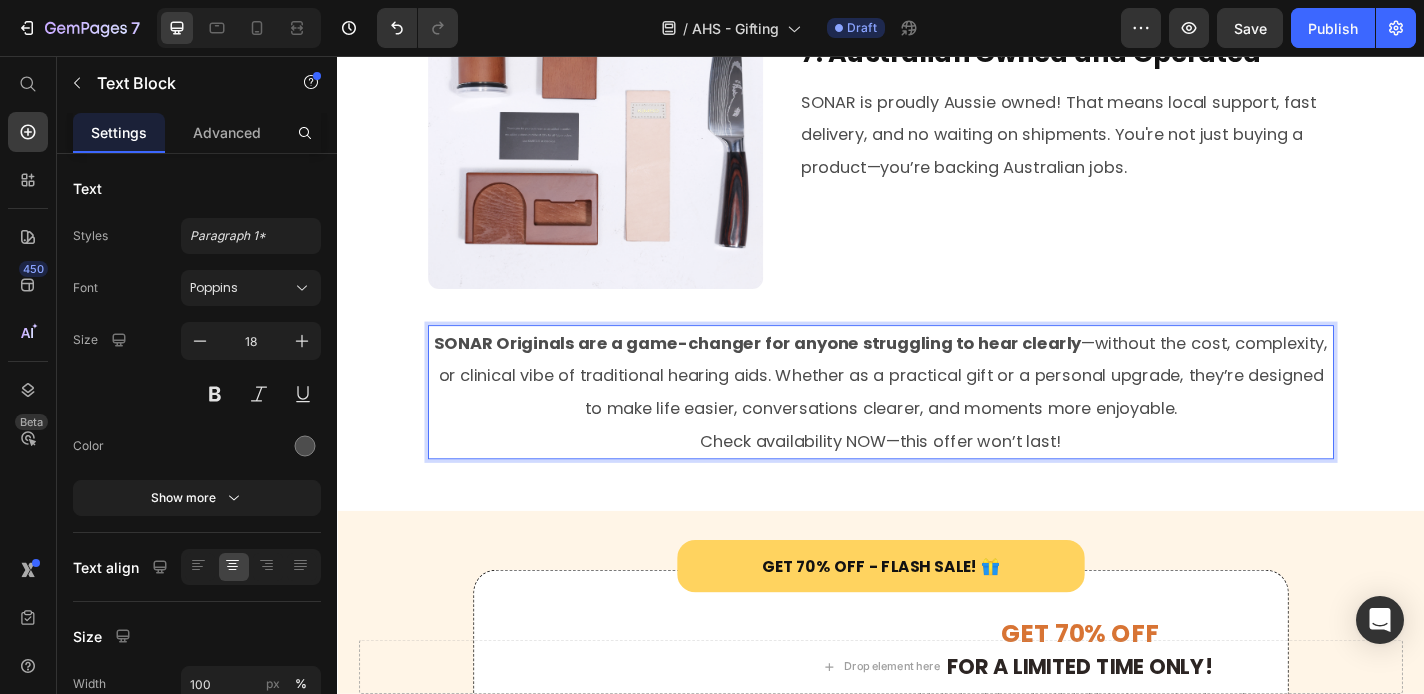 click on "SONAR Originals are a game-changer for anyone struggling to hear clearly —without the cost, complexity, or clinical vibe of traditional hearing aids. Whether as a practical gift or a personal upgrade, they’re designed to make life easier, conversations clearer, and moments more enjoyable. Check availability NOW—this offer won’t last!" at bounding box center (937, 427) 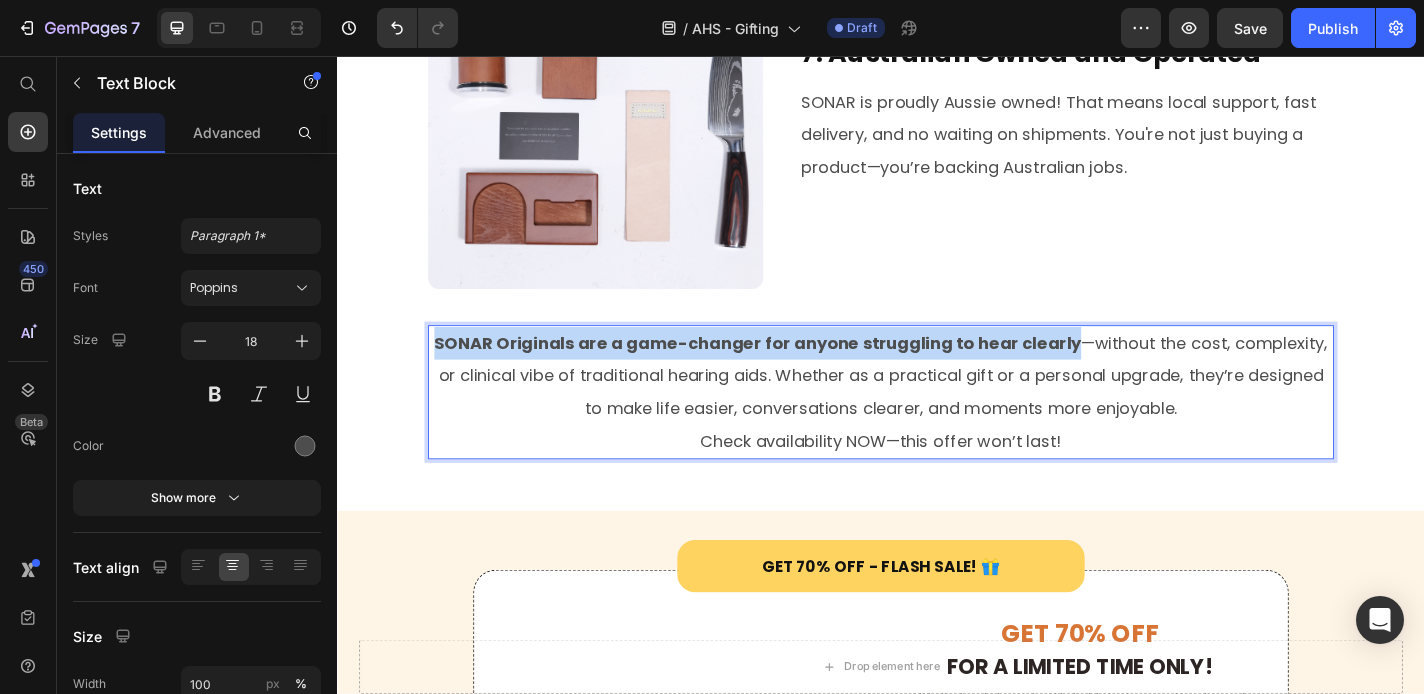 drag, startPoint x: 1135, startPoint y: 378, endPoint x: 411, endPoint y: 372, distance: 724.02484 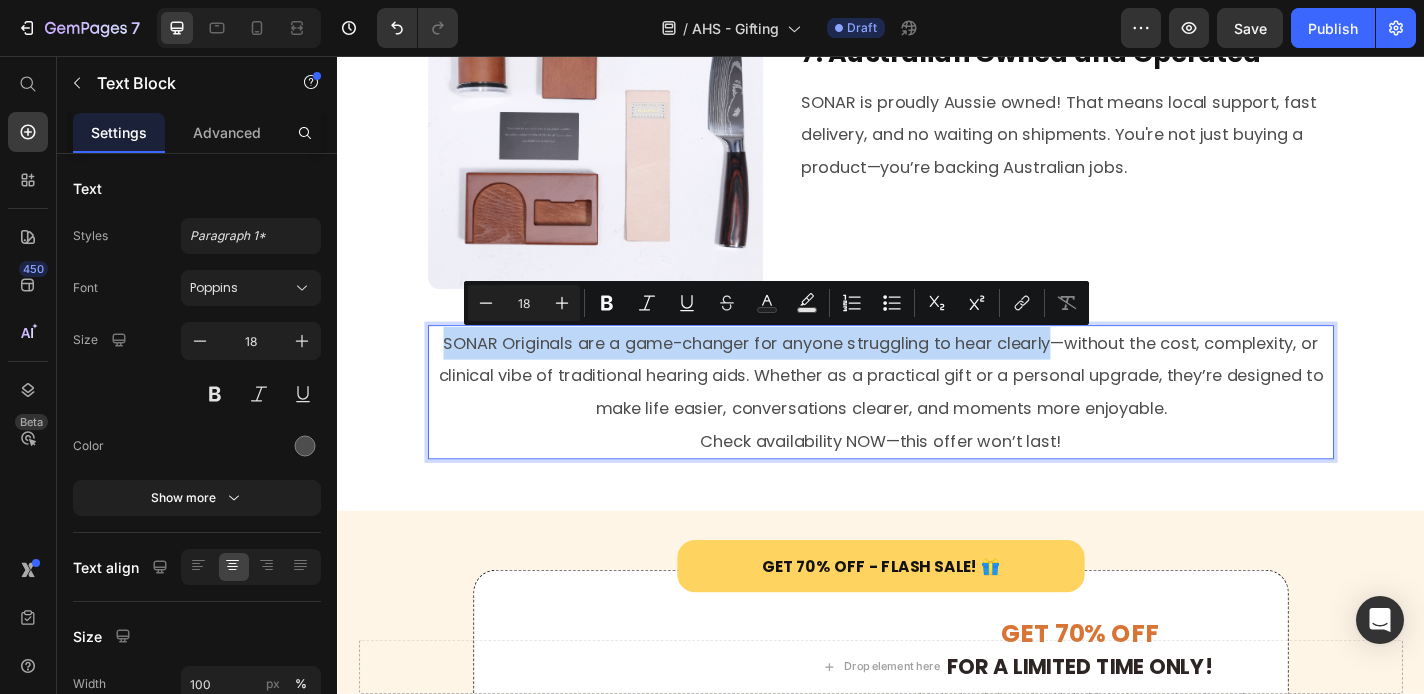 click on "SONAR Originals are a game-changer for anyone struggling to hear clearly—without the cost, complexity, or clinical vibe of traditional hearing aids. Whether as a practical gift or a personal upgrade, they’re designed to make life easier, conversations clearer, and moments more enjoyable. Check availability NOW—this offer won’t last!" at bounding box center [937, 427] 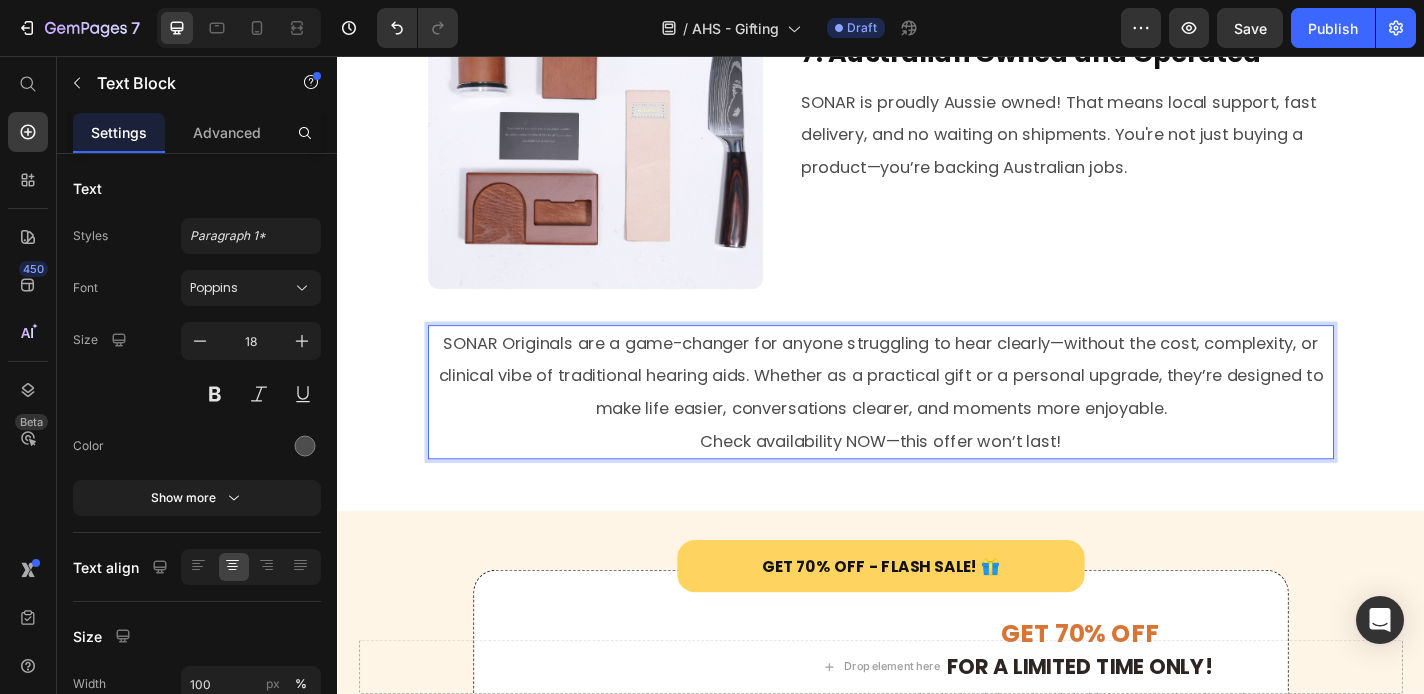 click on "SONAR Originals are a game-changer for anyone struggling to hear clearly—without the cost, complexity, or clinical vibe of traditional hearing aids. Whether as a practical gift or a personal upgrade, they’re designed to make life easier, conversations clearer, and moments more enjoyable. Check availability NOW—this offer won’t last!" at bounding box center (937, 427) 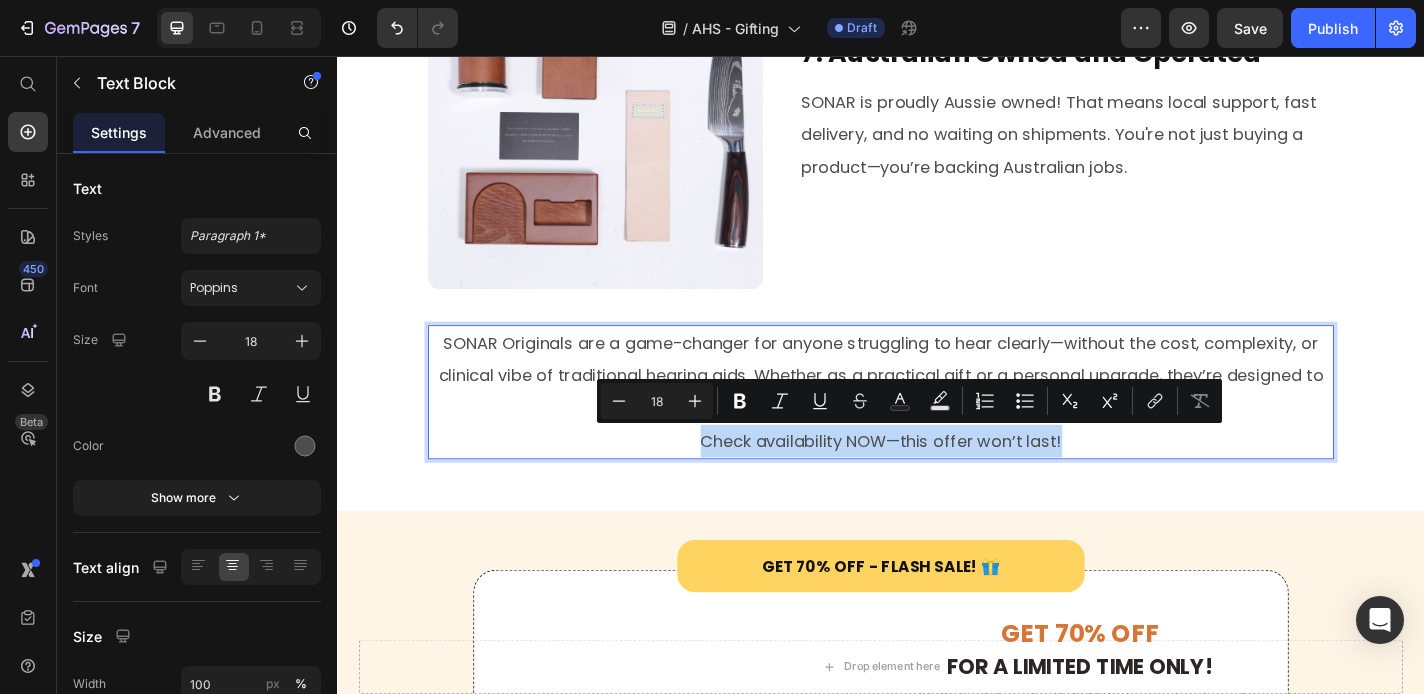 drag, startPoint x: 742, startPoint y: 482, endPoint x: 1208, endPoint y: 482, distance: 466 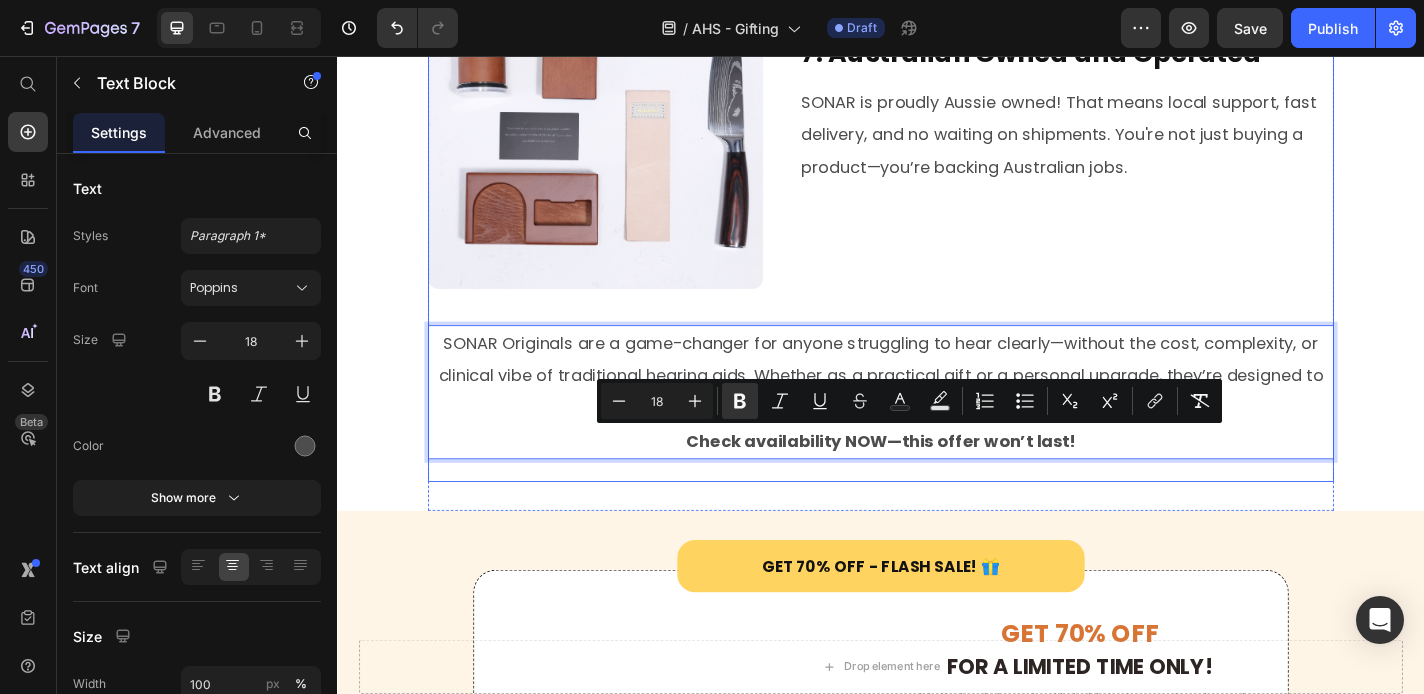 click on "5.Gift-Ready Packaging Heading Image 5. Gift-Ready Packaging That Shows You Care Heading Looking for a gift that actually gets used? SONAR Originals come packaged in a sleek, secure box—ready for birthdays, holidays, or just because. Whether it’s a surprise for Mum, Dad, or even yourself, it’s a thoughtful,  life-enhancing gift that says “I care” —no wrapping stress needed. Text Block Row 6. 90-Day Money Back Guarantee Heading Image 6. 60-Day Money Back Guarantee Heading We get it—trying something new can feel risky. That’s why SONAR offers a 60-day money-back guarantee. Try them out in real conversations, around the house, and on walks. If you’re not thrilled with the comfort or clarity, simply send them back. No hassle, no questions. Just better hearing—risk free. Text Block Row 7. Australian Owned and Operated With Same-Day Shipping From Sydney, Australia Heading Image 7. Australian Owned and Operated Heading Text Block Row Check availability NOW—this offer won’t last! Text Block" at bounding box center (937, -176) 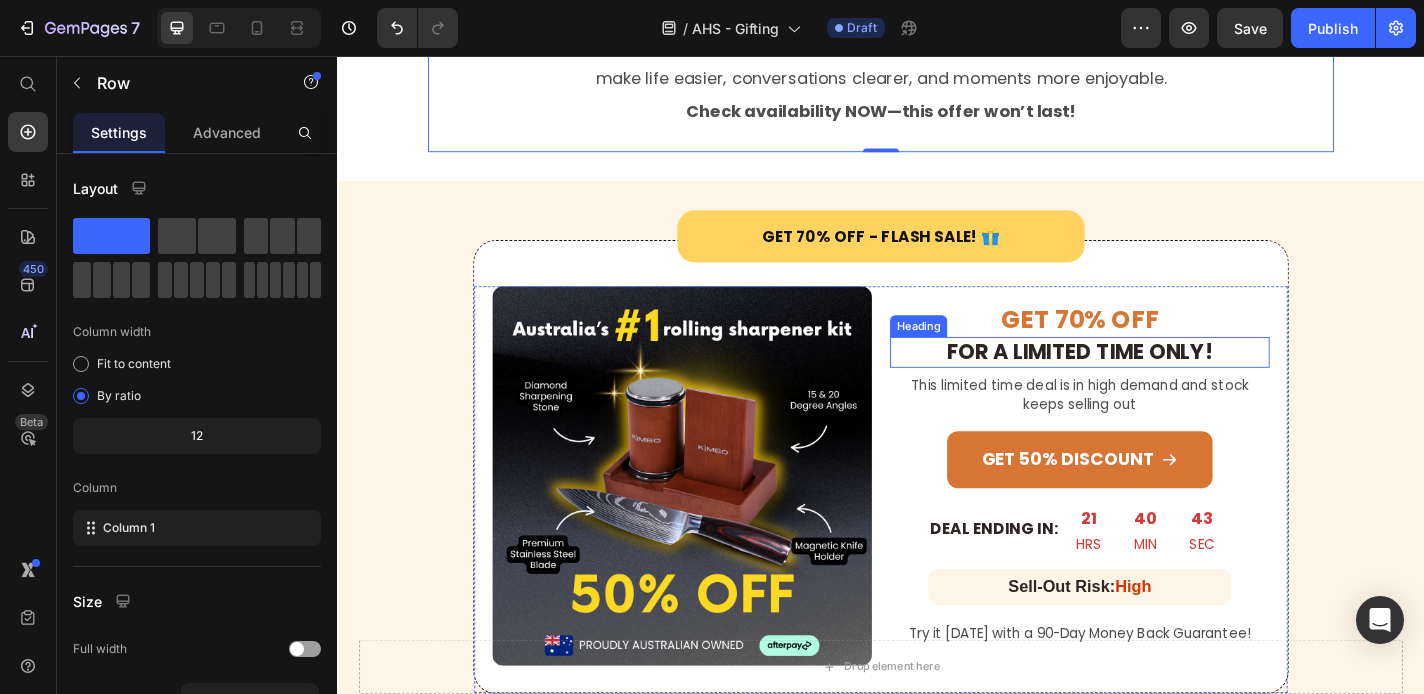 scroll, scrollTop: 4133, scrollLeft: 0, axis: vertical 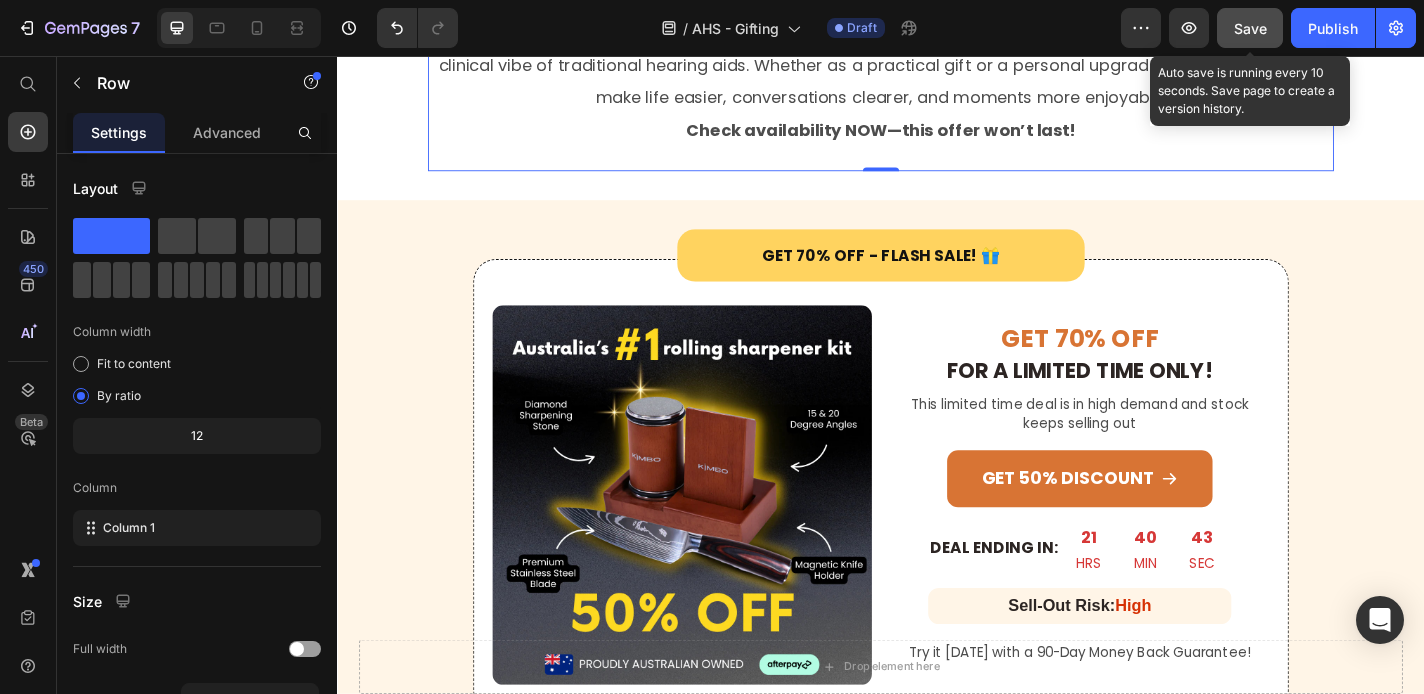 click on "Save" at bounding box center [1250, 28] 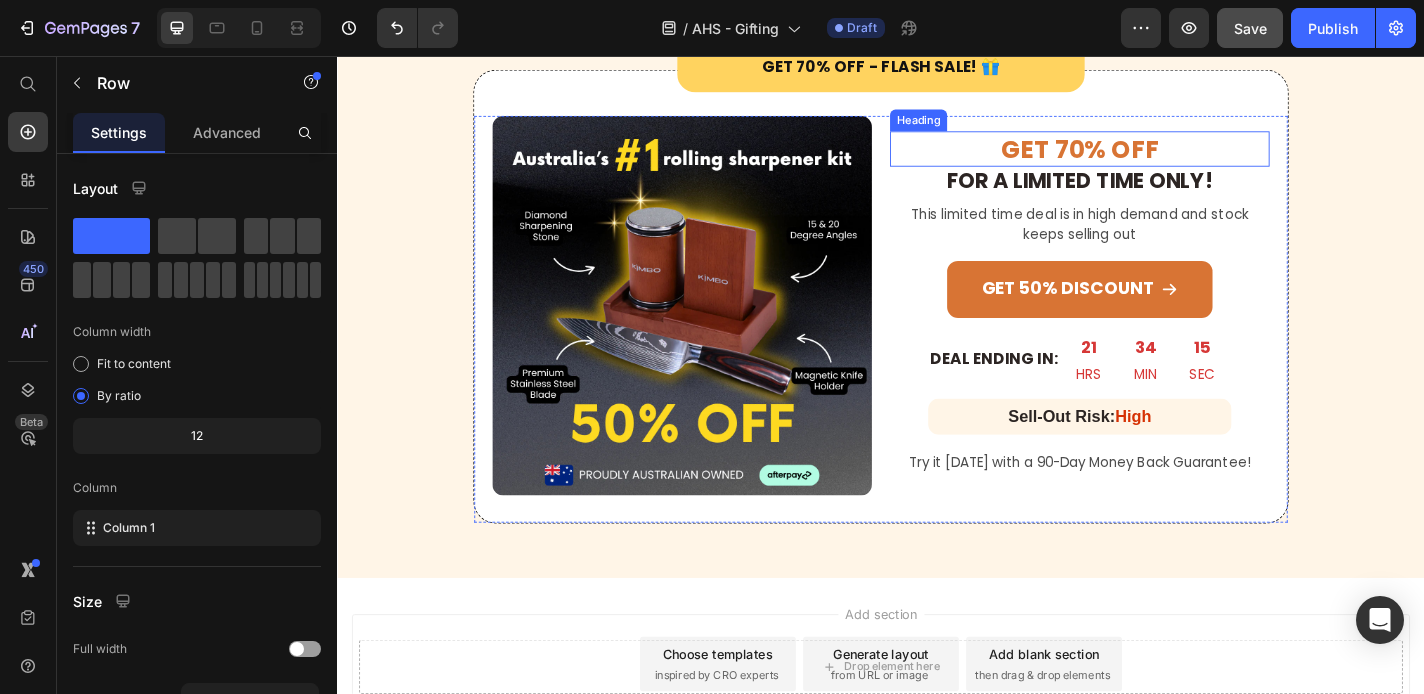 scroll, scrollTop: 4221, scrollLeft: 0, axis: vertical 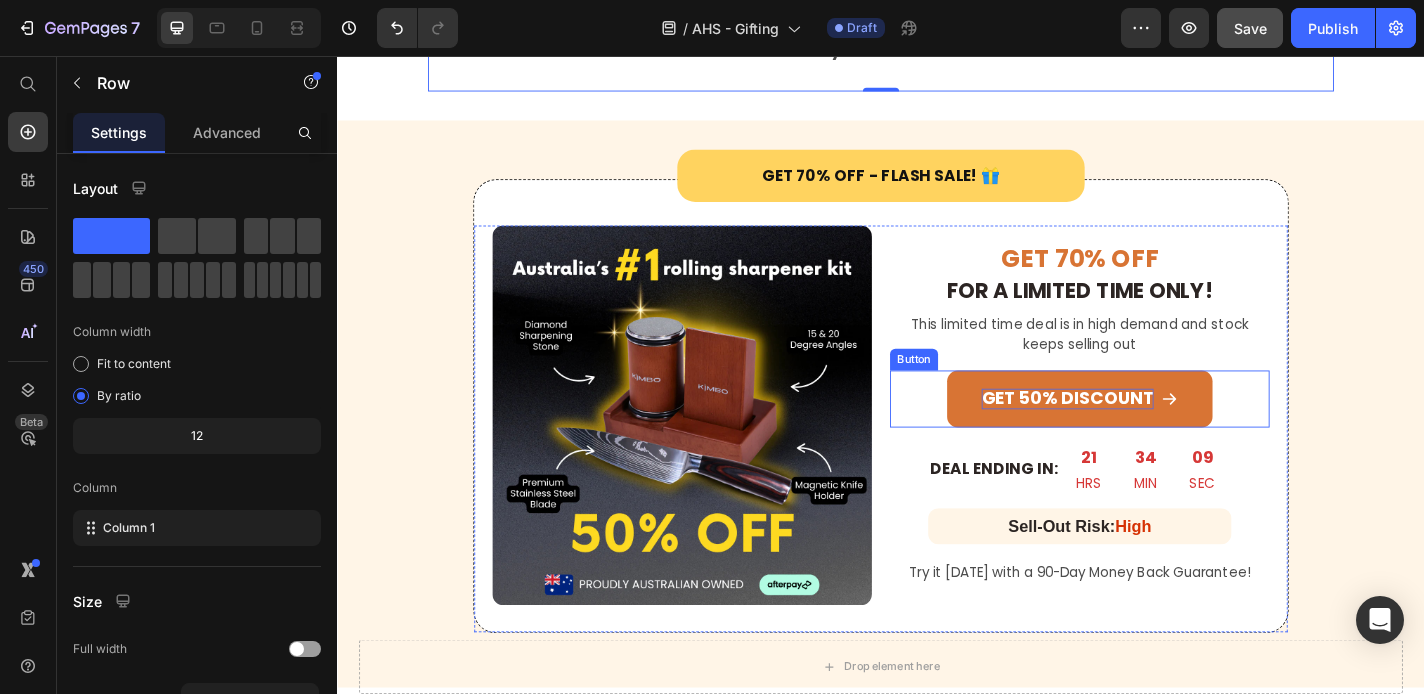 click on "GET 50% DISCOUNT" at bounding box center [1143, 434] 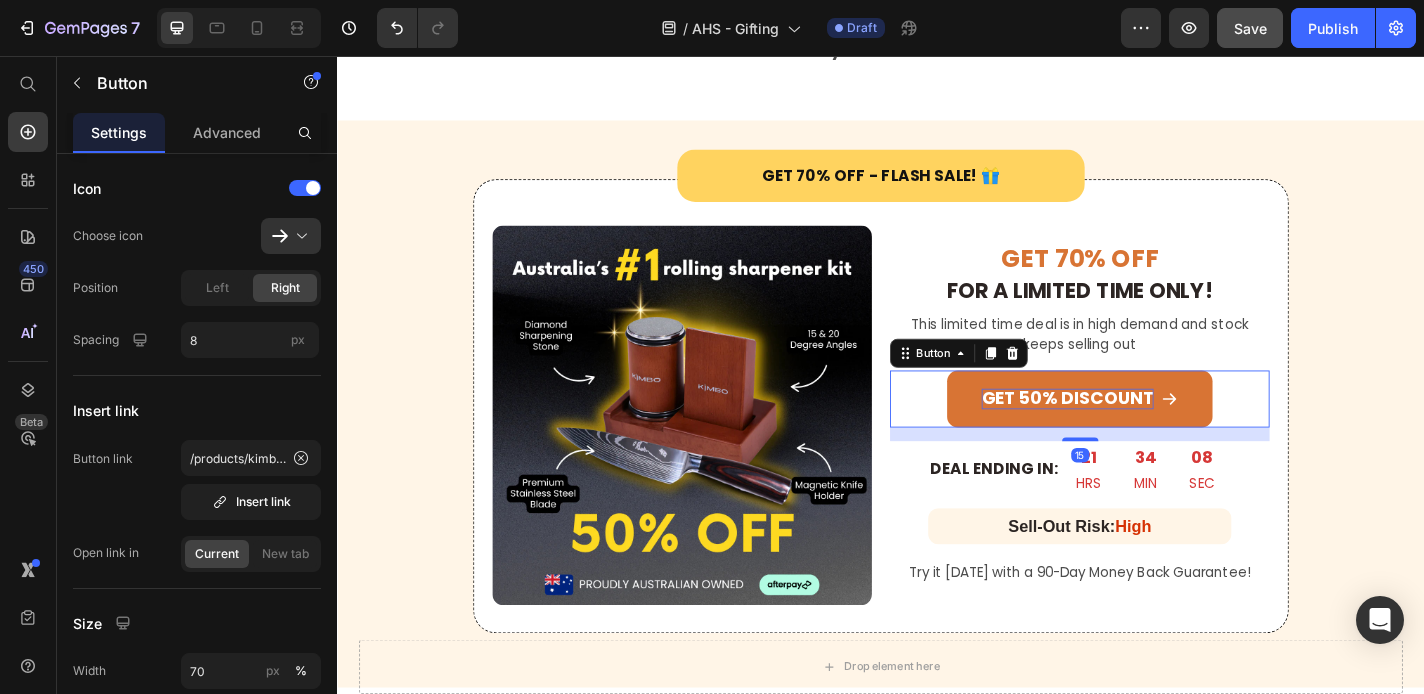 click on "GET 50% DISCOUNT" at bounding box center [1143, 434] 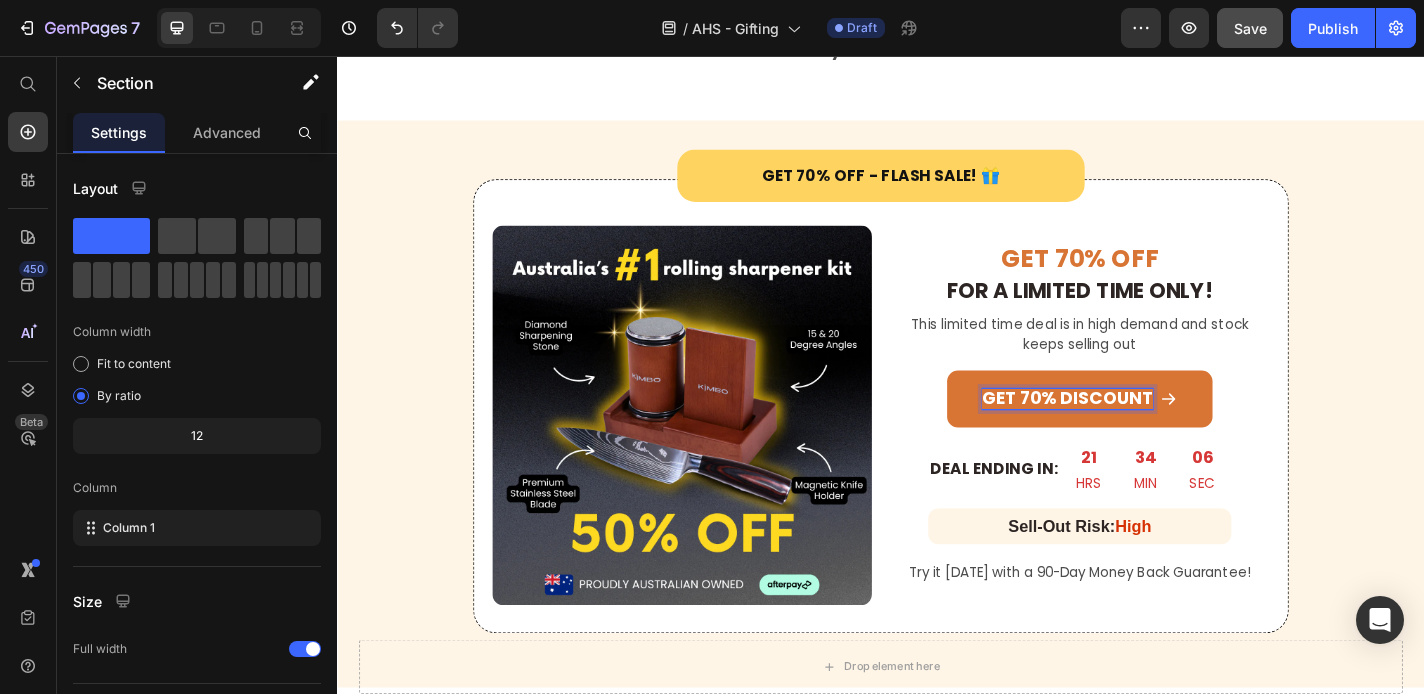 click on "Get 70% Off - Flash Sale! 🎁 Heading Row Image GET 70% OFF Heading FOR A LIMITED TIME ONLY! Heading This limited time deal is in high demand and stock keeps selling out Text Block
GET 70% DISCOUNT Button   15 DEAL ENDING IN: Heading 21 HRS 34 MIN 06 SEC Countdown Timer Row Sell-Out Risk:  High Heading Row Try it today with a 90-Day Money Back Guarantee! Text Block Row Row Row" at bounding box center (937, 426) 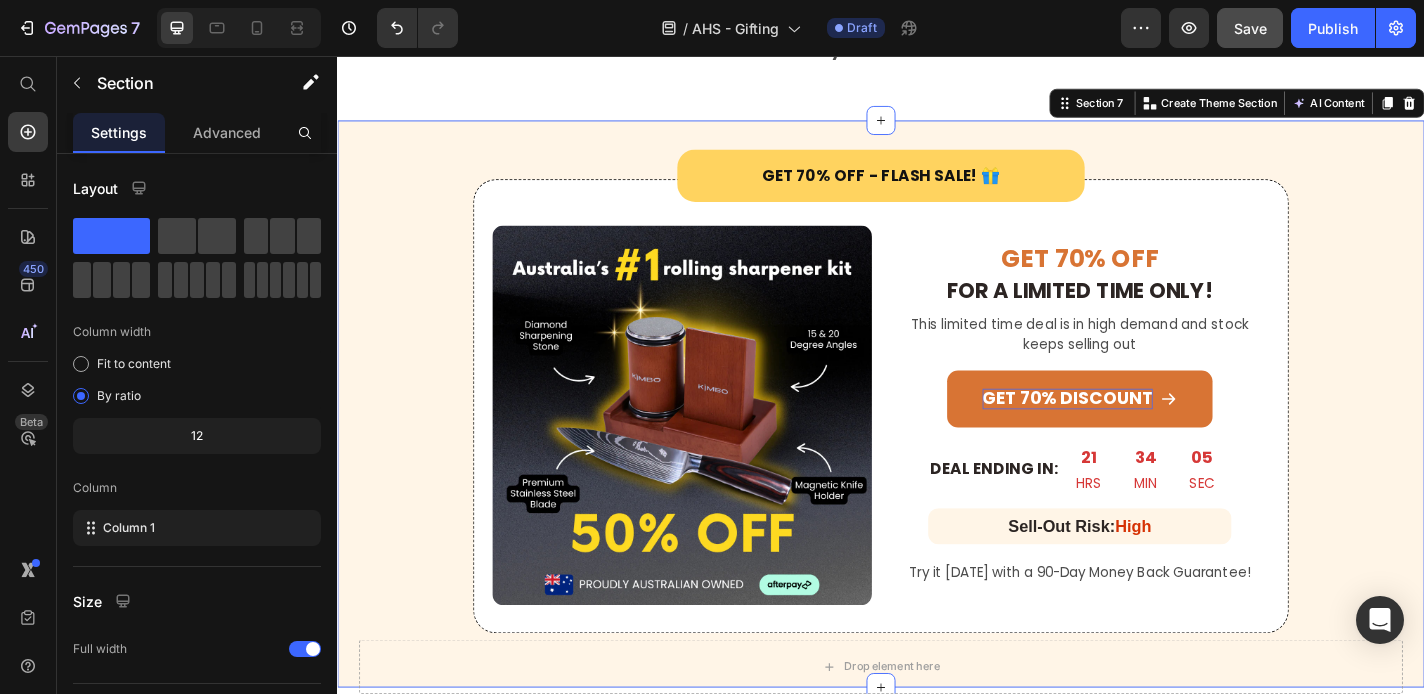 click on "Get 70% Off - Flash Sale! 🎁 Heading Row Image GET 70% OFF Heading FOR A LIMITED TIME ONLY! Heading This limited time deal is in high demand and stock keeps selling out Text Block
GET 70% DISCOUNT Button DEAL ENDING IN: Heading 21 HRS 34 MIN 05 SEC Countdown Timer Row Sell-Out Risk:  High Heading Row Try it today with a 90-Day Money Back Guarantee! Text Block Row Row Row" at bounding box center [937, 426] 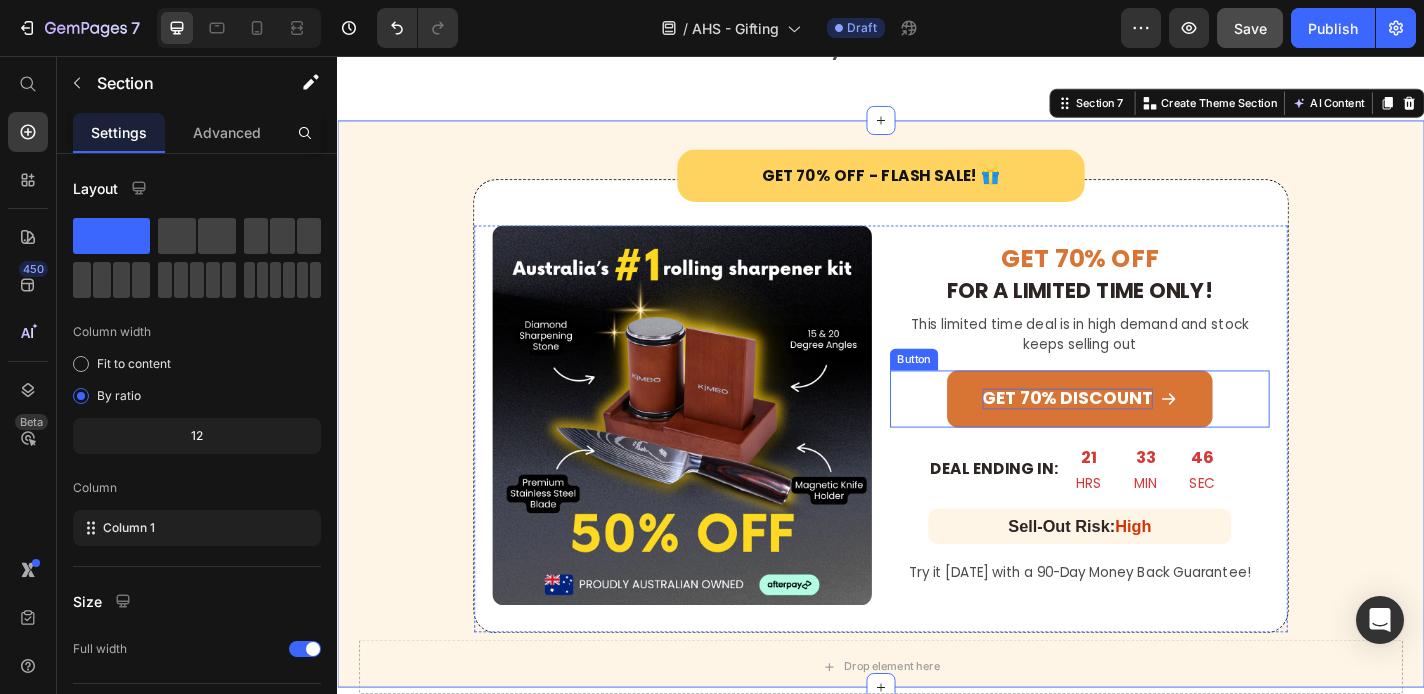 click on "GET 70% DISCOUNT" at bounding box center [1156, 434] 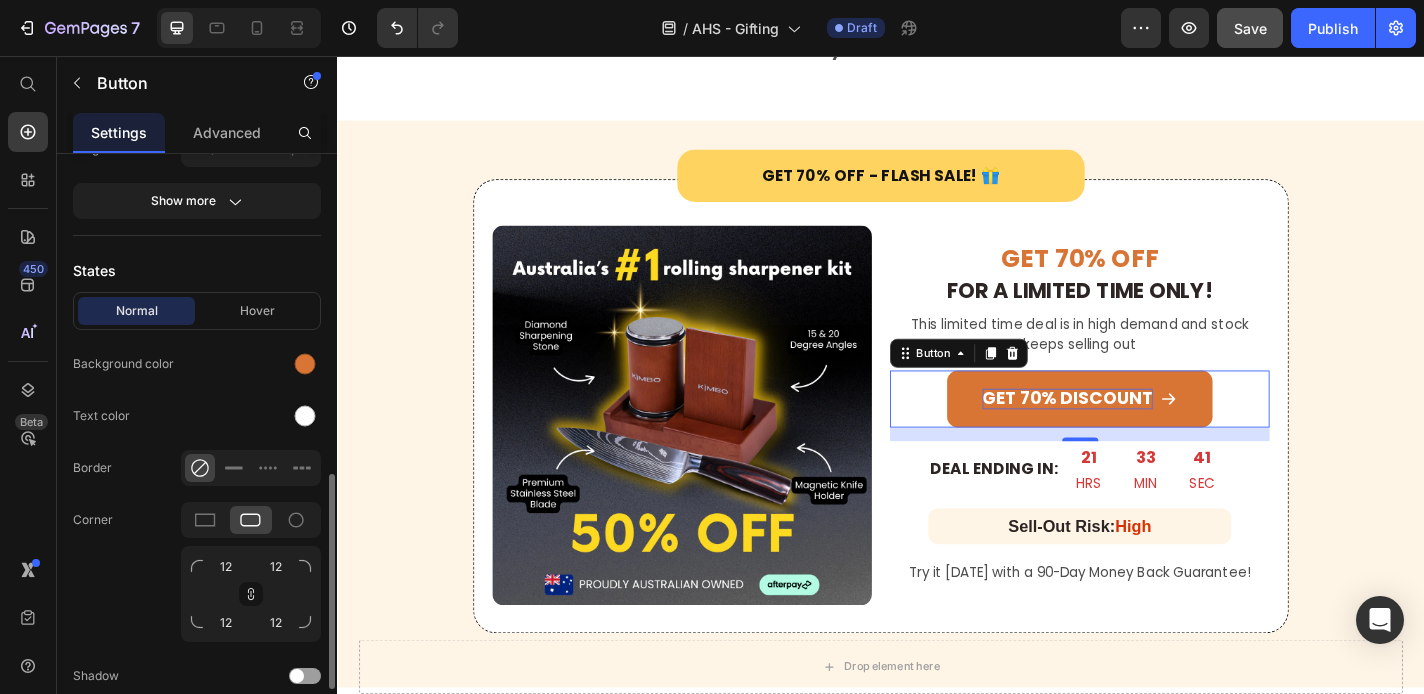 scroll, scrollTop: 547, scrollLeft: 0, axis: vertical 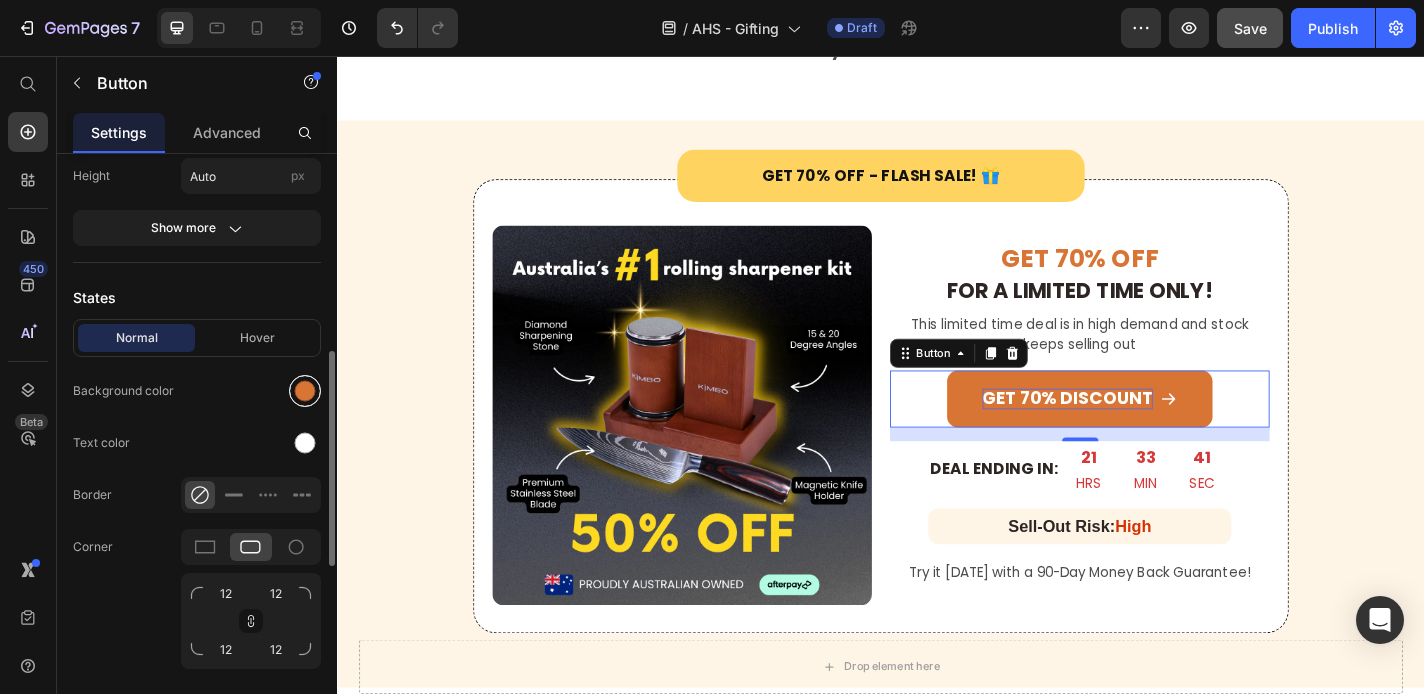 click at bounding box center [305, 391] 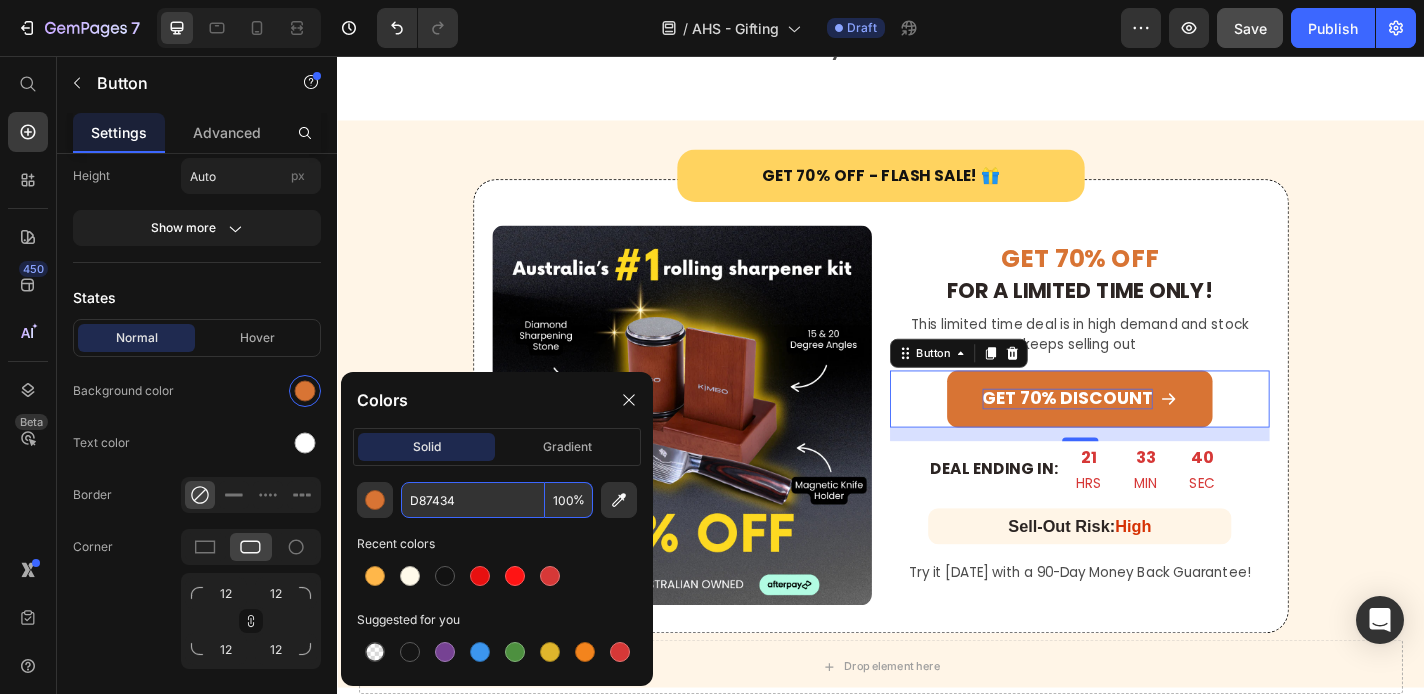 click on "D87434" at bounding box center [473, 500] 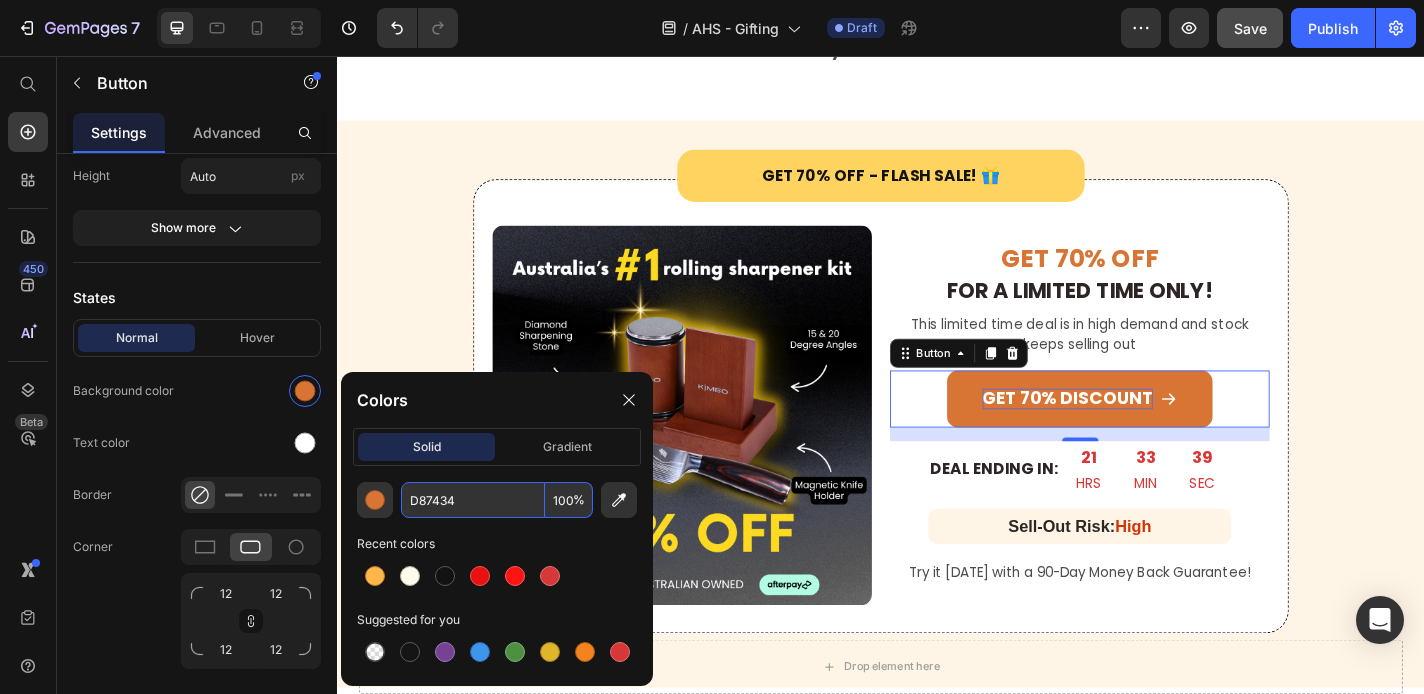 paste on "FFB74A" 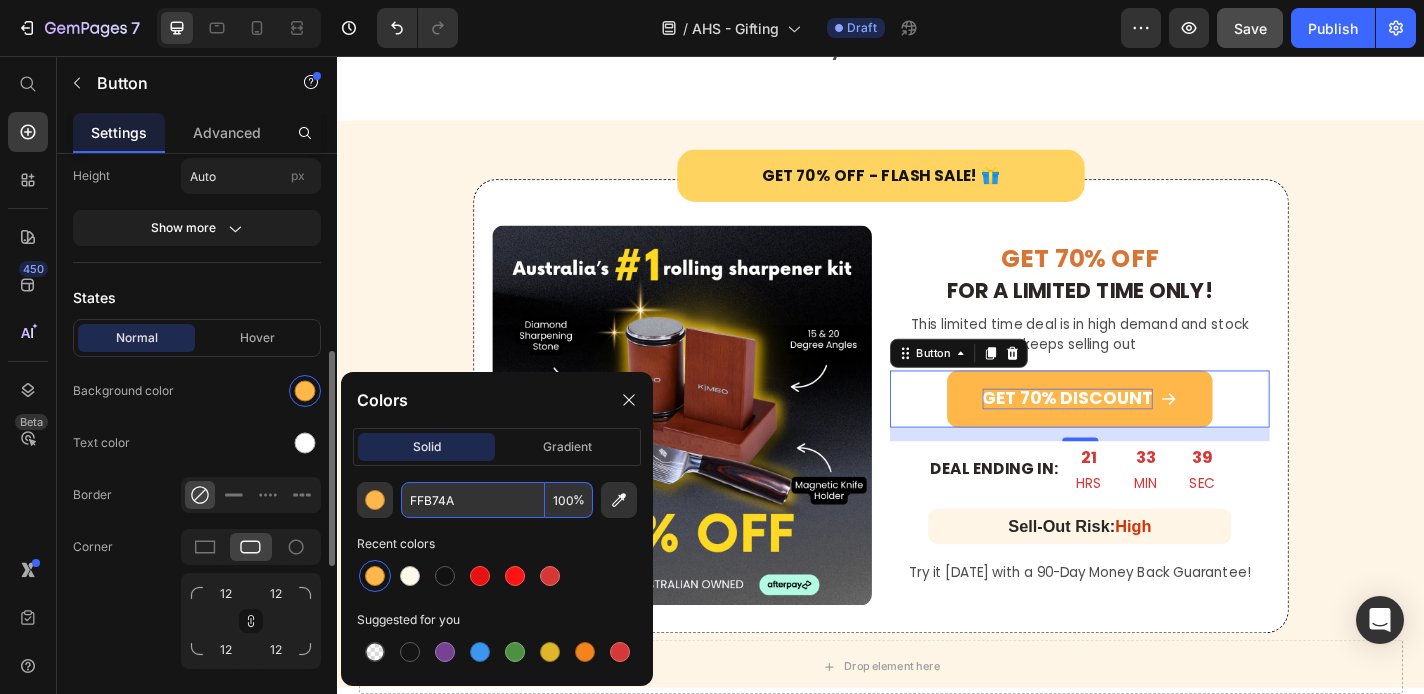 type on "FFB74A" 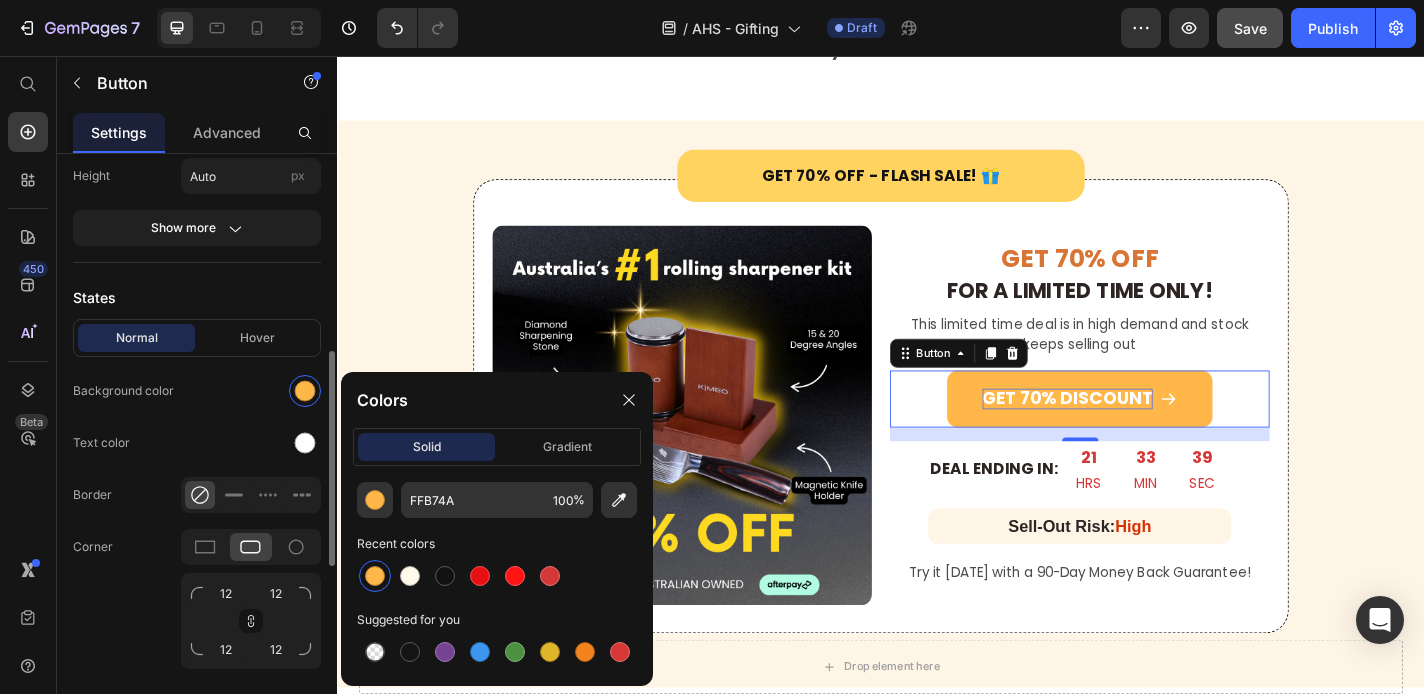click on "Text color" 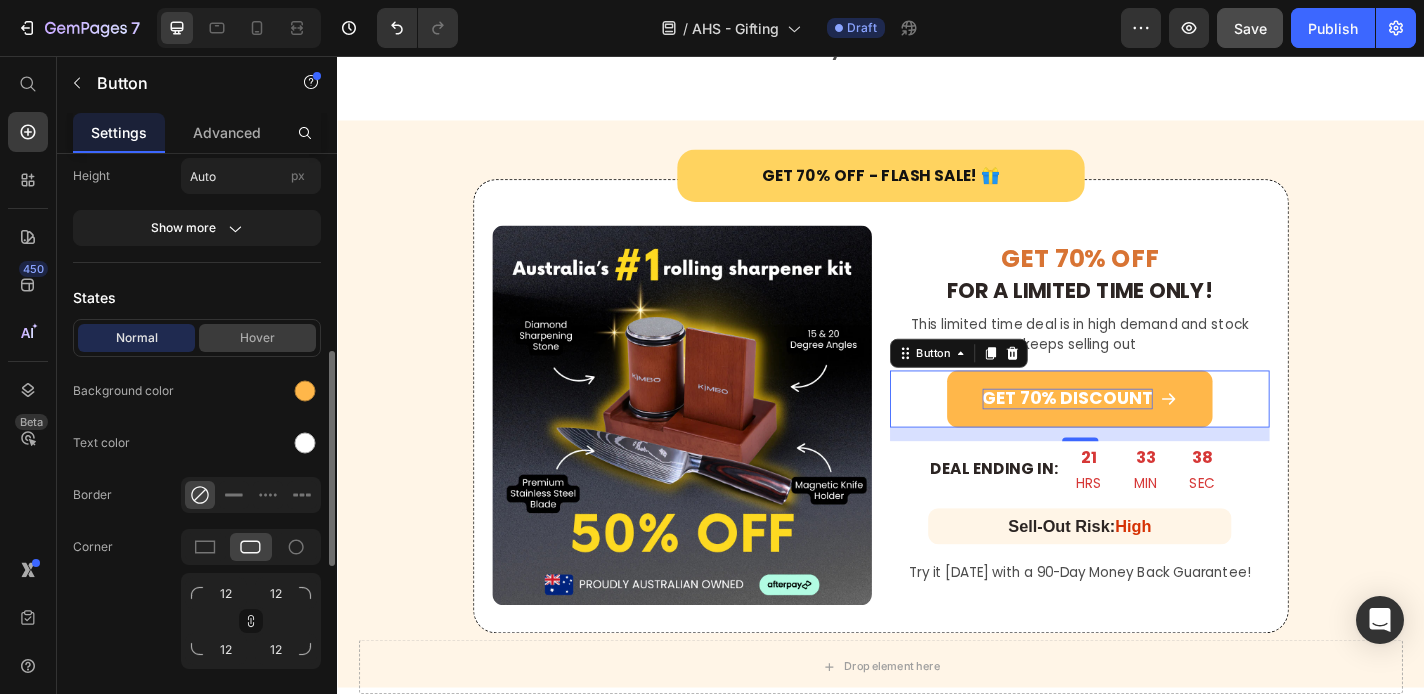 click on "Hover" at bounding box center (257, 338) 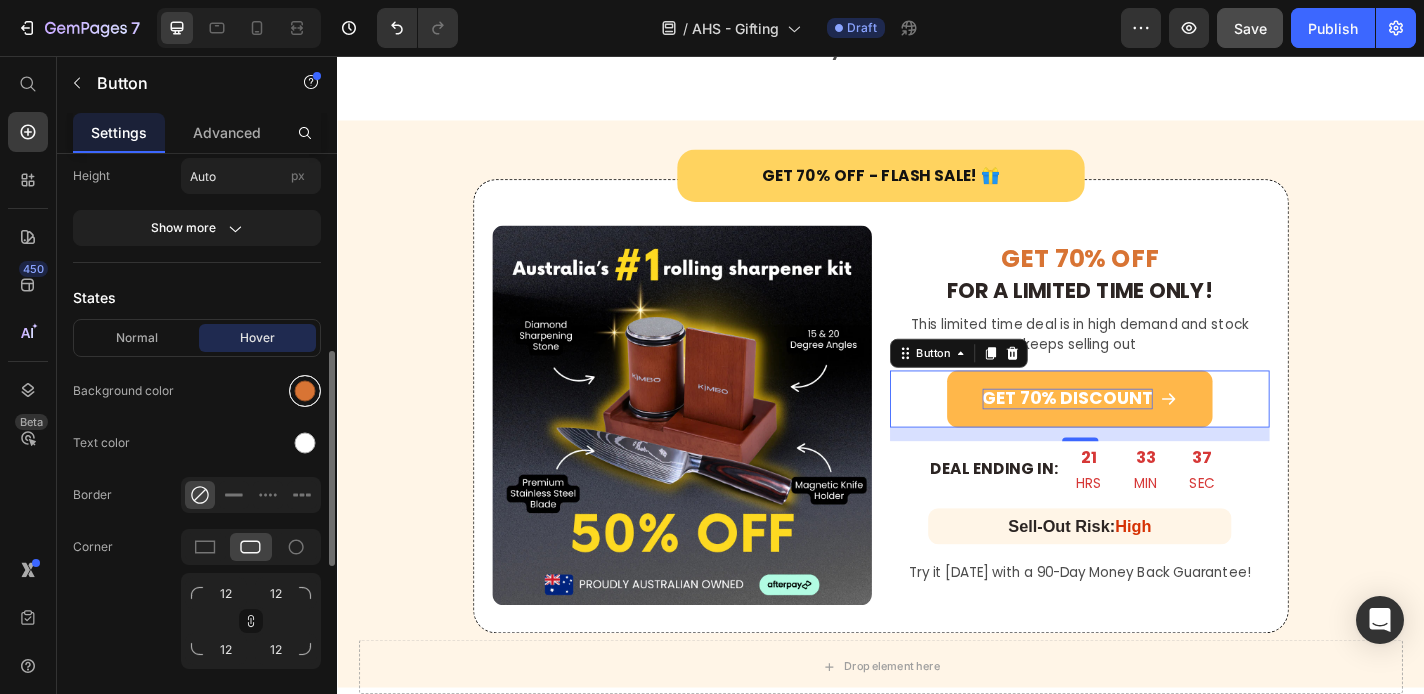 click at bounding box center (305, 391) 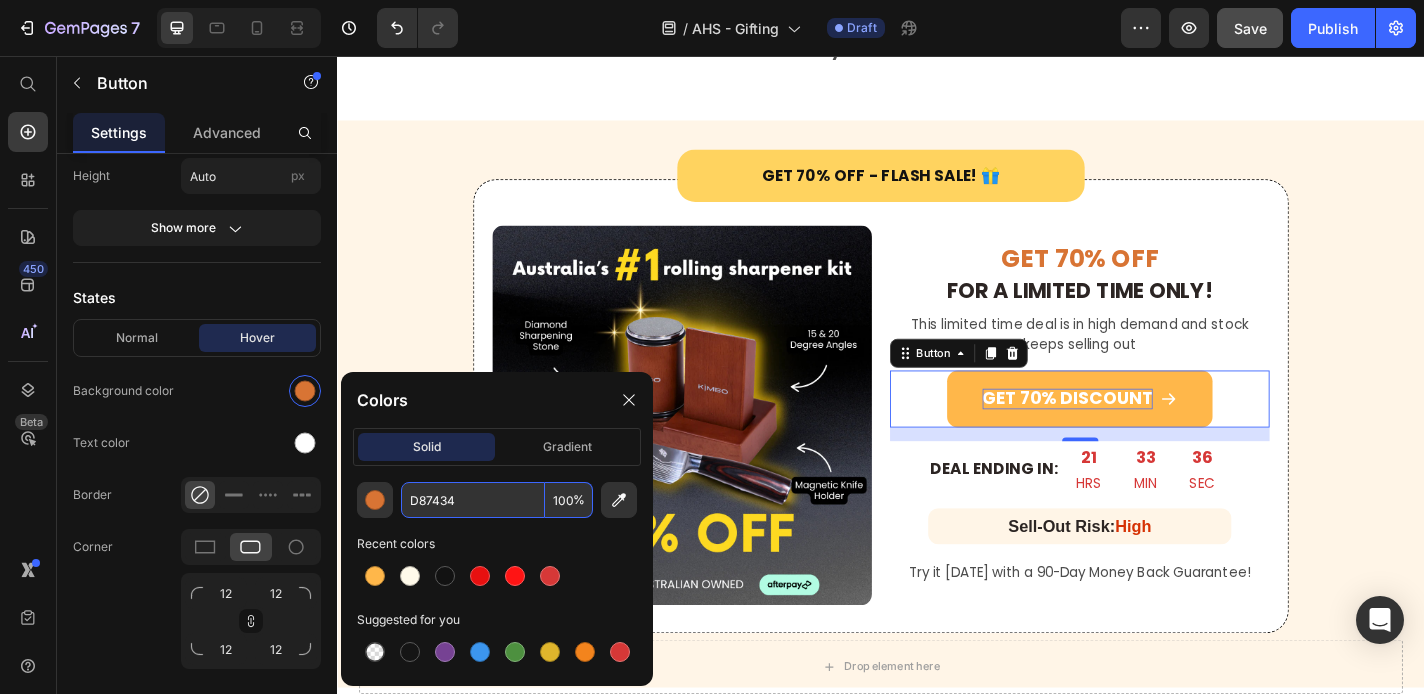 click on "D87434" at bounding box center [473, 500] 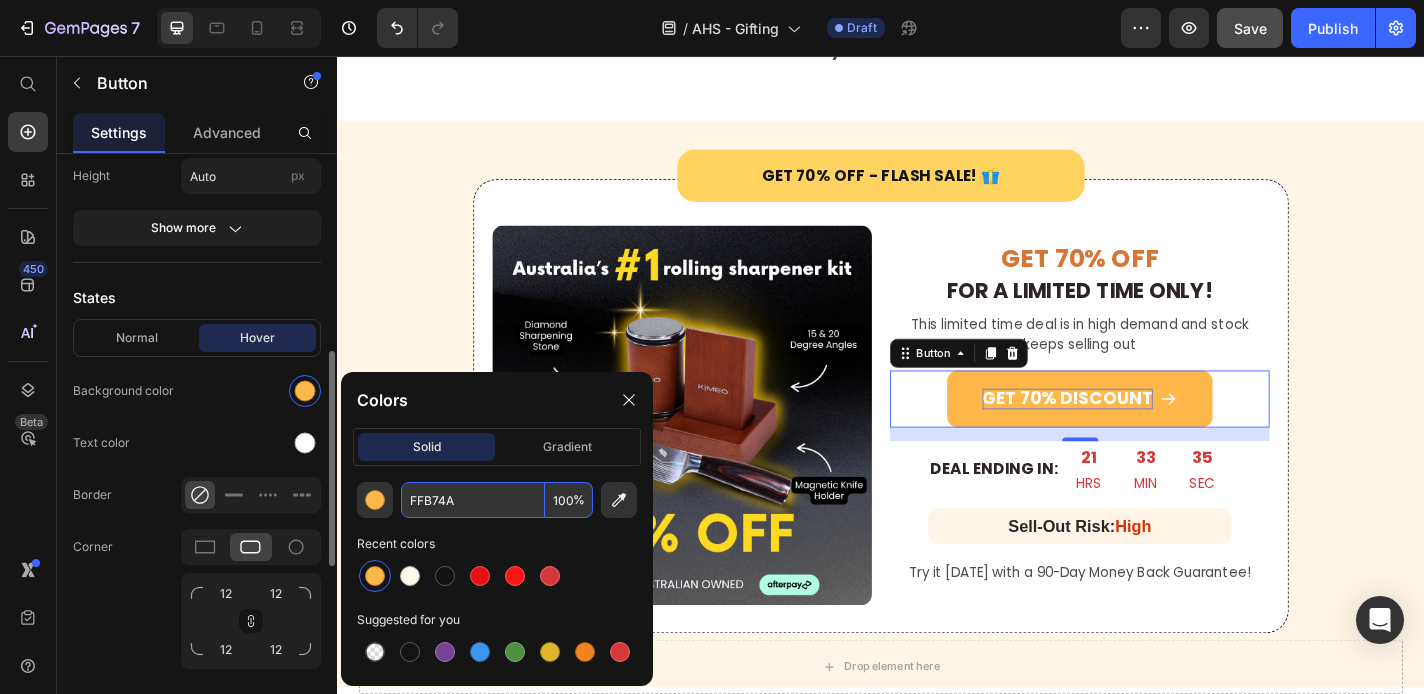 type on "FFB74A" 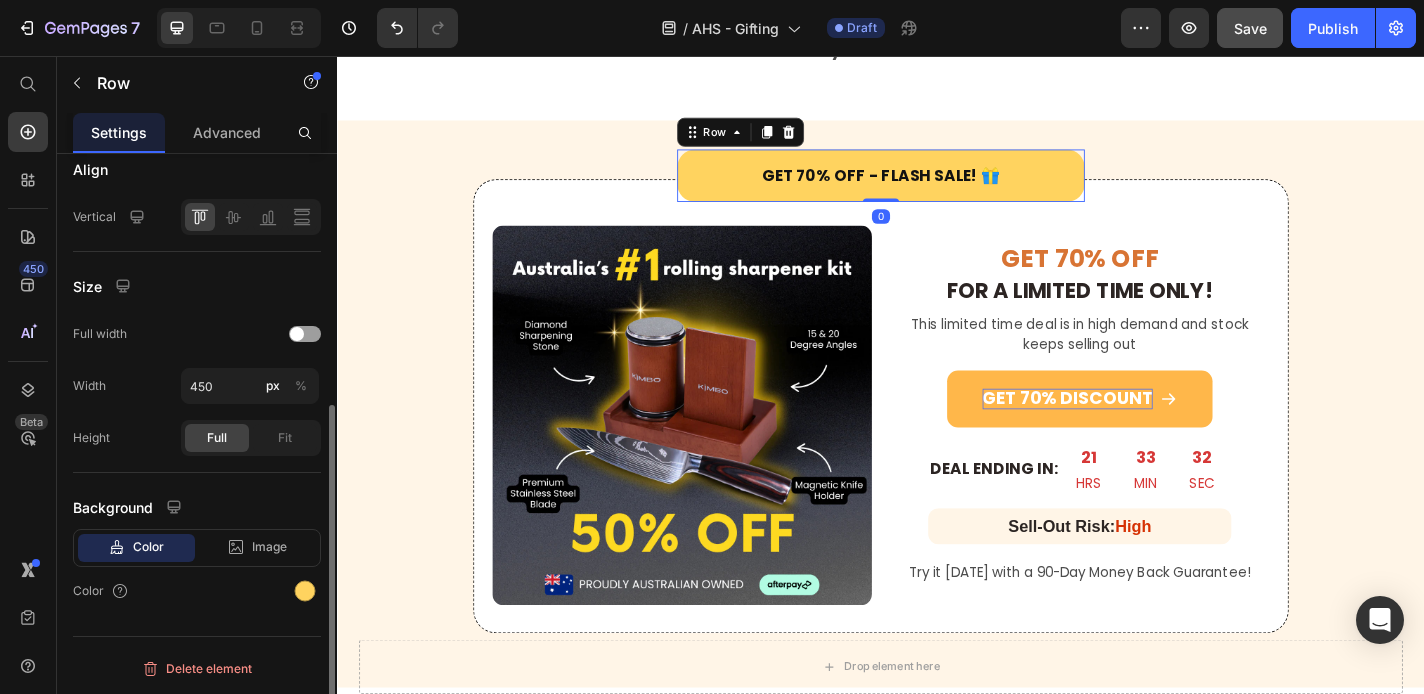 click on "Get 70% Off - Flash Sale! 🎁 Heading Row   0" at bounding box center [937, 188] 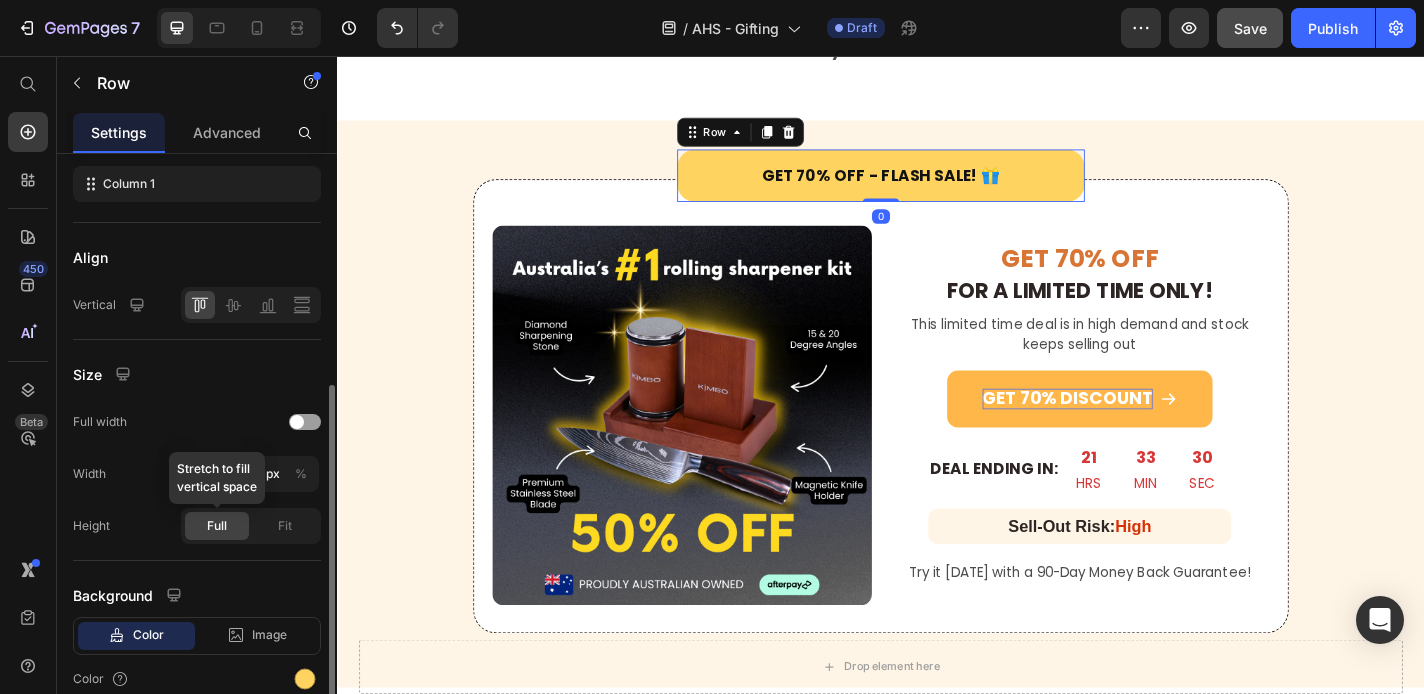 scroll, scrollTop: 432, scrollLeft: 0, axis: vertical 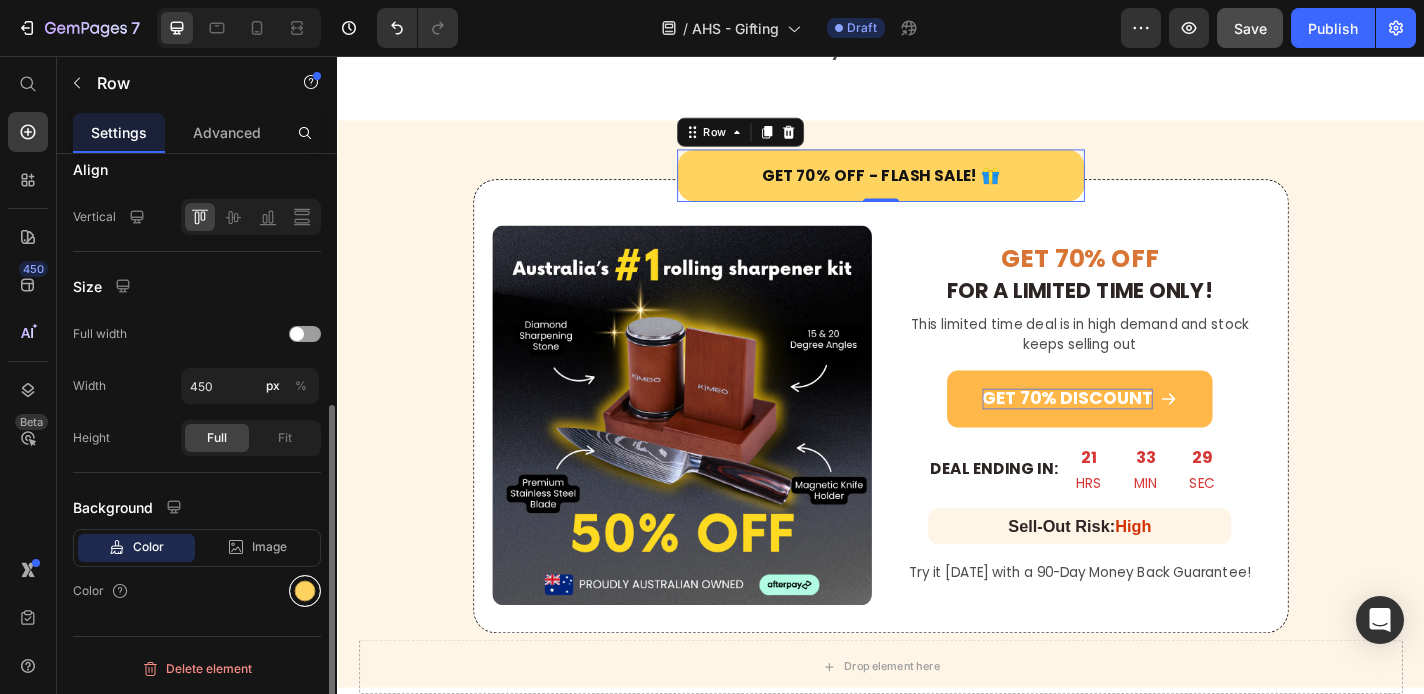 click at bounding box center [305, 591] 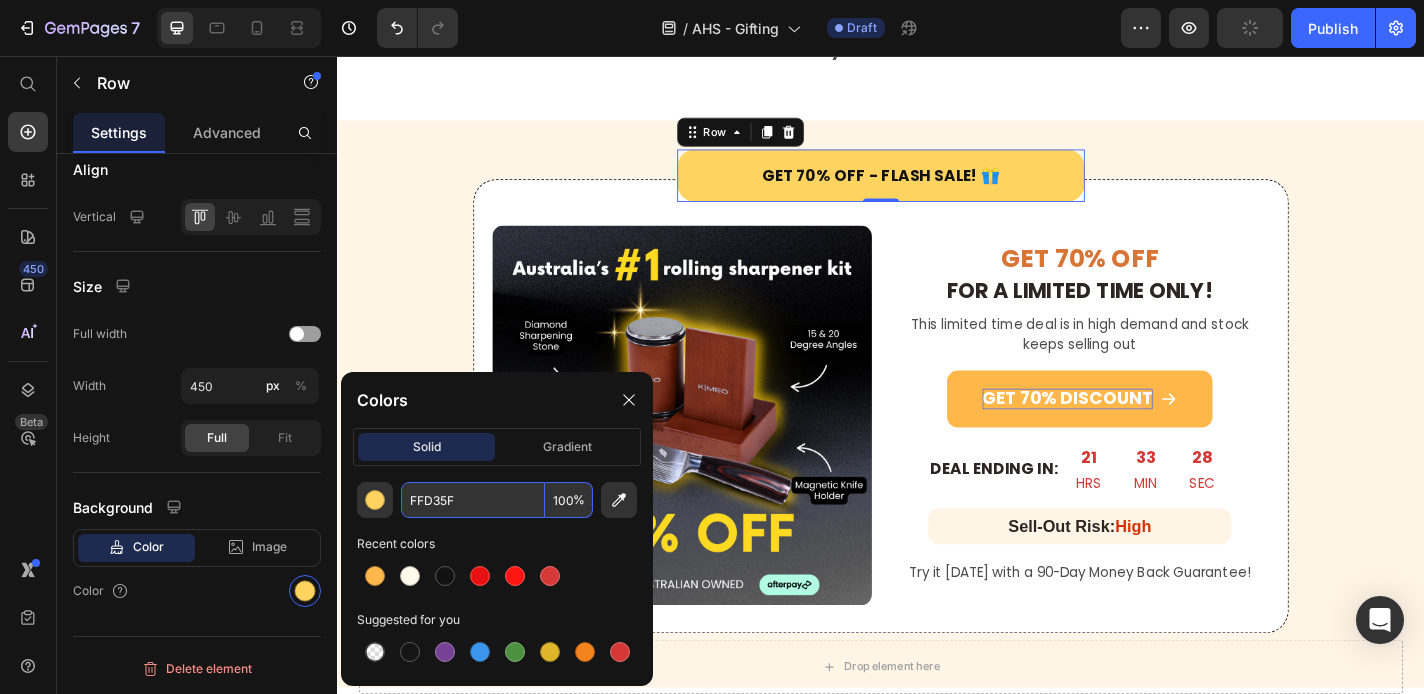 click on "FFD35F" at bounding box center [473, 500] 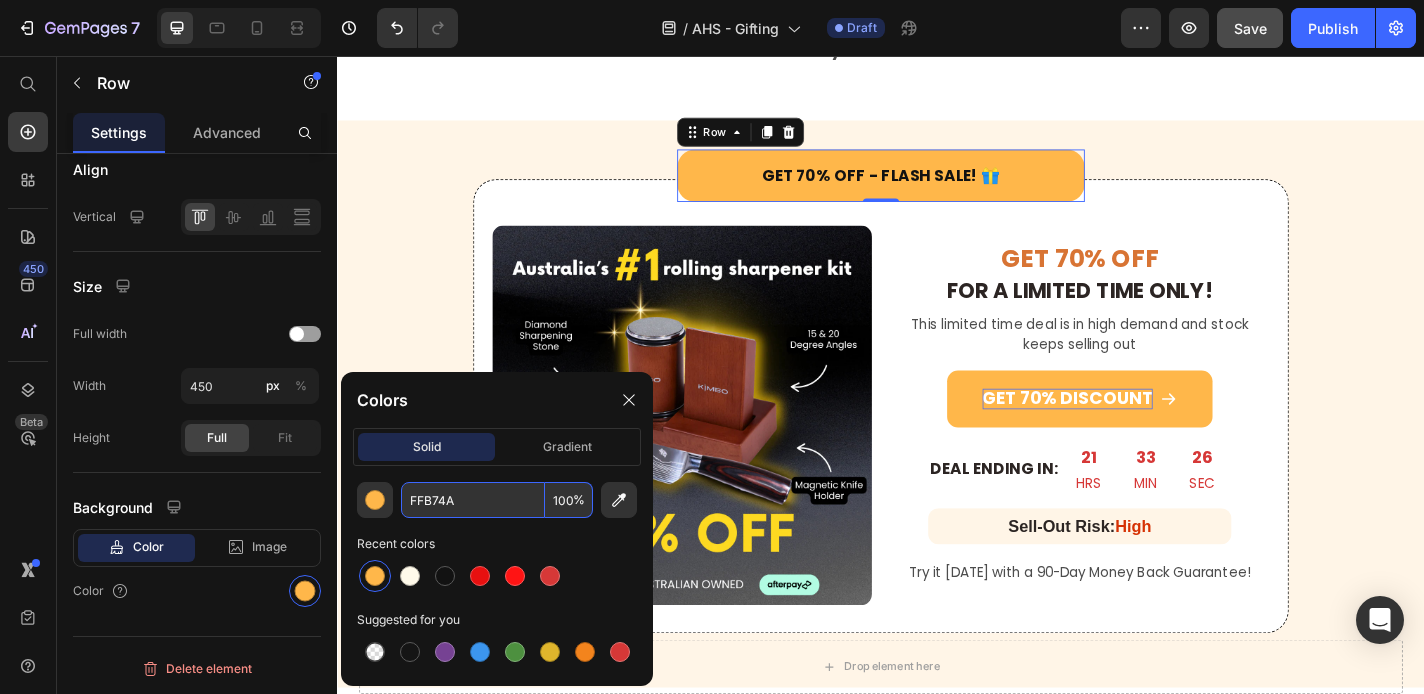 type on "FFB74A" 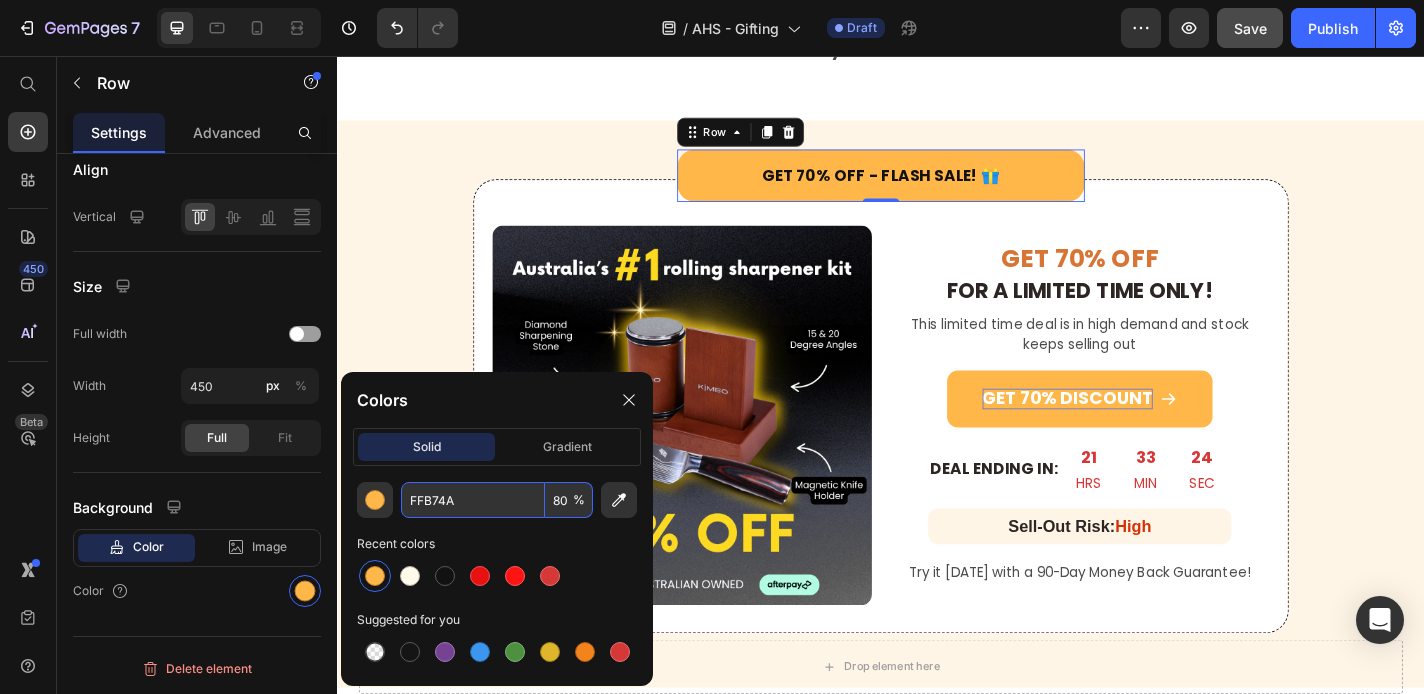 type on "80" 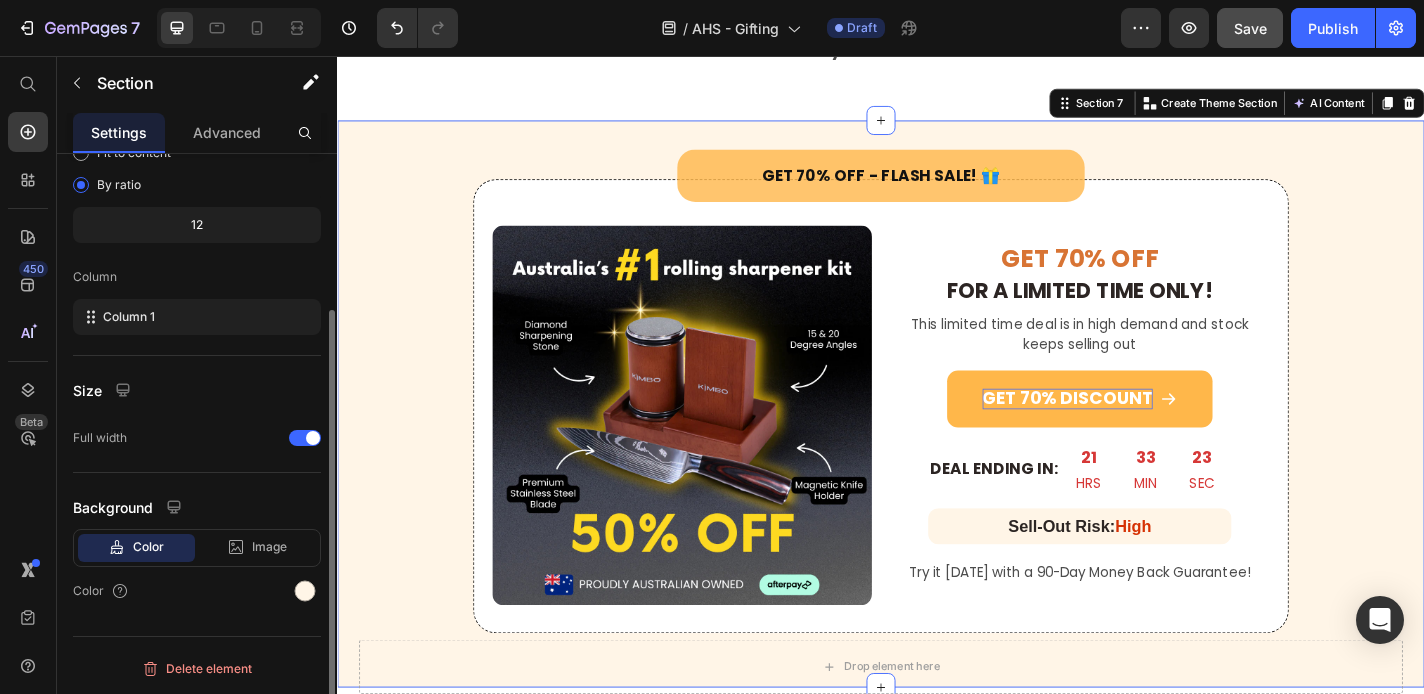 click on "Get 70% Off - Flash Sale! 🎁 Heading Row Image GET 70% OFF Heading FOR A LIMITED TIME ONLY! Heading This limited time deal is in high demand and stock keeps selling out Text Block
GET 70% DISCOUNT Button DEAL ENDING IN: Heading 21 HRS 33 MIN 23 SEC Countdown Timer Row Sell-Out Risk:  High Heading Row Try it today with a 90-Day Money Back Guarantee! Text Block Row Row Row" at bounding box center [937, 426] 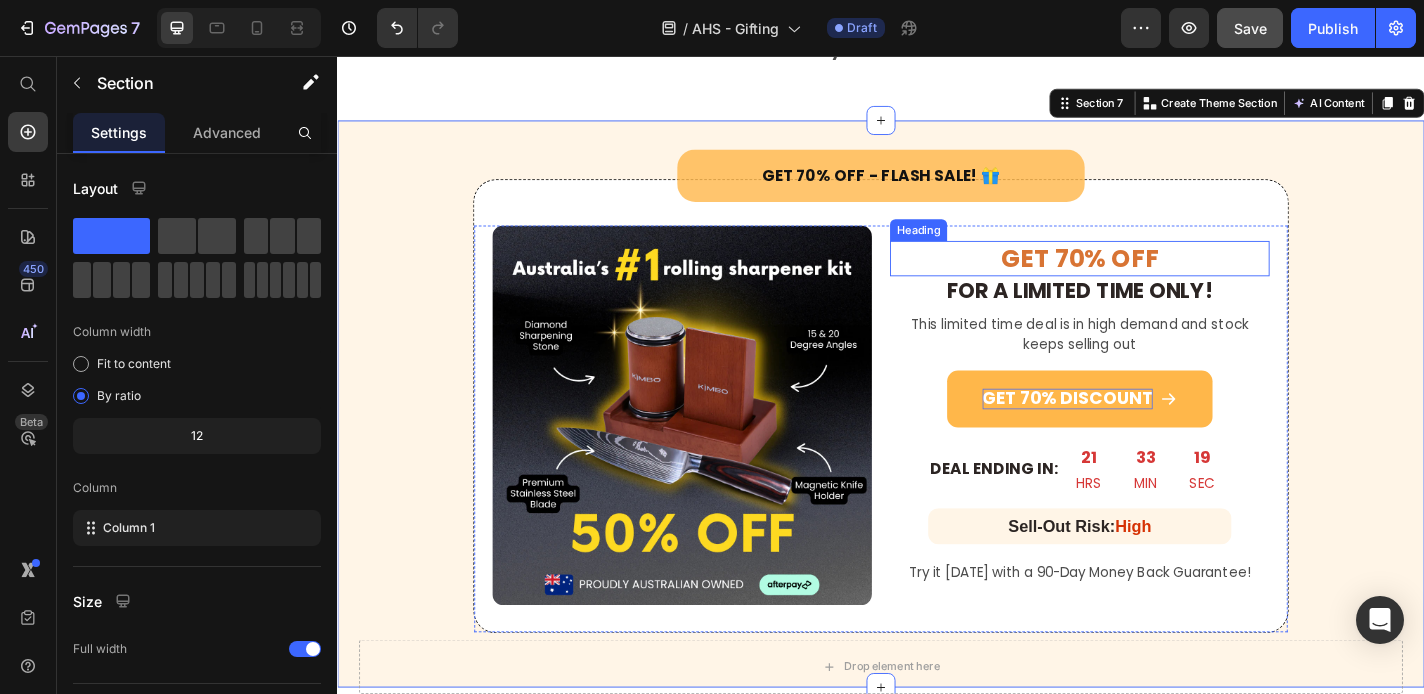 click on "GET 70% OFF" at bounding box center (1156, 279) 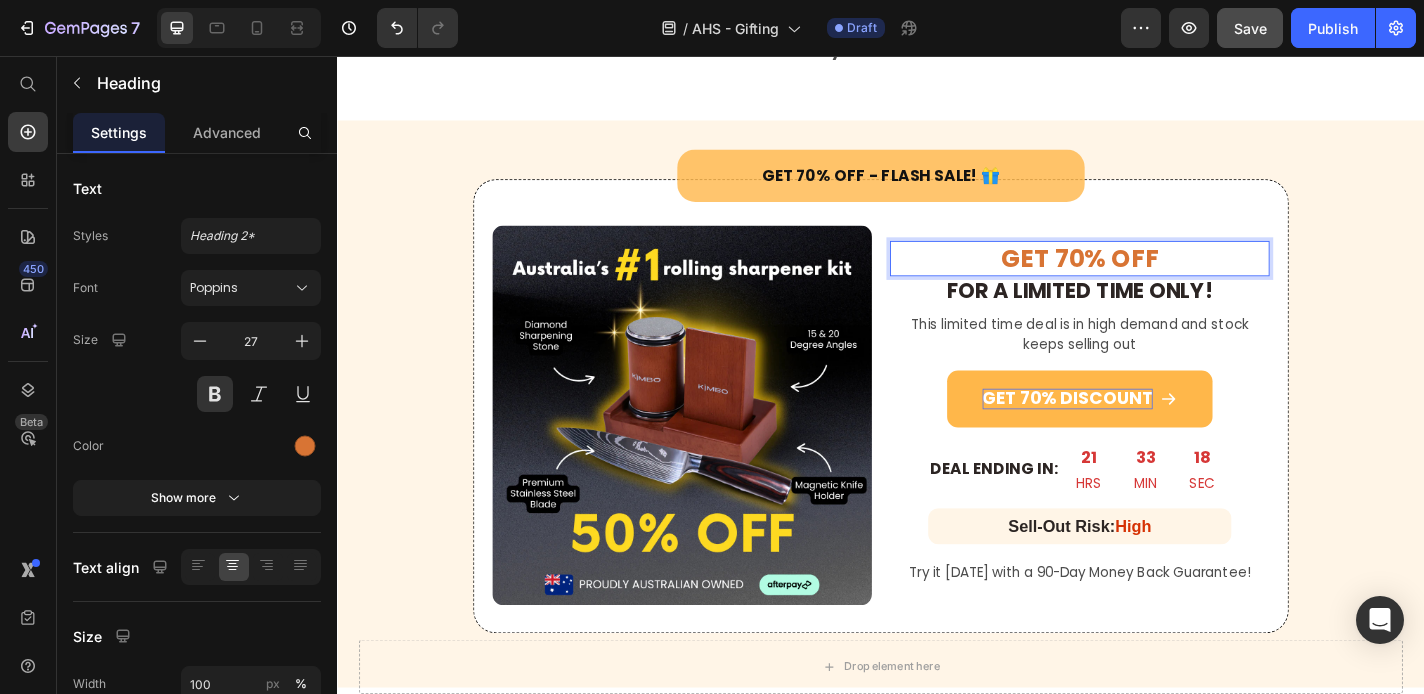 click on "GET 70% OFF" at bounding box center [1156, 279] 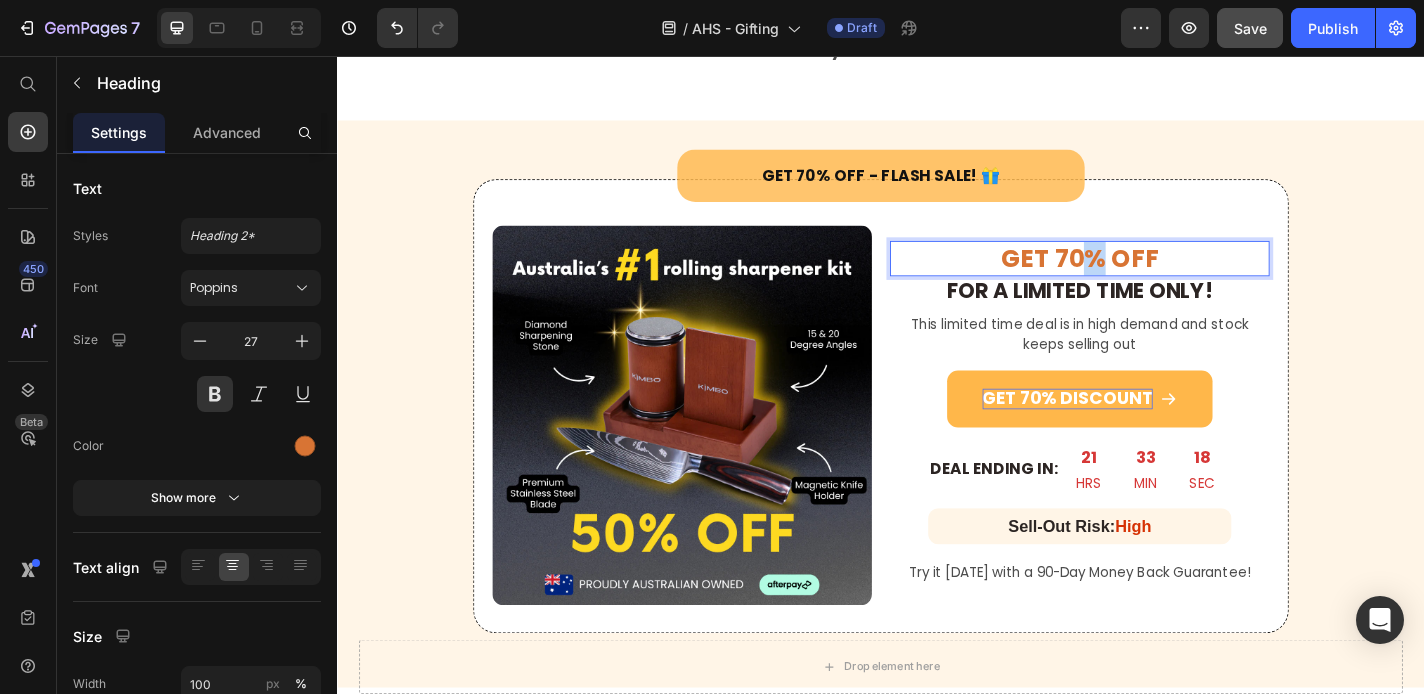 click on "GET 70% OFF" at bounding box center [1156, 279] 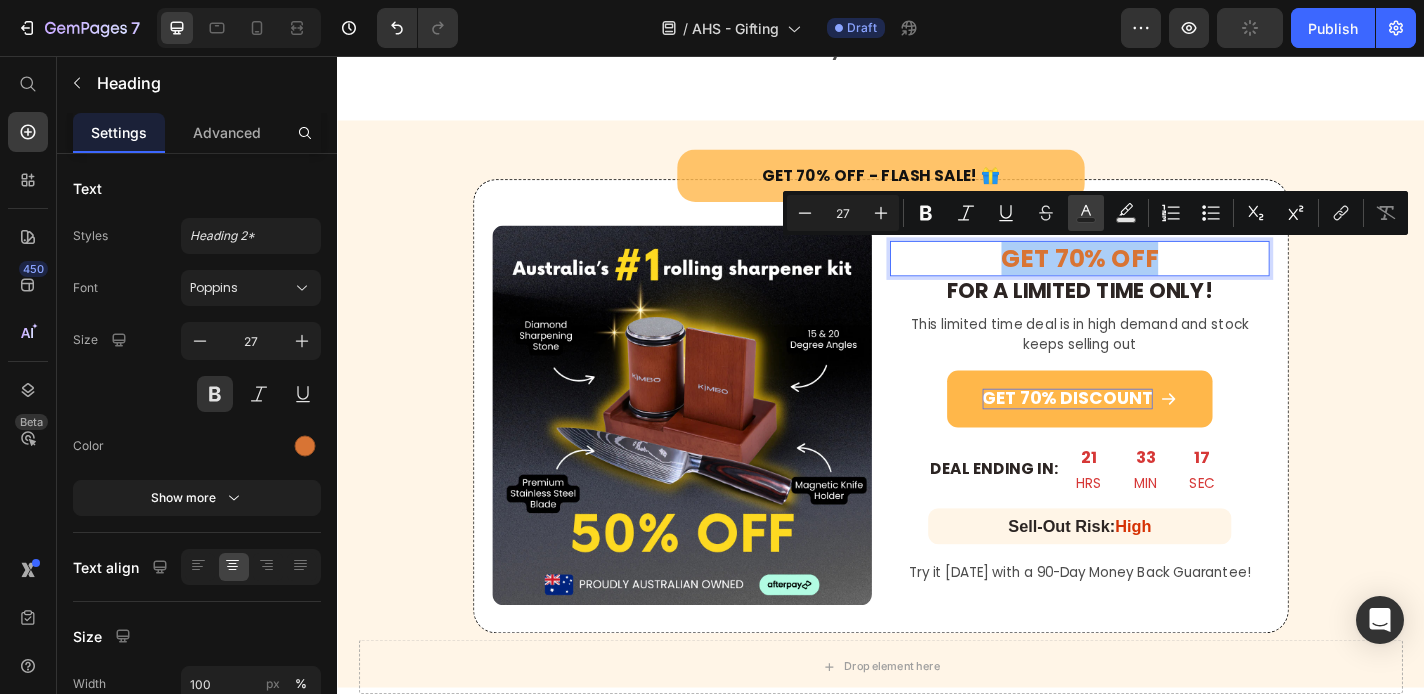 click 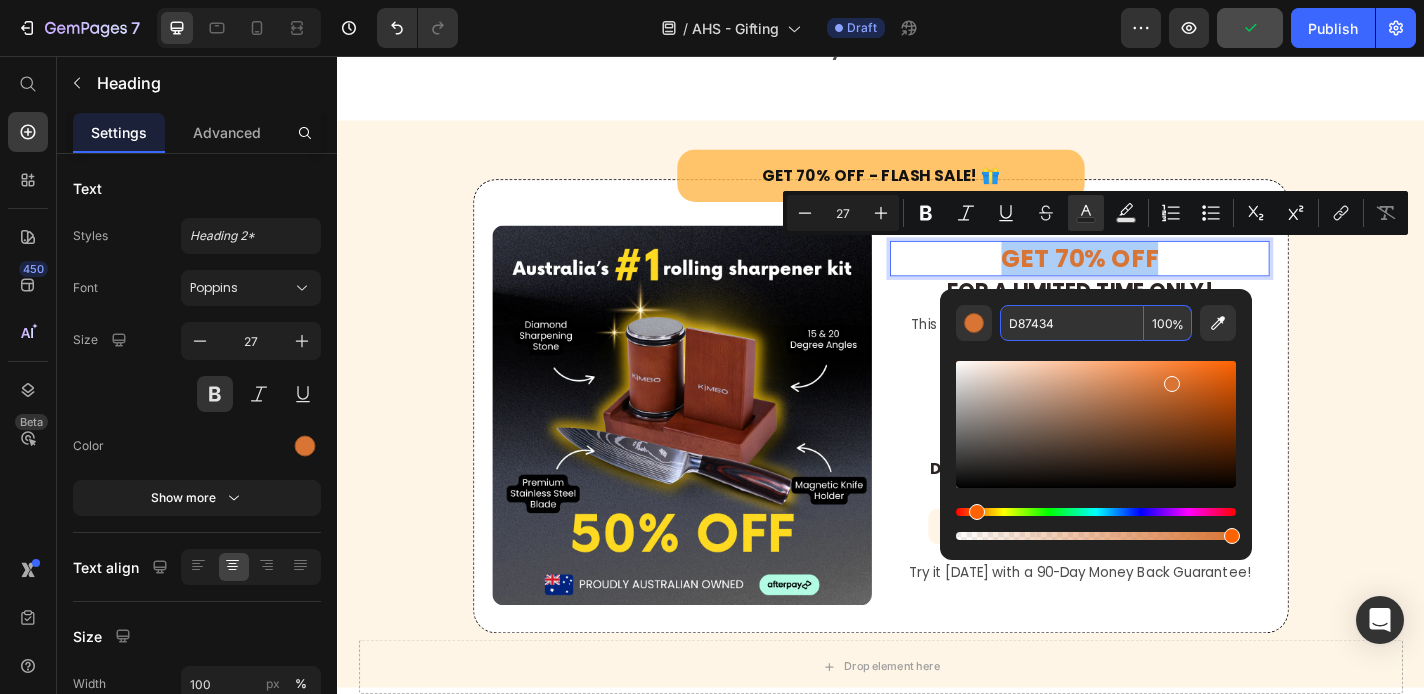 click on "D87434" at bounding box center [1072, 323] 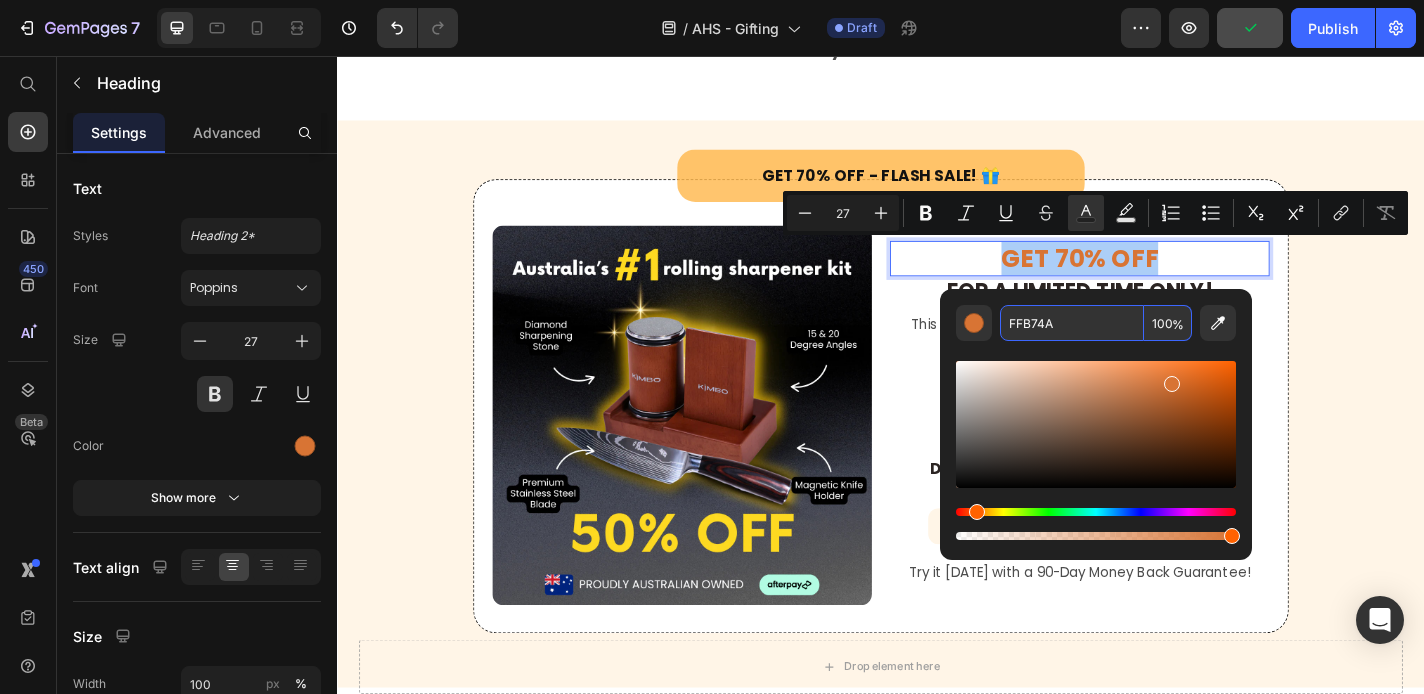 type on "FFB74A" 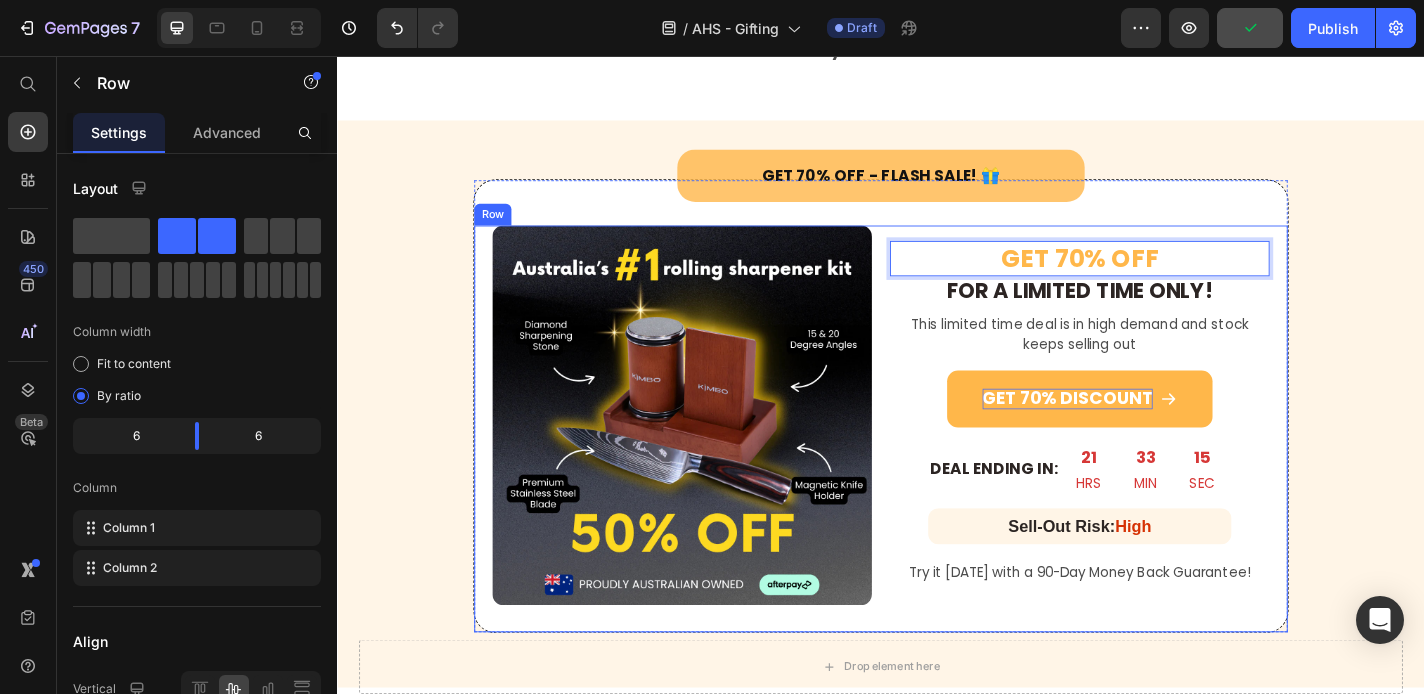 click on "Image GET 70% OFF Heading   0 FOR A LIMITED TIME ONLY! Heading This limited time deal is in high demand and stock keeps selling out Text Block
GET 70% DISCOUNT Button DEAL ENDING IN: Heading 21 HRS 33 MIN 15 SEC Countdown Timer Row Sell-Out Risk:  High Heading Row Try it today with a 90-Day Money Back Guarantee! Text Block Row" at bounding box center [937, 467] 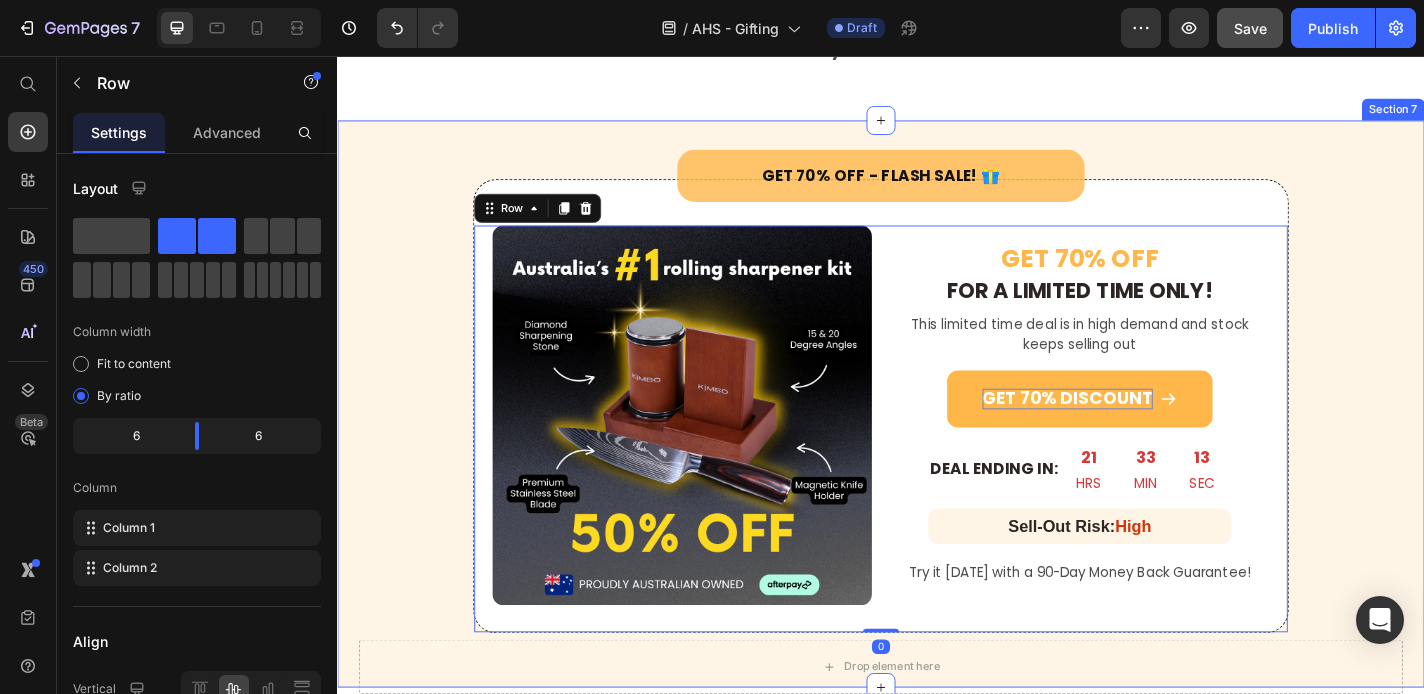 click on "Get 70% Off - Flash Sale! 🎁 Heading Row Image ⁠⁠⁠⁠⁠⁠⁠ GET 70% OFF Heading FOR A LIMITED TIME ONLY! Heading This limited time deal is in high demand and stock keeps selling out Text Block
GET 70% DISCOUNT Button DEAL ENDING IN: Heading 21 HRS 33 MIN 13 SEC Countdown Timer Row Sell-Out Risk:  High Heading Row Try it today with a 90-Day Money Back Guarantee! Text Block Row   0 Row Row" at bounding box center (937, 426) 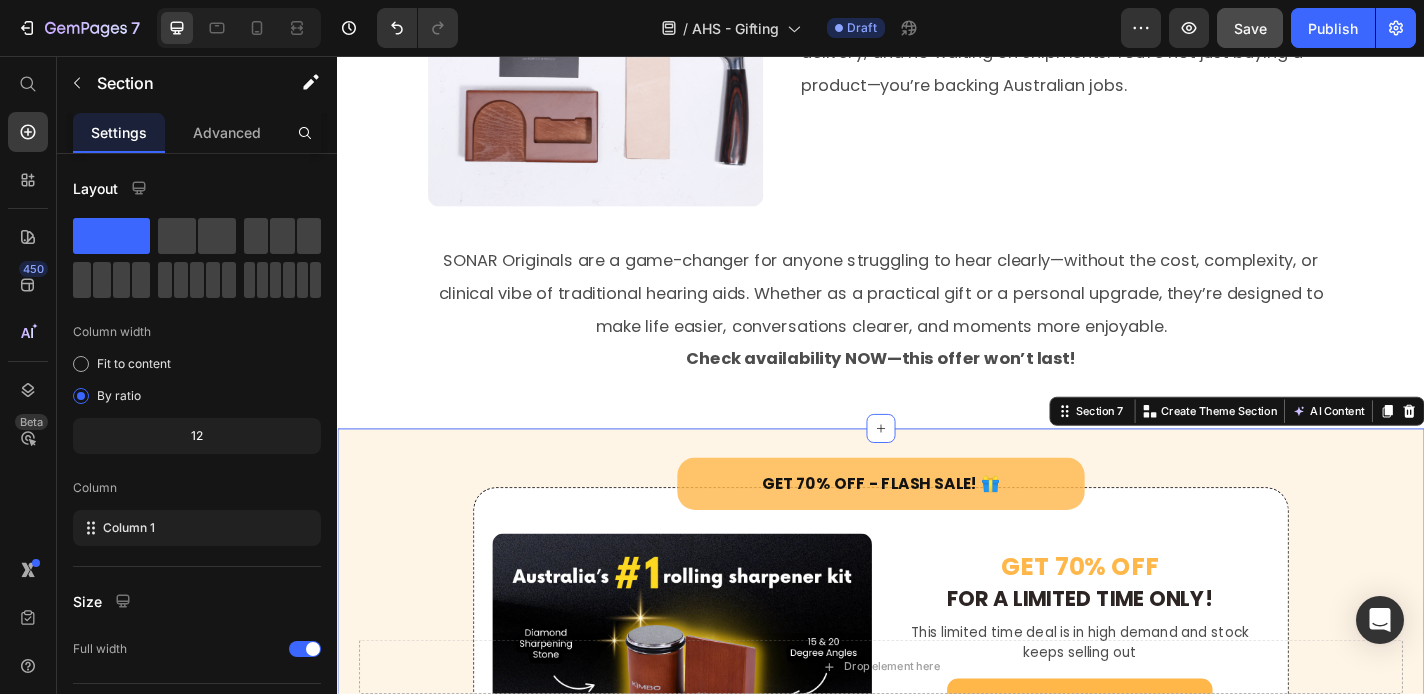 scroll, scrollTop: 3967, scrollLeft: 0, axis: vertical 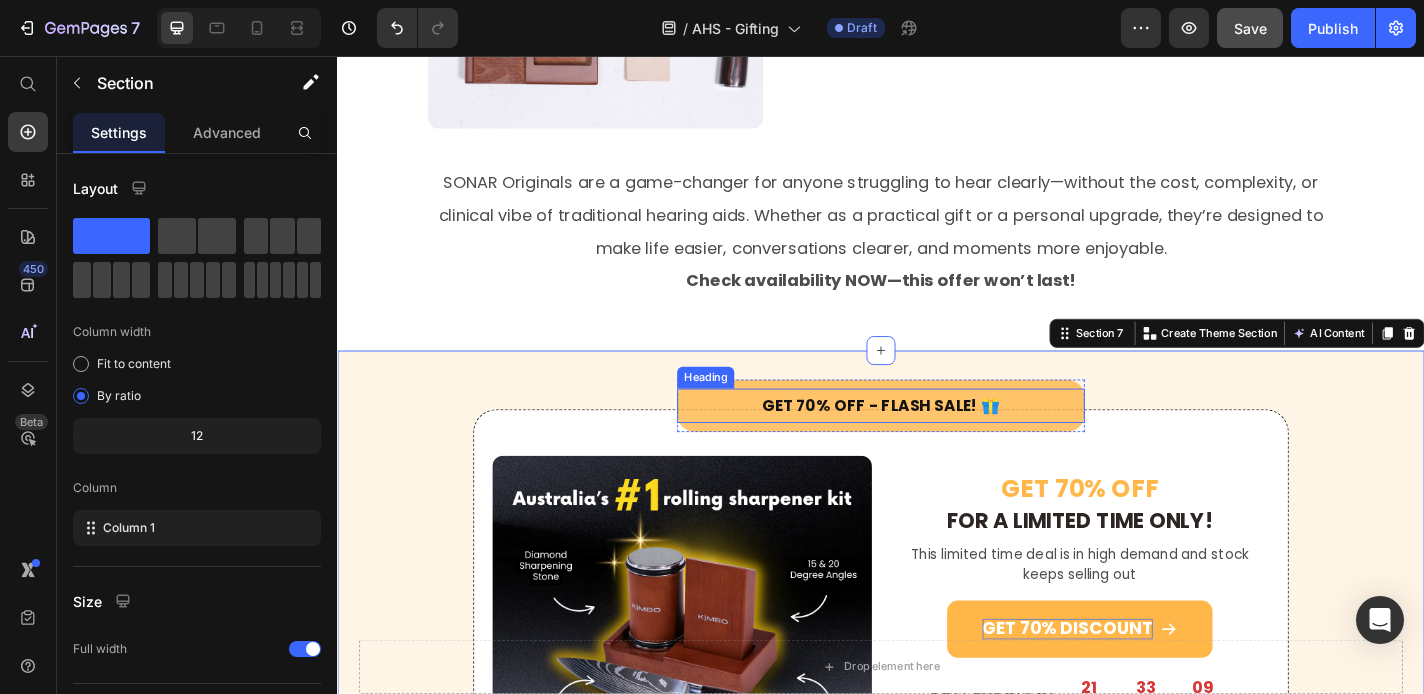 click on "Get 70% Off - Flash Sale! 🎁" at bounding box center (937, 442) 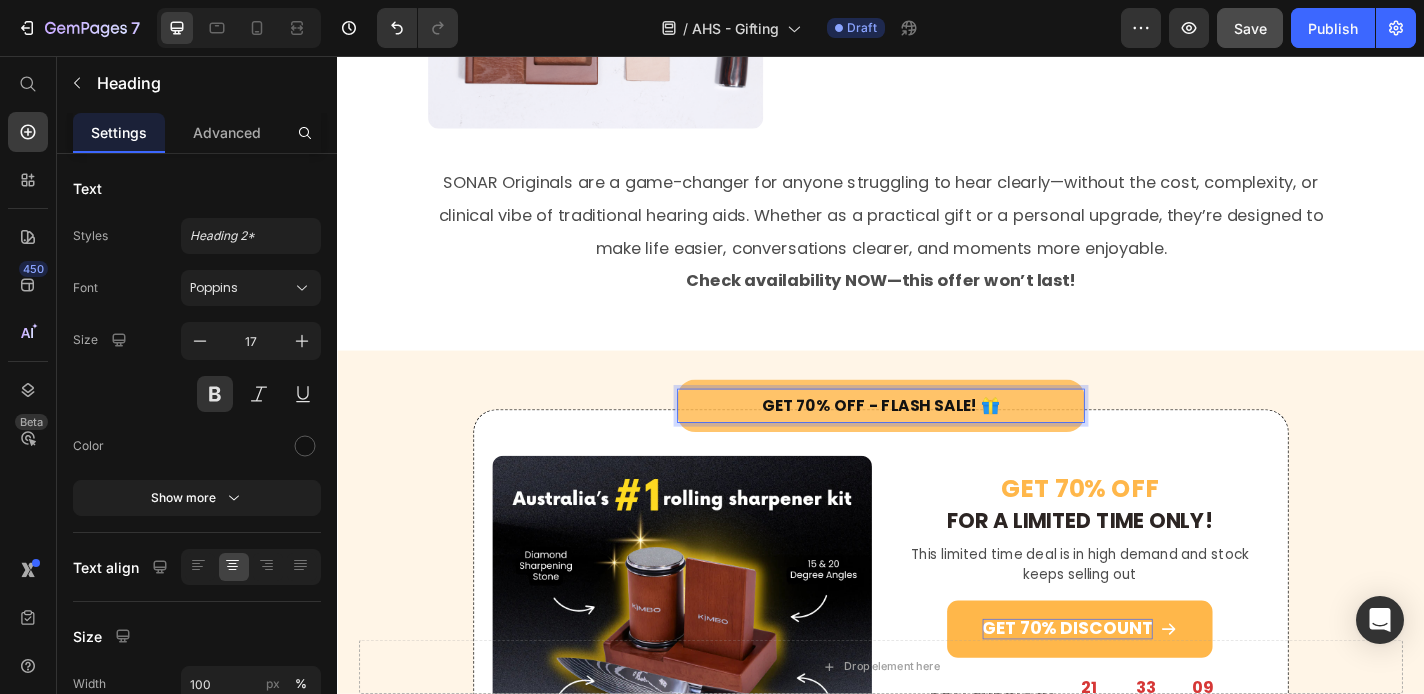 click on "Get 70% Off - Flash Sale! 🎁" at bounding box center [937, 442] 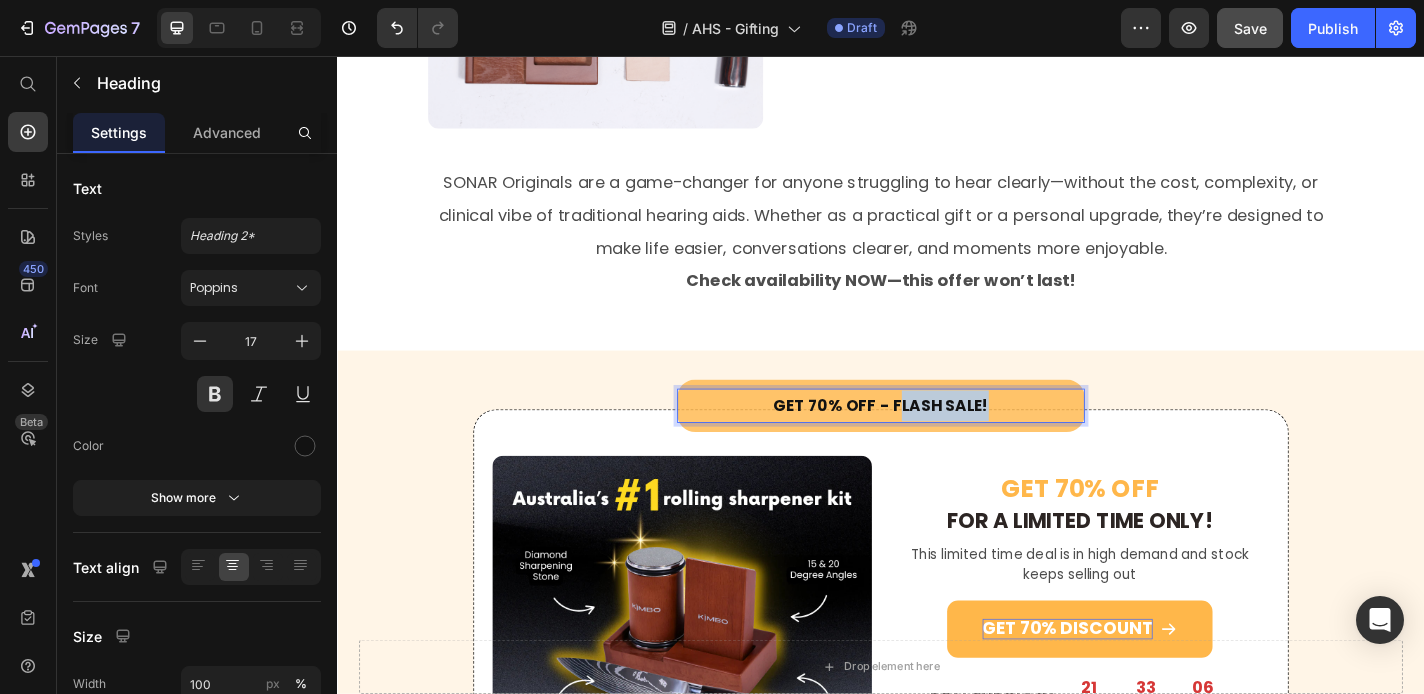 drag, startPoint x: 1041, startPoint y: 447, endPoint x: 950, endPoint y: 447, distance: 91 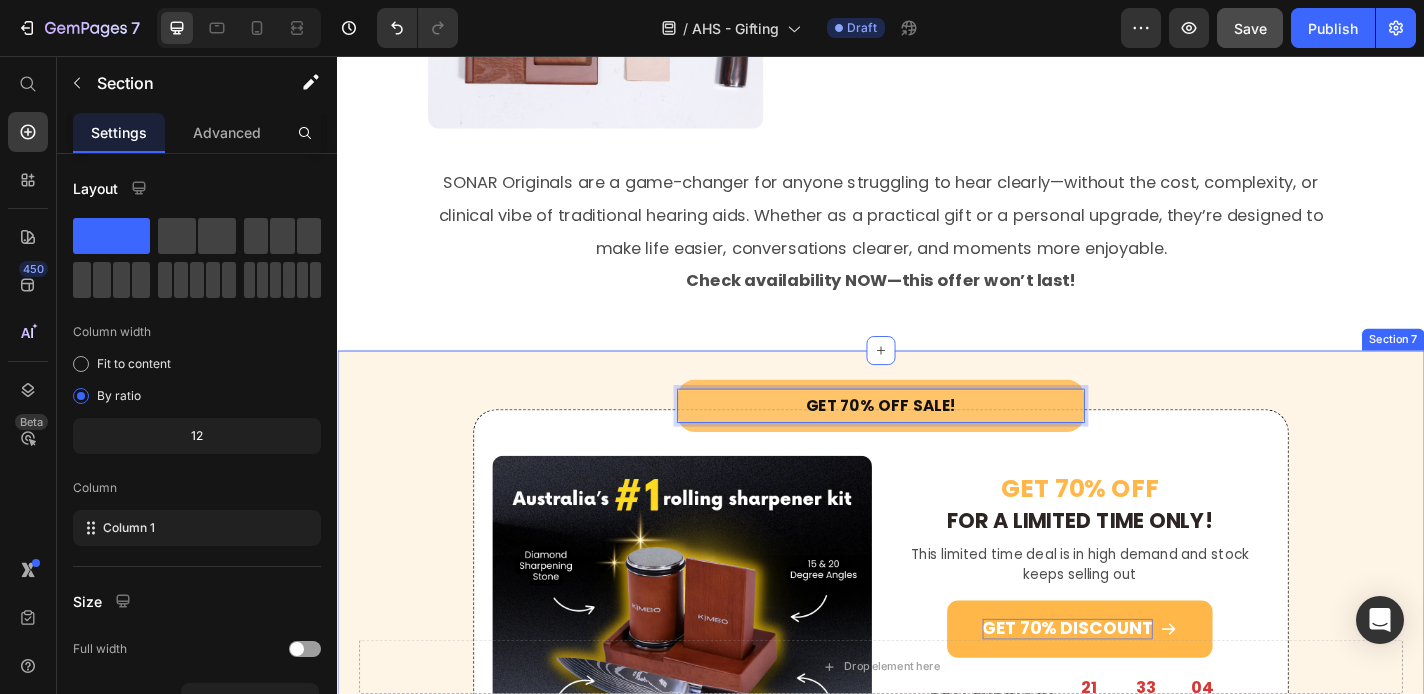 click on "5.Gift-Ready Packaging Heading Image 5. Gift-Ready Packaging That Shows You Care Heading Looking for a gift that actually gets used? SONAR Originals come packaged in a sleek, secure box—ready for birthdays, holidays, or just because. Whether it’s a surprise for Mum, Dad, or even yourself, it’s a thoughtful,  life-enhancing gift that says “I care” —no wrapping stress needed. Text Block Row 6. 90-Day Money Back Guarantee Heading Image 6. 60-Day Money Back Guarantee Heading We get it—trying something new can feel risky. That’s why SONAR offers a 60-day money-back guarantee. Try them out in real conversations, around the house, and on walks. If you’re not thrilled with the comfort or clarity, simply send them back. No hassle, no questions. Just better hearing—risk free. Text Block Row 7. Australian Owned and Operated With Same-Day Shipping From Sydney, Australia Heading Image 7. Australian Owned and Operated Heading Text Block Row Check availability NOW—this offer won’t last! Text Block" at bounding box center (937, -338) 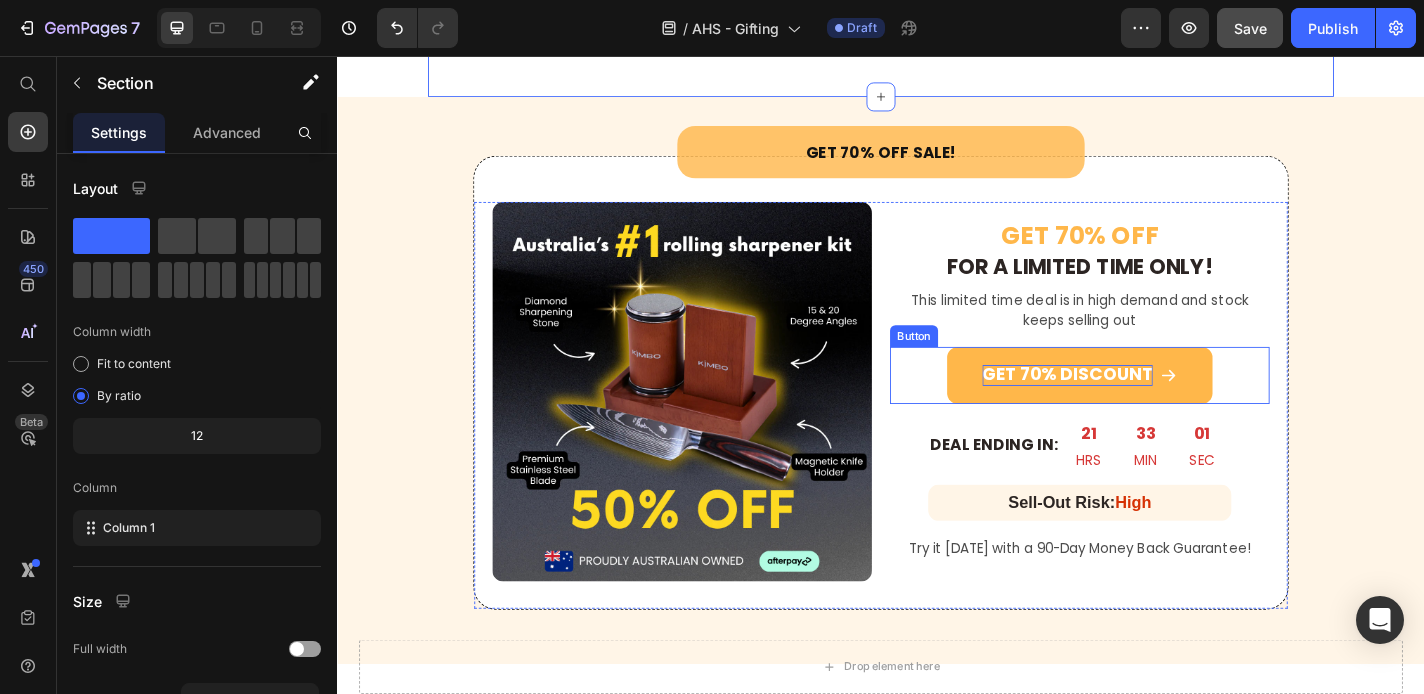 scroll, scrollTop: 3969, scrollLeft: 0, axis: vertical 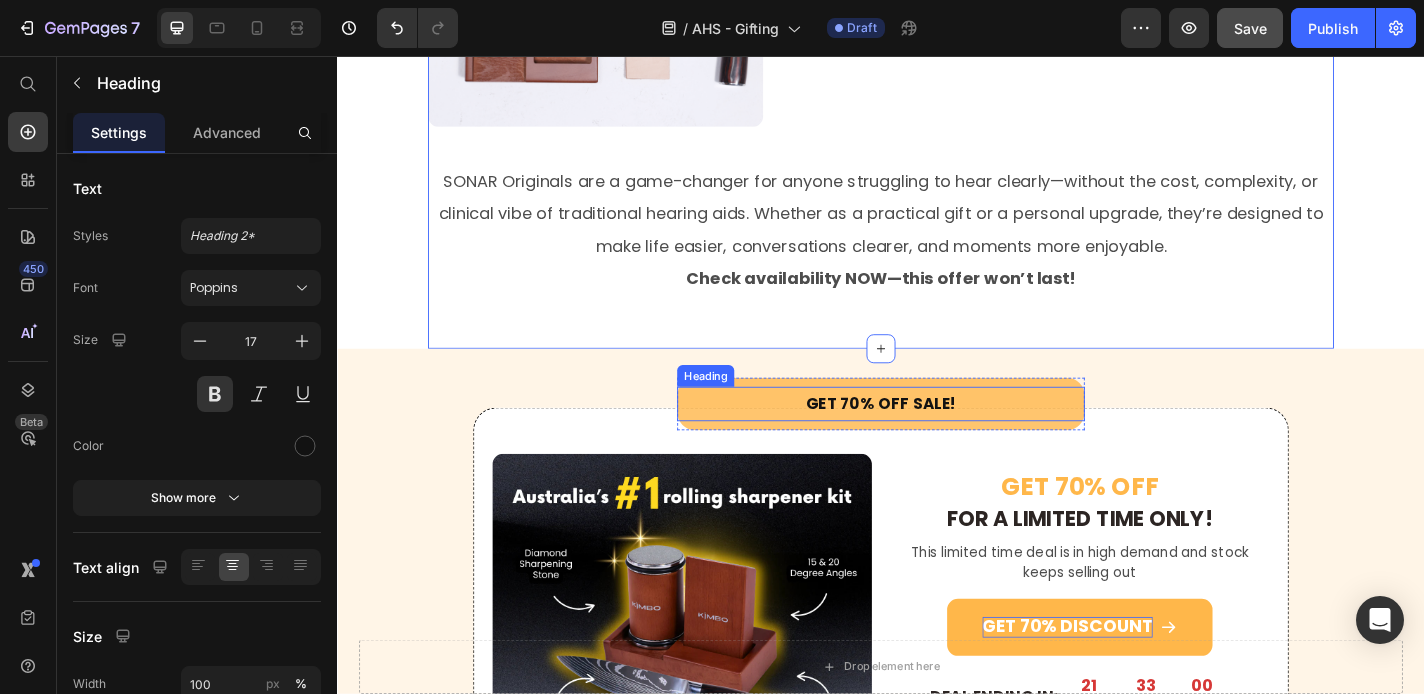 click on "Get 70% Off SALE!" at bounding box center (937, 440) 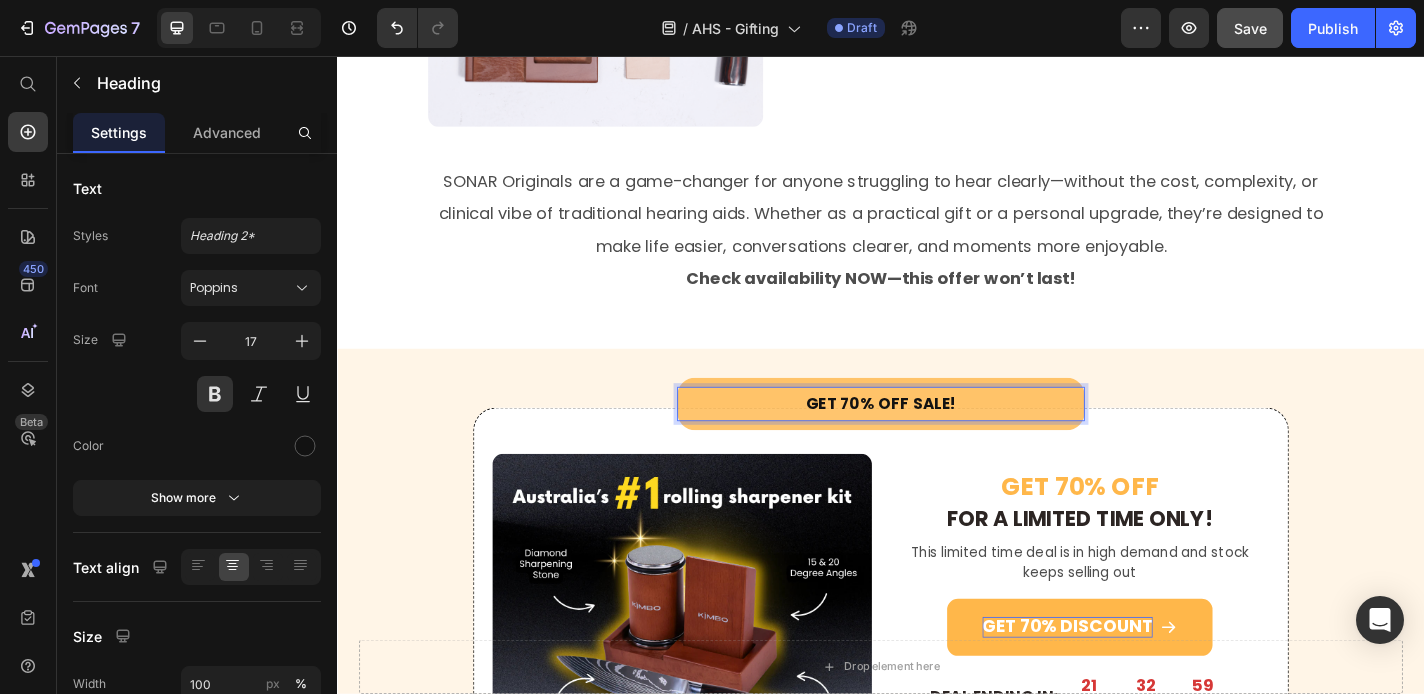 click on "Get 70% Off SALE!" at bounding box center (937, 440) 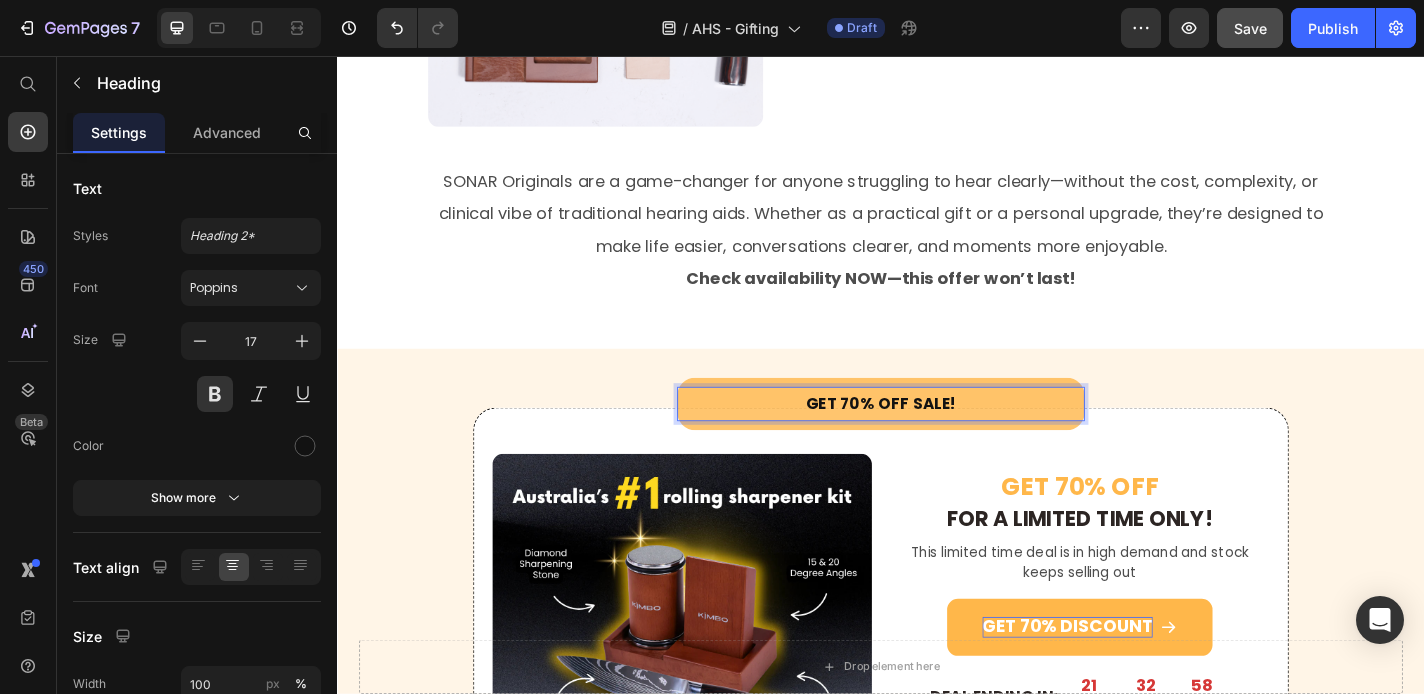 click on "Get 70% Off SALE!" at bounding box center [937, 440] 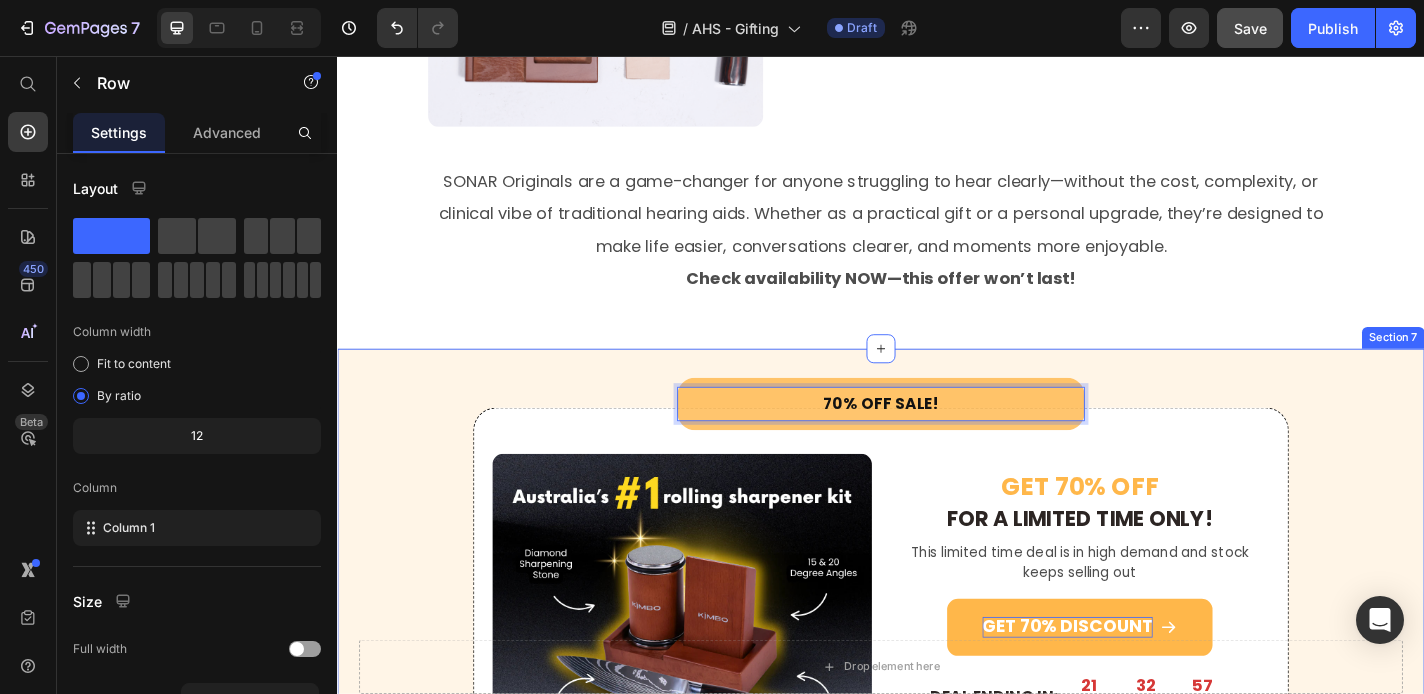click on "5.Gift-Ready Packaging Heading Image 5. Gift-Ready Packaging That Shows You Care Heading Looking for a gift that actually gets used? SONAR Originals come packaged in a sleek, secure box—ready for birthdays, holidays, or just because. Whether it’s a surprise for Mum, Dad, or even yourself, it’s a thoughtful,  life-enhancing gift that says “I care” —no wrapping stress needed. Text Block Row 6. 90-Day Money Back Guarantee Heading Image 6. 60-Day Money Back Guarantee Heading We get it—trying something new can feel risky. That’s why SONAR offers a 60-day money-back guarantee. Try them out in real conversations, around the house, and on walks. If you’re not thrilled with the comfort or clarity, simply send them back. No hassle, no questions. Just better hearing—risk free. Text Block Row 7. Australian Owned and Operated With Same-Day Shipping From Sydney, Australia Heading Image 7. Australian Owned and Operated Heading Text Block Row Check availability NOW—this offer won’t last! Text Block" at bounding box center [937, -355] 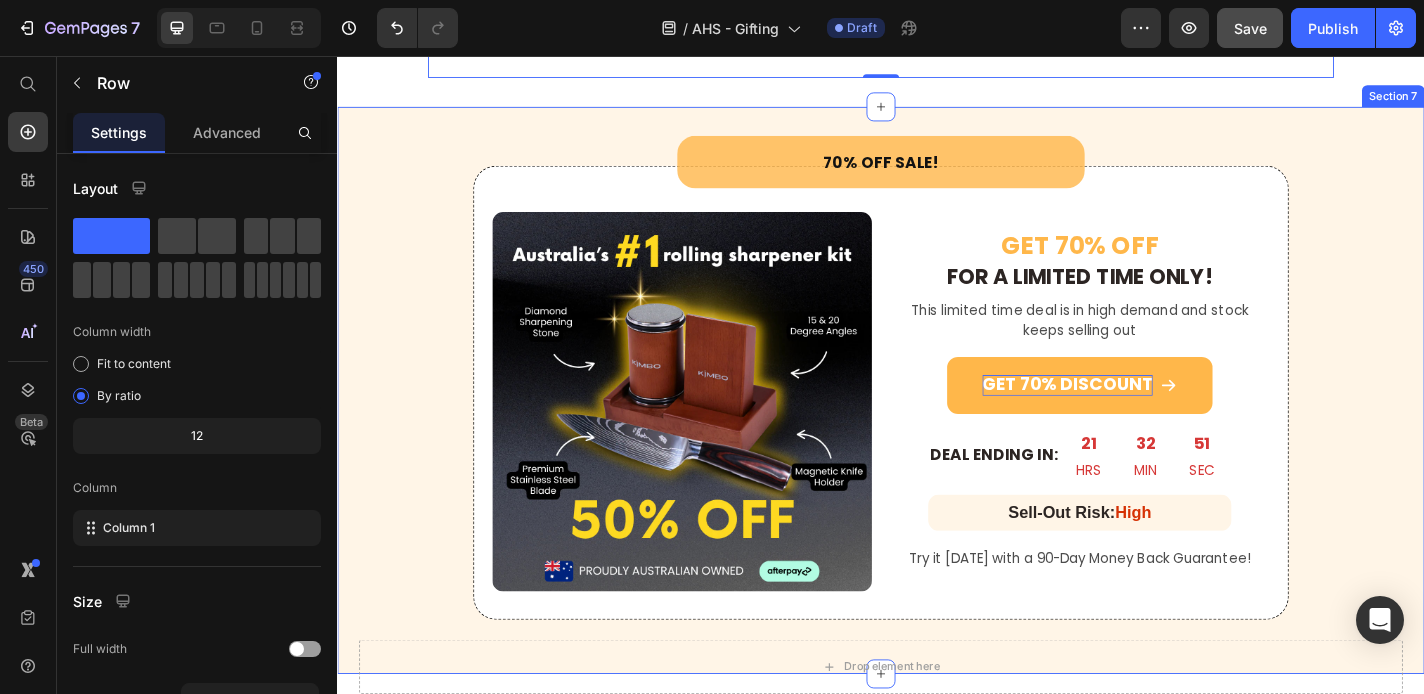 scroll, scrollTop: 4209, scrollLeft: 0, axis: vertical 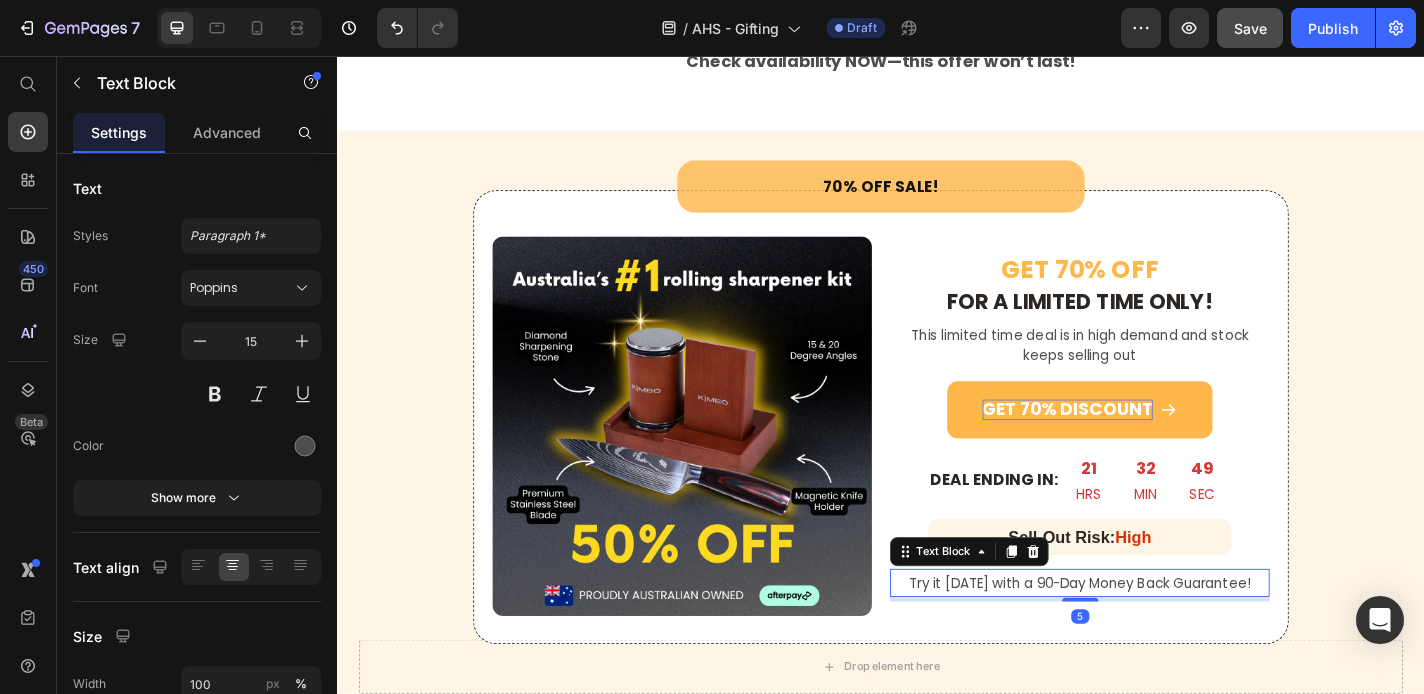 click on "Try it today with a 90-Day Money Back Guarantee!" at bounding box center (1156, 637) 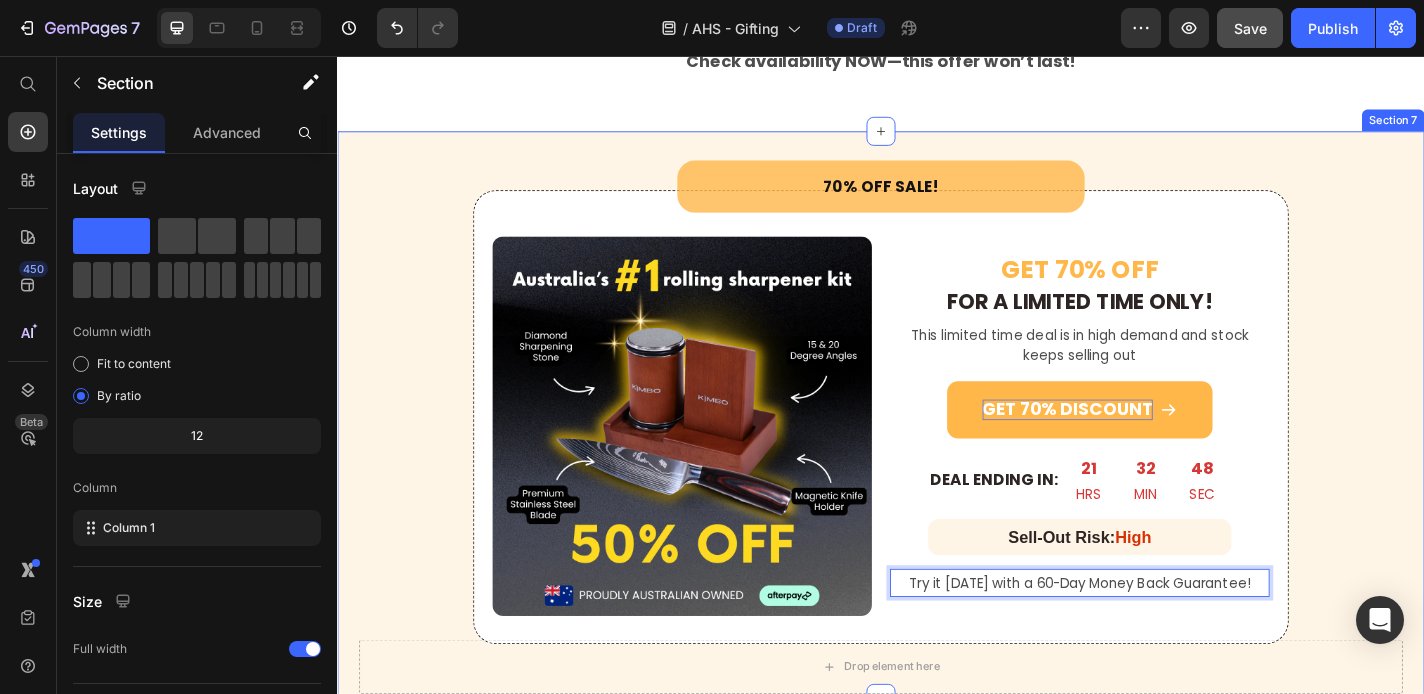 click on "70% Off SALE! Heading Row Image ⁠⁠⁠⁠⁠⁠⁠ GET 70% OFF Heading FOR A LIMITED TIME ONLY! Heading This limited time deal is in high demand and stock keeps selling out Text Block
GET 70% DISCOUNT Button DEAL ENDING IN: Heading 21 HRS 32 MIN 48 SEC Countdown Timer Row Sell-Out Risk:  High Heading Row Try it today with a 60-Day Money Back Guarantee! Text Block   5 Row Row Row" at bounding box center (937, 438) 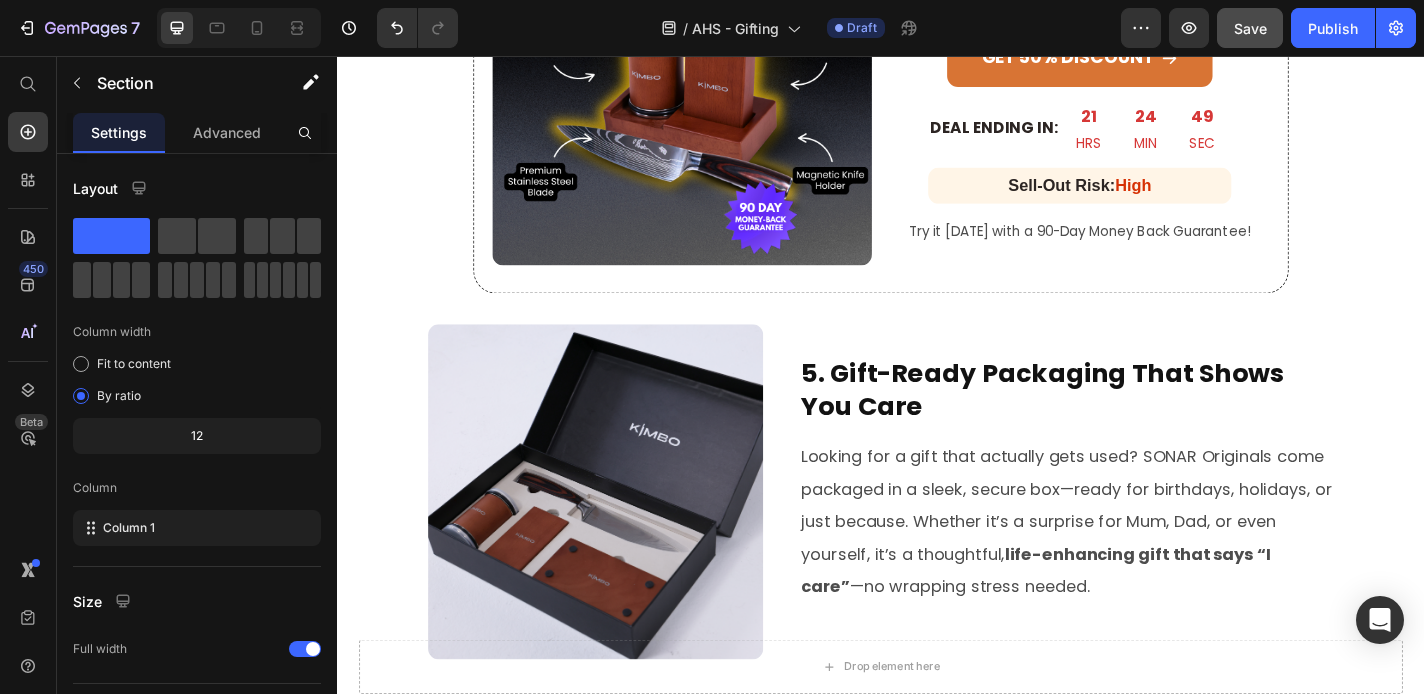 scroll, scrollTop: 2321, scrollLeft: 0, axis: vertical 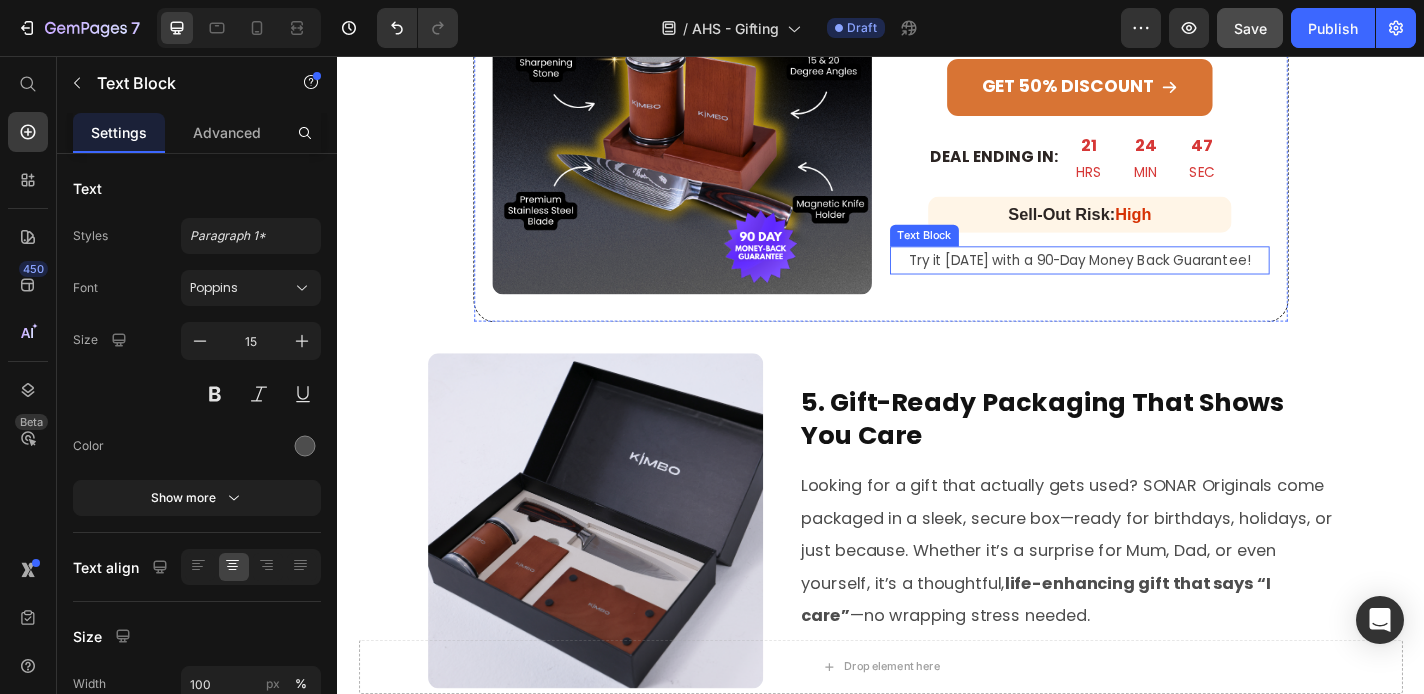 click on "Try it today with a 90-Day Money Back Guarantee!" at bounding box center (1156, 281) 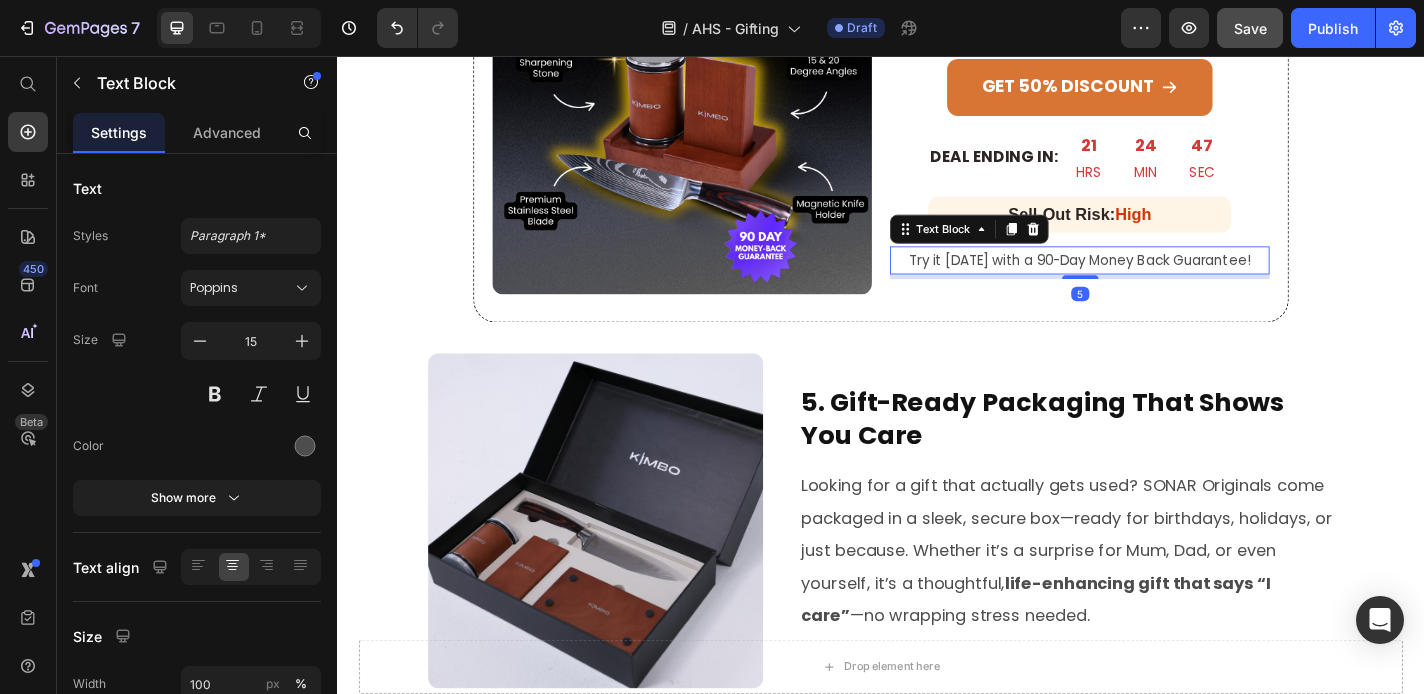 click on "Try it today with a 90-Day Money Back Guarantee!" at bounding box center (1156, 281) 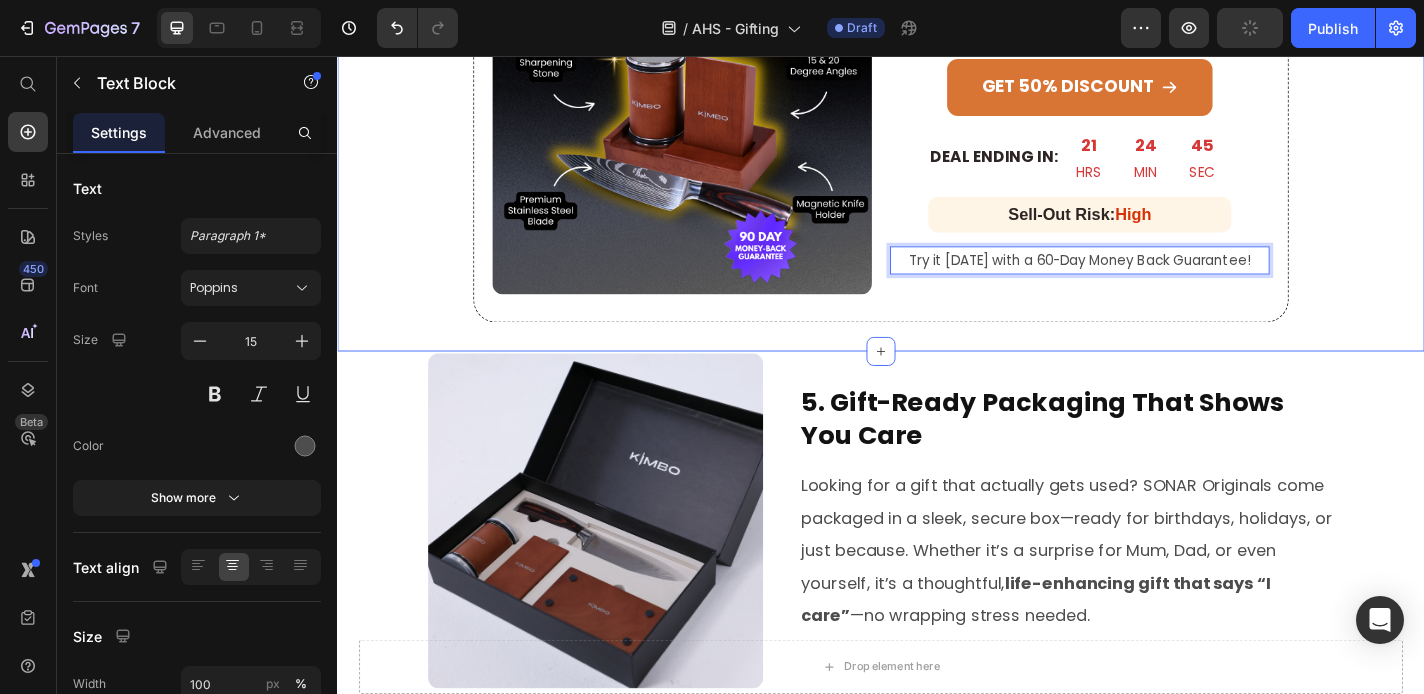 click on "Get 50% Off - Flash Sale! 🎁 Heading Row Image GET 50% OFF Heading FOR A LIMITED TIME ONLY! Heading This limited time deal is in high demand and stock keeps selling out Text Block
GET 50% DISCOUNT Button DEAL ENDING IN: Heading 21 HRS 24 MIN 45 SEC Countdown Timer Row Sell-Out Risk:  High Heading Row Try it today with a 60-Day Money Back Guarantee! Text Block   5 Row Row Row" at bounding box center (937, 83) 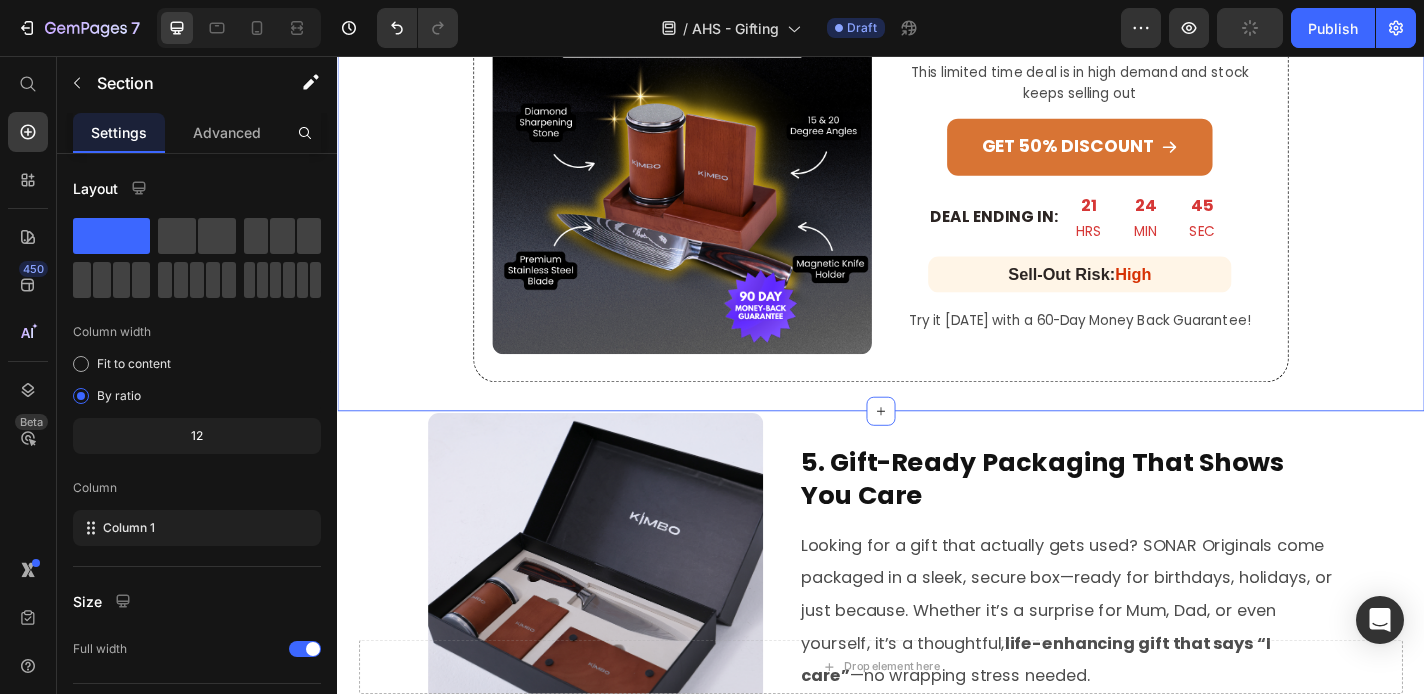 scroll, scrollTop: 2246, scrollLeft: 0, axis: vertical 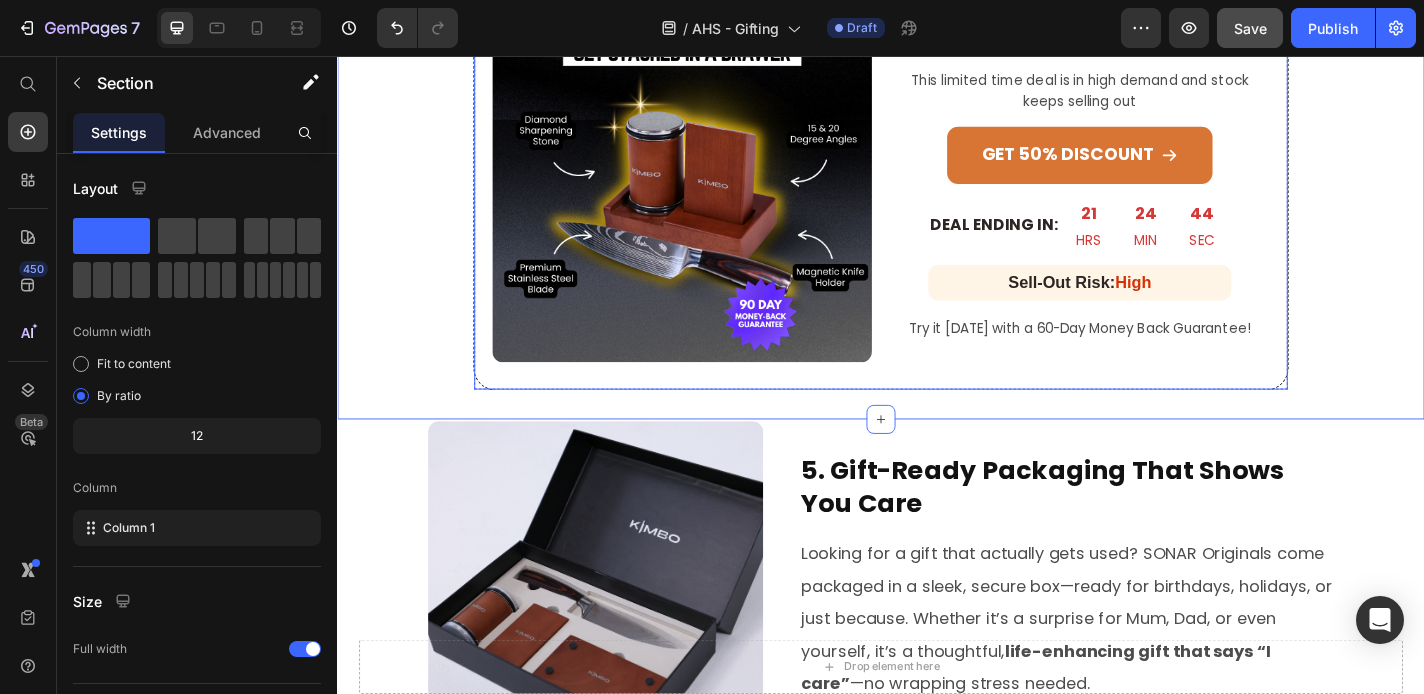click on "GET 50% DISCOUNT" at bounding box center (1156, 165) 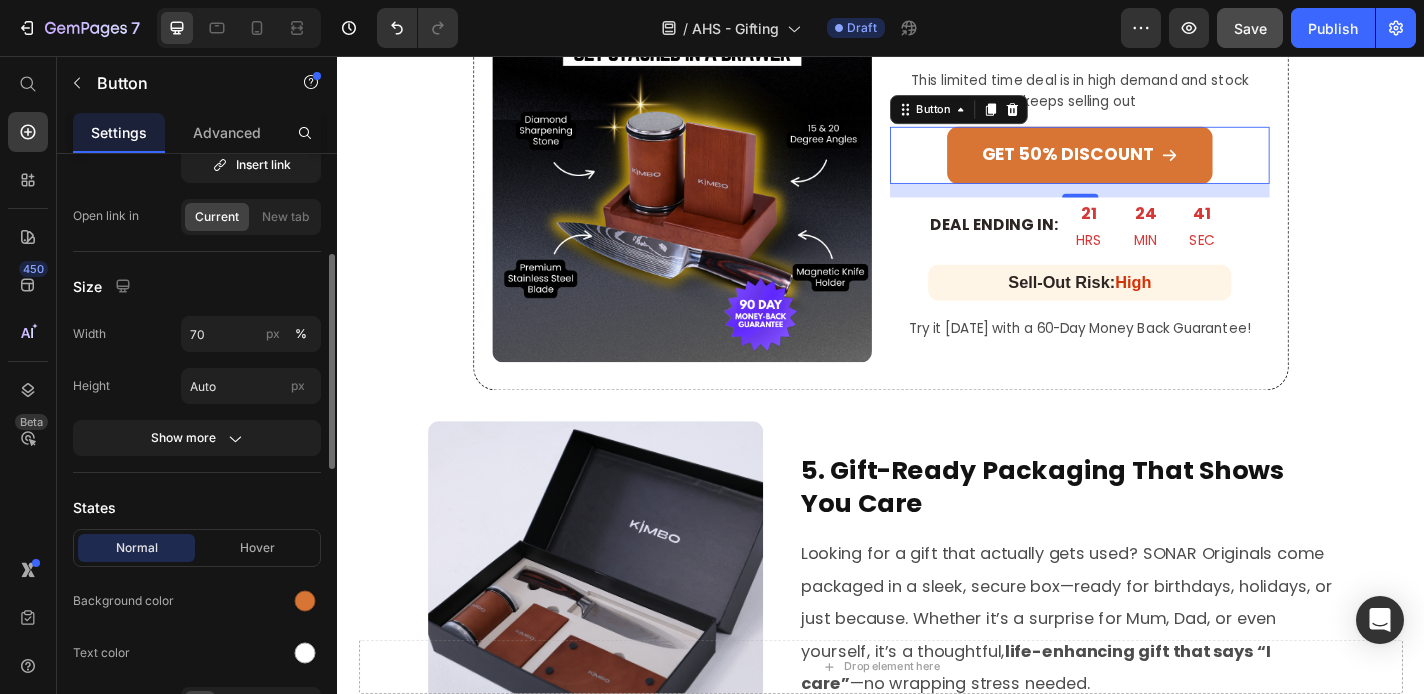 scroll, scrollTop: 546, scrollLeft: 0, axis: vertical 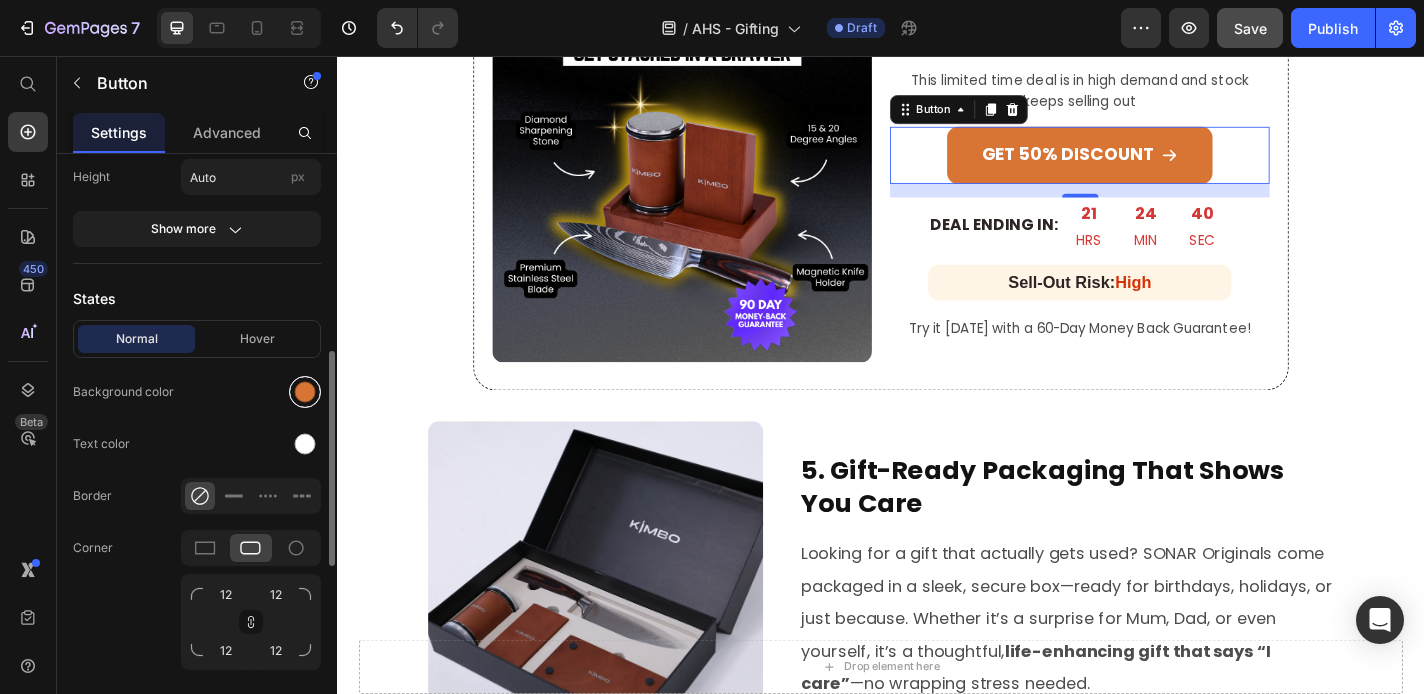 click at bounding box center (305, 392) 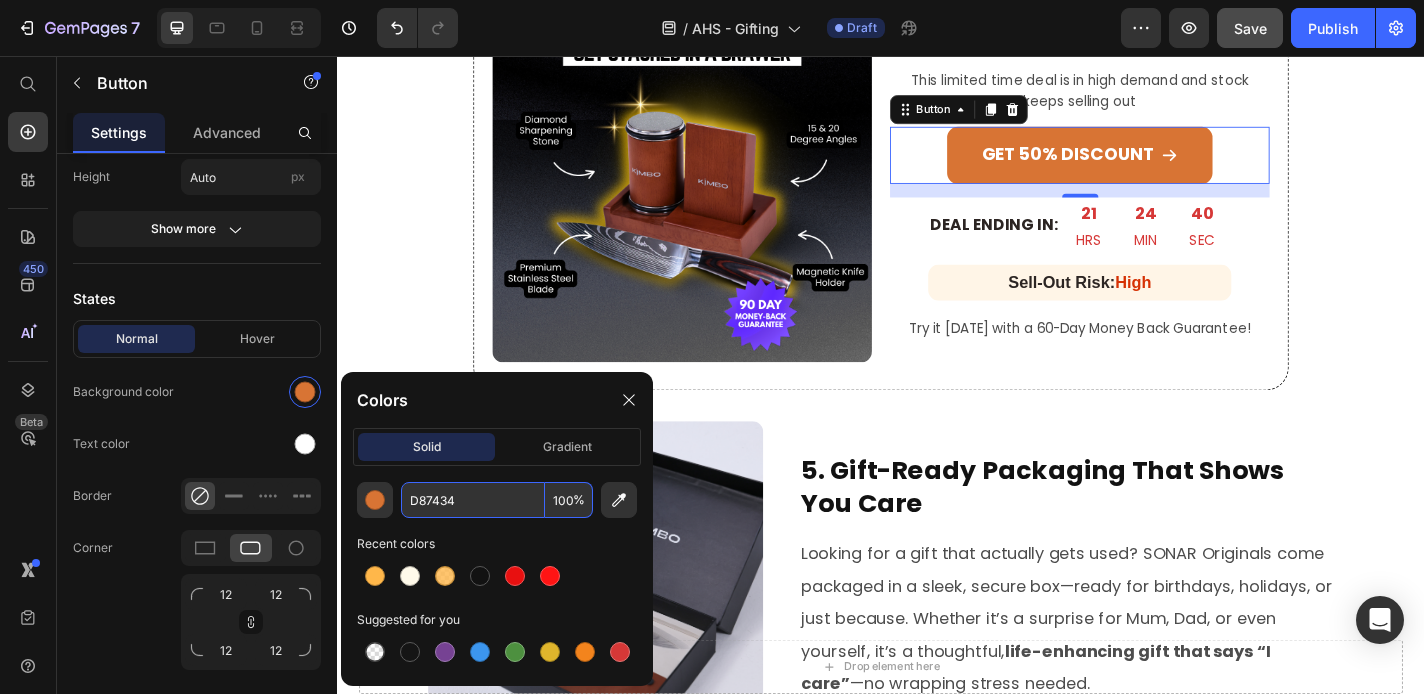 click on "D87434" at bounding box center (473, 500) 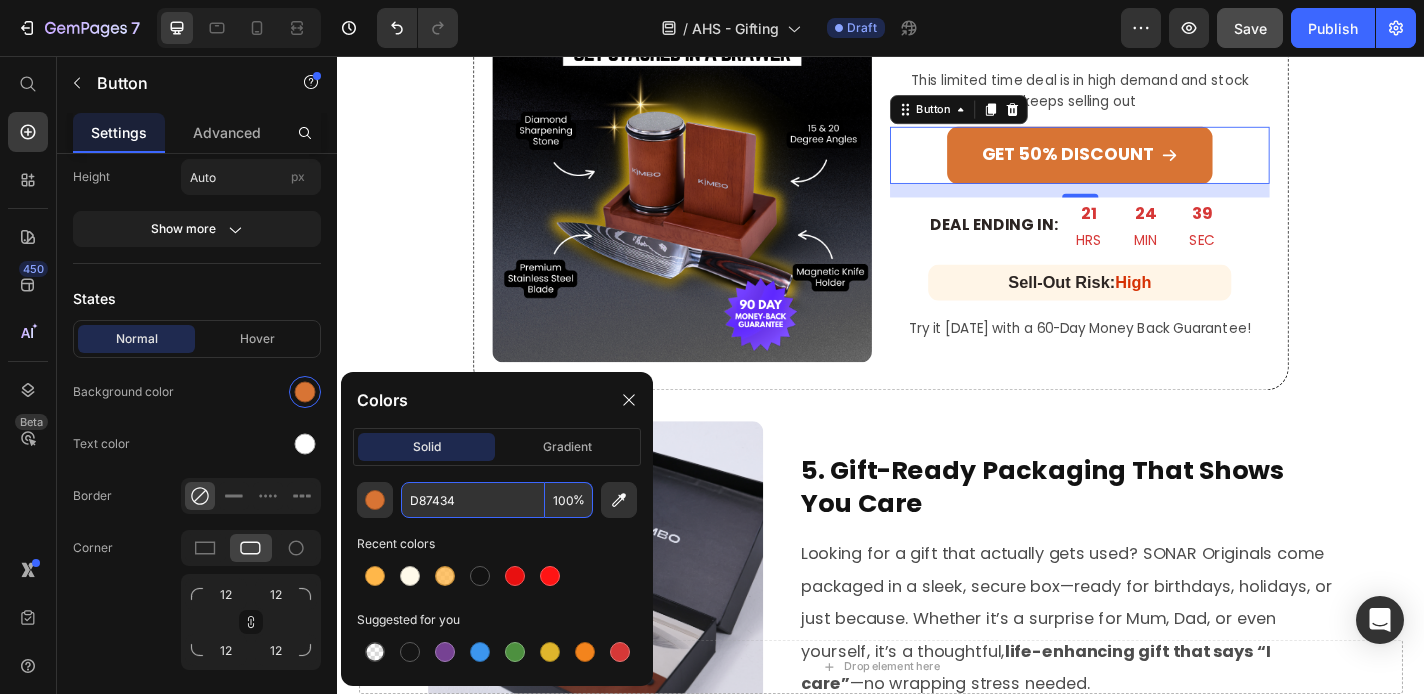click on "D87434" at bounding box center [473, 500] 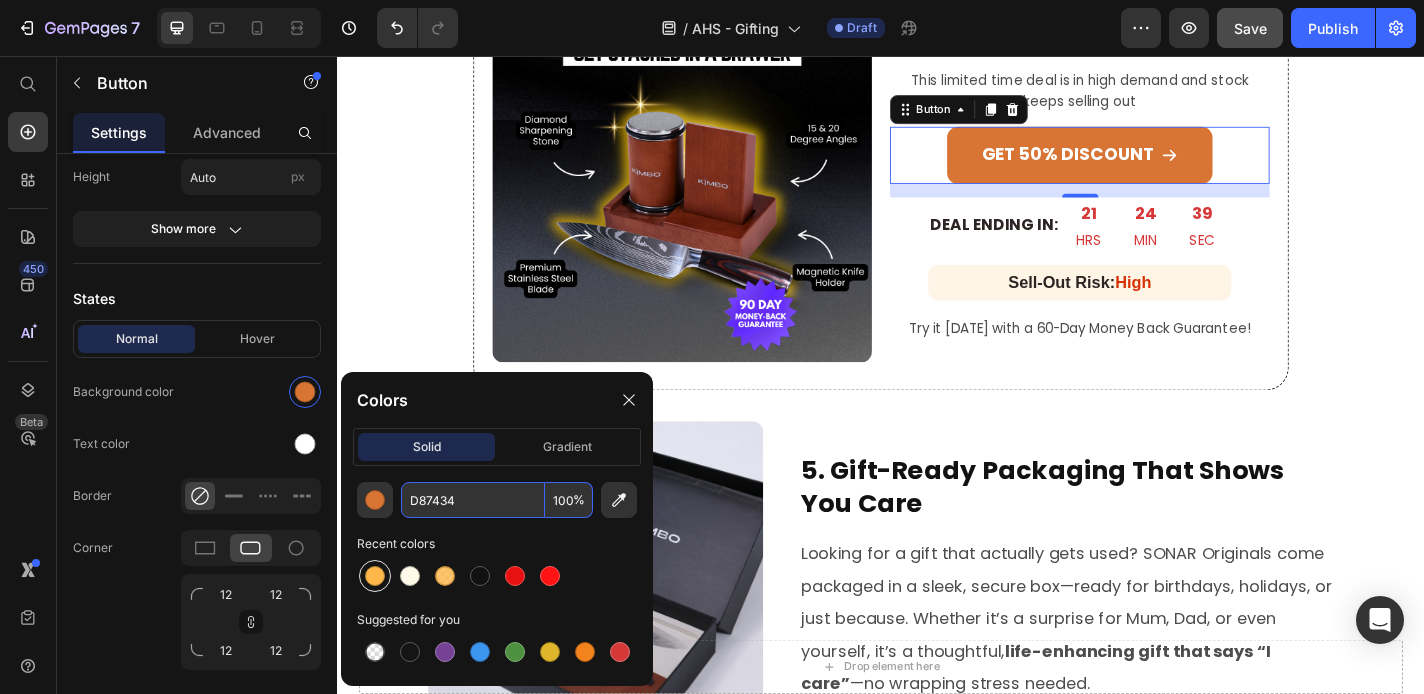 click at bounding box center [375, 576] 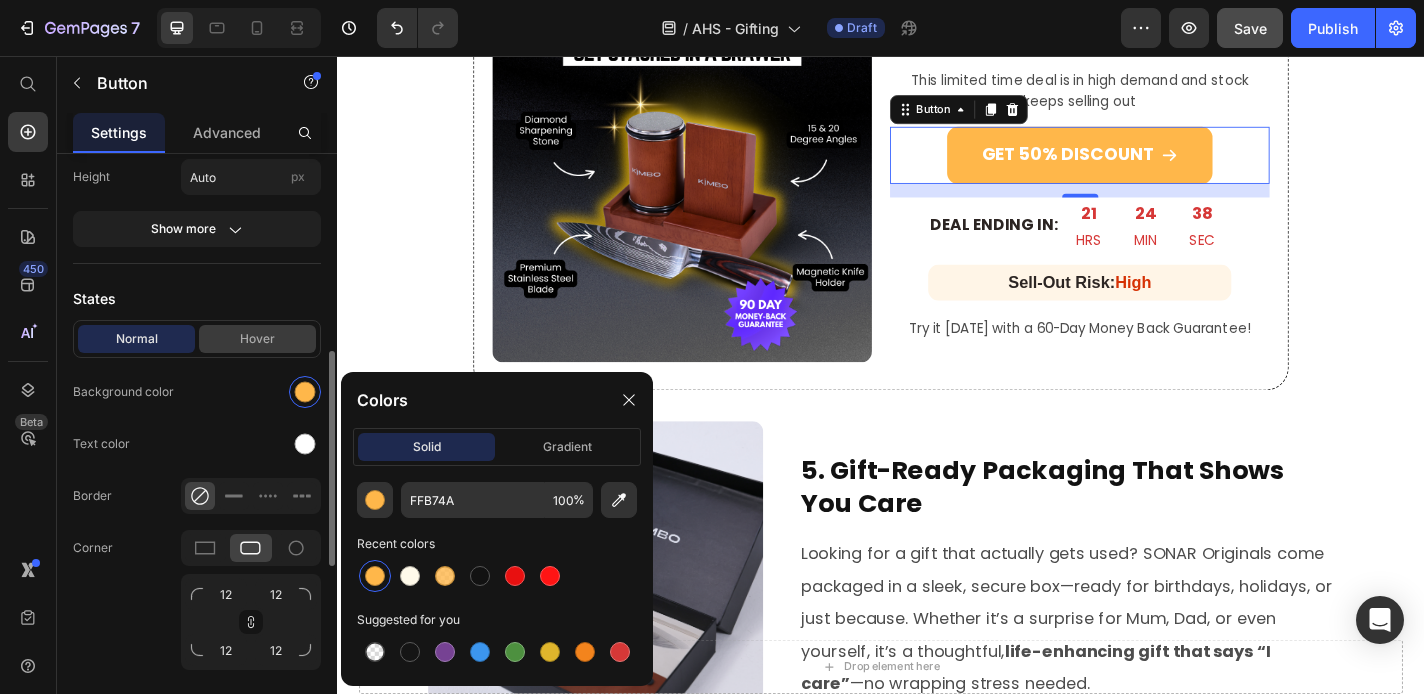 click on "Hover" at bounding box center [257, 339] 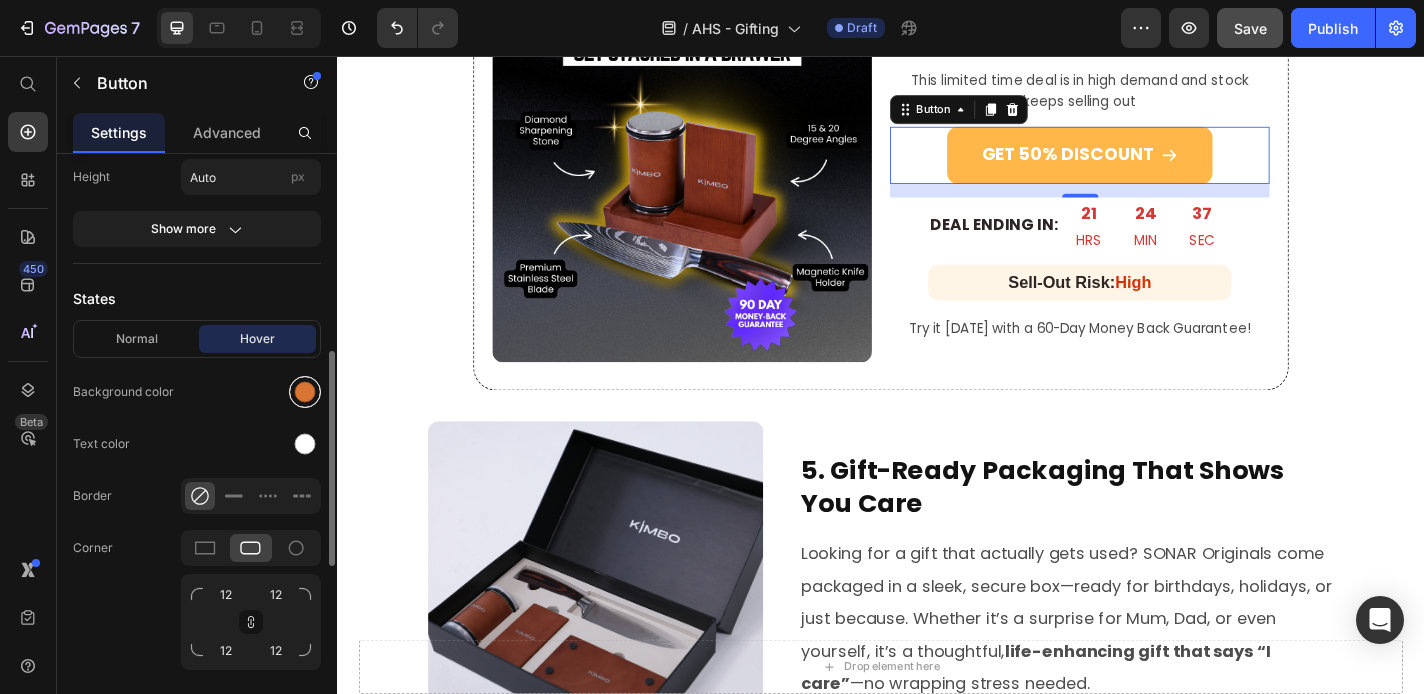 click at bounding box center [305, 392] 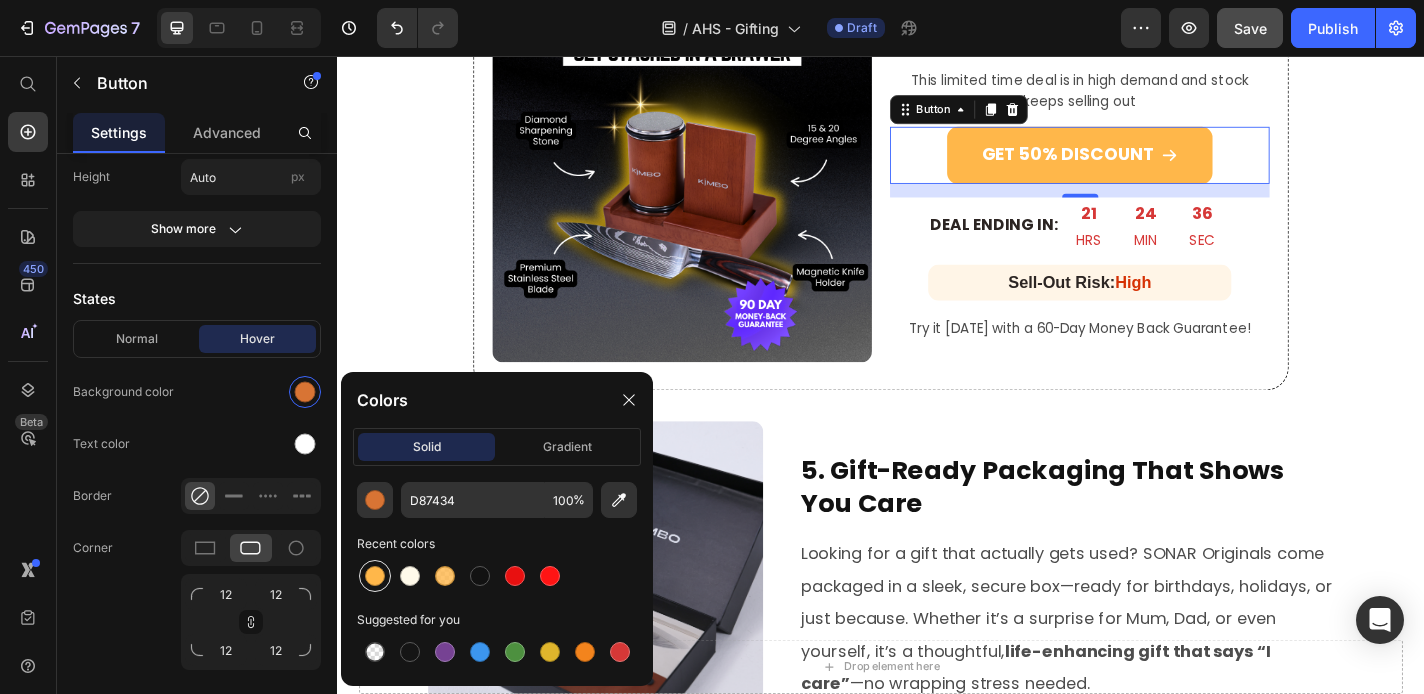 click at bounding box center [375, 576] 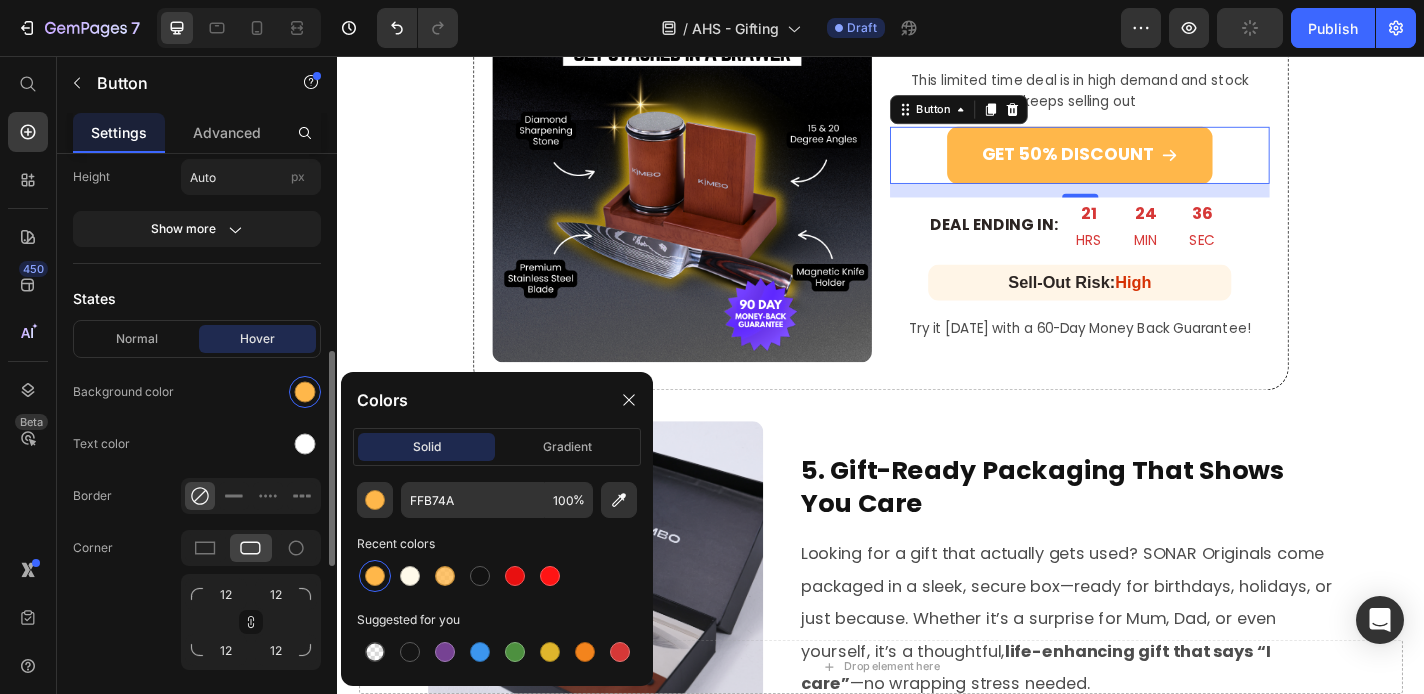 click on "Text color" 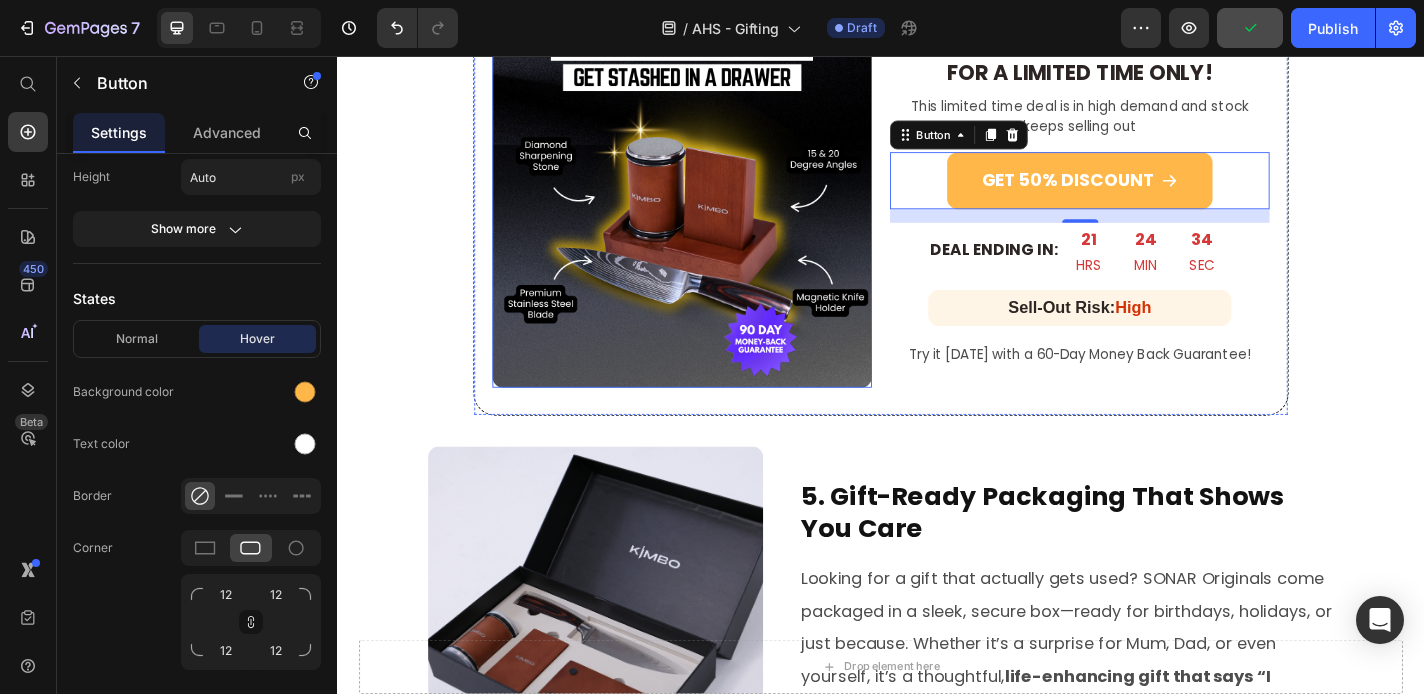 scroll, scrollTop: 2153, scrollLeft: 0, axis: vertical 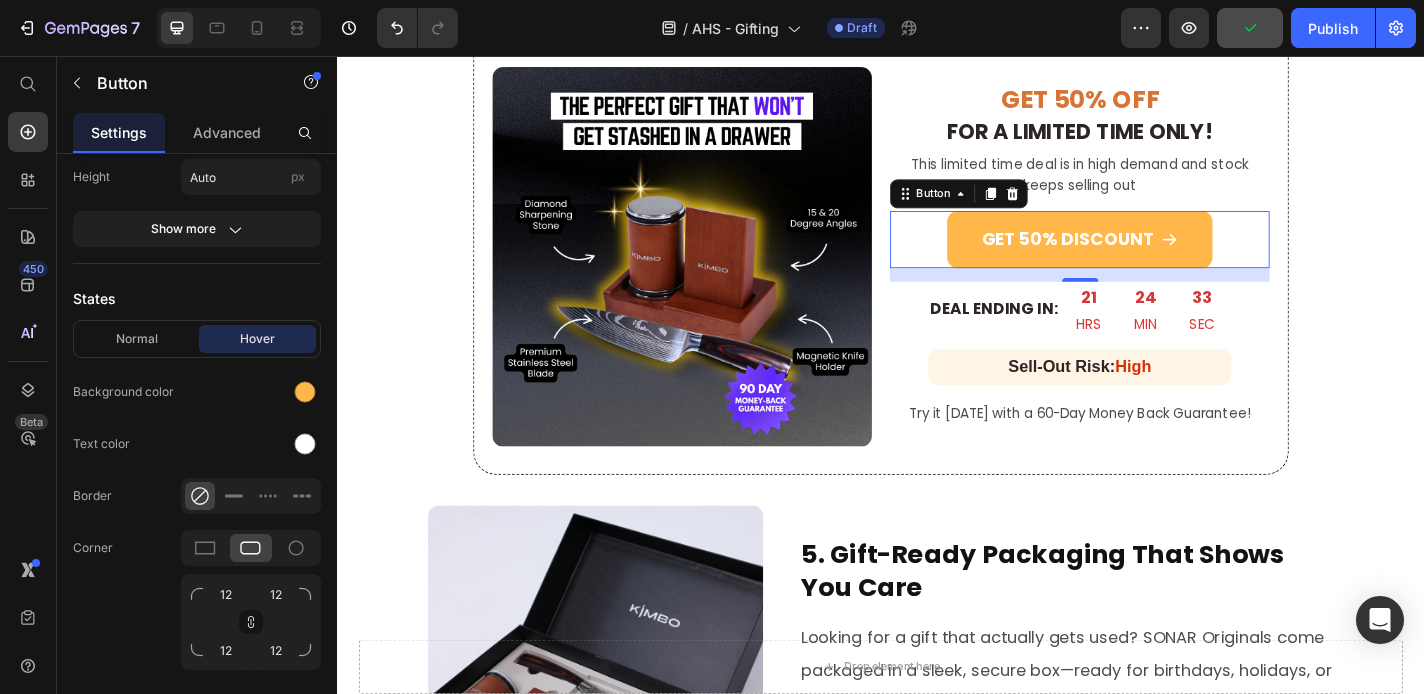 click on "Get 50% Off - Flash Sale! 🎁" at bounding box center [937, 13] 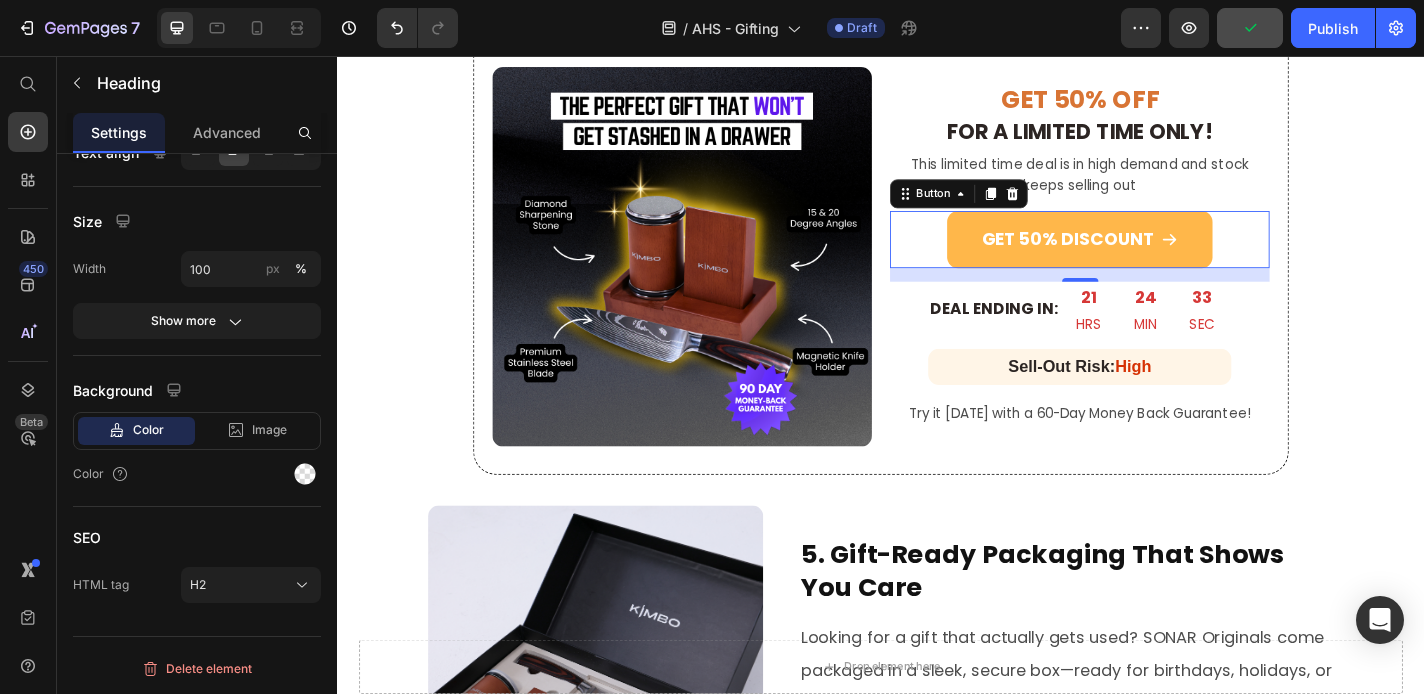 scroll, scrollTop: 0, scrollLeft: 0, axis: both 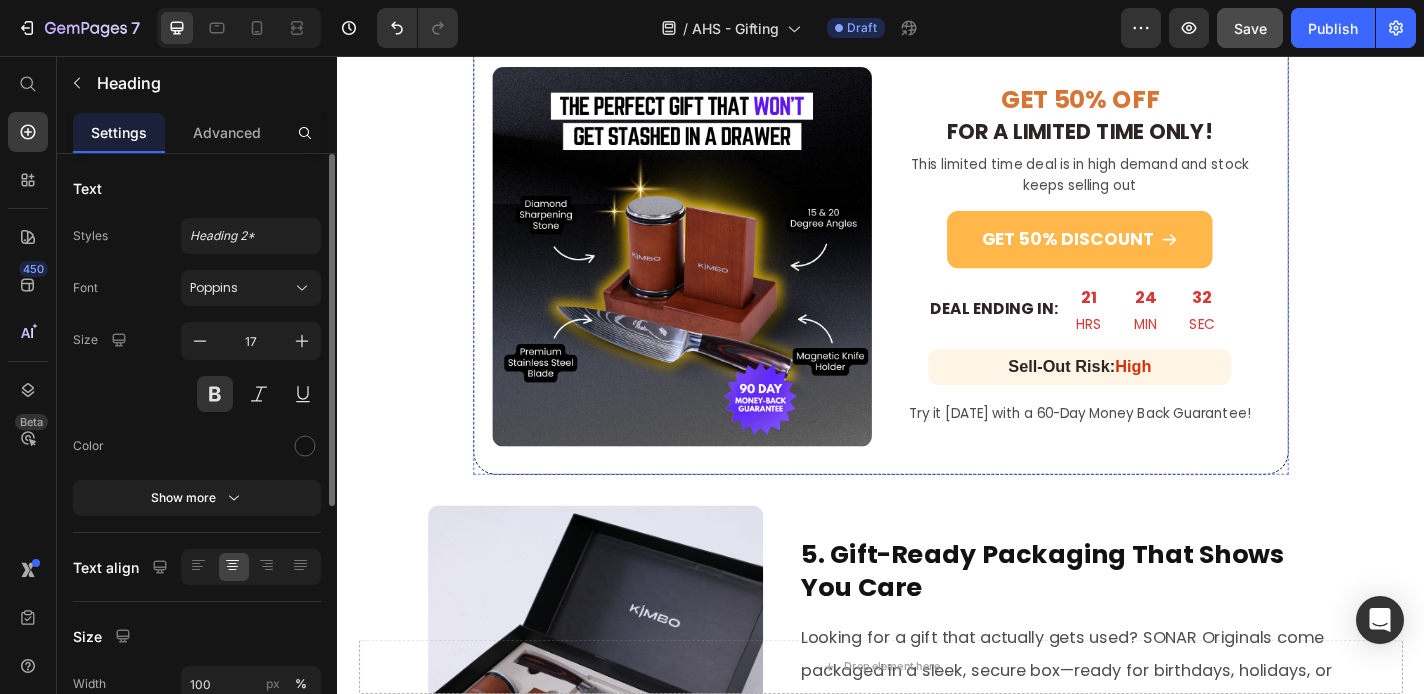 click on "Get 50% Off - Flash Sale! 🎁 Heading   0 Row" at bounding box center [937, 13] 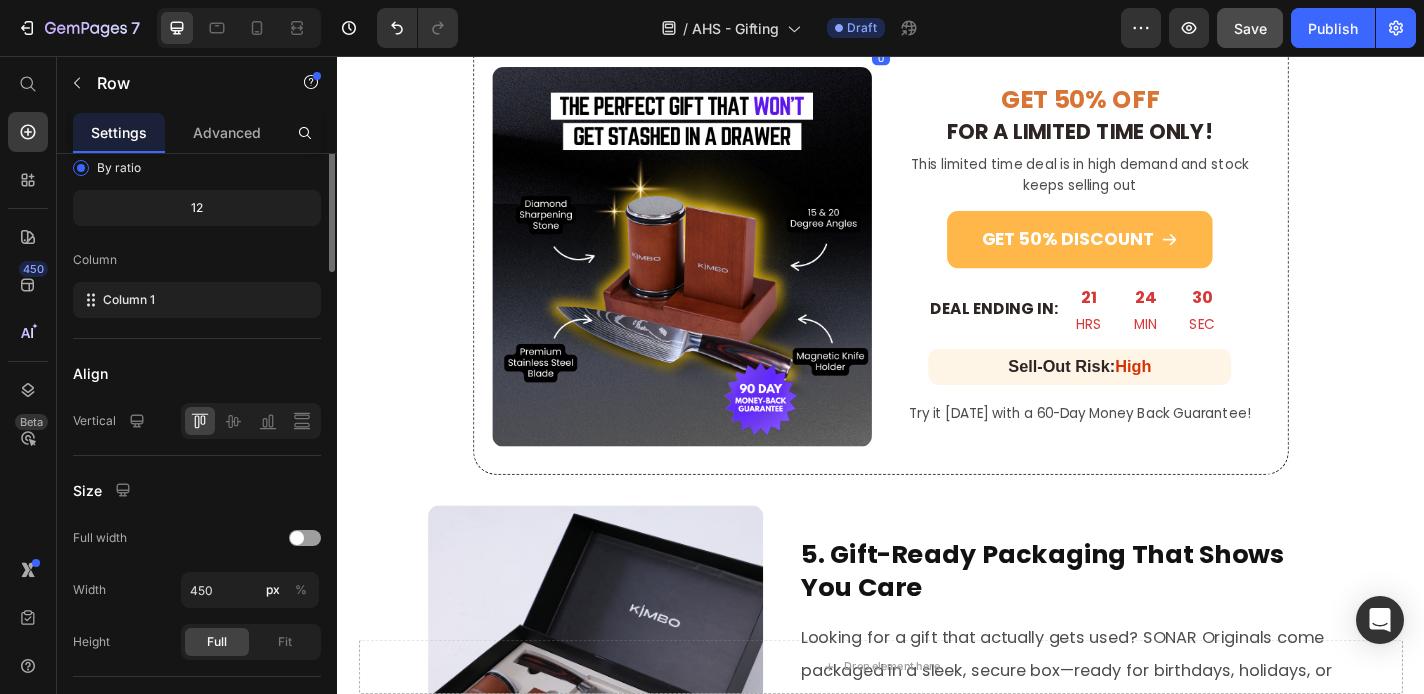 scroll, scrollTop: 0, scrollLeft: 0, axis: both 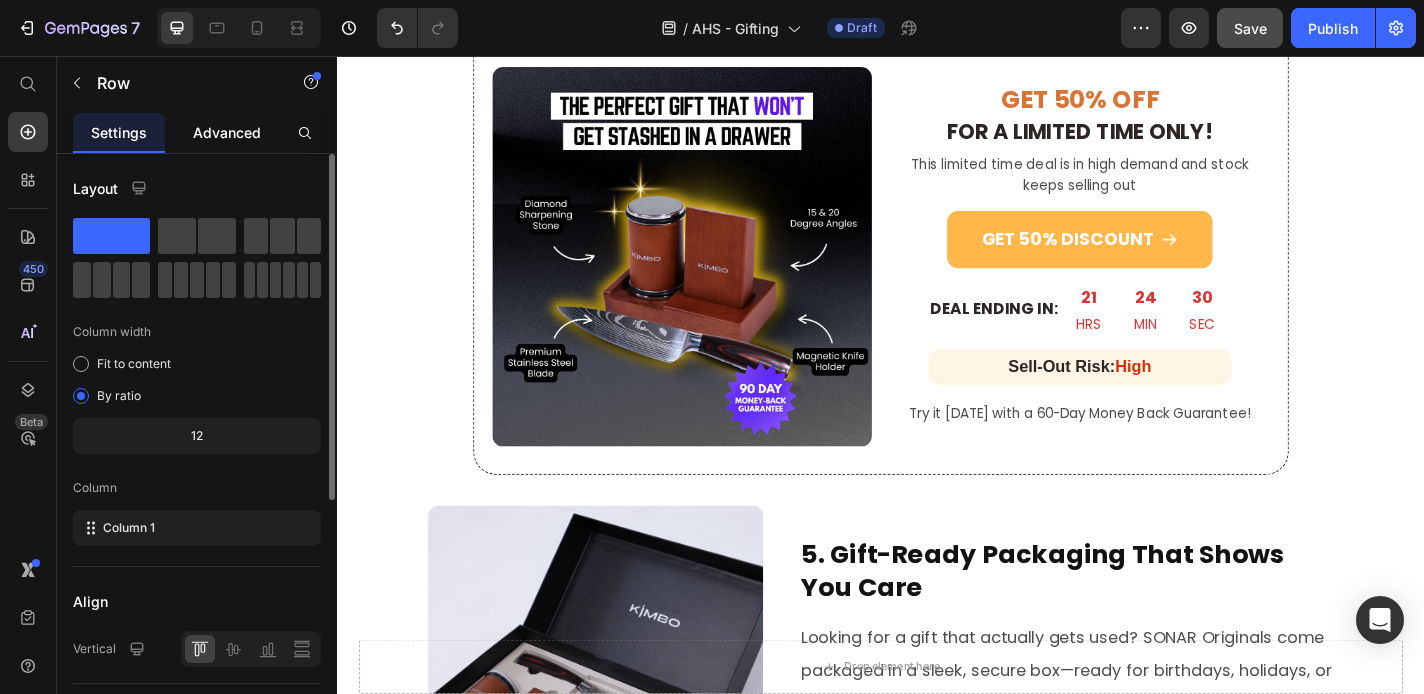 click on "Advanced" at bounding box center [227, 132] 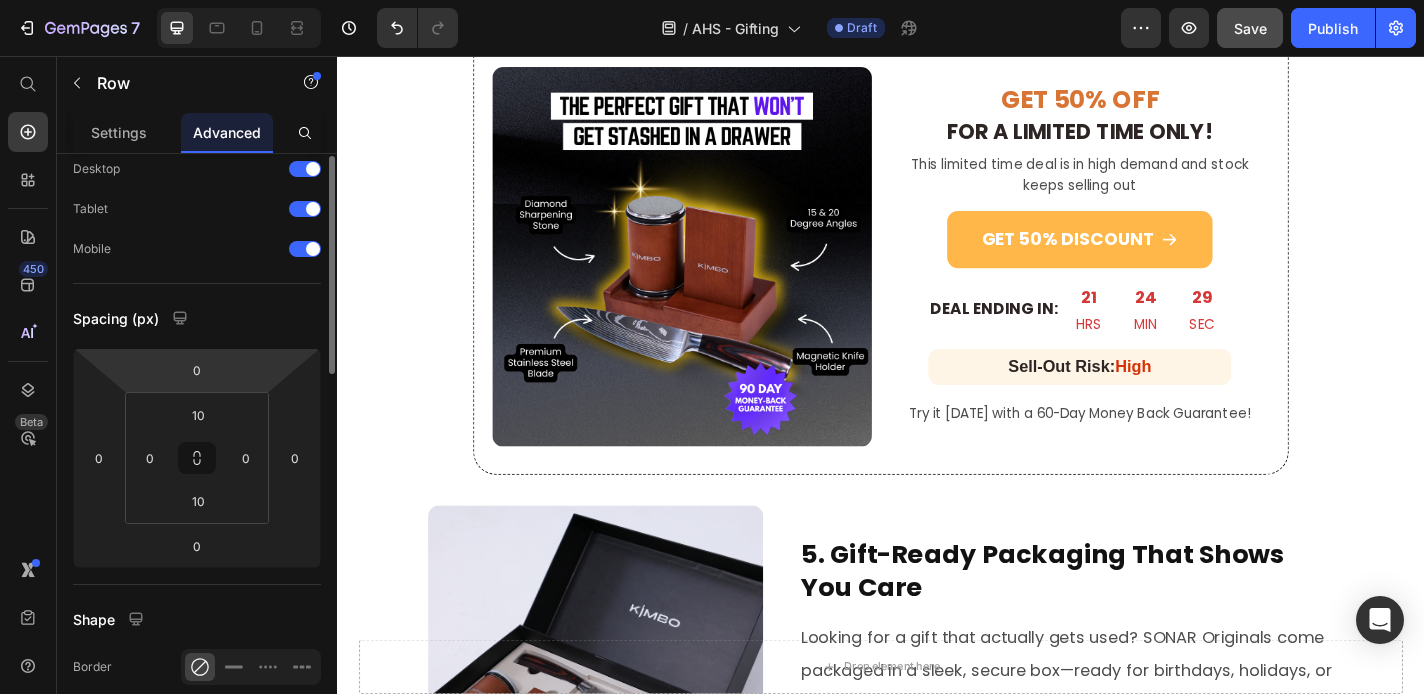 scroll, scrollTop: 88, scrollLeft: 0, axis: vertical 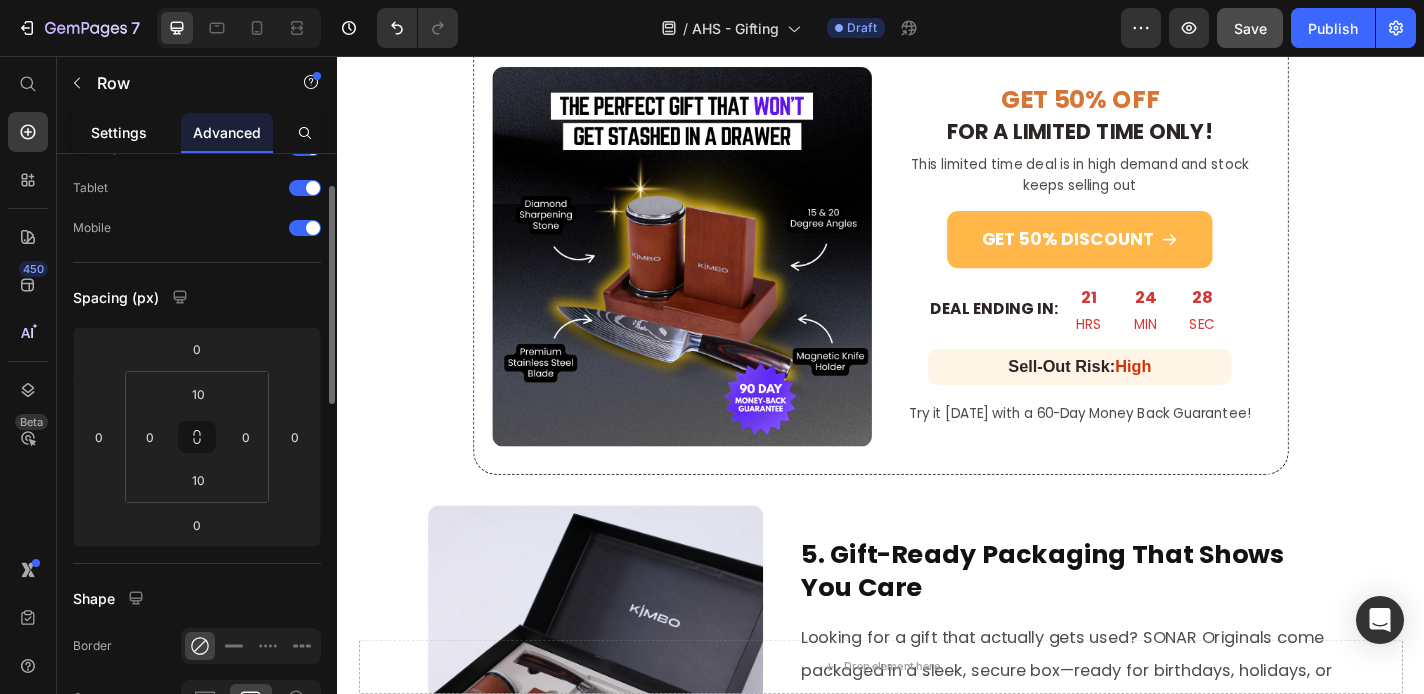 click on "Settings" at bounding box center [119, 132] 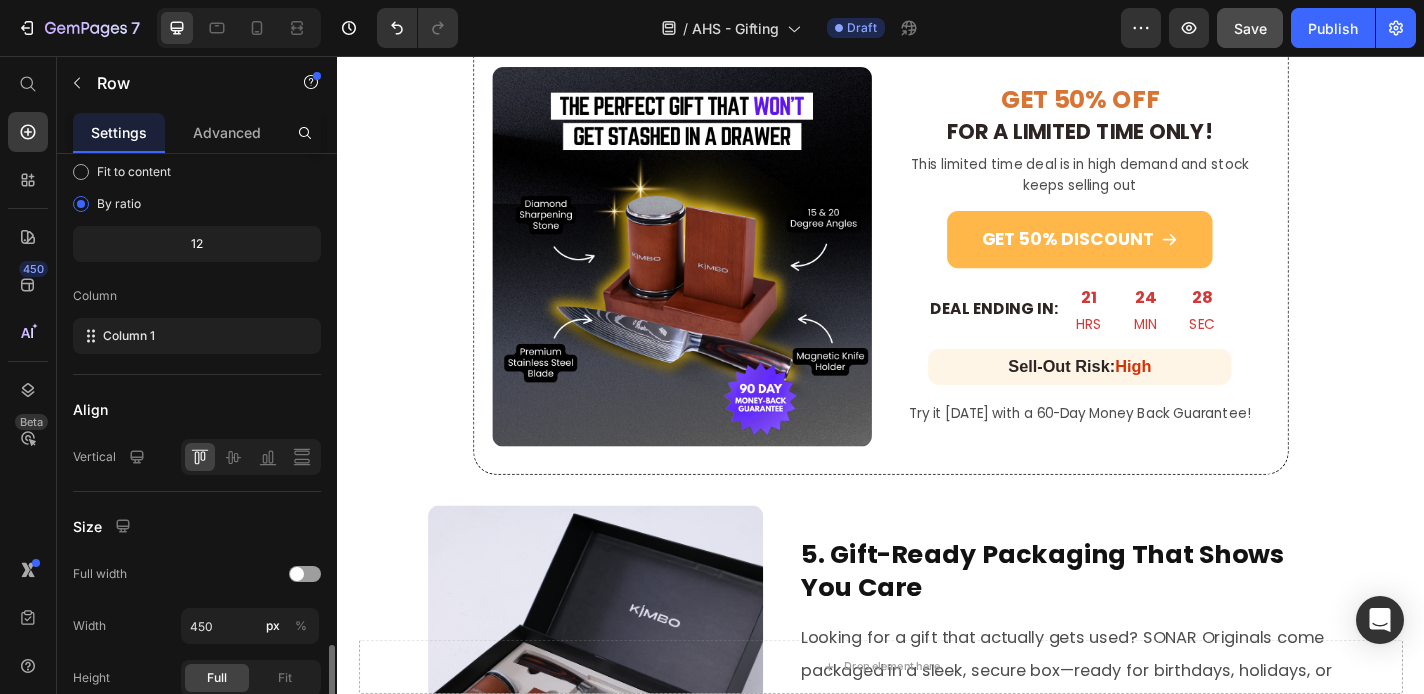 scroll, scrollTop: 432, scrollLeft: 0, axis: vertical 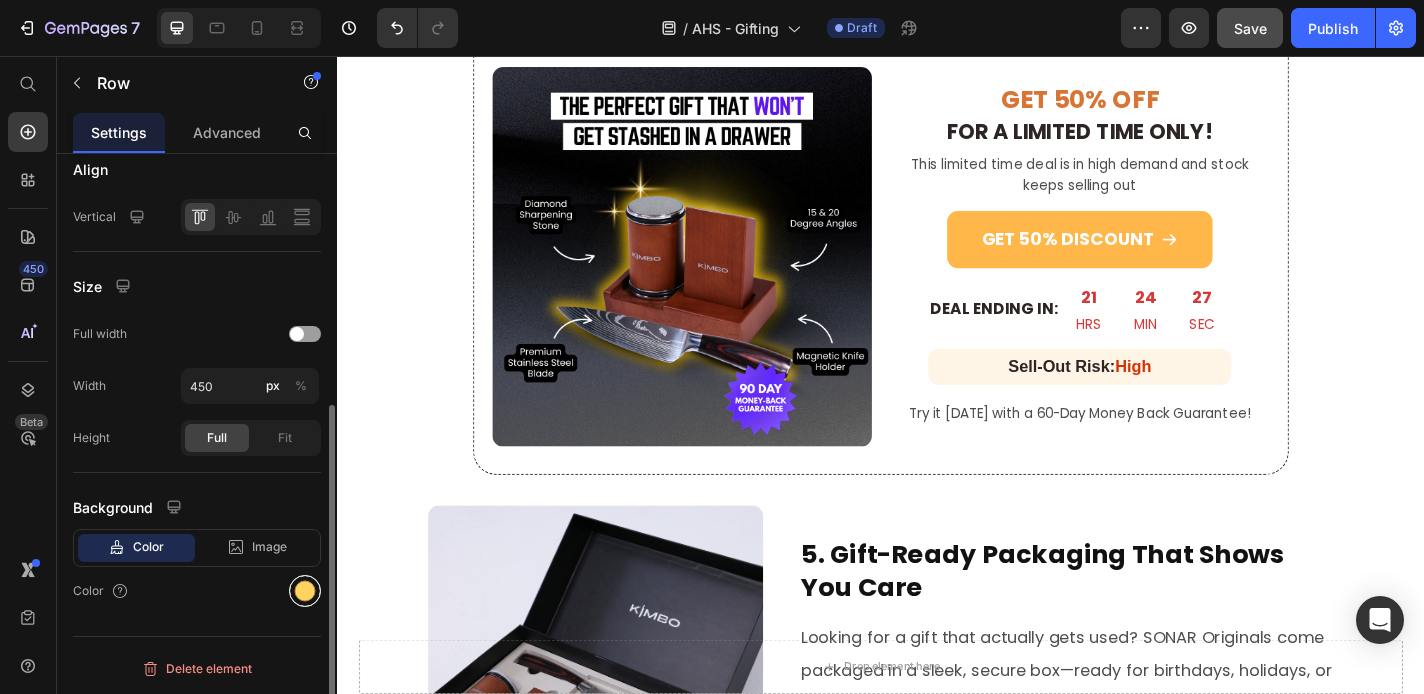 click at bounding box center [305, 591] 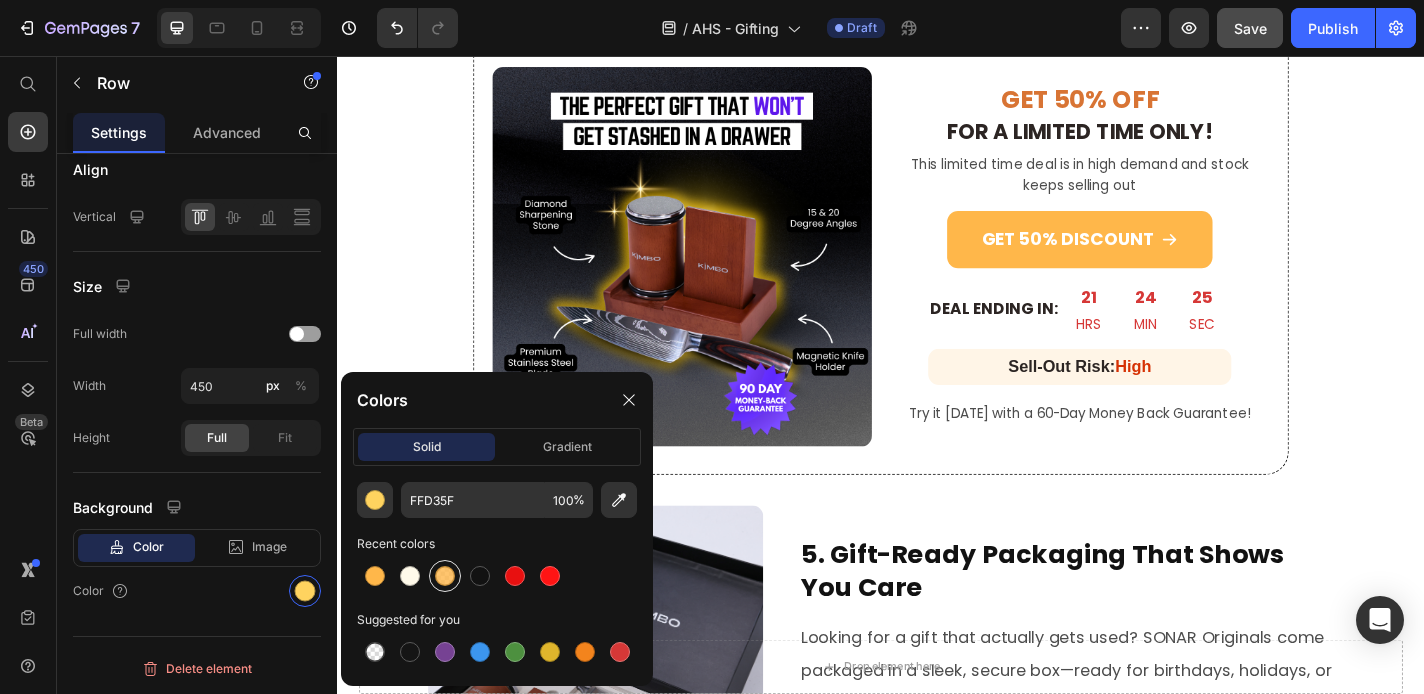 click at bounding box center [445, 576] 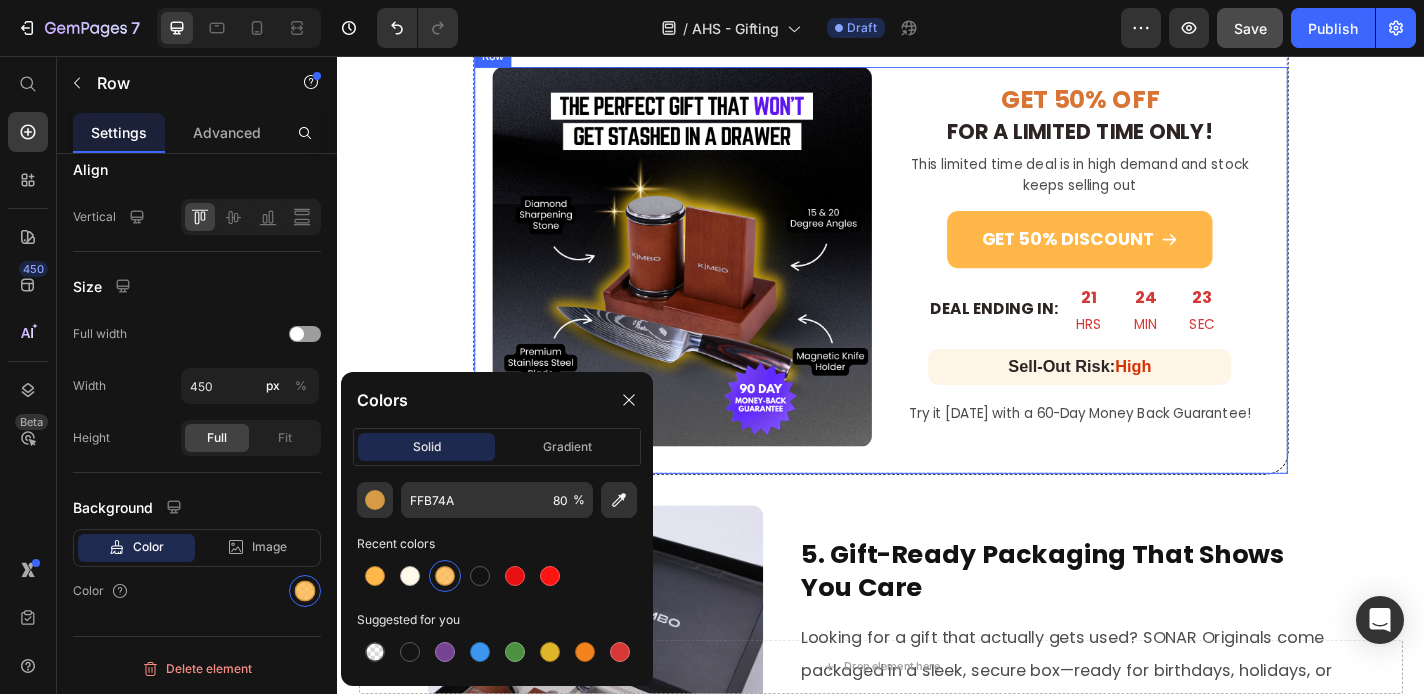 click on "Get 50% Off - Flash Sale! 🎁" at bounding box center [937, 13] 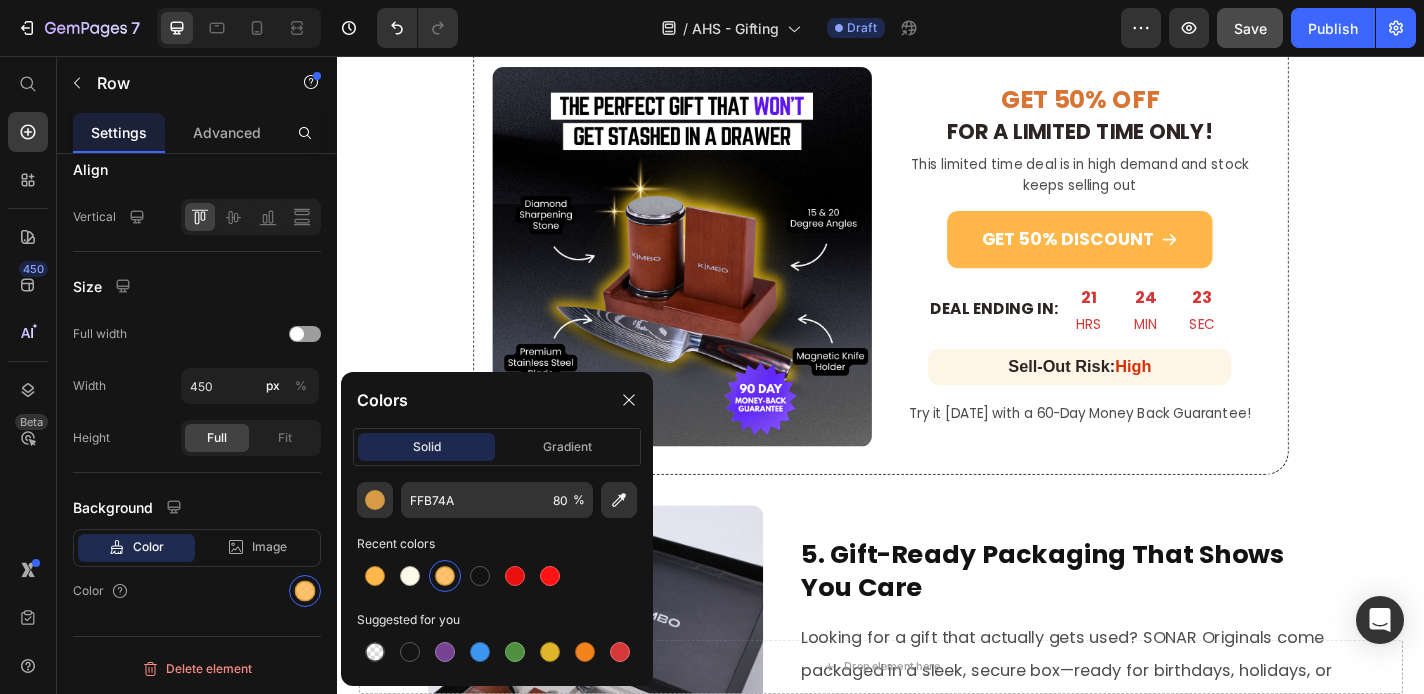 scroll, scrollTop: 0, scrollLeft: 0, axis: both 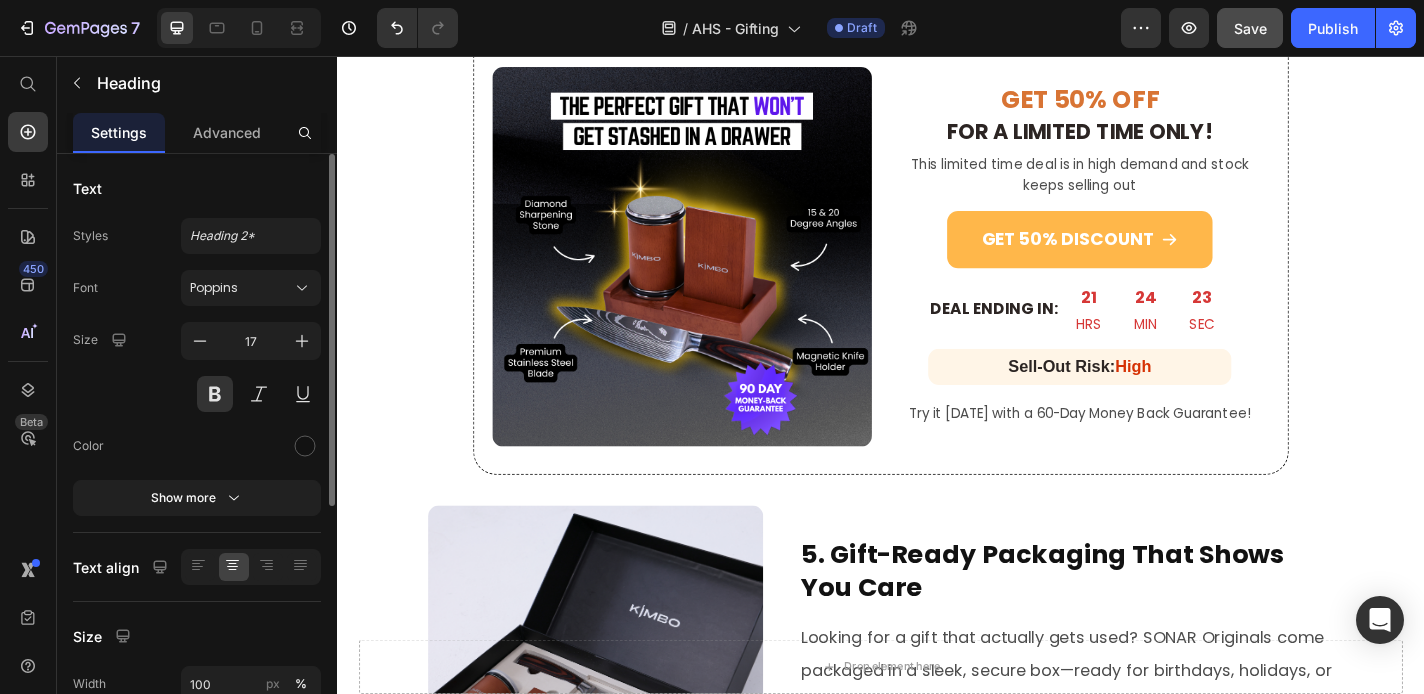 click on "Get 50% Off - Flash Sale! 🎁" at bounding box center [937, 13] 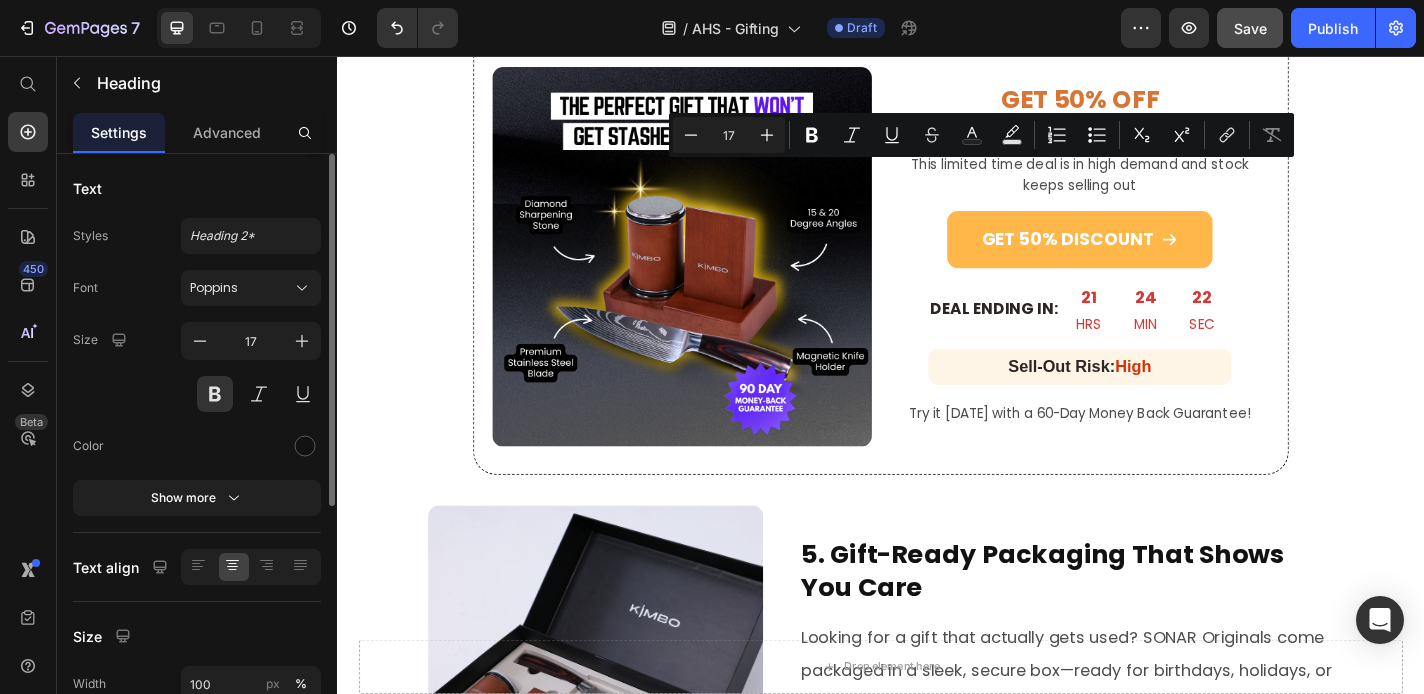 click on "Get 50% Off - Flash Sale! 🎁" at bounding box center [937, 13] 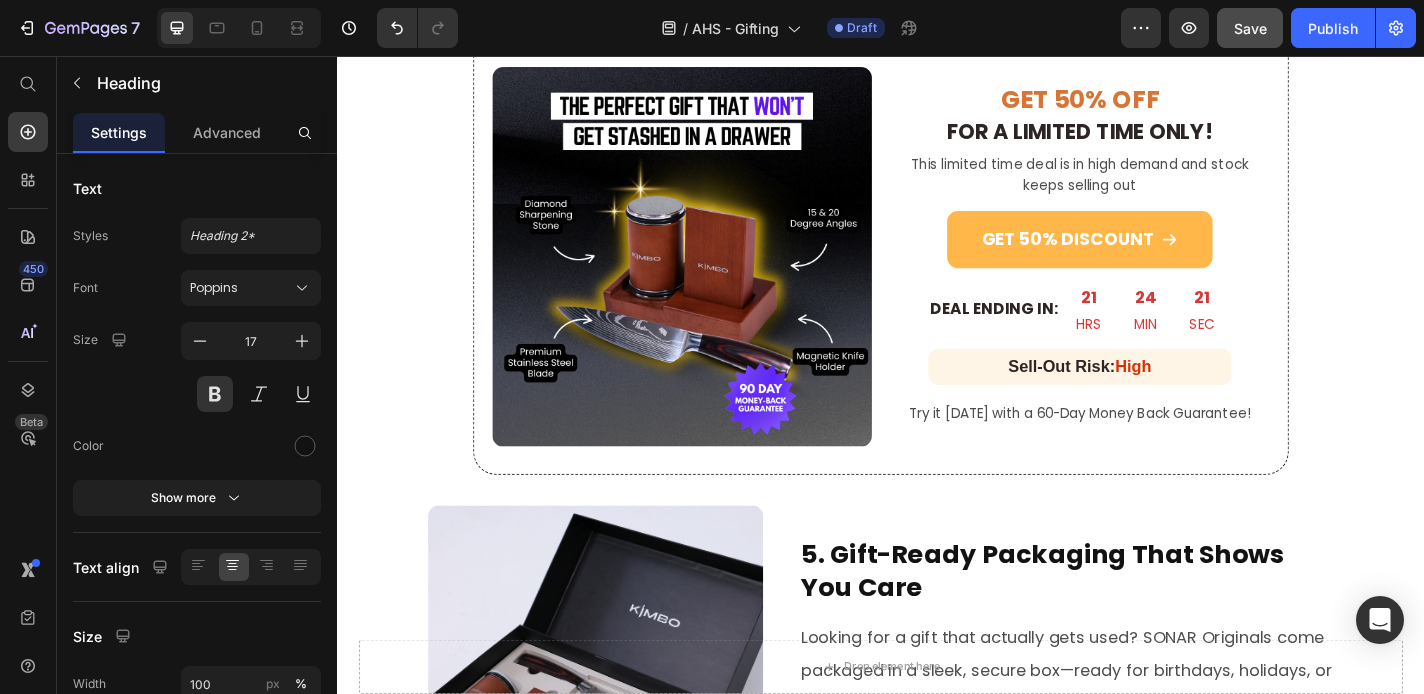 drag, startPoint x: 1062, startPoint y: 190, endPoint x: 812, endPoint y: 183, distance: 250.09798 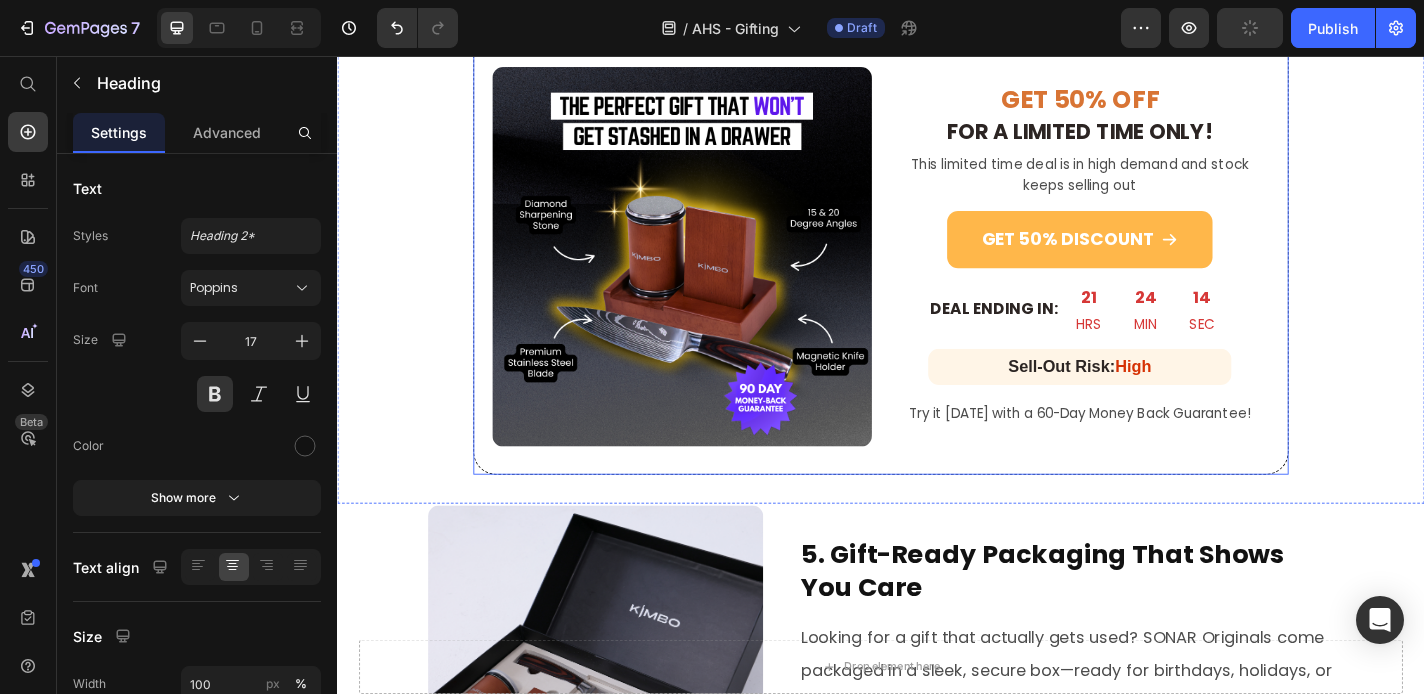click on "70% OFF SALE! Heading   0 Row Image GET 50% OFF Heading FOR A LIMITED TIME ONLY! Heading This limited time deal is in high demand and stock keeps selling out Text Block
GET 50% DISCOUNT Button DEAL ENDING IN: Heading 21 HRS 24 MIN 14 SEC Countdown Timer Row Sell-Out Risk:  High Heading Row Try it today with a 60-Day Money Back Guarantee! Text Block Row Row Row Section 5" at bounding box center (937, 251) 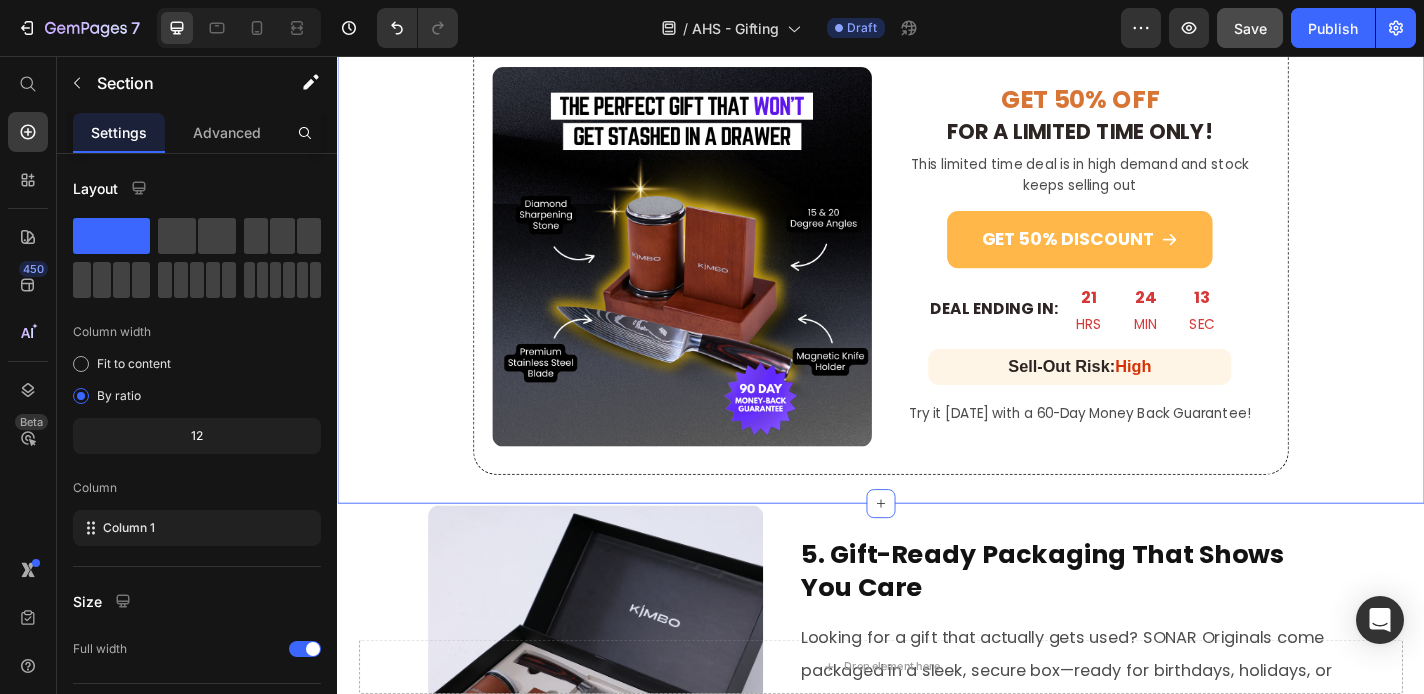 click on "70% OFF SALE! Heading Row Image GET 50% OFF Heading FOR A LIMITED TIME ONLY! Heading This limited time deal is in high demand and stock keeps selling out Text Block
GET 50% DISCOUNT Button DEAL ENDING IN: Heading 21 HRS 24 MIN 13 SEC Countdown Timer Row Sell-Out Risk:  High Heading Row Try it today with a 60-Day Money Back Guarantee! Text Block Row Row Row" at bounding box center (937, 251) 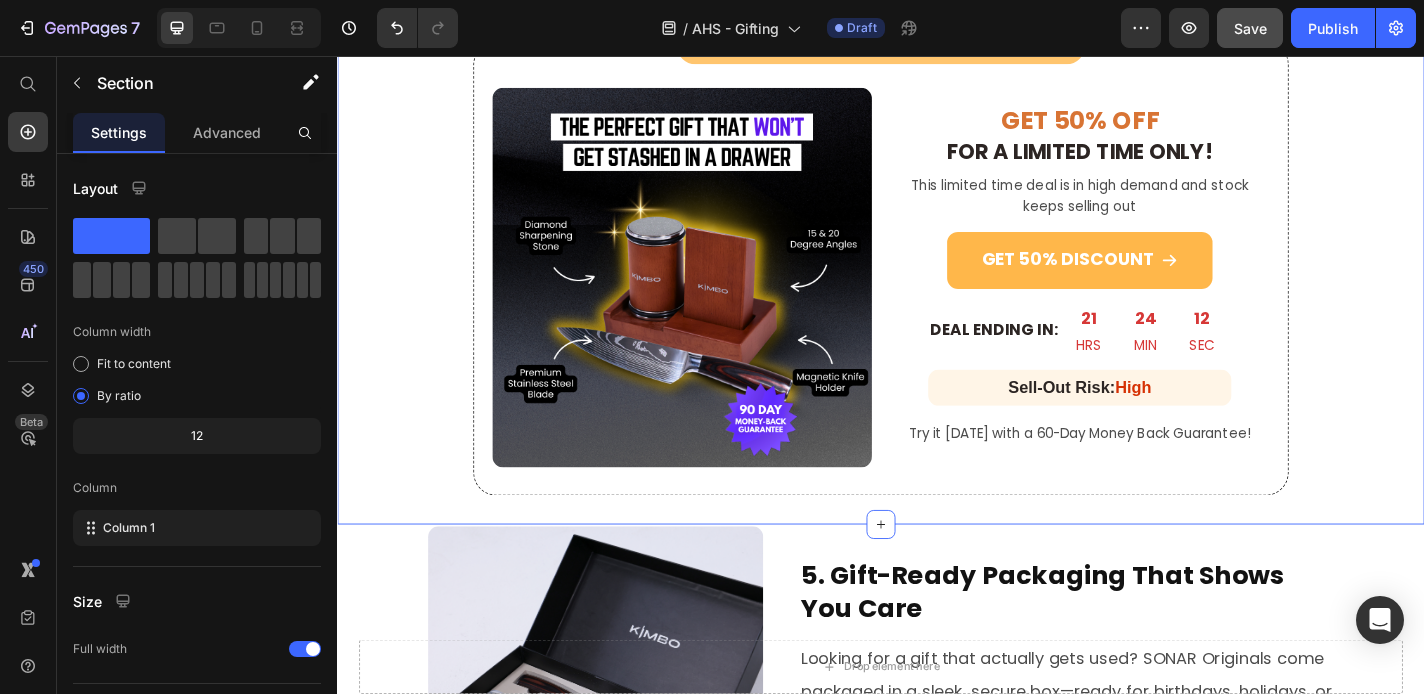 scroll, scrollTop: 2289, scrollLeft: 0, axis: vertical 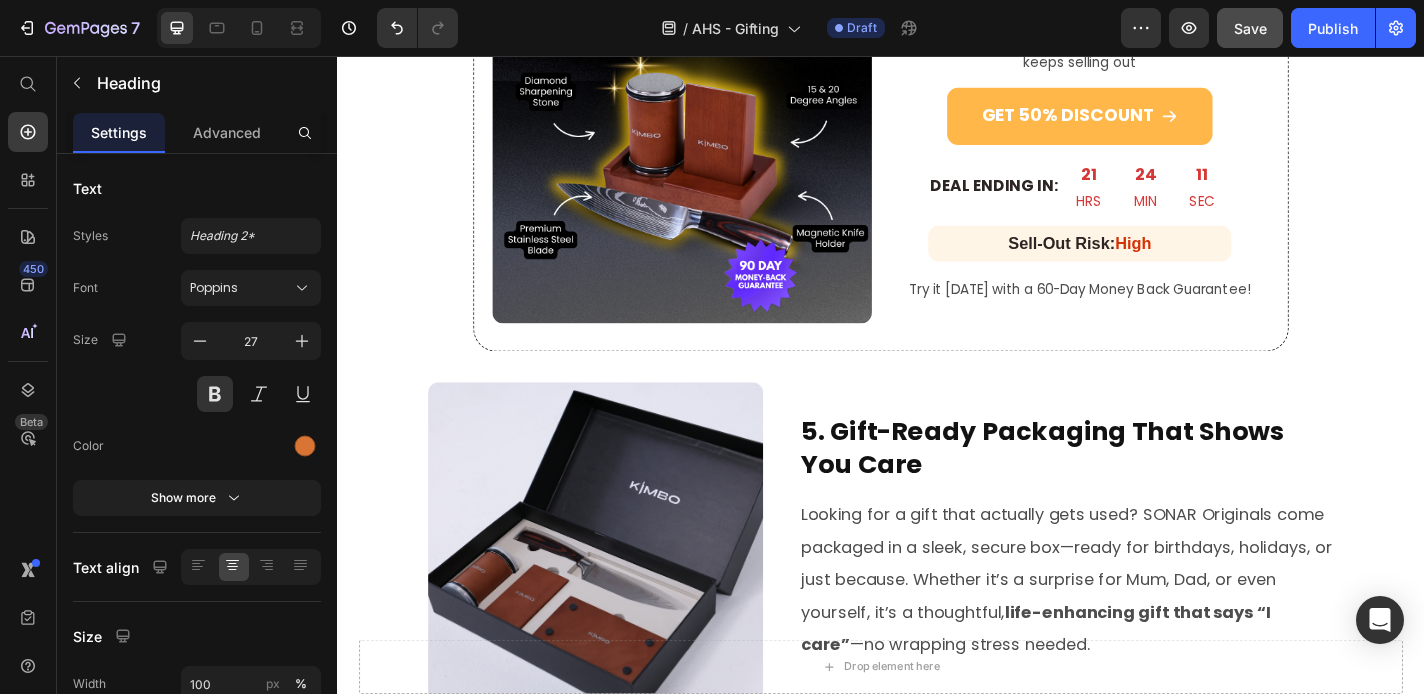 click on "GET 50% OFF" at bounding box center (1156, -33) 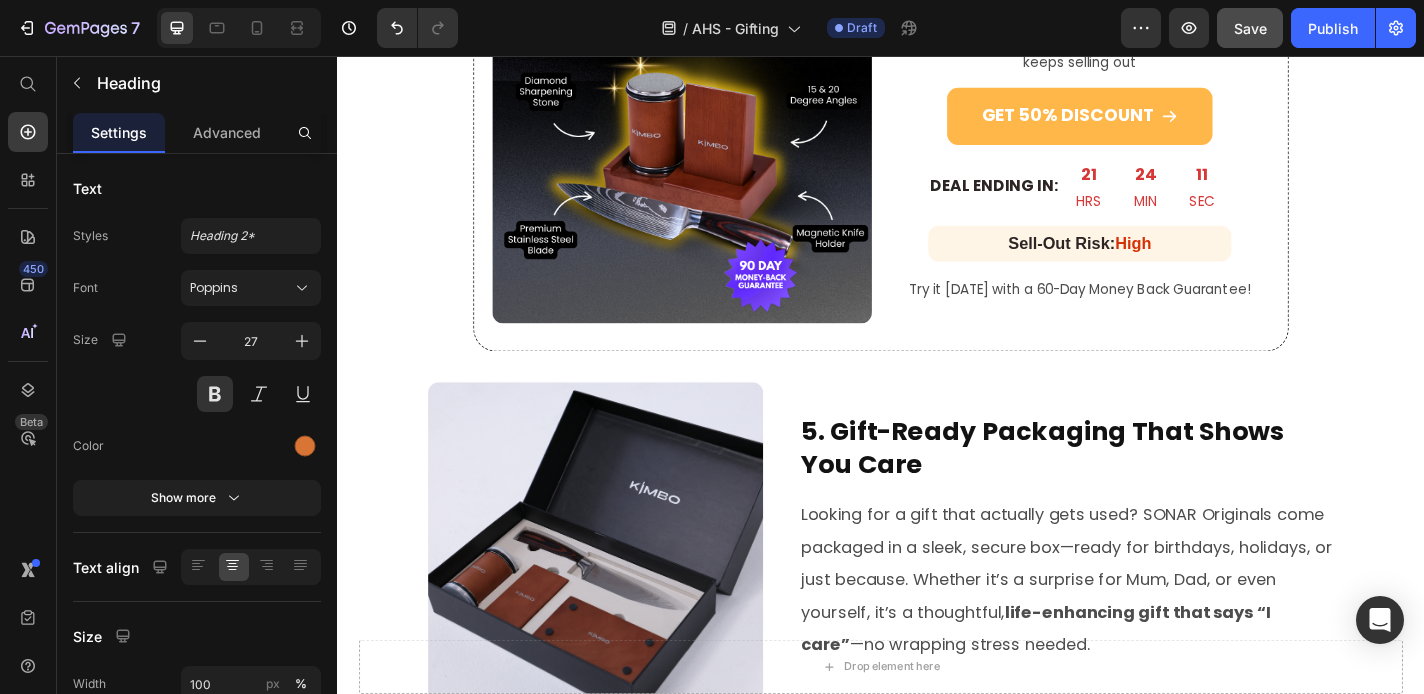 click on "GET 50% OFF" at bounding box center (1156, -33) 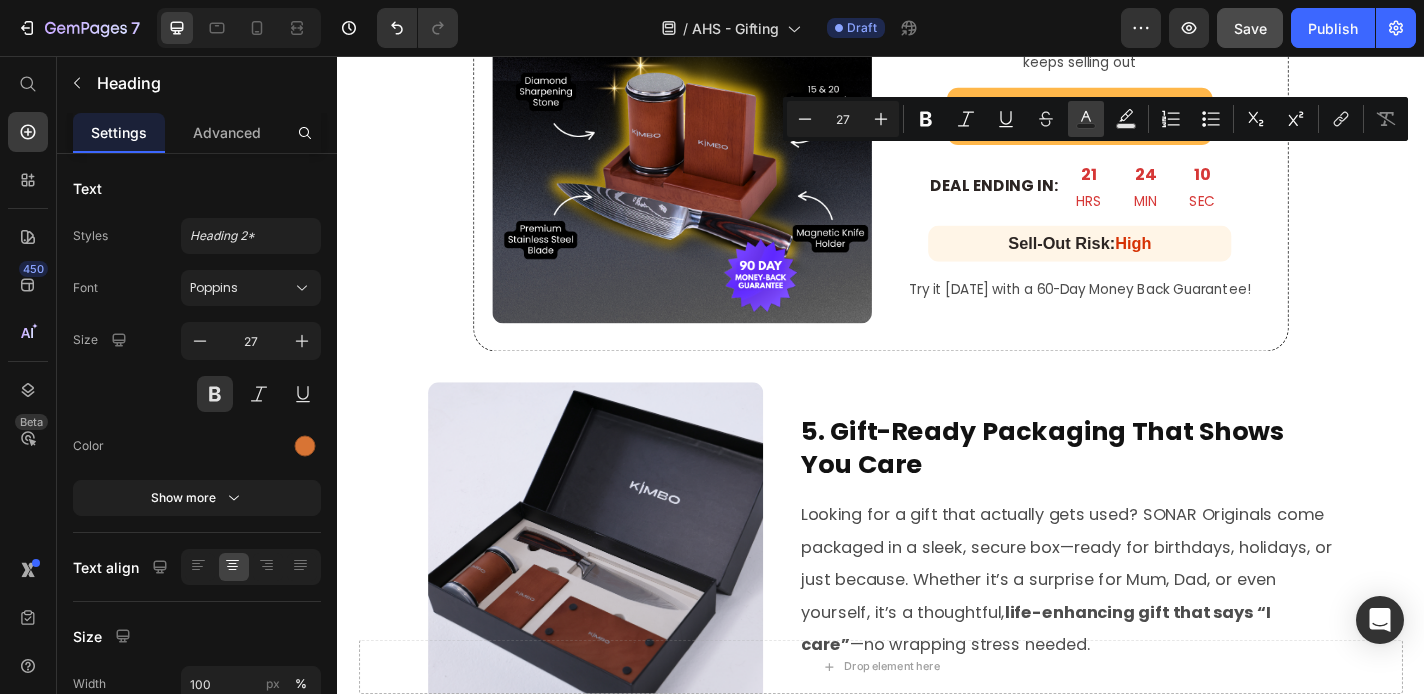 click 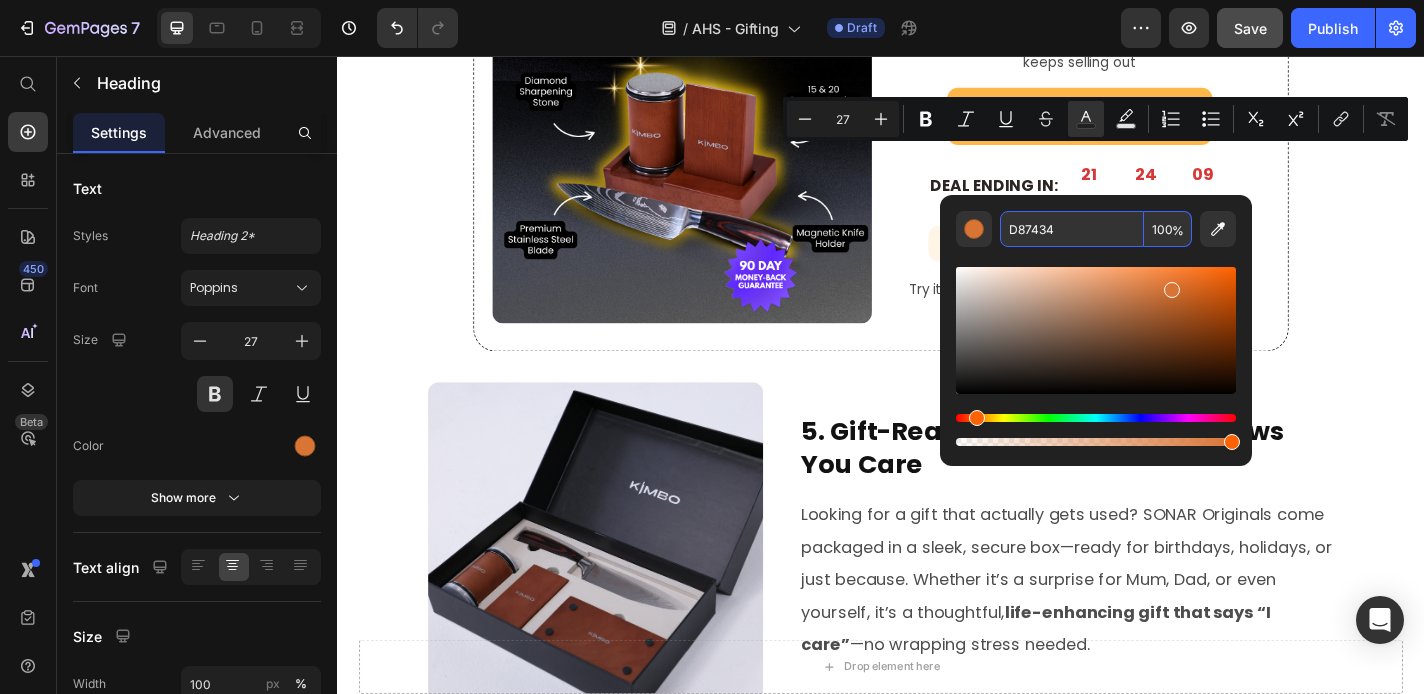 click on "D87434" at bounding box center (1072, 229) 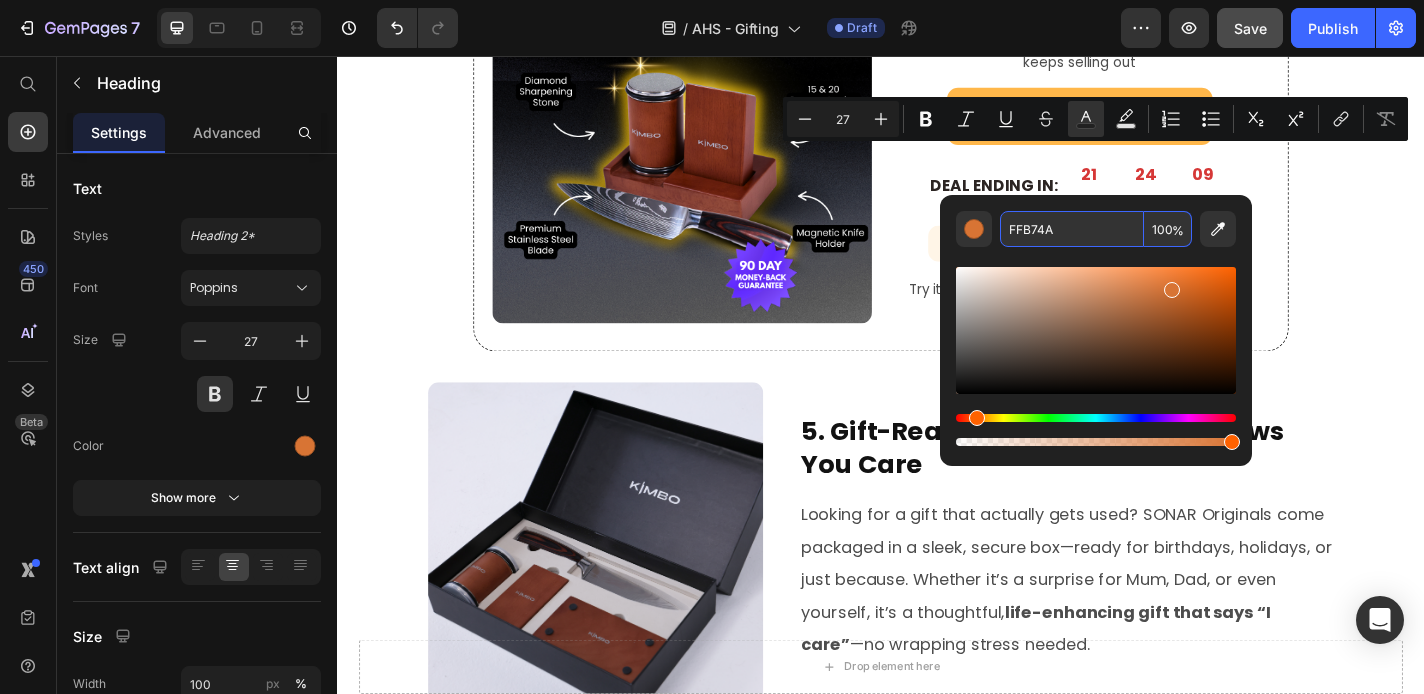 type on "FFB74A" 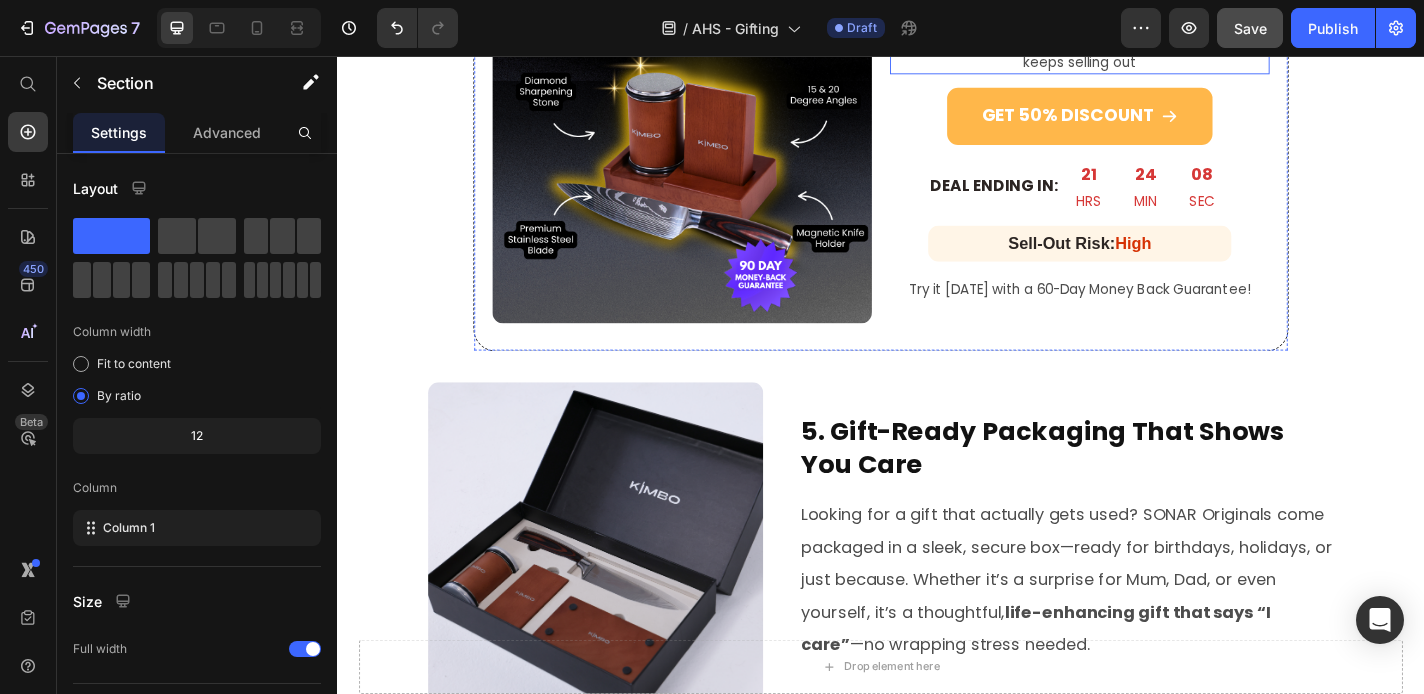 click on "70% OFF SALE! Heading Row Image GET 50% OFF Heading   0 FOR A LIMITED TIME ONLY! Heading This limited time deal is in high demand and stock keeps selling out Text Block
GET 50% DISCOUNT Button DEAL ENDING IN: Heading 21 HRS 24 MIN 08 SEC Countdown Timer Row Sell-Out Risk:  High Heading Row Try it today with a 60-Day Money Back Guarantee! Text Block Row Row Row" at bounding box center (937, 115) 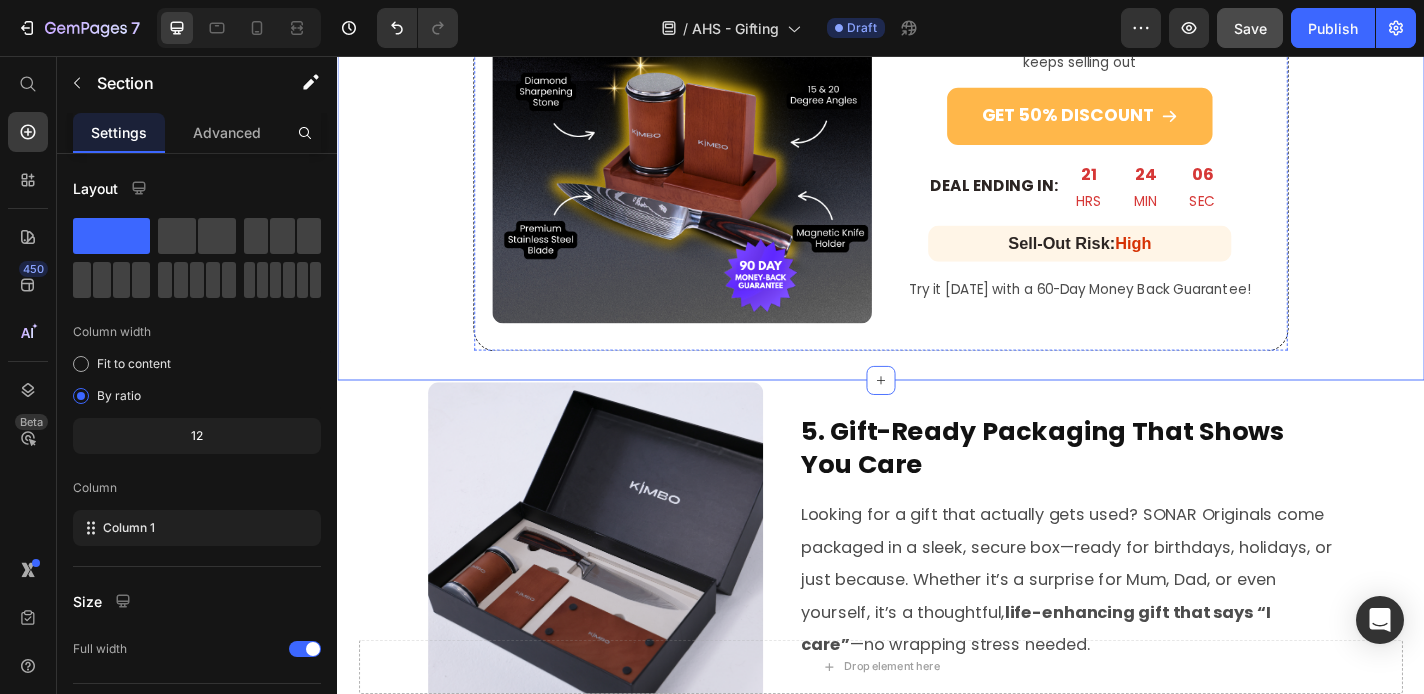 click on "GET 50% OFF" at bounding box center (1156, -33) 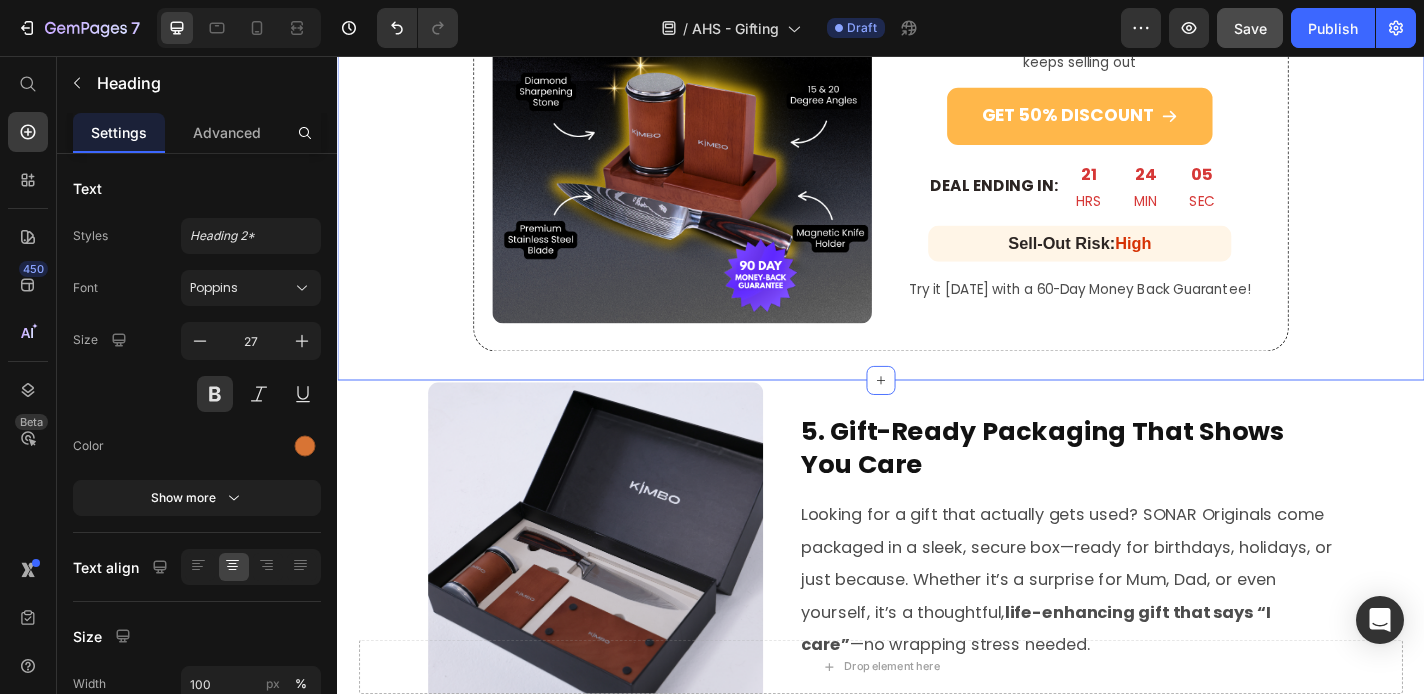 click on "70% OFF SALE! Heading Row Image GET 70% OFF Heading   0 FOR A LIMITED TIME ONLY! Heading This limited time deal is in high demand and stock keeps selling out Text Block
GET 50% DISCOUNT Button DEAL ENDING IN: Heading 21 HRS 24 MIN 05 SEC Countdown Timer Row Sell-Out Risk:  High Heading Row Try it today with a 60-Day Money Back Guarantee! Text Block Row Row Row" at bounding box center [937, 115] 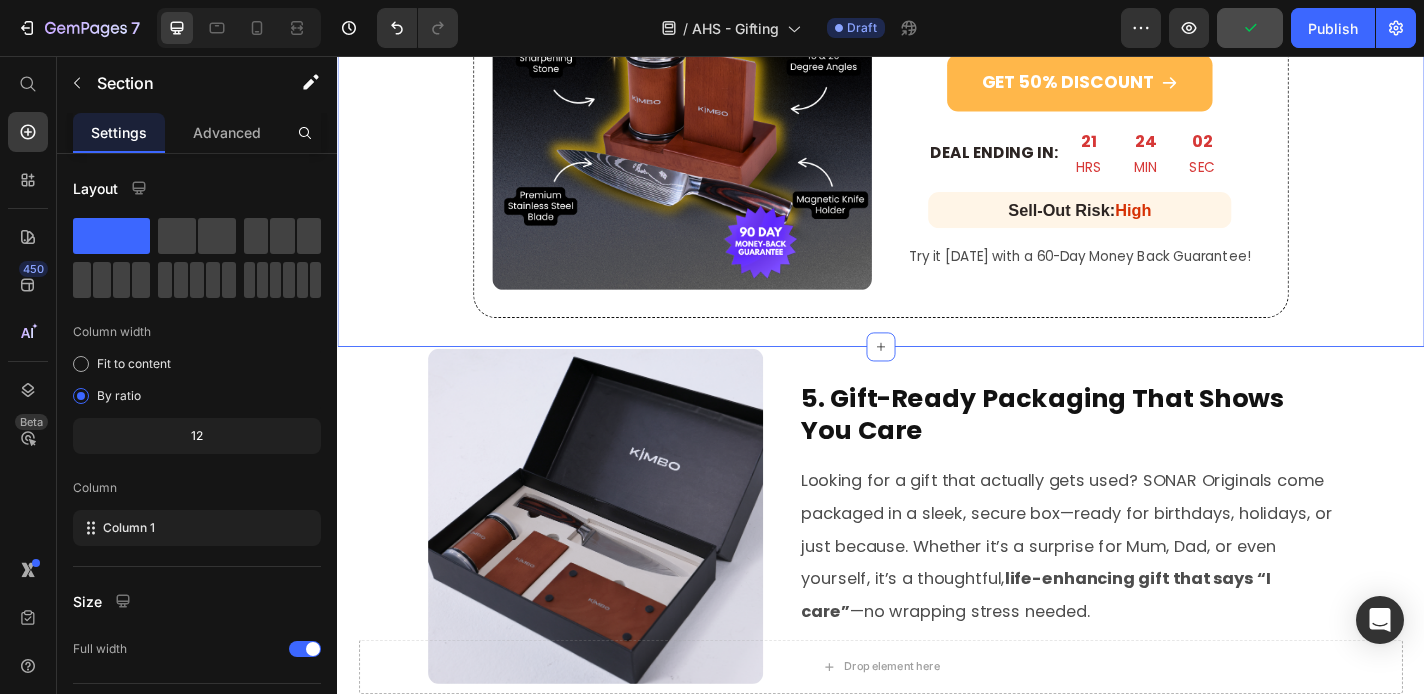 scroll, scrollTop: 2296, scrollLeft: 0, axis: vertical 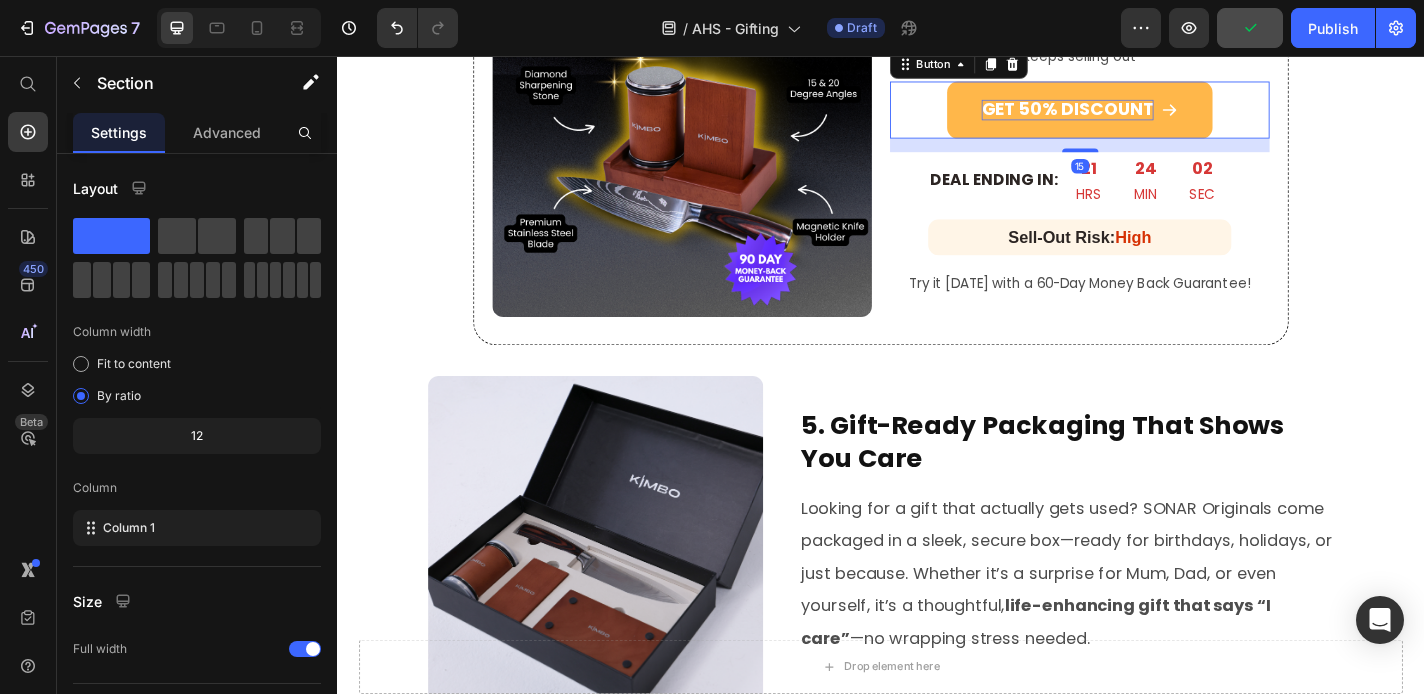 click on "GET 50% DISCOUNT" at bounding box center (1143, 115) 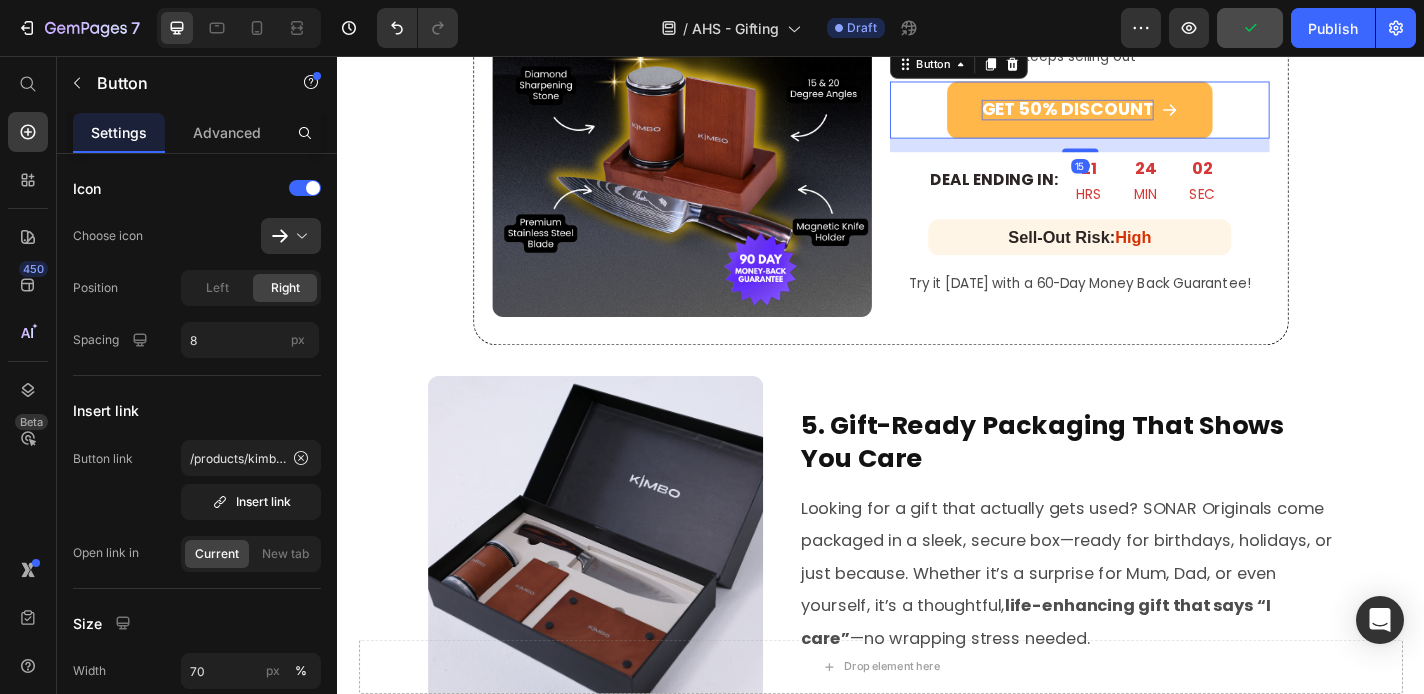 click on "GET 50% DISCOUNT" at bounding box center (1143, 115) 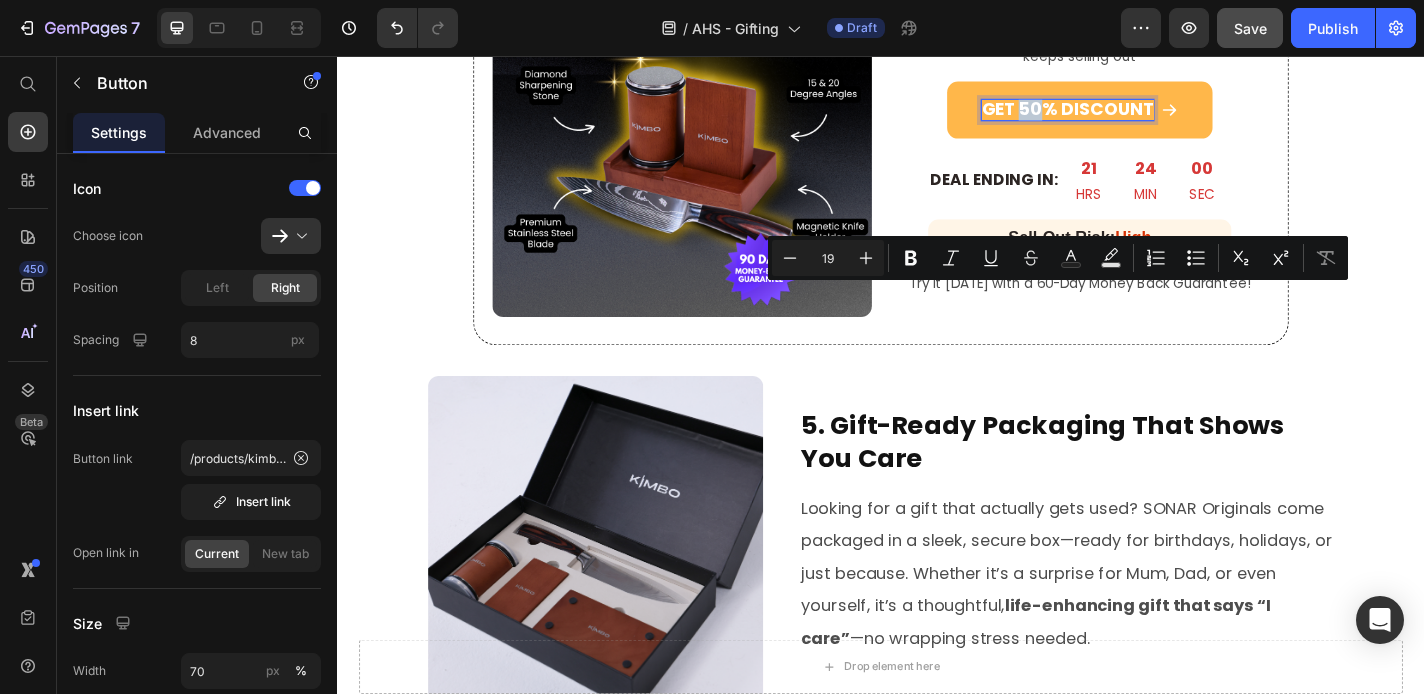 click on "GET 50% DISCOUNT" at bounding box center (1143, 115) 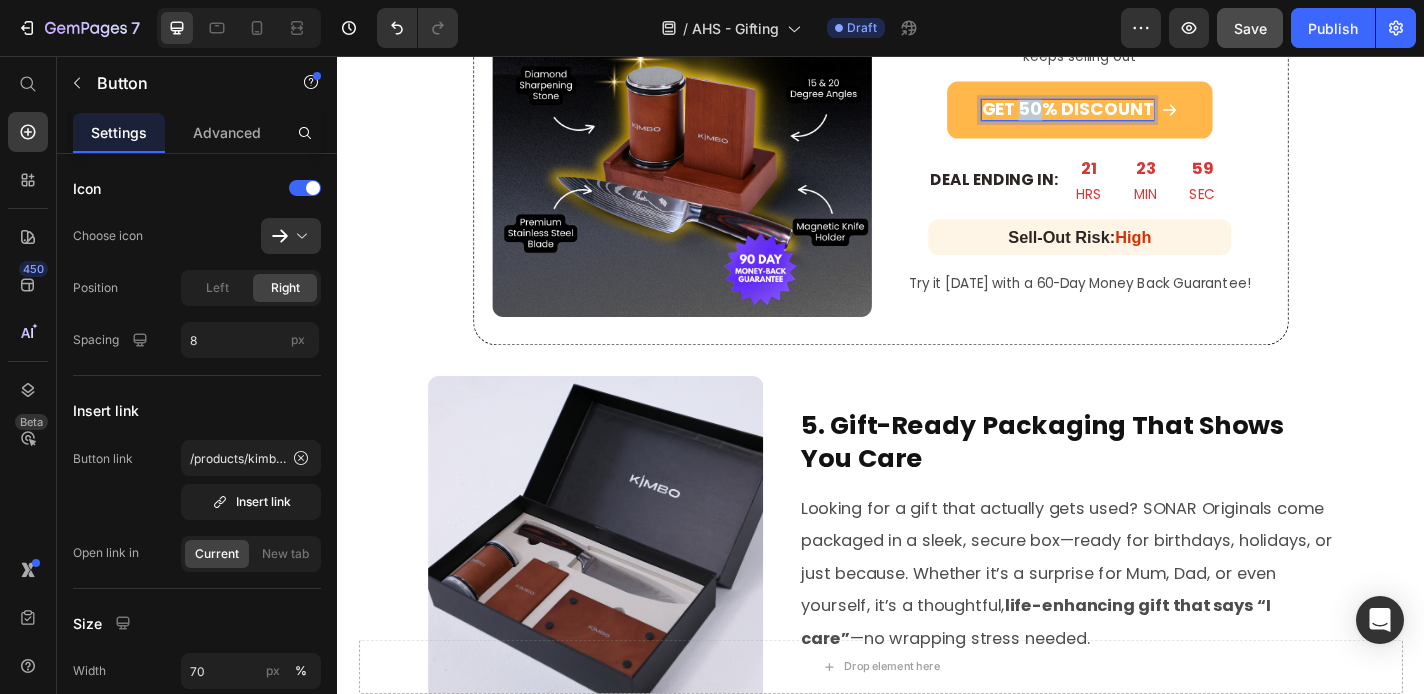 click on "GET 50% DISCOUNT" at bounding box center (1143, 115) 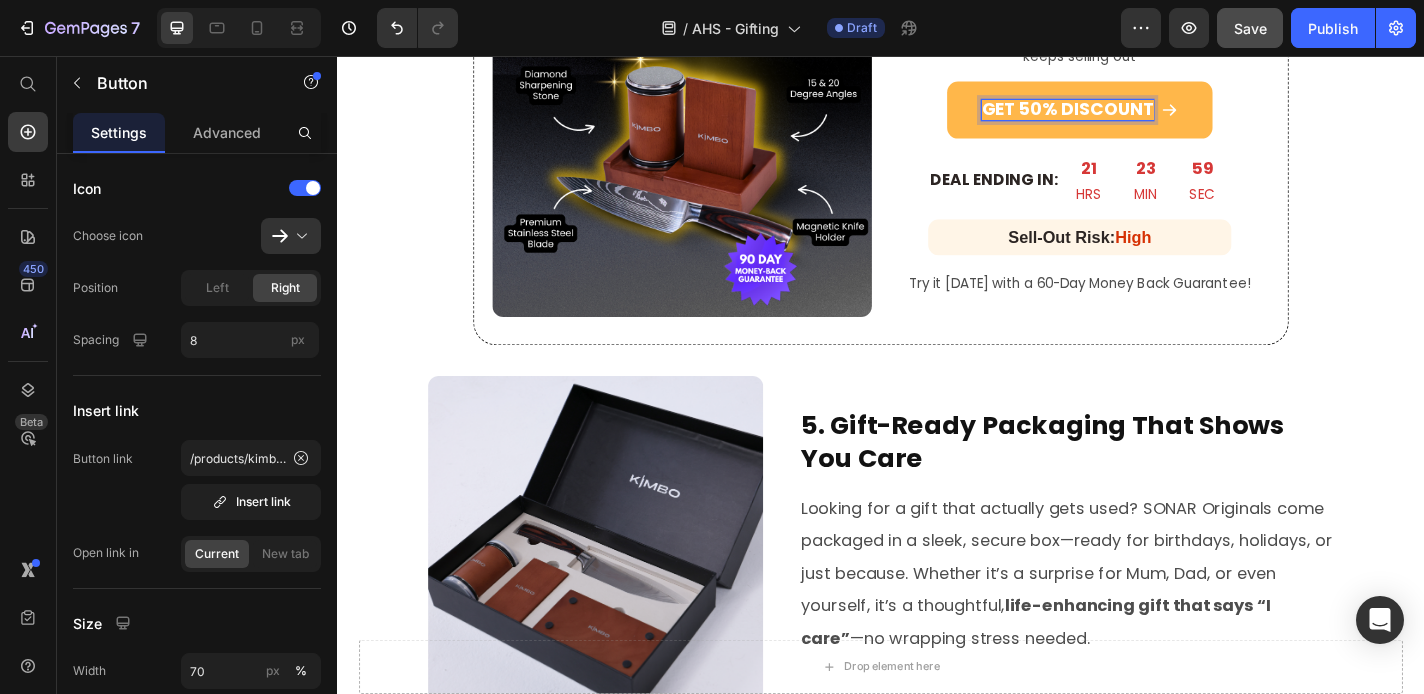 click on "GET 50% DISCOUNT" at bounding box center (1143, 115) 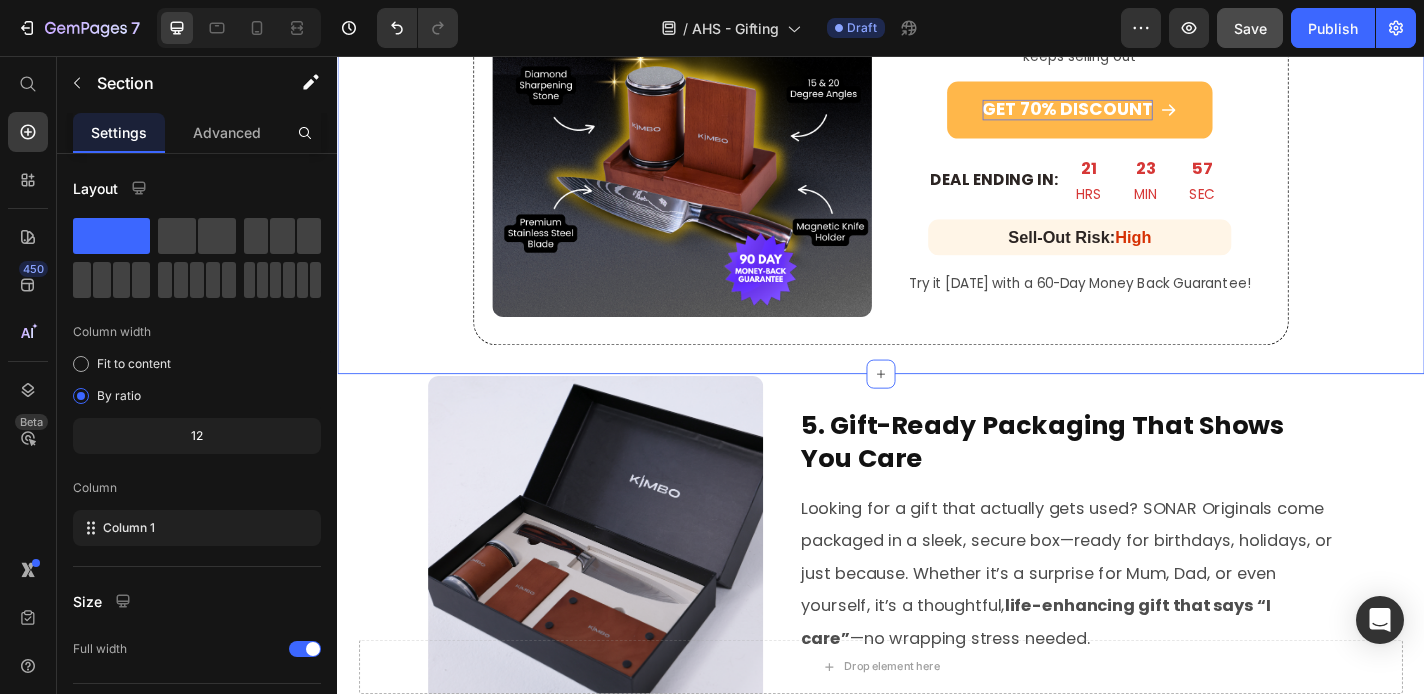 click on "70% OFF SALE! Heading Row Image ⁠⁠⁠⁠⁠⁠⁠ GET 70% OFF Heading FOR A LIMITED TIME ONLY! Heading This limited time deal is in high demand and stock keeps selling out Text Block
GET 70% DISCOUNT Button DEAL ENDING IN: Heading 21 HRS 23 MIN 57 SEC Countdown Timer Row Sell-Out Risk:  High Heading Row Try it today with a 60-Day Money Back Guarantee! Text Block Row Row Row" at bounding box center [937, 108] 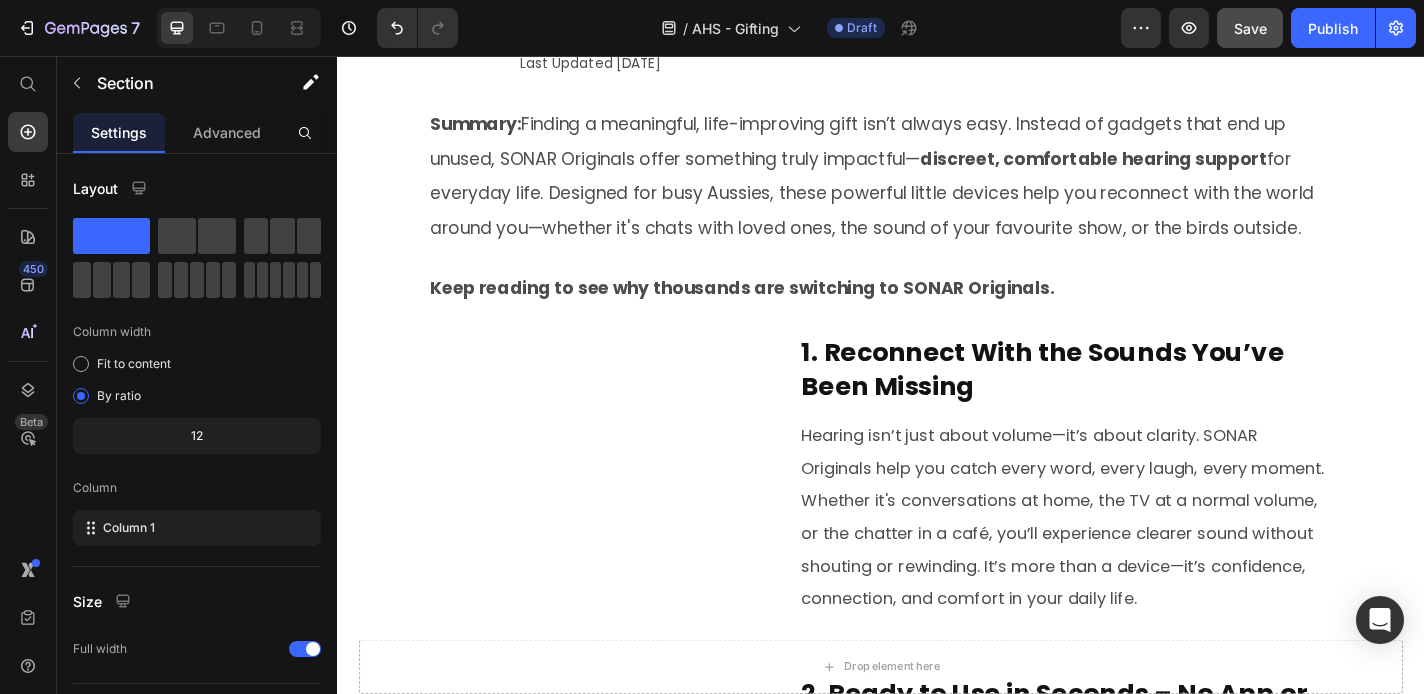 scroll, scrollTop: 0, scrollLeft: 0, axis: both 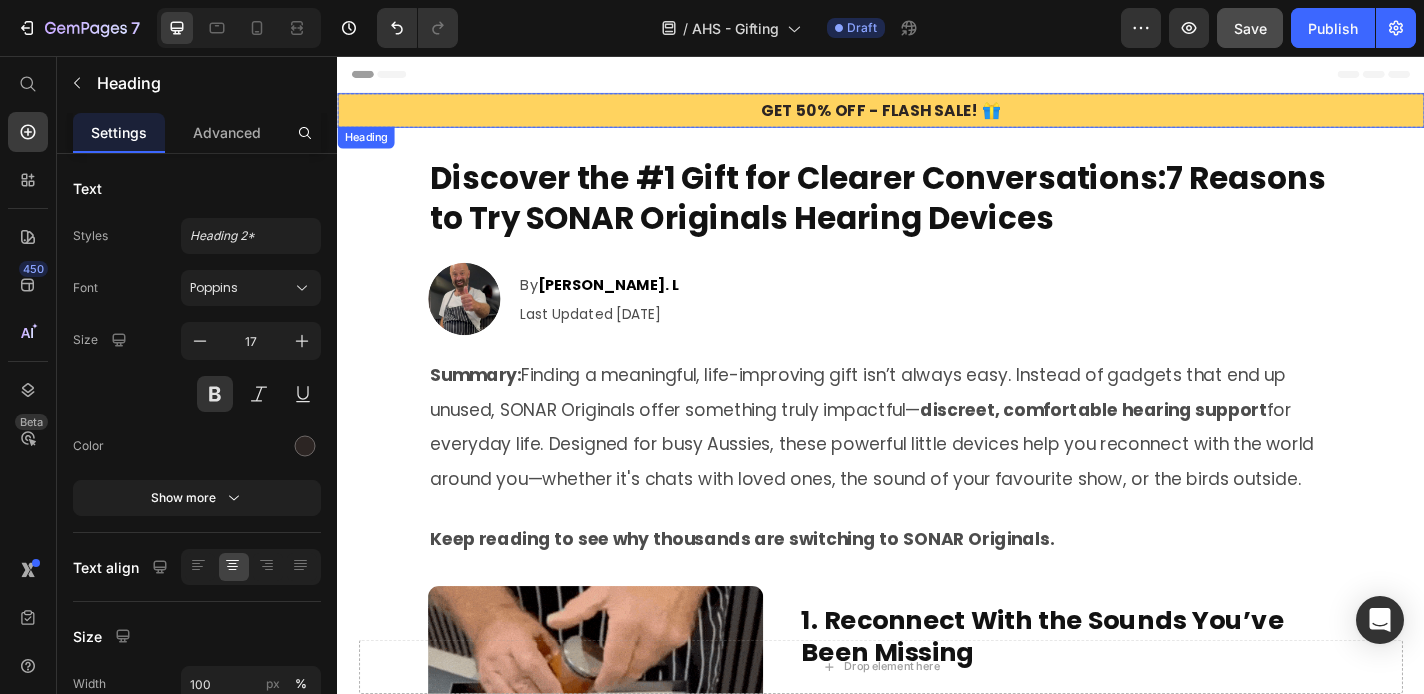 click on "Get 50% Off - Flash Sale! 🎁" at bounding box center [937, 116] 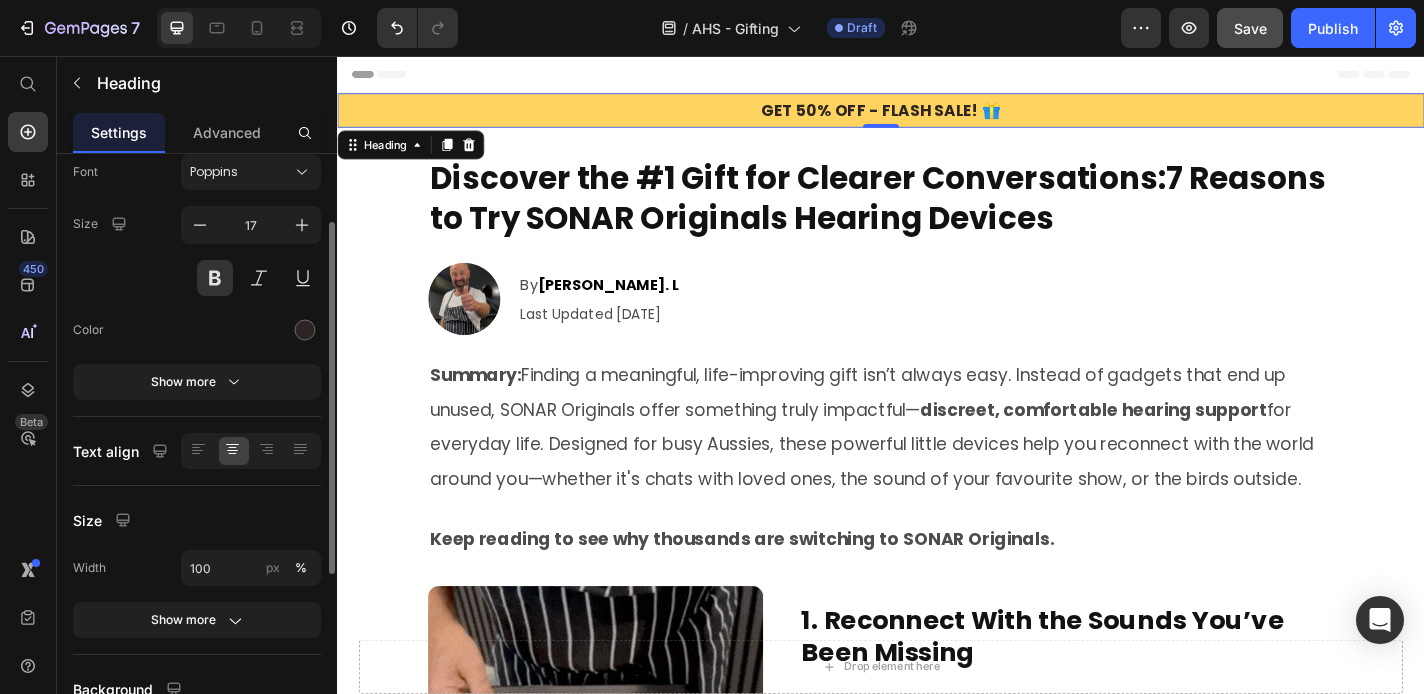 scroll, scrollTop: 0, scrollLeft: 0, axis: both 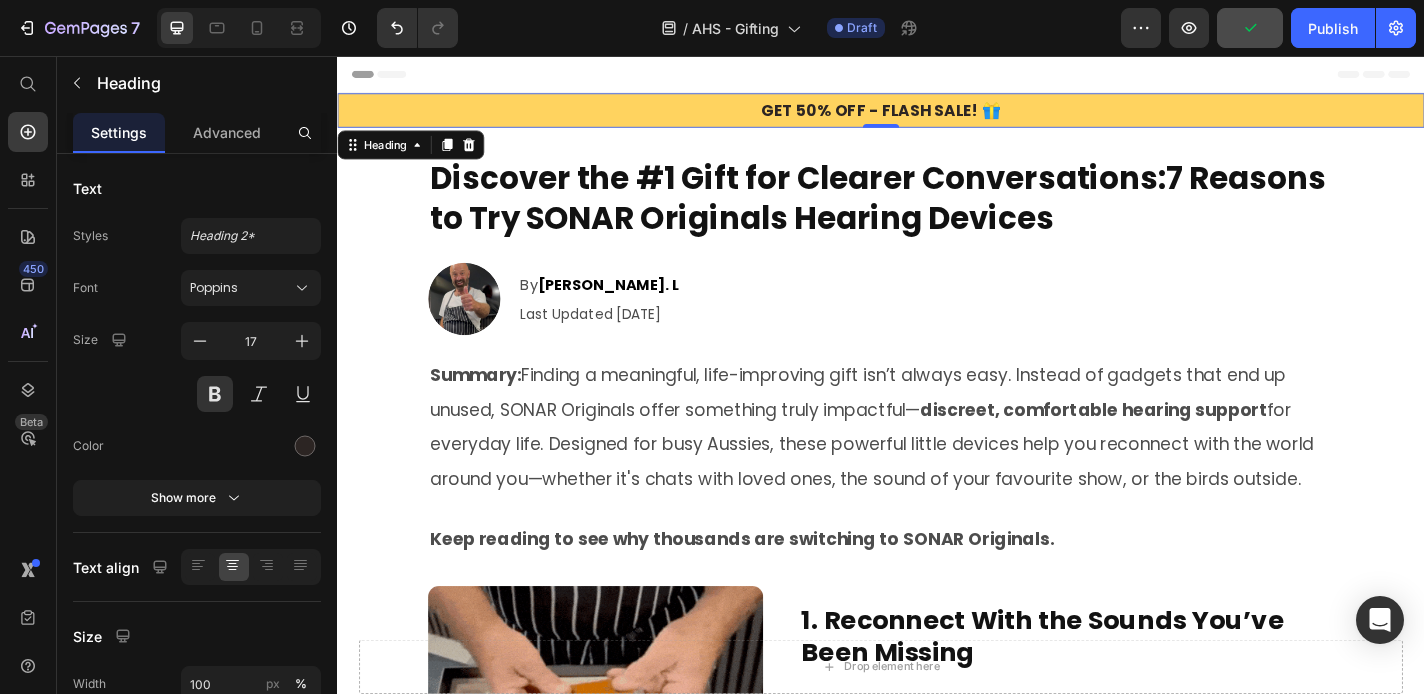 click on "Get 50% Off - Flash Sale! 🎁" at bounding box center [937, 116] 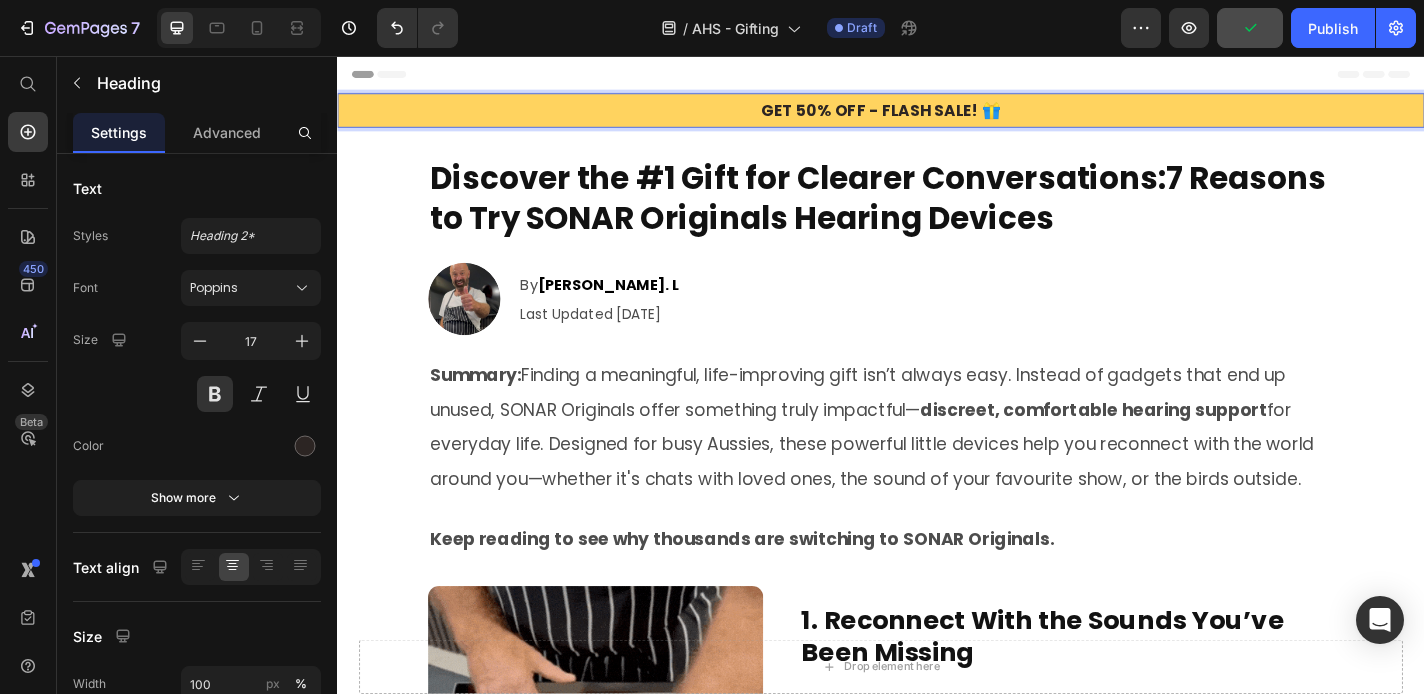 click on "Get 50% Off - Flash Sale! 🎁" at bounding box center [937, 116] 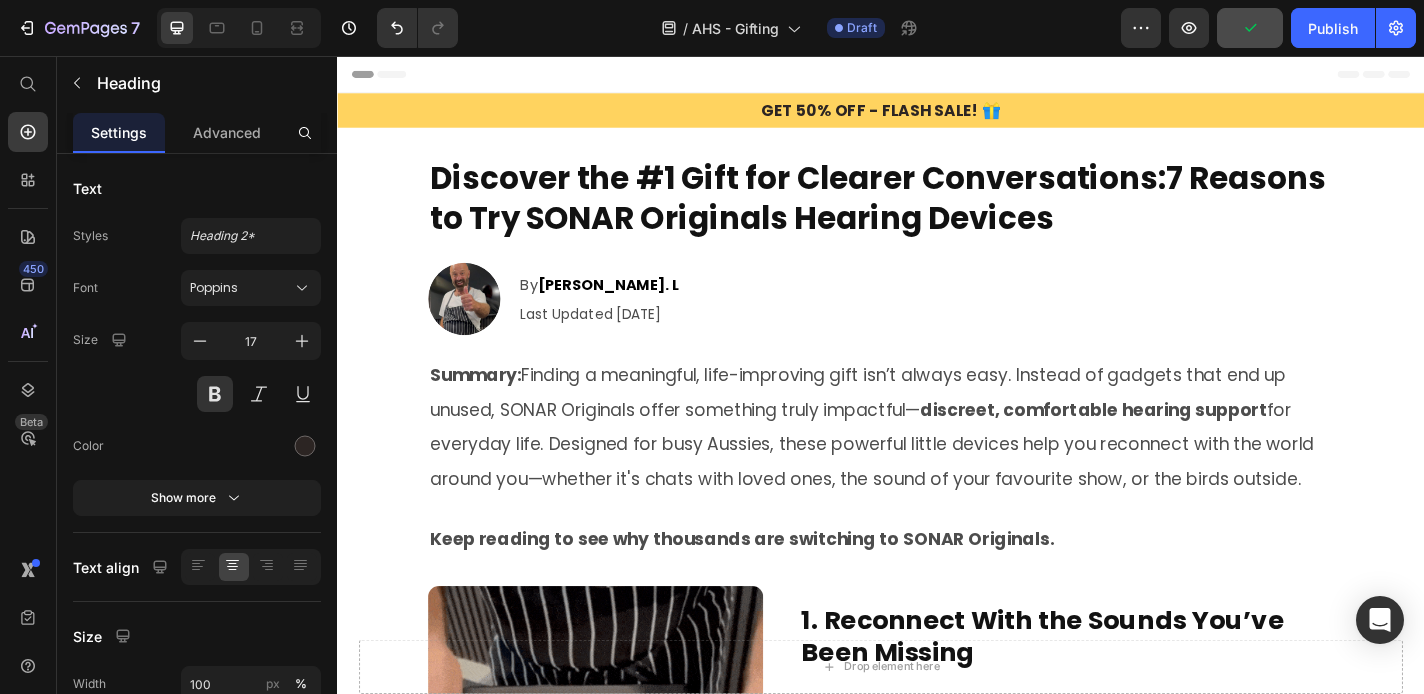 click on "Drop element here Sticky Product Images SONAR ORIGINALS™ Product Title $189.95 Product Price Row SONAR Originals - $189.95  Product Variants & Swatches 1 Product Quantity YES, GET 50% OFF Product Cart Button Row Product Sticky  Get 50% Off - Flash Sale! 🎁 Heading Row Section 3 Discover the #1 Gift for Clearer Conversations:7 Reasons to Try SONAR Originals Hearing Devices Heading Image By  Nigel. L Text Block Last Updated July 04, 2025 Text Block Row Row Row Summary:  Finding a meaningful, life-improving gift isn’t always easy. Instead of gadgets that end up unused, SONAR Originals offer something truly impactful— discreet, comfortable hearing support  for everyday life. Designed for busy Aussies, these powerful little devices help you reconnect with the world around you—whether it's chats with loved ones, the sound of your favourite show, or the birds outside. Text Block Keep reading to see why thousands are switching to SONAR Originals. Text Block Heading Image Heading Row Image" at bounding box center [937, 2448] 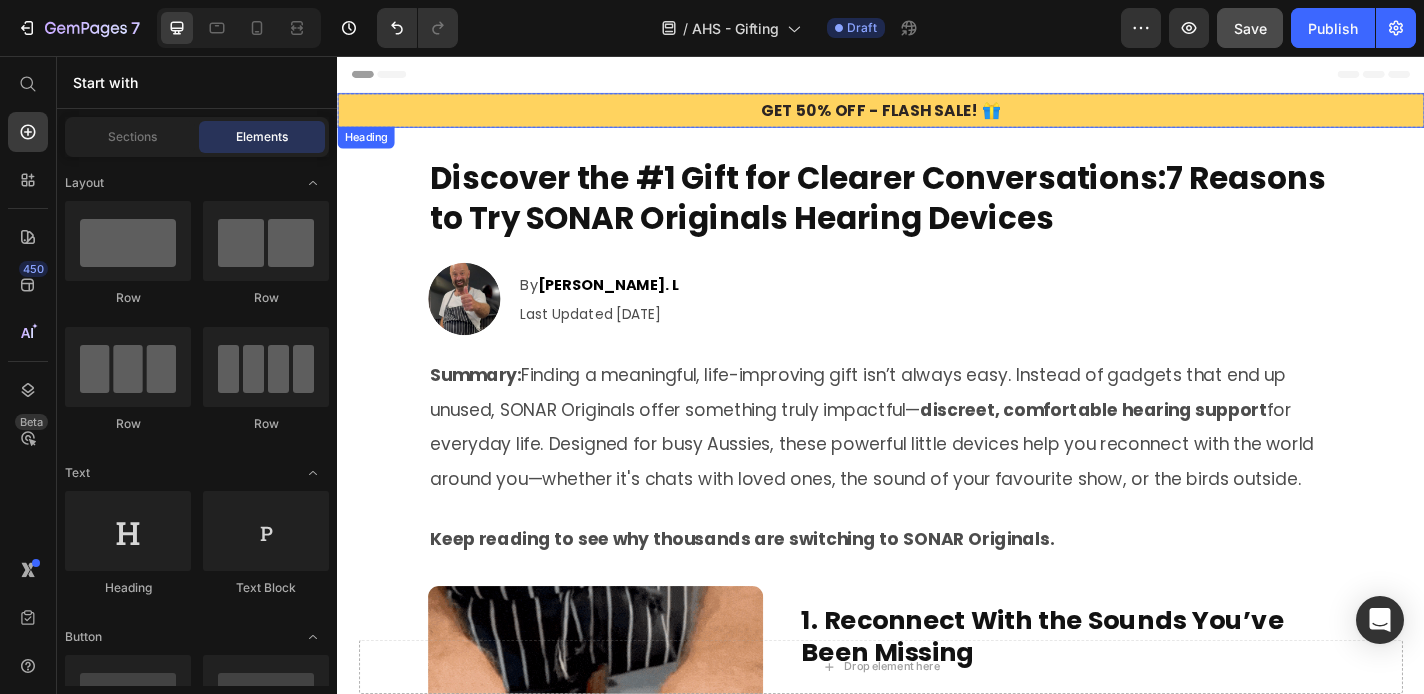 click on "Get 50% Off - Flash Sale! 🎁" at bounding box center [937, 116] 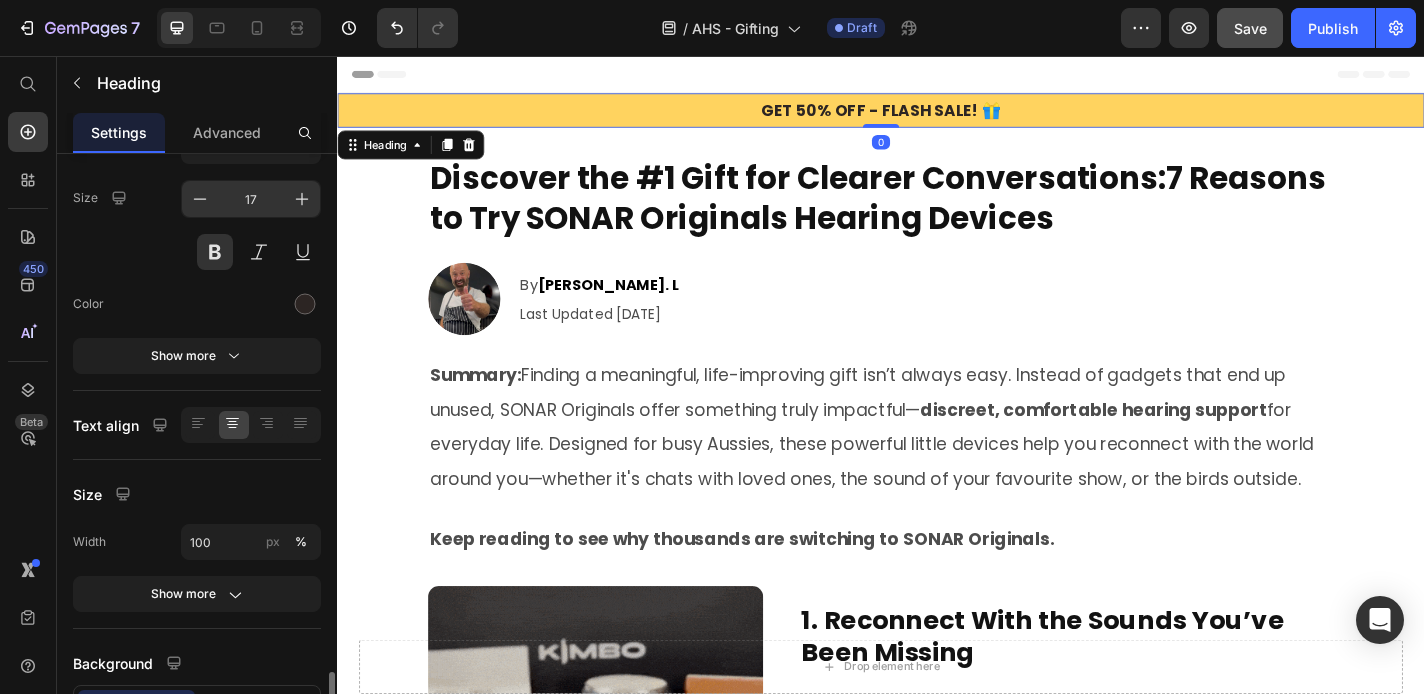 scroll, scrollTop: 415, scrollLeft: 0, axis: vertical 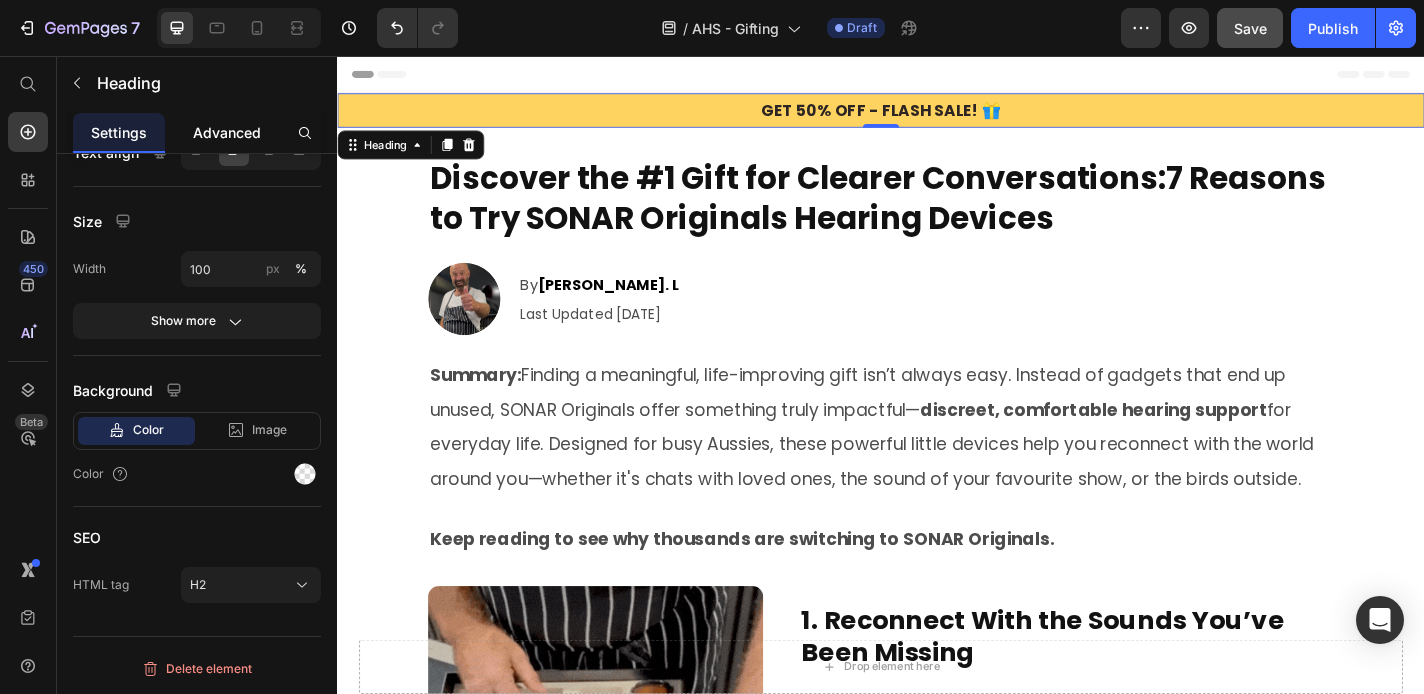 click on "Advanced" at bounding box center [227, 132] 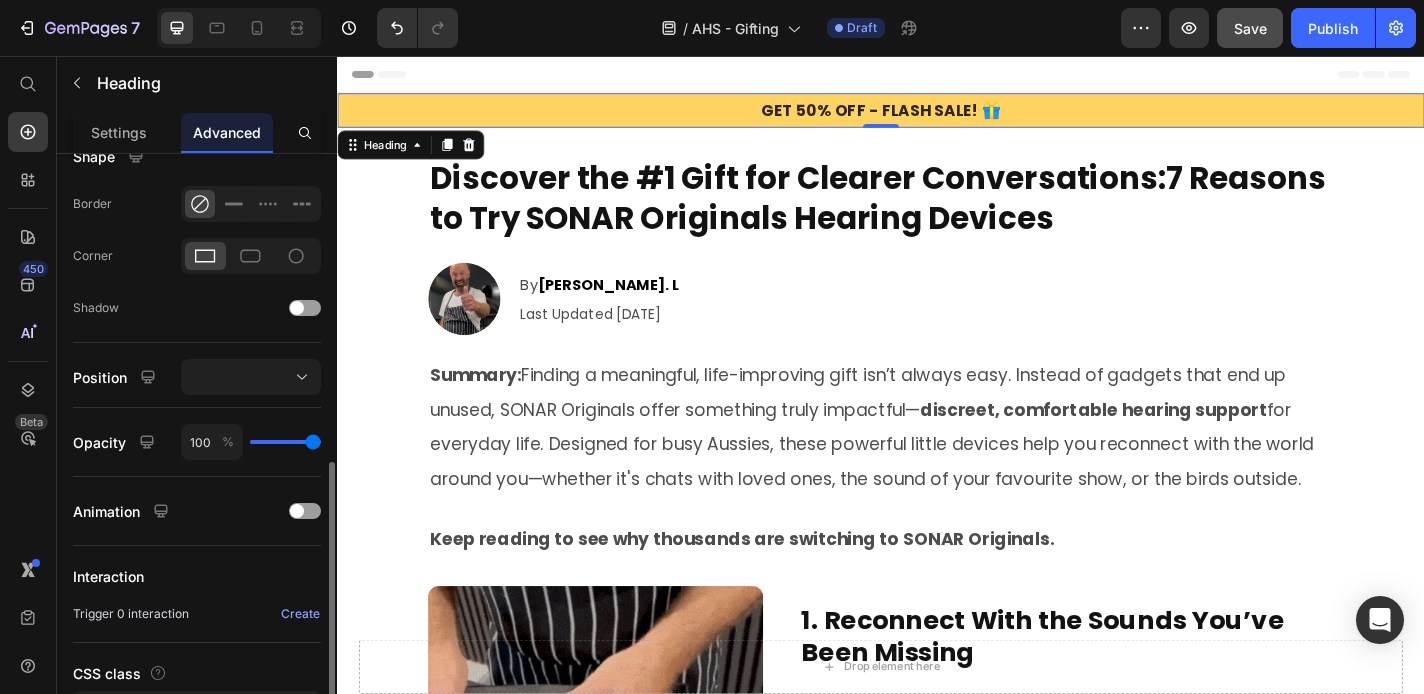 scroll, scrollTop: 210, scrollLeft: 0, axis: vertical 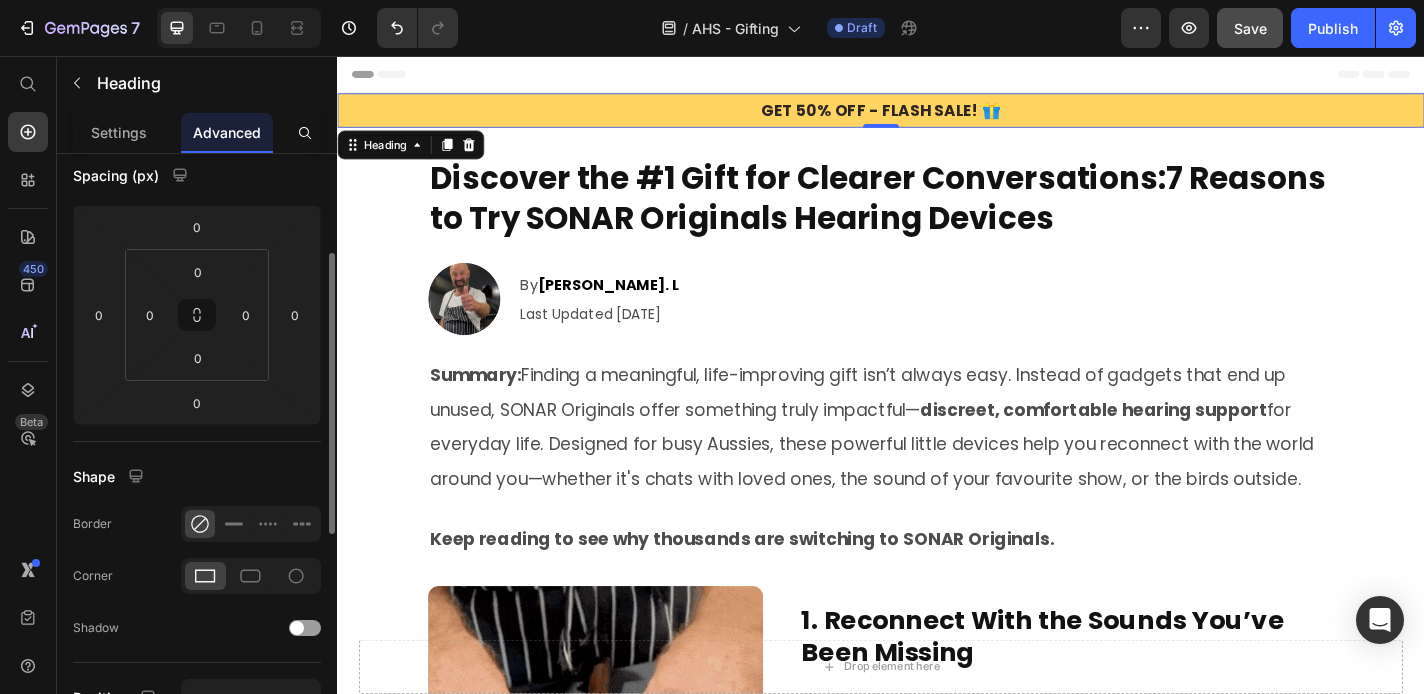 click on "Heading" 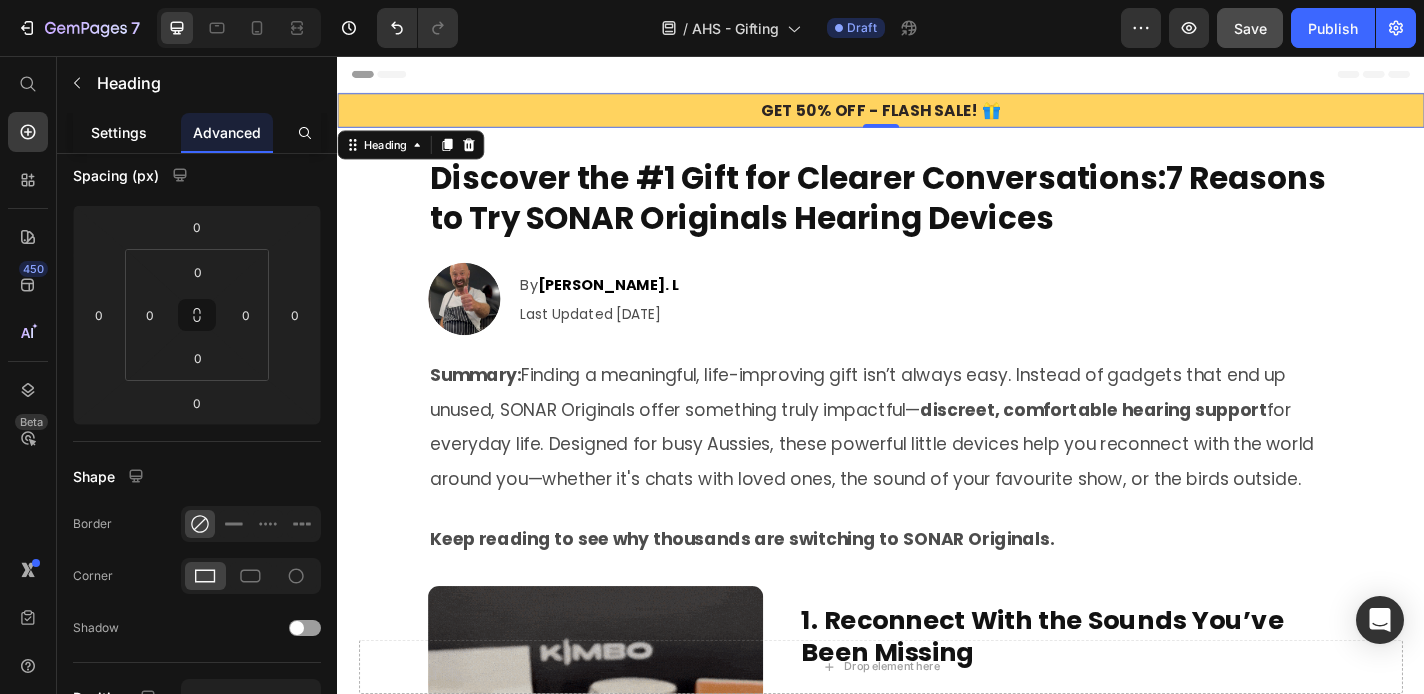 click on "Settings" at bounding box center (119, 132) 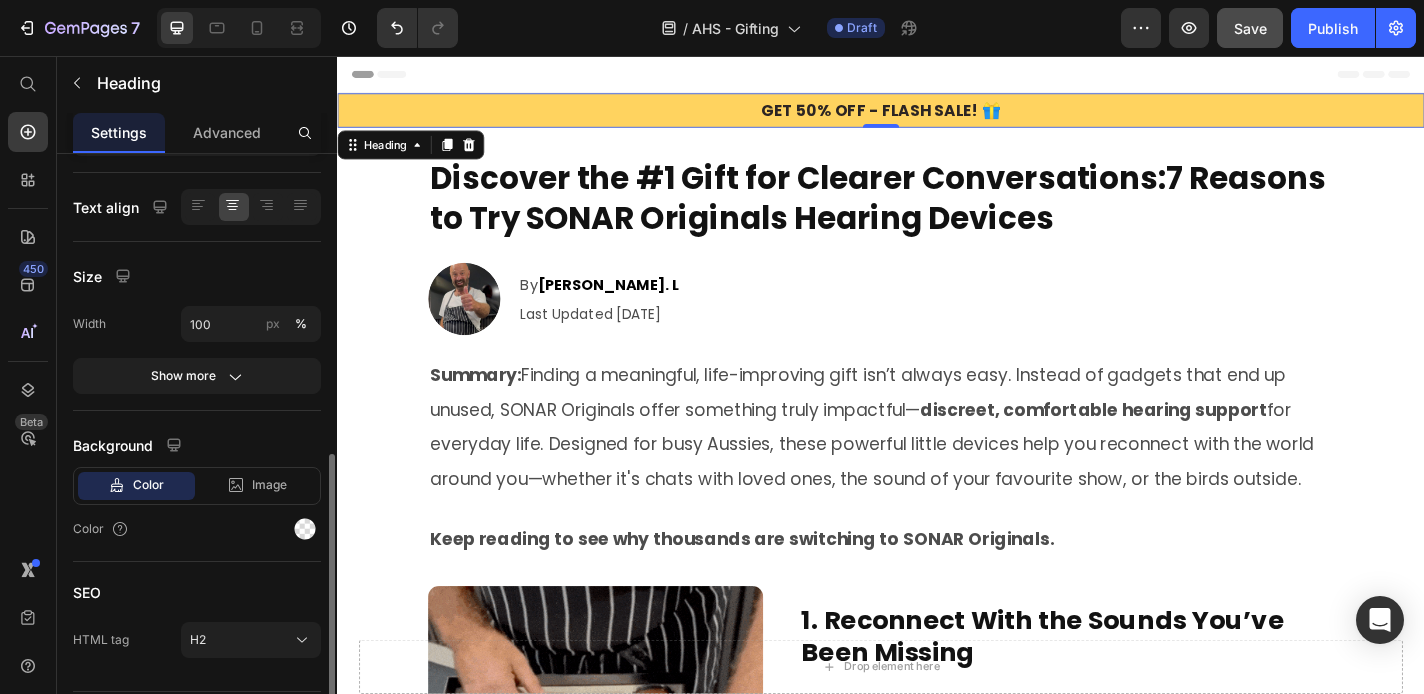 scroll, scrollTop: 415, scrollLeft: 0, axis: vertical 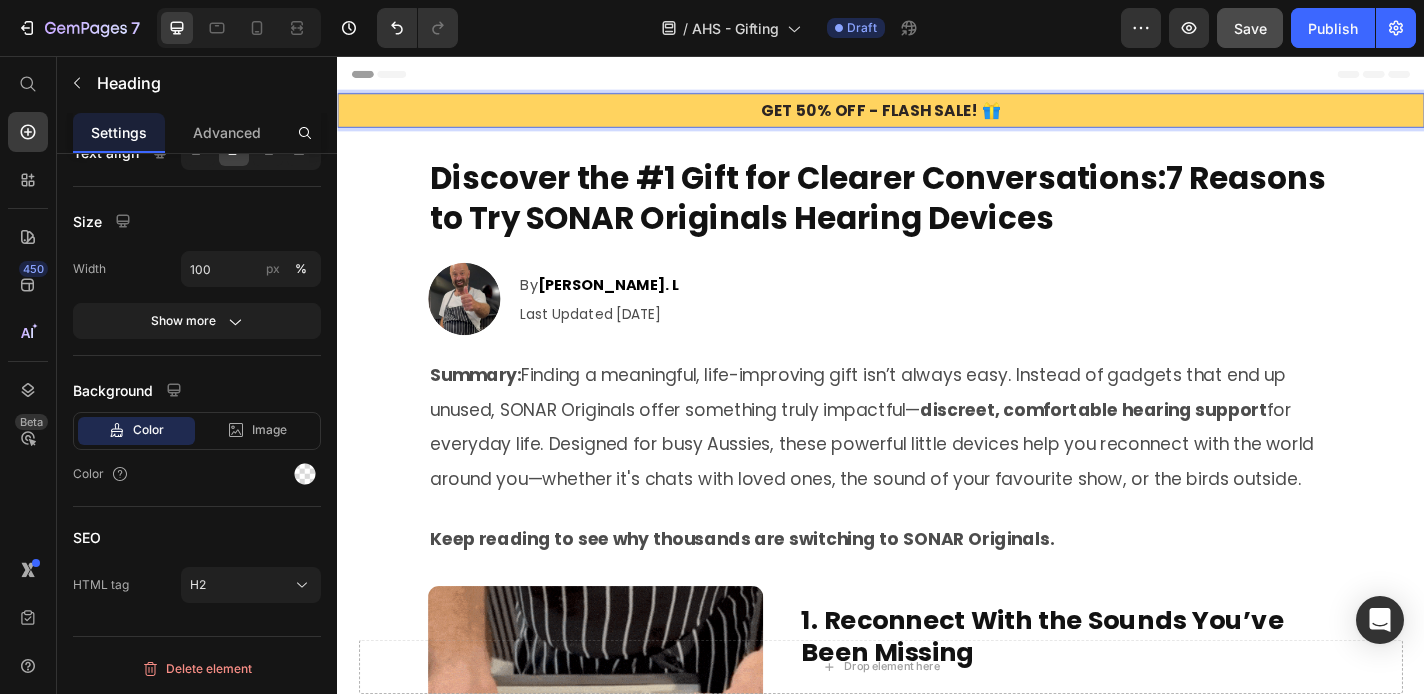 click on "Get 50% Off - Flash Sale! 🎁" at bounding box center (937, 116) 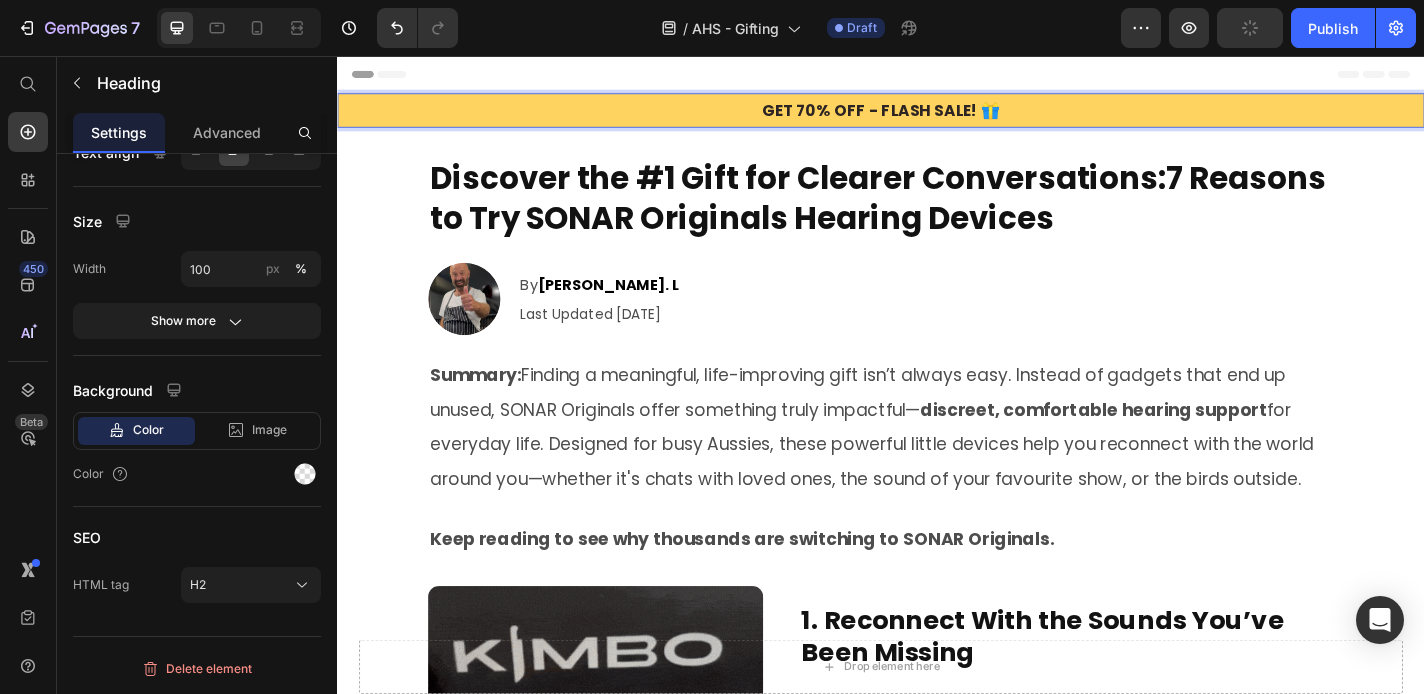click on "Get 70% Off - Flash Sale! 🎁" at bounding box center [937, 116] 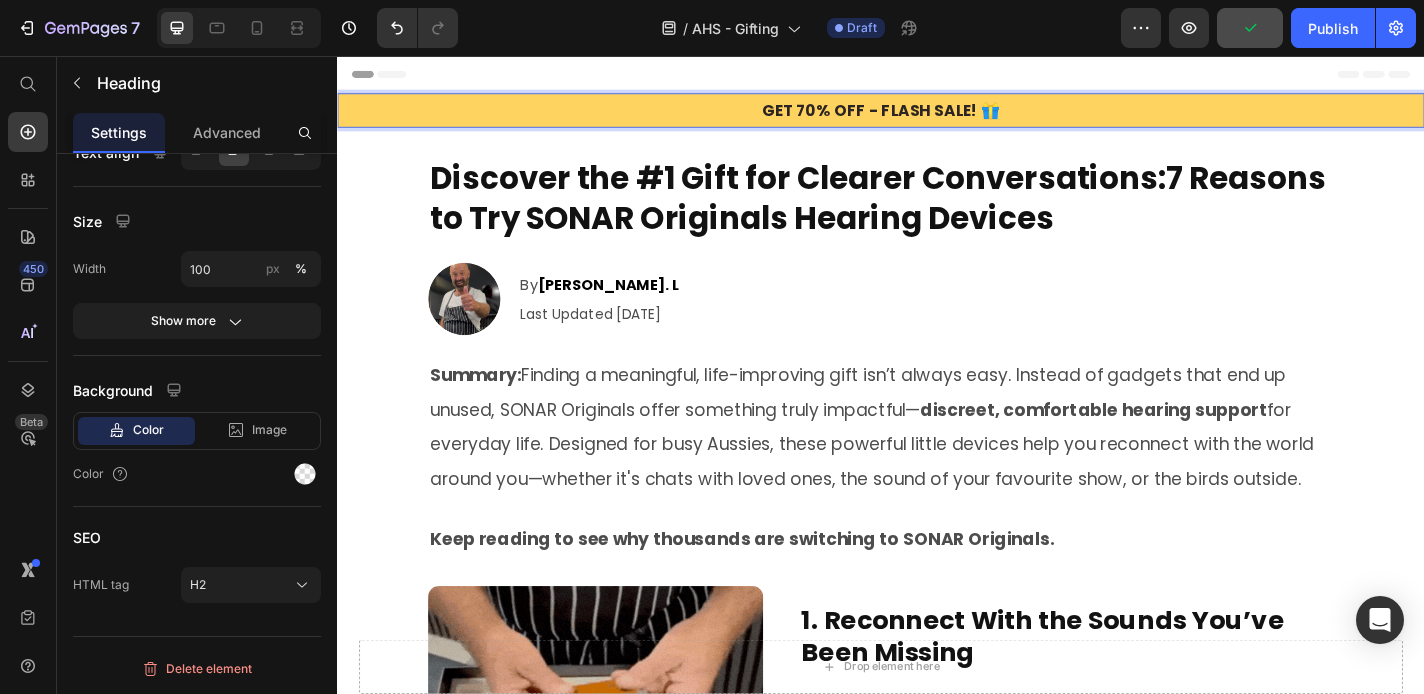 click on "Get 70% Off - Flash Sale! 🎁" at bounding box center [937, 116] 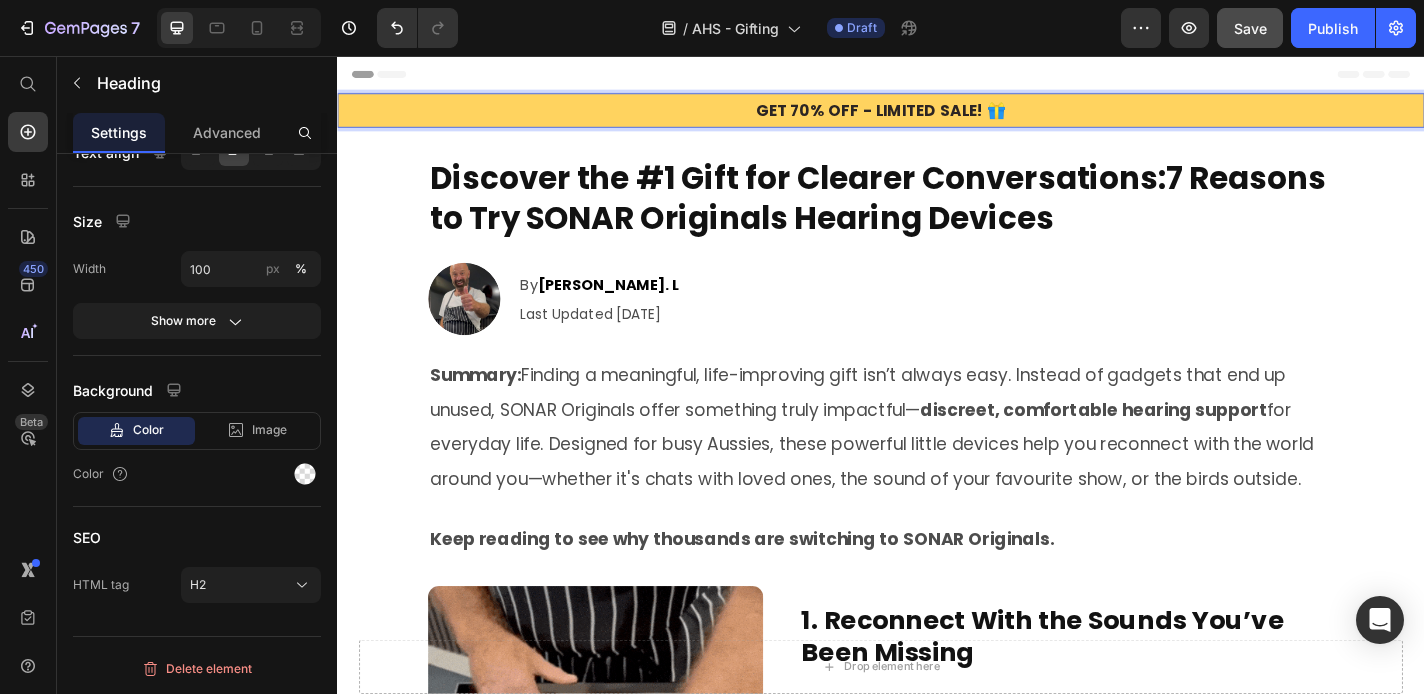 click on "Get 70% Off - LIMITED Sale! 🎁" at bounding box center [937, 116] 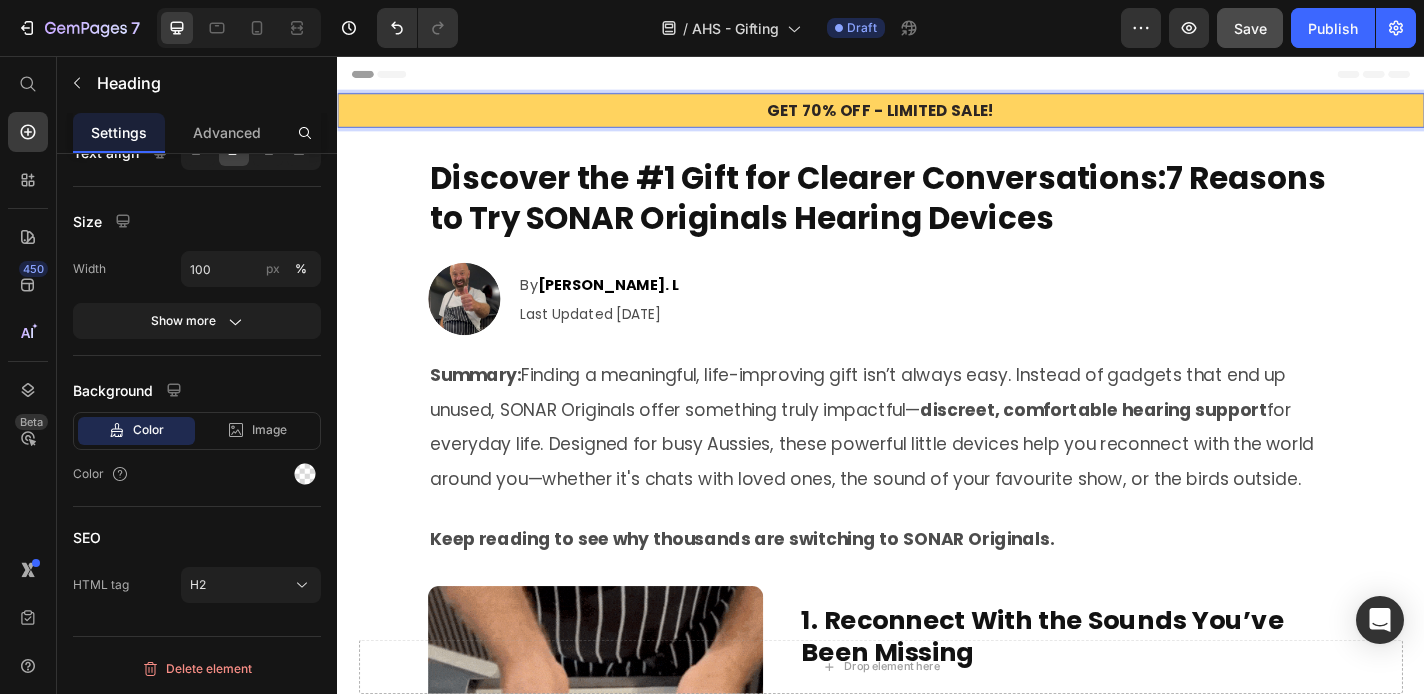 click on "Discover the #1 Gift for Clearer Conversations:7 Reasons to Try SONAR Originals Hearing Devices Heading Image By  Nigel. L Text Block Last Updated July 04, 2025 Text Block Row Row Row Summary:  Finding a meaningful, life-improving gift isn’t always easy. Instead of gadgets that end up unused, SONAR Originals offer something truly impactful— discreet, comfortable hearing support  for everyday life. Designed for busy Aussies, these powerful little devices help you reconnect with the world around you—whether it's chats with loved ones, the sound of your favourite show, or the birds outside. Text Block Keep reading to see why thousands are switching to SONAR Originals. Text Block 1. Bring back the love of cooking  Heading Image 1. Reconnect With the Sounds You’ve Been Missing Heading Text Block Row 2. Sharpening Made Easy – No Experience Needed Heading Image 2. Ready to Use in Seconds – No App or Audiologist Needed Heading Forget complicated fittings or tech headaches. SONAR Originals come  Heading ." at bounding box center (937, 1137) 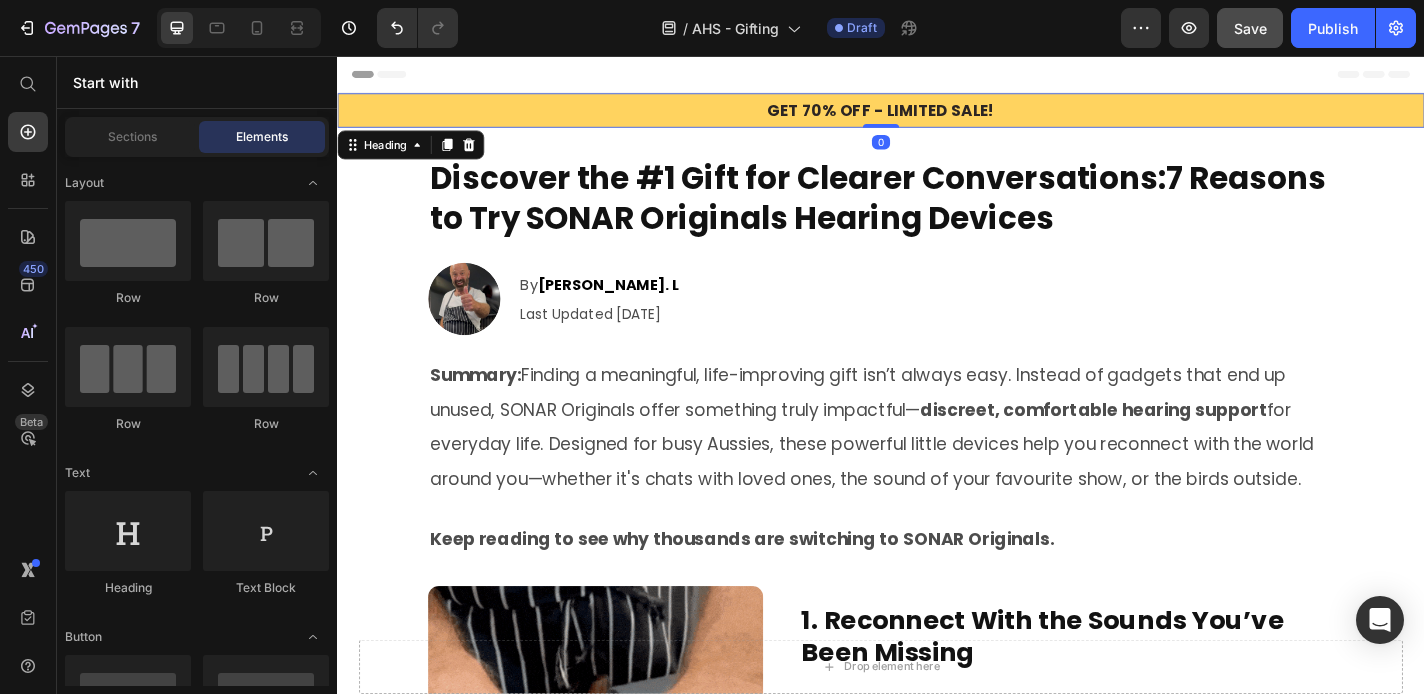 click on "Get 70% Off - LIMITED Sale!" at bounding box center [937, 116] 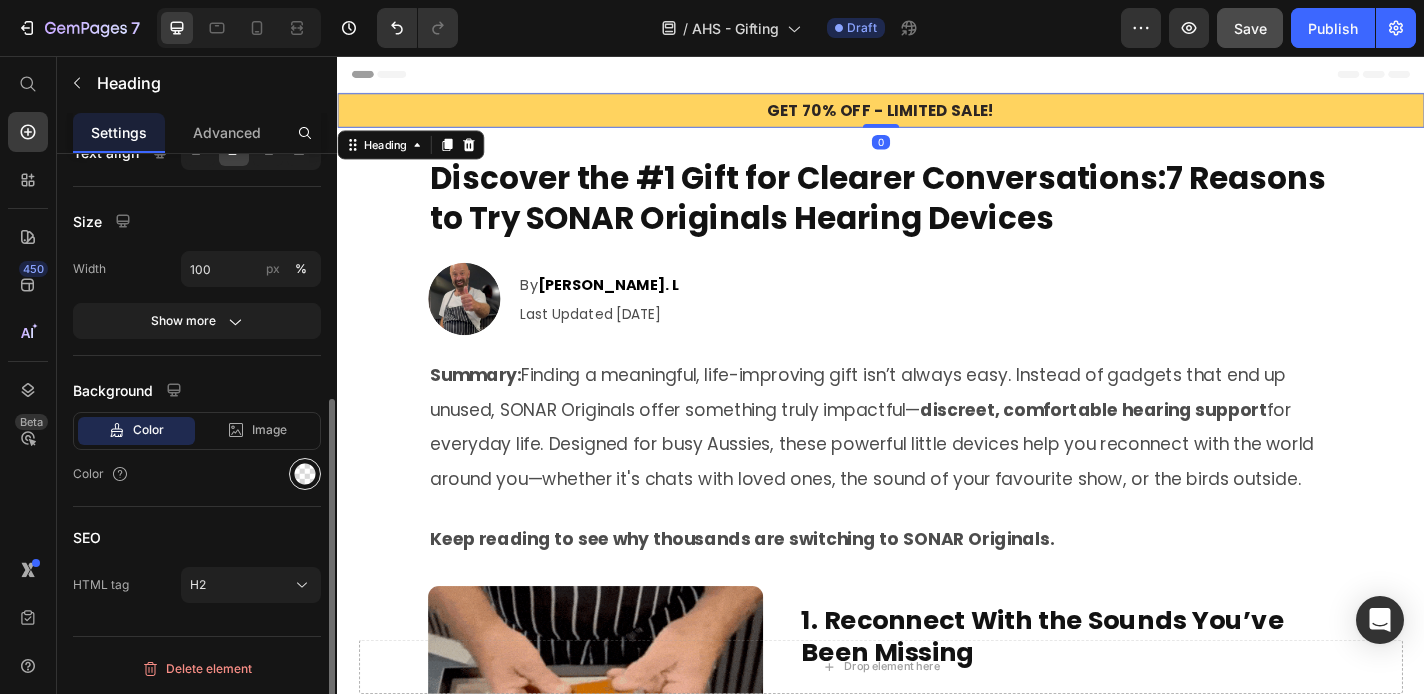 click at bounding box center [305, 474] 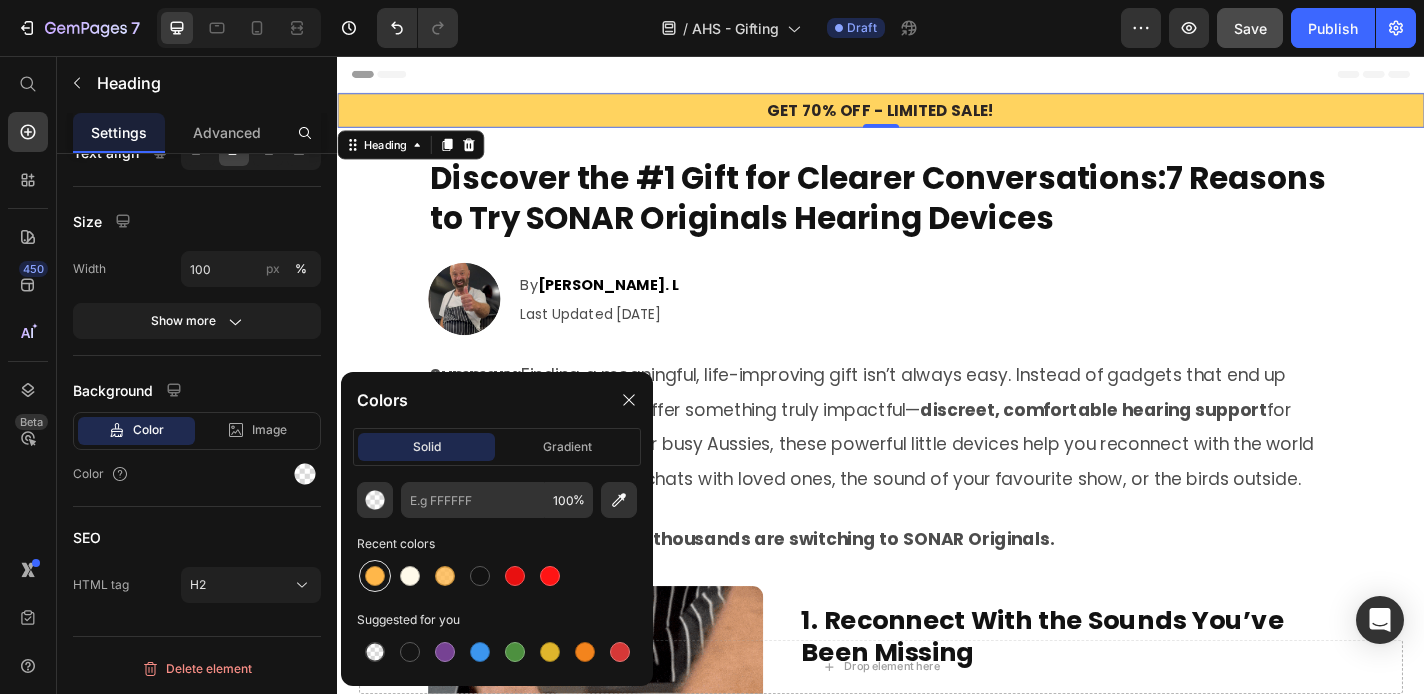 click at bounding box center (375, 576) 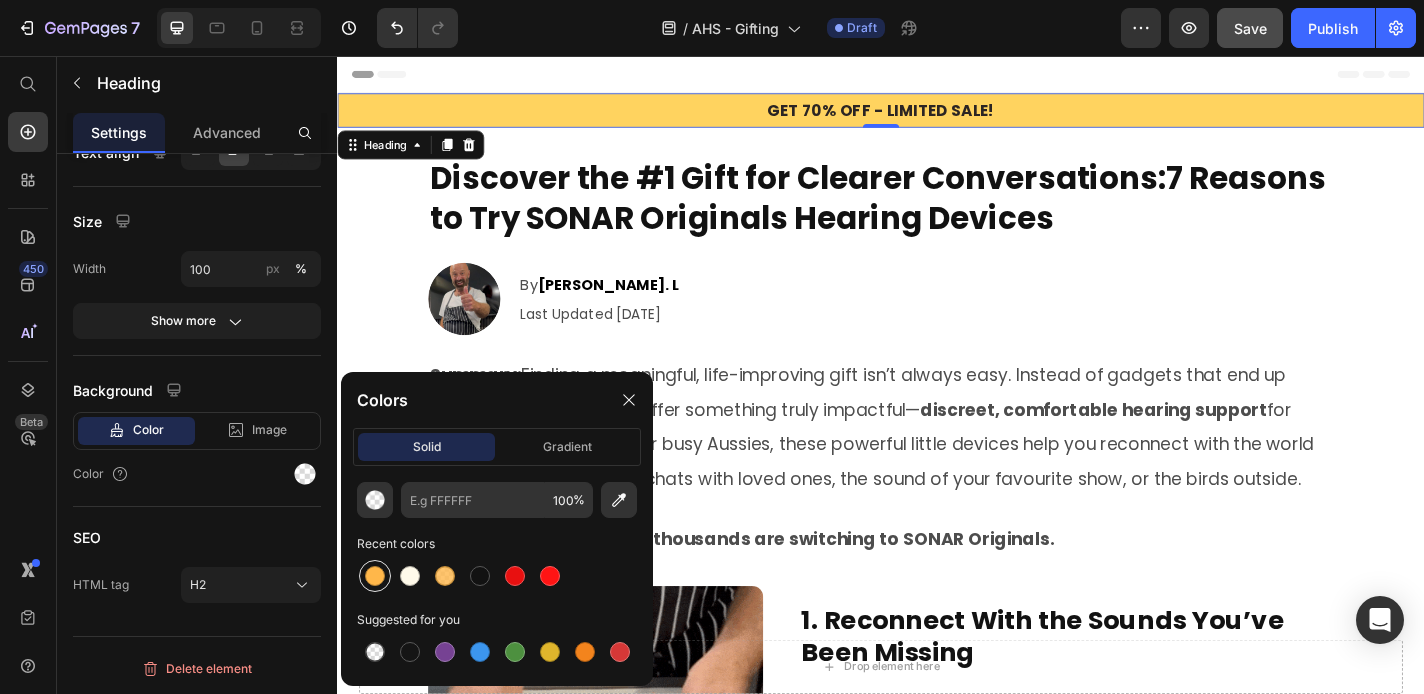 type on "FFB74A" 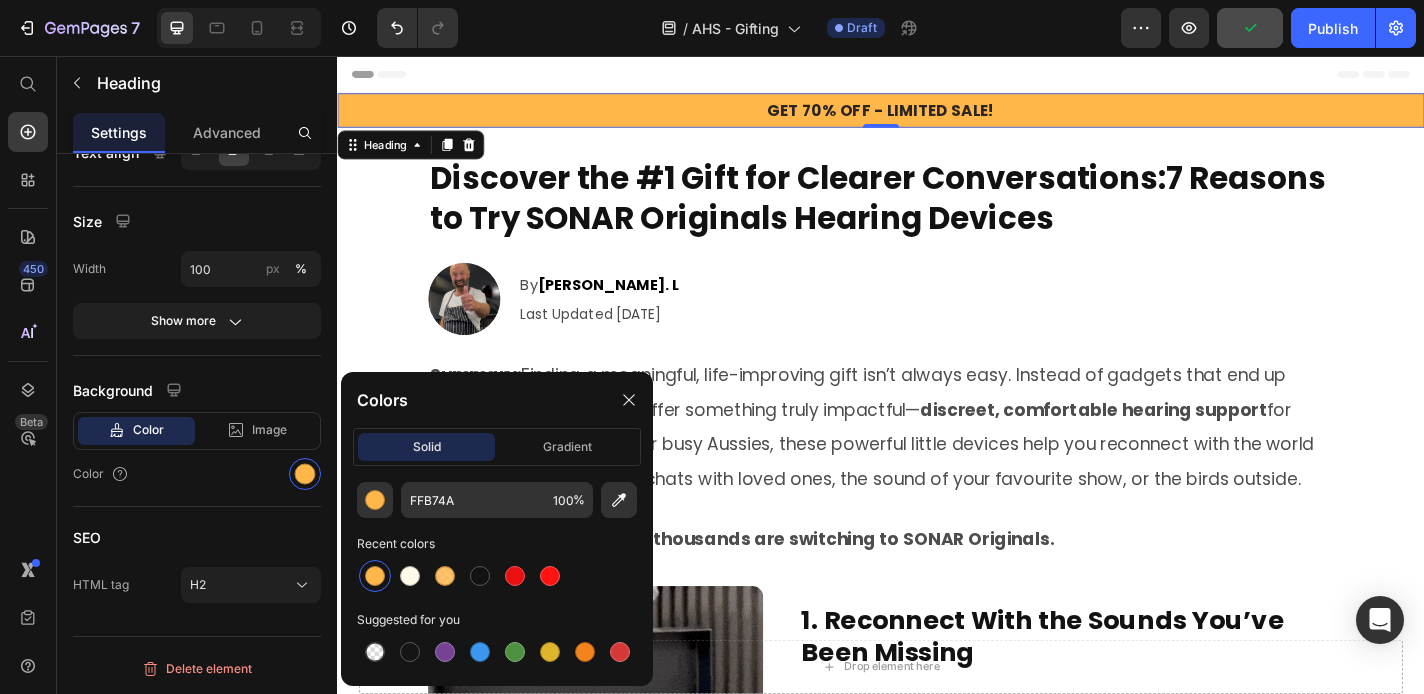 click on "Get 70% Off - LIMITED Sale!" at bounding box center (937, 116) 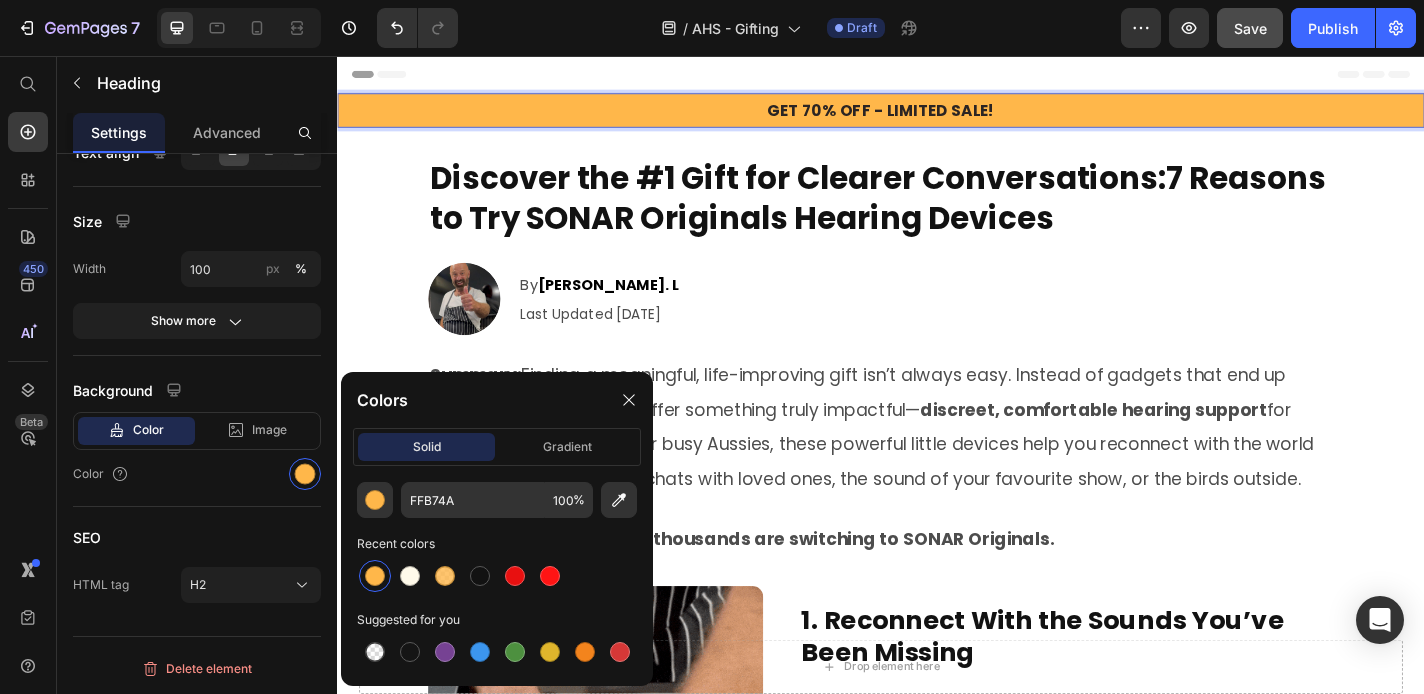 click on "Get 70% Off - LIMITED Sale!" at bounding box center [937, 116] 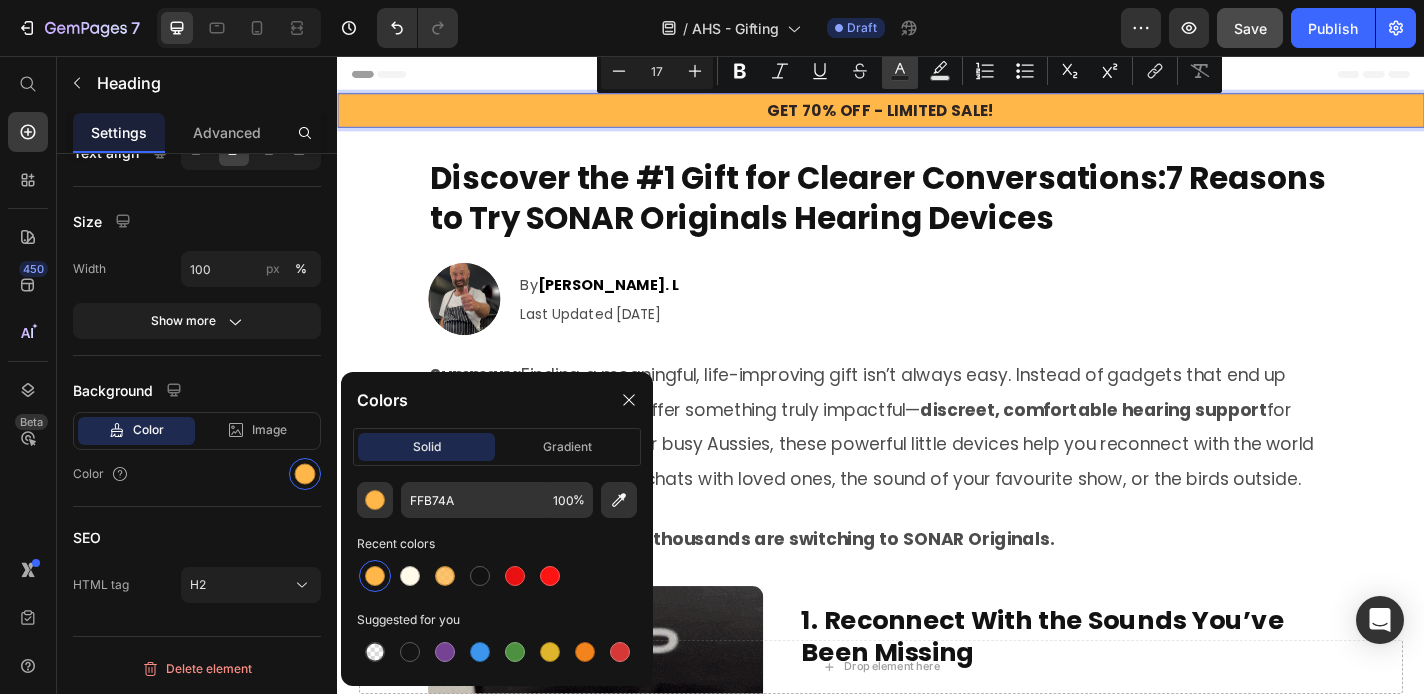 click on "Text Color" at bounding box center [900, 71] 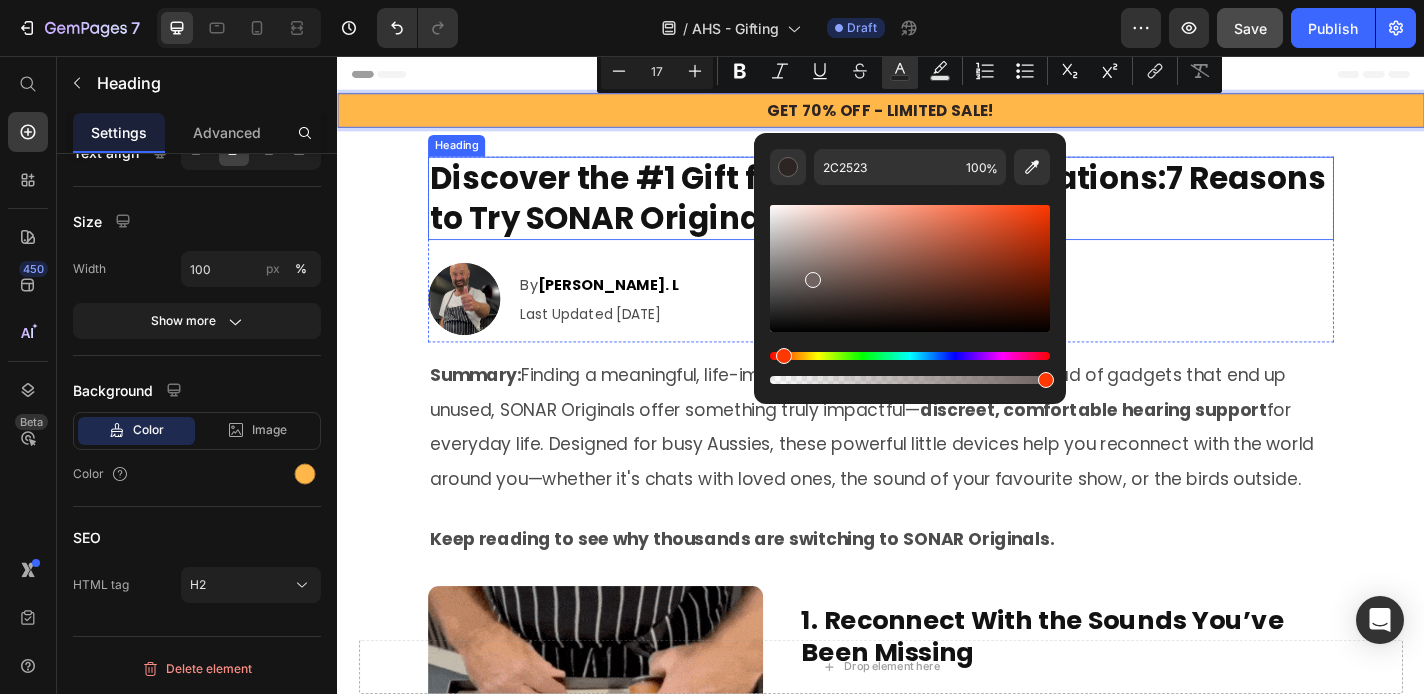 drag, startPoint x: 1172, startPoint y: 375, endPoint x: 717, endPoint y: 98, distance: 532.68567 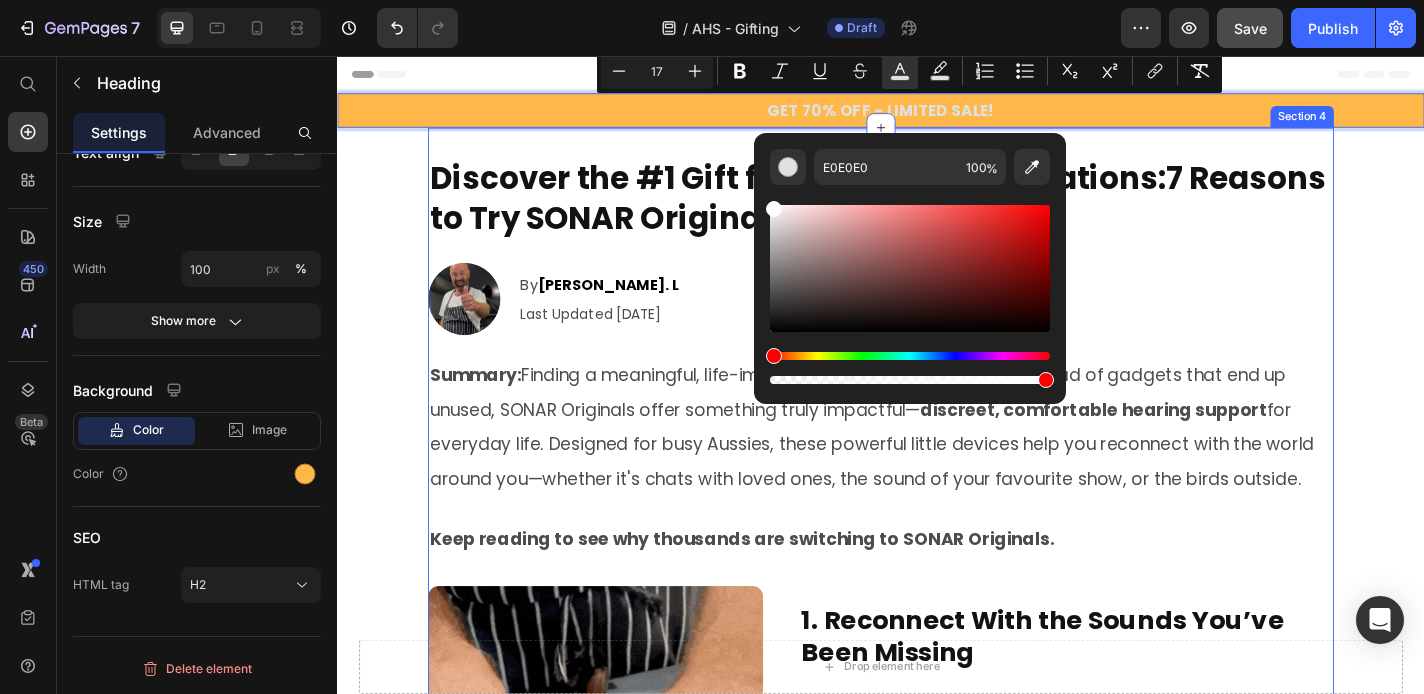 type on "FFFFFF" 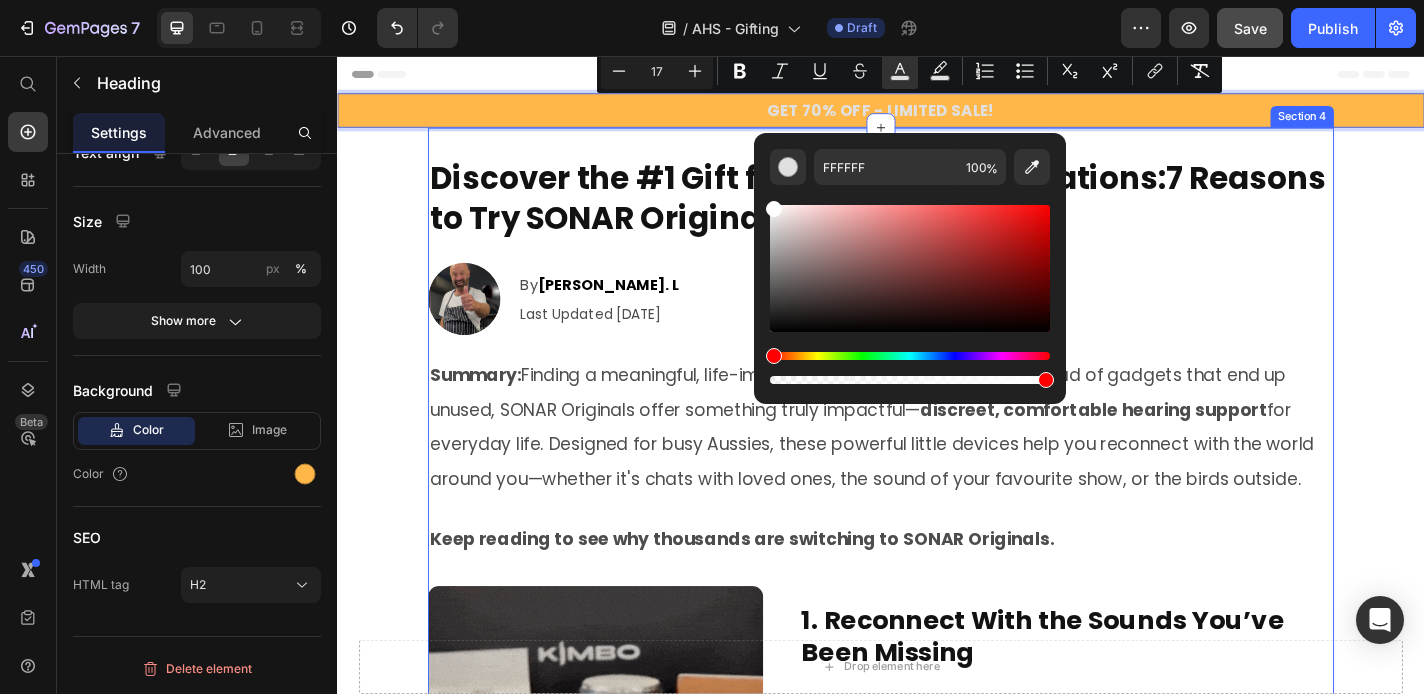drag, startPoint x: 1118, startPoint y: 294, endPoint x: 757, endPoint y: 132, distance: 395.68295 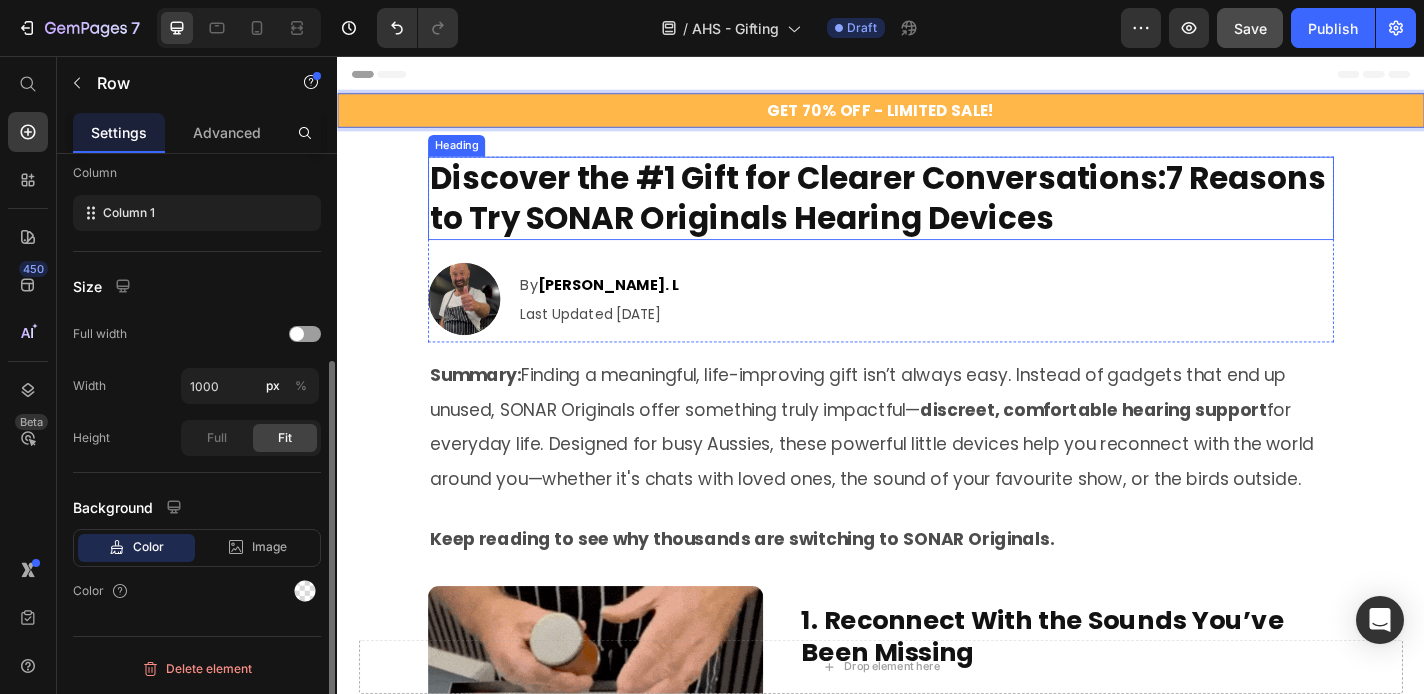 click on "Discover the #1 Gift for Clearer Conversations:7 Reasons to Try SONAR Originals Hearing Devices Heading Image By  Nigel. L Text Block Last Updated July 04, 2025 Text Block Row Row" at bounding box center [937, 269] 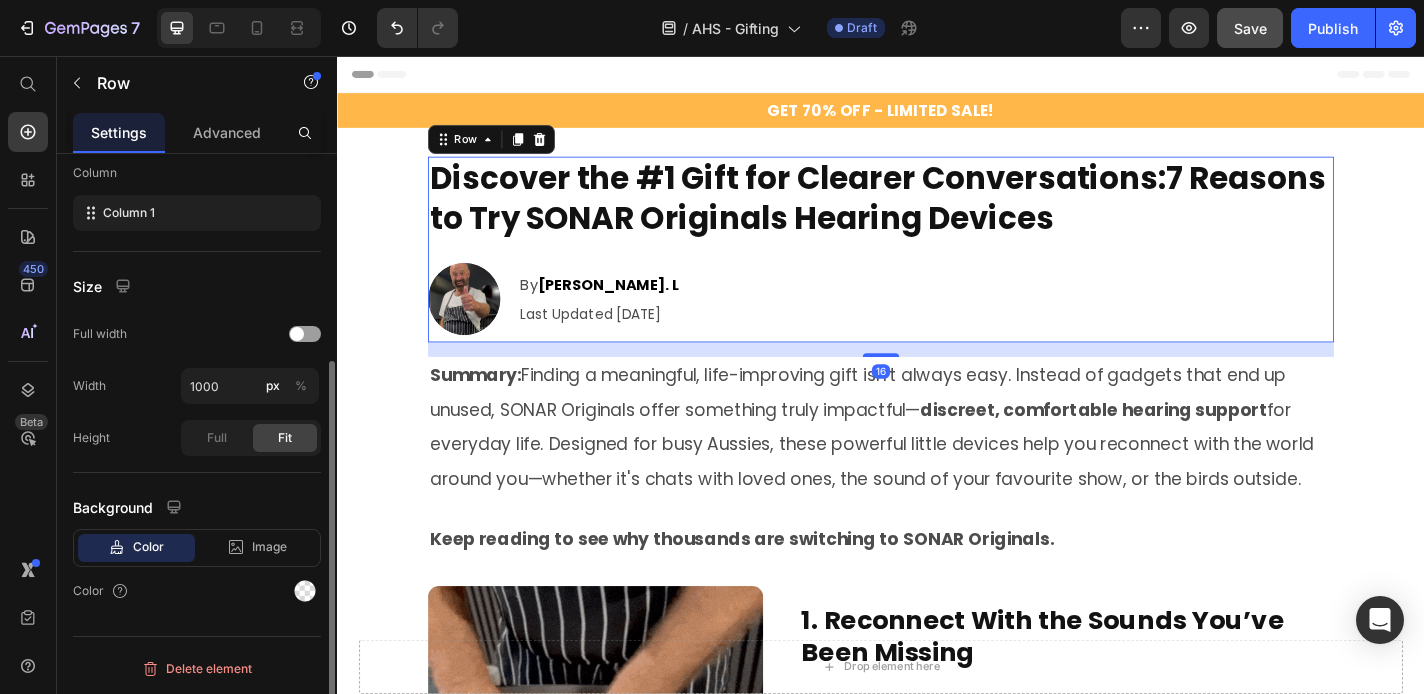 scroll, scrollTop: 0, scrollLeft: 0, axis: both 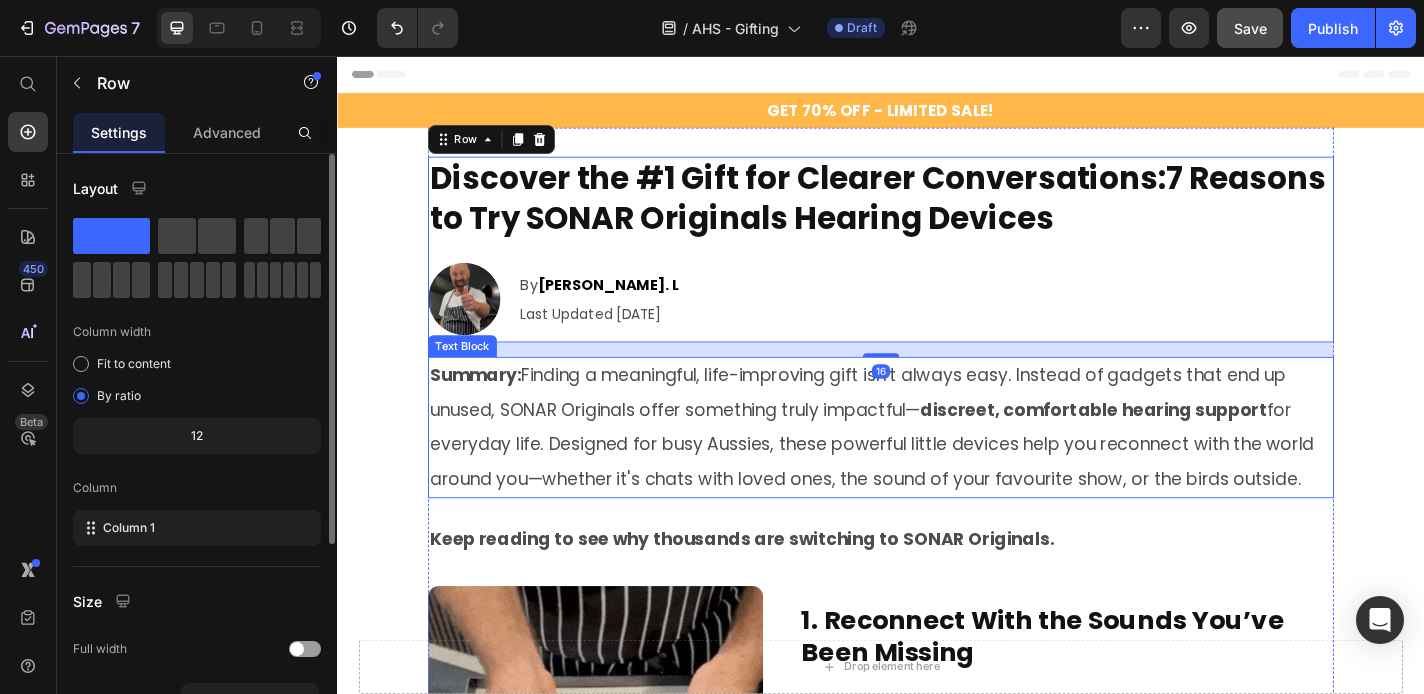 click on "Summary:  Finding a meaningful, life-improving gift isn’t always easy. Instead of gadgets that end up unused, SONAR Originals offer something truly impactful— discreet, comfortable hearing support  for everyday life. Designed for busy Aussies, these powerful little devices help you reconnect with the world around you—whether it's chats with loved ones, the sound of your favourite show, or the birds outside." at bounding box center [937, 466] 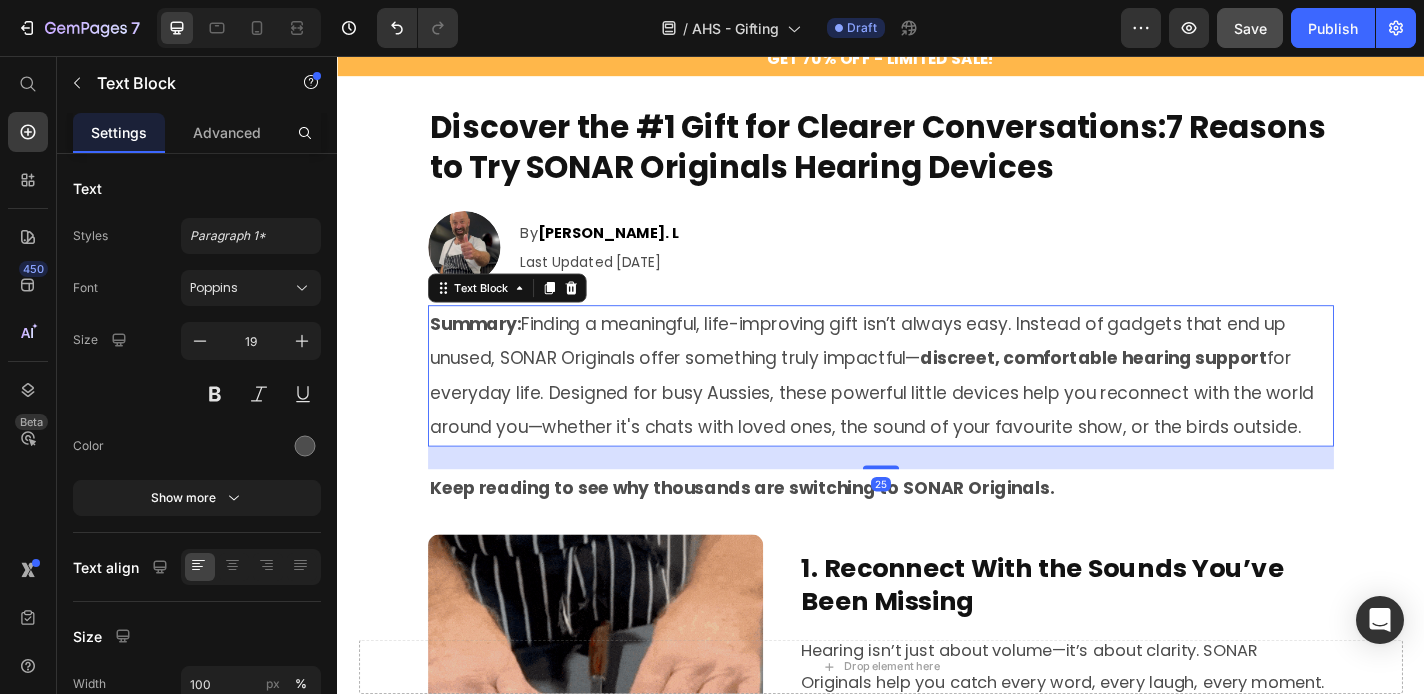 scroll, scrollTop: 0, scrollLeft: 0, axis: both 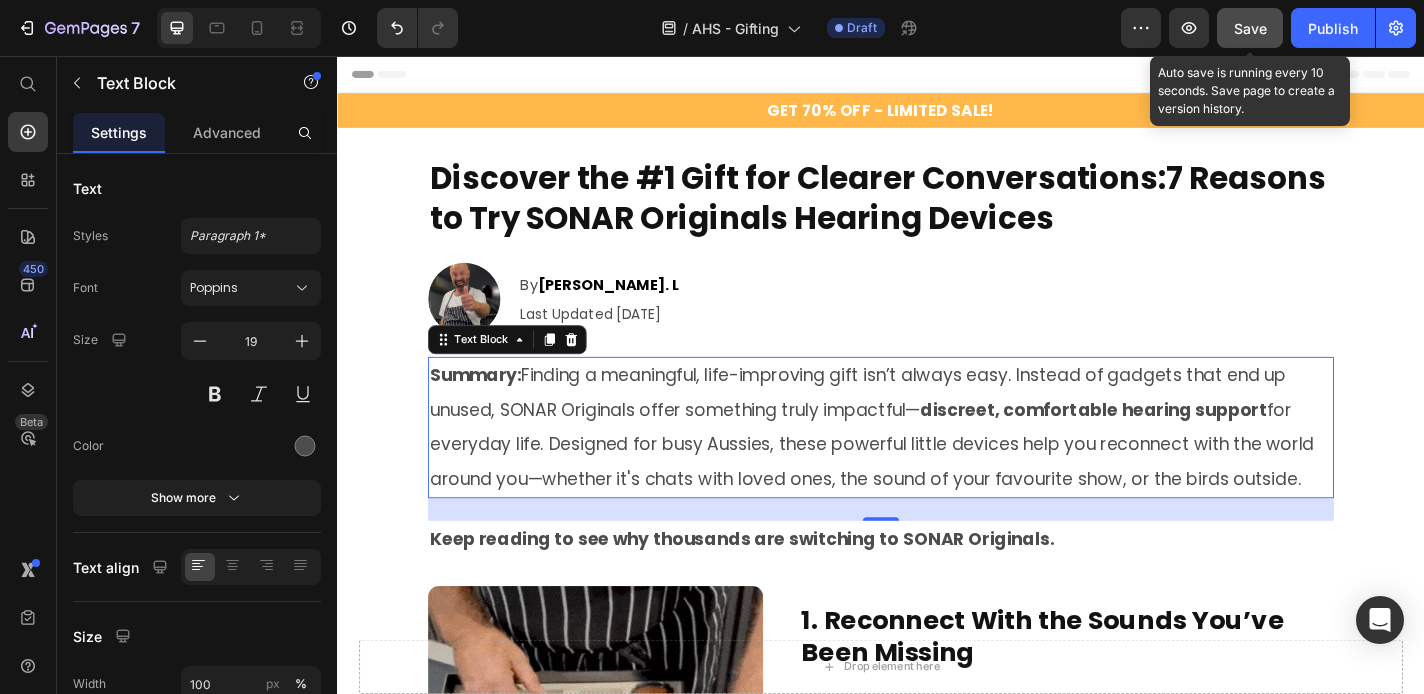 click on "Save" at bounding box center [1250, 28] 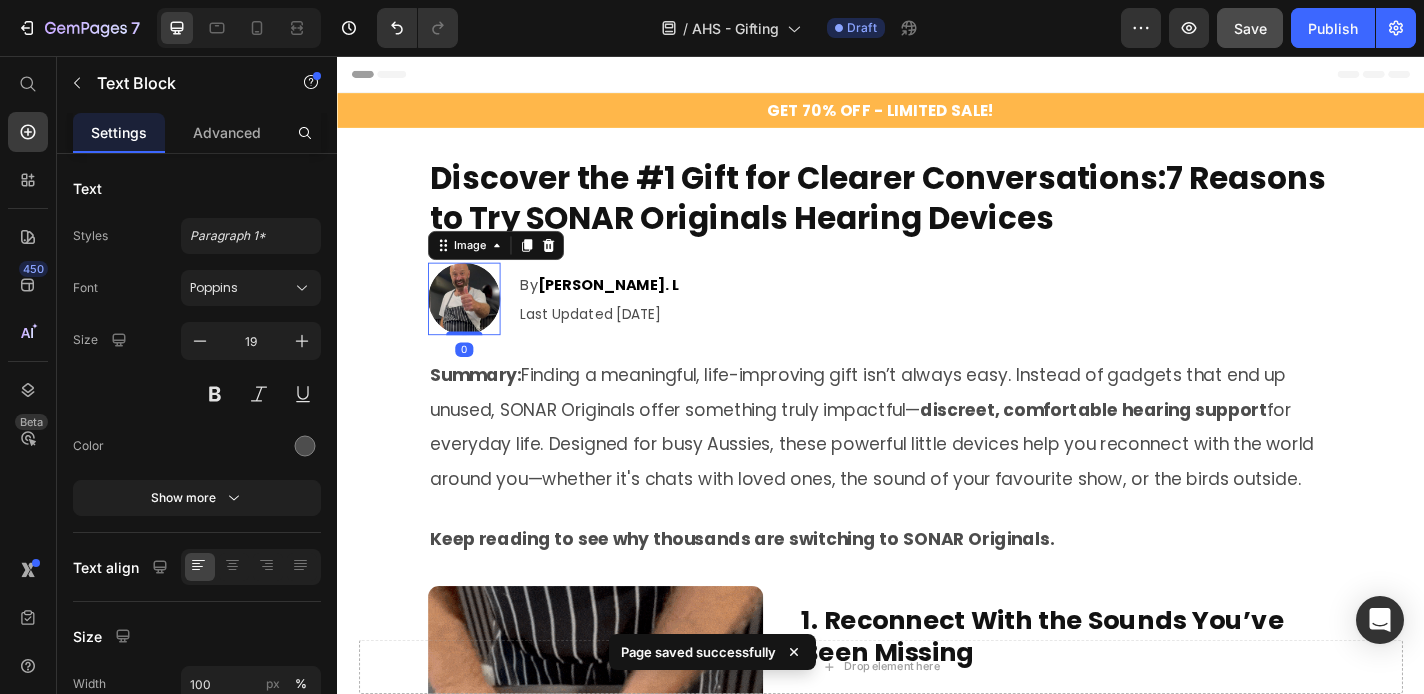 click at bounding box center [477, 324] 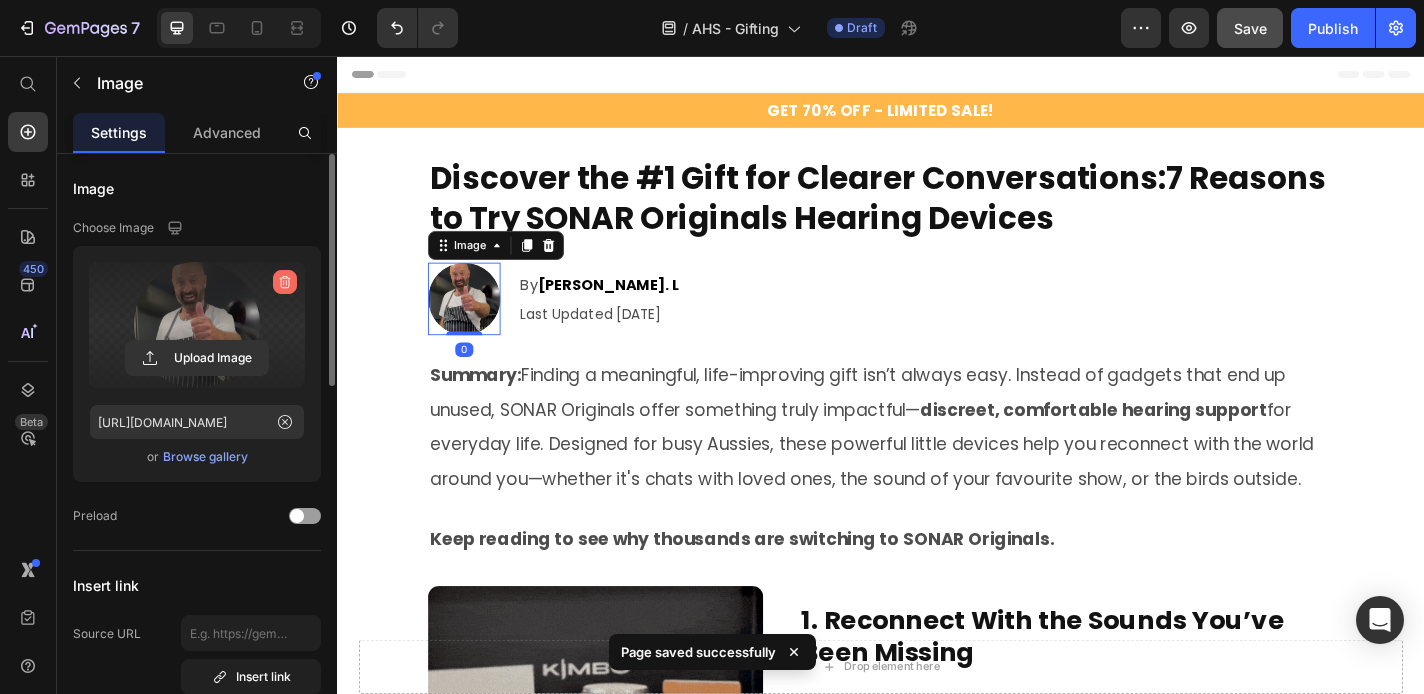 click 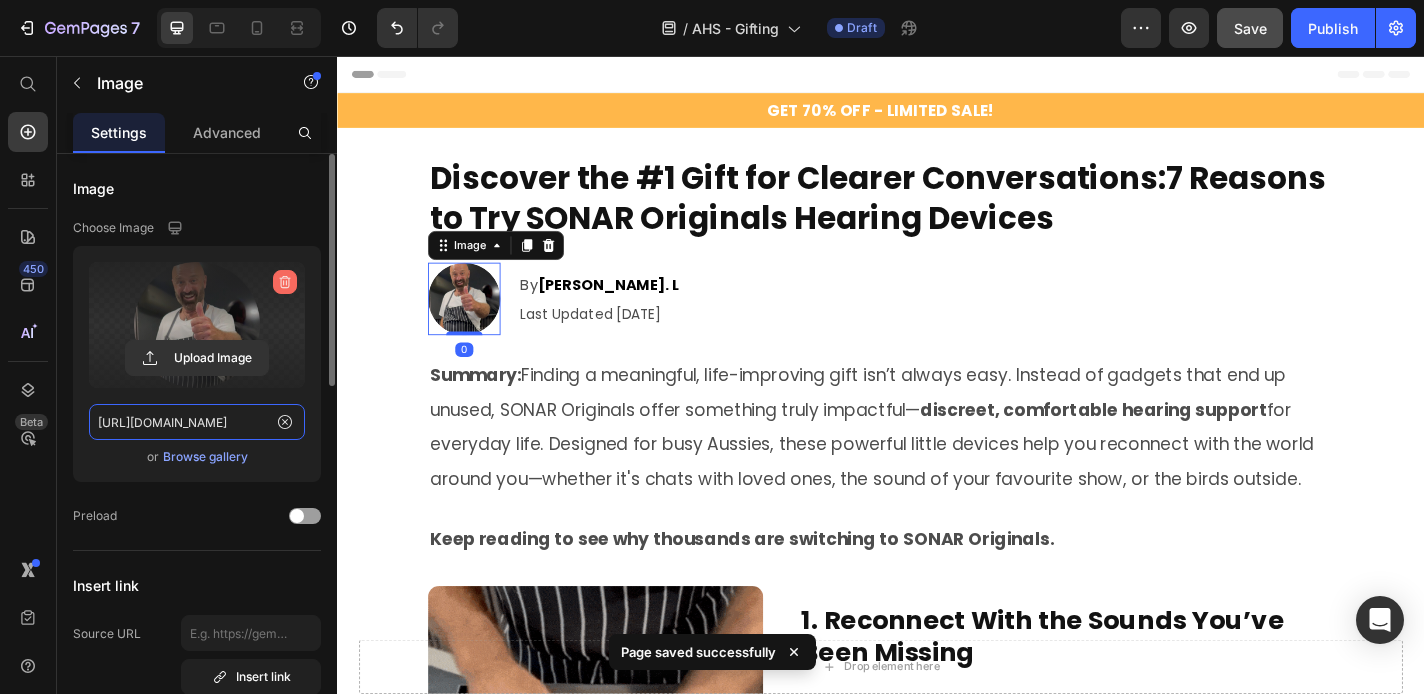 type 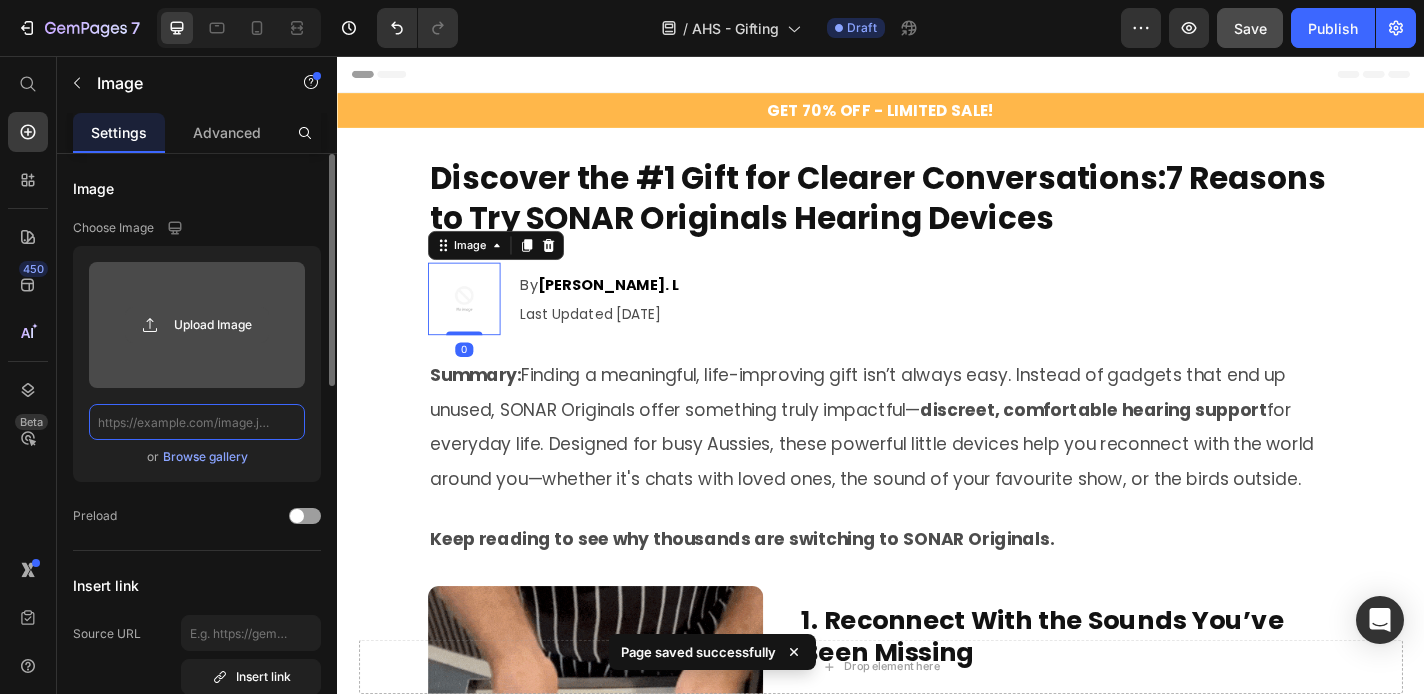 scroll, scrollTop: 0, scrollLeft: 0, axis: both 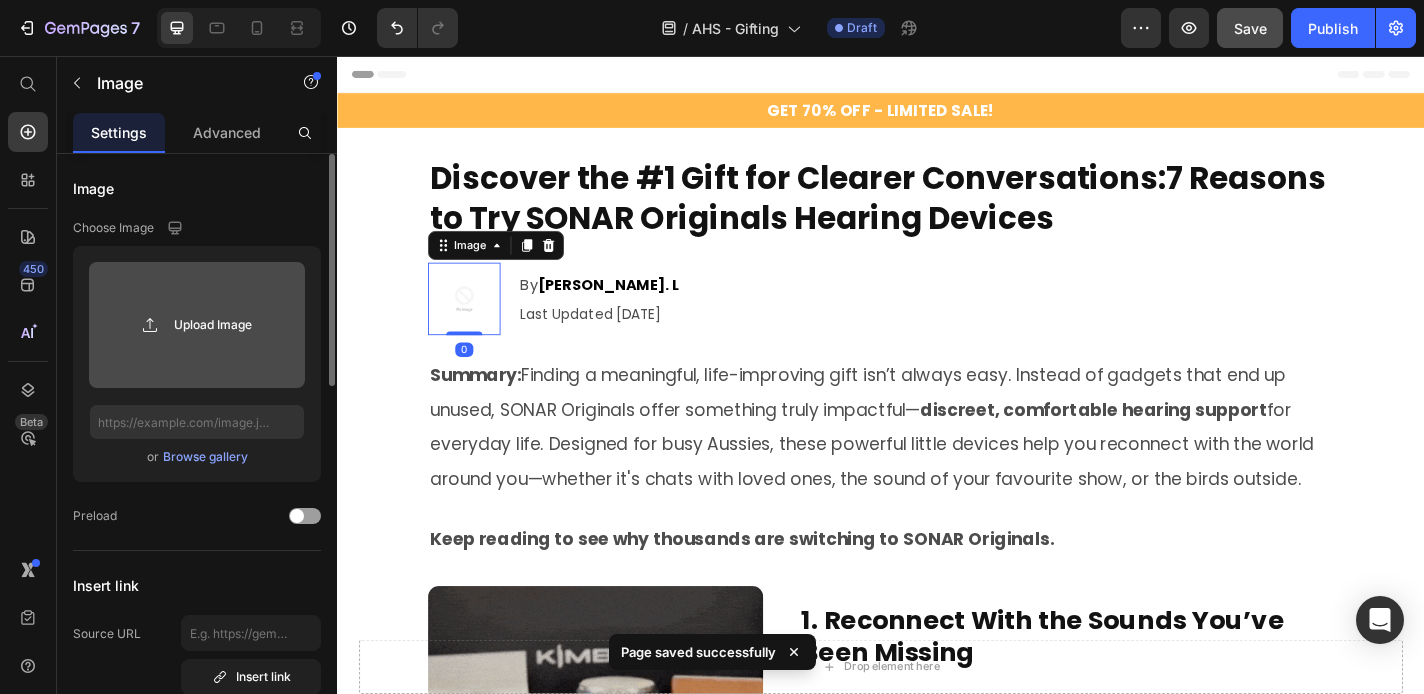 click 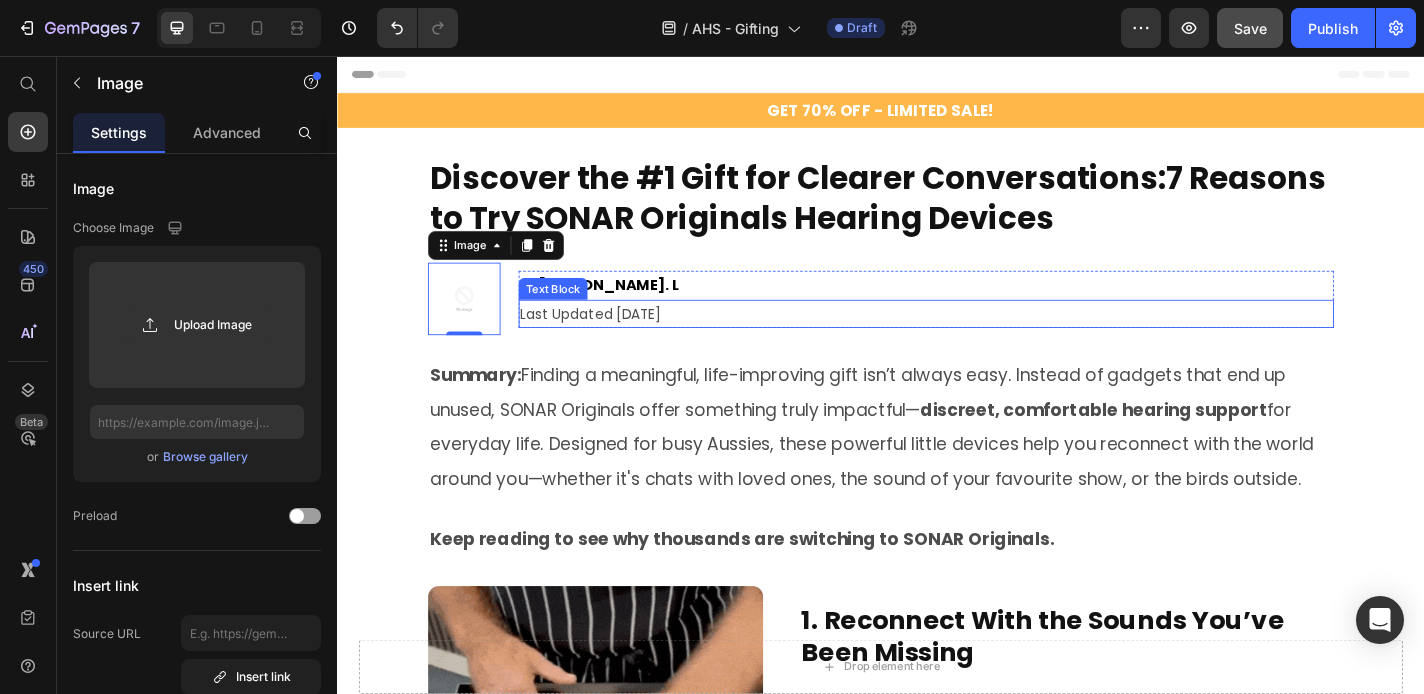 click on "Last Updated July 04, 2025" at bounding box center [987, 340] 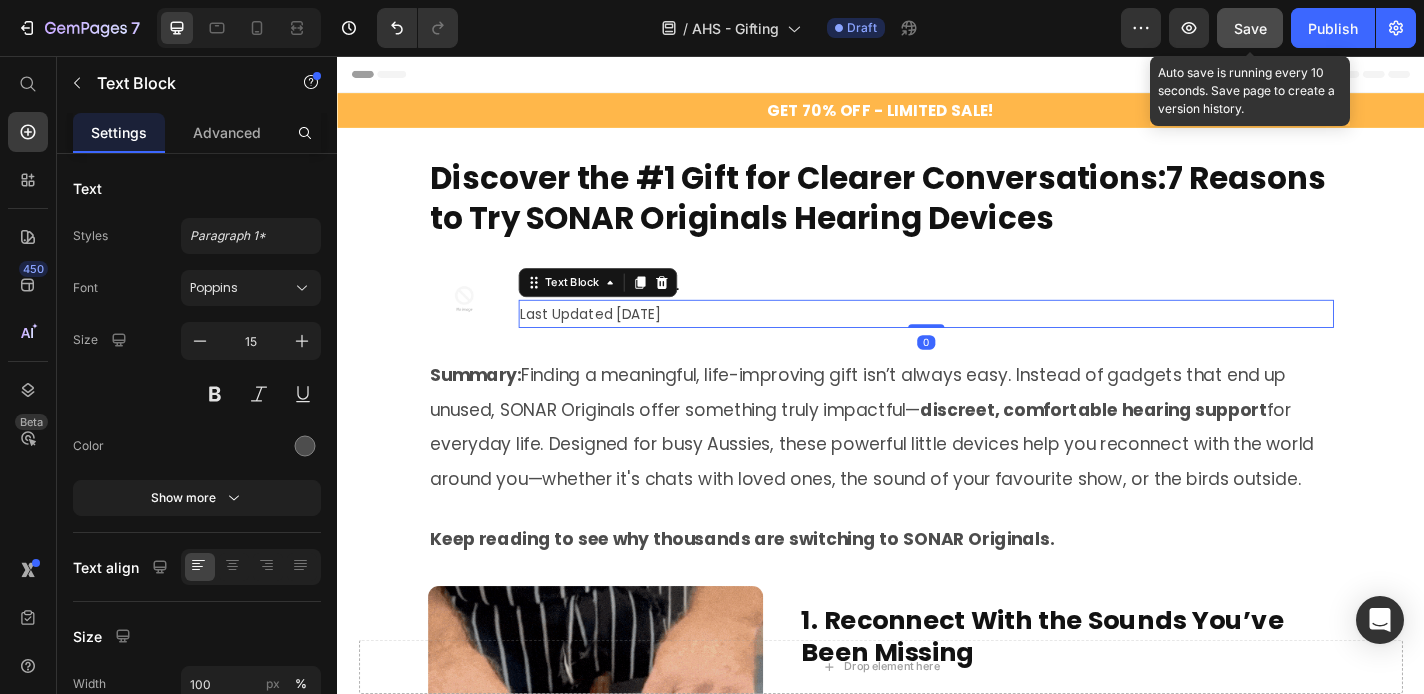 click on "Save" at bounding box center [1250, 28] 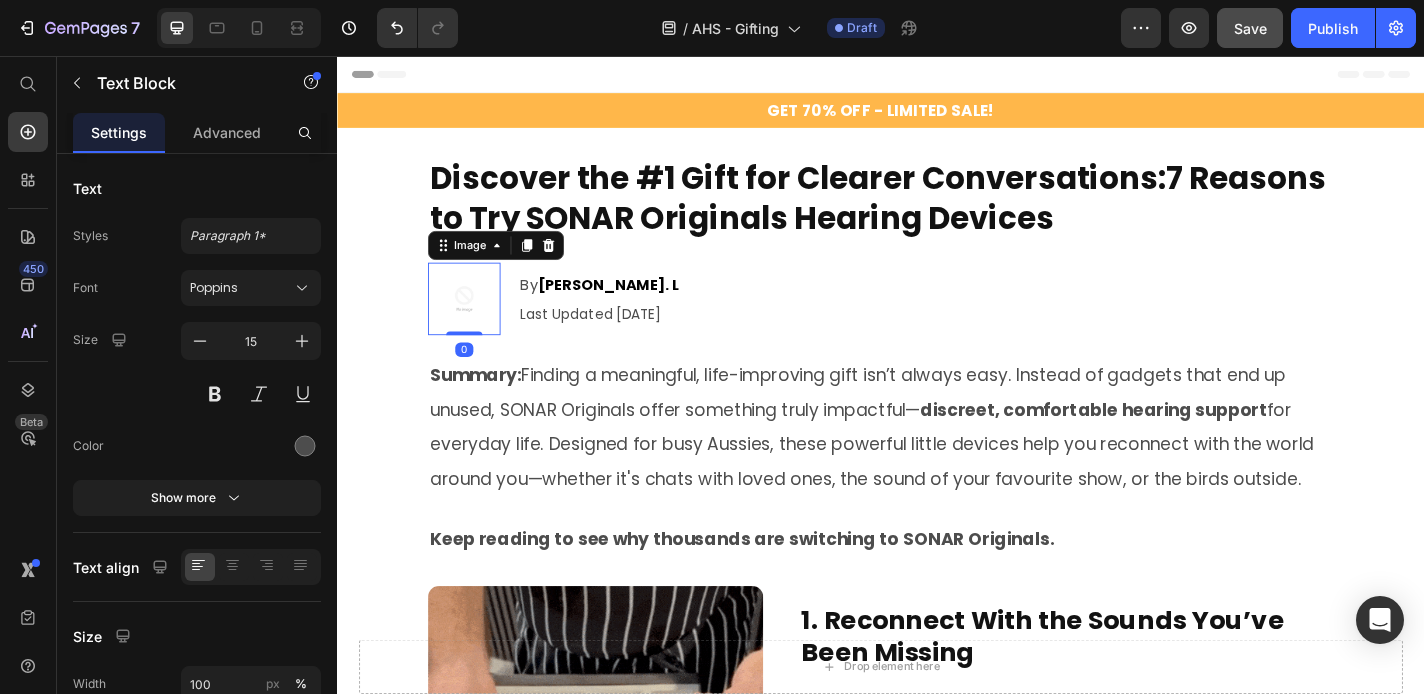 click at bounding box center (477, 324) 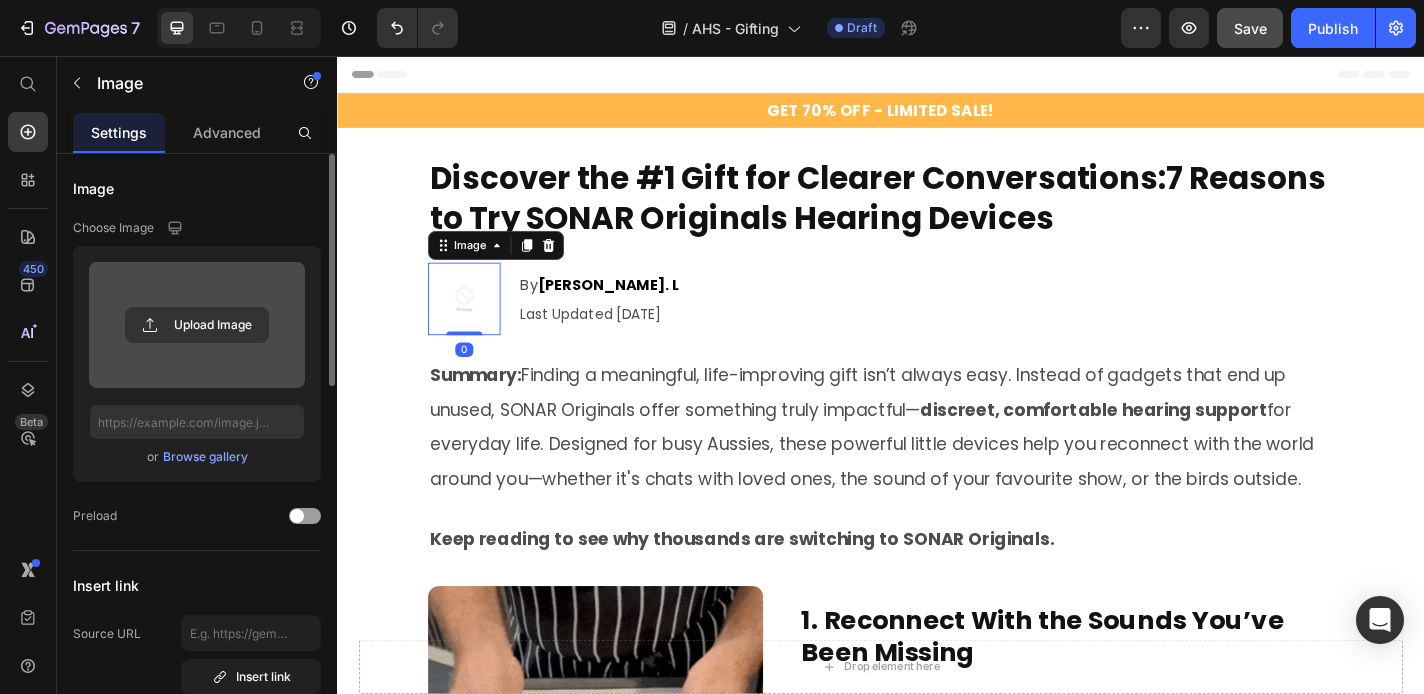 click at bounding box center (197, 325) 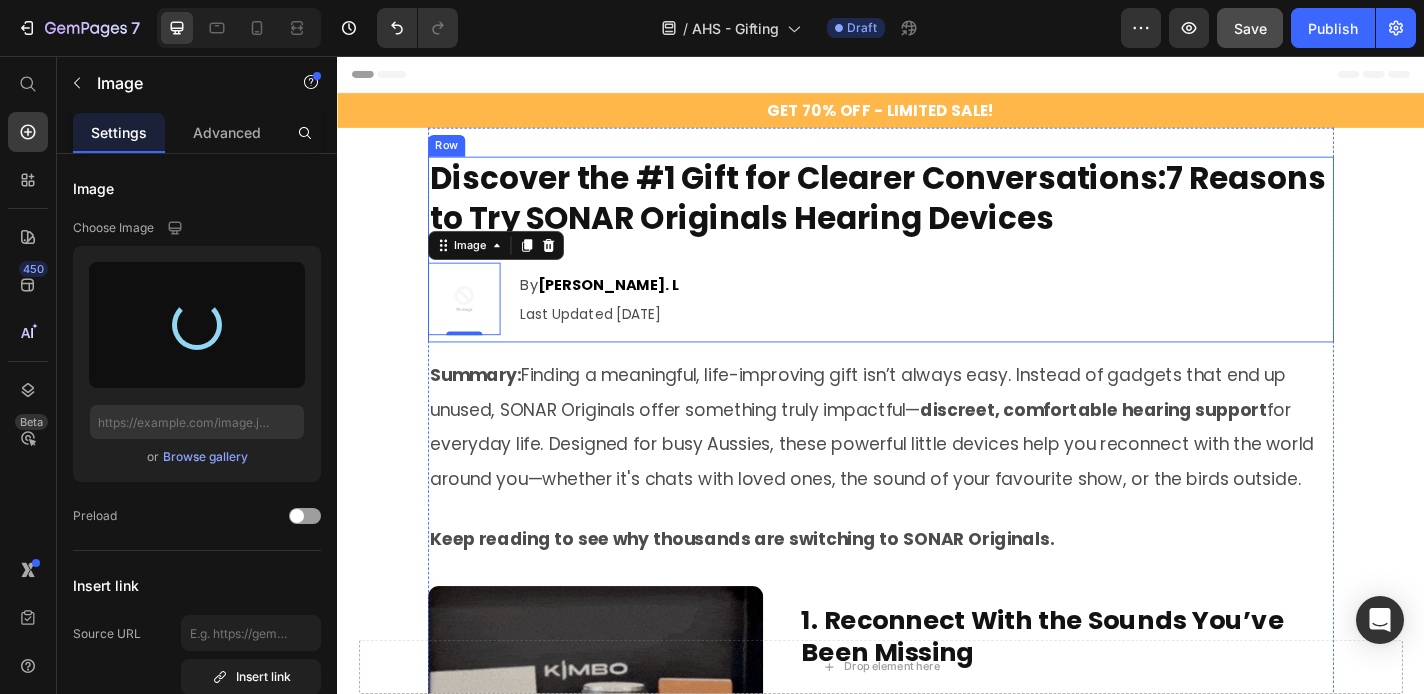 type on "https://cdn.shopify.com/s/files/1/0591/6013/3695/files/gempages_559210303552750573-956d0805-63d0-4e50-bdab-16e9353f0d3a.png" 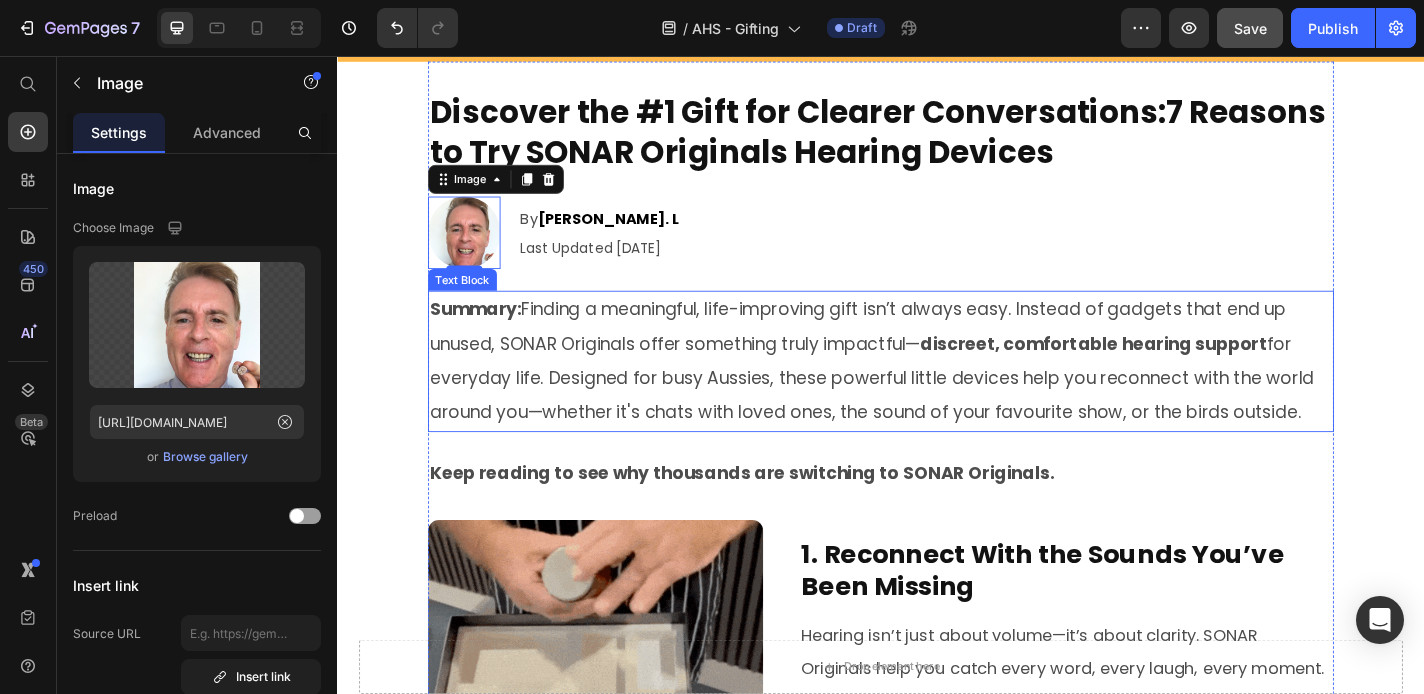scroll, scrollTop: 74, scrollLeft: 0, axis: vertical 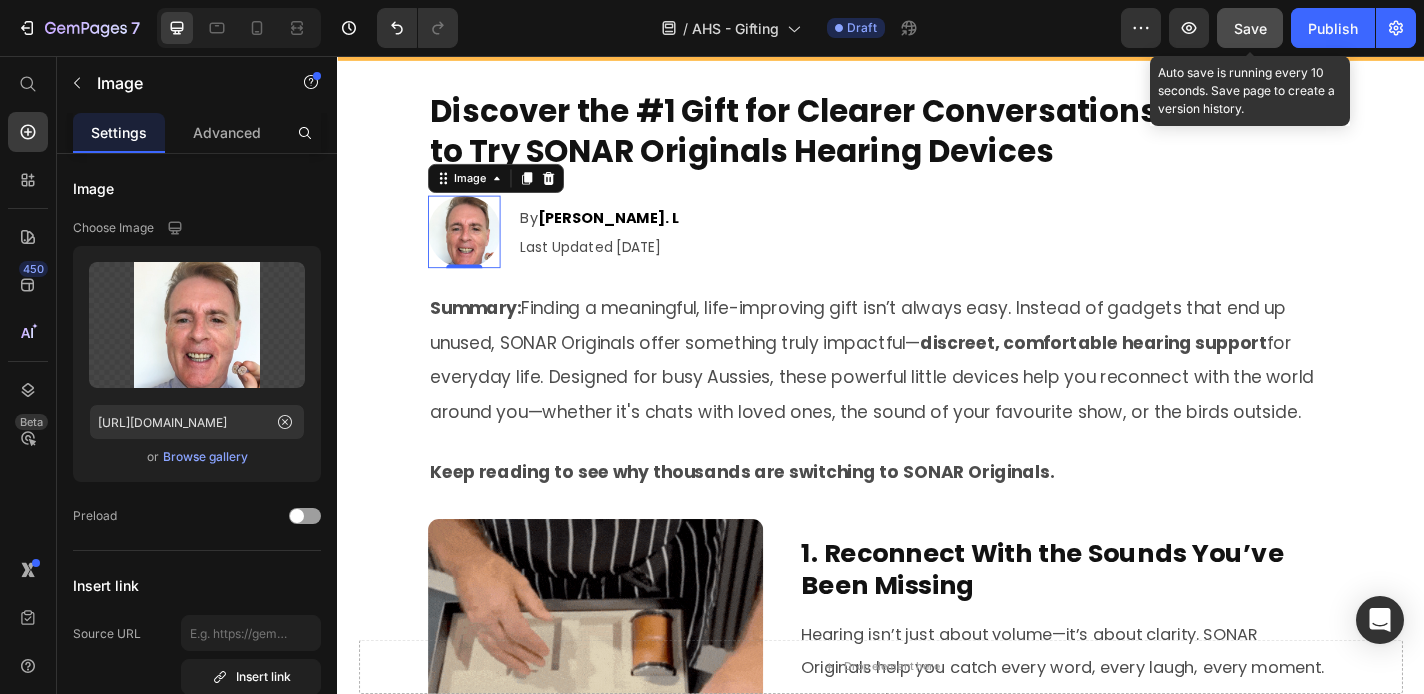 click on "Save" at bounding box center (1250, 28) 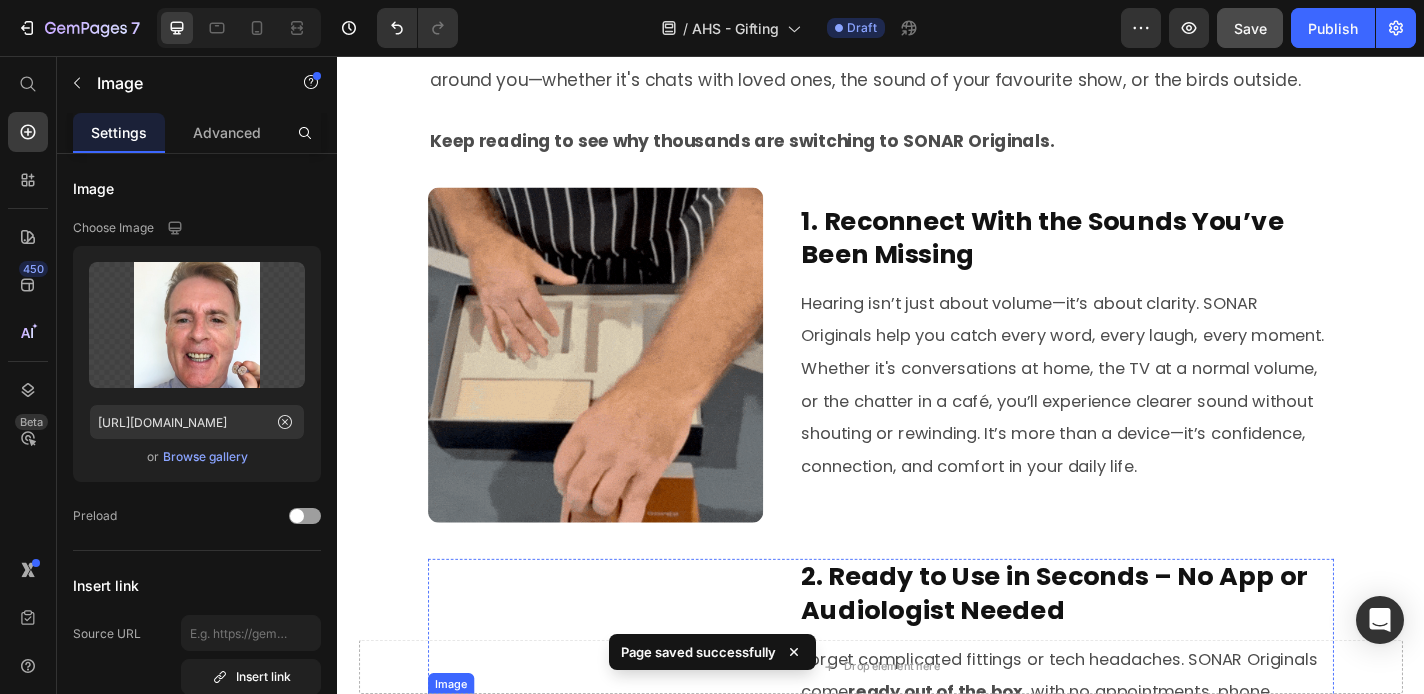scroll, scrollTop: 484, scrollLeft: 0, axis: vertical 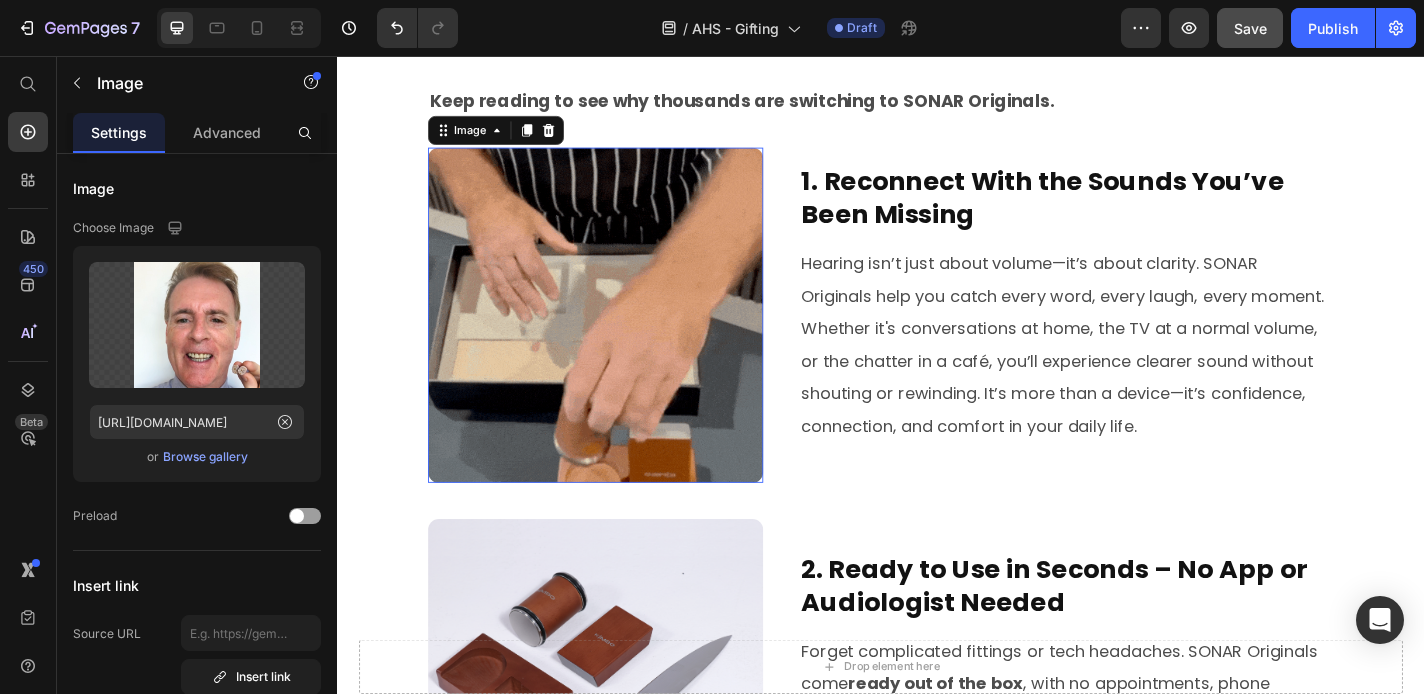 click at bounding box center [622, 342] 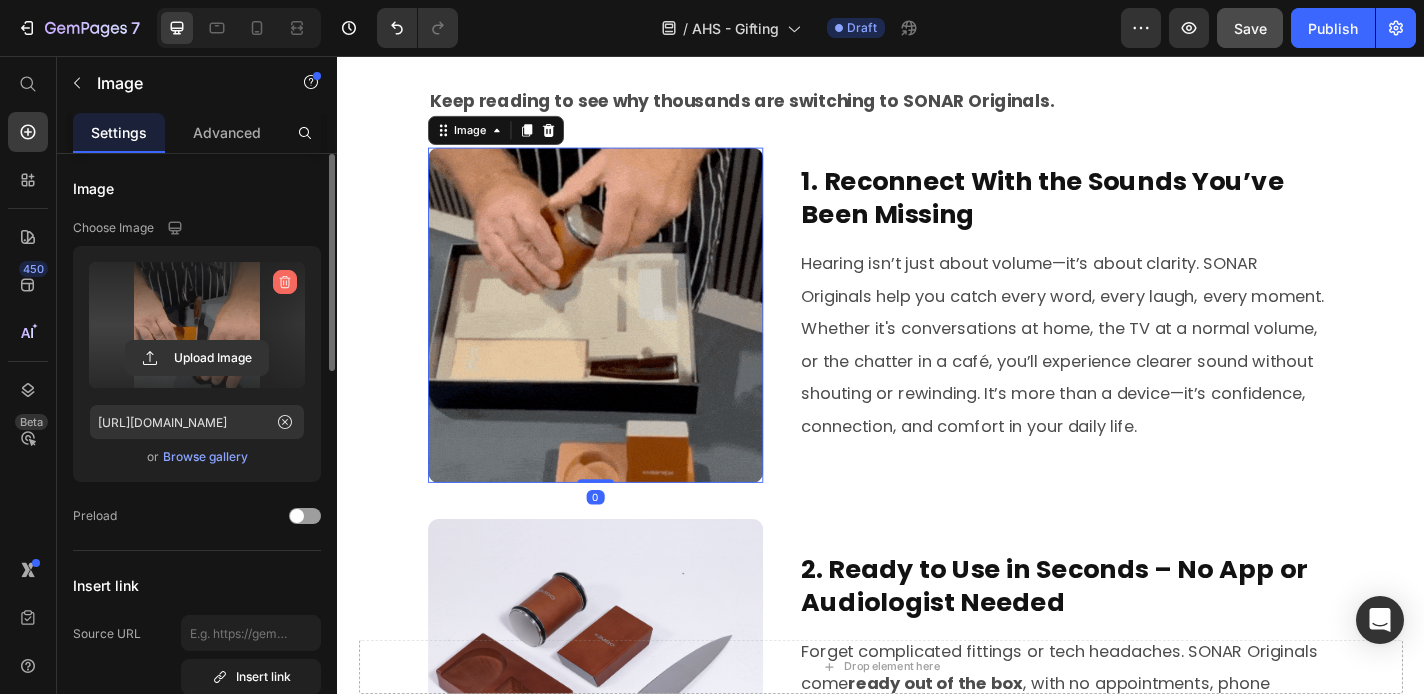 click at bounding box center [285, 282] 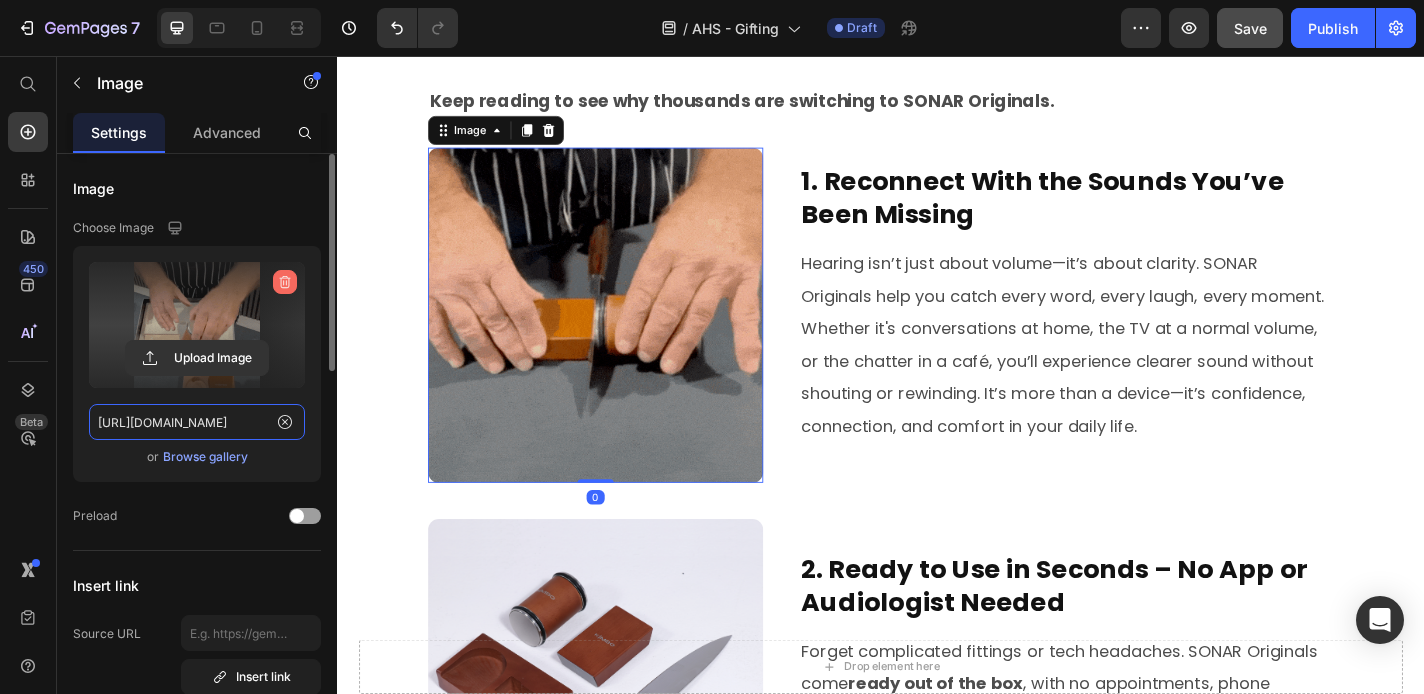 type 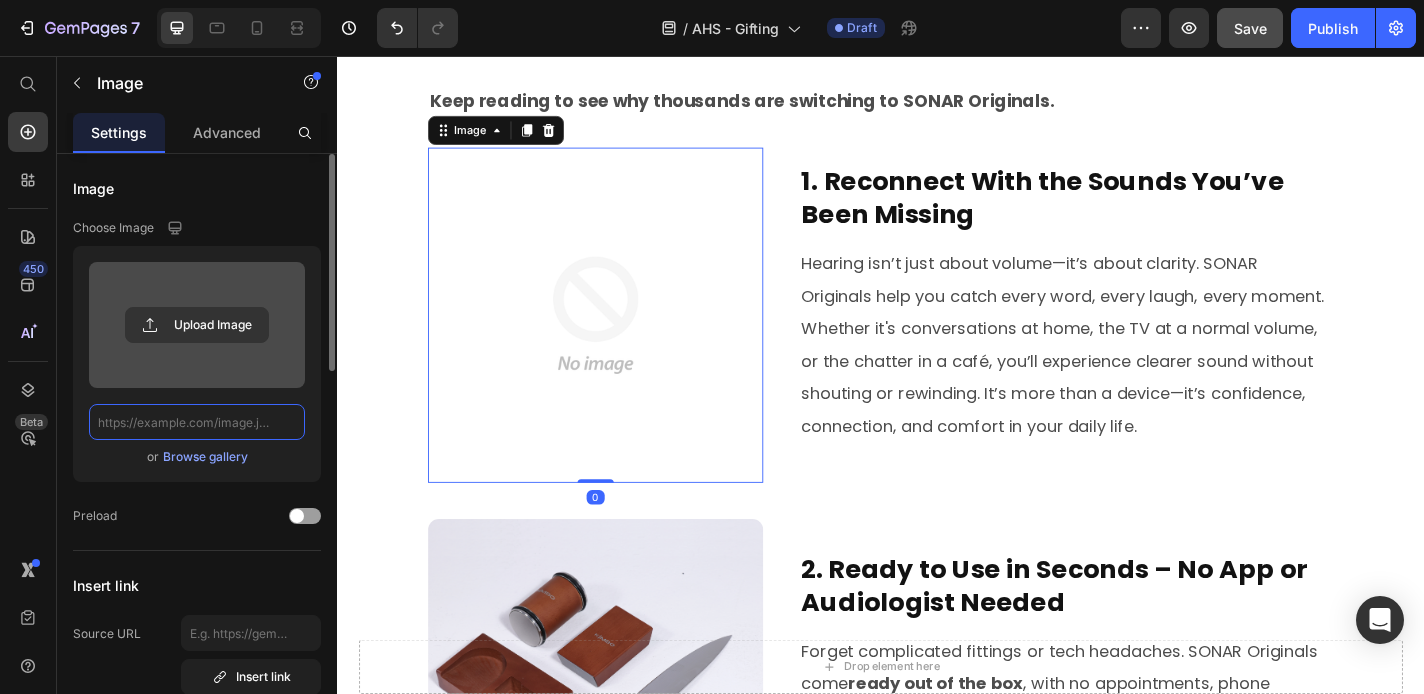 scroll, scrollTop: 0, scrollLeft: 0, axis: both 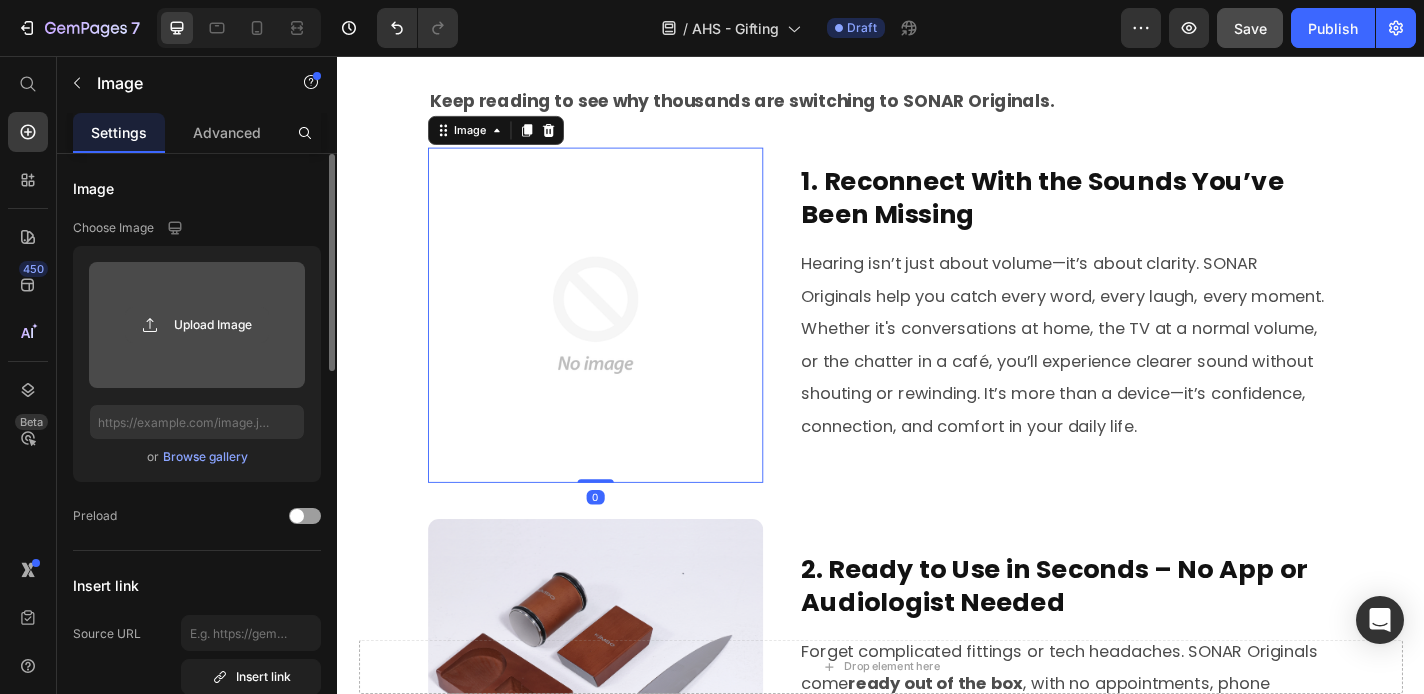 click 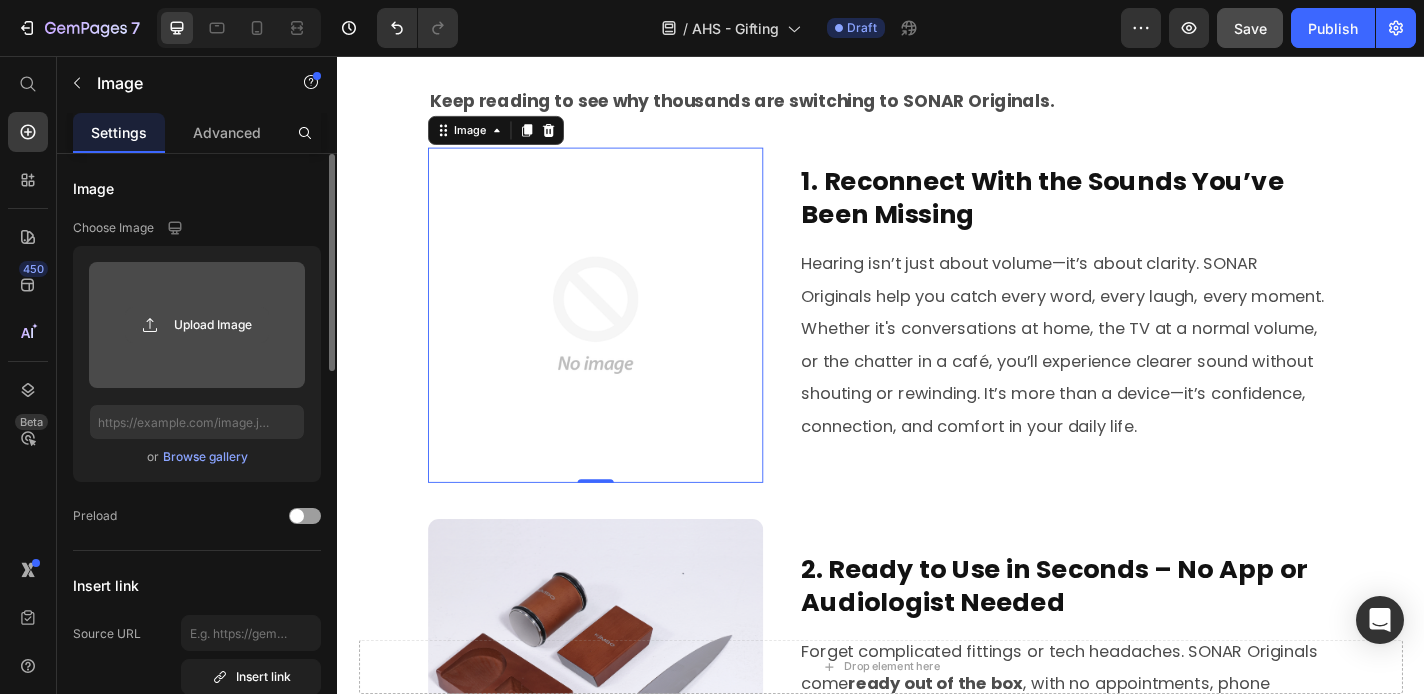 type on "C:\fakepath\Pro.gif" 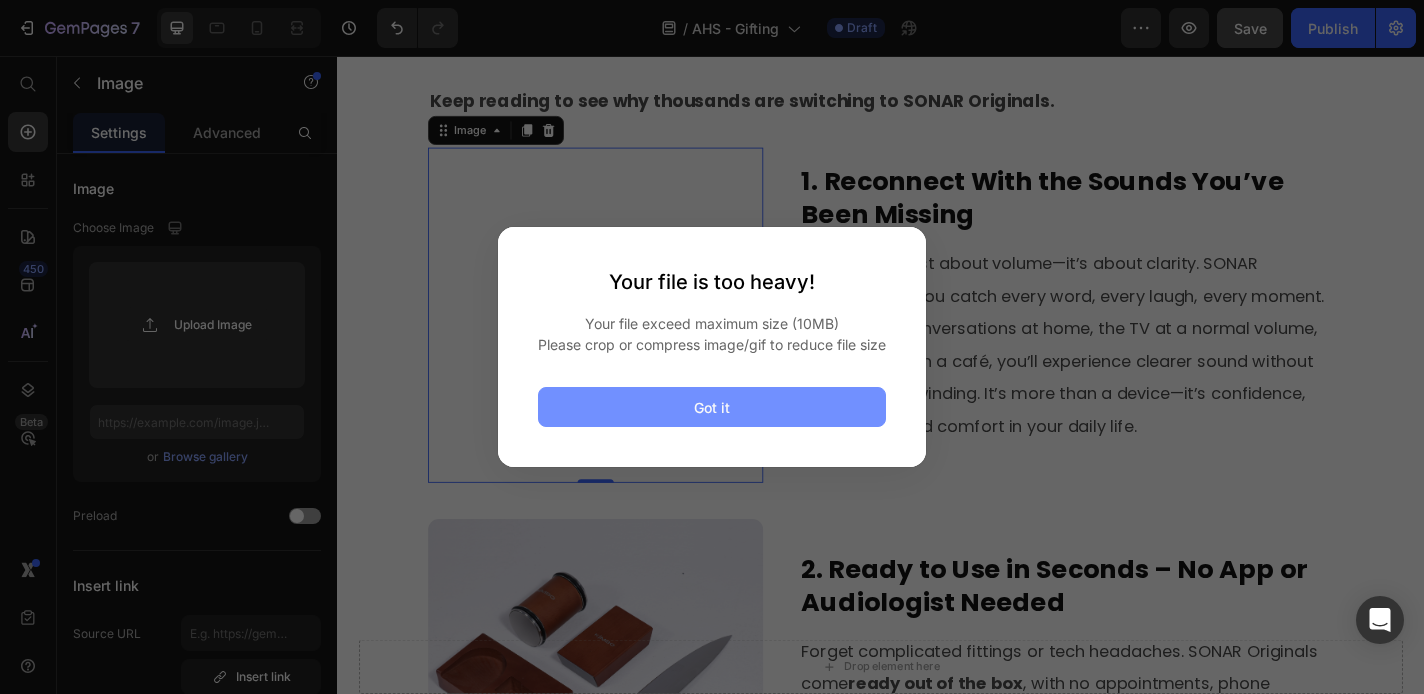 click on "Got it" at bounding box center [712, 407] 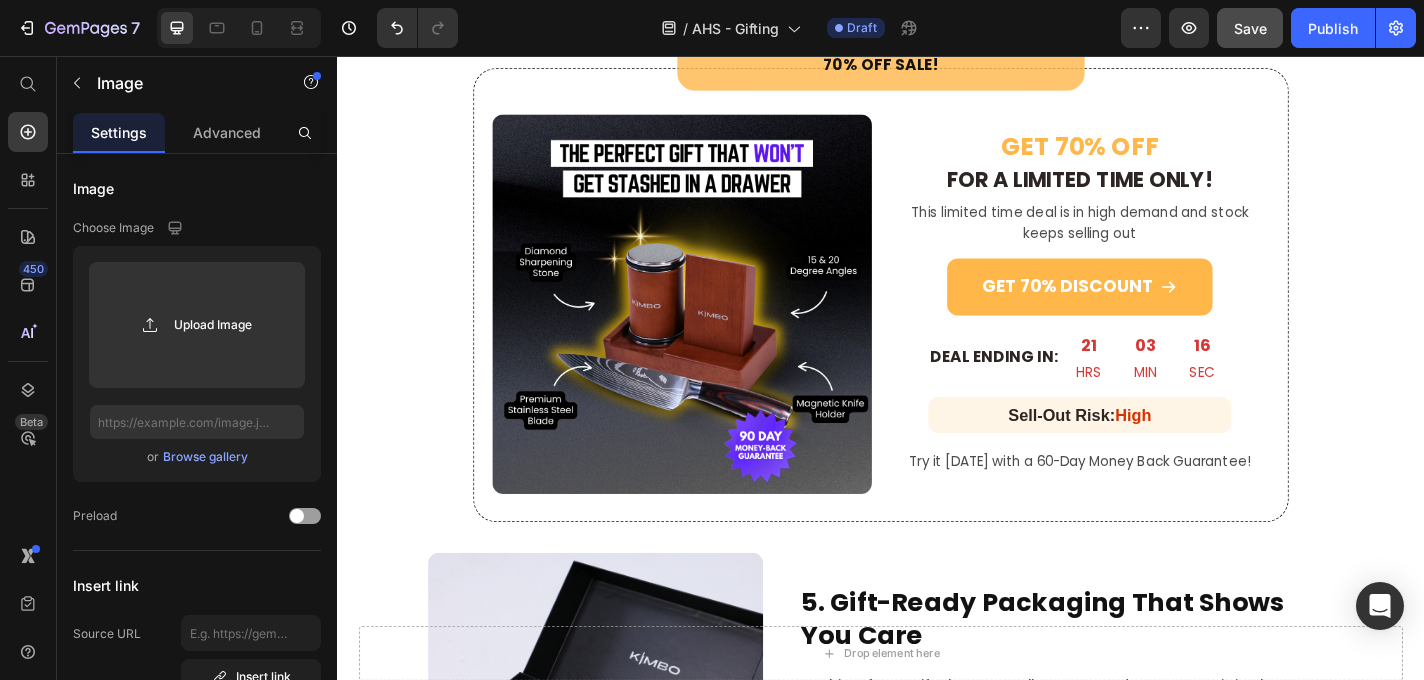 scroll, scrollTop: 2209, scrollLeft: 0, axis: vertical 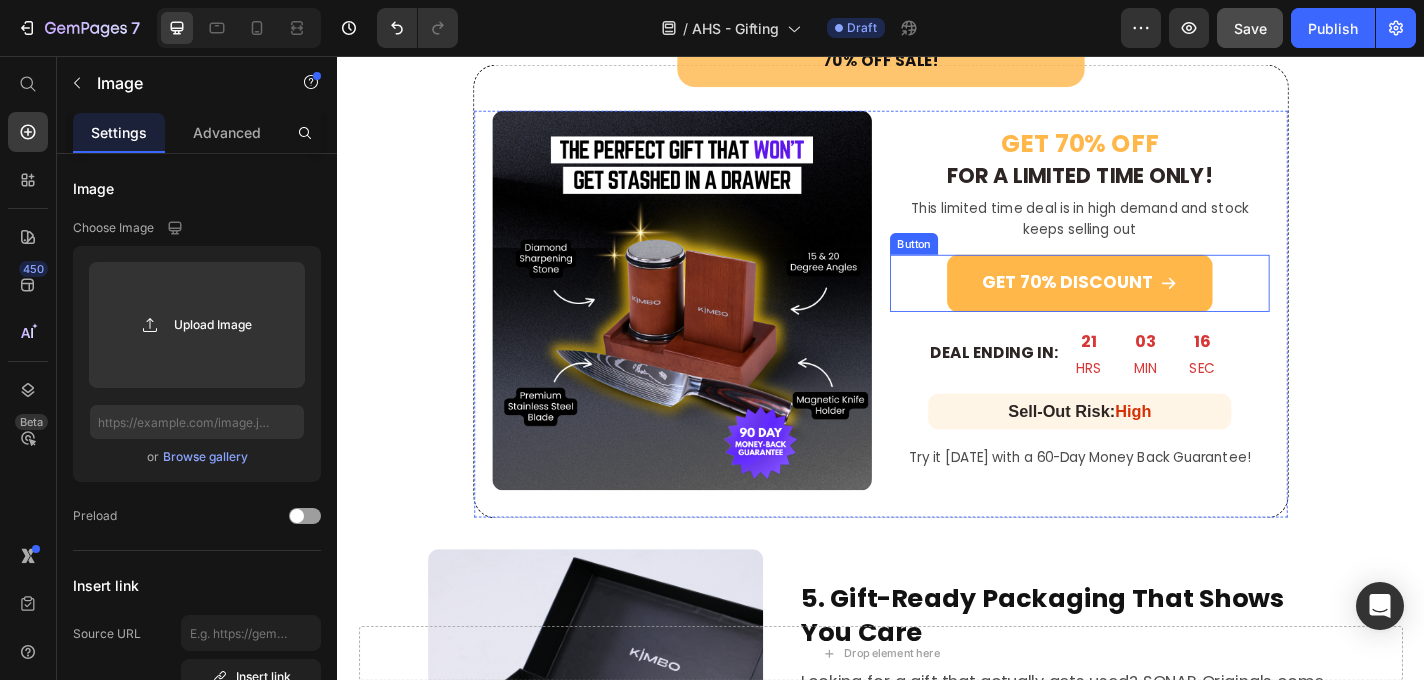 click on "GET 70% DISCOUNT" at bounding box center (1156, 306) 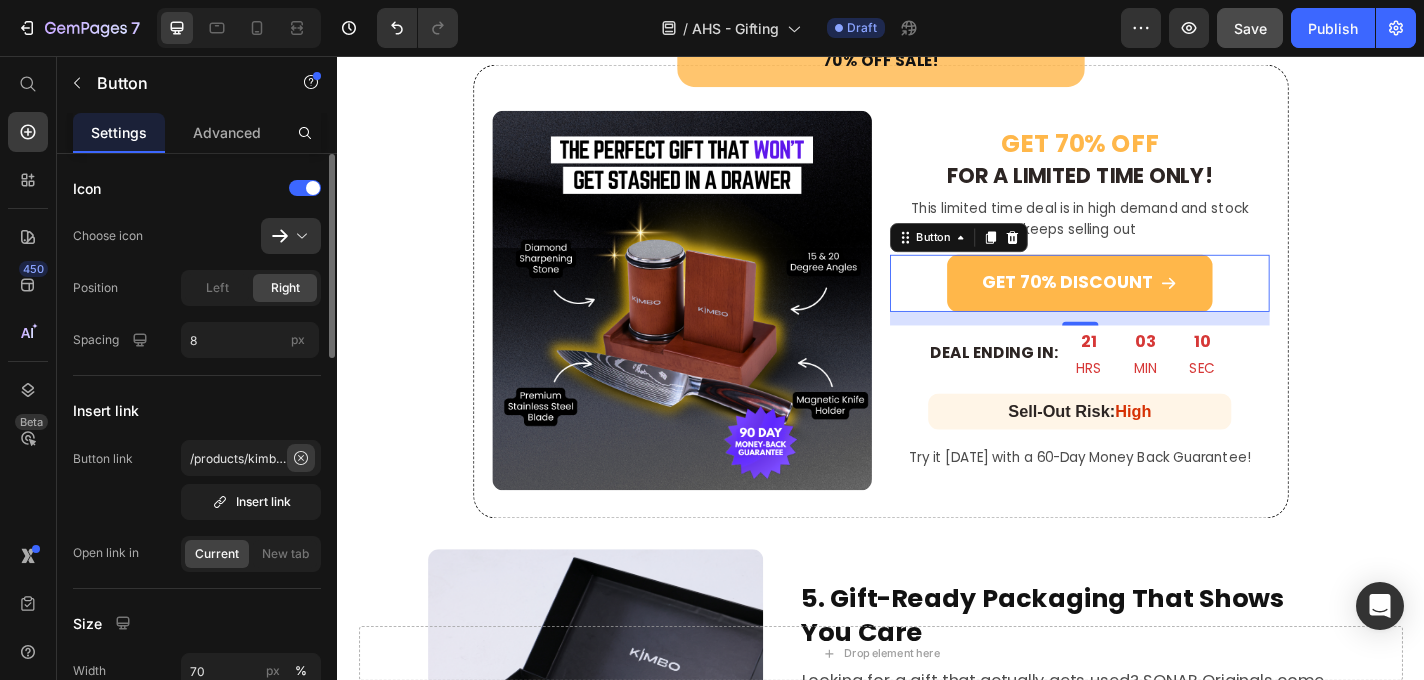 click 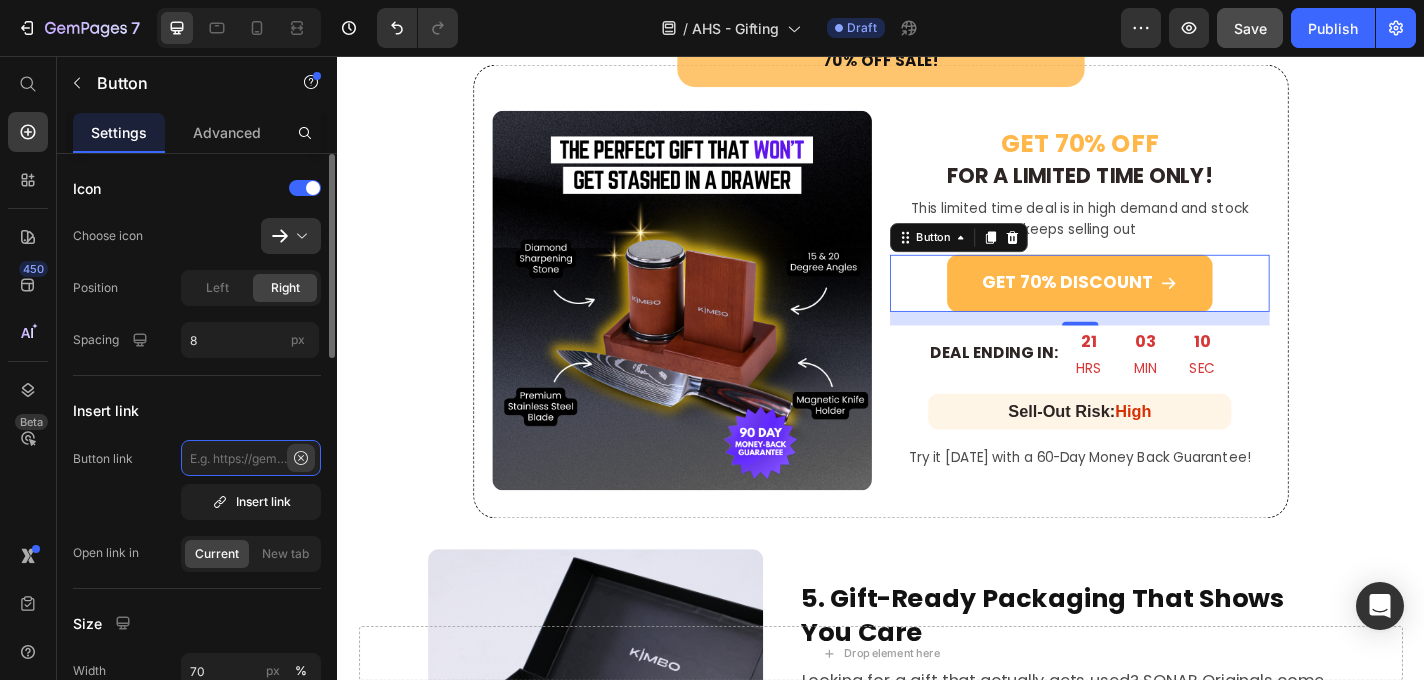 scroll, scrollTop: 0, scrollLeft: 0, axis: both 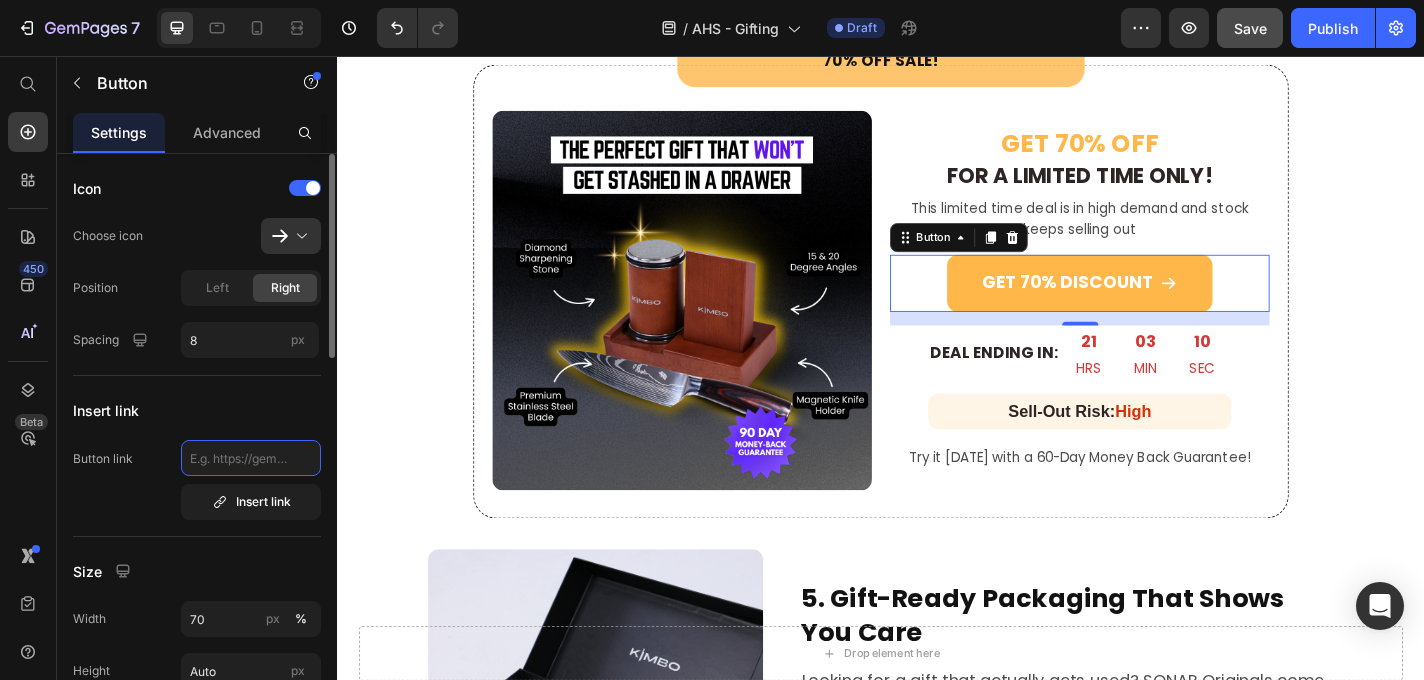 paste on "https://aussiehearingsolutions.com/products/sonar-ultra" 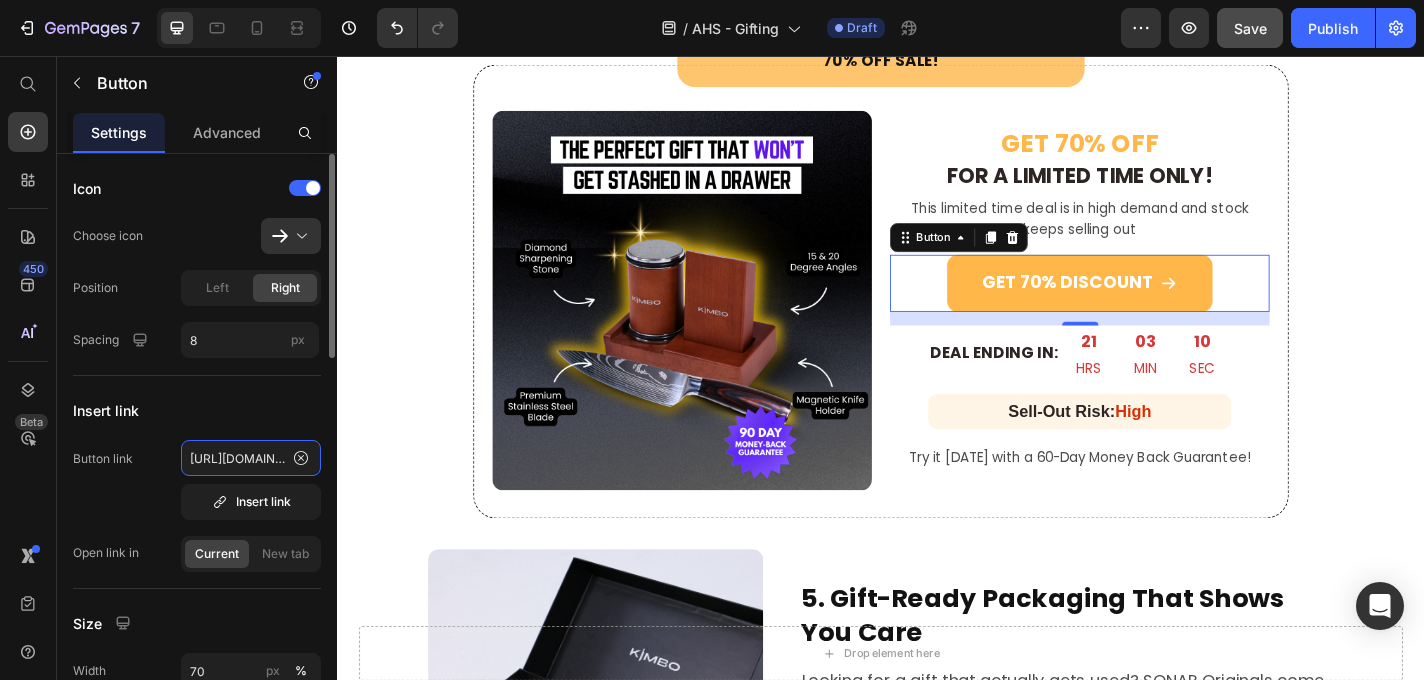 scroll, scrollTop: 0, scrollLeft: 222, axis: horizontal 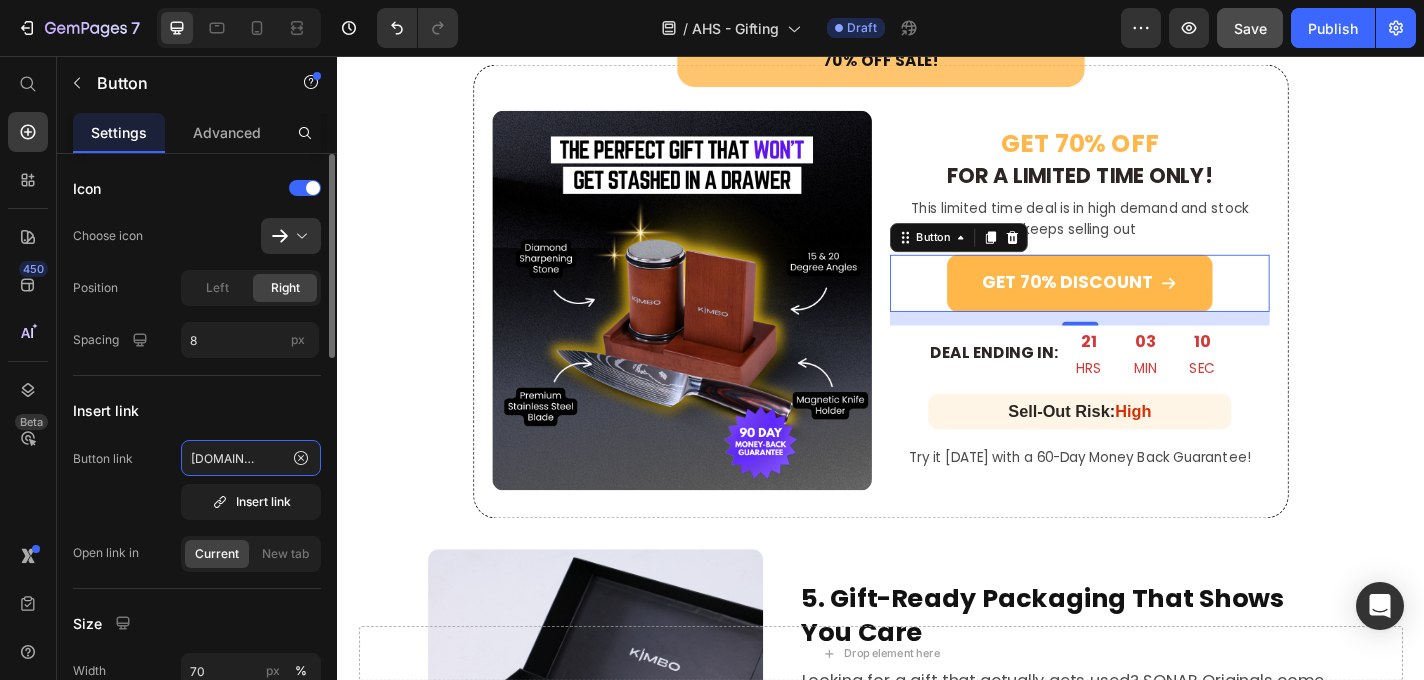type on "https://aussiehearingsolutions.com/products/sonar-ultra" 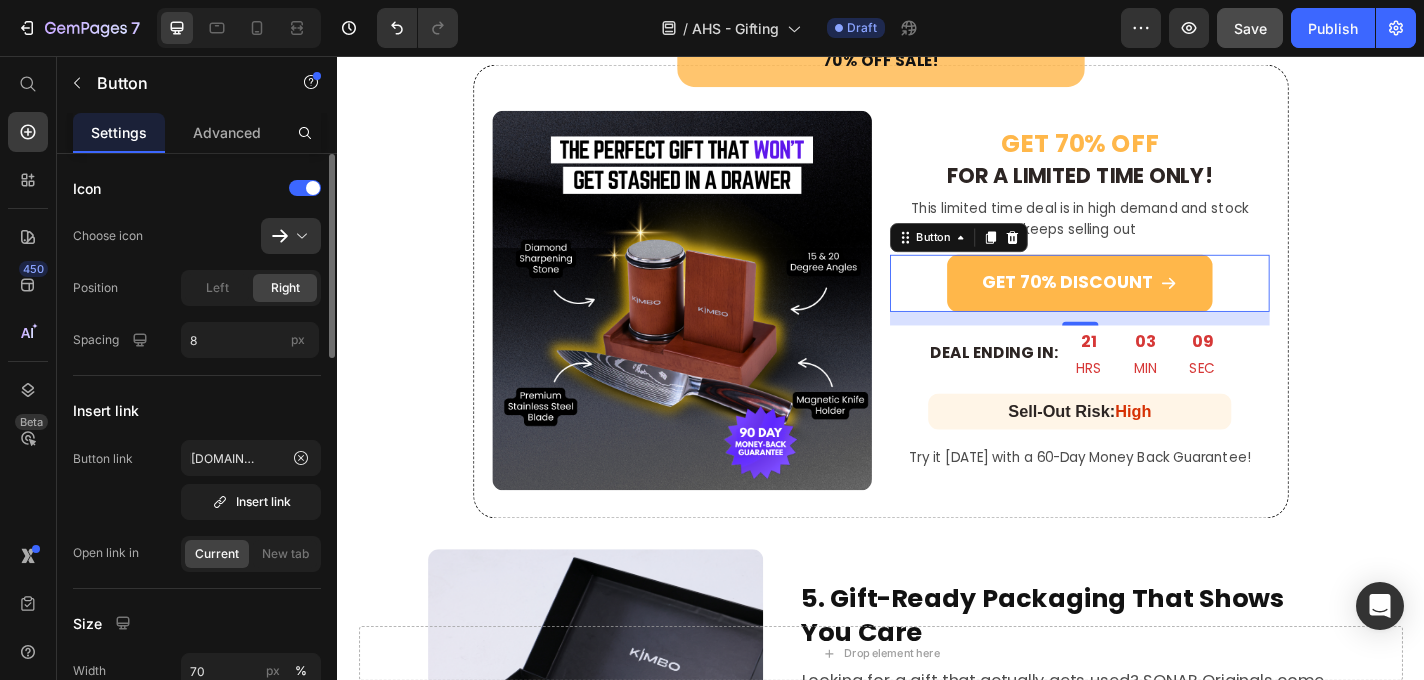 click on "Icon Choose icon
Position Left Right Spacing 8 px Insert link Button link https://aussiehearingsolutions.com/products/sonar-ultra  Insert link   Open link in  Current New tab Size Width 70 px % Height Auto px Show more States Normal Hover Background color Text color Border Corner 12 12 12 12 Shadow Text Styles Paragraph 1* Font Poppins Size 19 Show more Align" at bounding box center [197, 931] 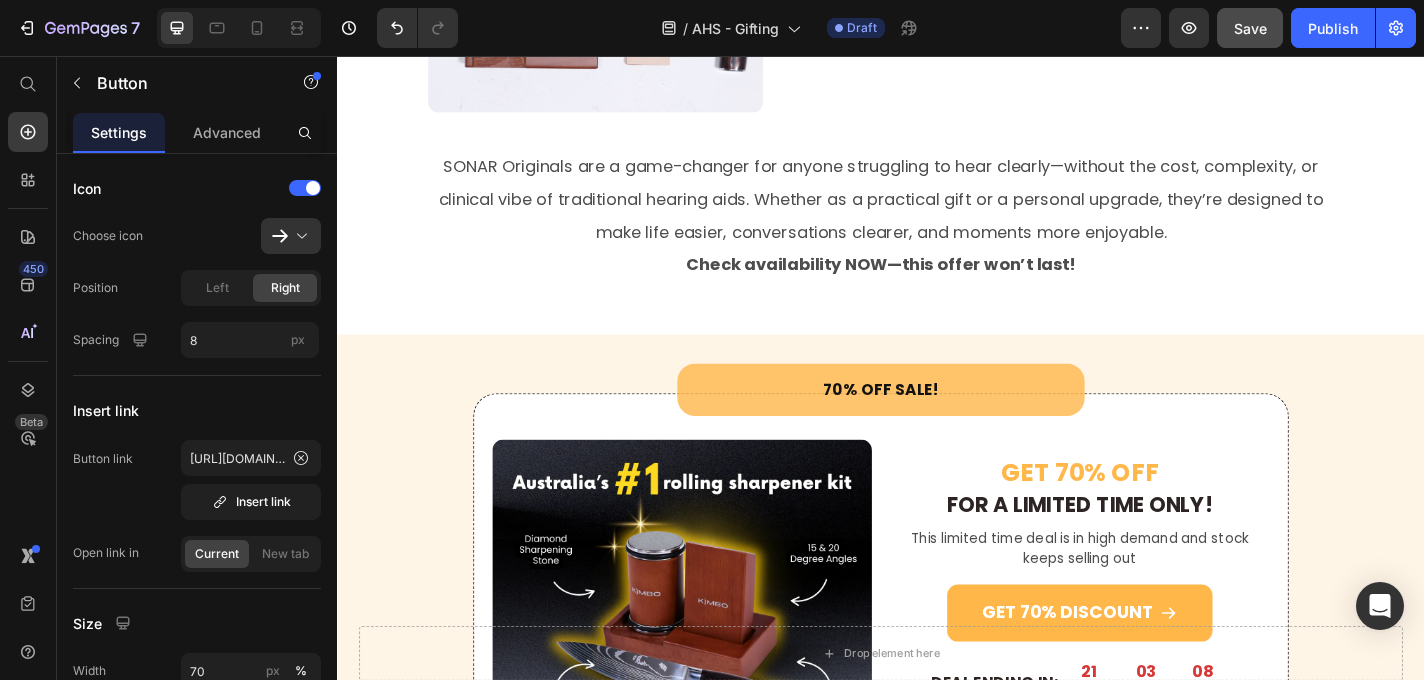 scroll, scrollTop: 4353, scrollLeft: 0, axis: vertical 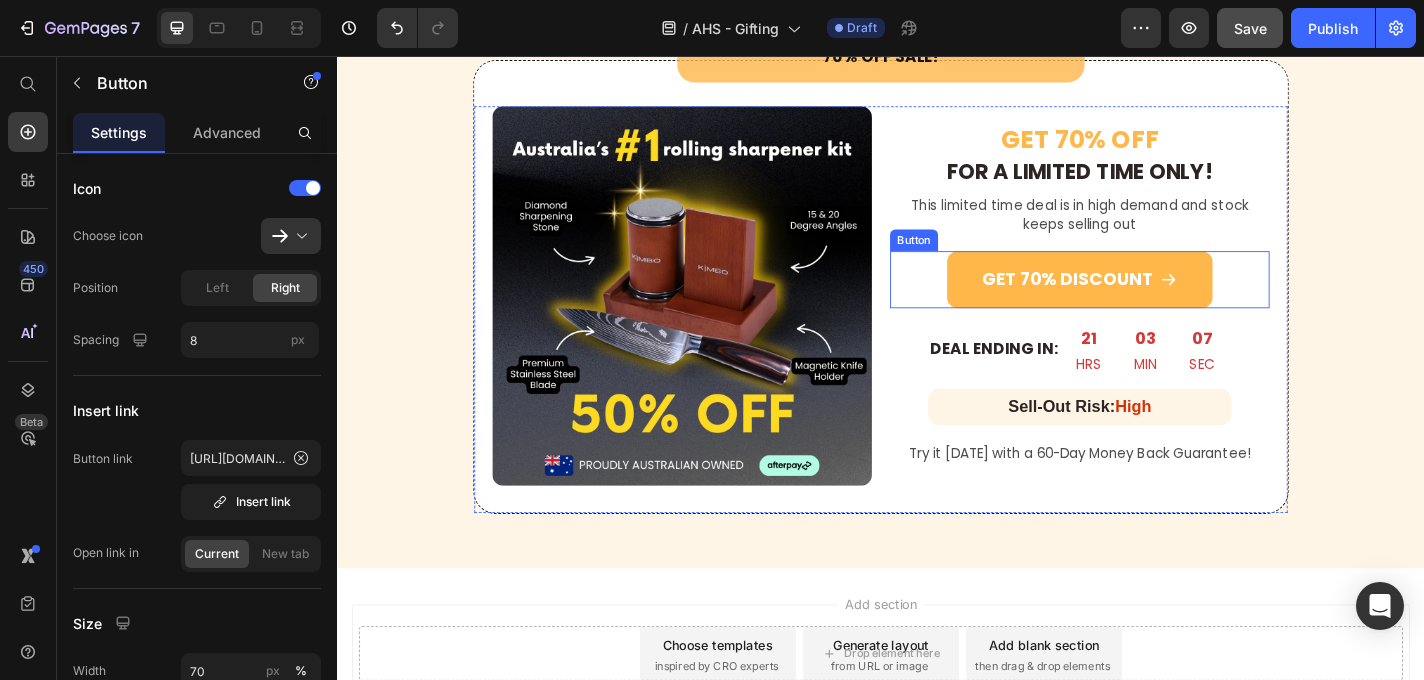 click on "GET 70% DISCOUNT" at bounding box center [1156, 302] 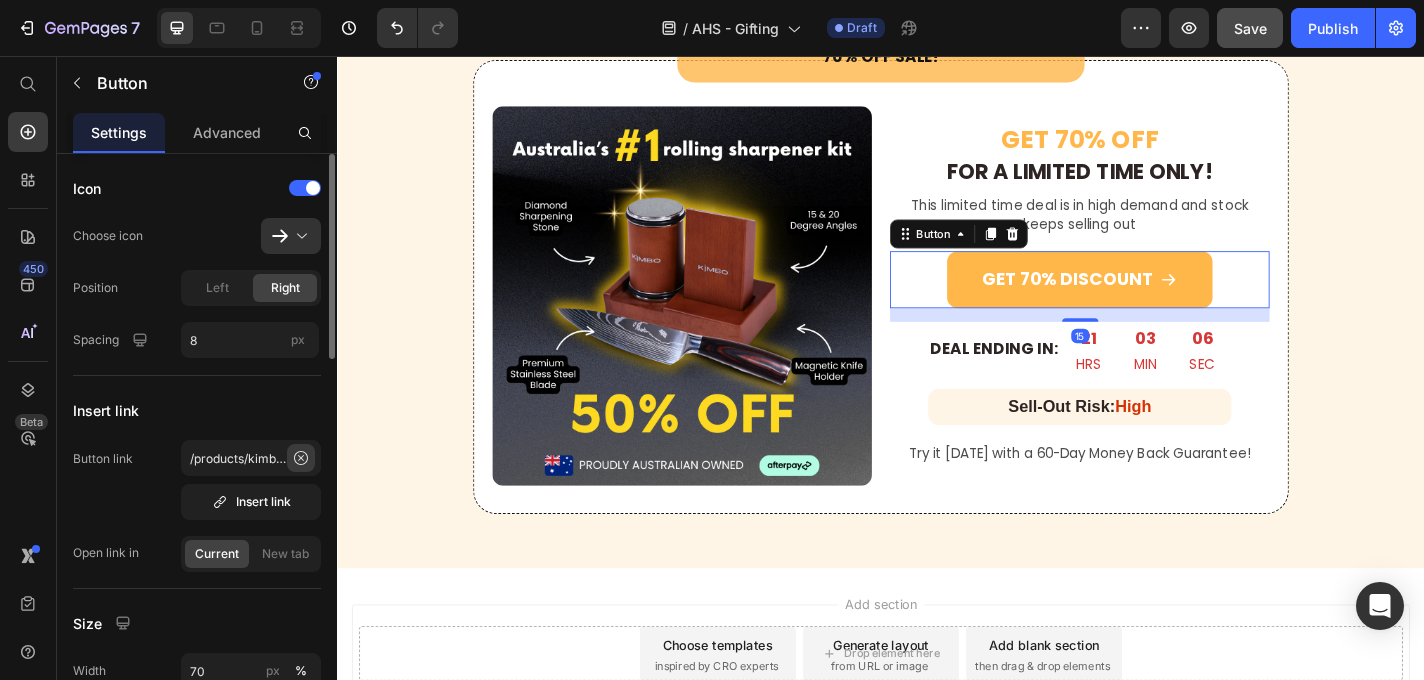 click 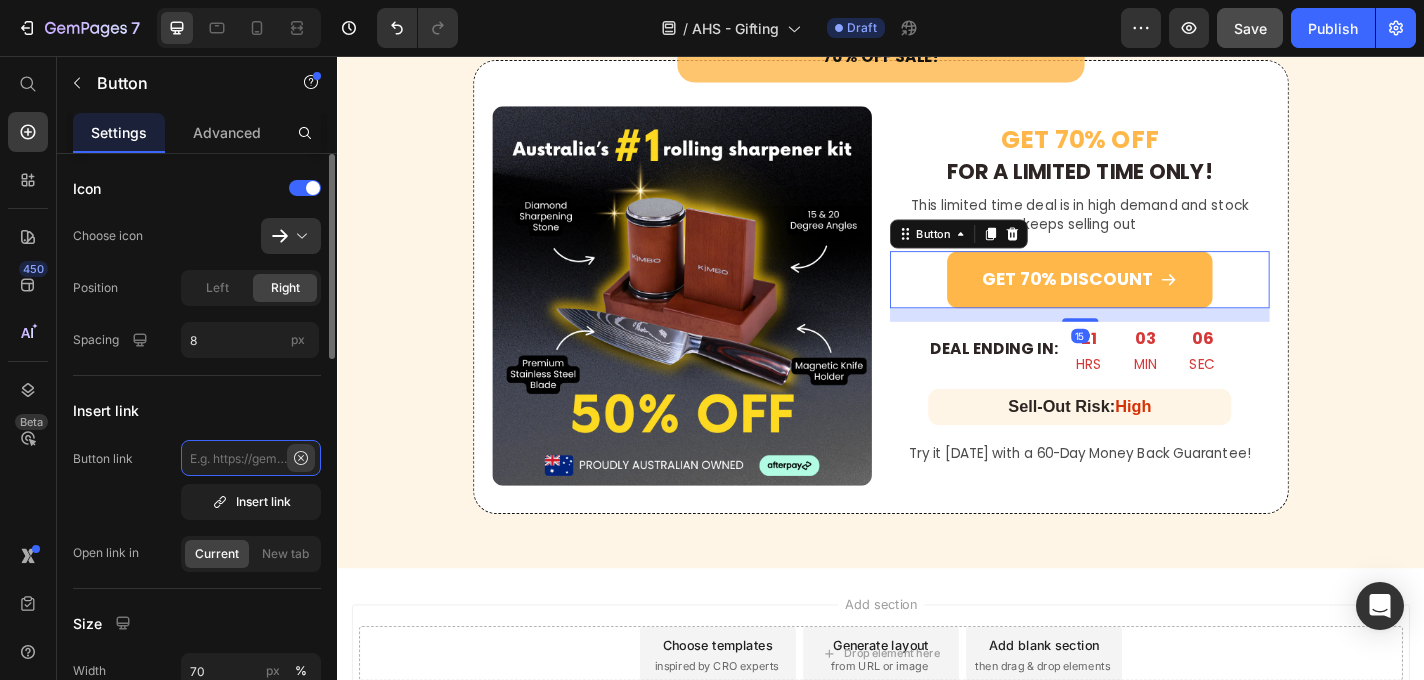 scroll, scrollTop: 0, scrollLeft: 0, axis: both 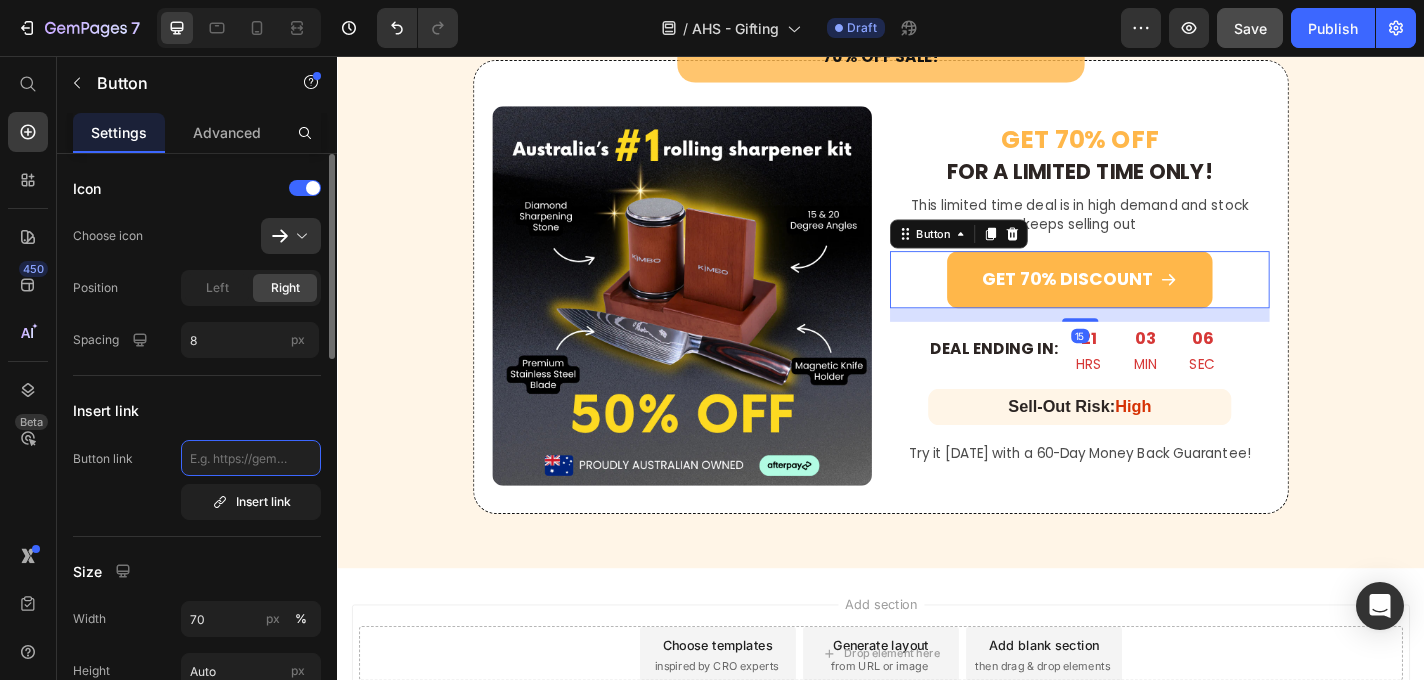 paste on "https://aussiehearingsolutions.com/products/sonar-ultra" 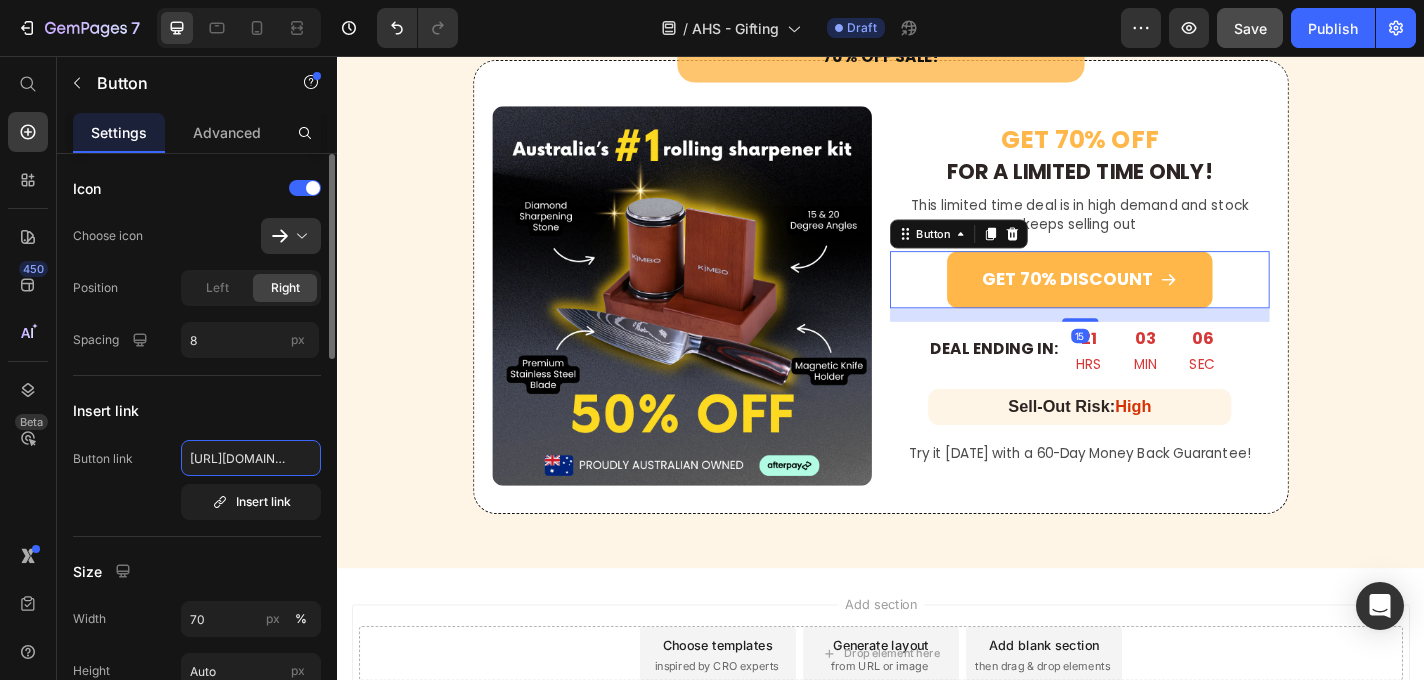 scroll, scrollTop: 0, scrollLeft: 222, axis: horizontal 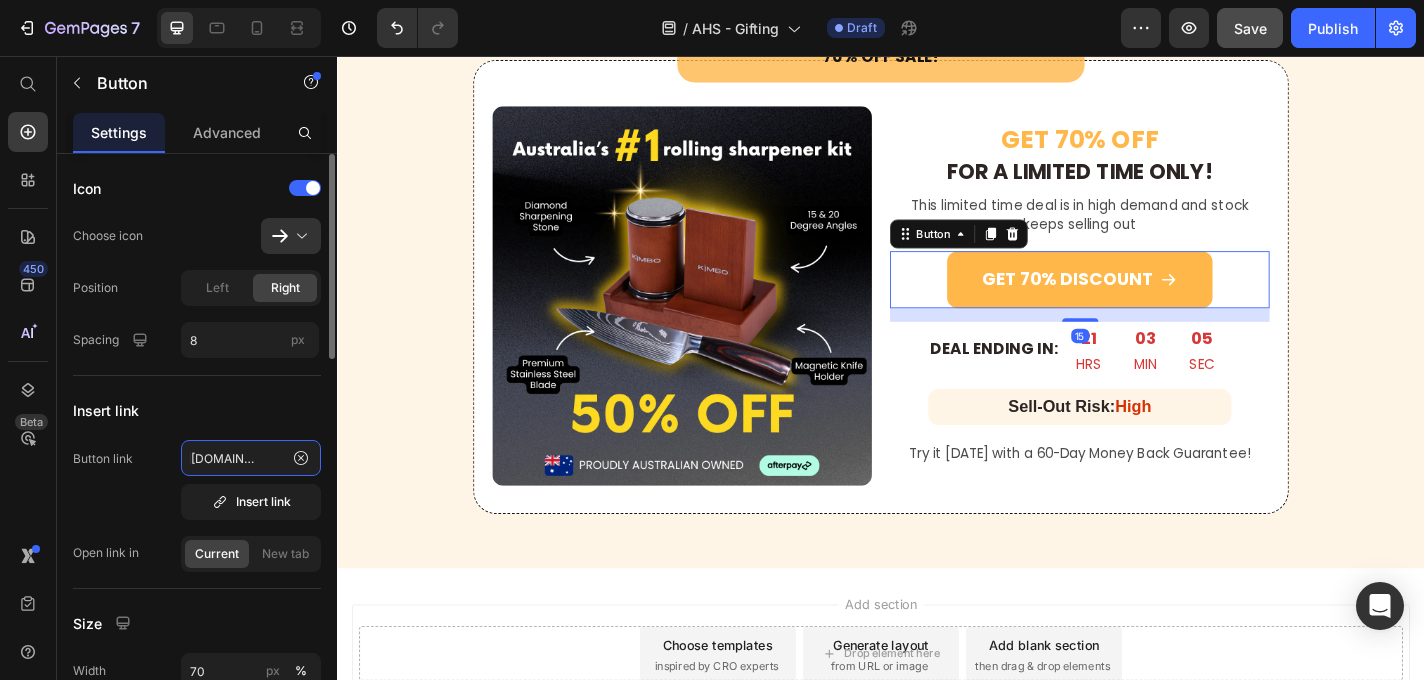 type on "https://aussiehearingsolutions.com/products/sonar-ultra" 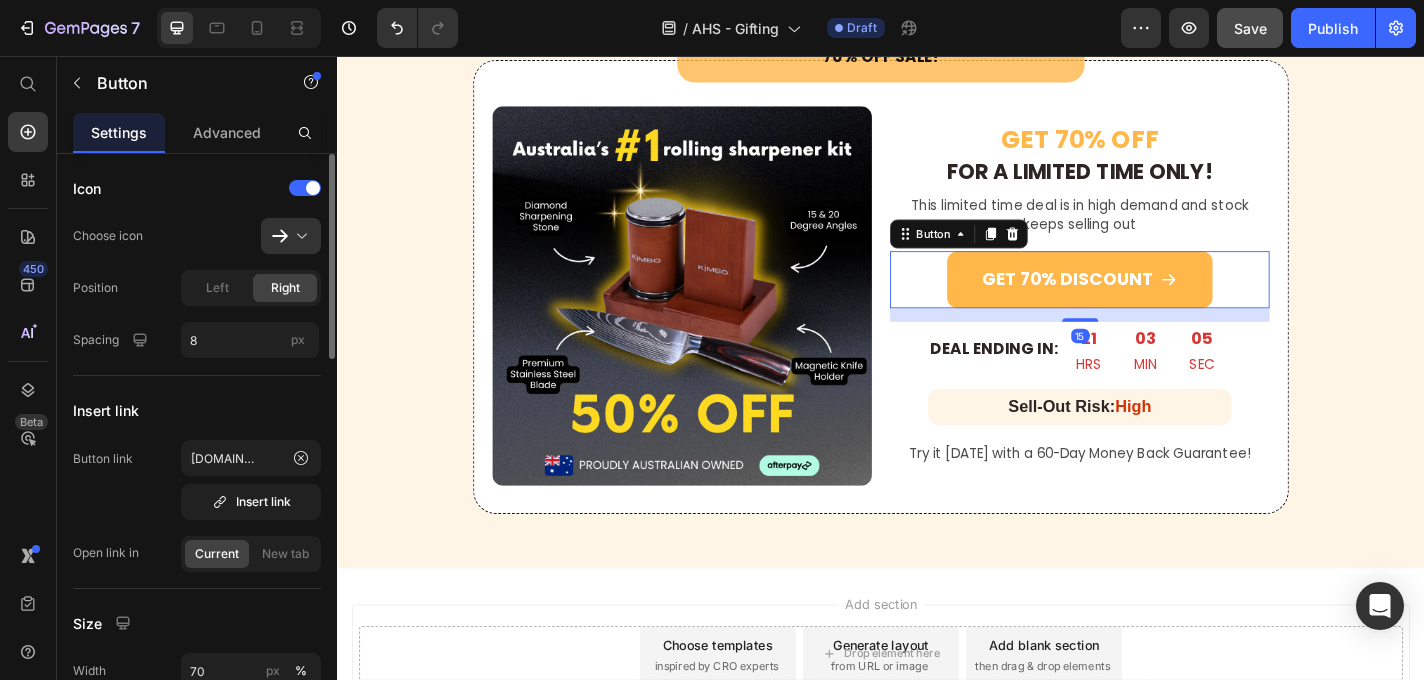 click on "Insert link" at bounding box center (197, 410) 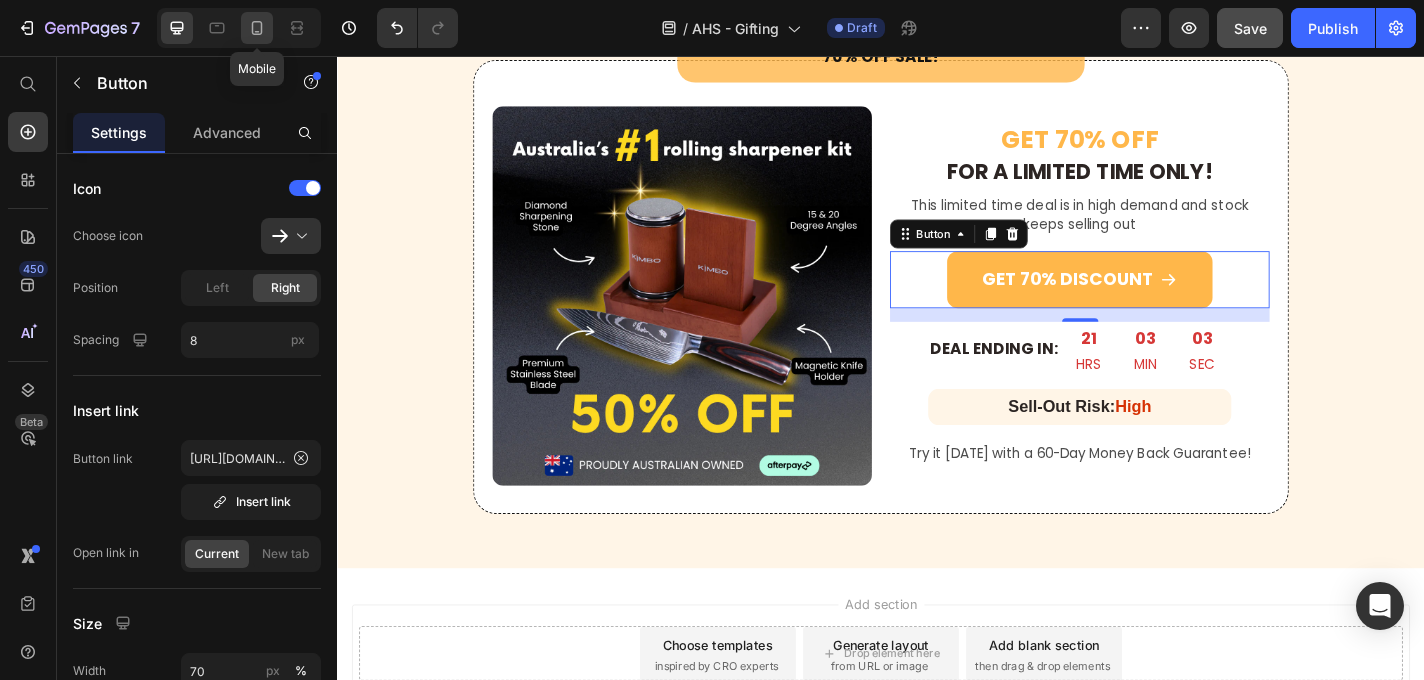 click 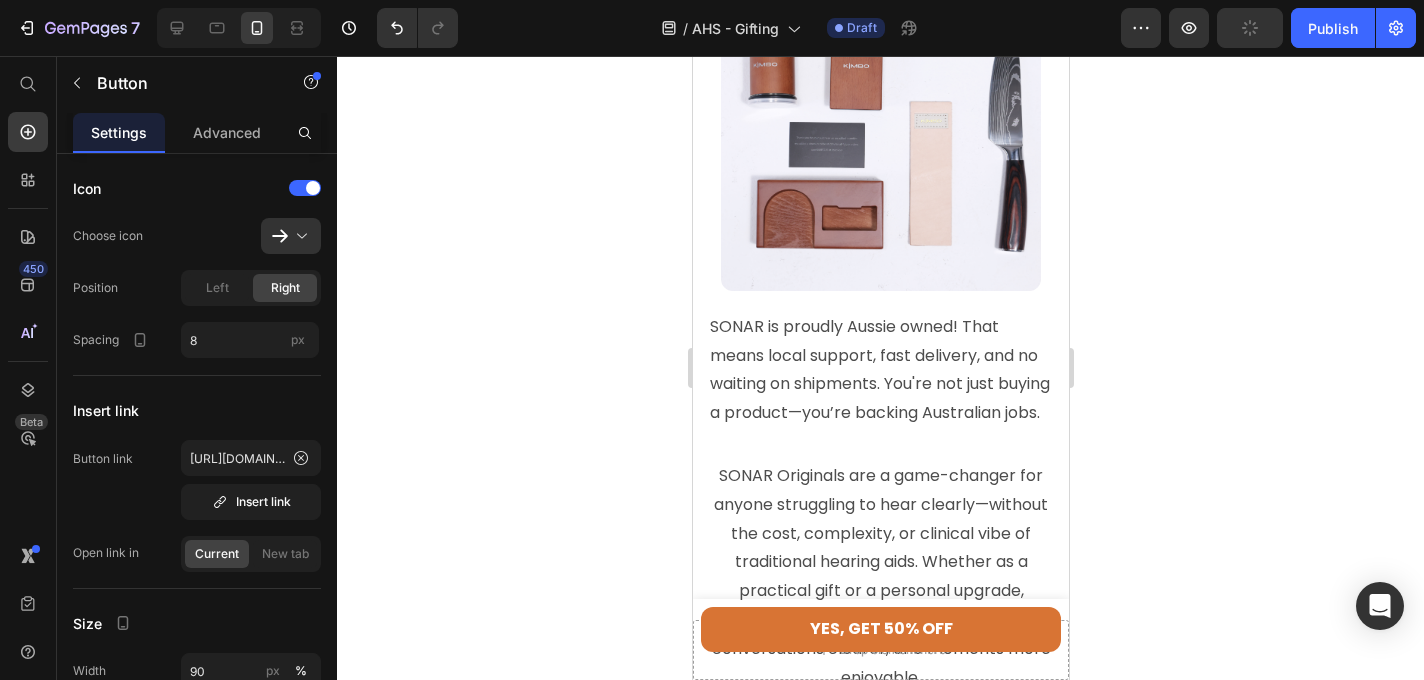 scroll, scrollTop: 4501, scrollLeft: 0, axis: vertical 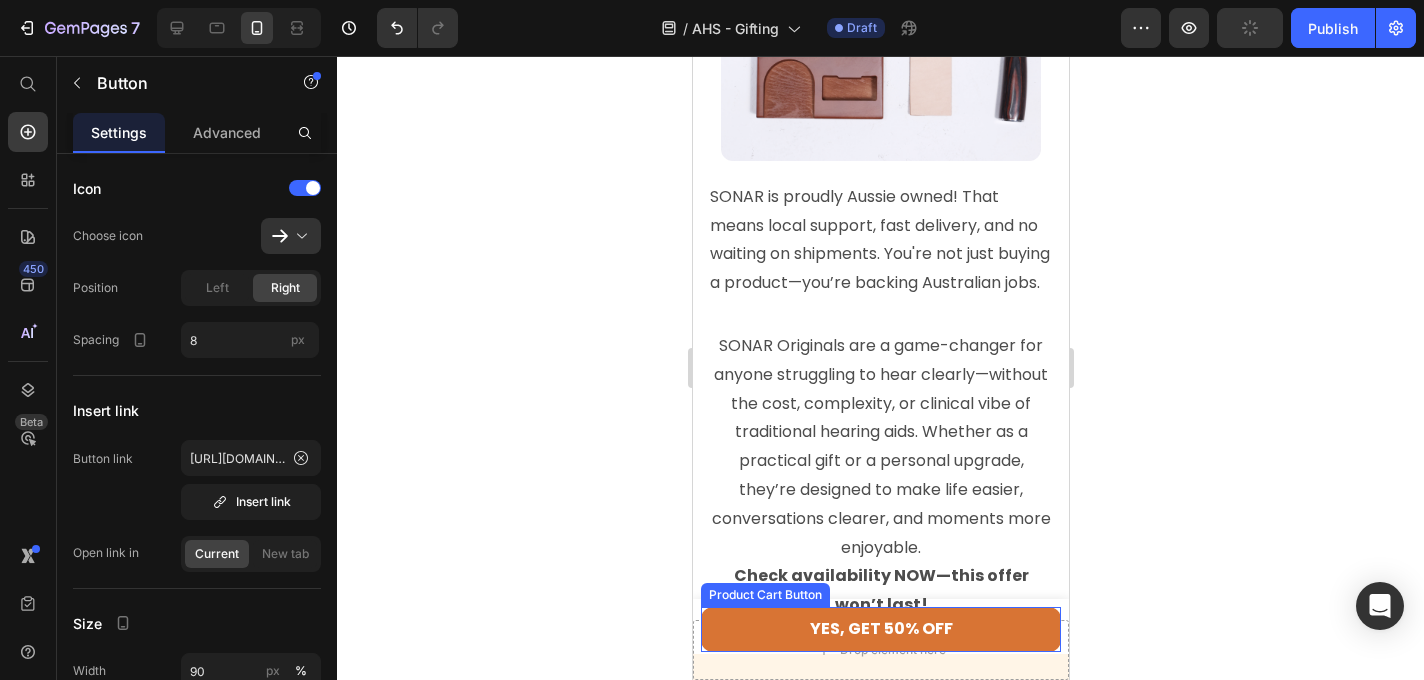 click on "YES, GET 50% OFF" at bounding box center (880, 629) 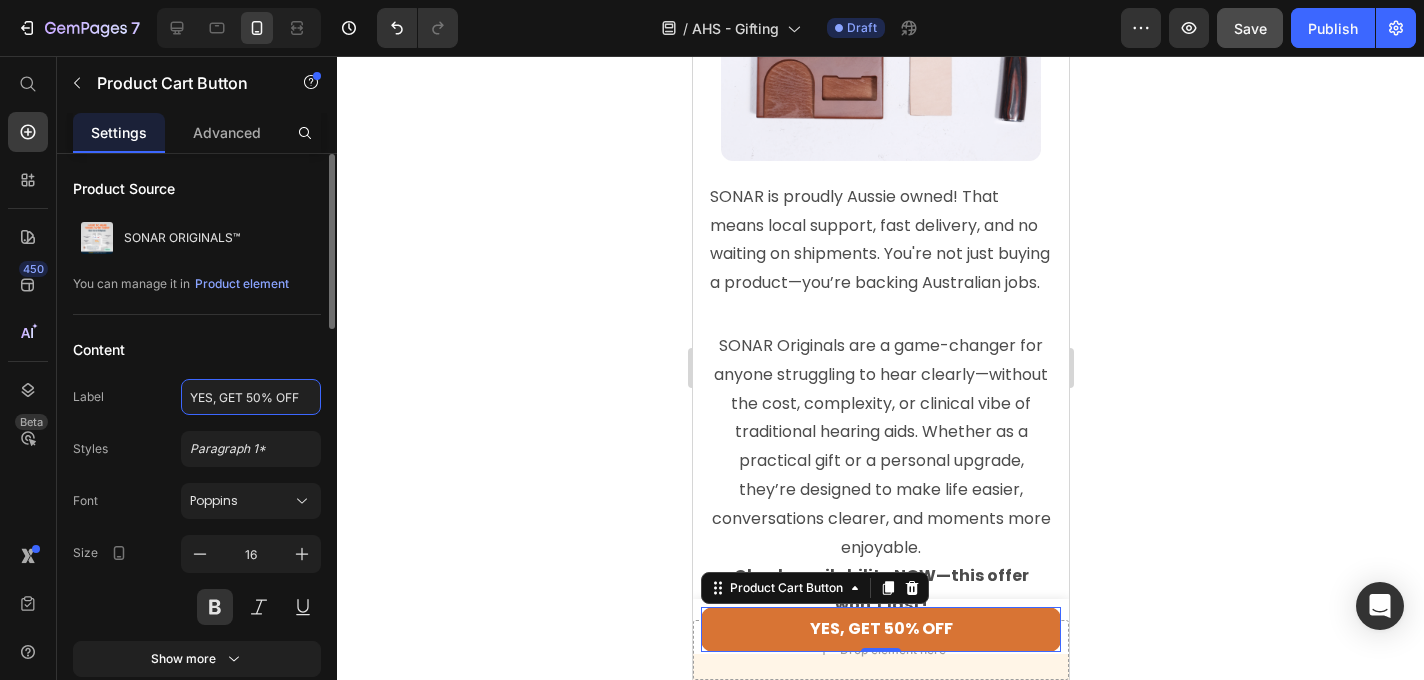 click on "YES, GET 50% OFF" 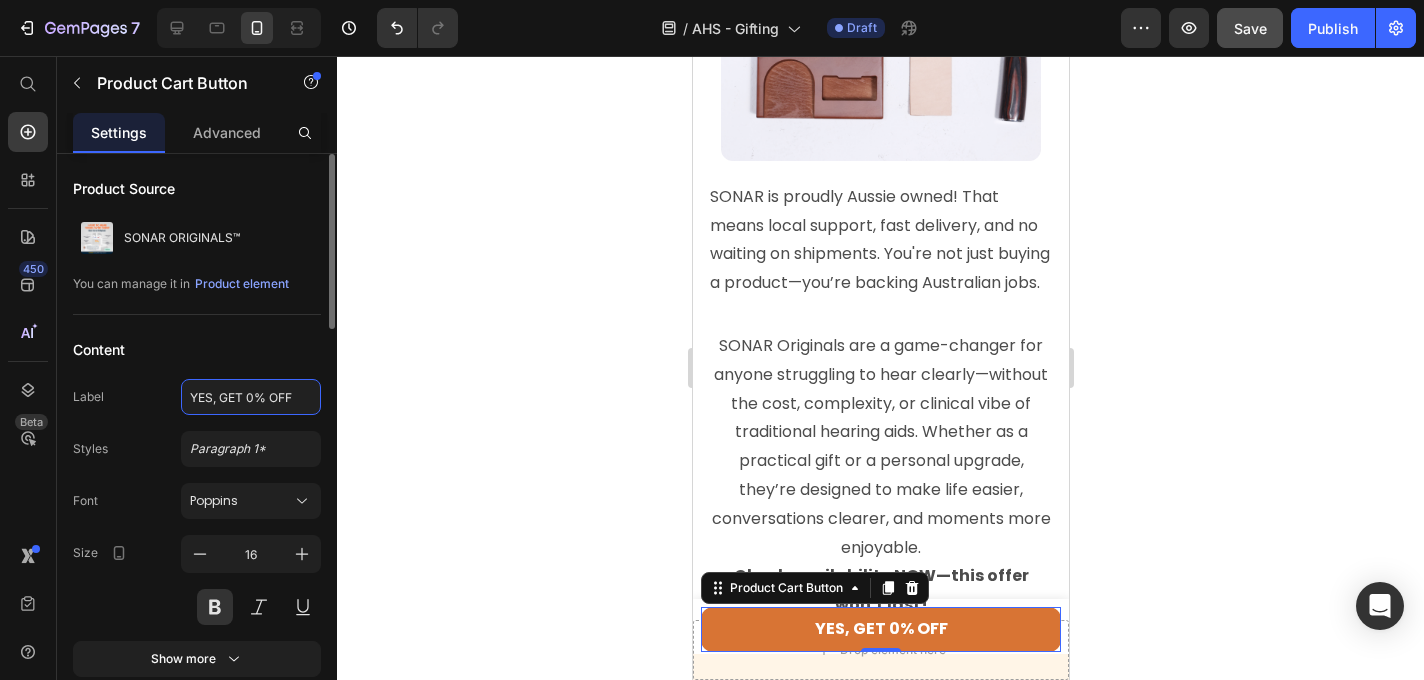 type on "YES, GET 70% OFF" 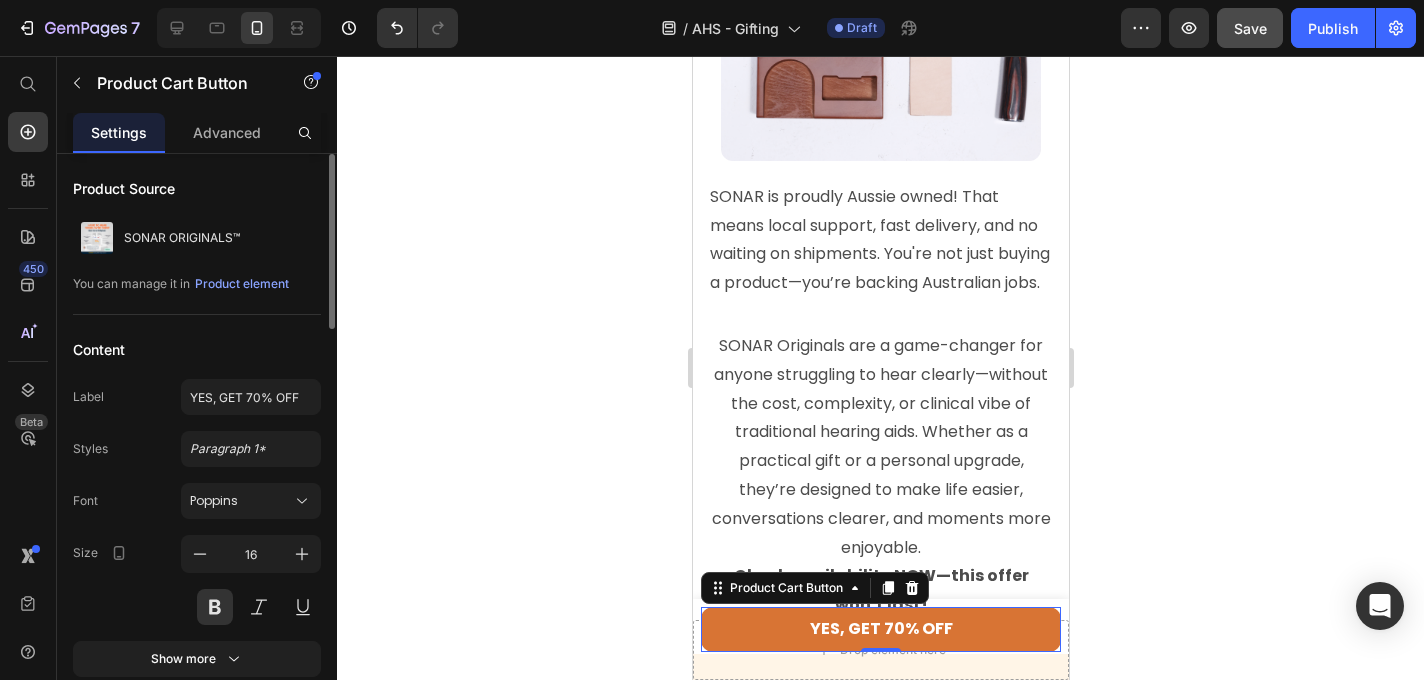click on "Content" at bounding box center (197, 349) 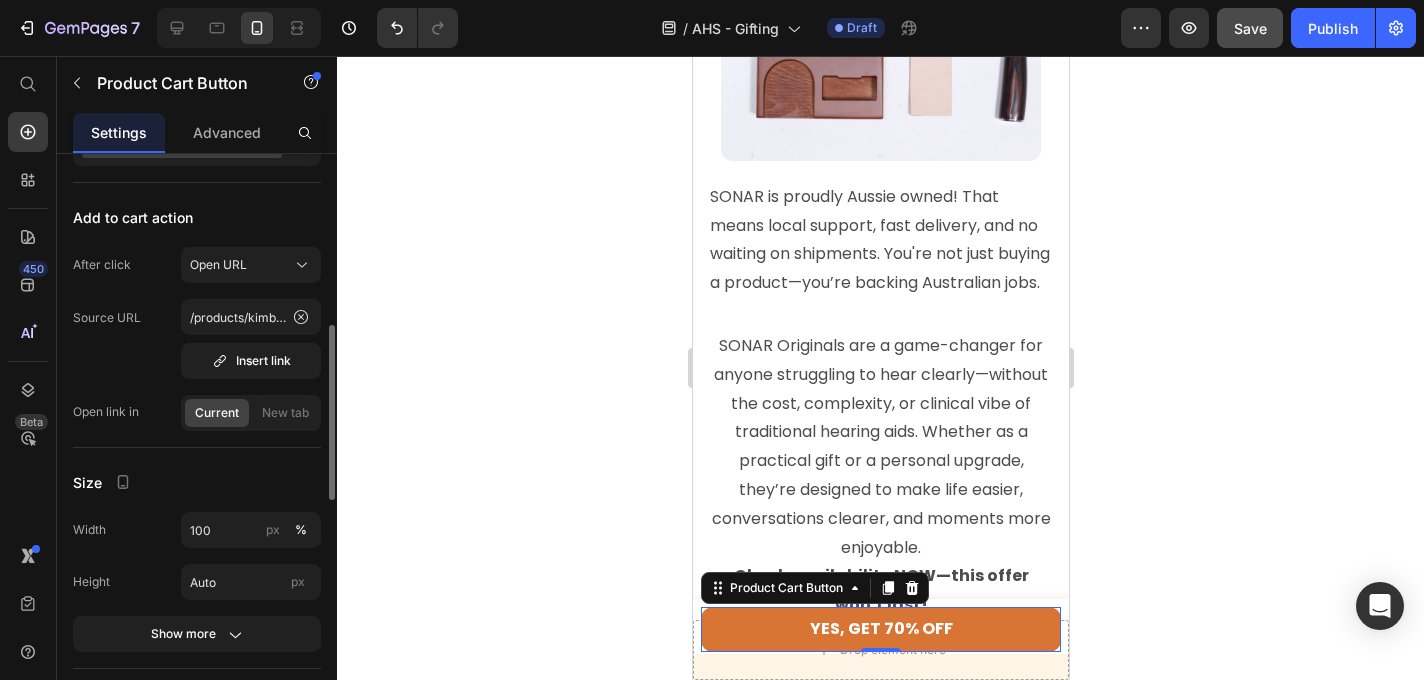 scroll, scrollTop: 630, scrollLeft: 0, axis: vertical 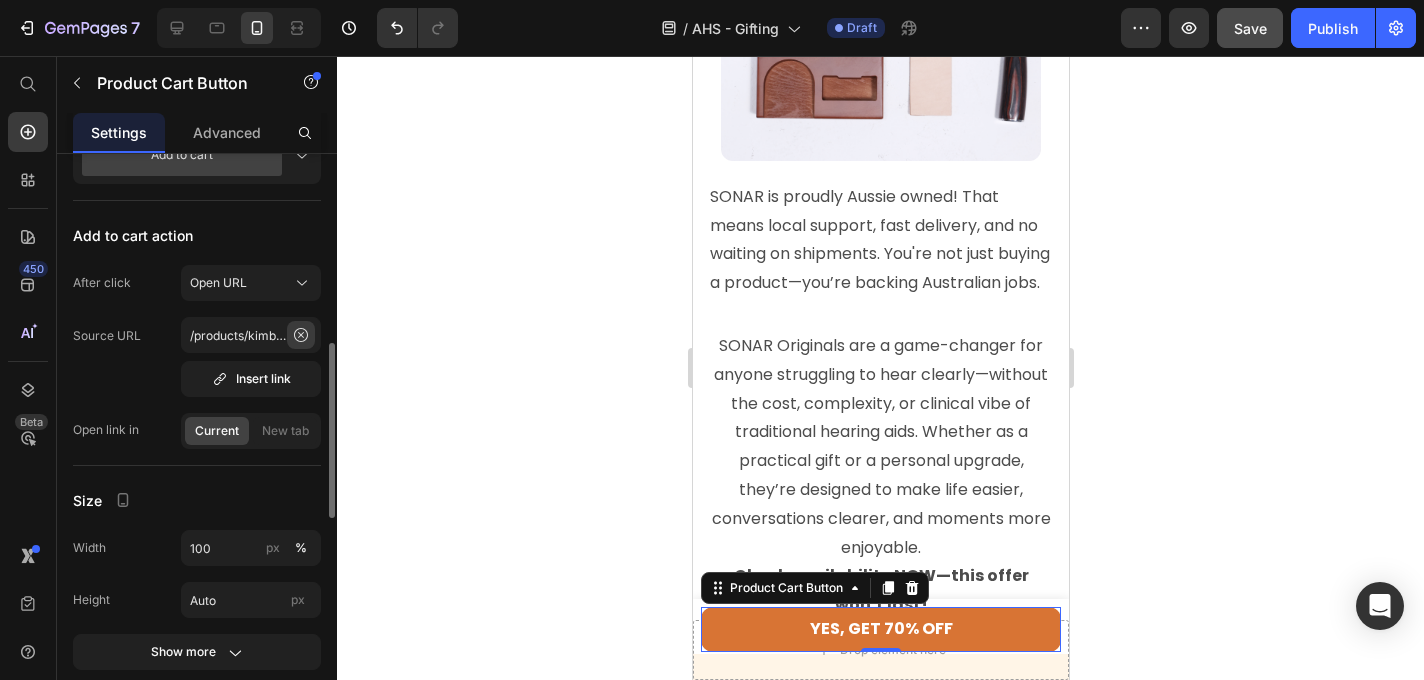 click 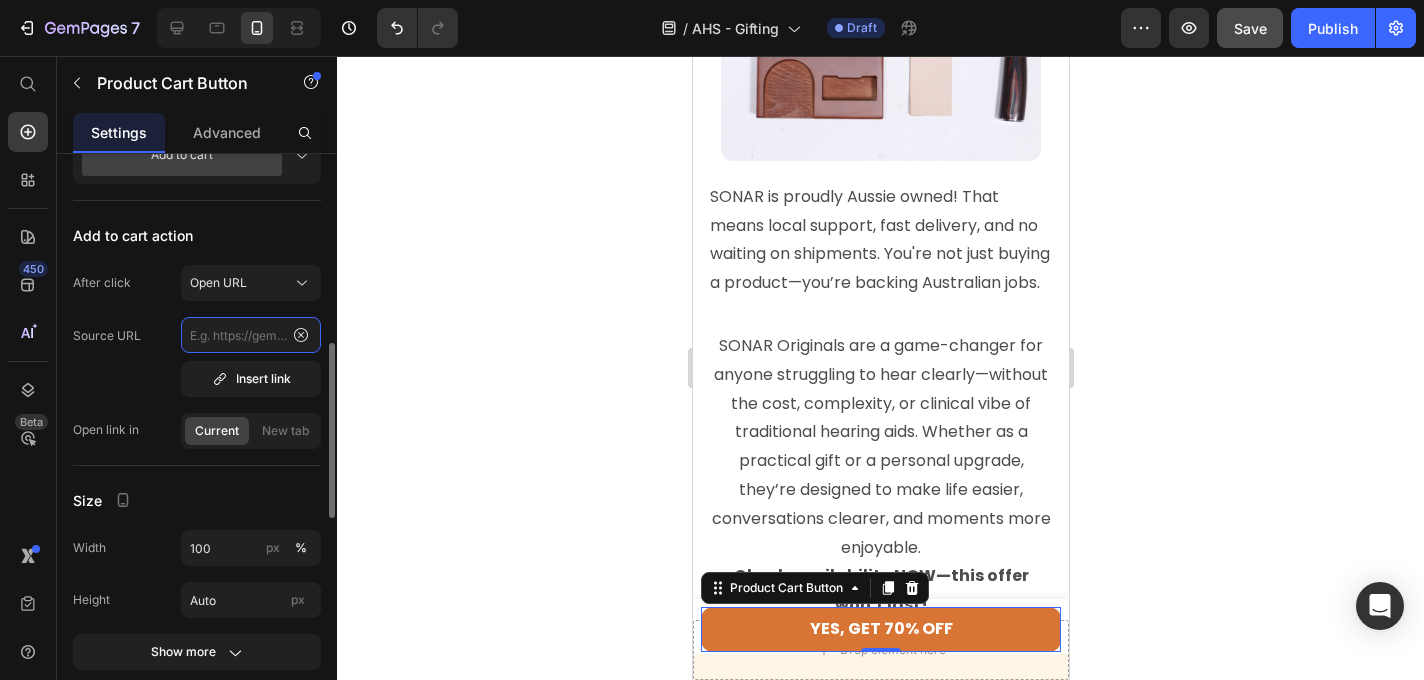 scroll, scrollTop: 0, scrollLeft: 0, axis: both 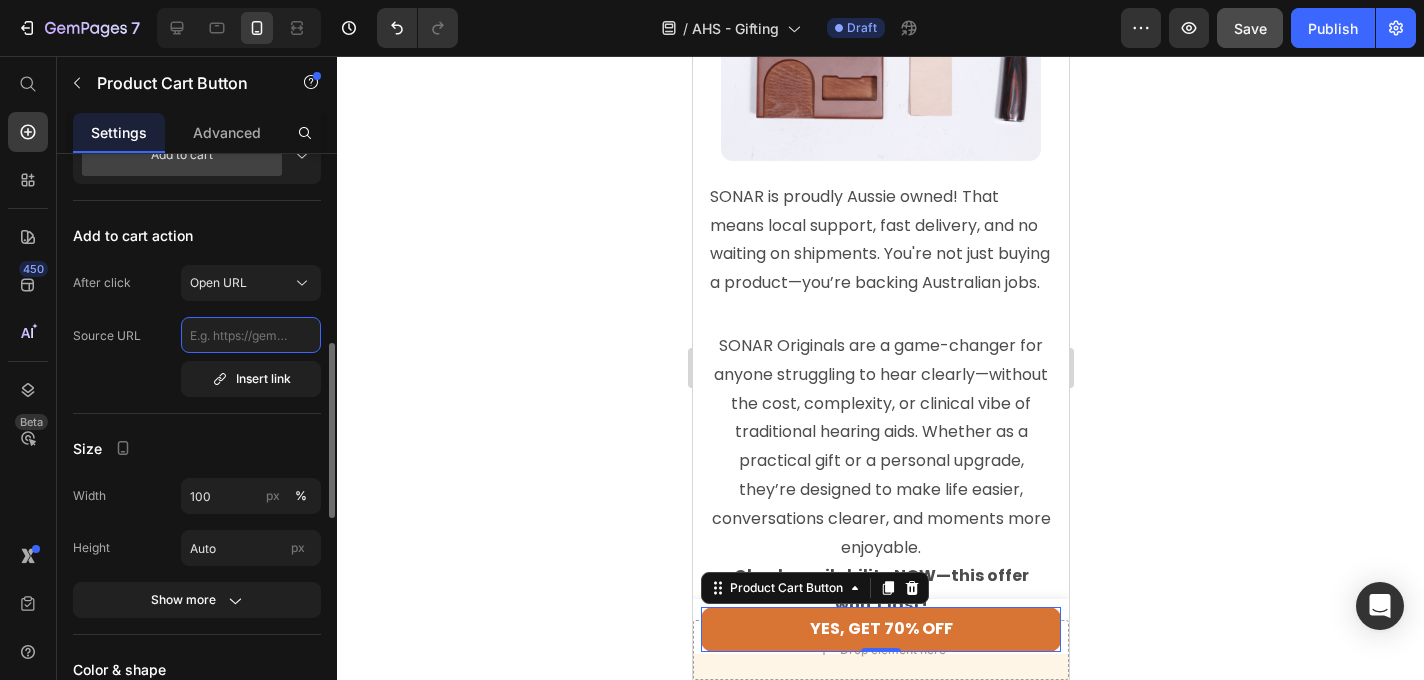 paste on "https://aussiehearingsolutions.com/products/sonar-ultra" 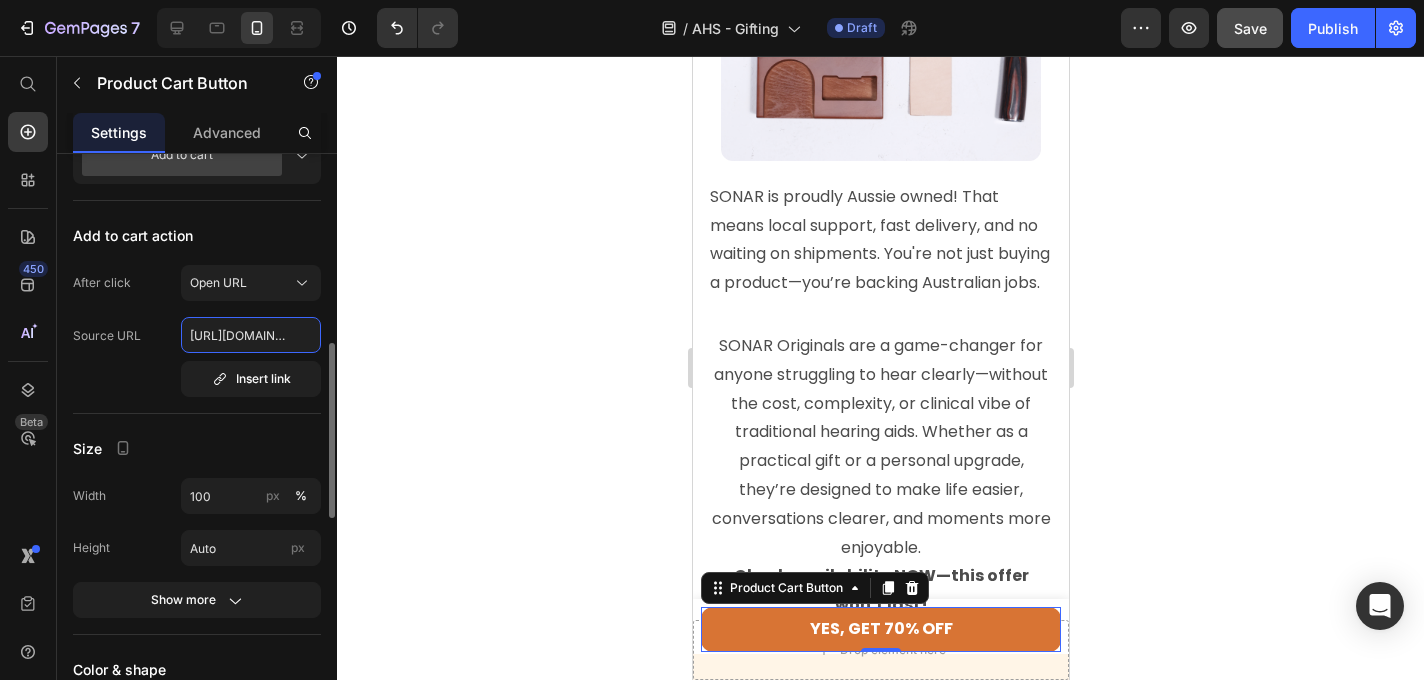 scroll, scrollTop: 0, scrollLeft: 222, axis: horizontal 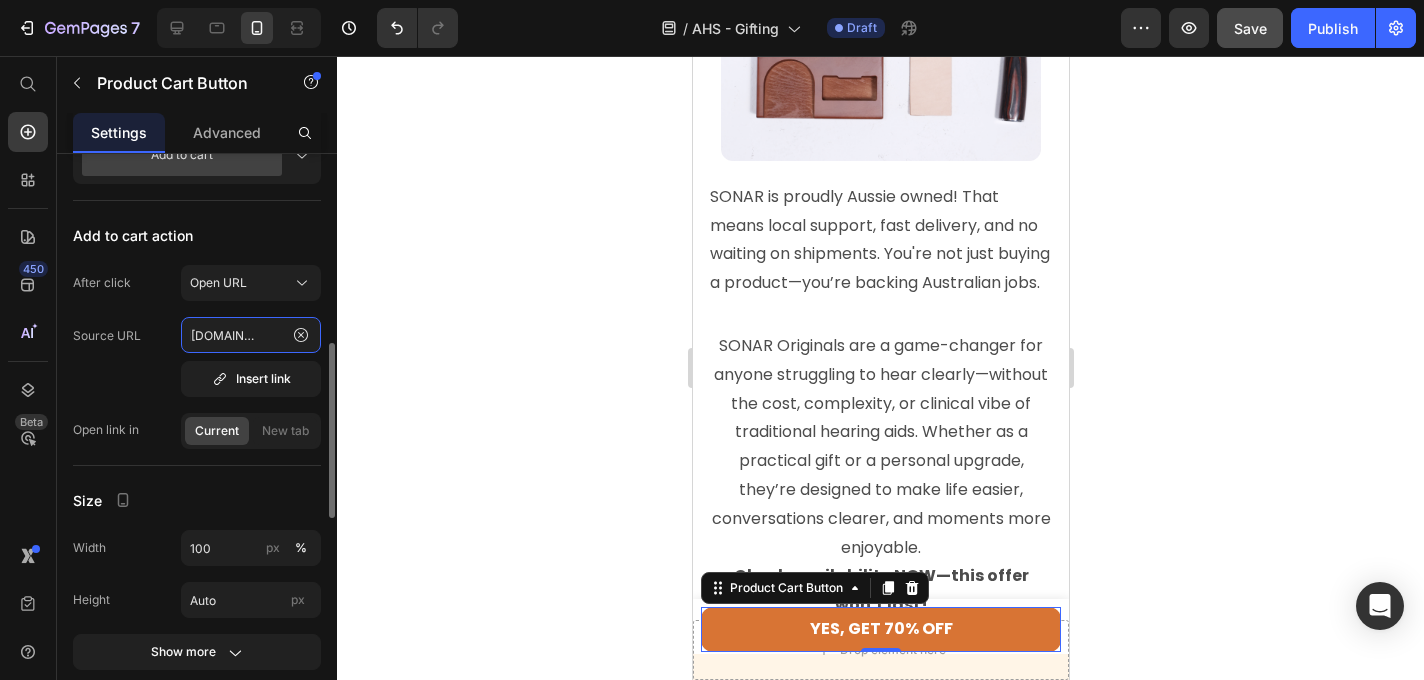 type on "https://aussiehearingsolutions.com/products/sonar-ultra" 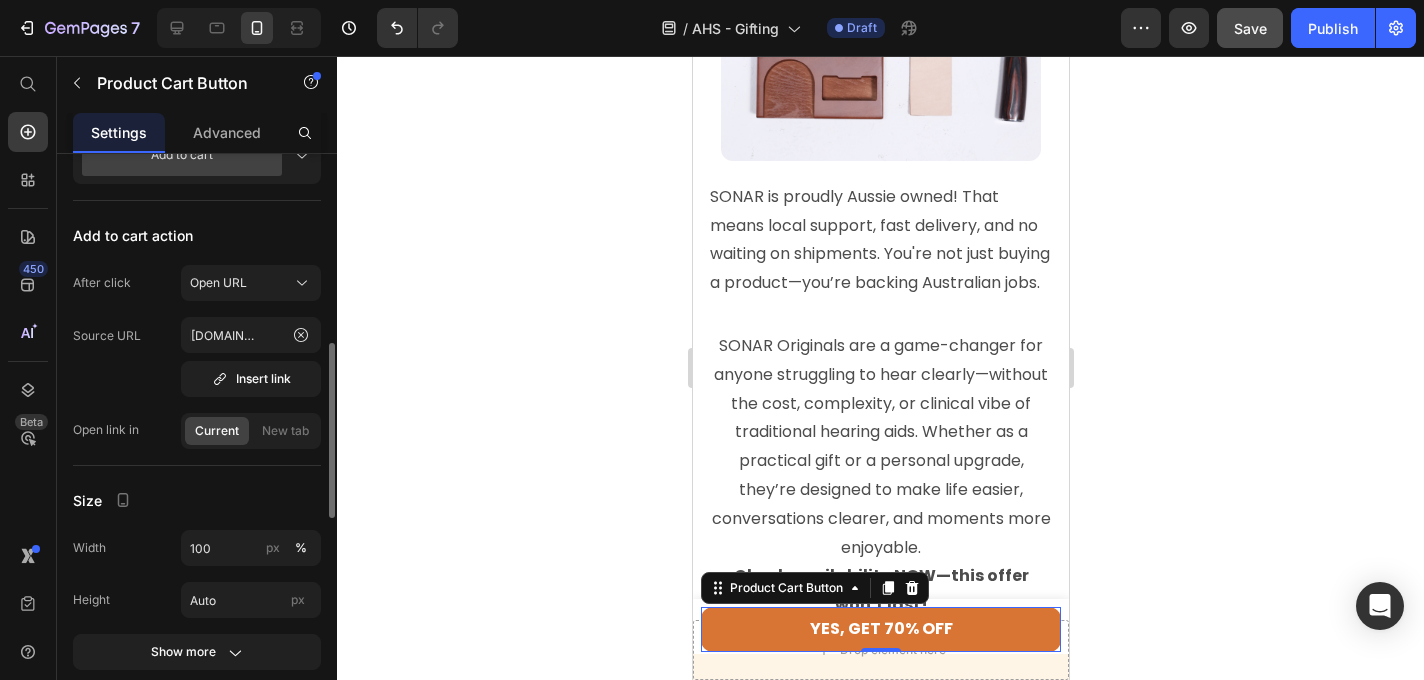 click on "Source URL https://aussiehearingsolutions.com/products/sonar-ultra  Insert link" at bounding box center (197, 357) 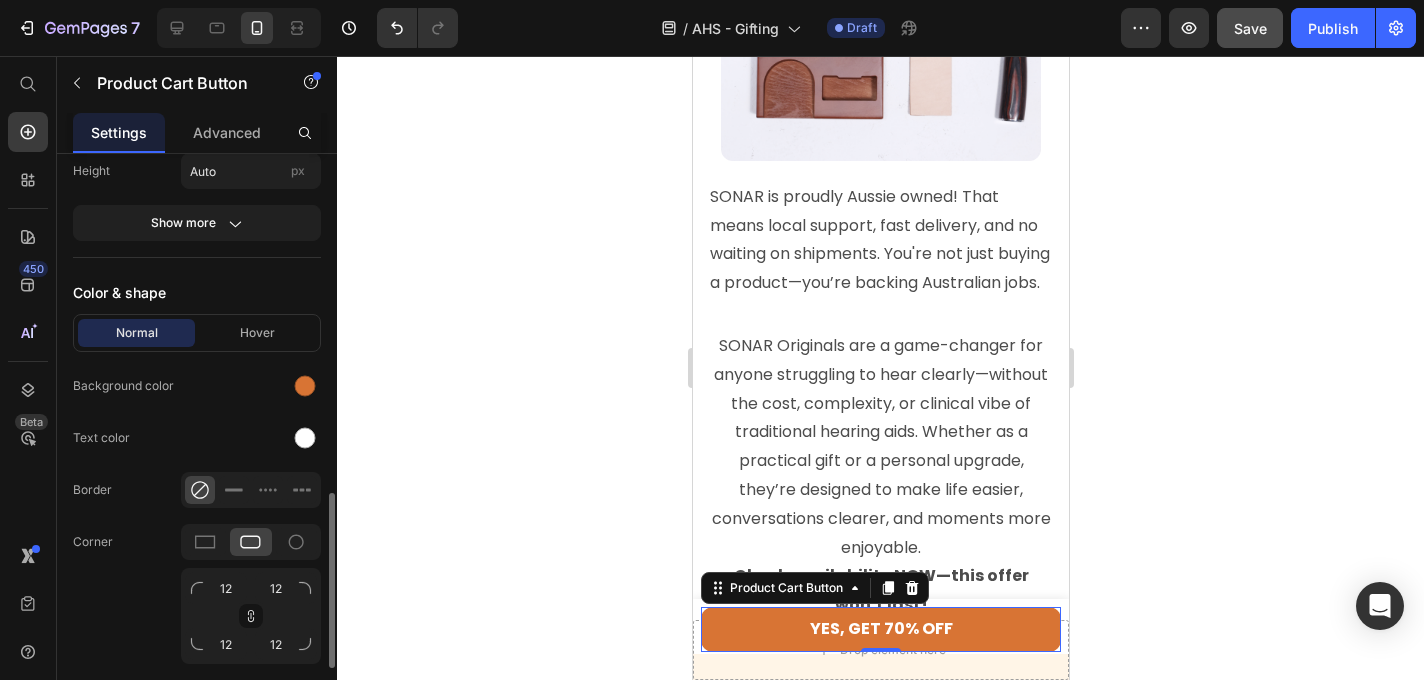 scroll, scrollTop: 1075, scrollLeft: 0, axis: vertical 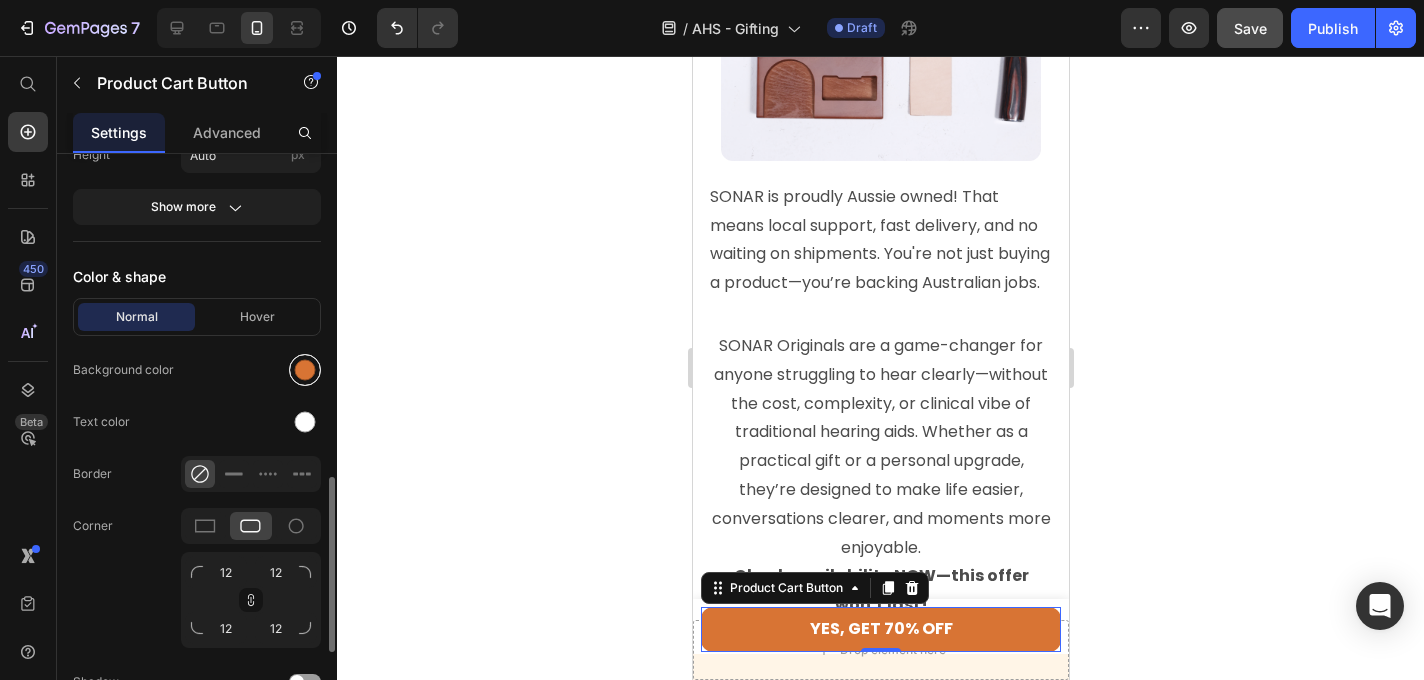 click at bounding box center (305, 370) 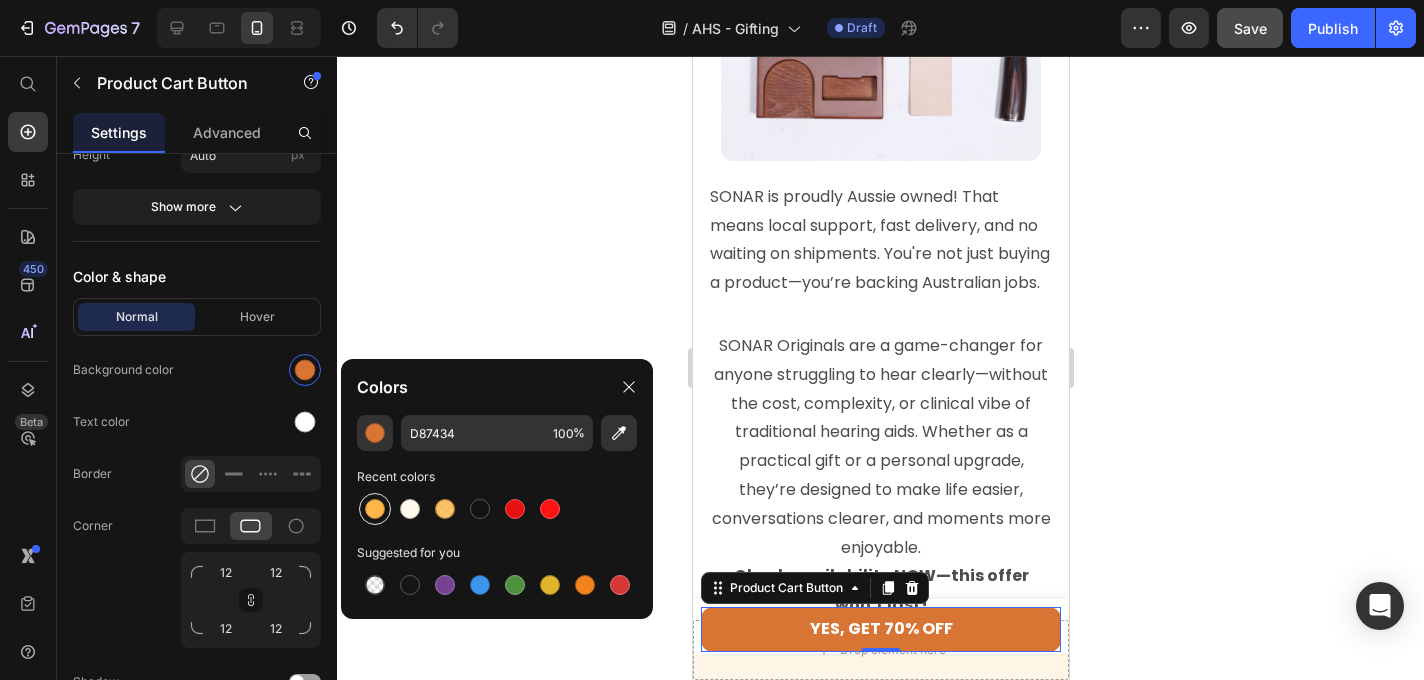 click at bounding box center (375, 509) 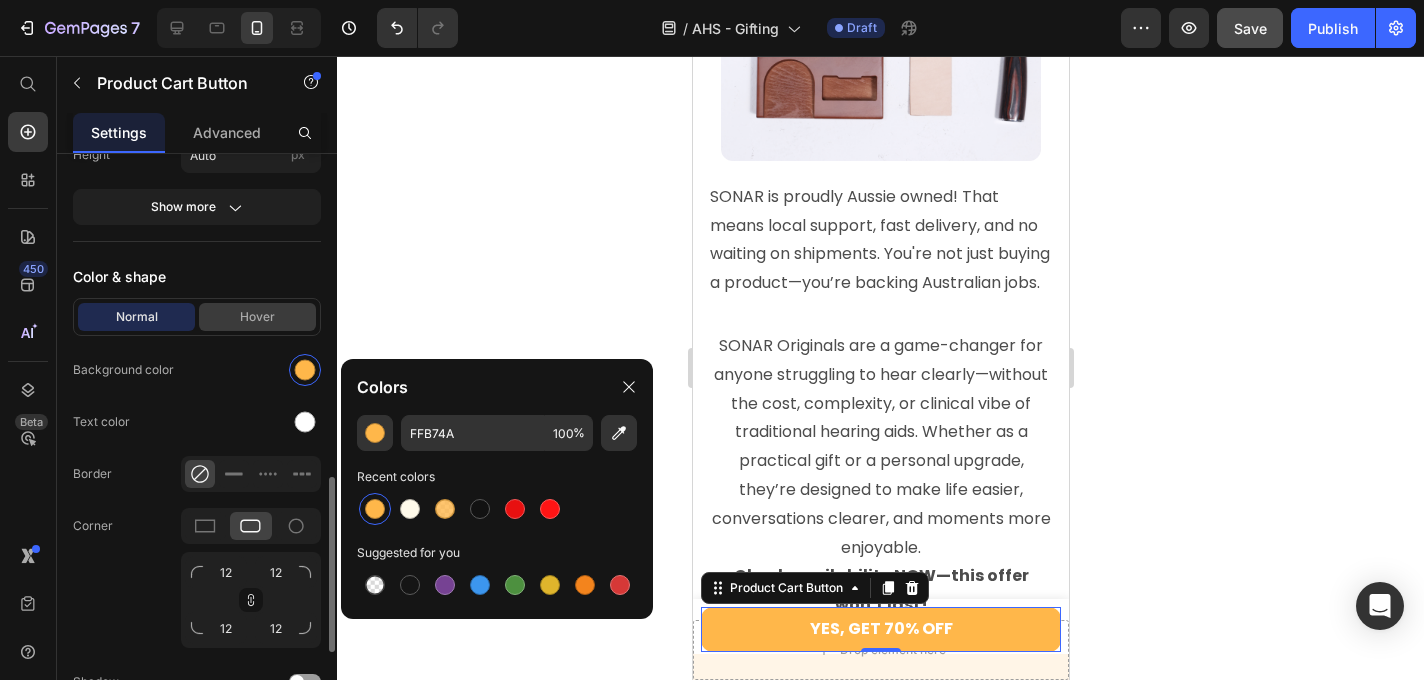 click on "Hover" at bounding box center [257, 317] 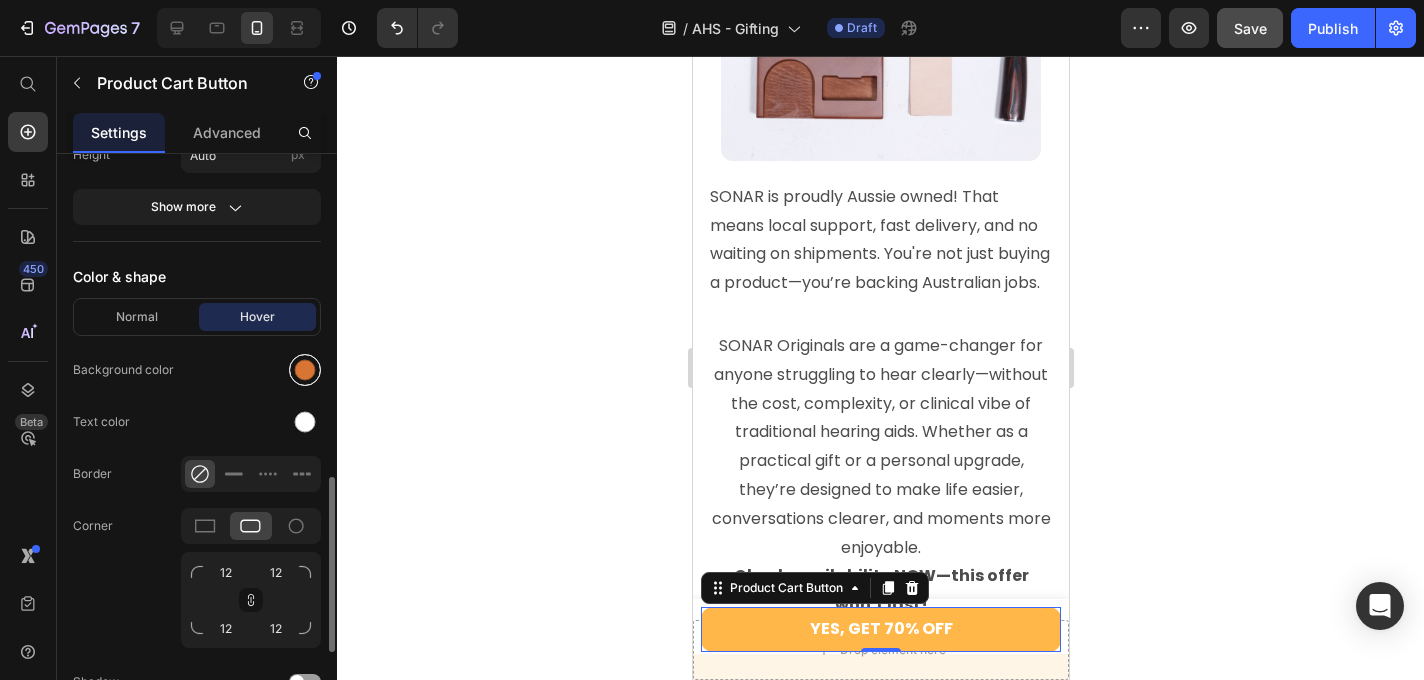 click at bounding box center (305, 370) 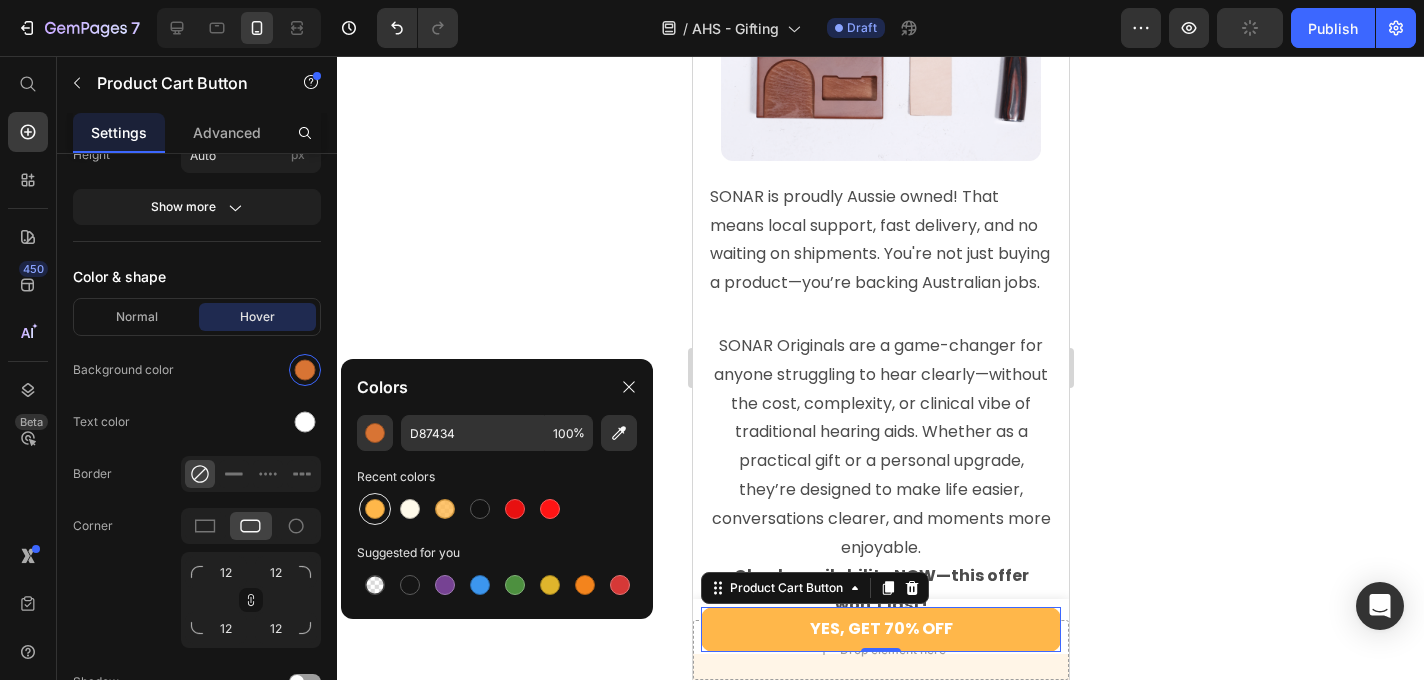 click at bounding box center [375, 509] 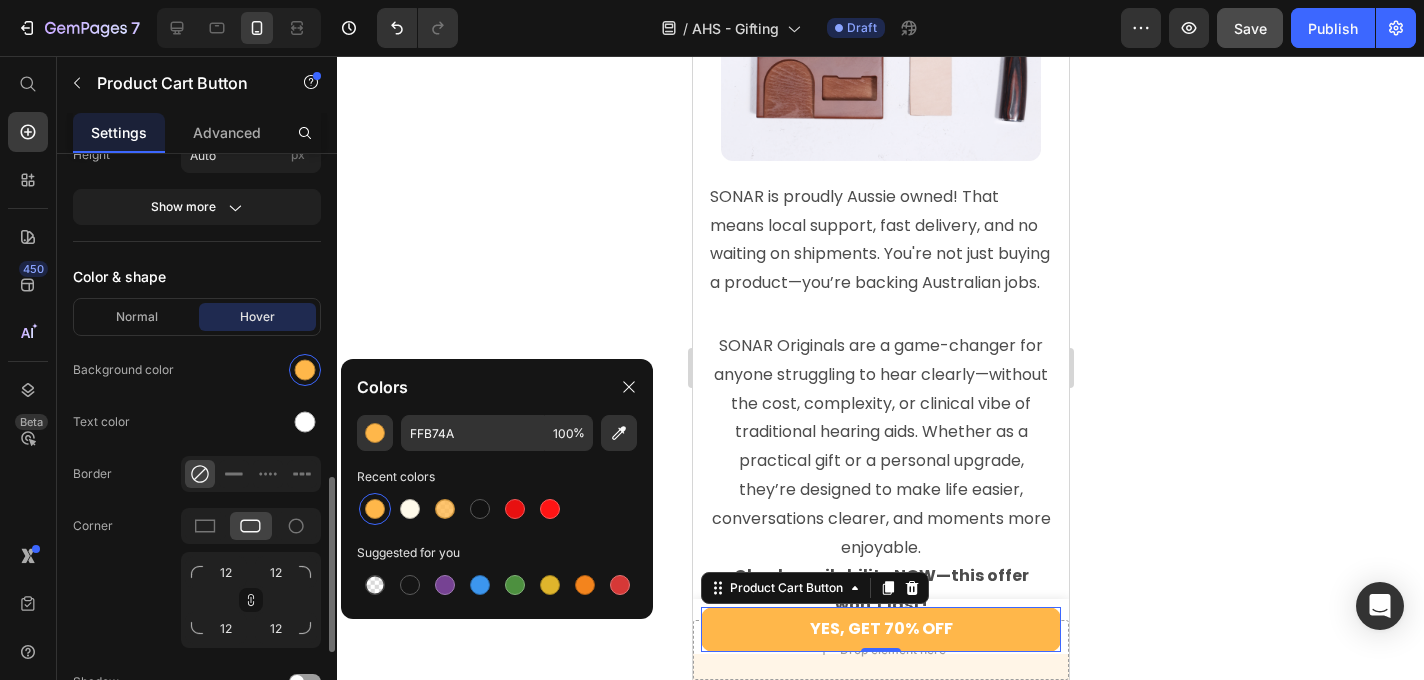 click on "Normal Hover Background color Text color Border Corner 12 12 12 12 Shadow" 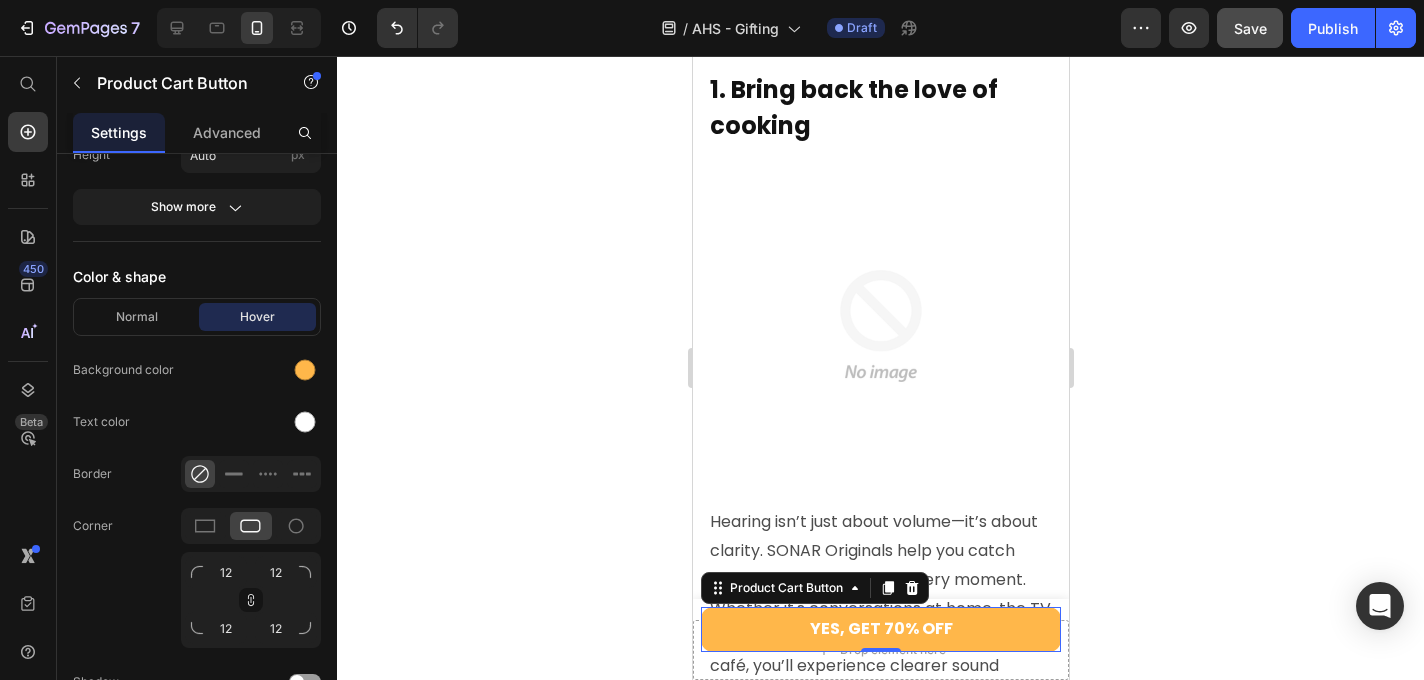scroll, scrollTop: 0, scrollLeft: 0, axis: both 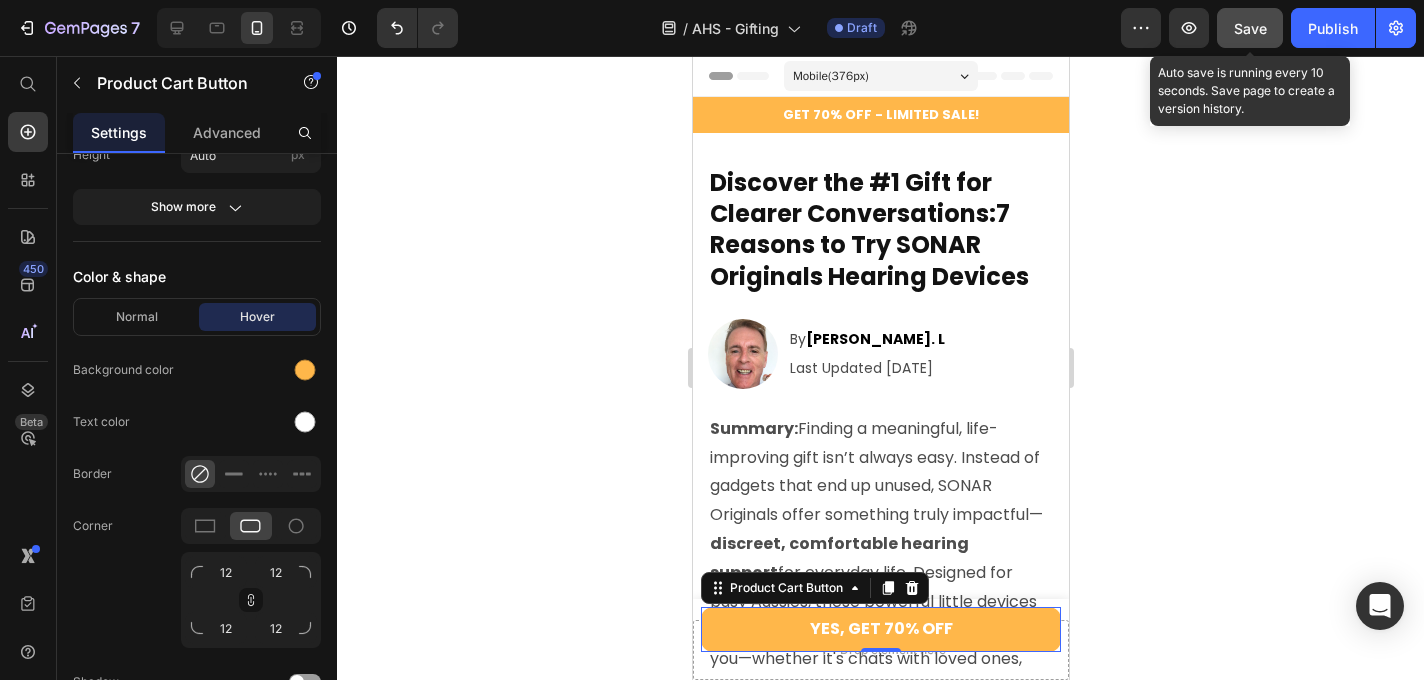 click on "Save" 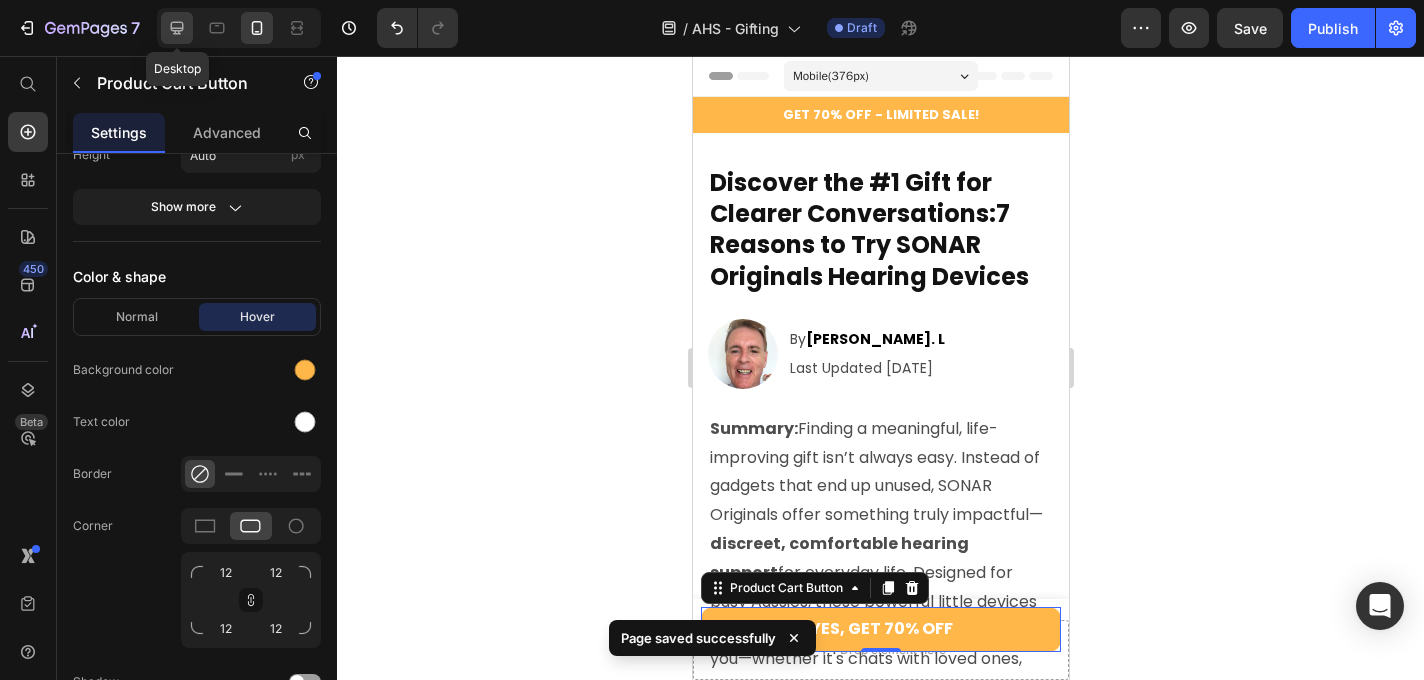 click 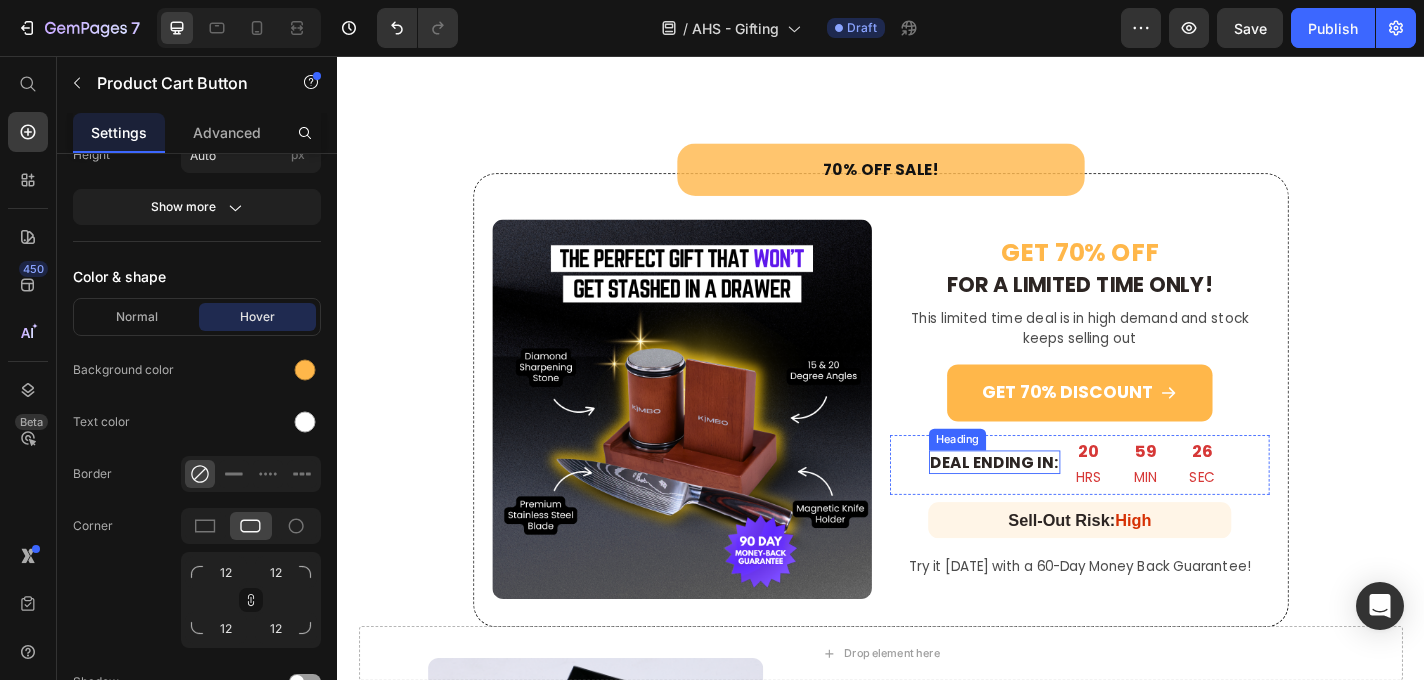 scroll, scrollTop: 2261, scrollLeft: 0, axis: vertical 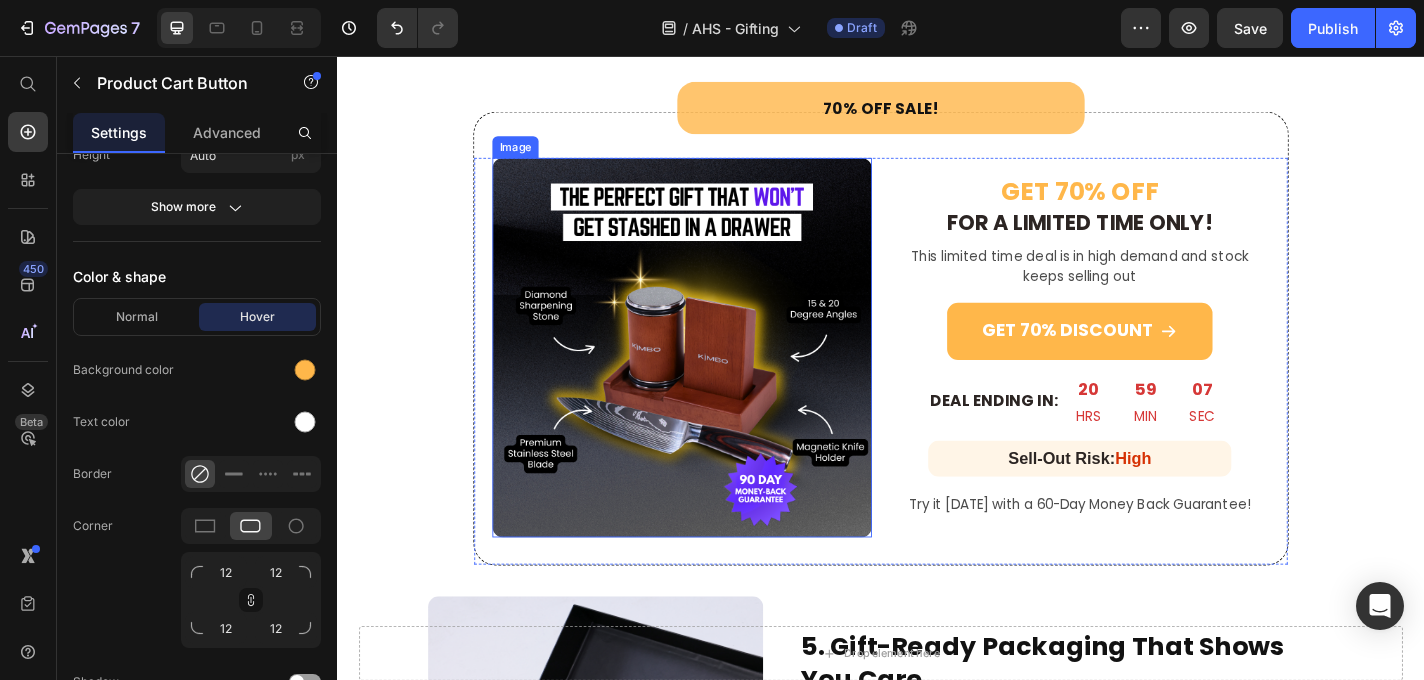 click at bounding box center [717, 377] 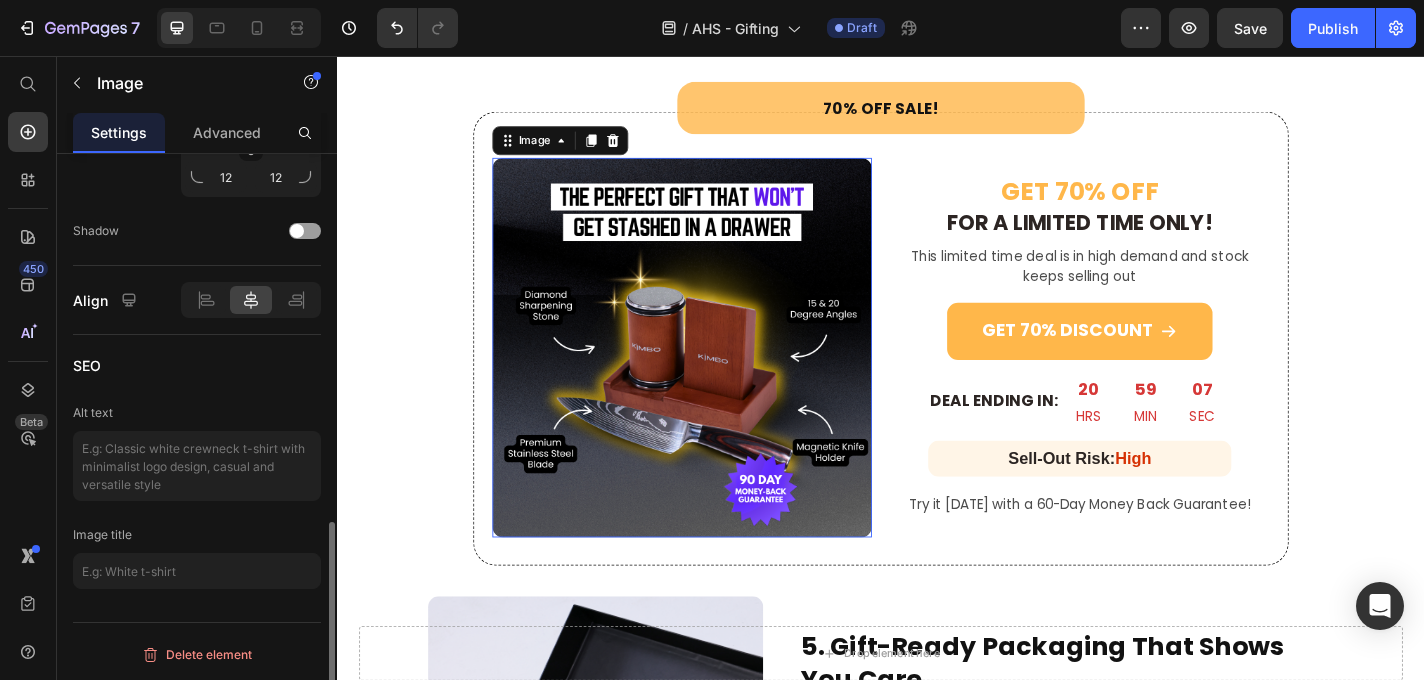 scroll, scrollTop: 0, scrollLeft: 0, axis: both 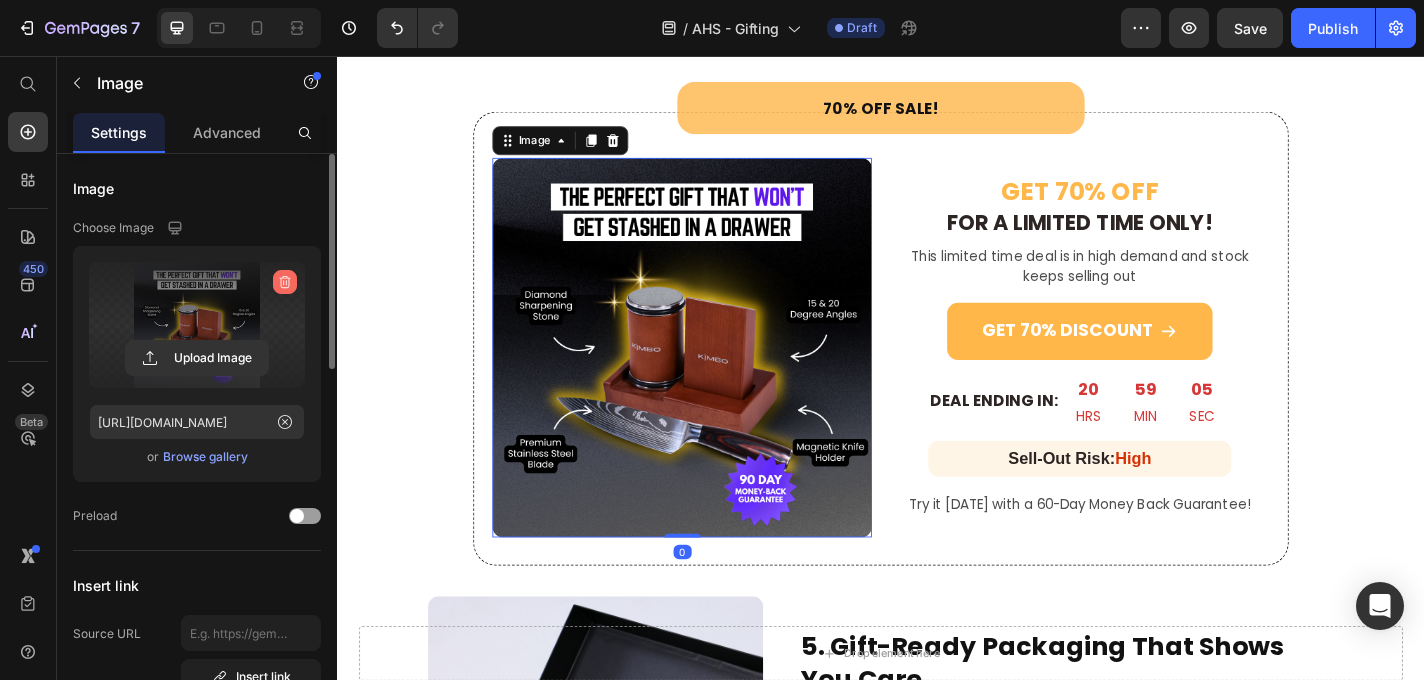 click at bounding box center [285, 282] 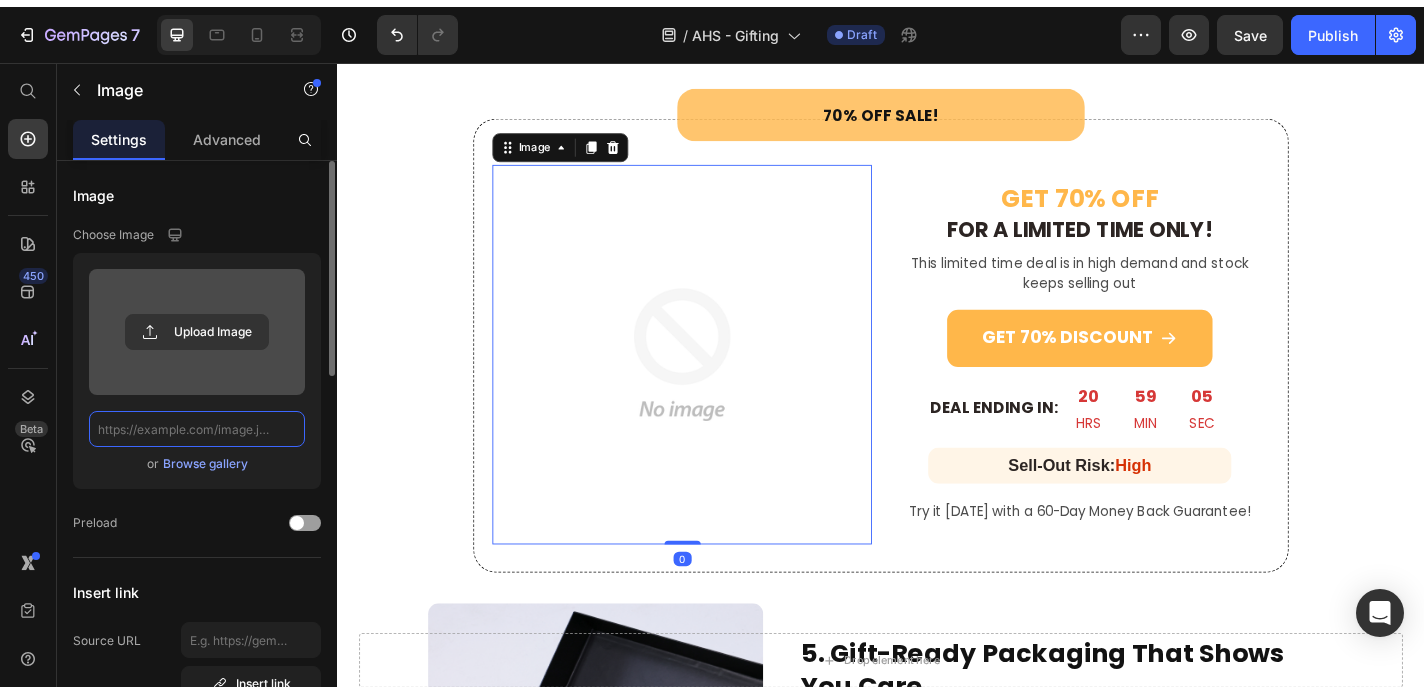 scroll, scrollTop: 0, scrollLeft: 0, axis: both 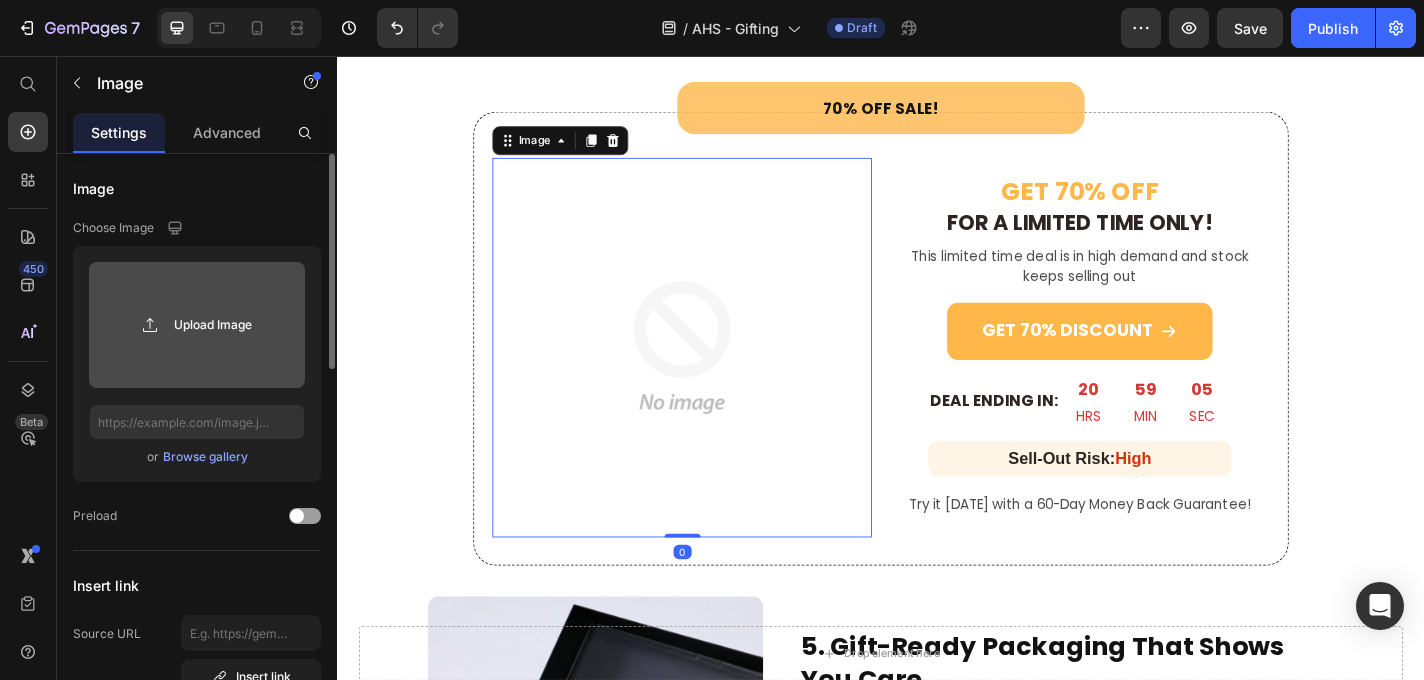click 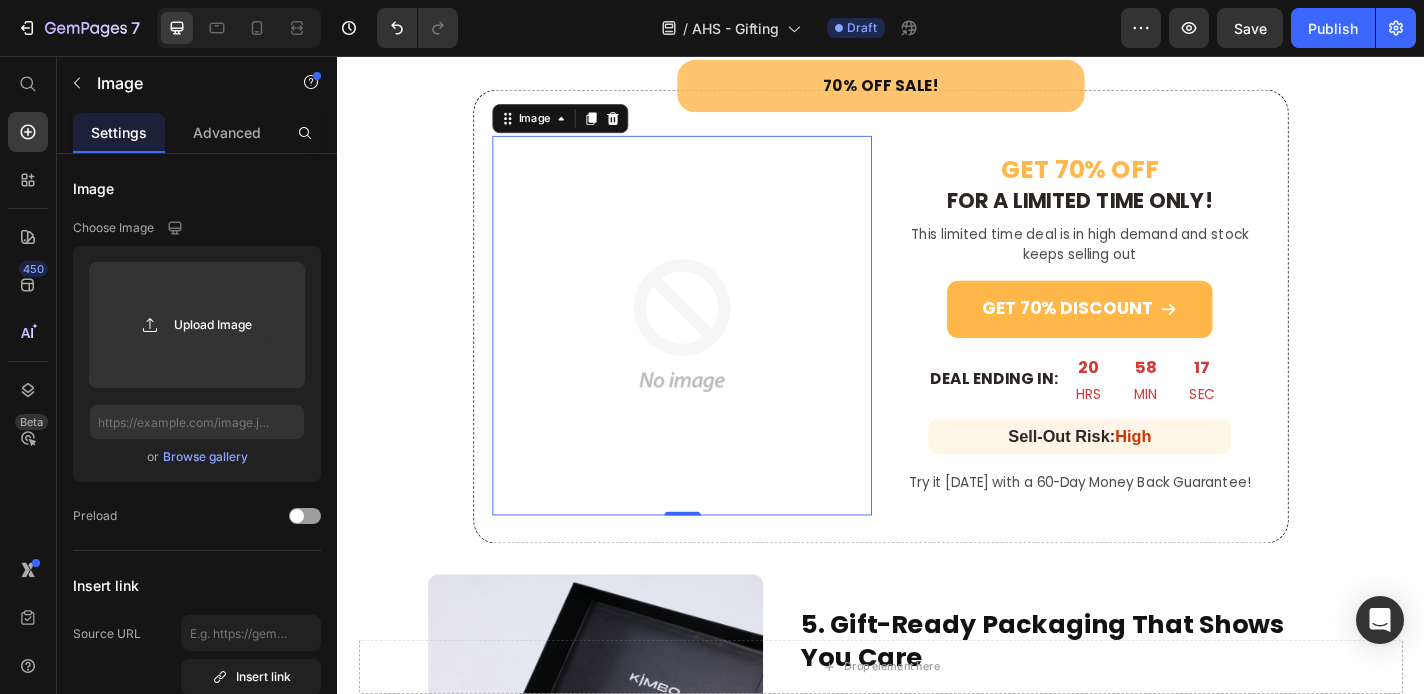 scroll, scrollTop: 2344, scrollLeft: 0, axis: vertical 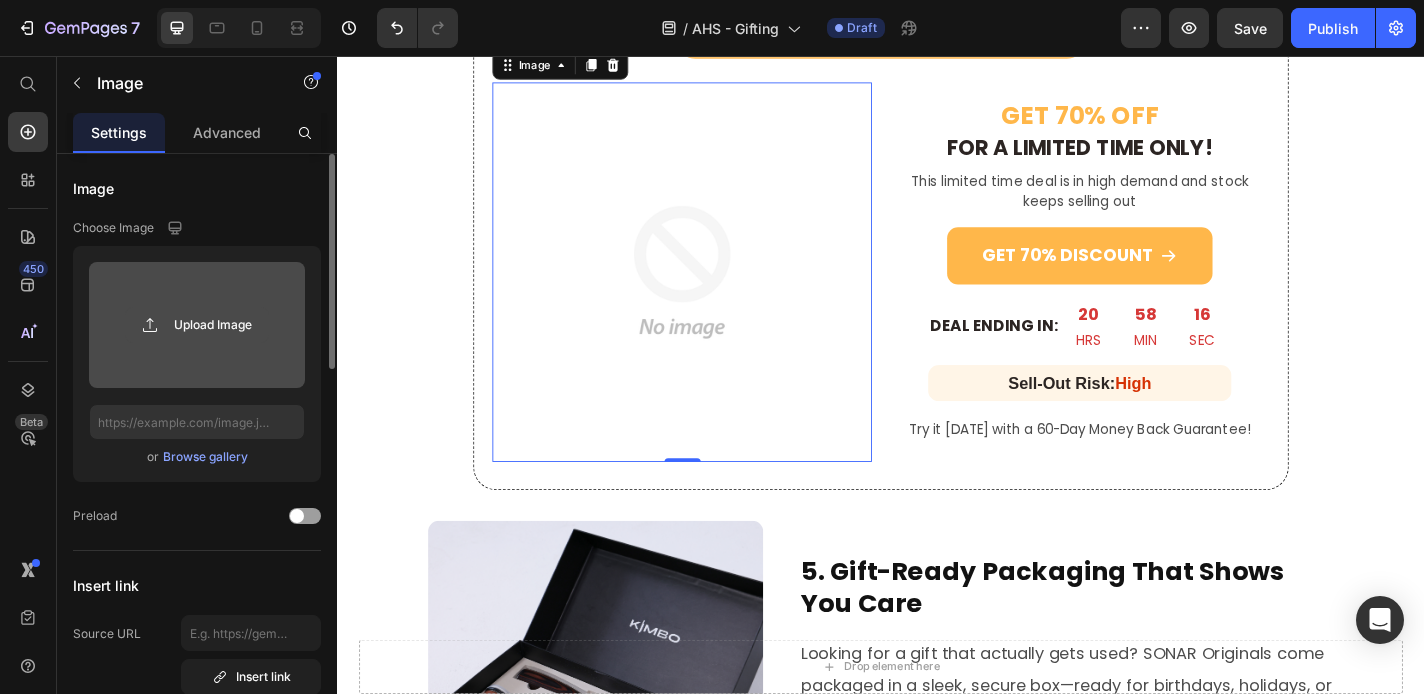 click 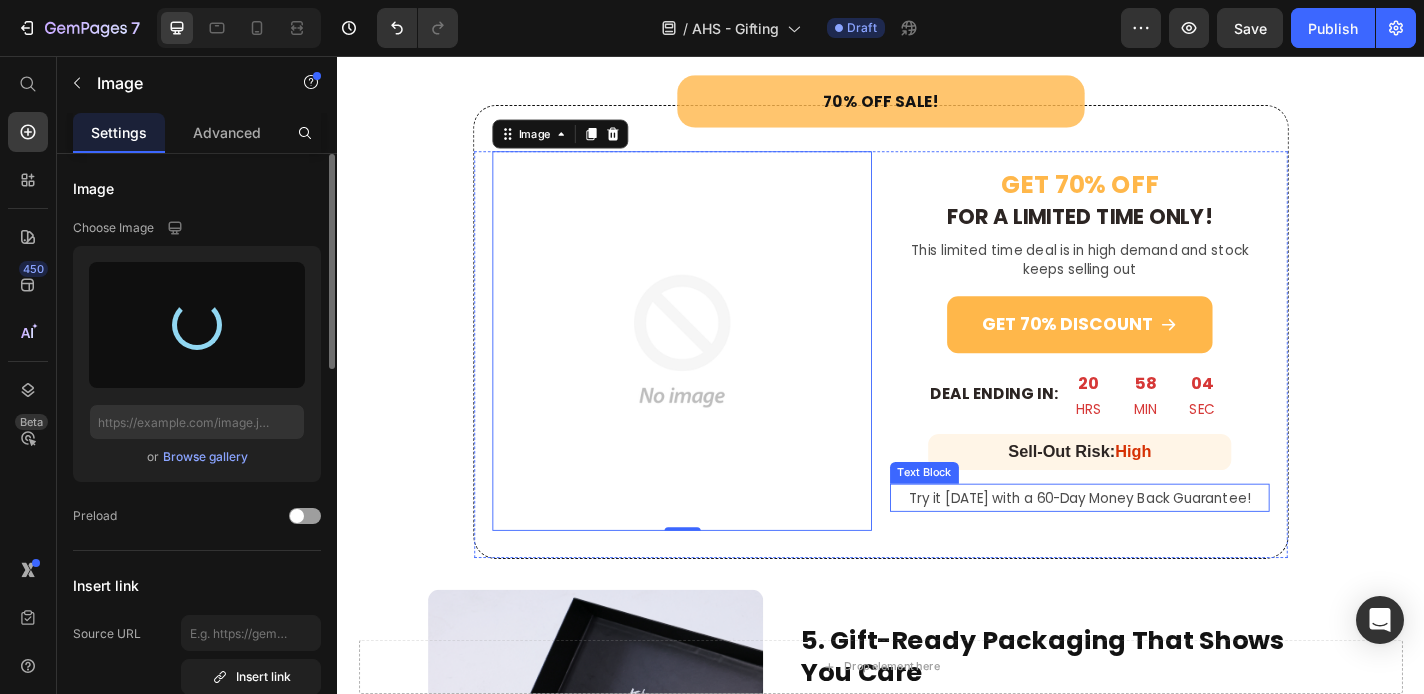 type on "https://cdn.shopify.com/s/files/1/0591/6013/3695/files/gempages_559210303552750573-11e50c74-199b-412c-a5f7-f6e030e00062.png" 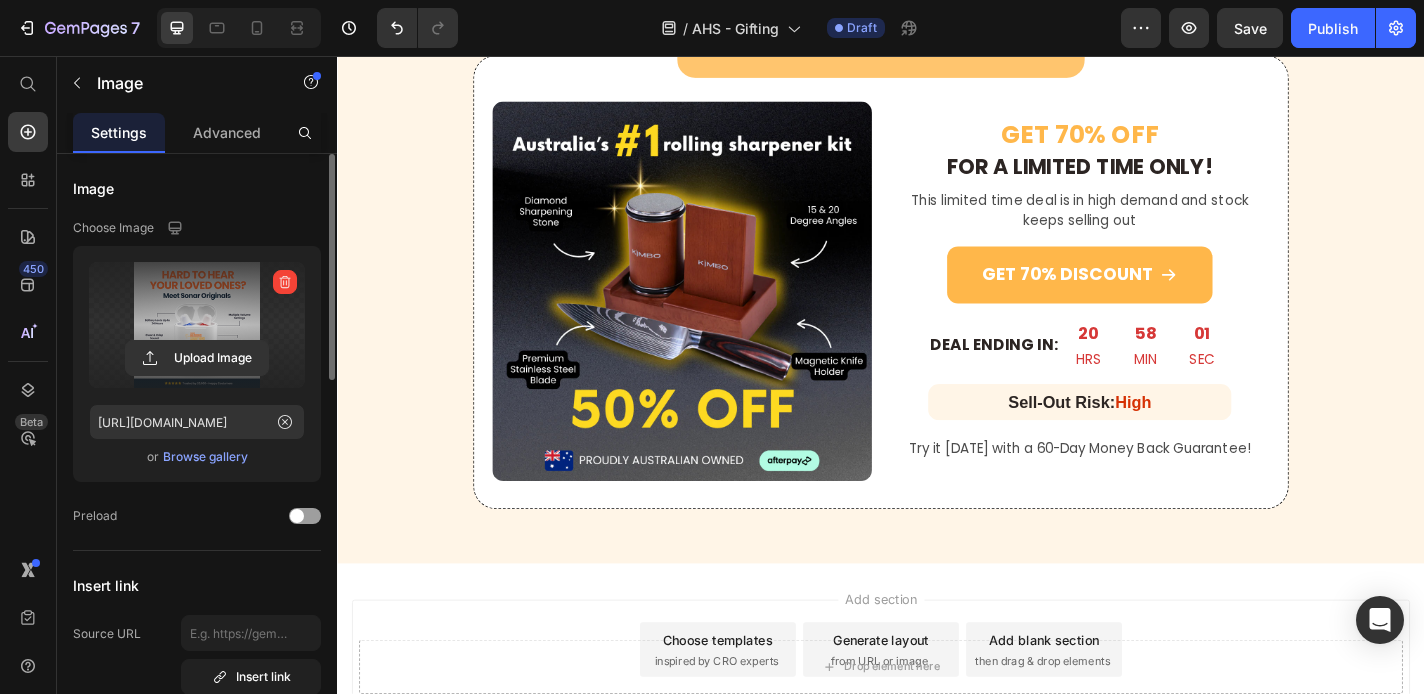 scroll, scrollTop: 4351, scrollLeft: 0, axis: vertical 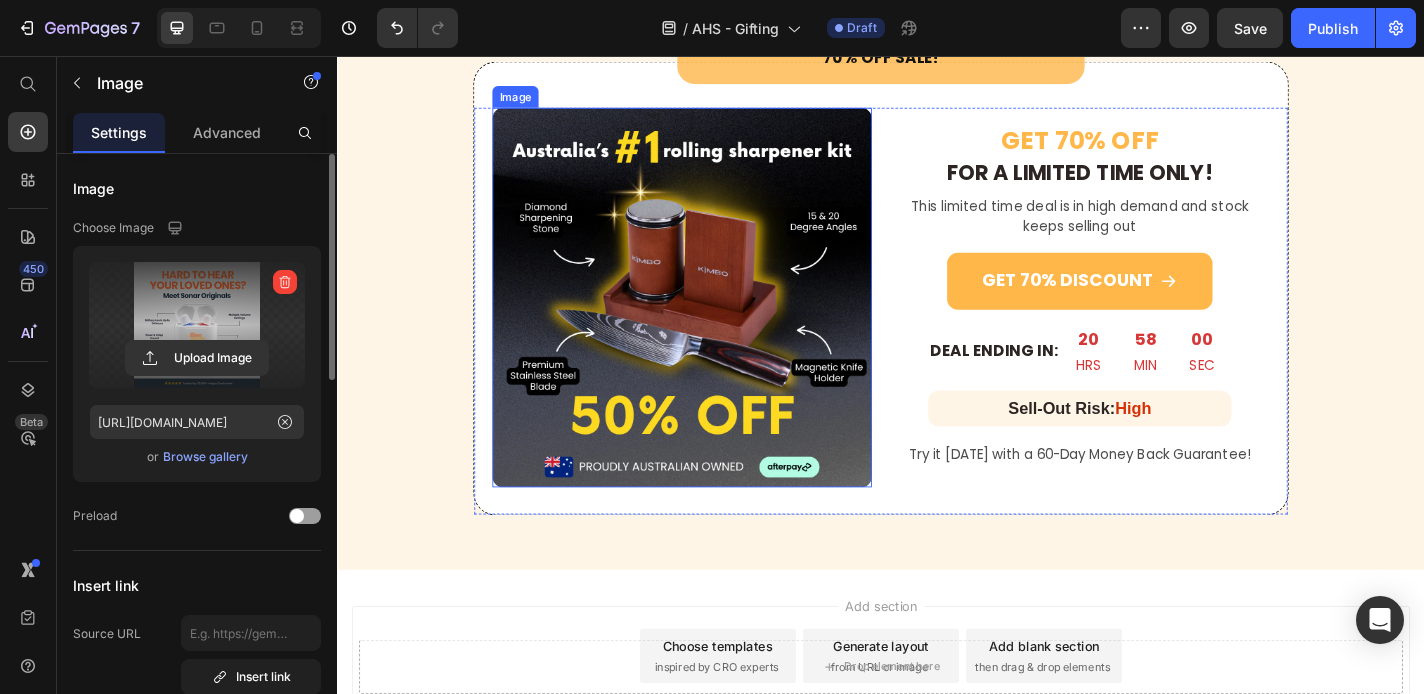 click at bounding box center [717, 322] 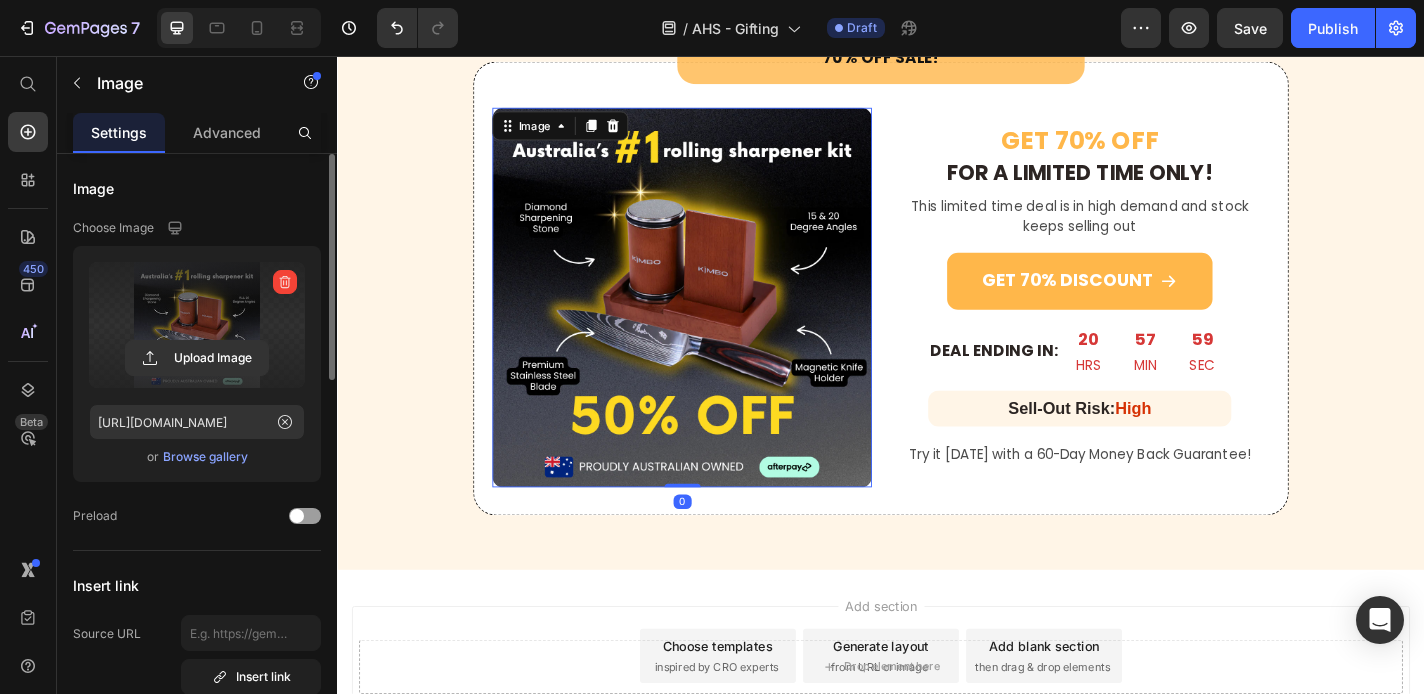 click at bounding box center [285, 282] 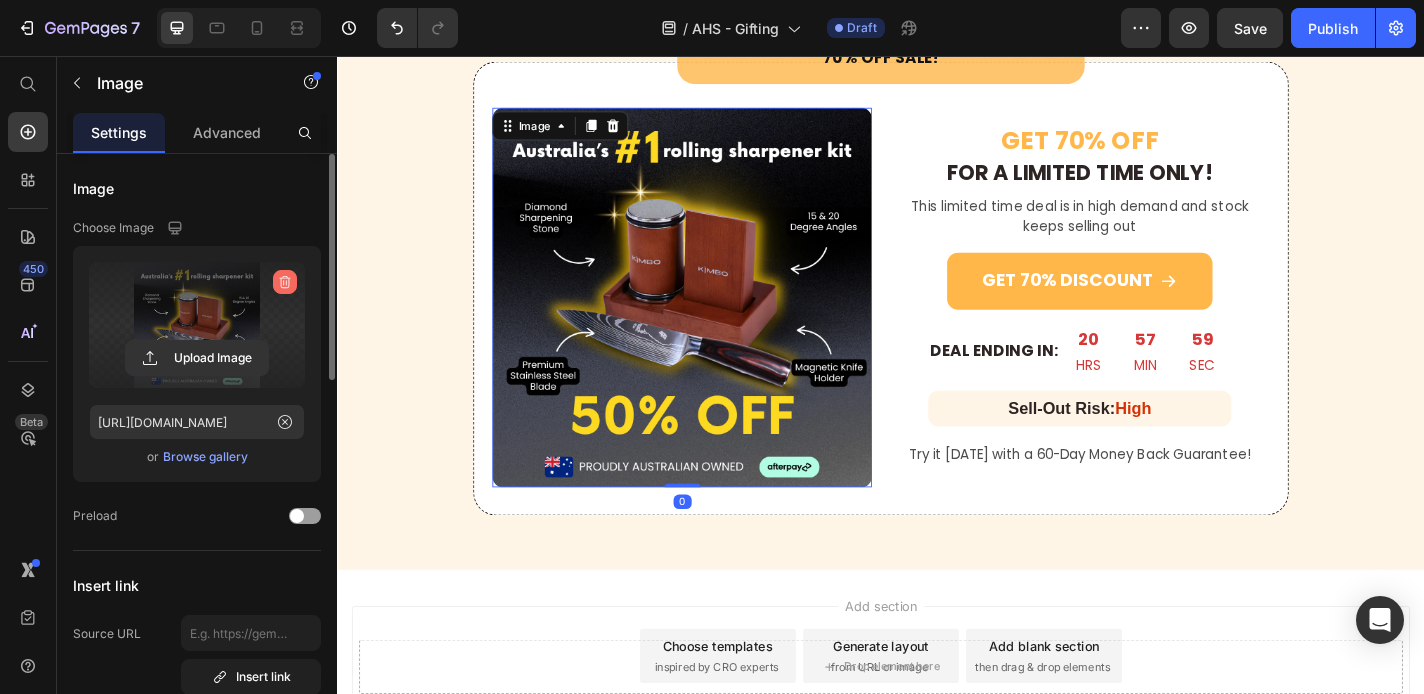 click at bounding box center (285, 282) 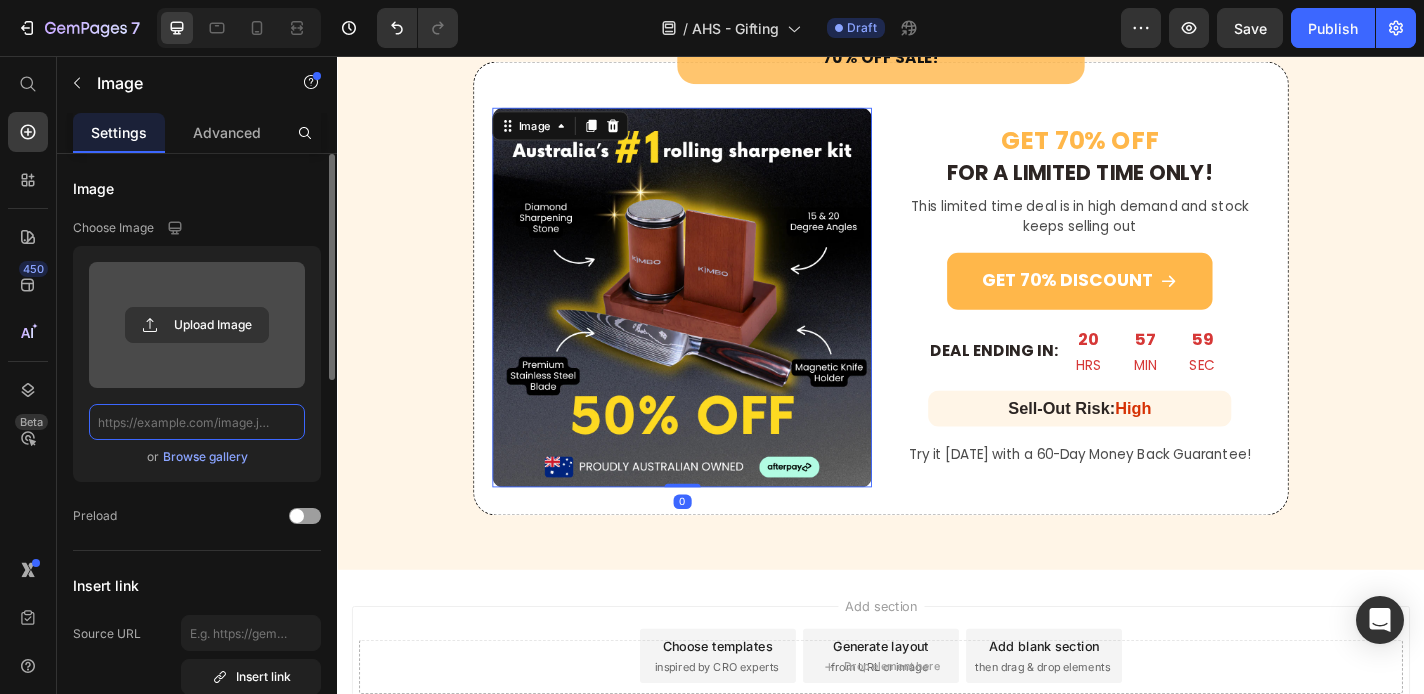 scroll, scrollTop: 0, scrollLeft: 0, axis: both 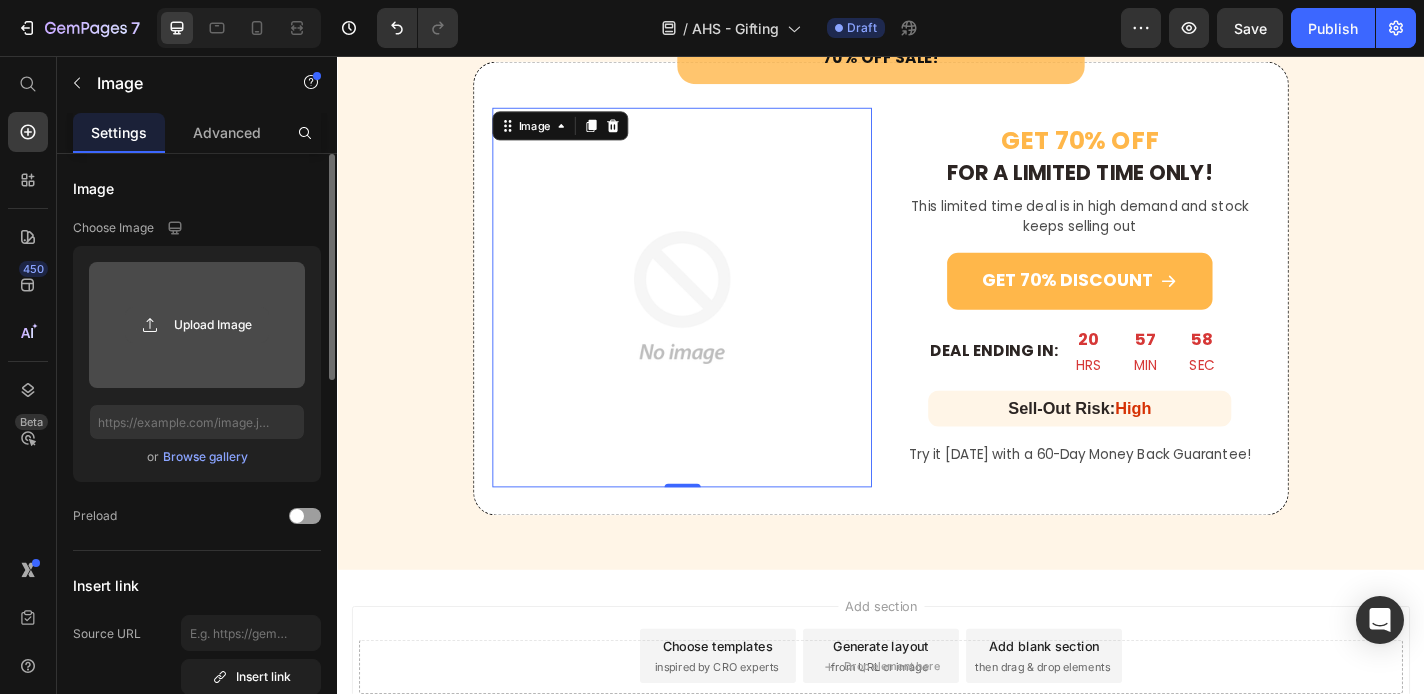 click 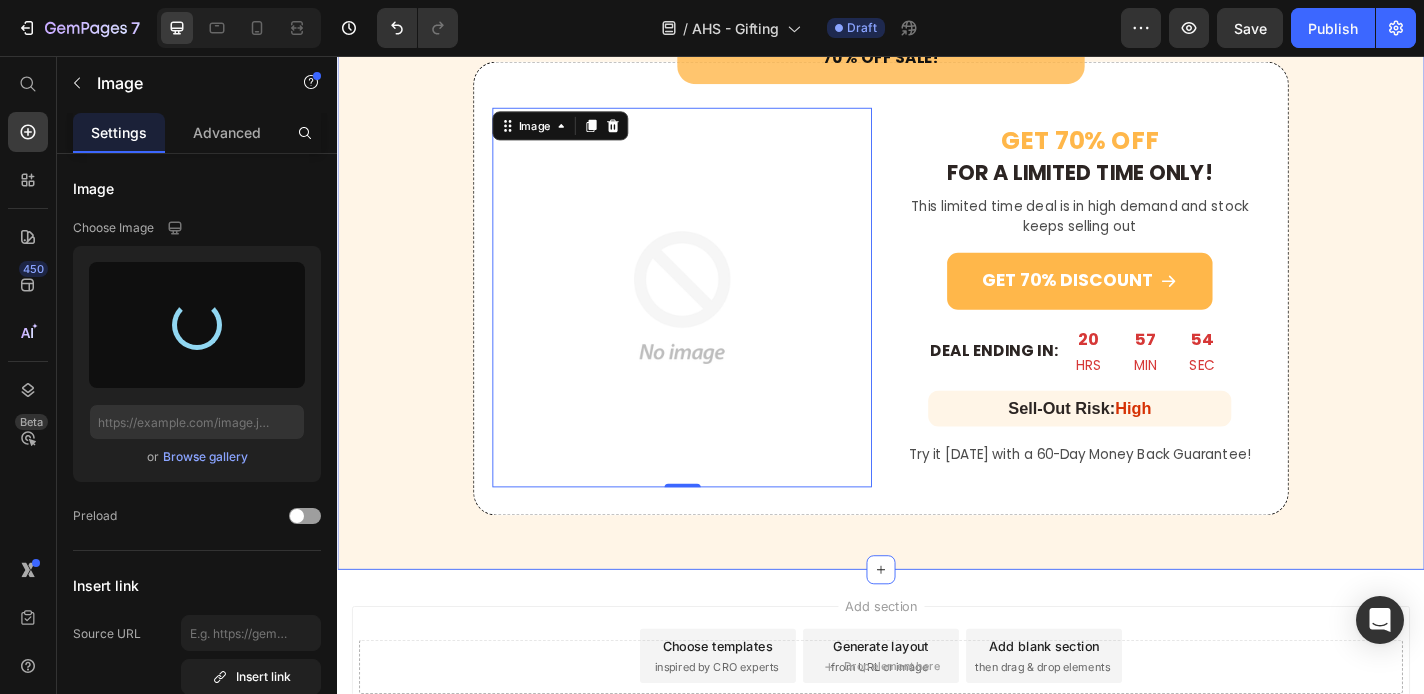 type on "https://cdn.shopify.com/s/files/1/0591/6013/3695/files/gempages_559210303552750573-11e50c74-199b-412c-a5f7-f6e030e00062.png" 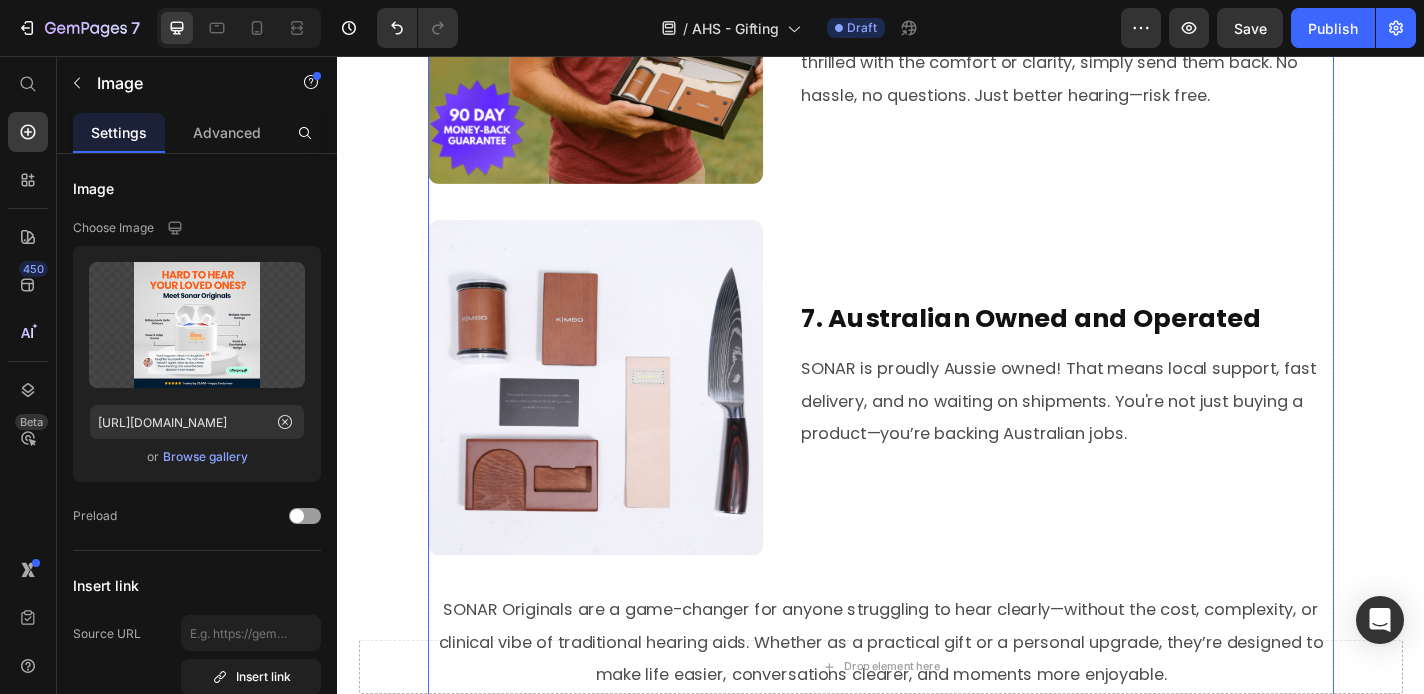 scroll, scrollTop: 3389, scrollLeft: 0, axis: vertical 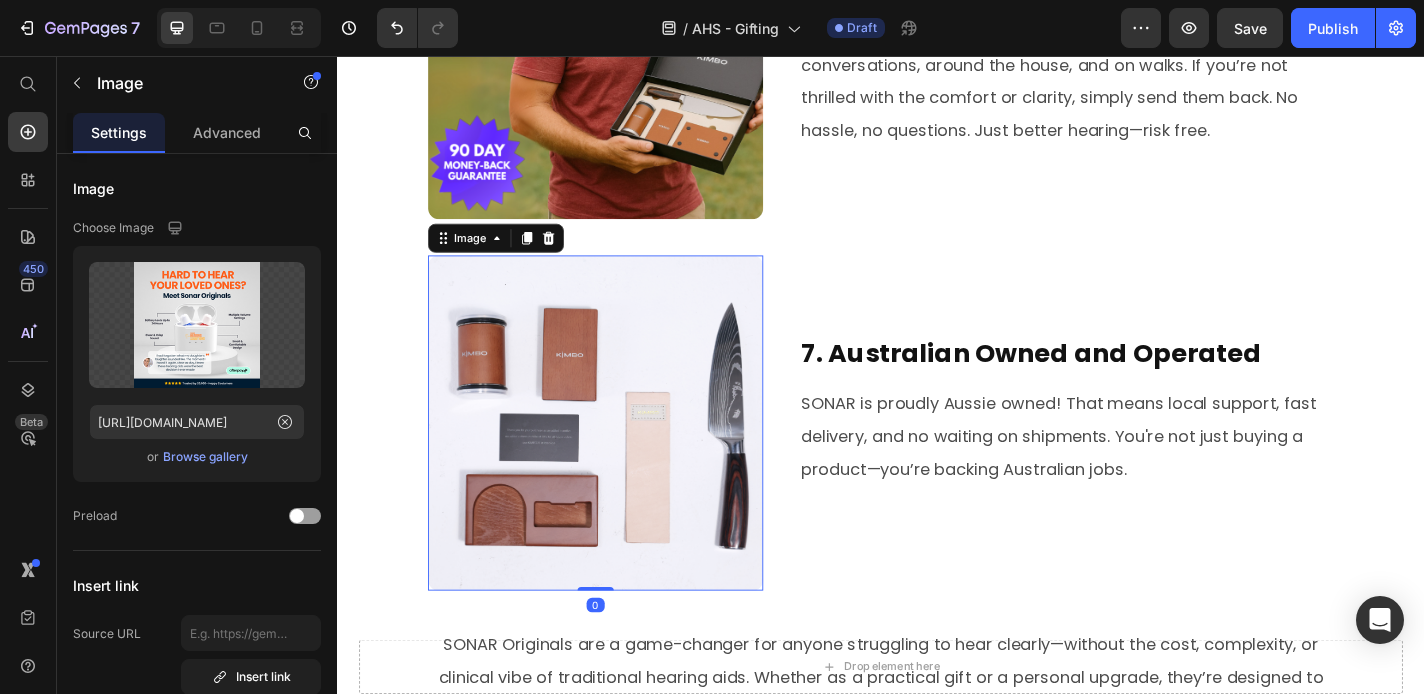 click at bounding box center [622, 461] 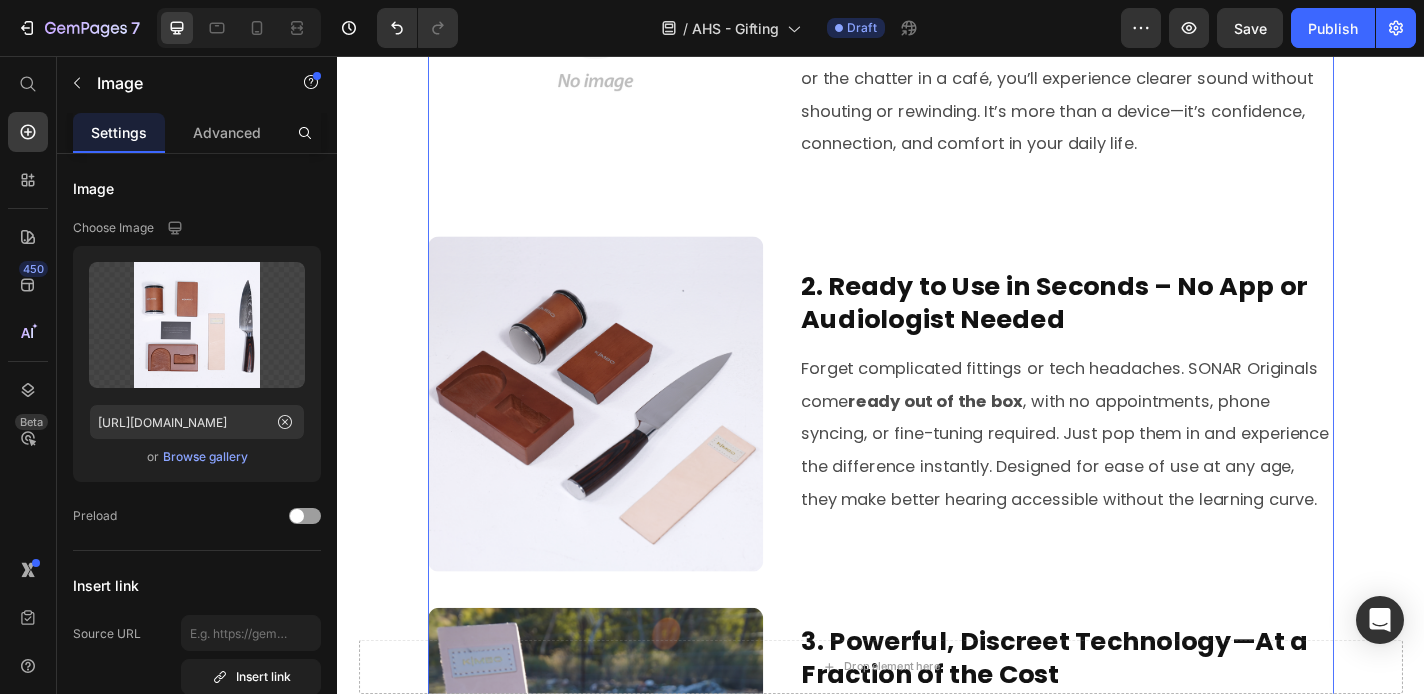scroll, scrollTop: 778, scrollLeft: 0, axis: vertical 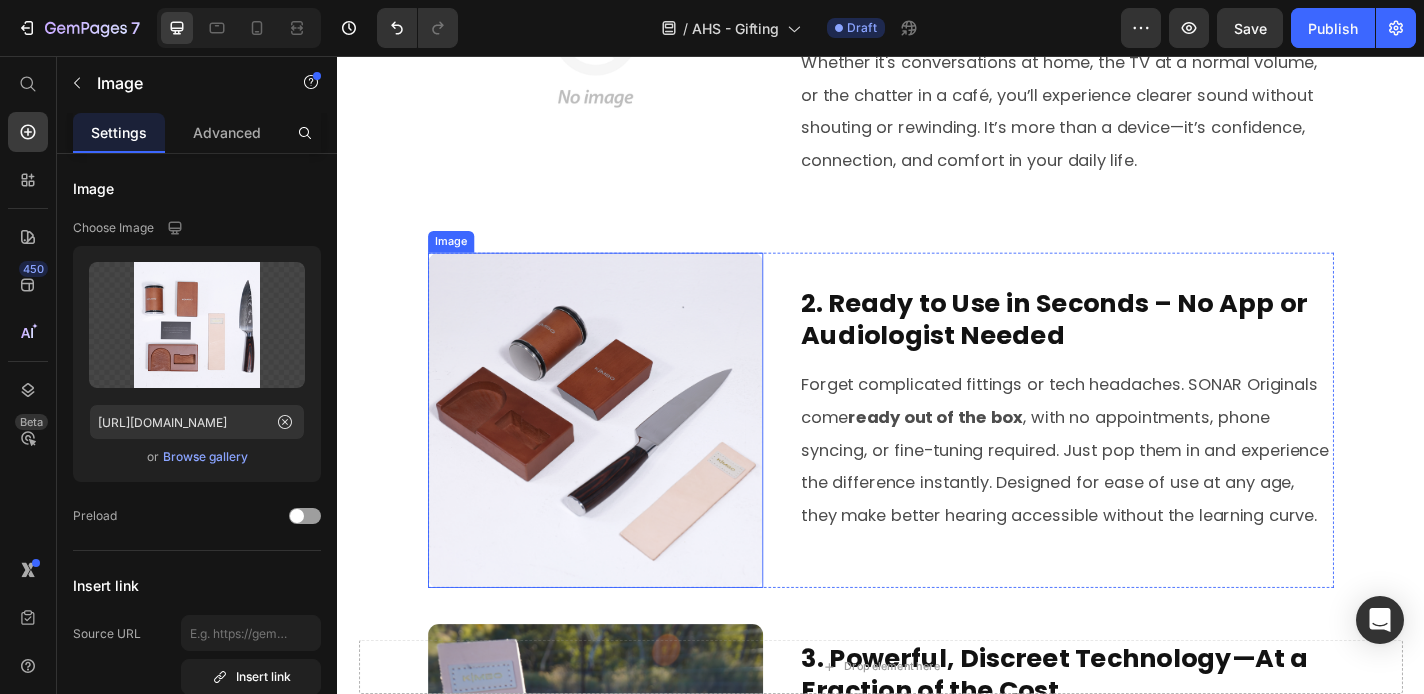click at bounding box center [622, 458] 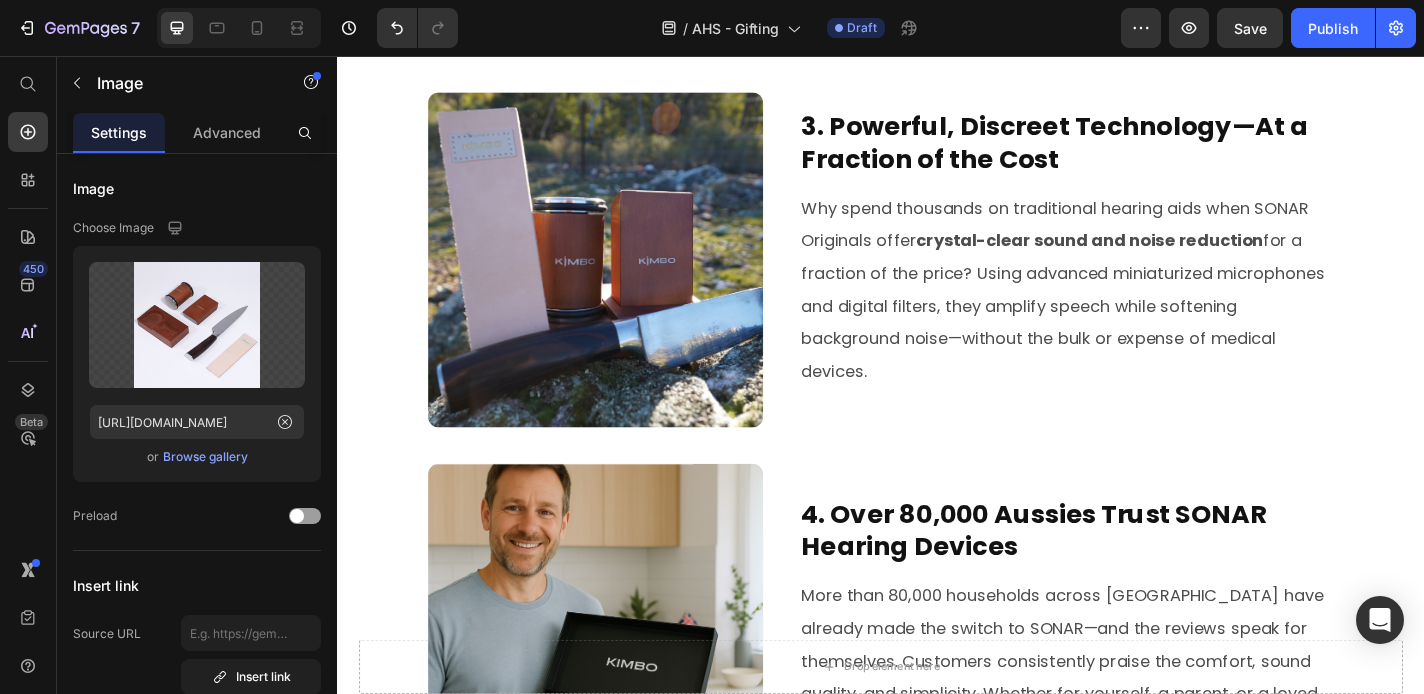 scroll, scrollTop: 1366, scrollLeft: 0, axis: vertical 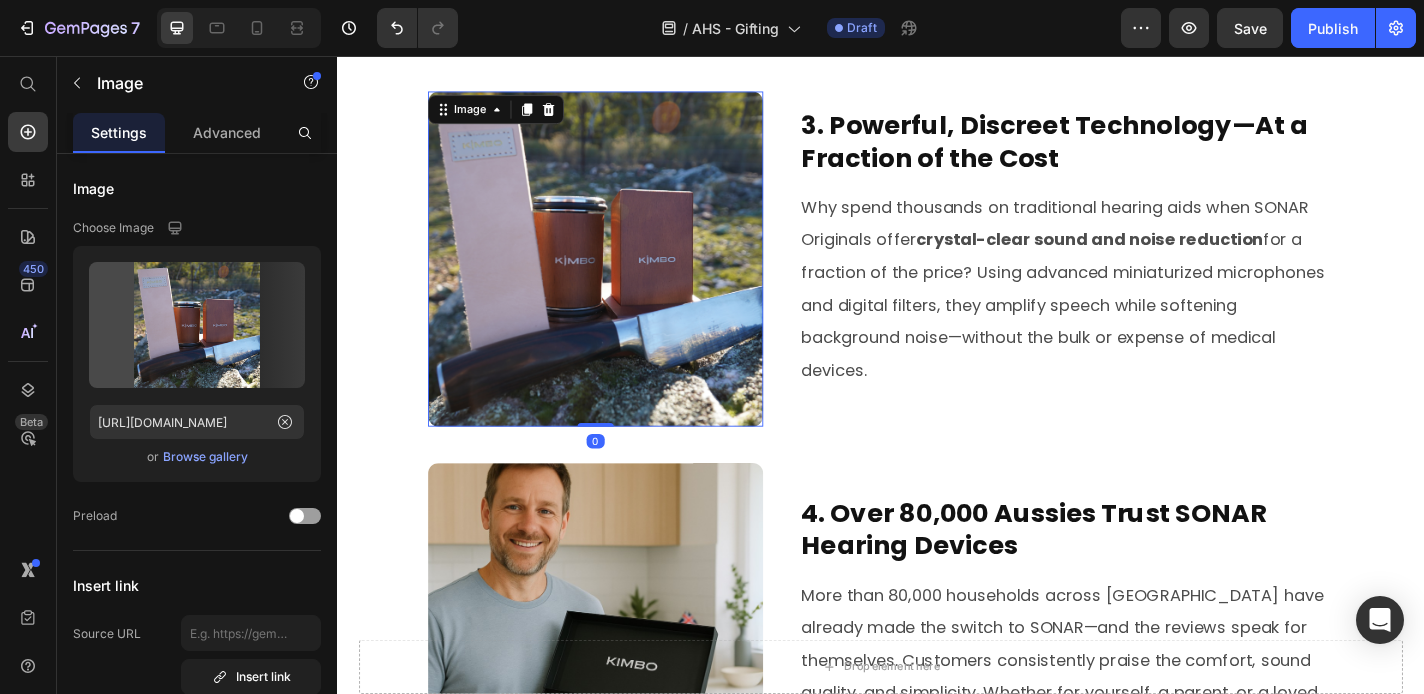 click at bounding box center [622, 280] 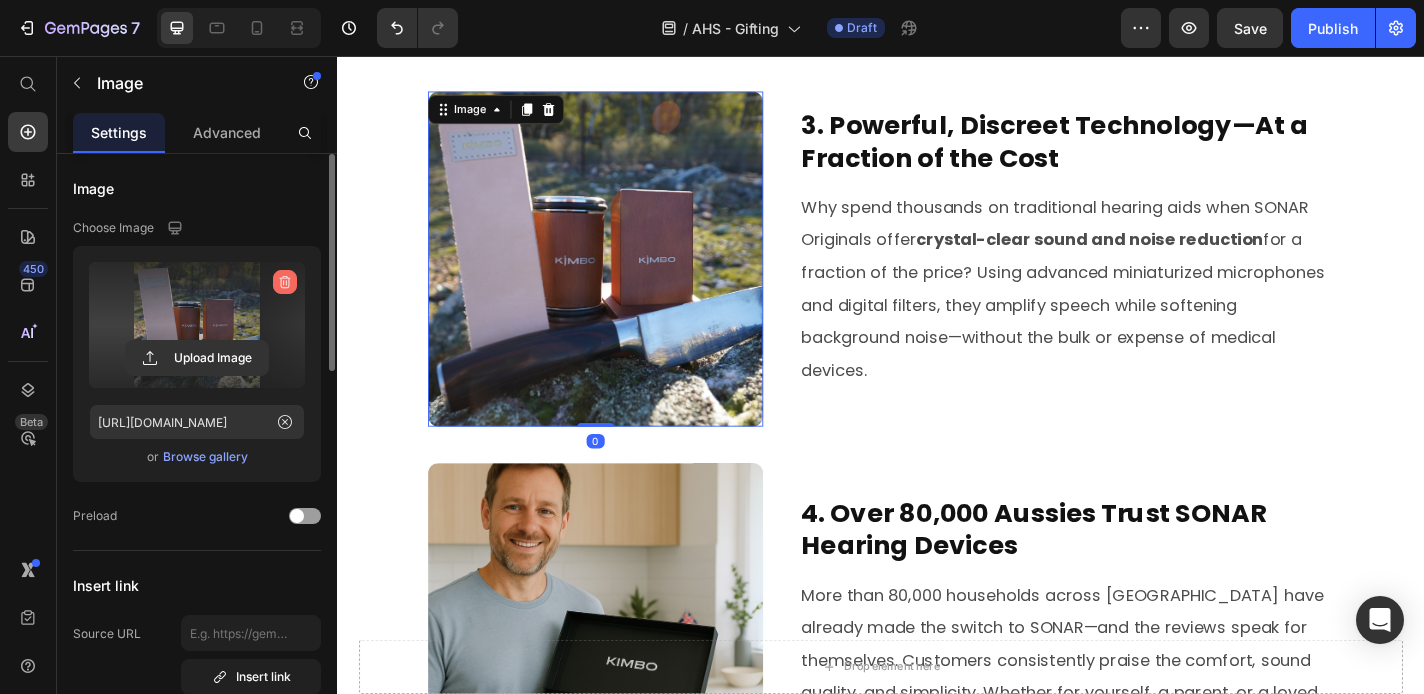 click 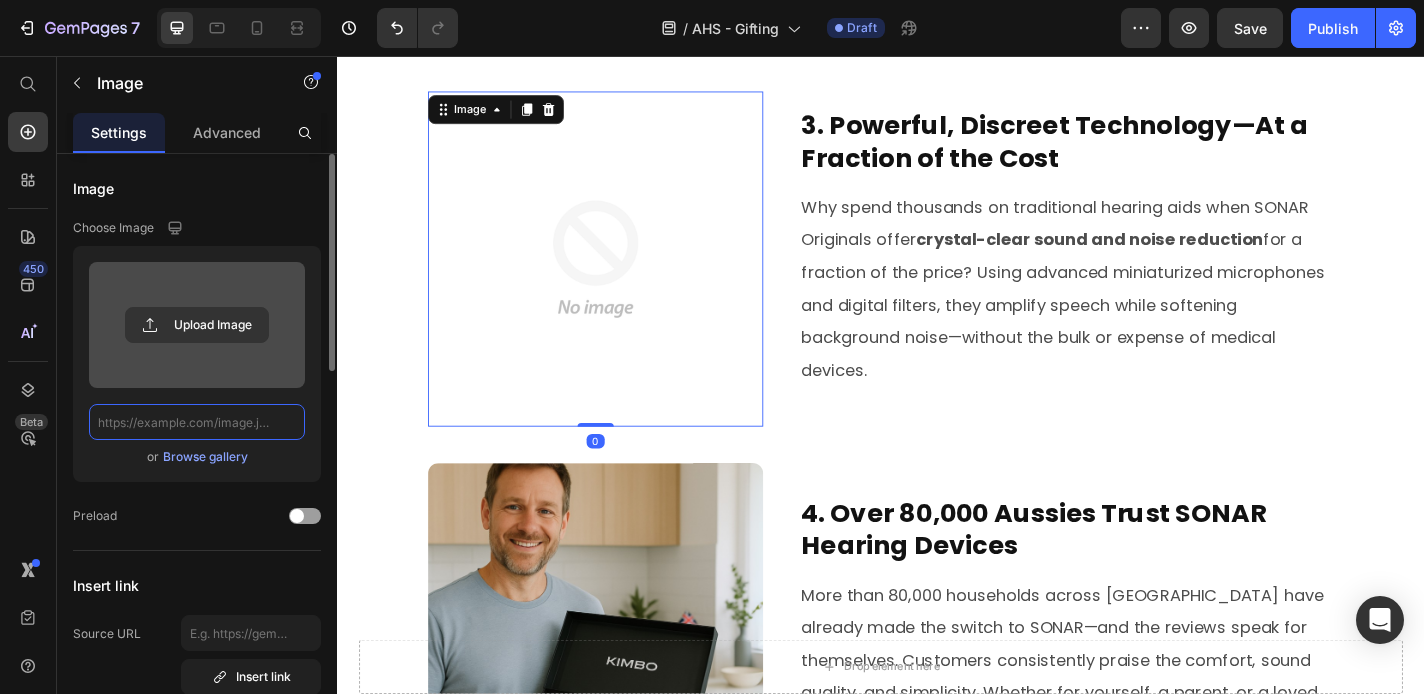 scroll, scrollTop: 0, scrollLeft: 0, axis: both 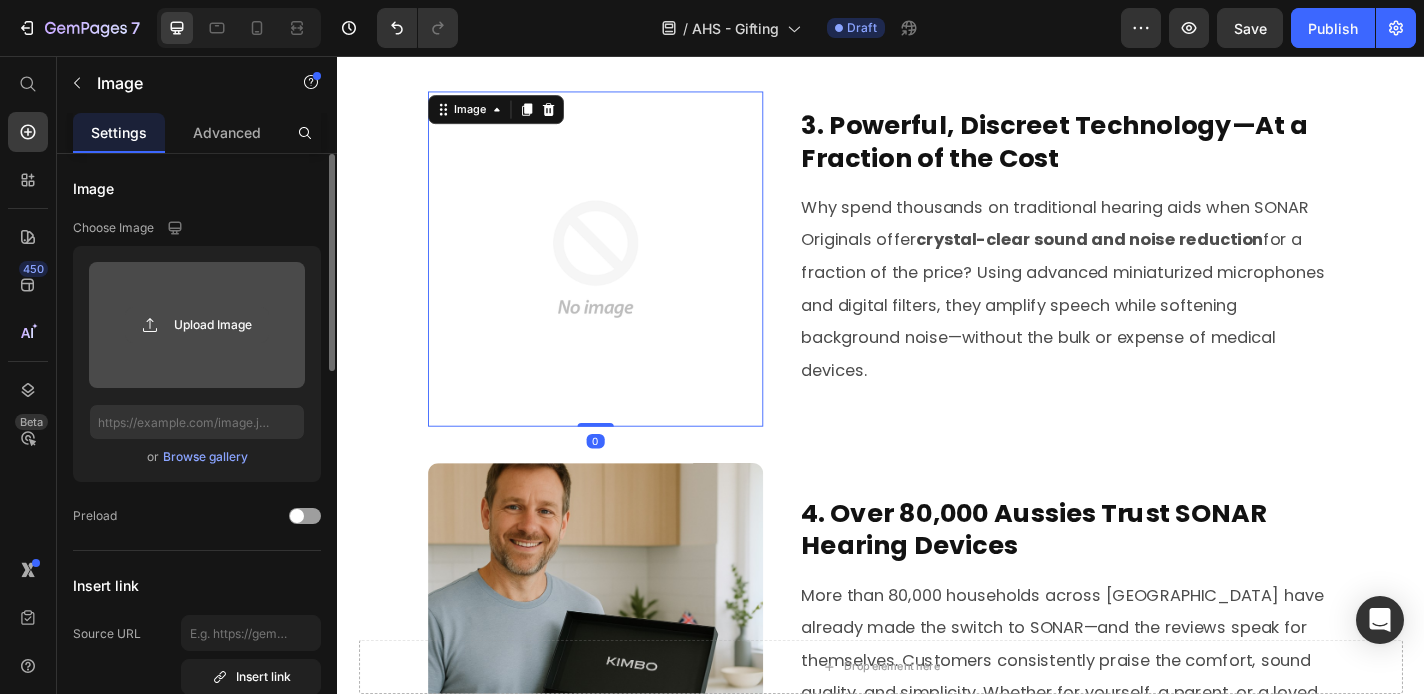 click 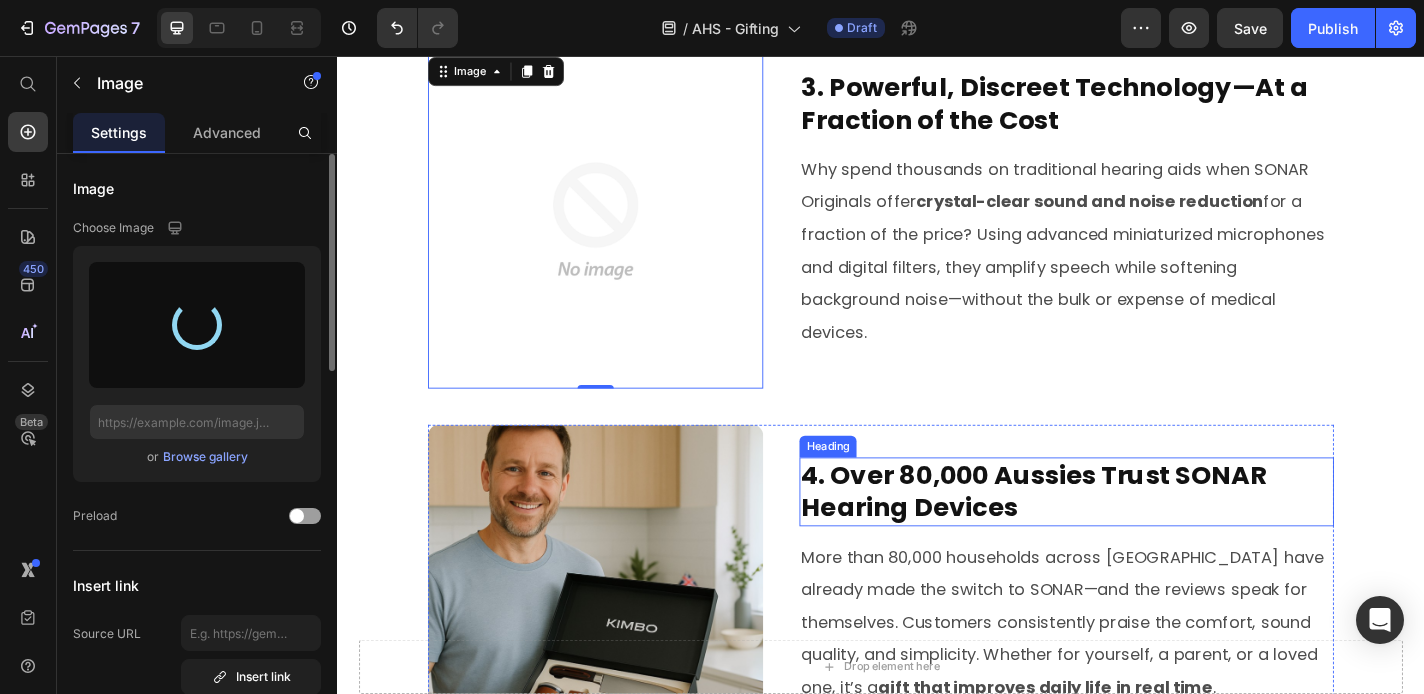 type on "https://cdn.shopify.com/s/files/1/0591/6013/3695/files/gempages_559210303552750573-37b2fcac-2c63-492b-92d1-390c641c8ea5.png" 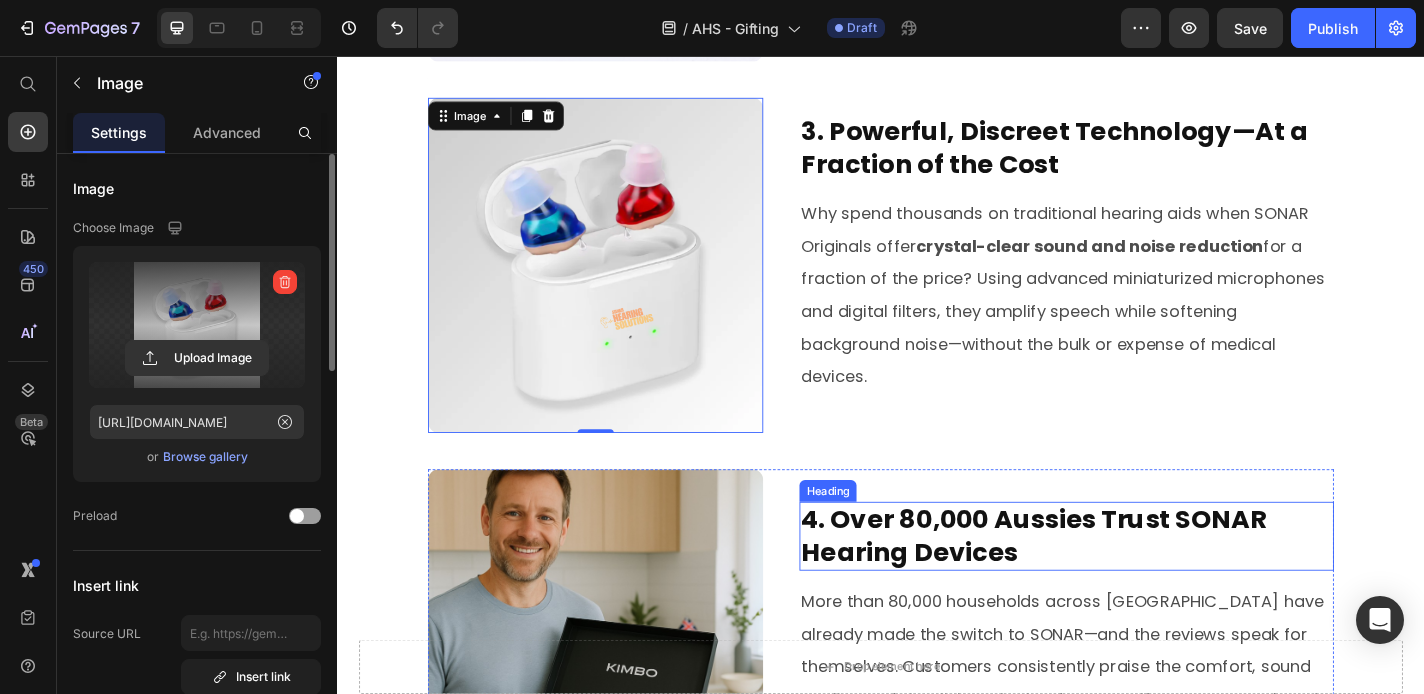 scroll, scrollTop: 1308, scrollLeft: 0, axis: vertical 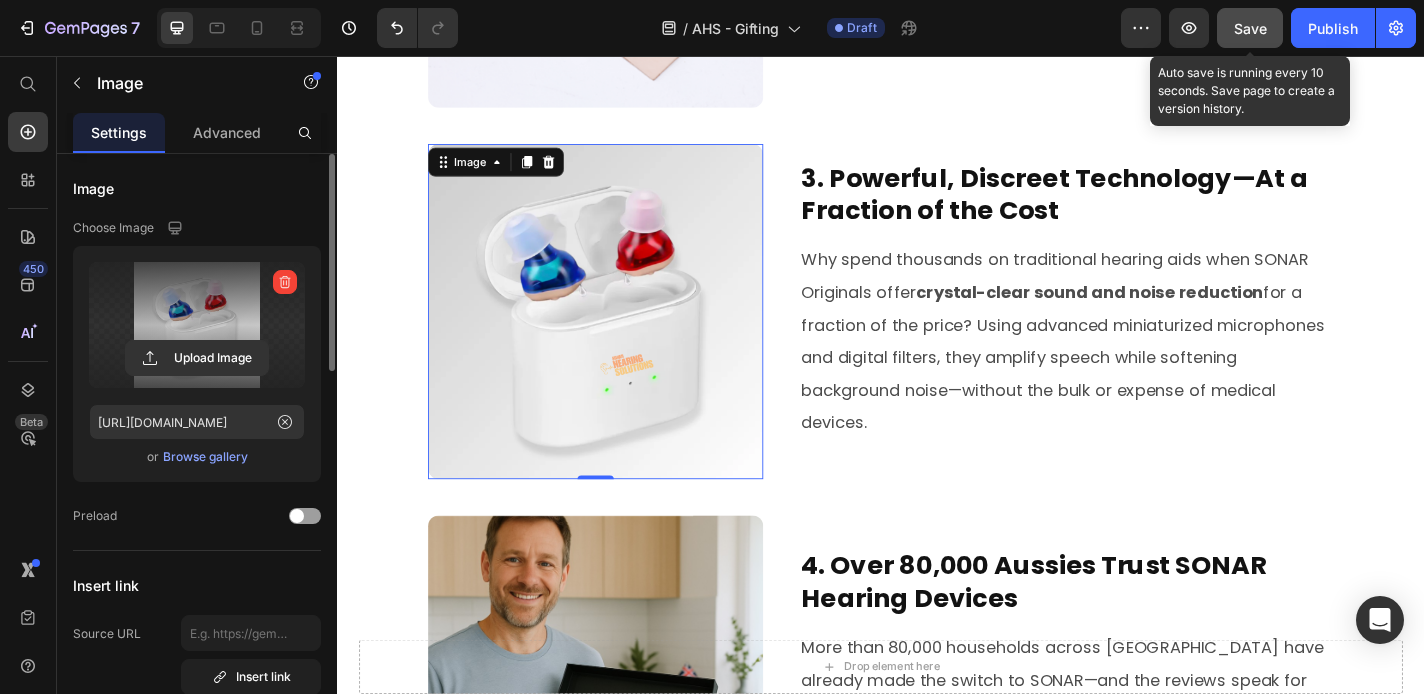 click on "Save" 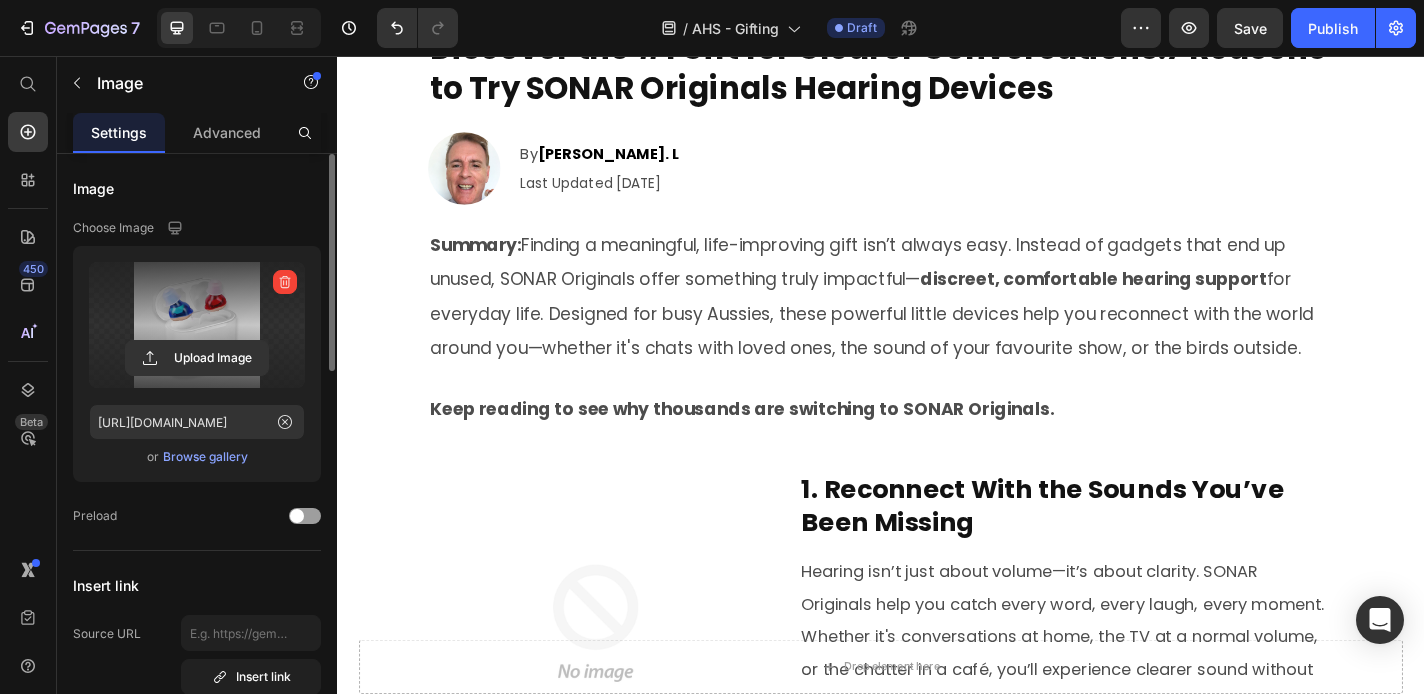 scroll, scrollTop: 502, scrollLeft: 0, axis: vertical 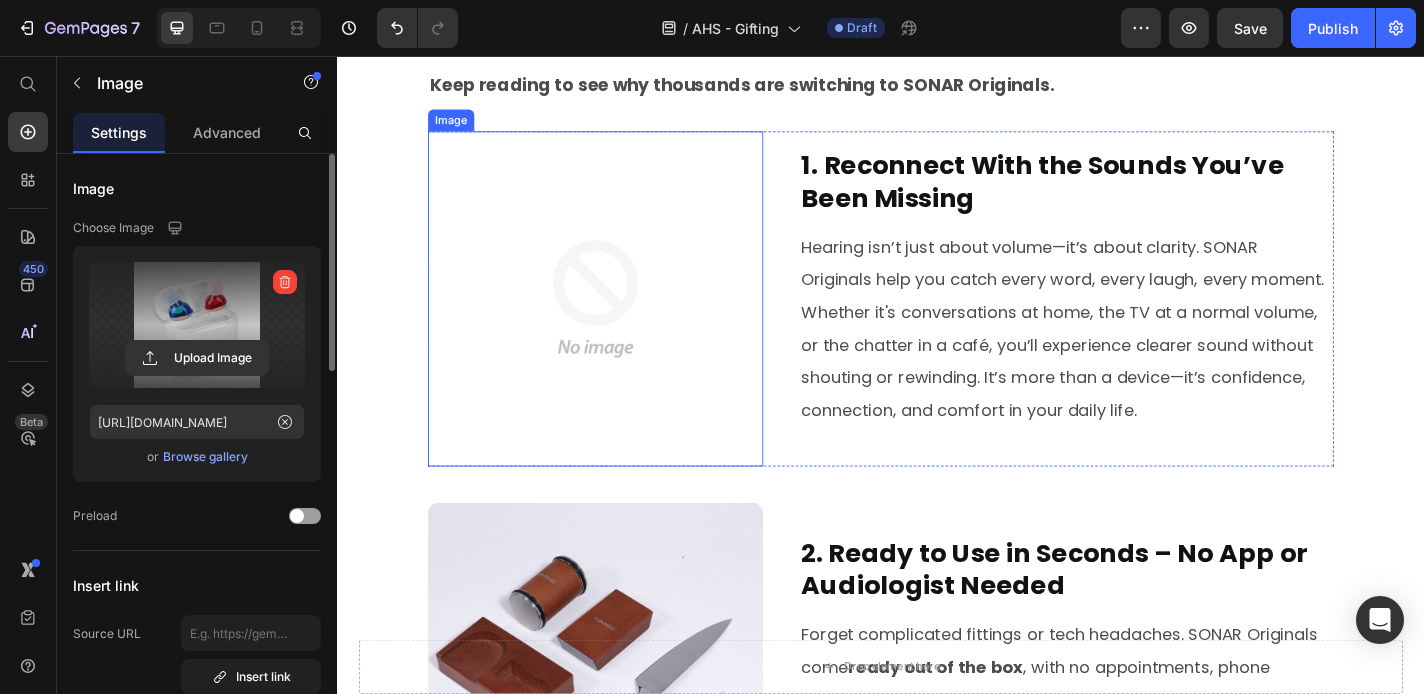 click at bounding box center (622, 324) 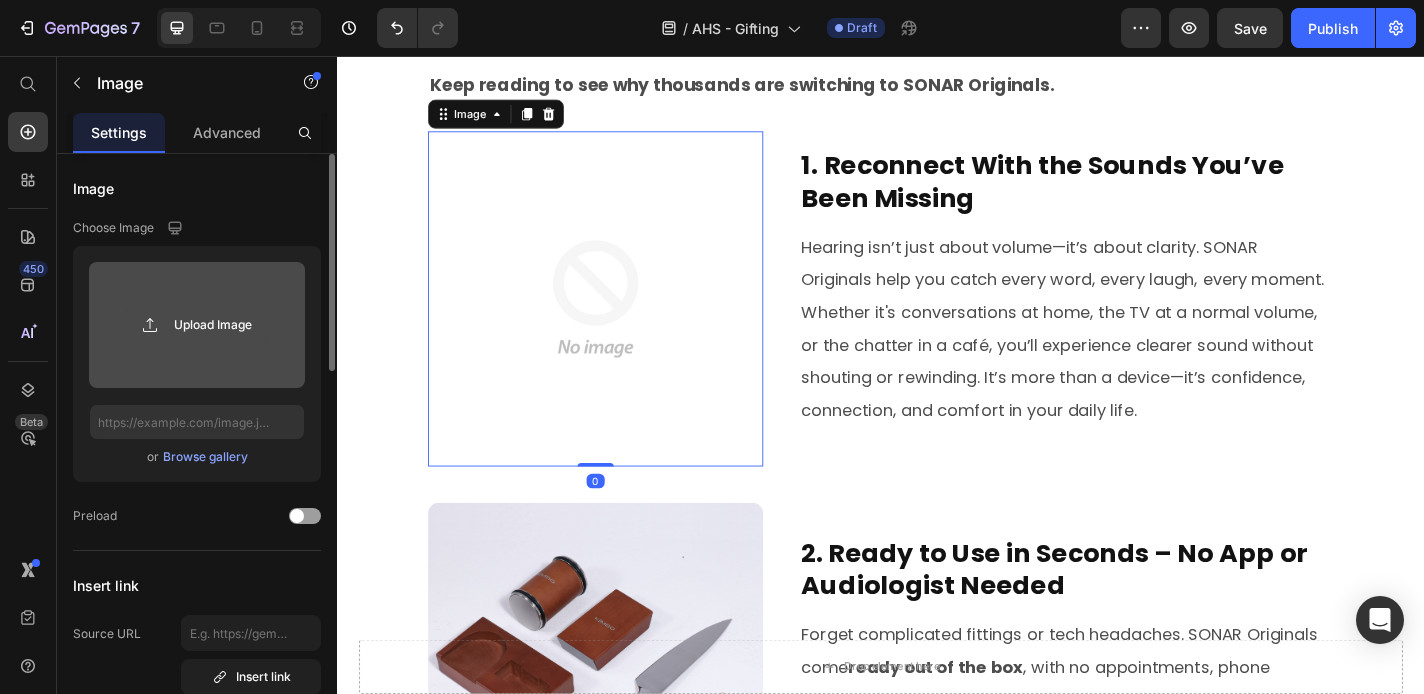 click 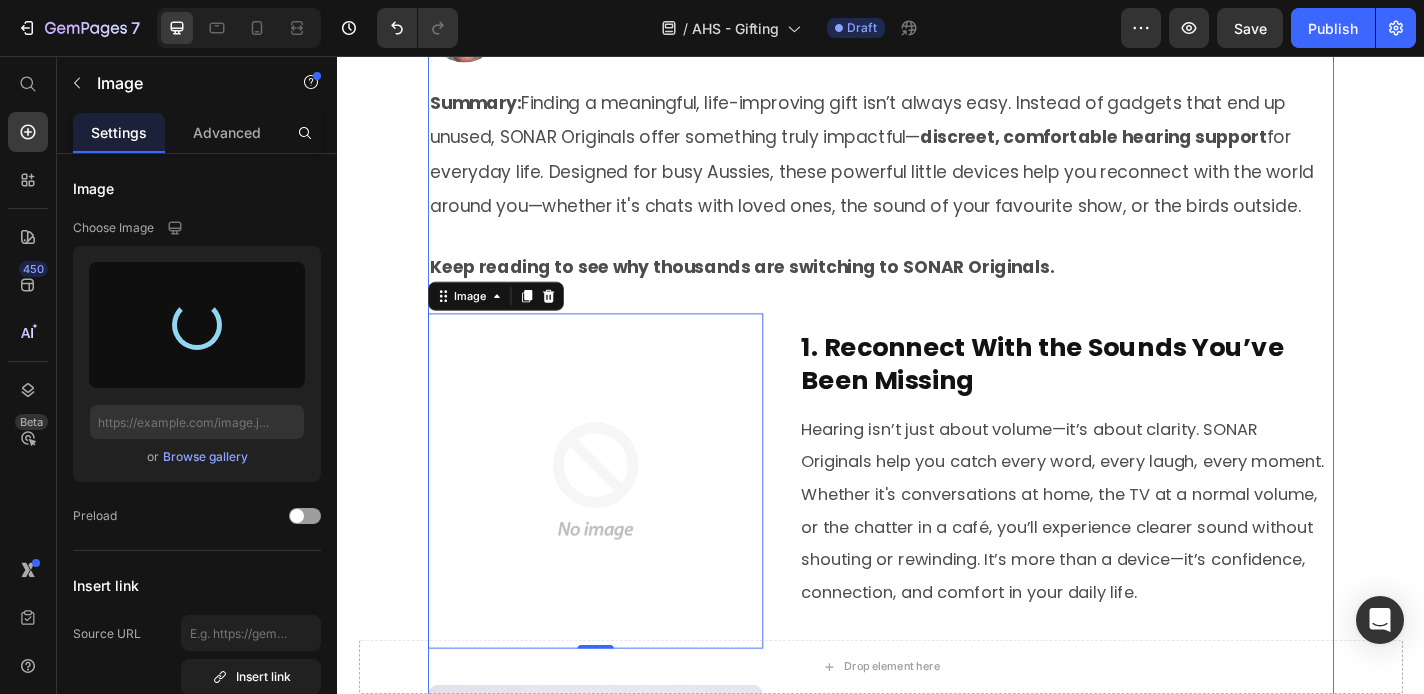 scroll, scrollTop: 0, scrollLeft: 0, axis: both 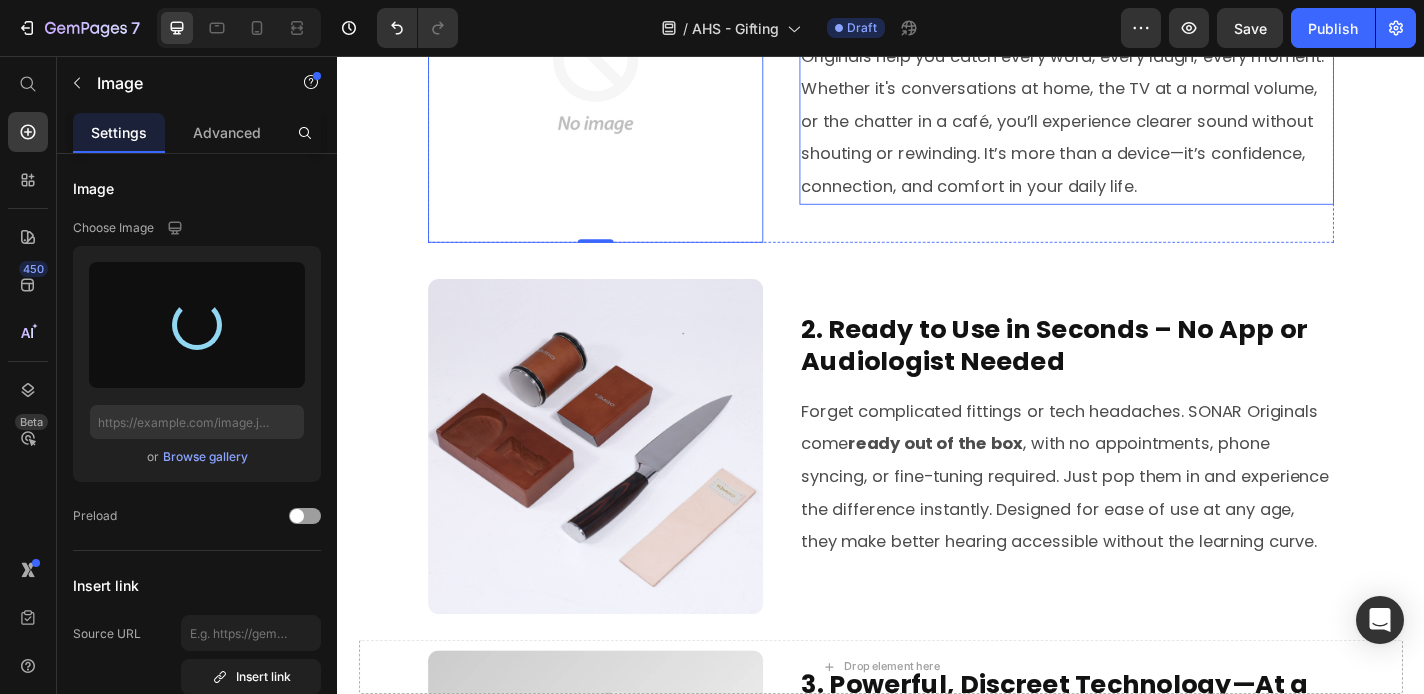 type on "https://cdn.shopify.com/s/files/1/0591/6013/3695/files/gempages_559210303552750573-87d3d757-e5af-4bab-8b59-1dc0982bb7bd.png" 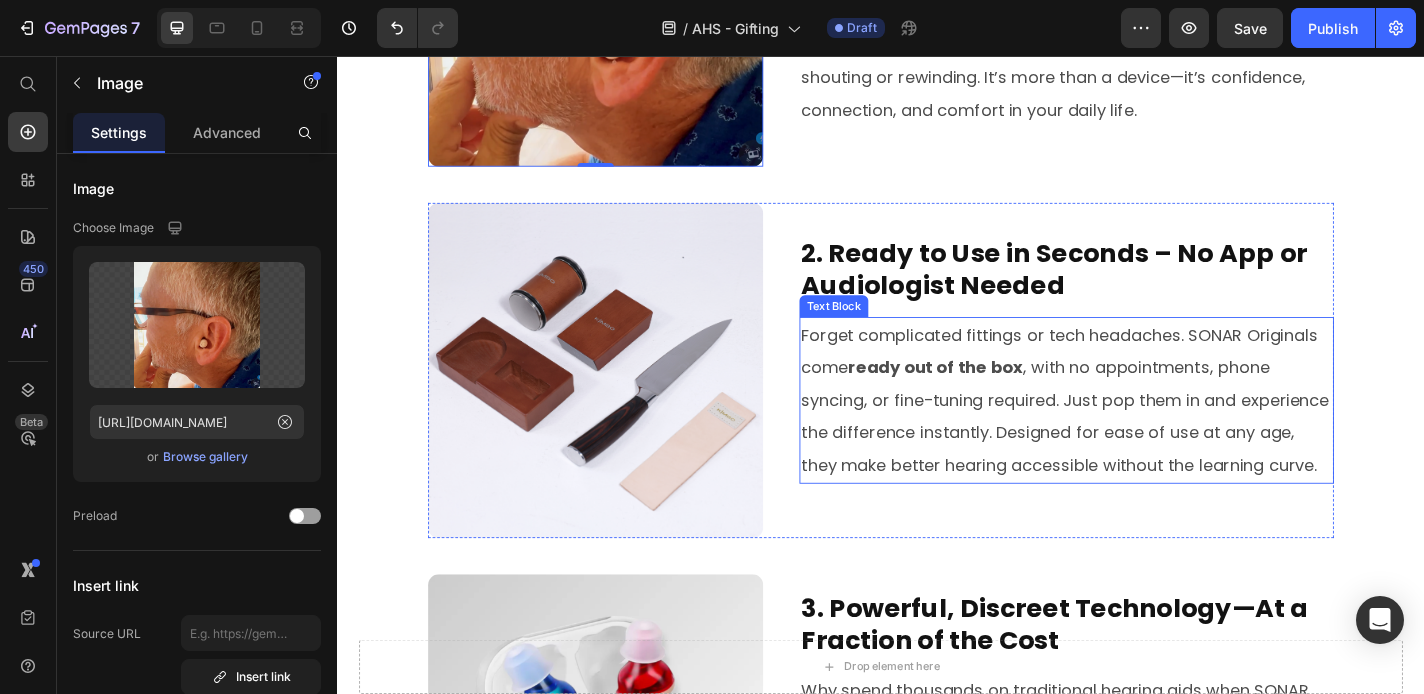 scroll, scrollTop: 843, scrollLeft: 0, axis: vertical 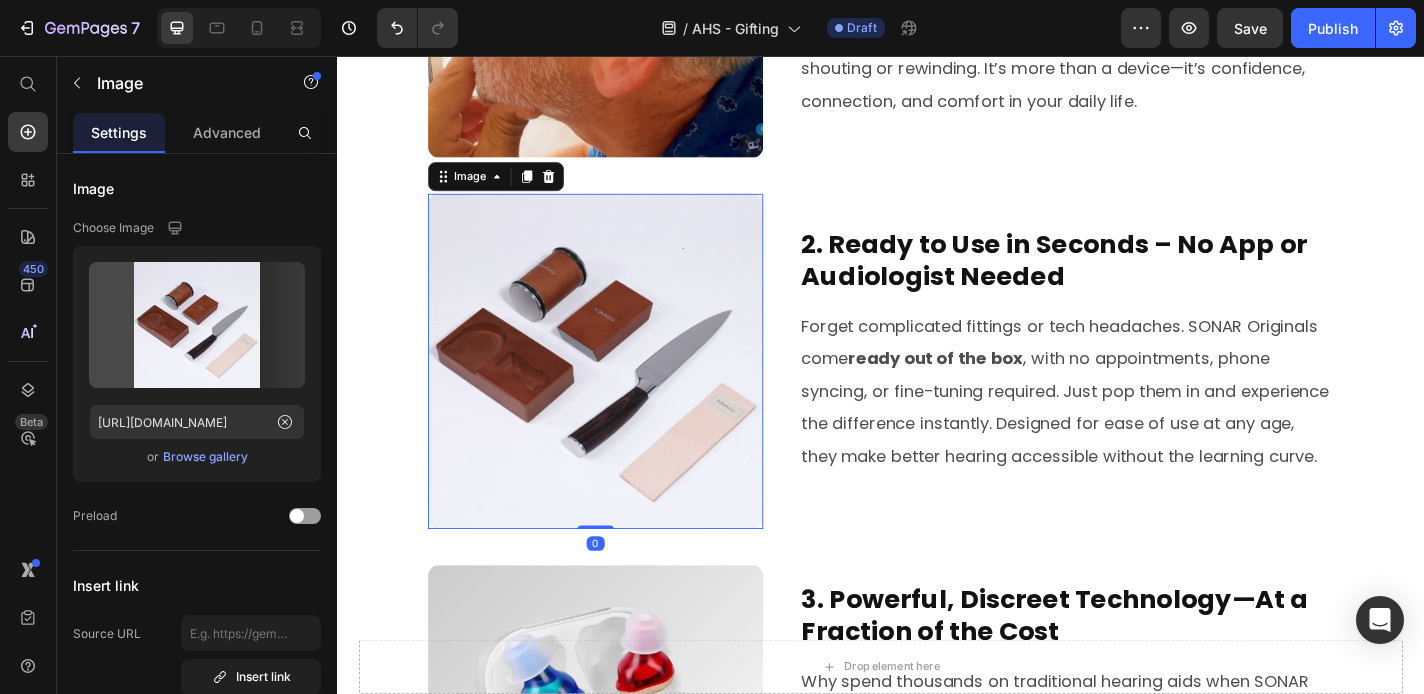 click at bounding box center [622, 393] 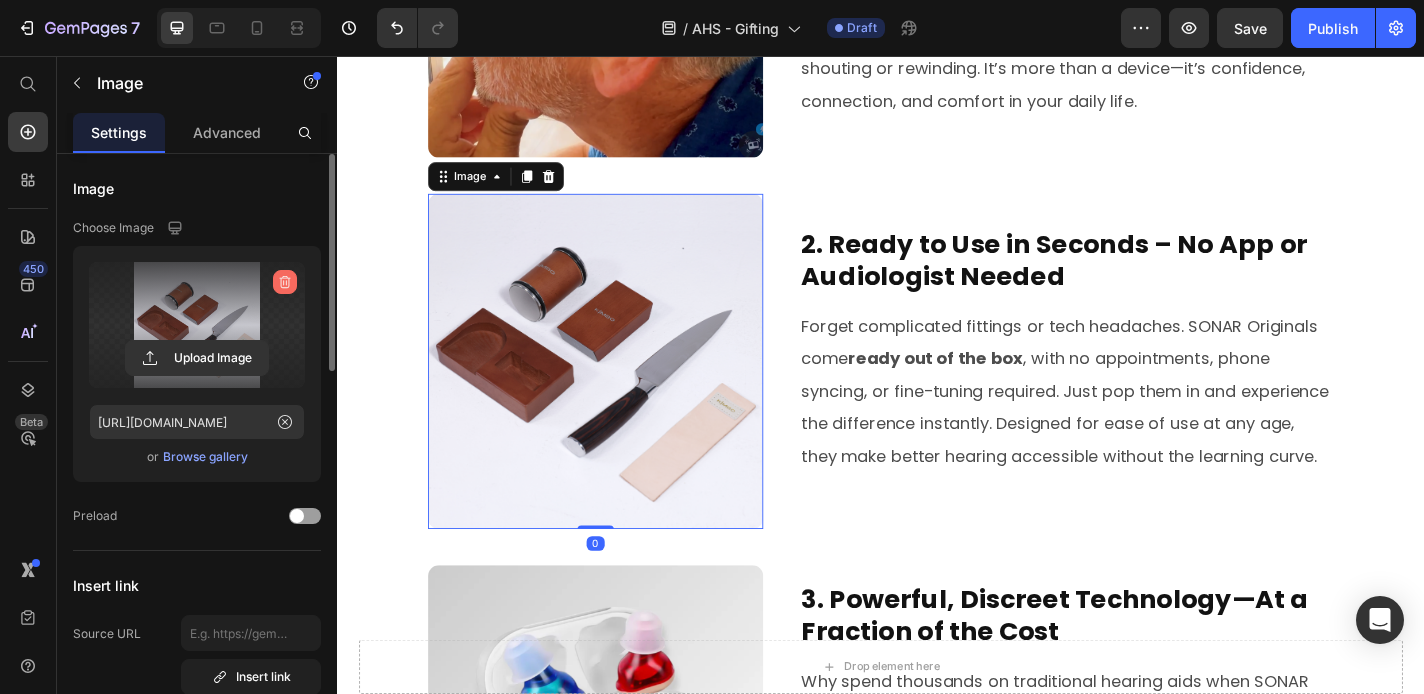 click 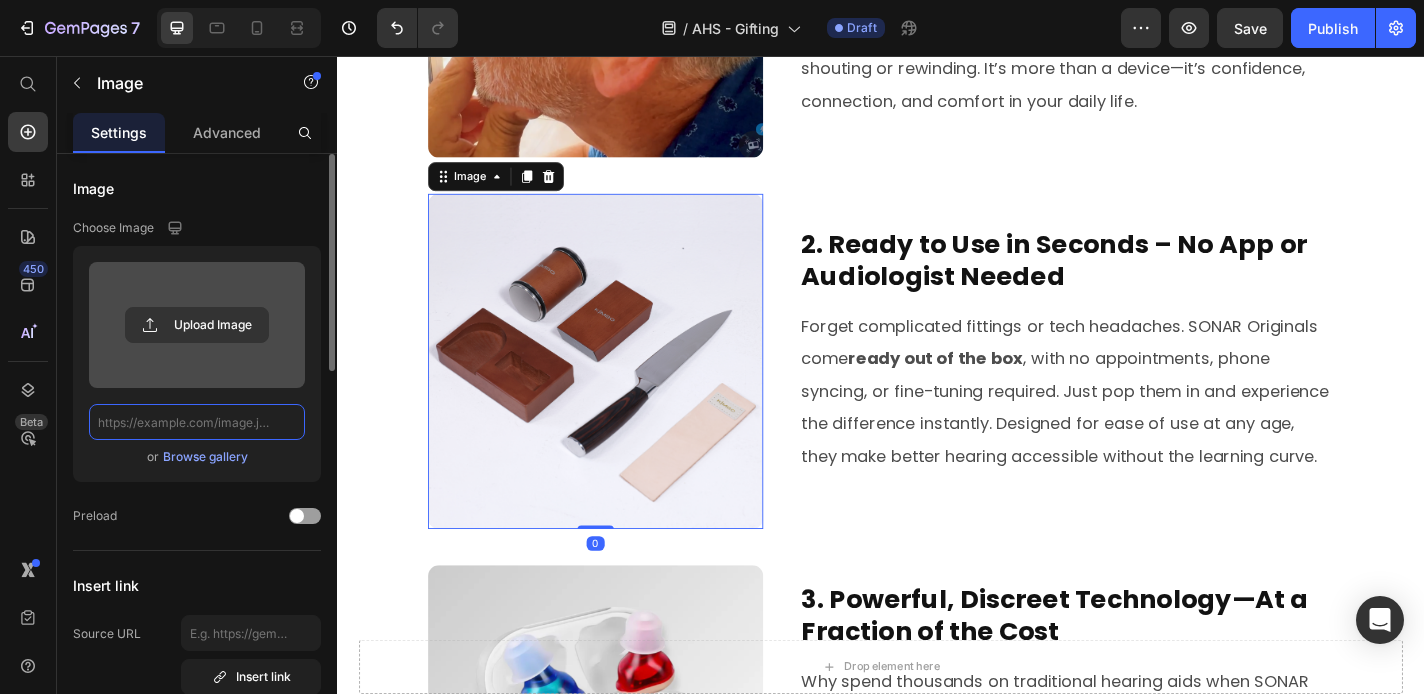 scroll, scrollTop: 0, scrollLeft: 0, axis: both 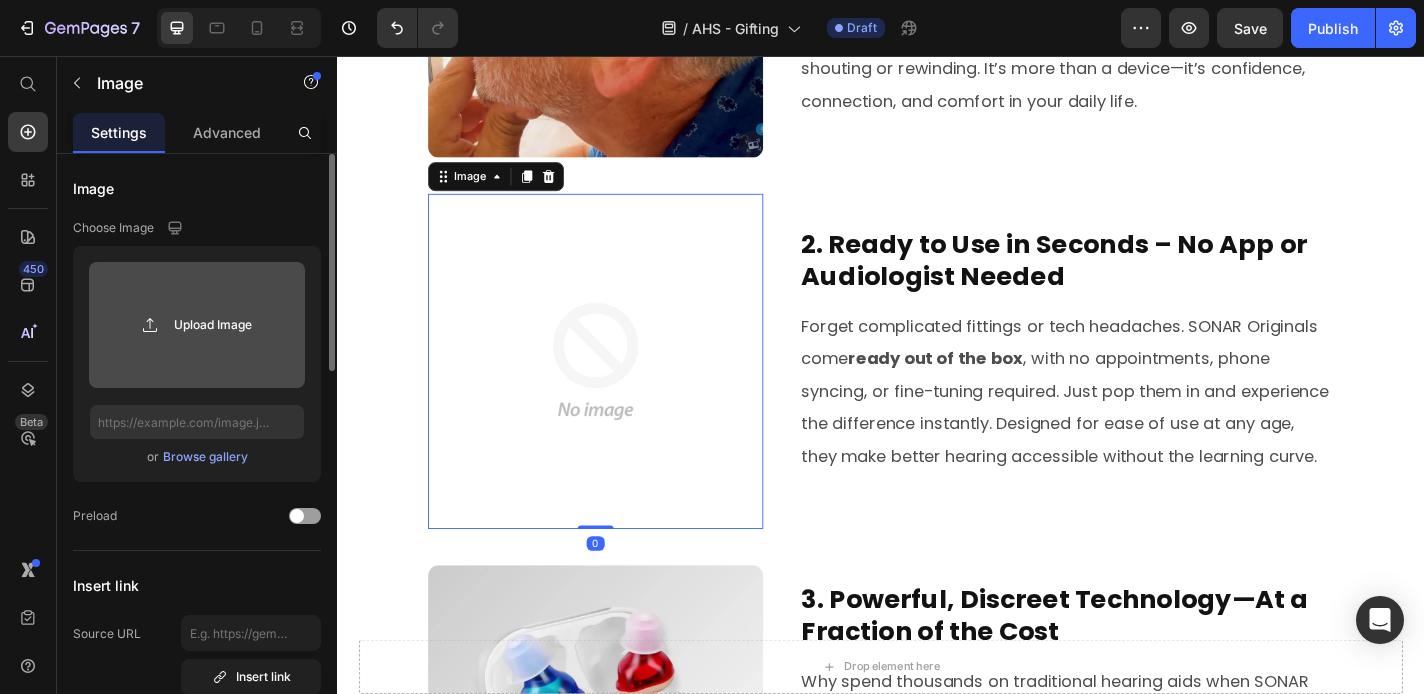 click 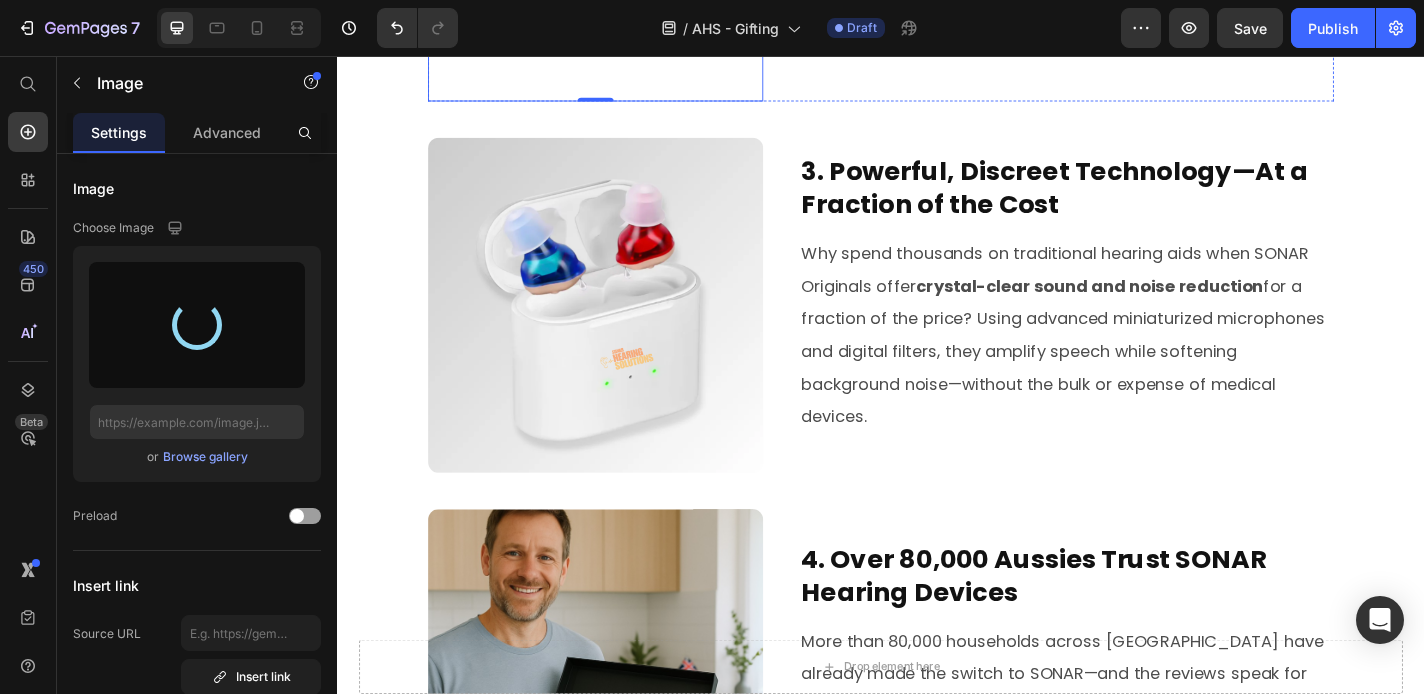 type on "https://cdn.shopify.com/s/files/1/0591/6013/3695/files/gempages_559210303552750573-b09cf24d-a6ad-4aa0-9e25-d36b69c9fa45.png" 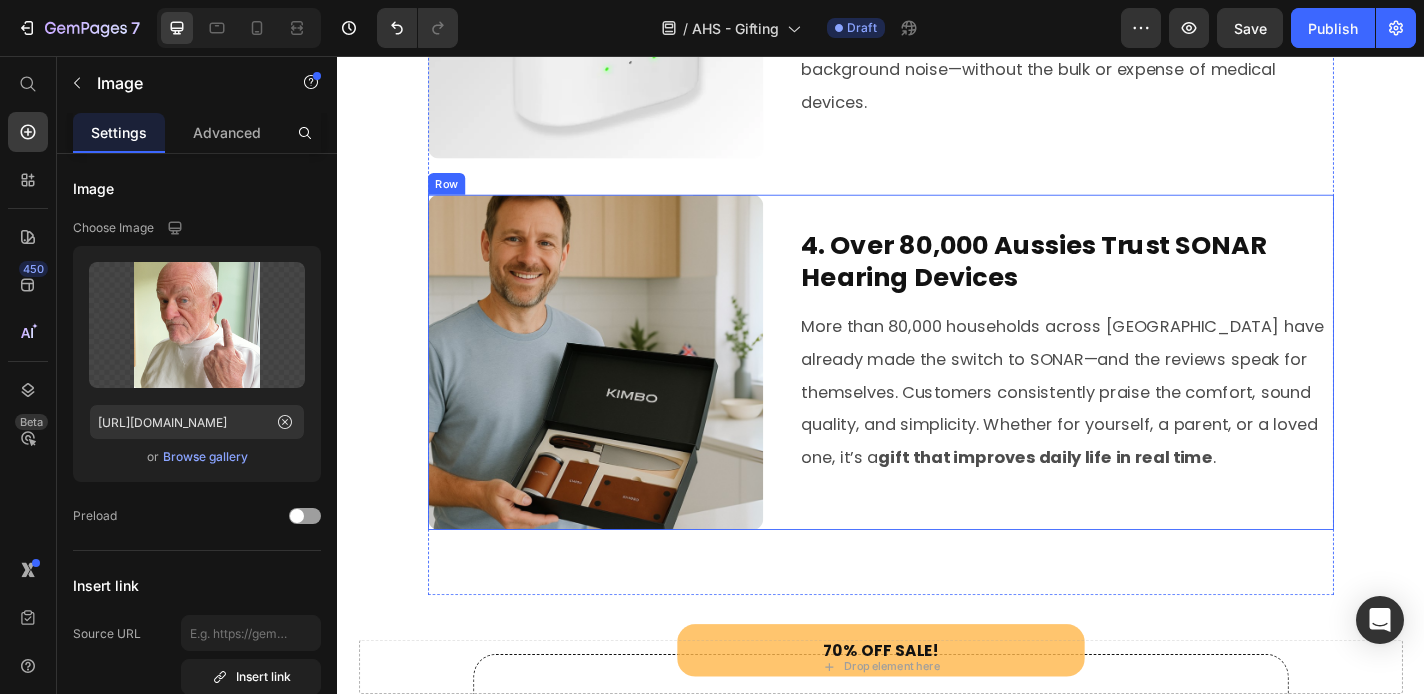 scroll, scrollTop: 1685, scrollLeft: 0, axis: vertical 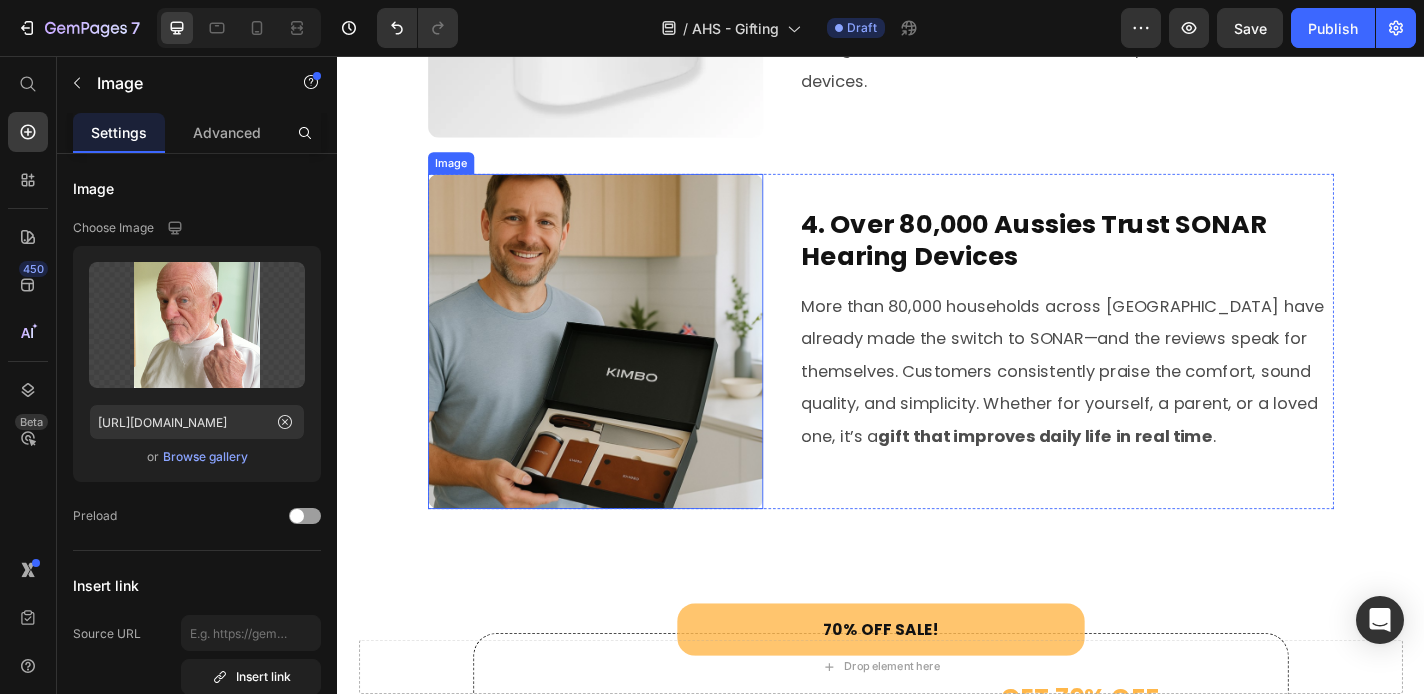click at bounding box center (622, 371) 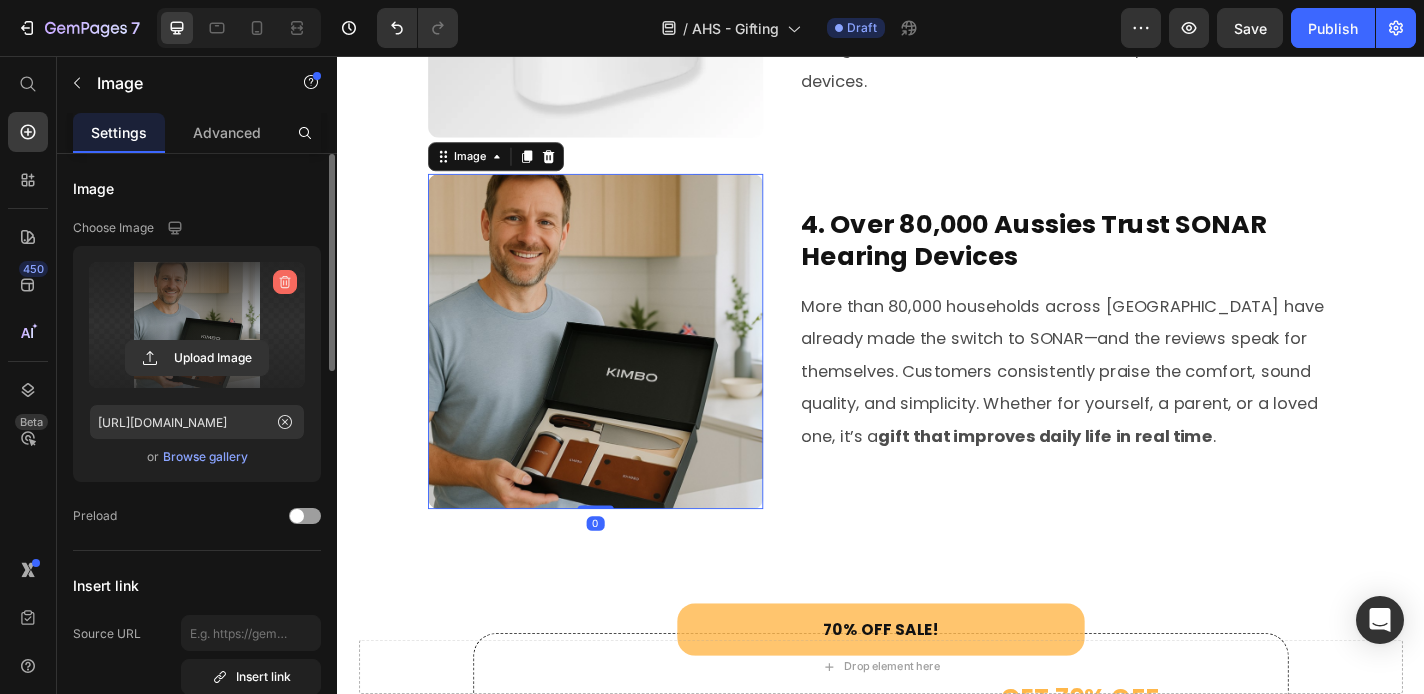click at bounding box center [285, 282] 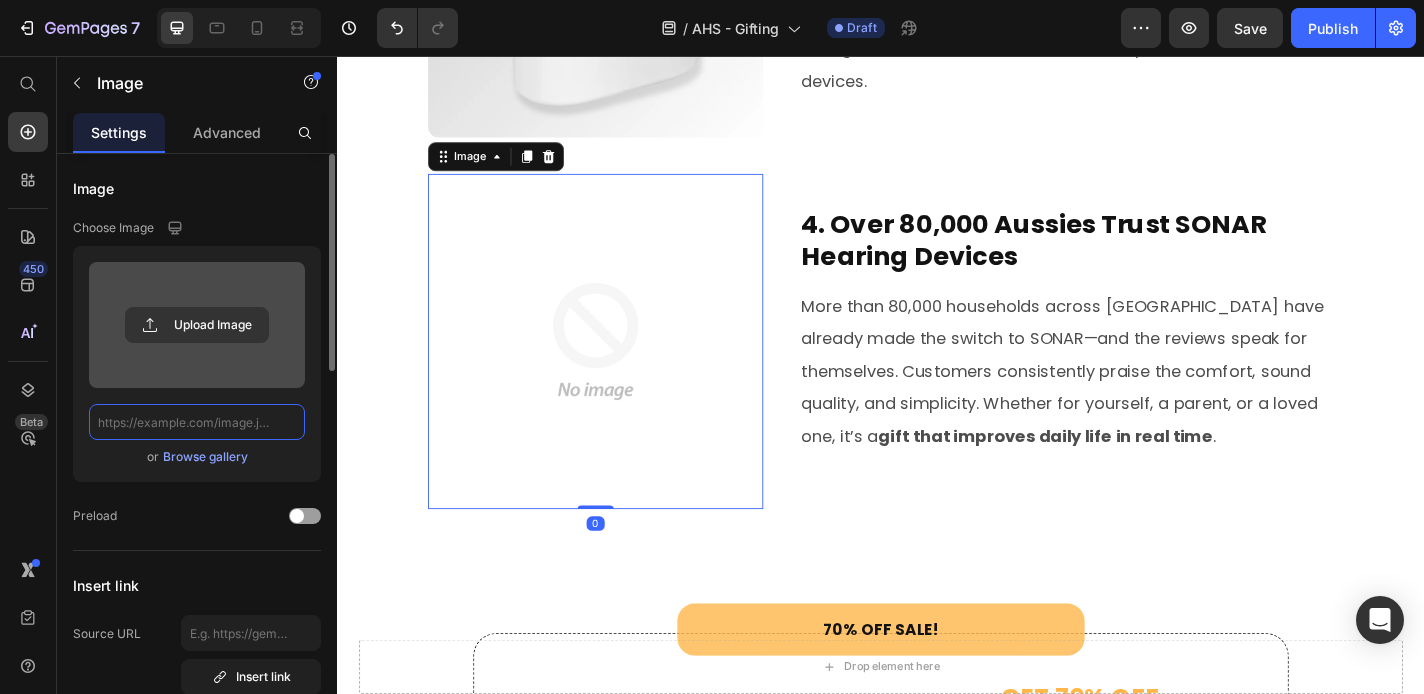 scroll, scrollTop: 0, scrollLeft: 0, axis: both 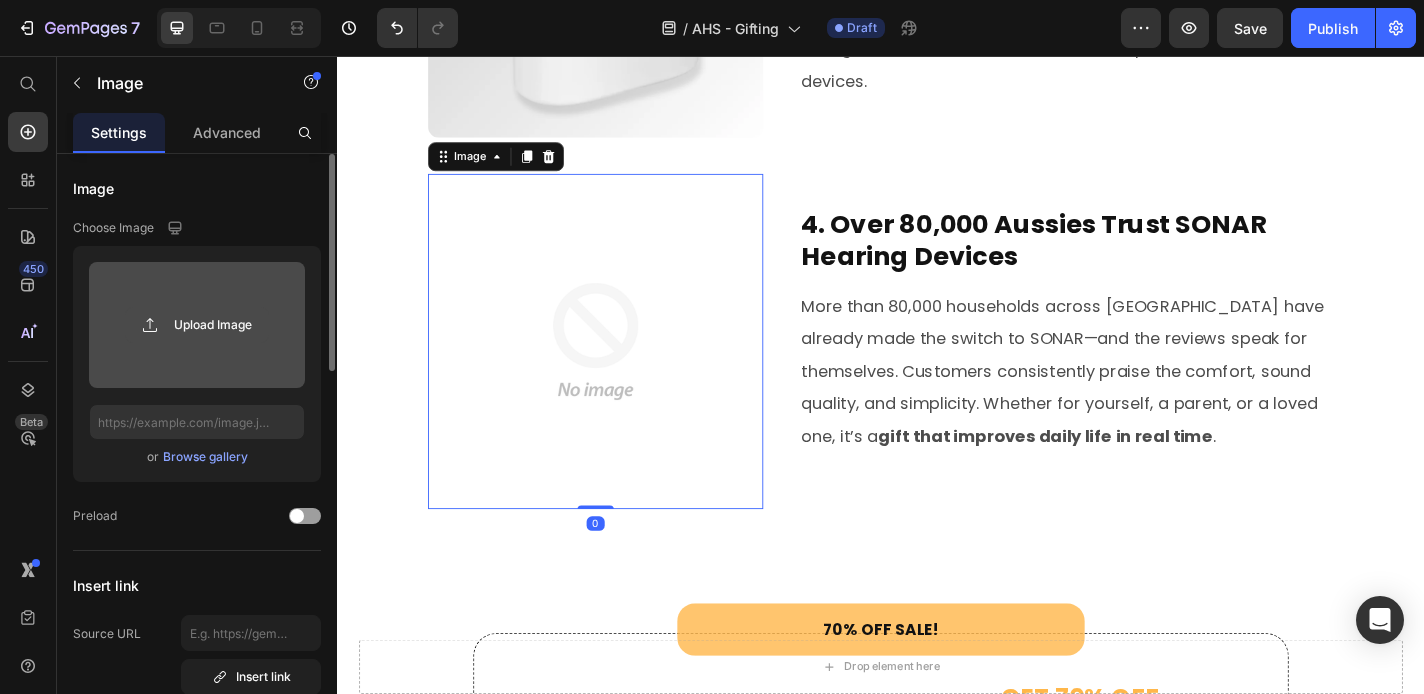 click 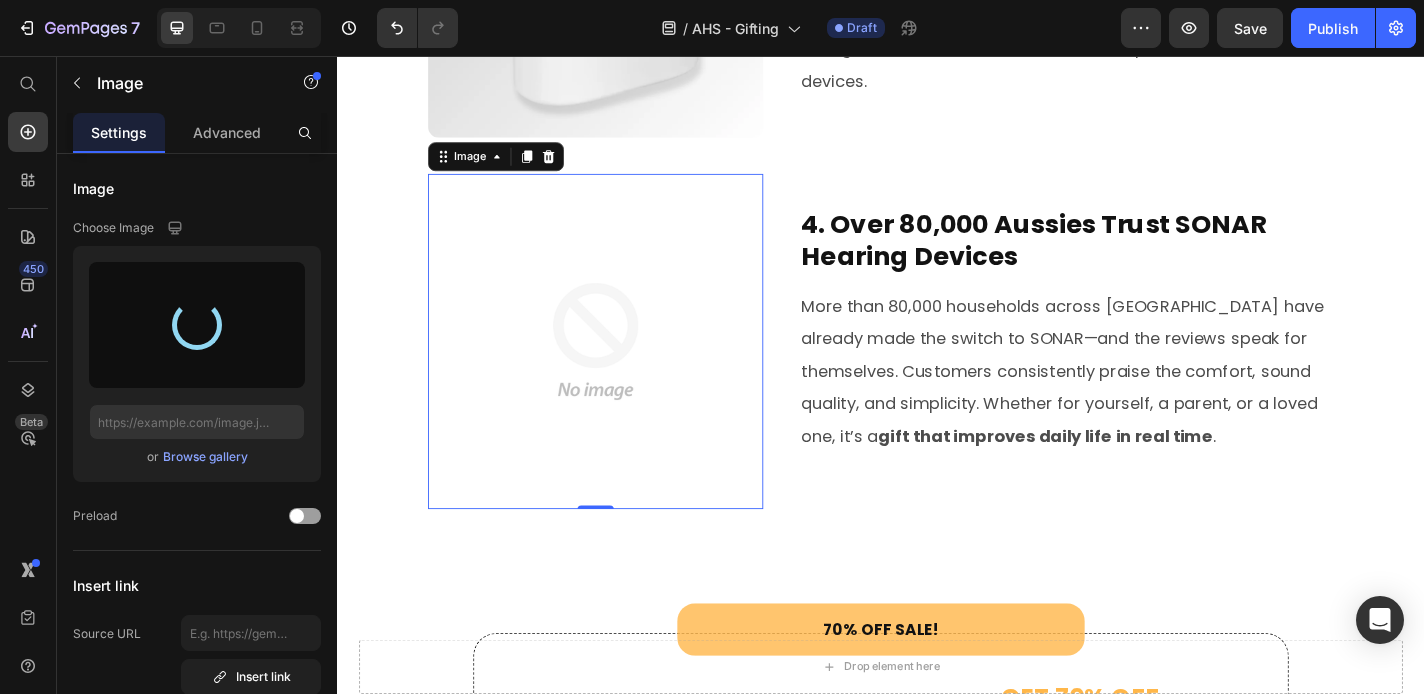 type on "https://cdn.shopify.com/s/files/1/0591/6013/3695/files/gempages_559210303552750573-be5c6f48-eefc-419a-b6b1-1a301be8c7da.png" 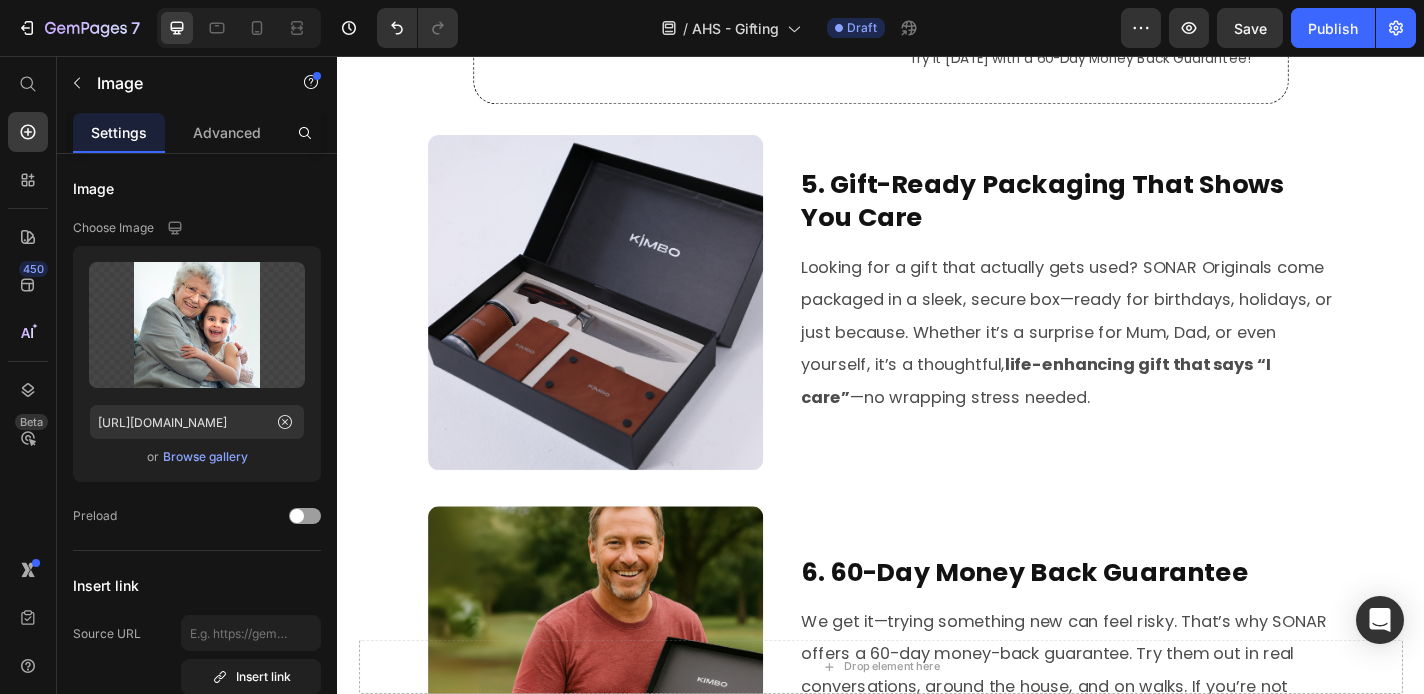 scroll, scrollTop: 2759, scrollLeft: 0, axis: vertical 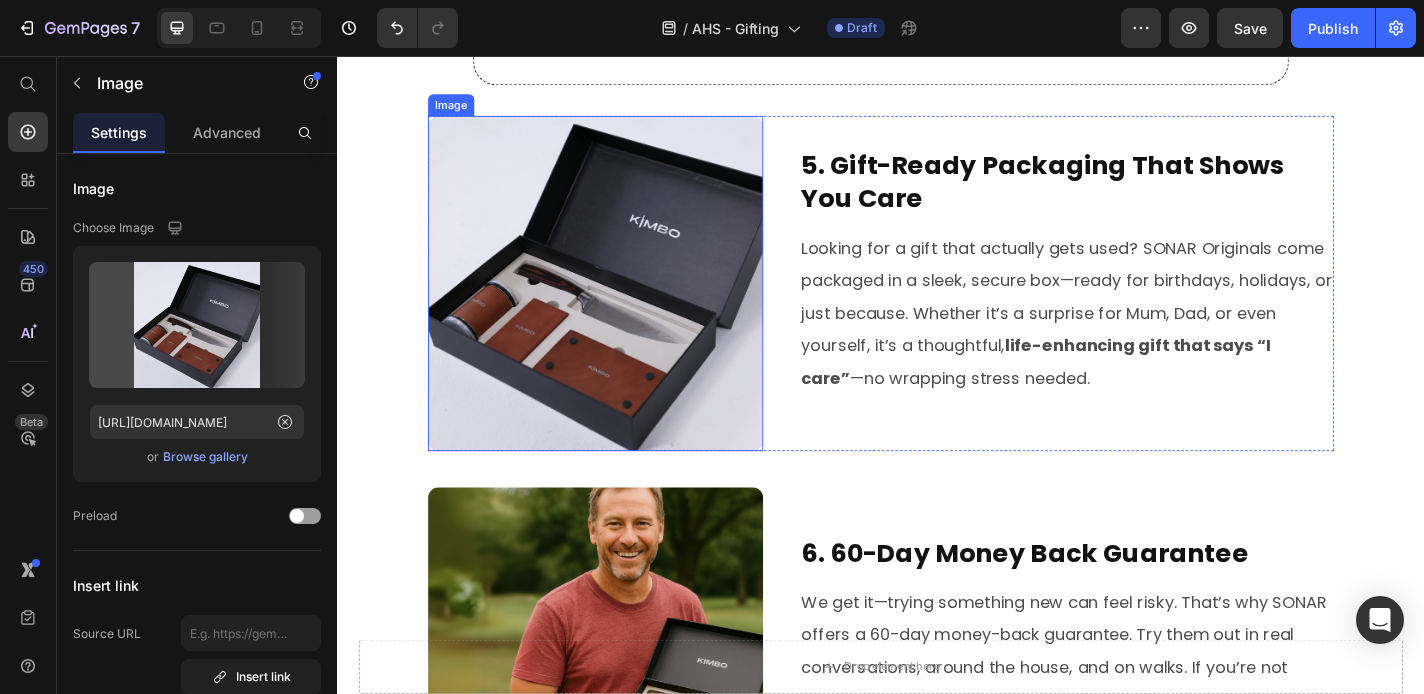 click at bounding box center (622, 307) 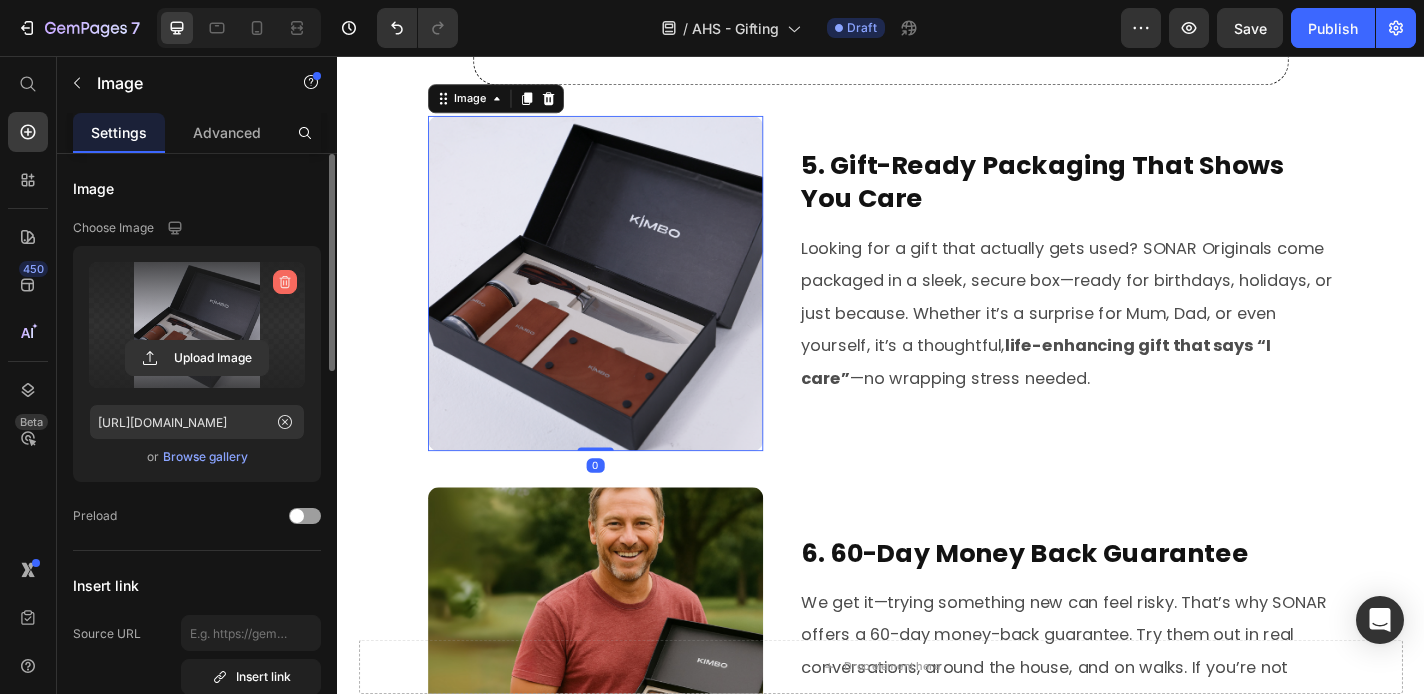 click at bounding box center (285, 282) 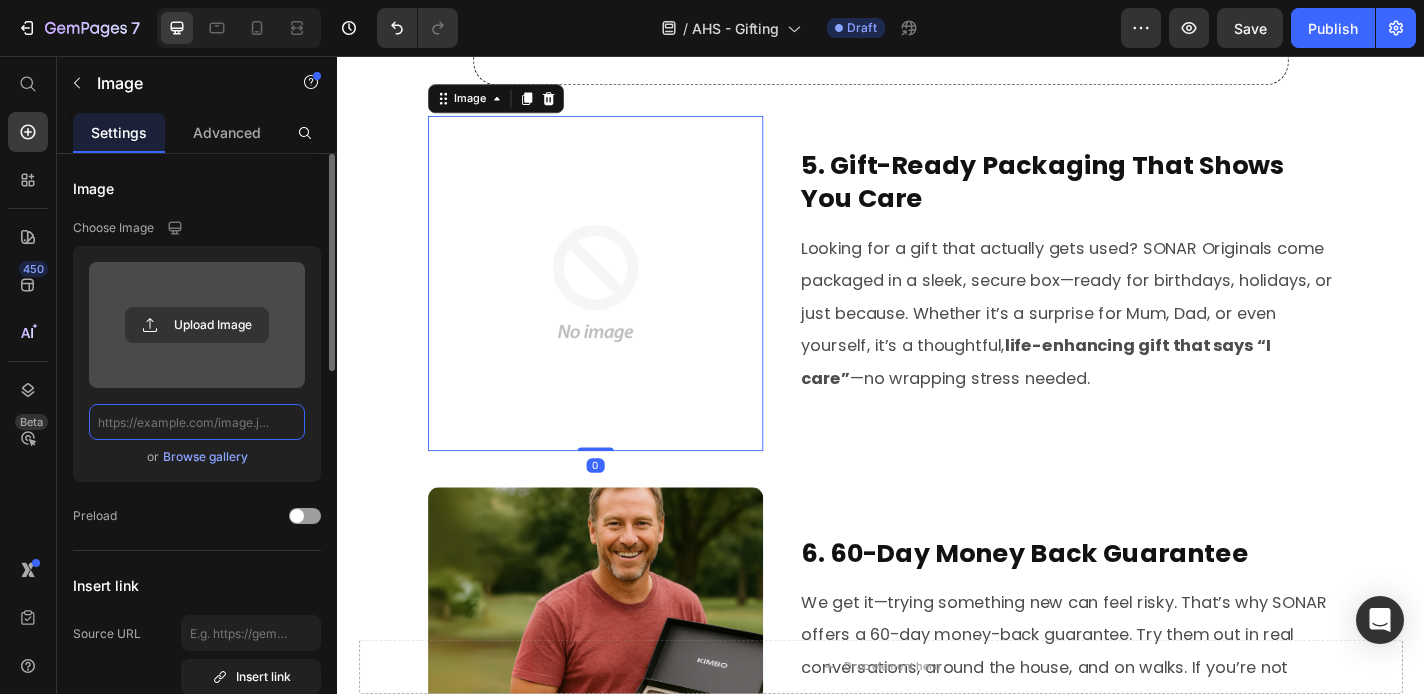 scroll, scrollTop: 0, scrollLeft: 0, axis: both 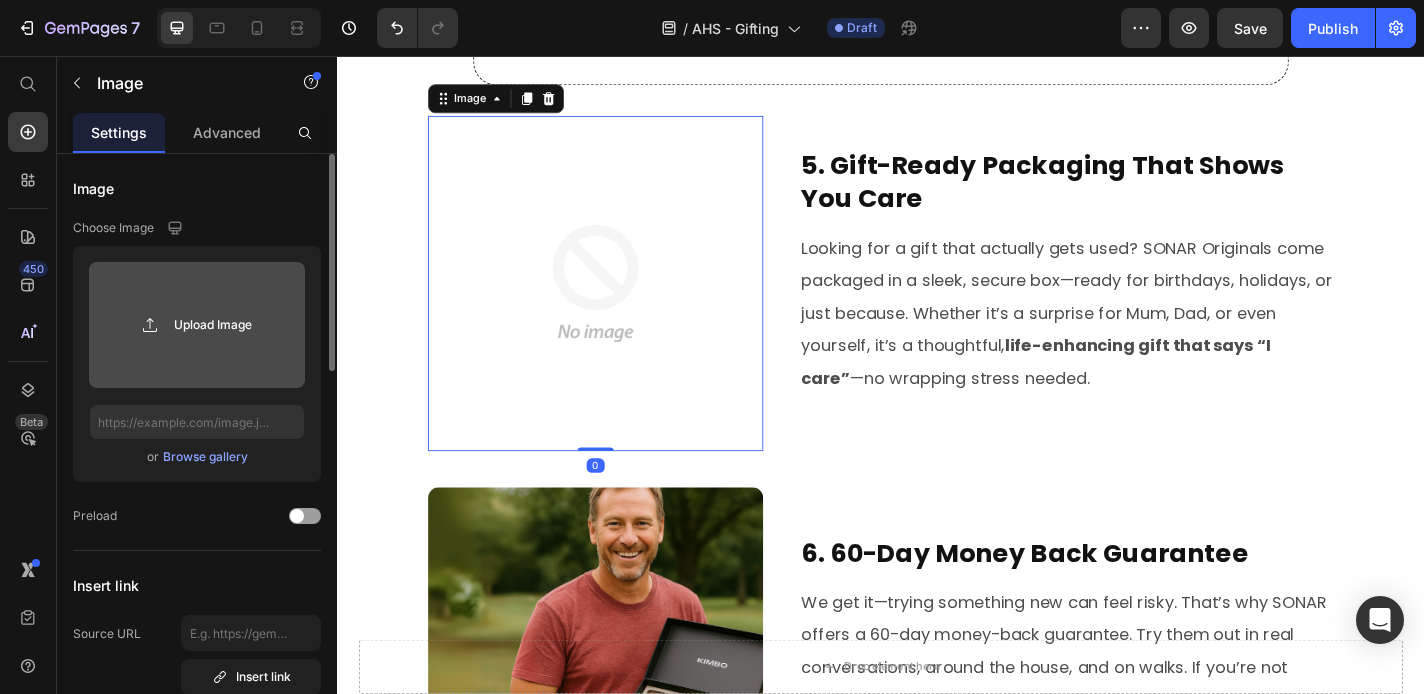 click 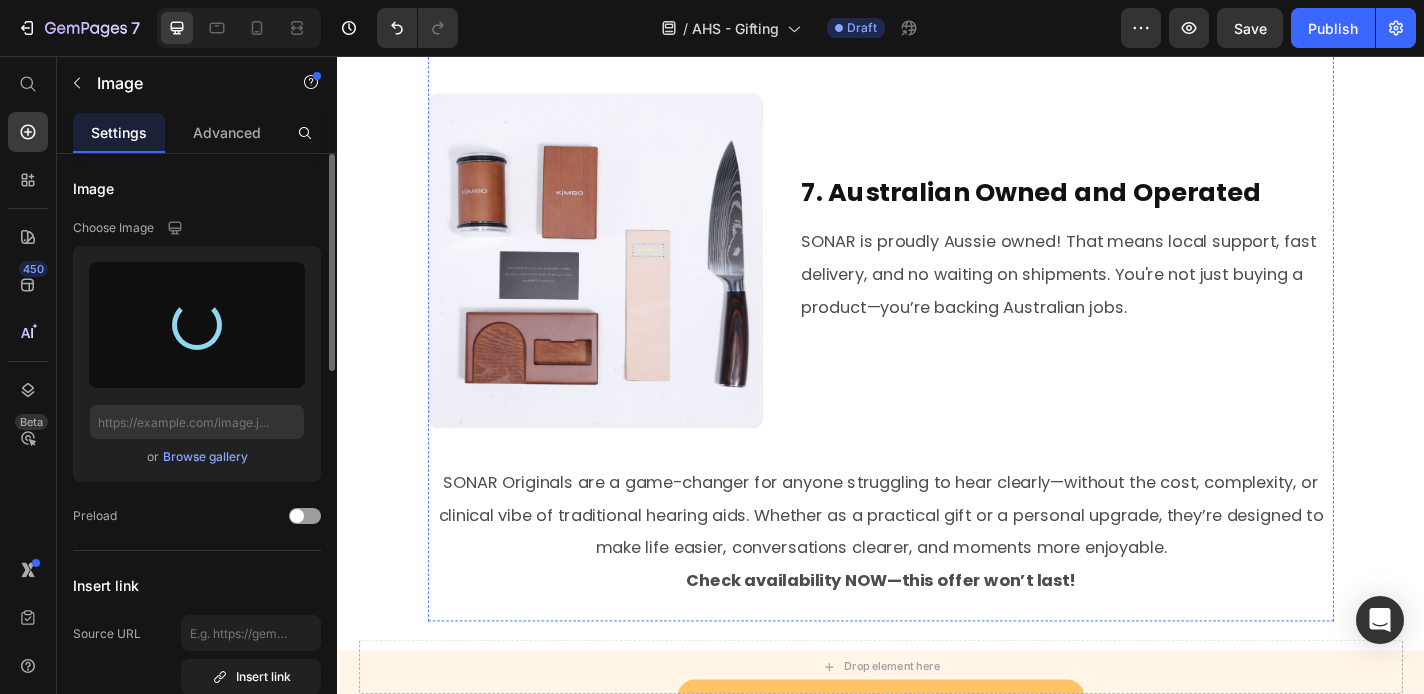 type on "https://cdn.shopify.com/s/files/1/0591/6013/3695/files/gempages_559210303552750573-b00105c5-51f9-42e9-be18-3619243086e7.png" 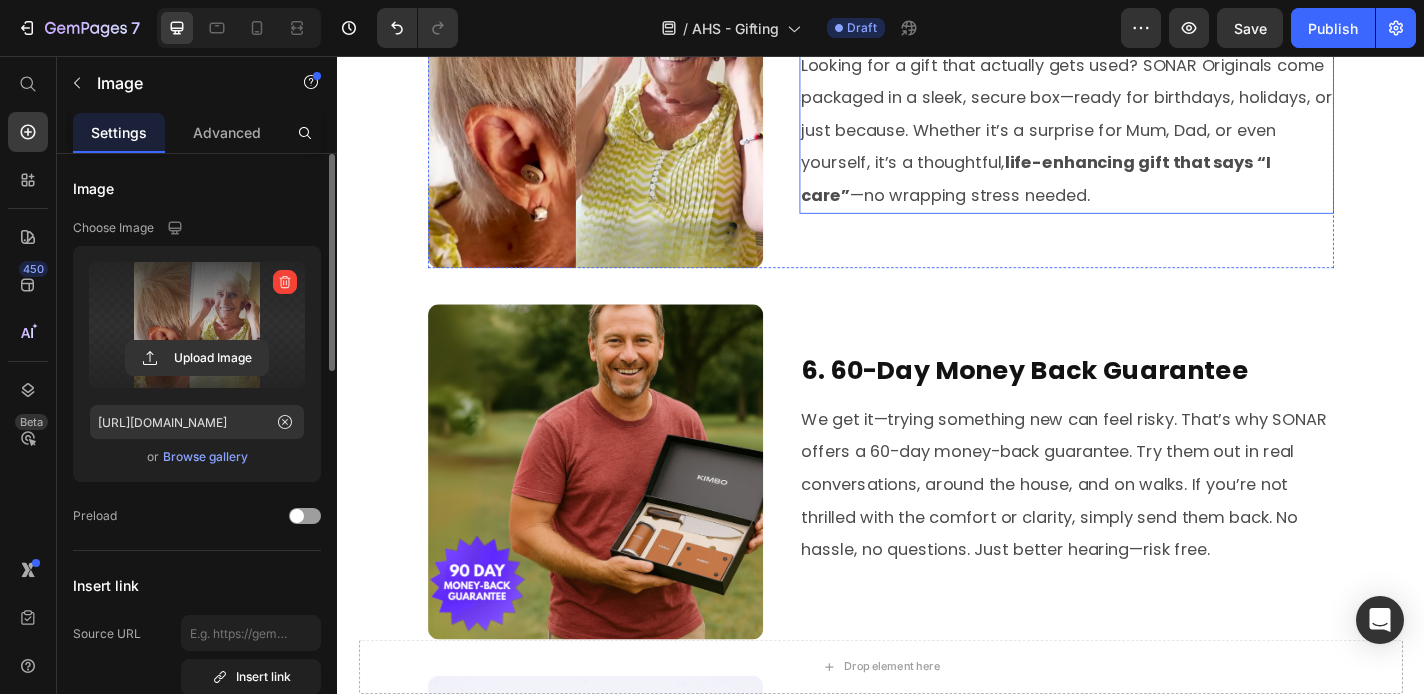 scroll, scrollTop: 2962, scrollLeft: 0, axis: vertical 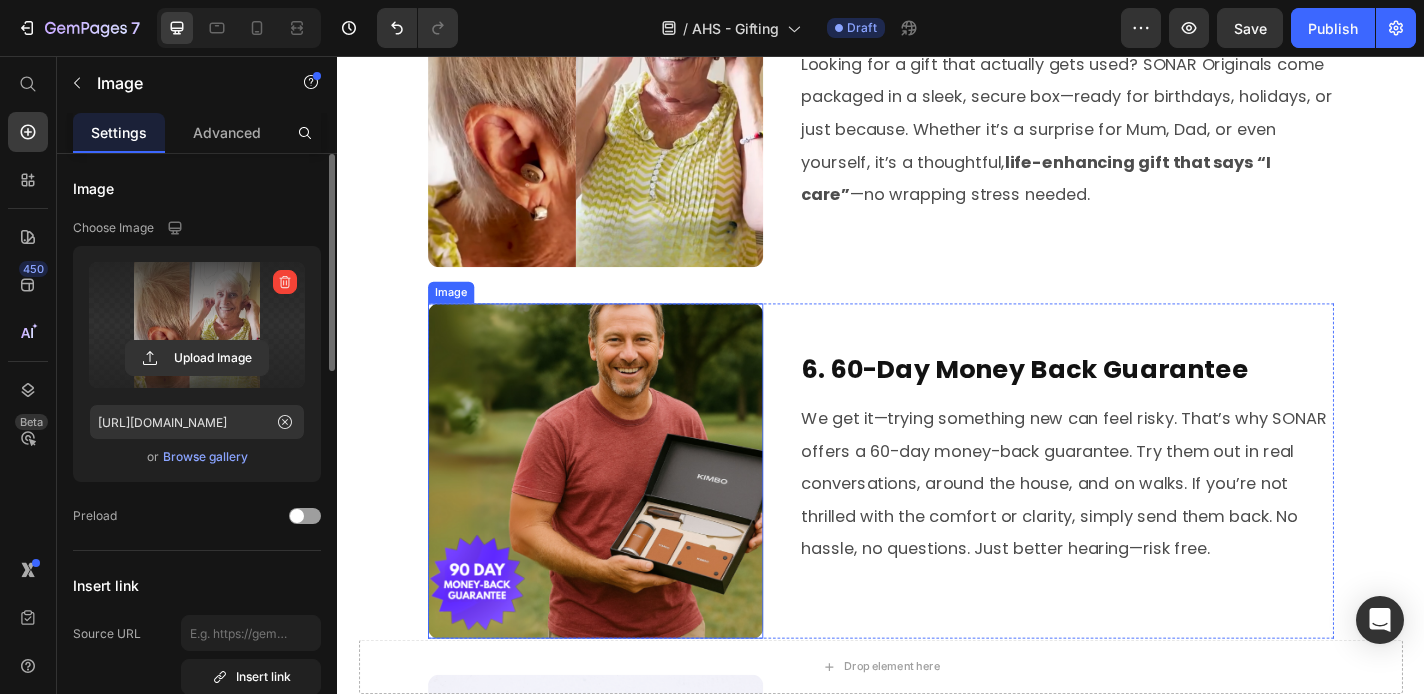 click at bounding box center (622, 514) 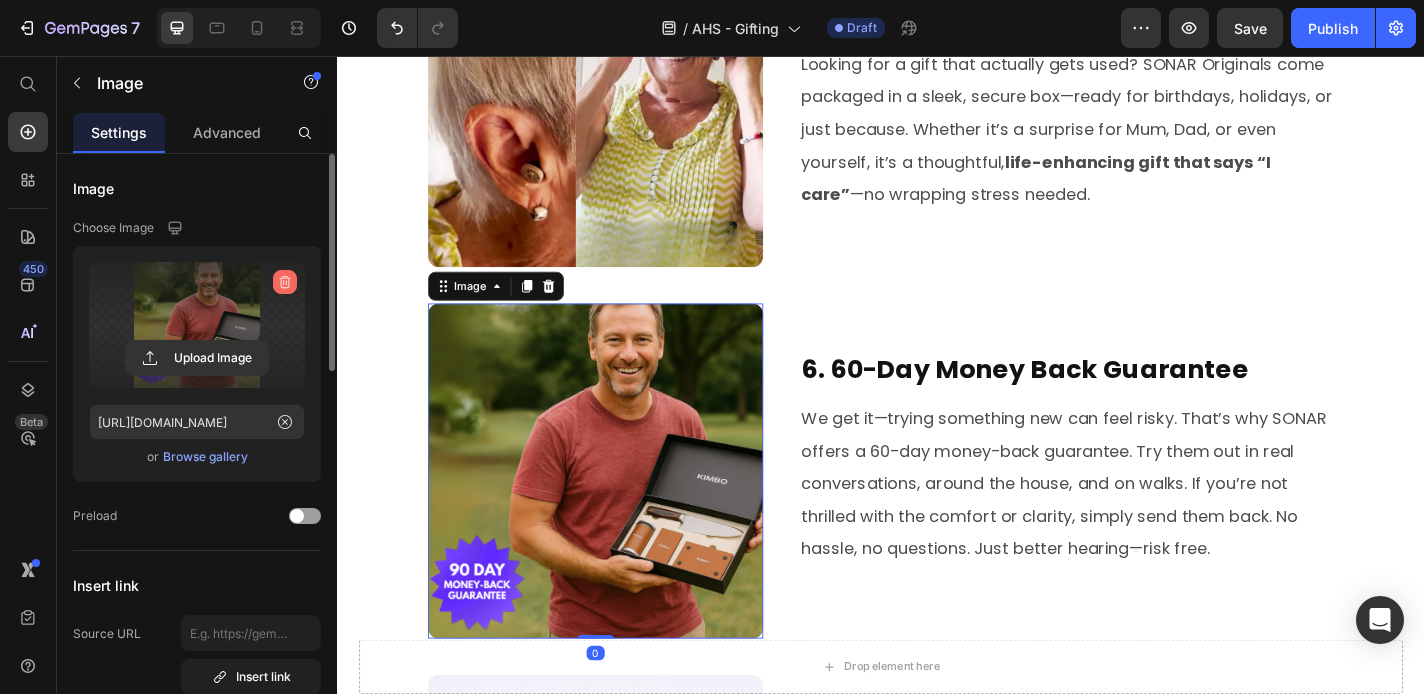 click at bounding box center (285, 282) 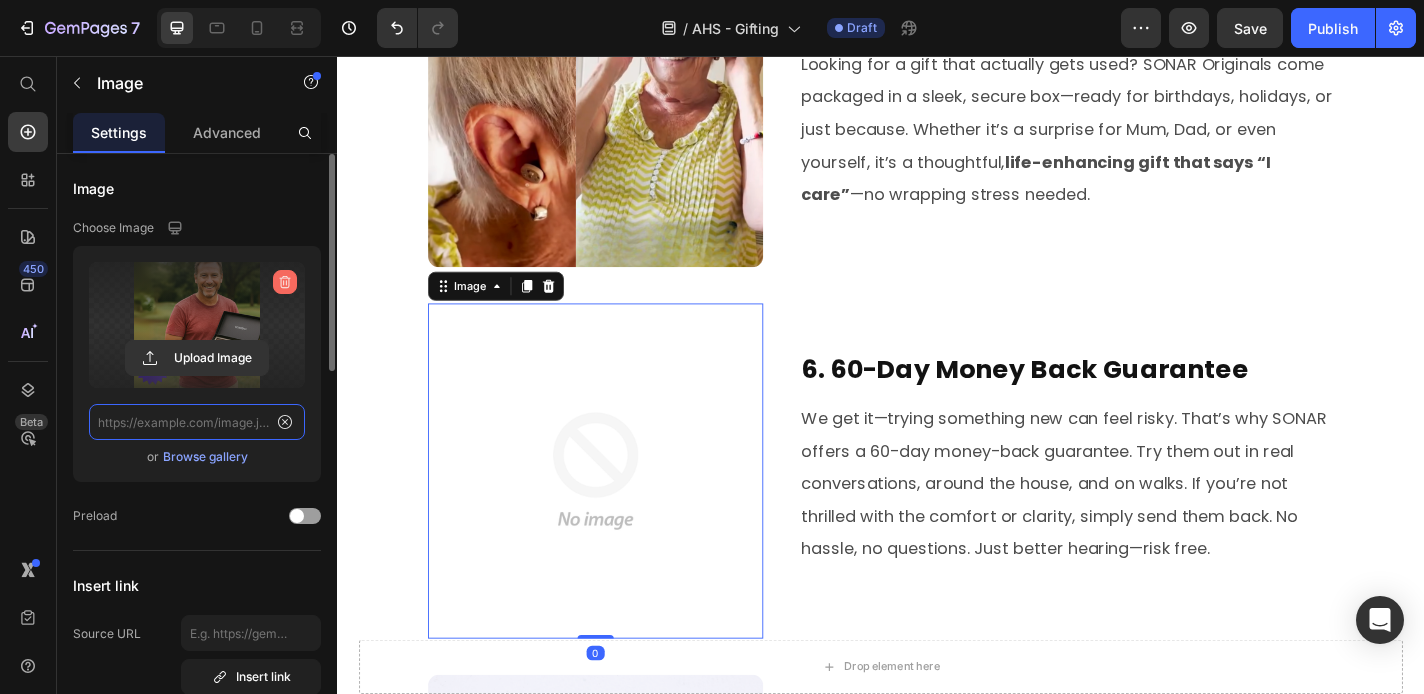scroll, scrollTop: 0, scrollLeft: 0, axis: both 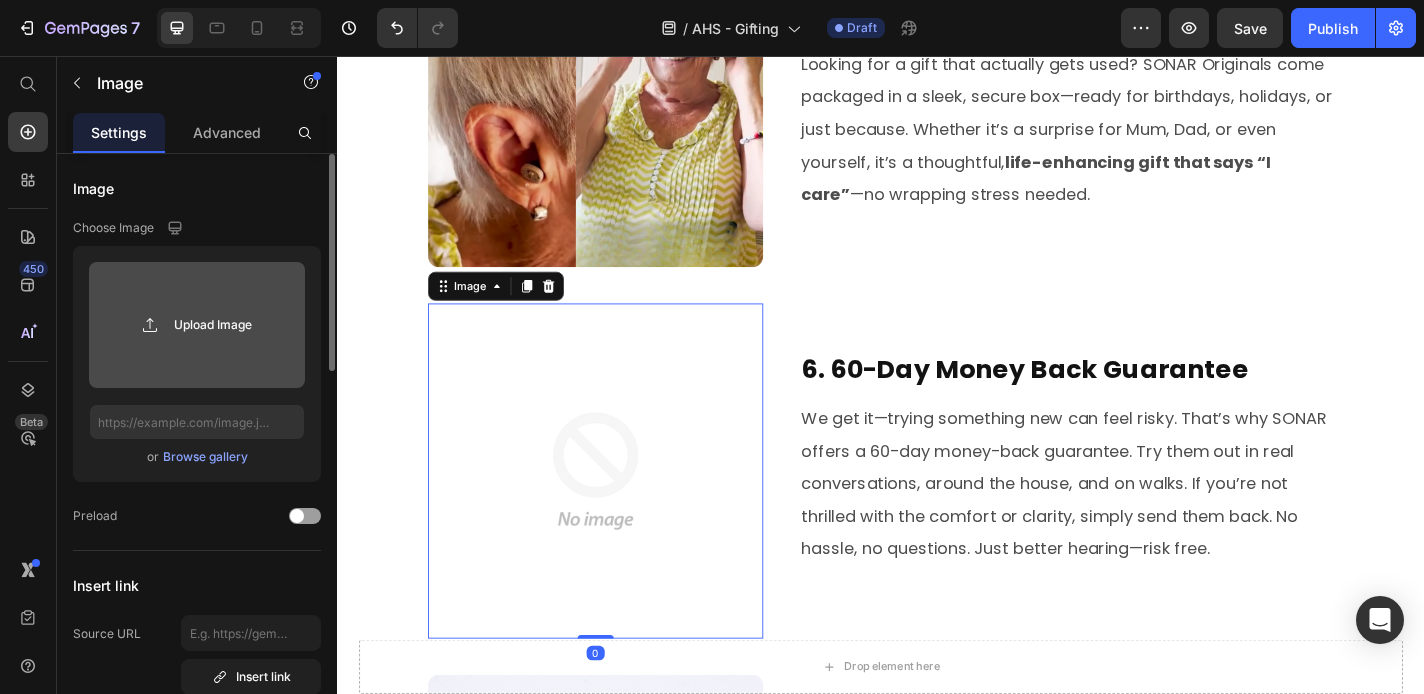 click 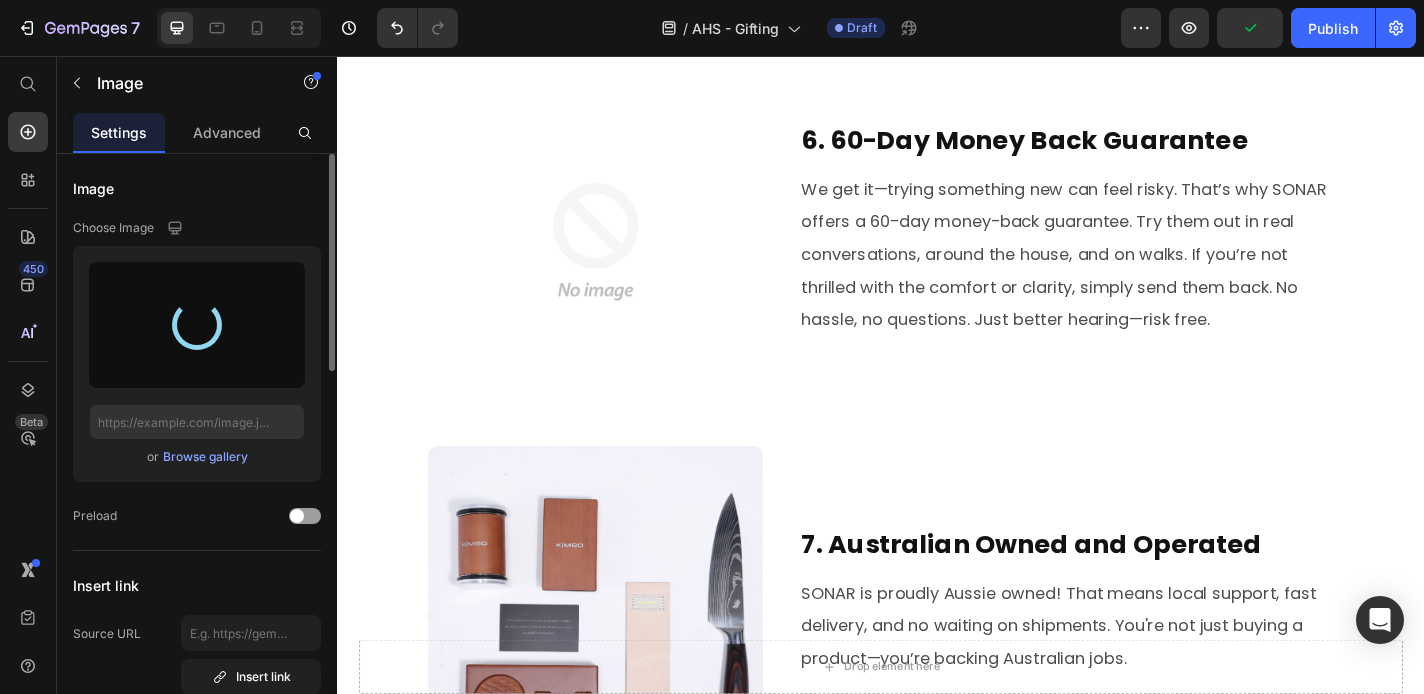 scroll, scrollTop: 3196, scrollLeft: 0, axis: vertical 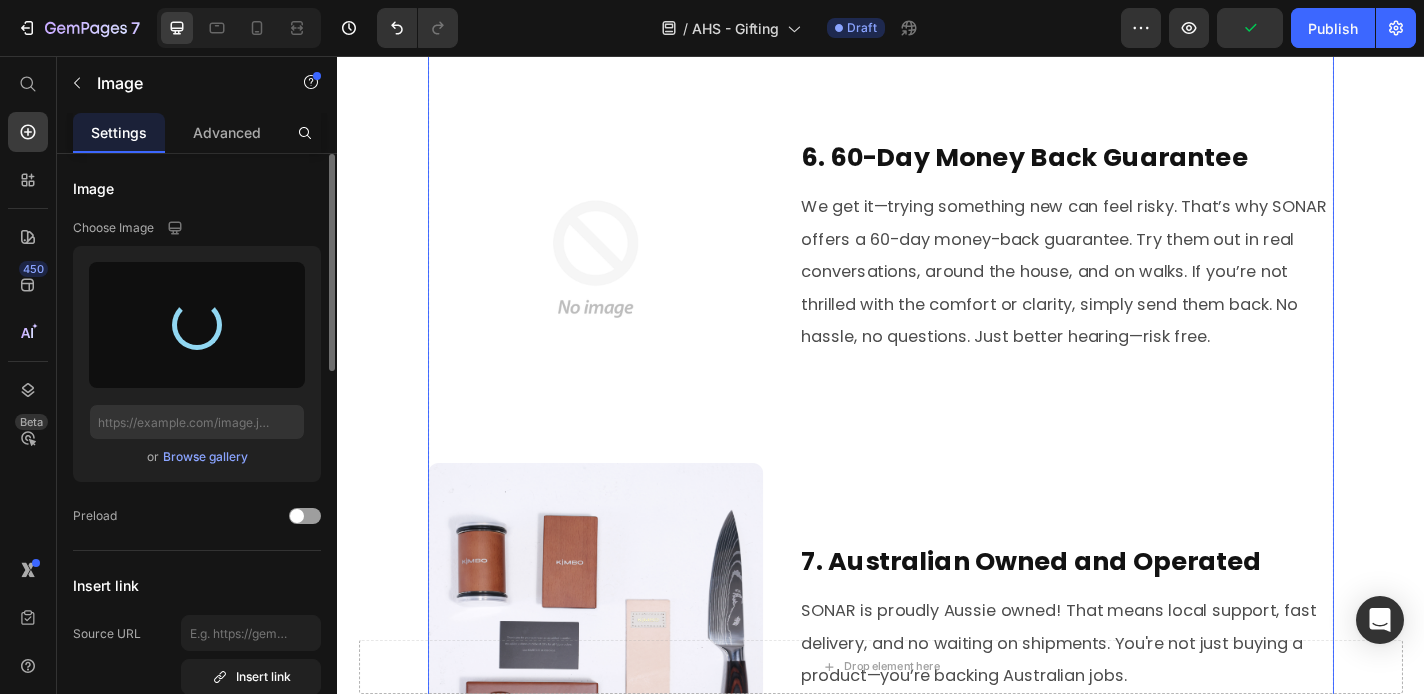 type on "https://cdn.shopify.com/s/files/1/0591/6013/3695/files/gempages_559210303552750573-f86f9e81-6d2c-47ac-af54-c5db08607196.png" 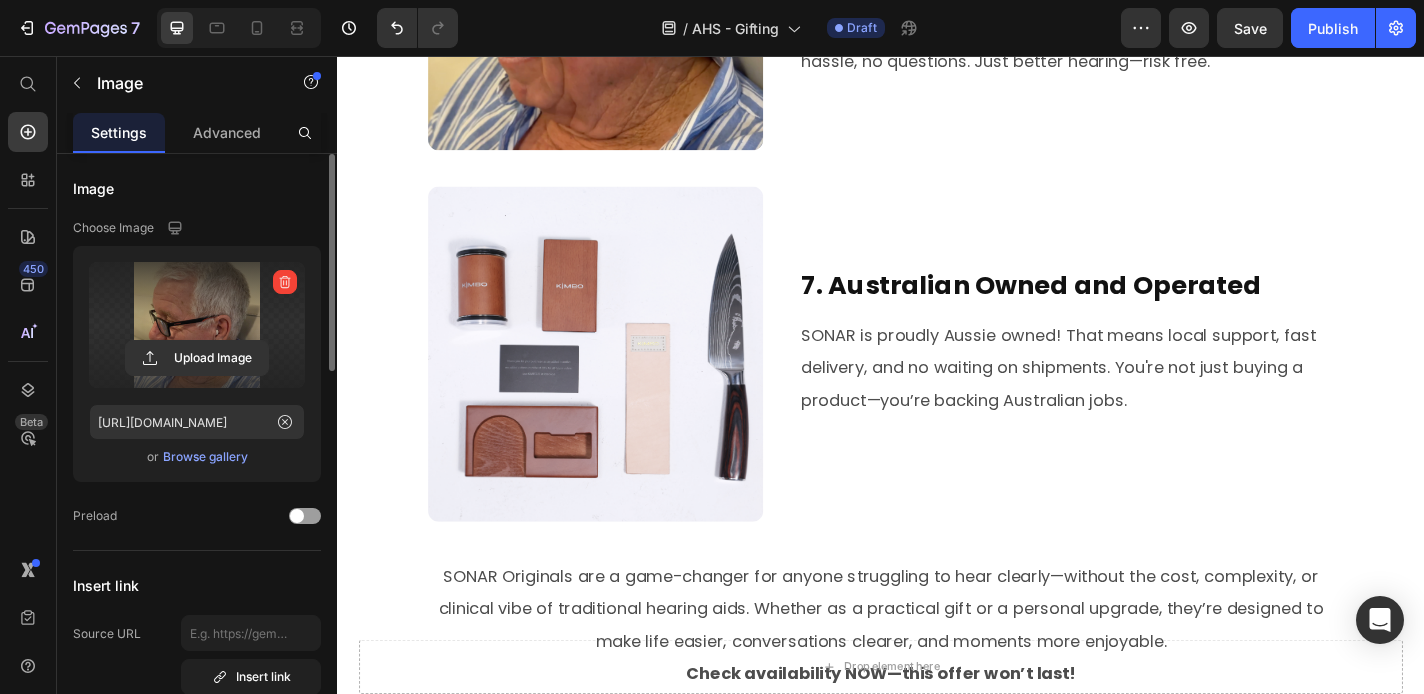 scroll, scrollTop: 3581, scrollLeft: 0, axis: vertical 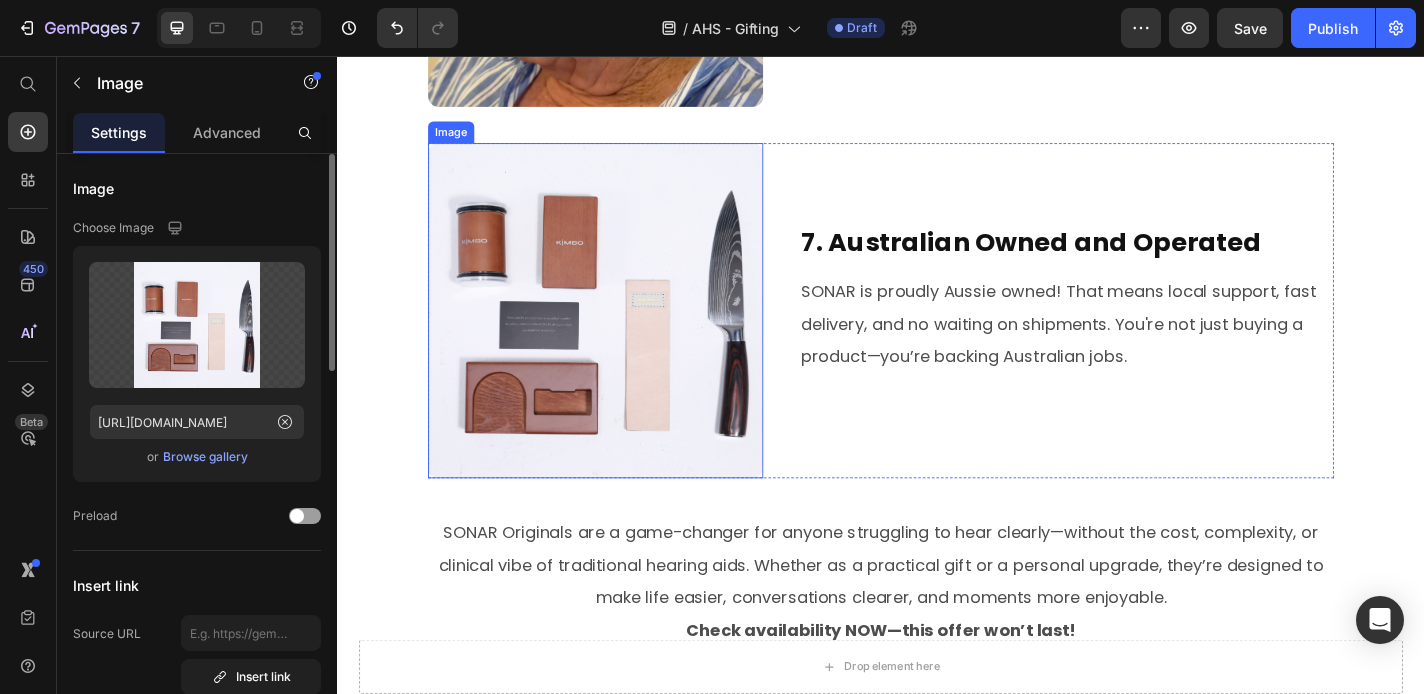 click at bounding box center (622, 337) 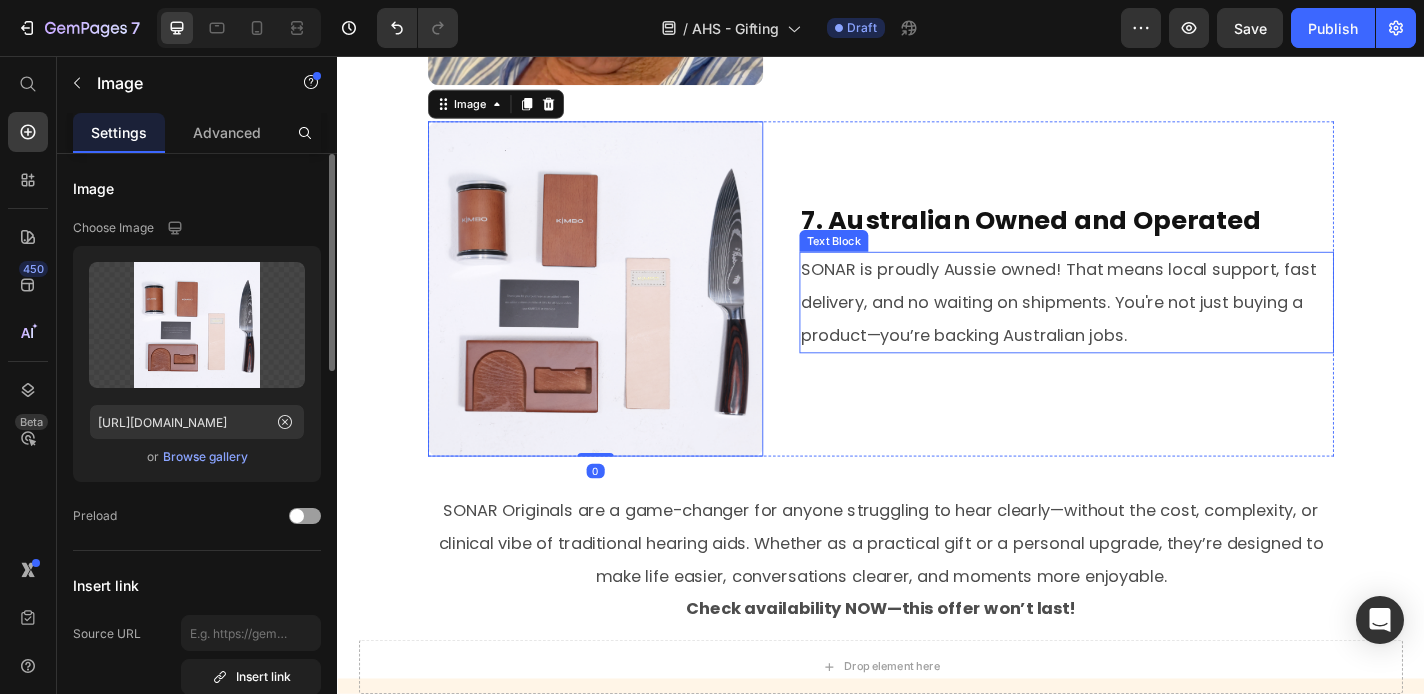 scroll, scrollTop: 3639, scrollLeft: 0, axis: vertical 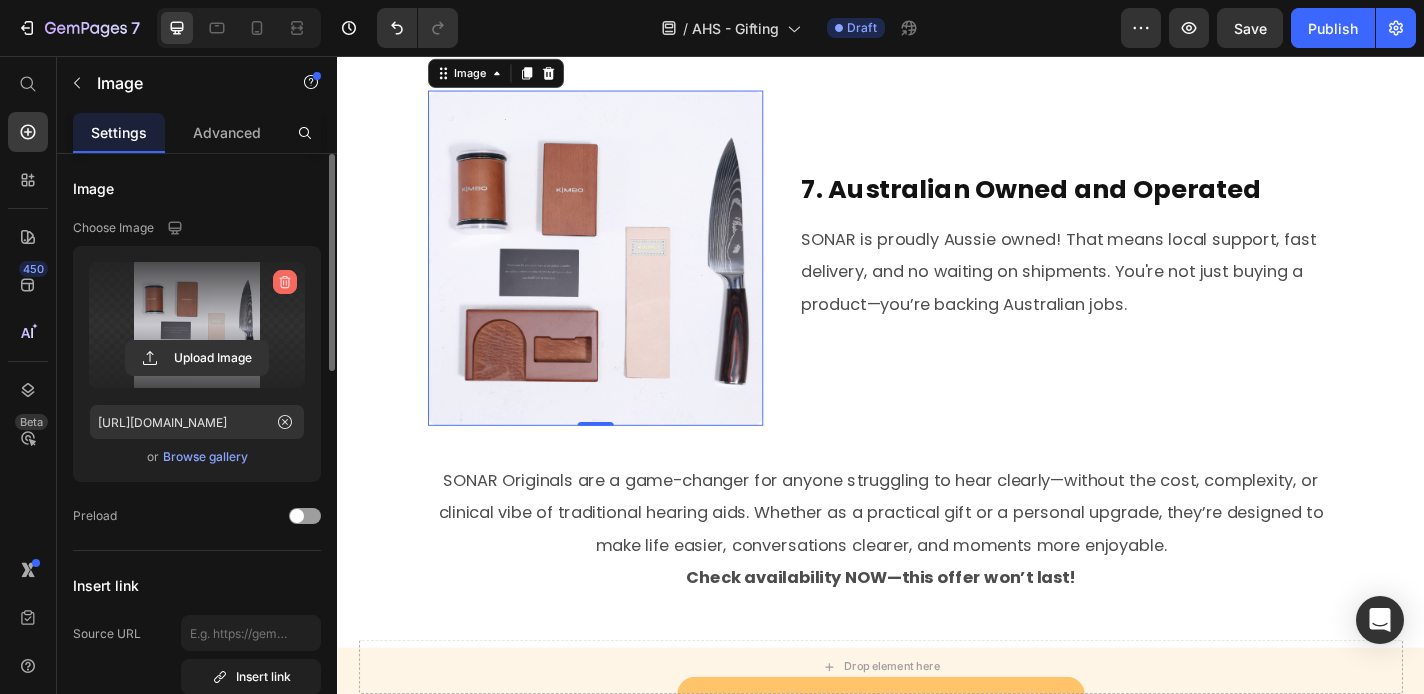 click at bounding box center (285, 282) 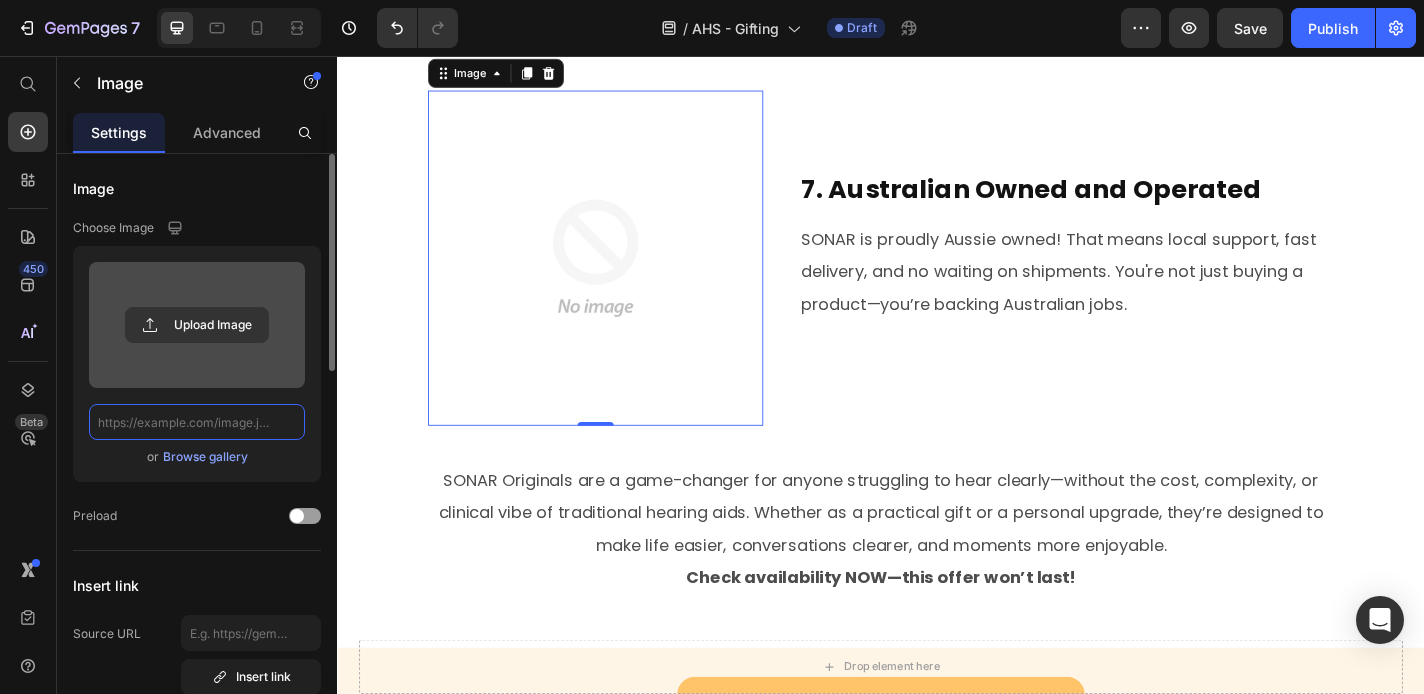 scroll, scrollTop: 0, scrollLeft: 0, axis: both 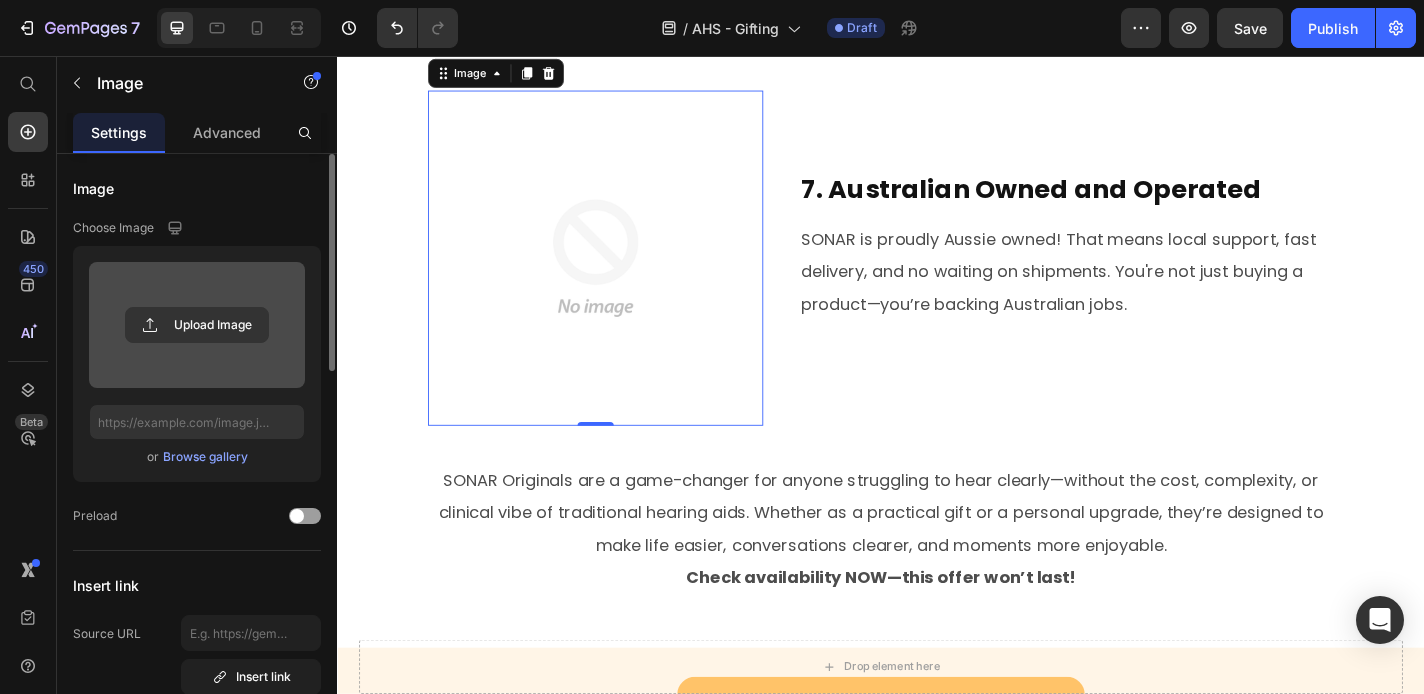 click at bounding box center (197, 325) 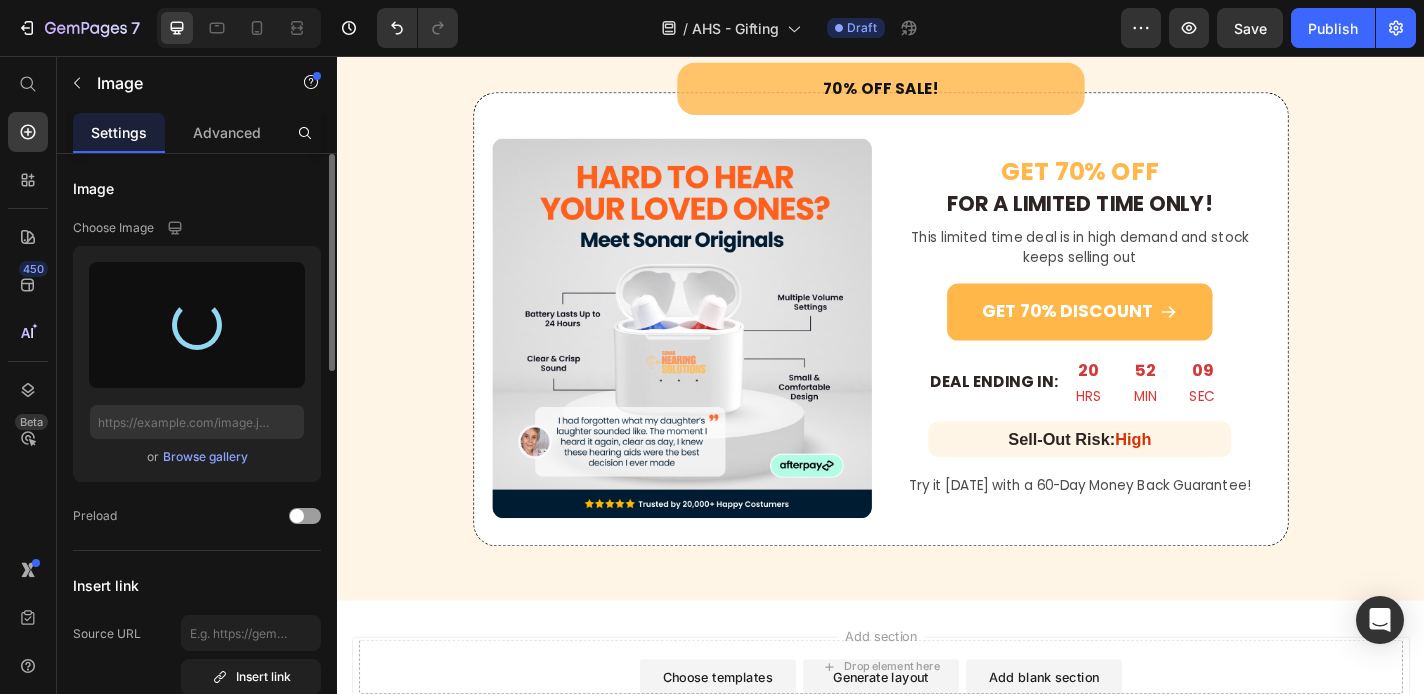 scroll, scrollTop: 4454, scrollLeft: 0, axis: vertical 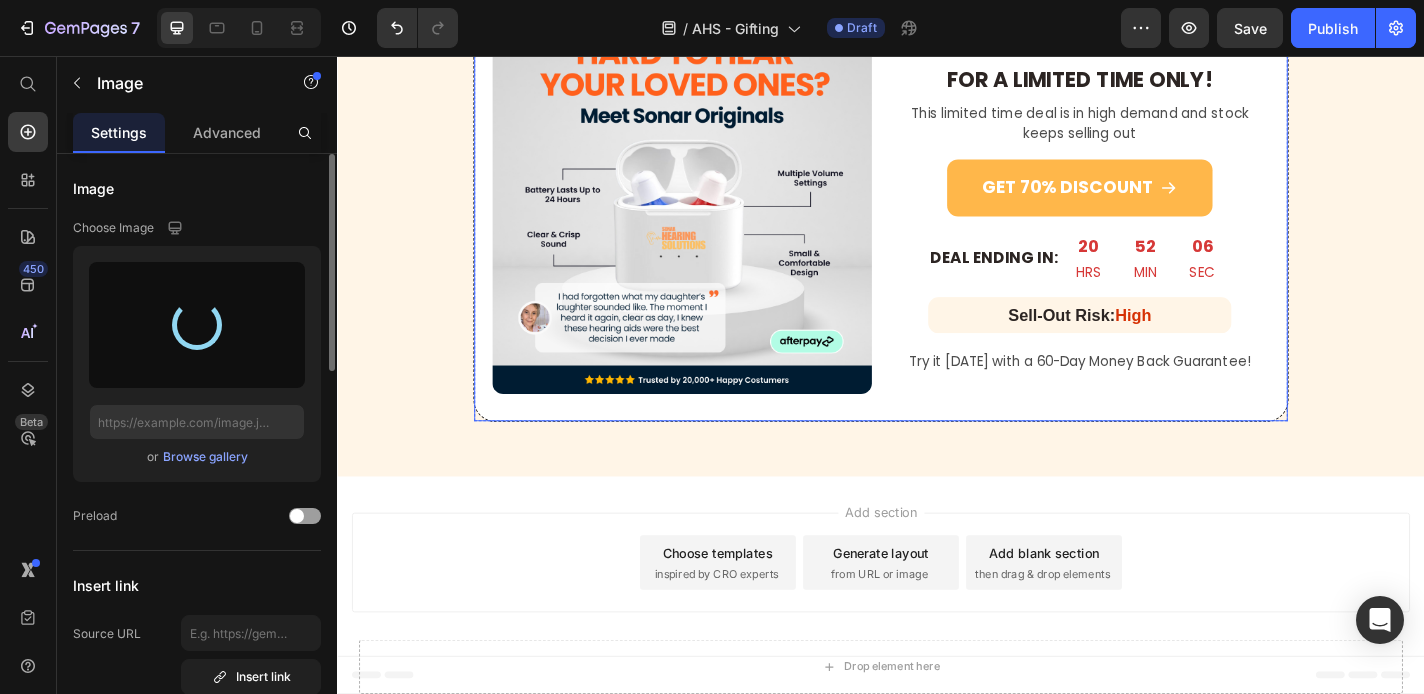 type on "https://cdn.shopify.com/s/files/1/0591/6013/3695/files/gempages_559210303552750573-07c7d4ce-1b47-4dfe-bc0a-4ff48d6ea2df.png" 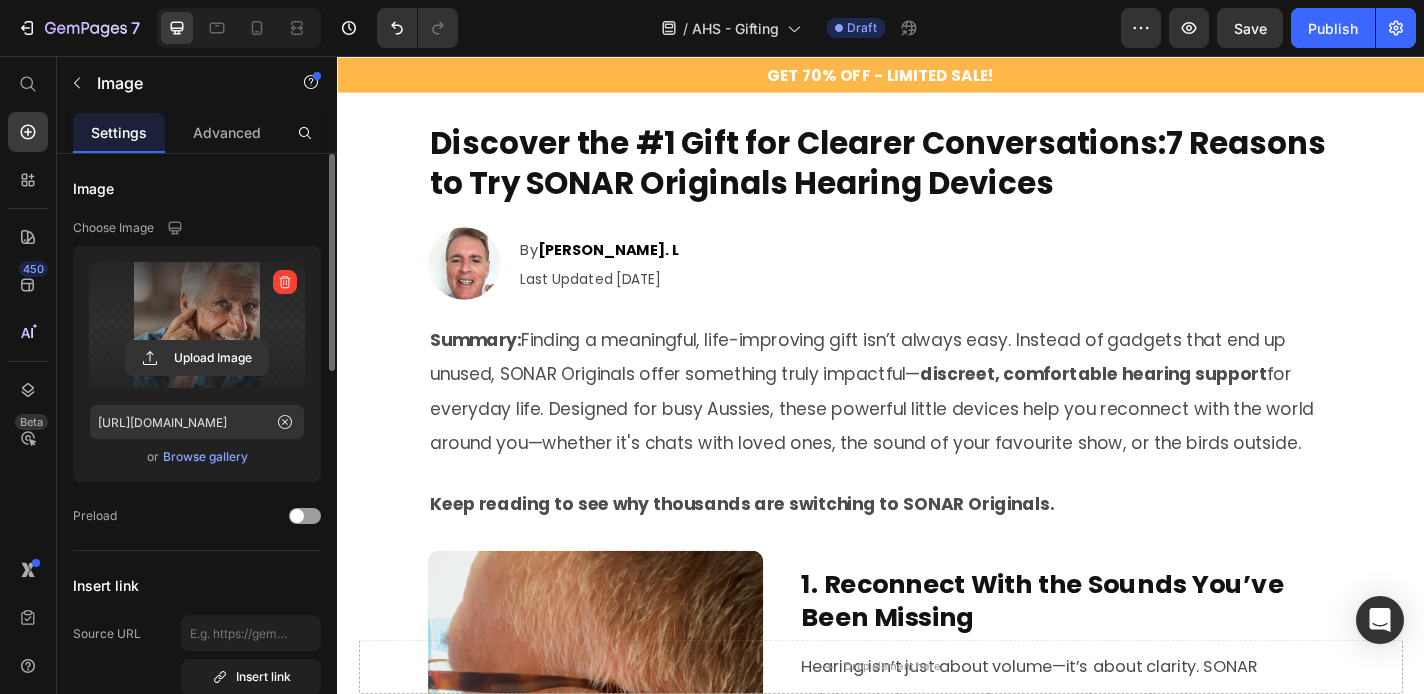 scroll, scrollTop: 0, scrollLeft: 0, axis: both 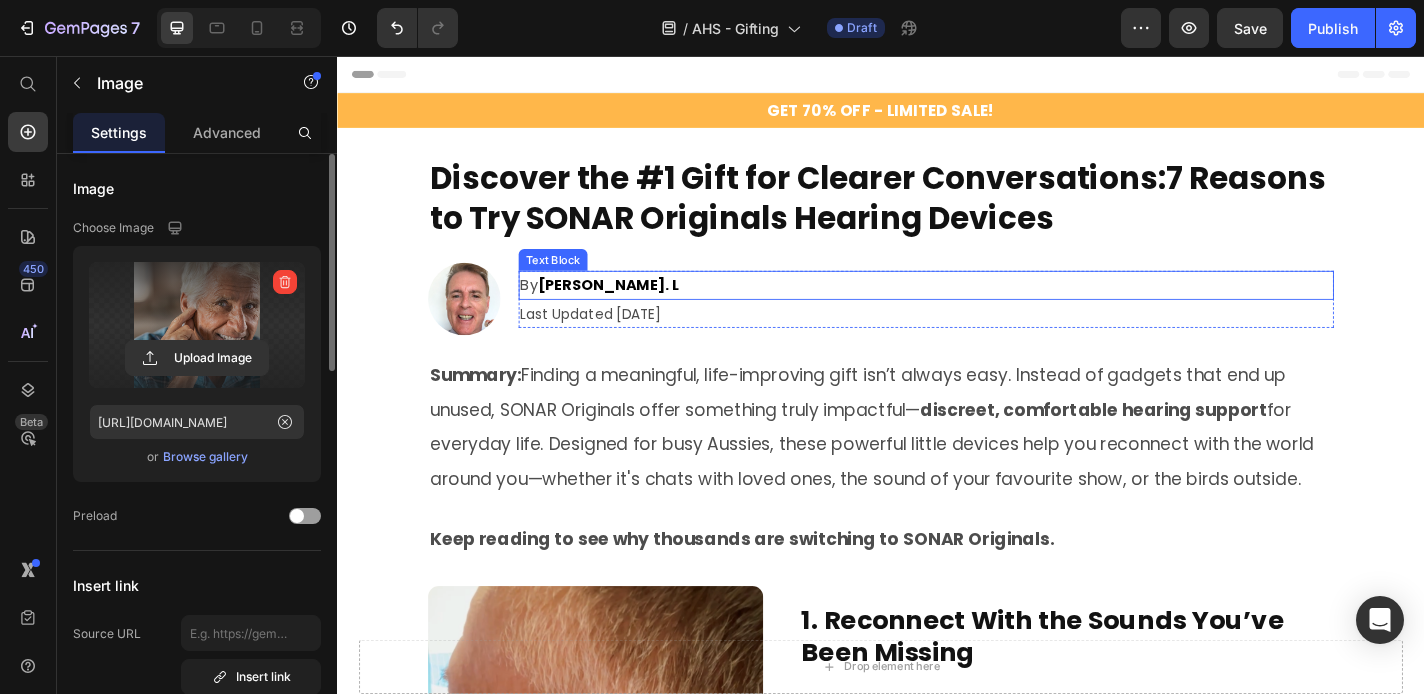 click on "Nigel. L" at bounding box center [636, 308] 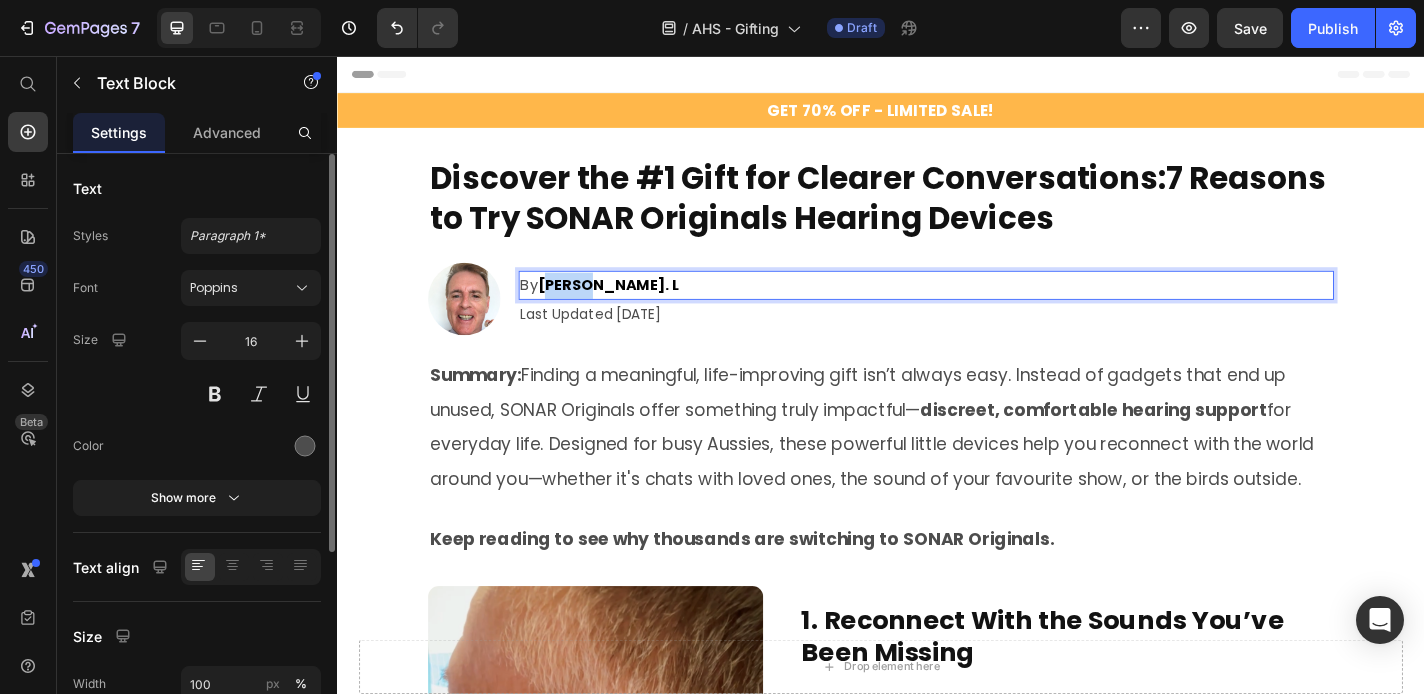 click on "Nigel. L" at bounding box center (636, 308) 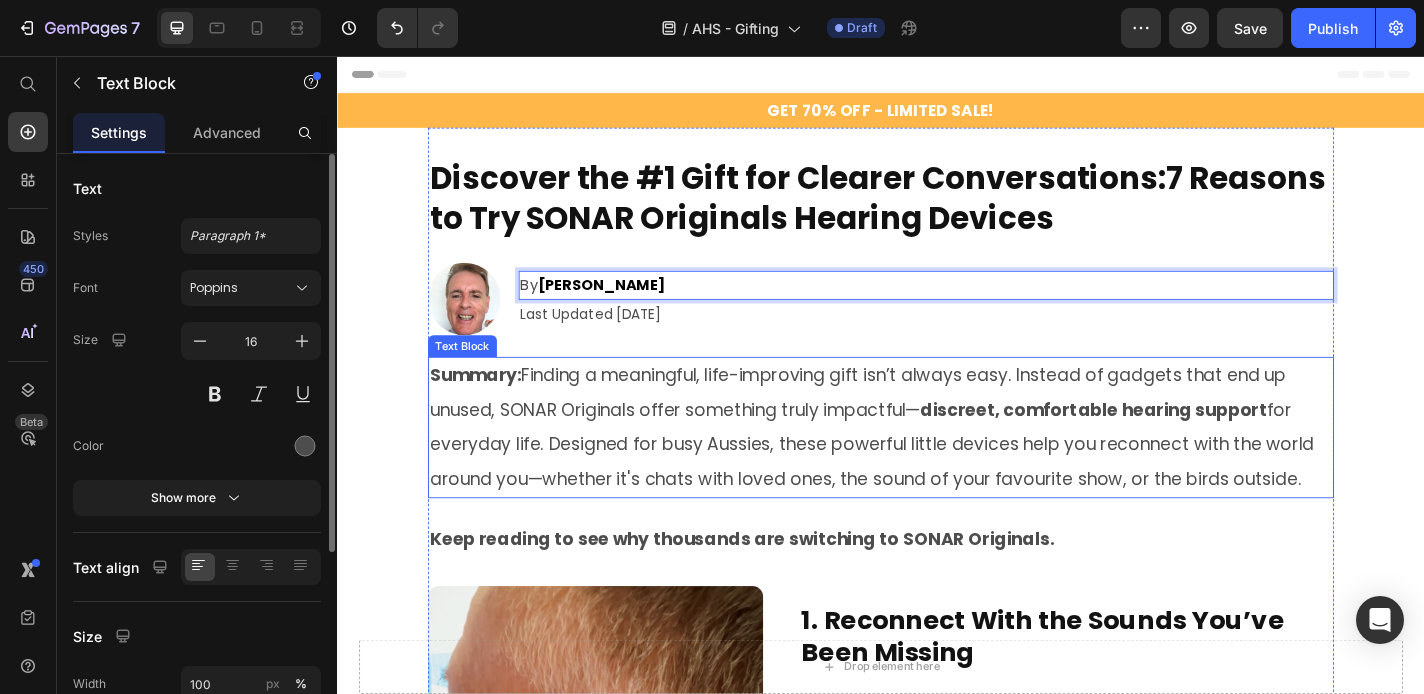 click on "Summary:  Finding a meaningful, life-improving gift isn’t always easy. Instead of gadgets that end up unused, SONAR Originals offer something truly impactful— discreet, comfortable hearing support  for everyday life. Designed for busy Aussies, these powerful little devices help you reconnect with the world around you—whether it's chats with loved ones, the sound of your favourite show, or the birds outside." at bounding box center [937, 466] 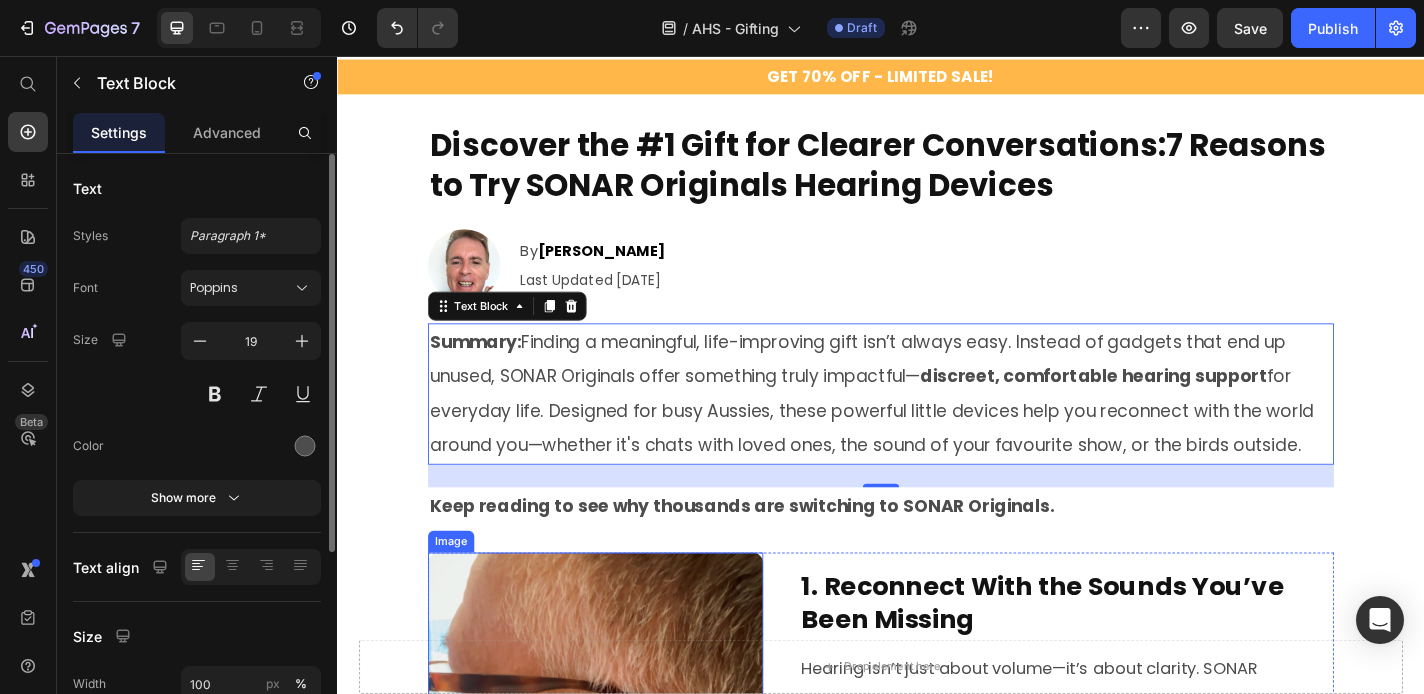 scroll, scrollTop: 6, scrollLeft: 0, axis: vertical 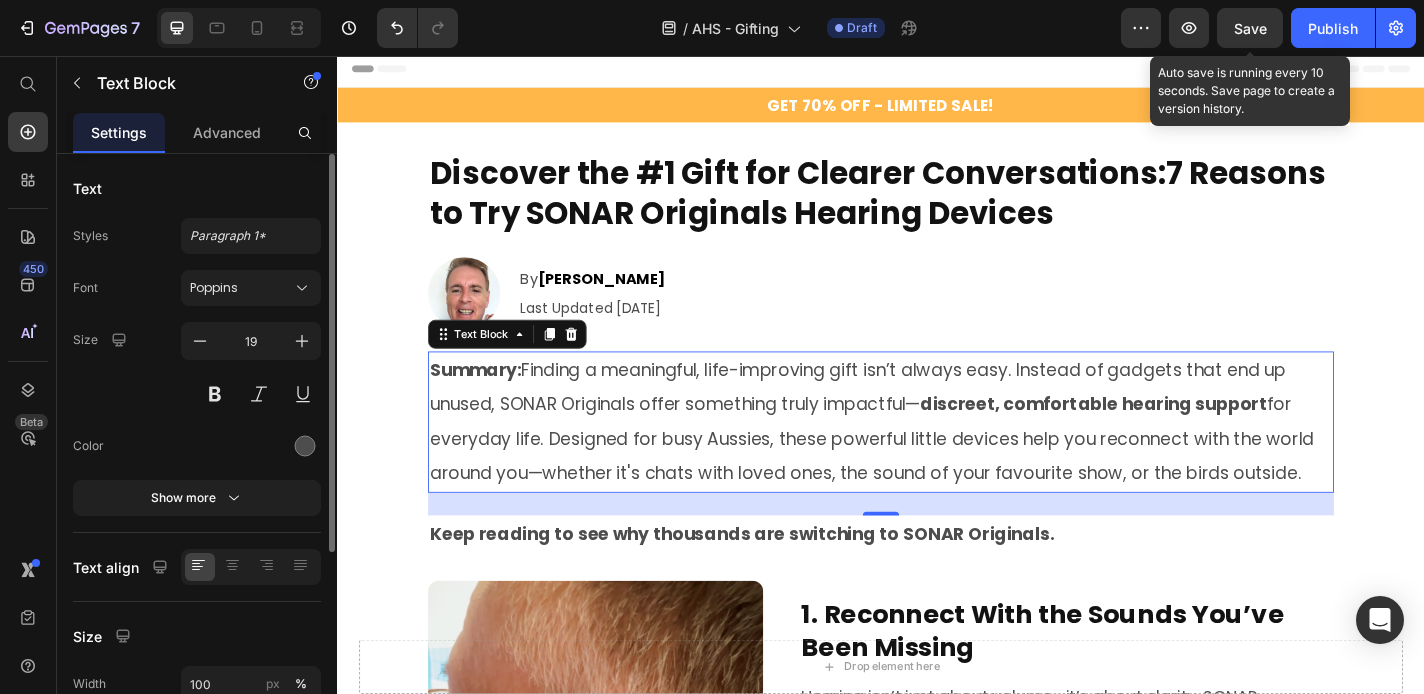 click on "Save" at bounding box center (1250, 28) 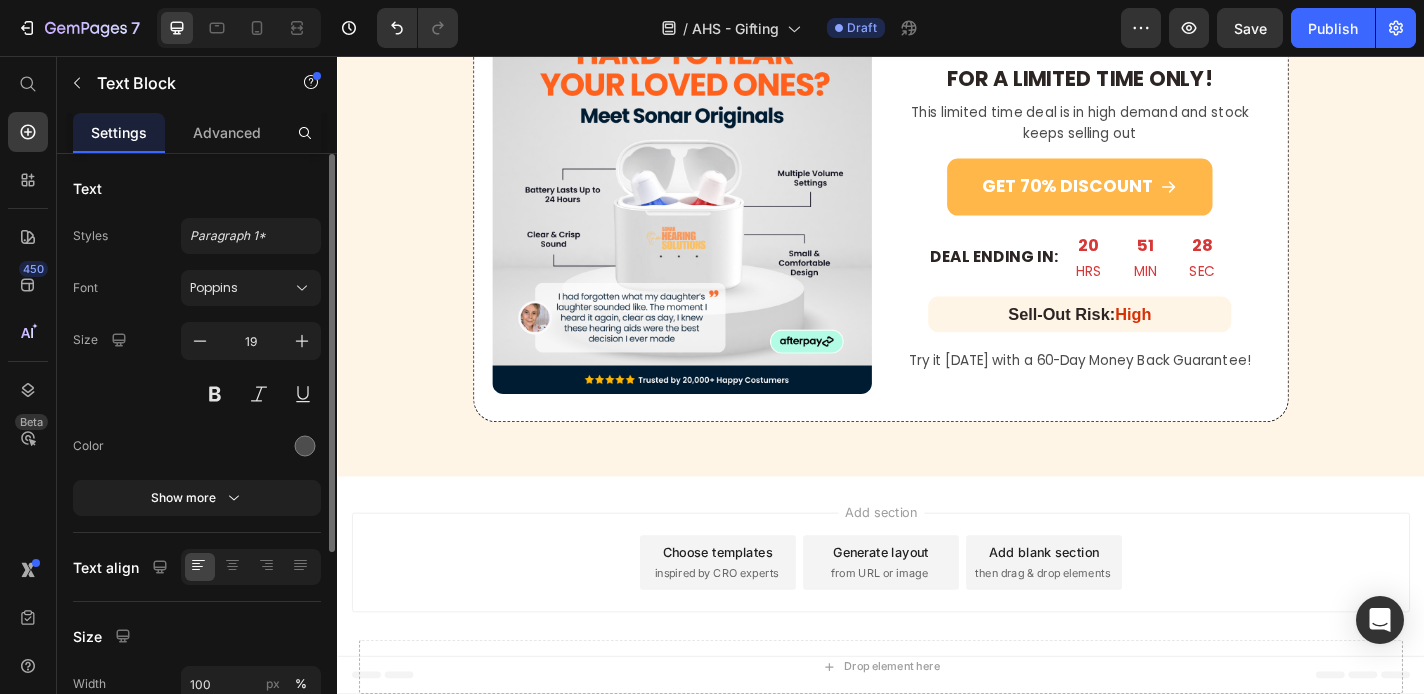 scroll, scrollTop: 4448, scrollLeft: 0, axis: vertical 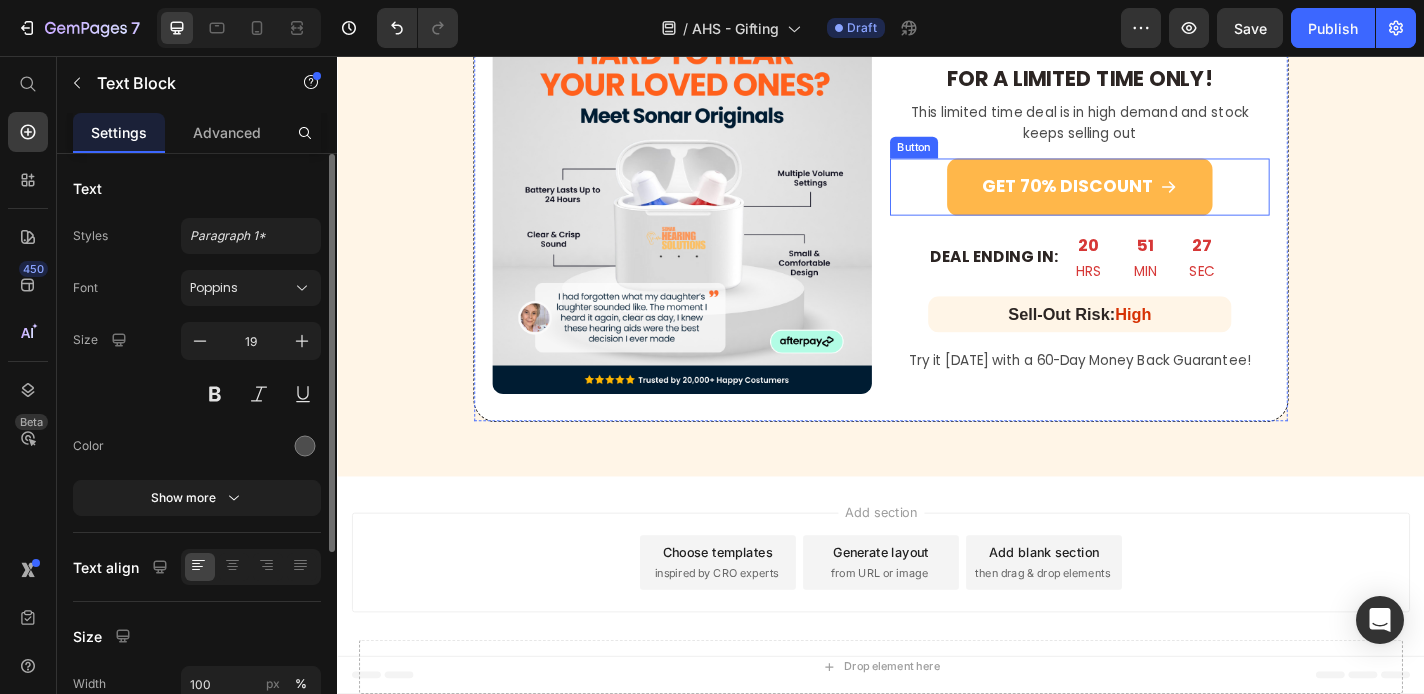 click on "GET 70% DISCOUNT" at bounding box center [1156, 200] 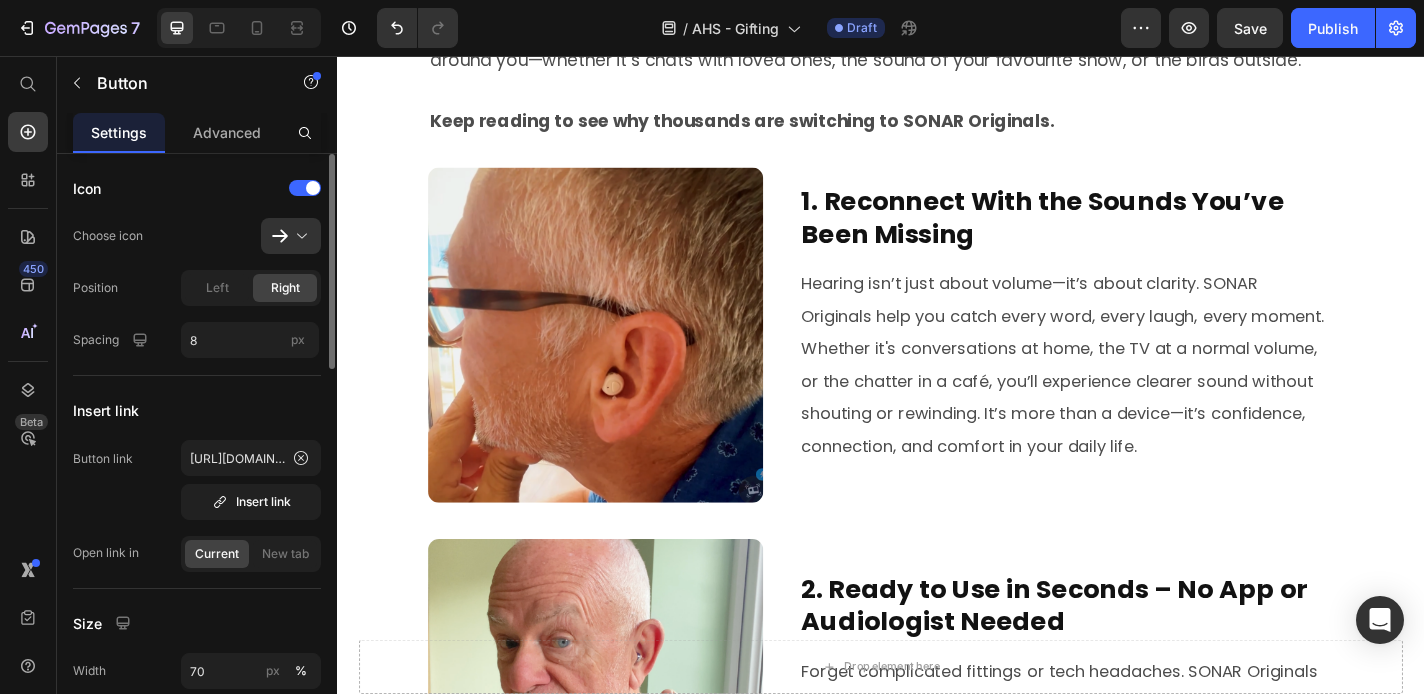scroll, scrollTop: 0, scrollLeft: 0, axis: both 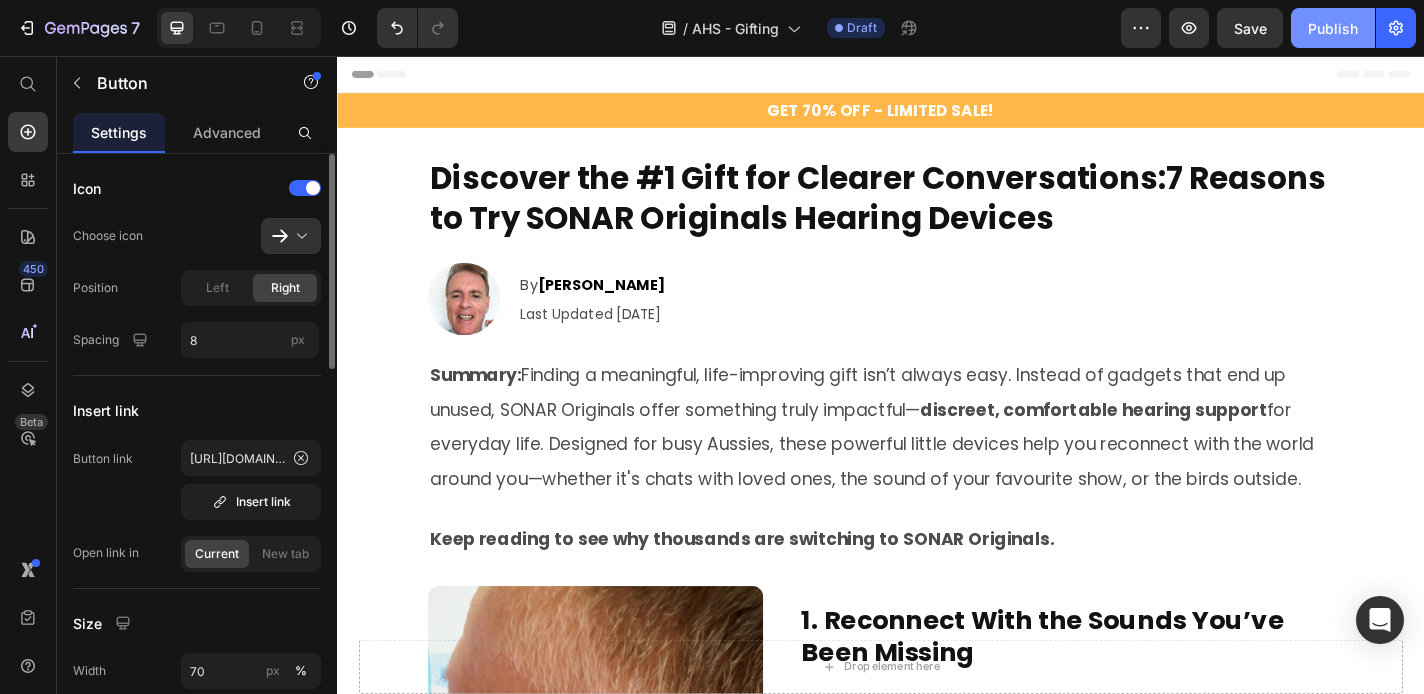 click on "Publish" 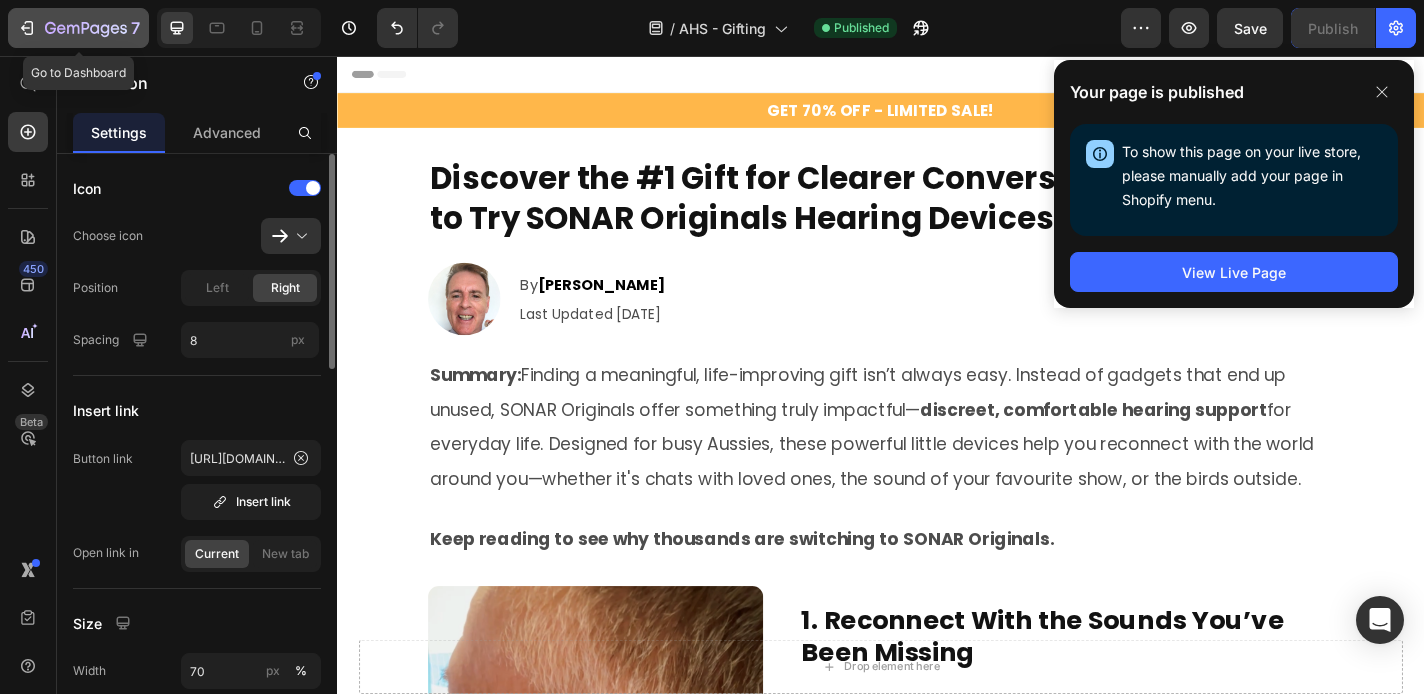 click on "7" at bounding box center (78, 28) 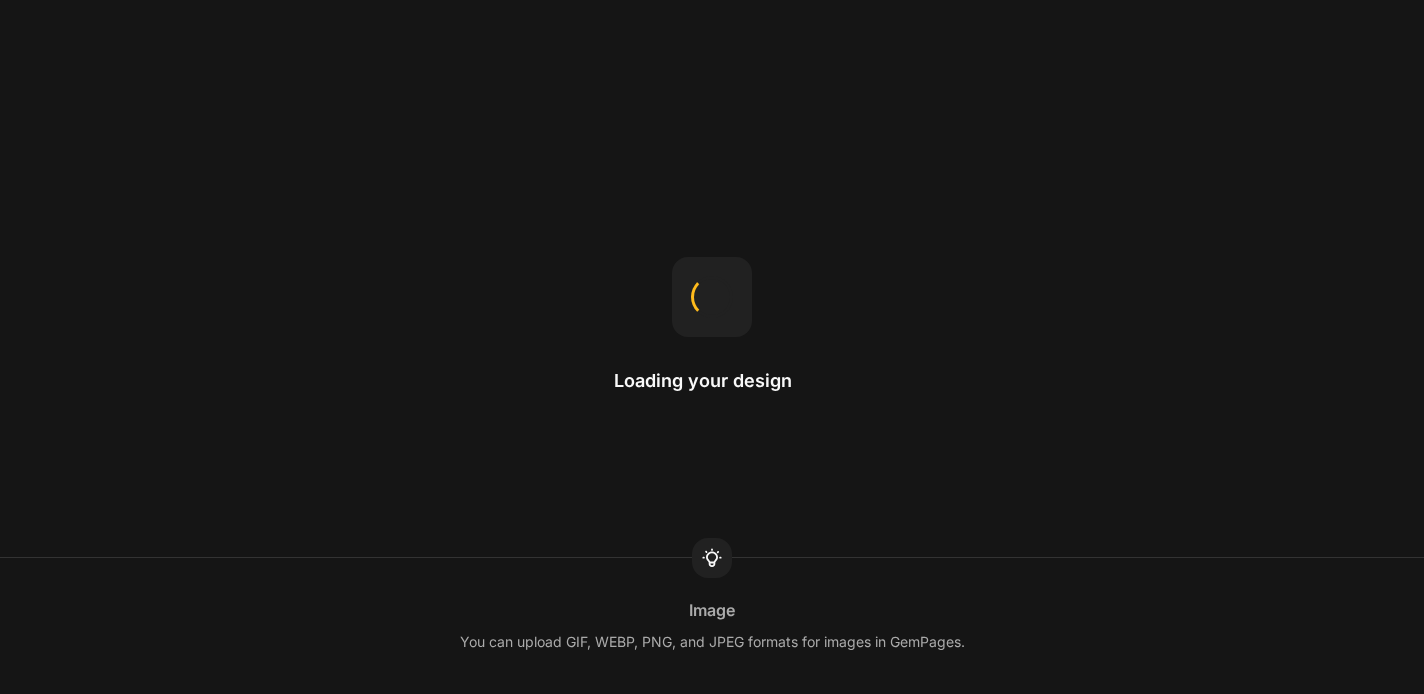 scroll, scrollTop: 0, scrollLeft: 0, axis: both 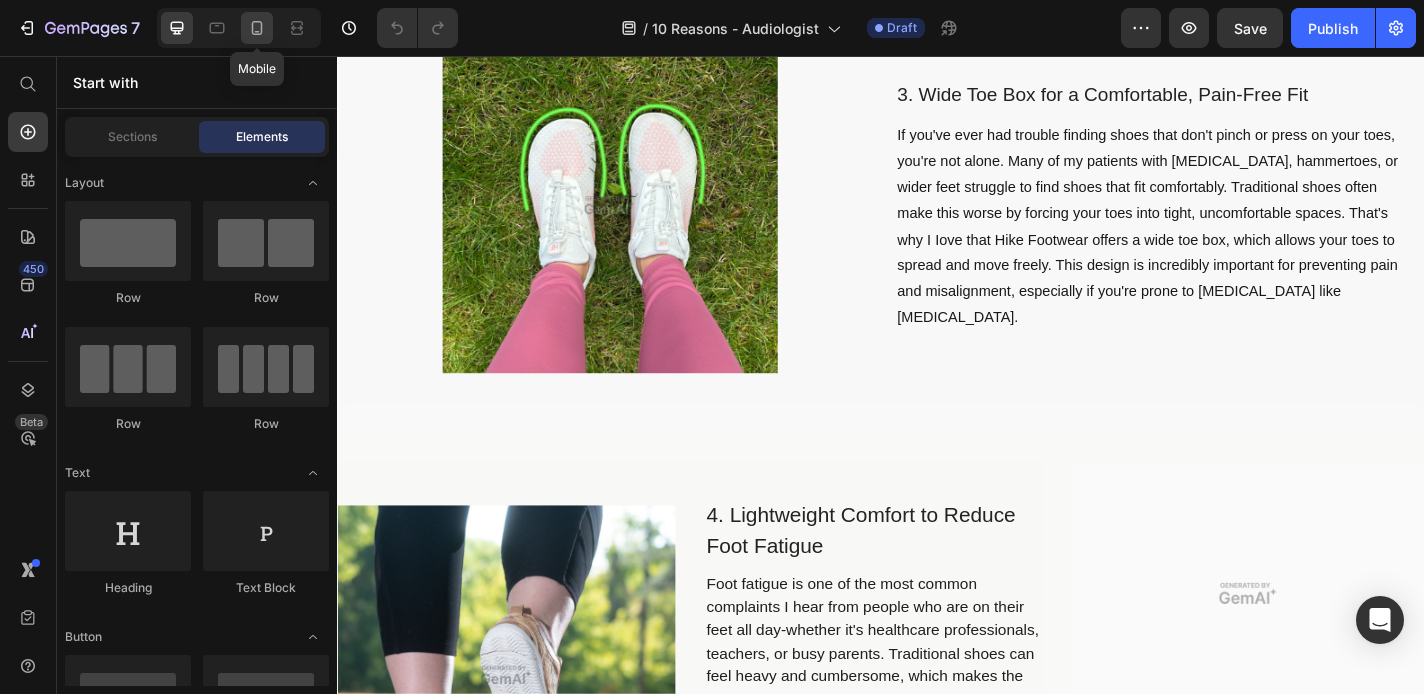 click 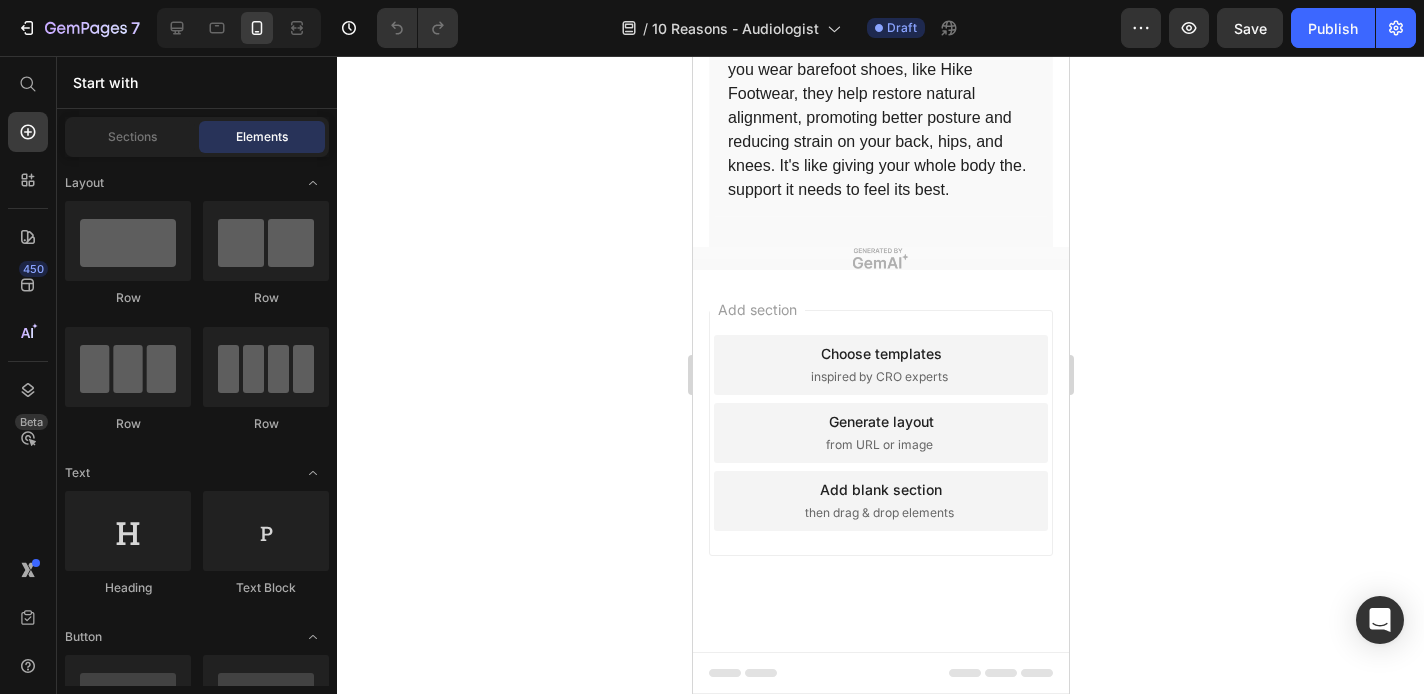 scroll, scrollTop: 5090, scrollLeft: 0, axis: vertical 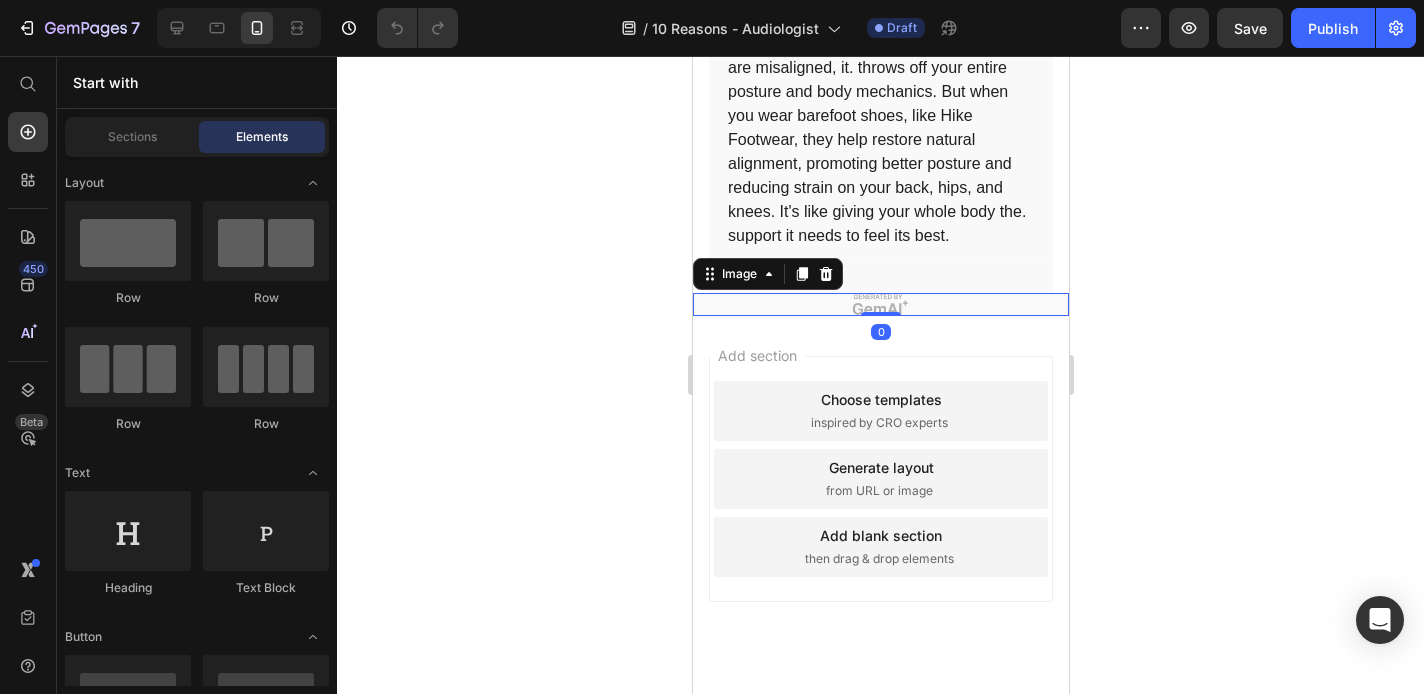 click at bounding box center [880, 304] 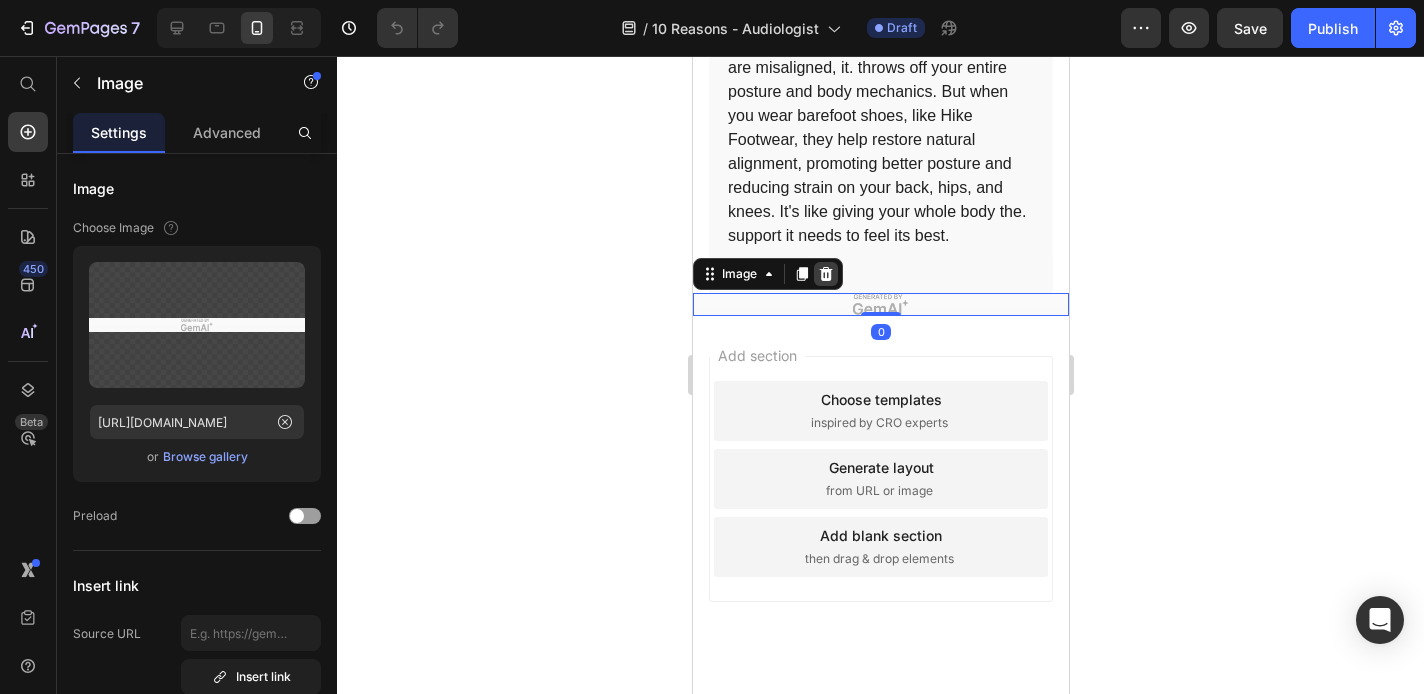 click at bounding box center [825, 274] 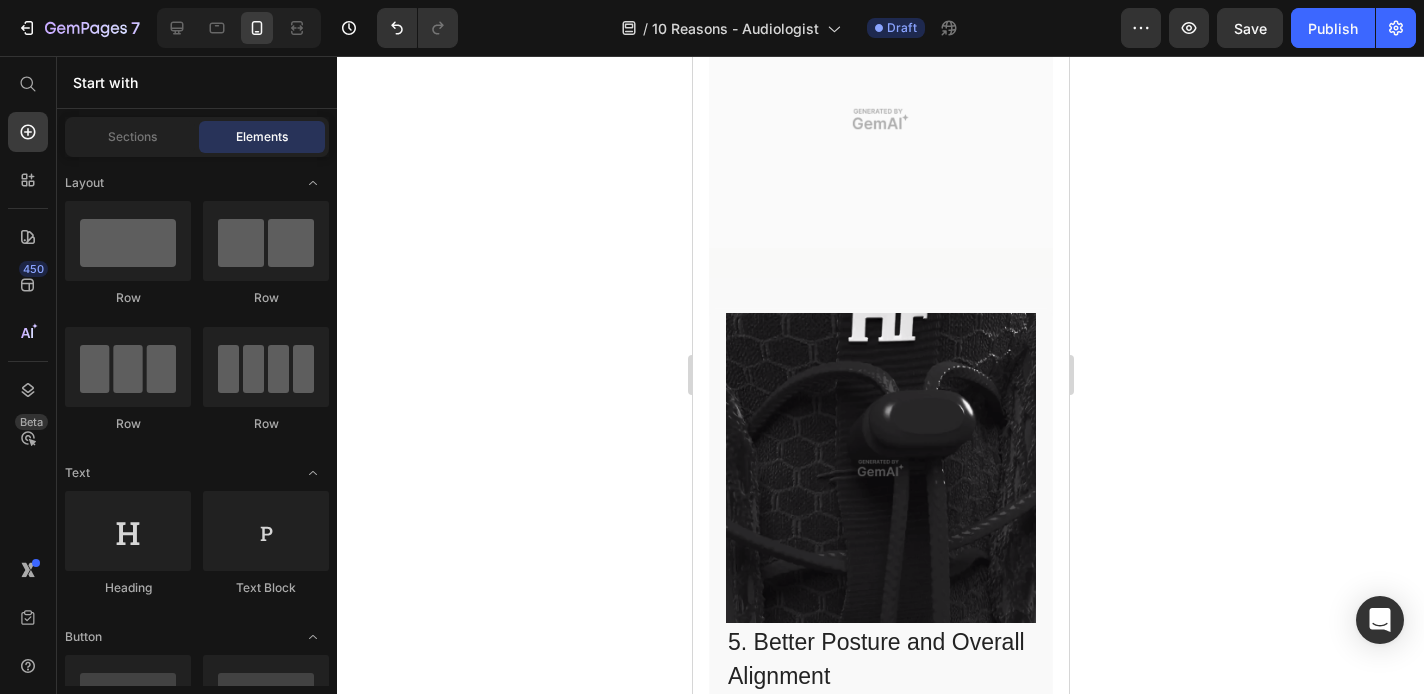 scroll, scrollTop: 4829, scrollLeft: 0, axis: vertical 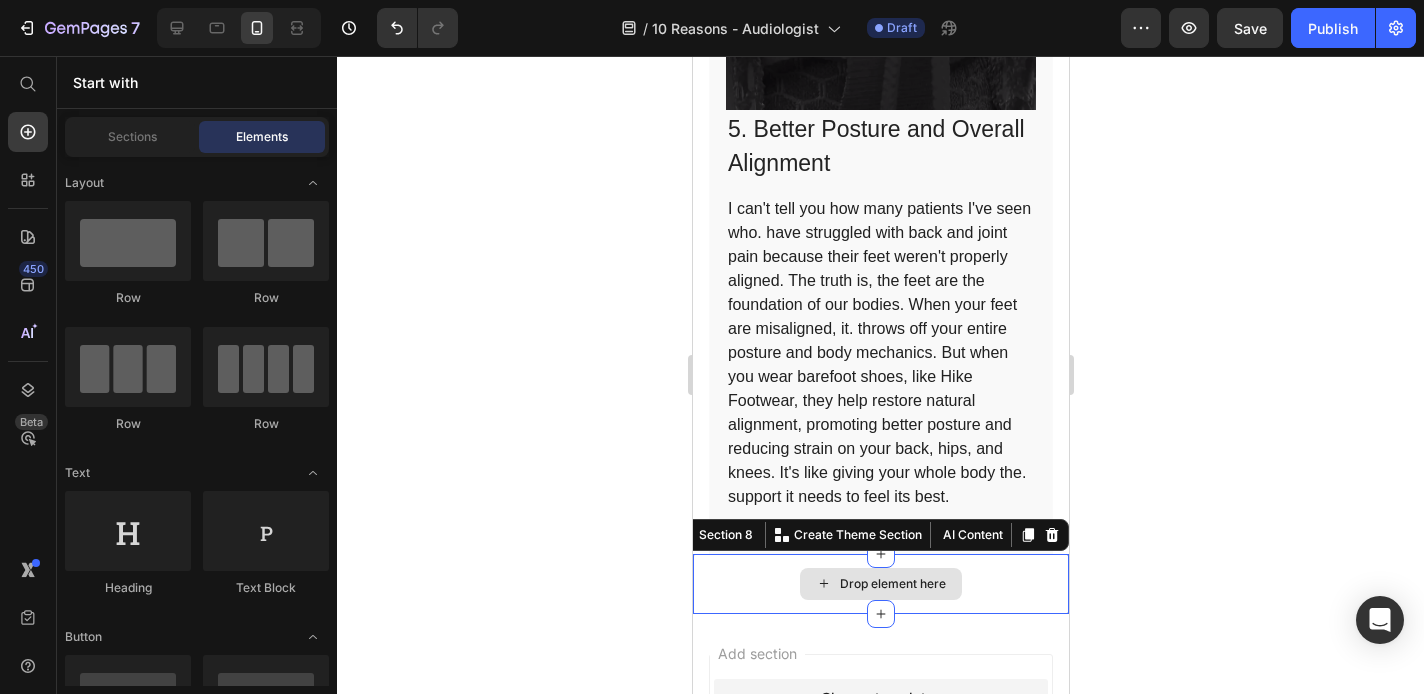 click on "Drop element here" at bounding box center (880, 584) 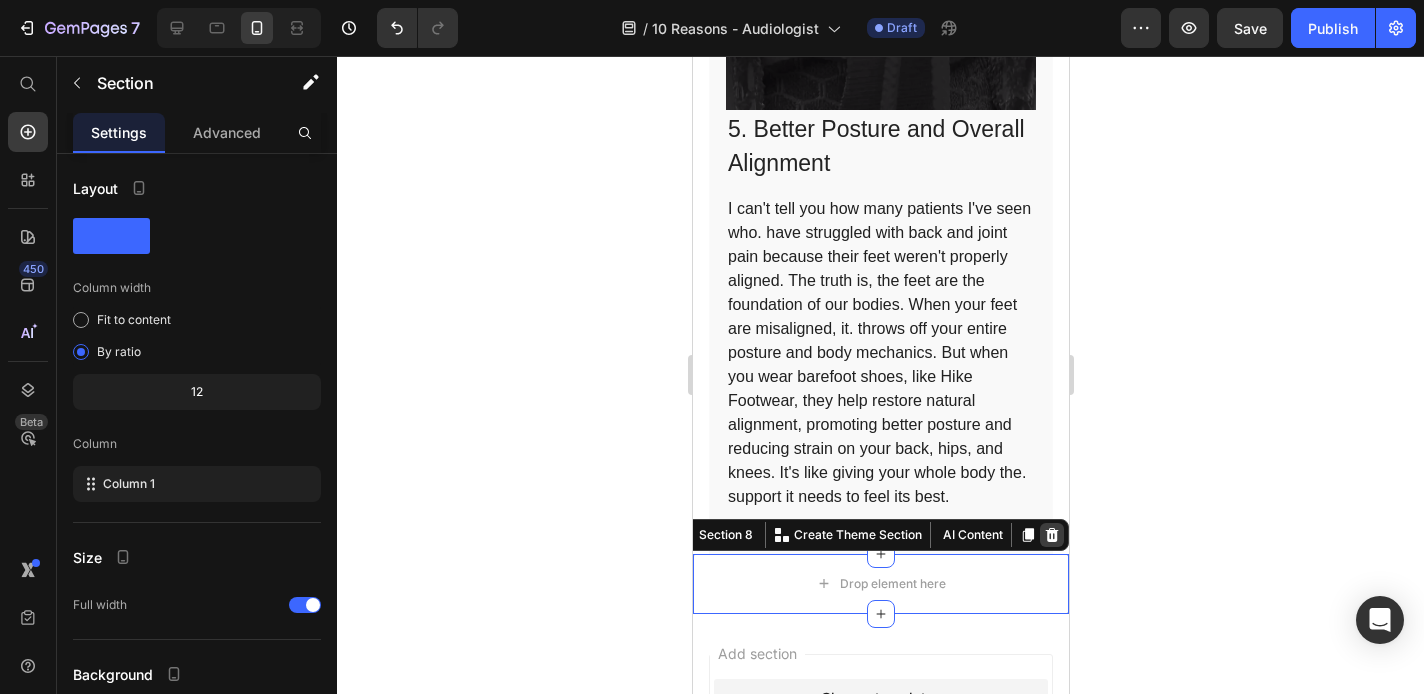 click 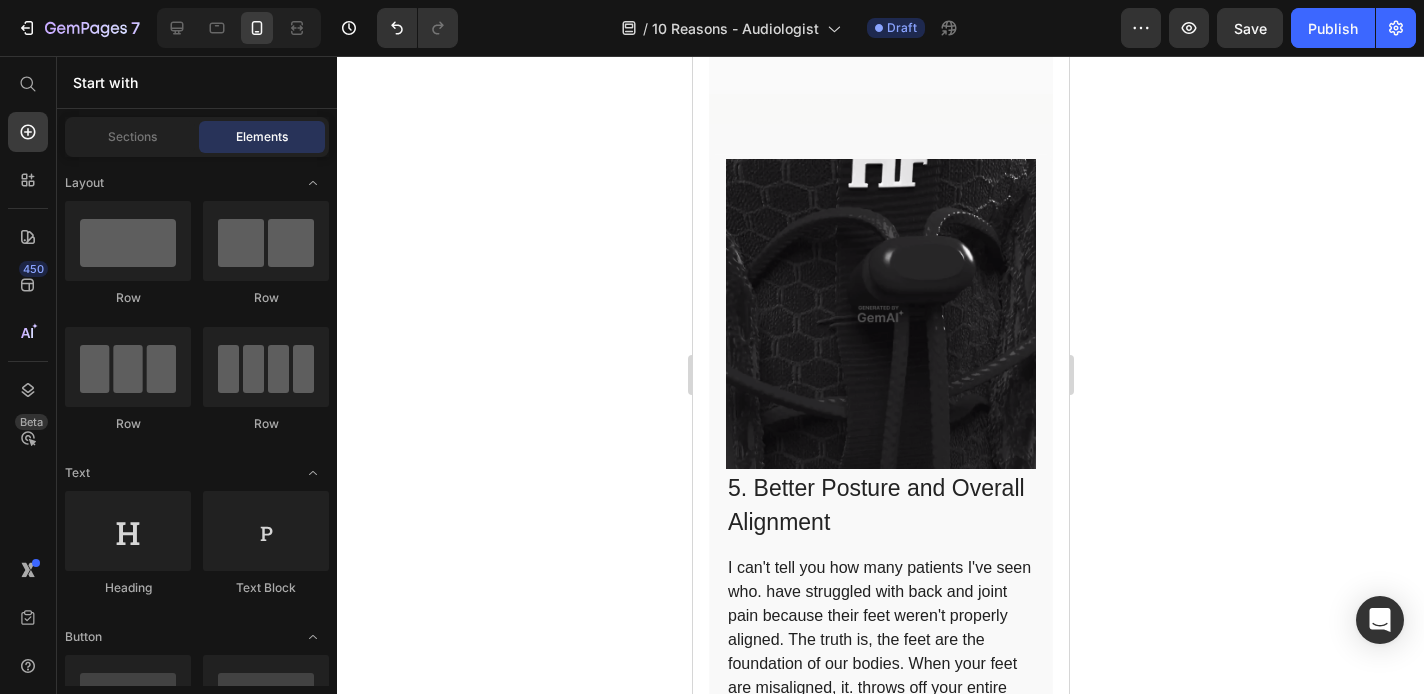 scroll, scrollTop: 5177, scrollLeft: 0, axis: vertical 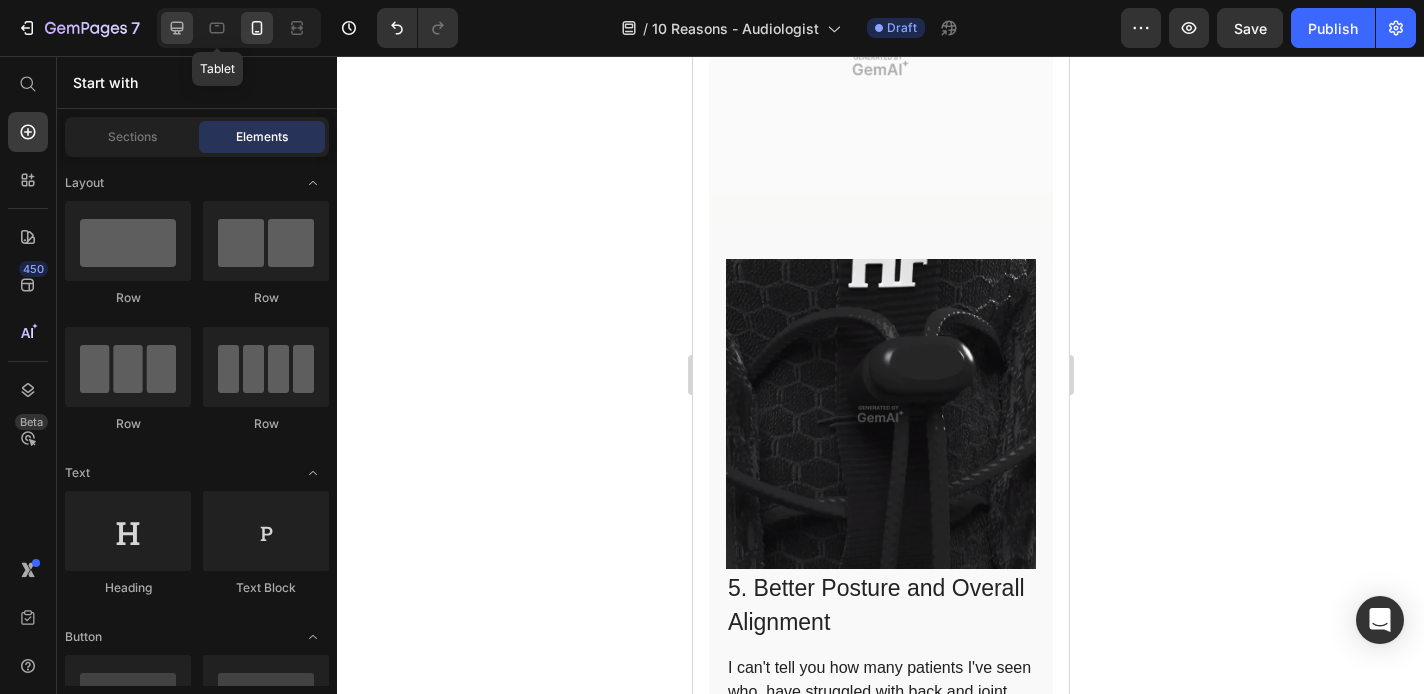 click 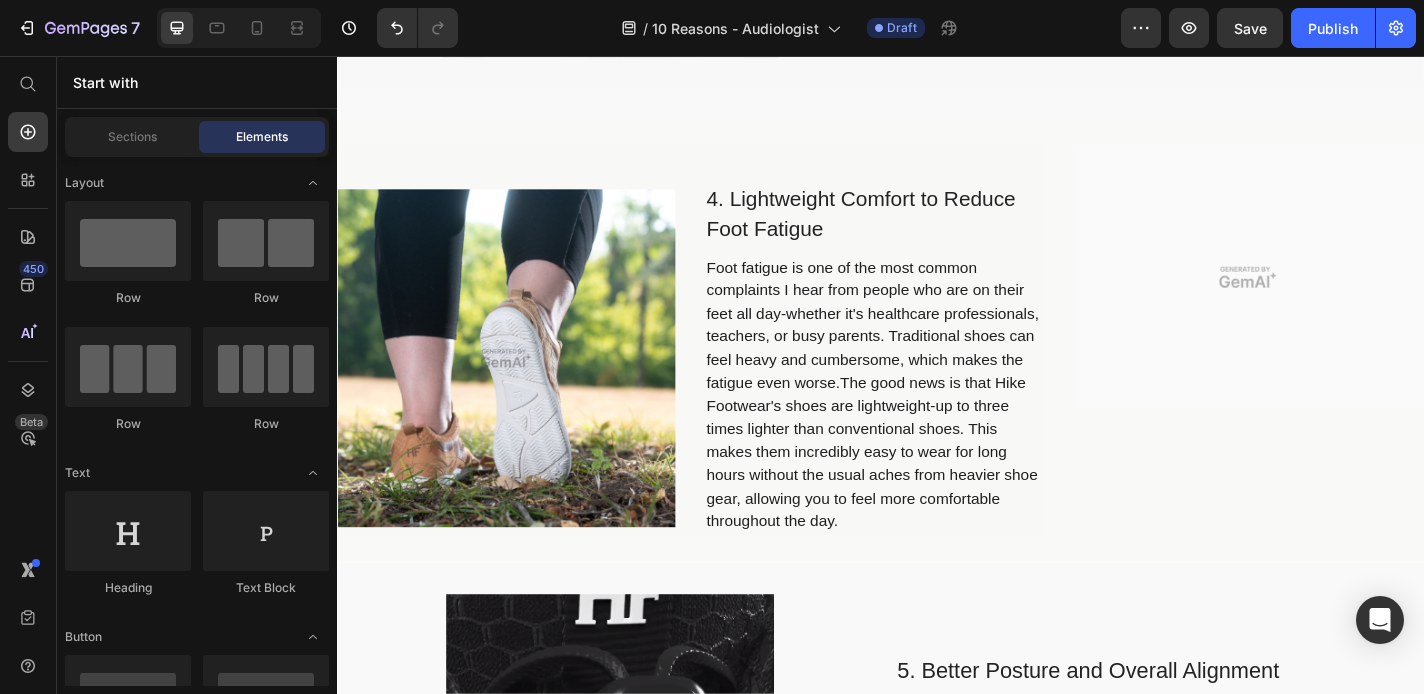 scroll, scrollTop: 2591, scrollLeft: 0, axis: vertical 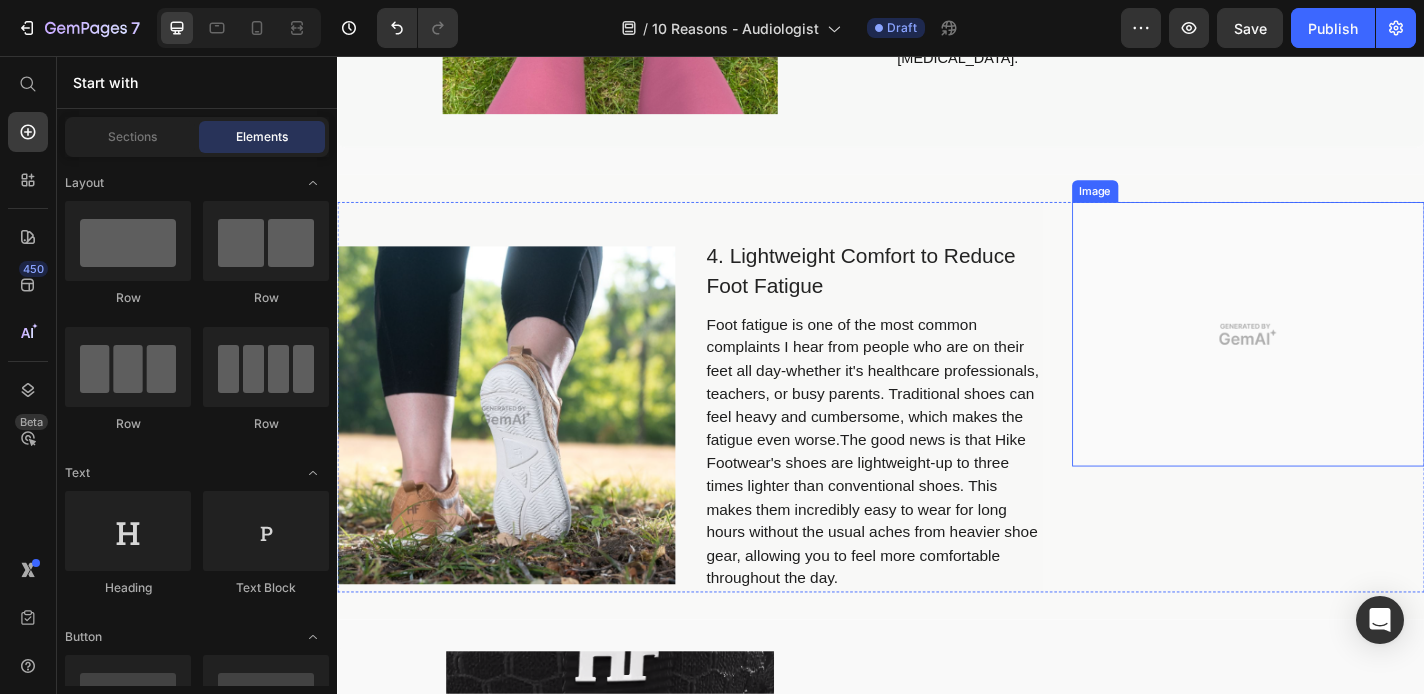 click at bounding box center [1342, 363] 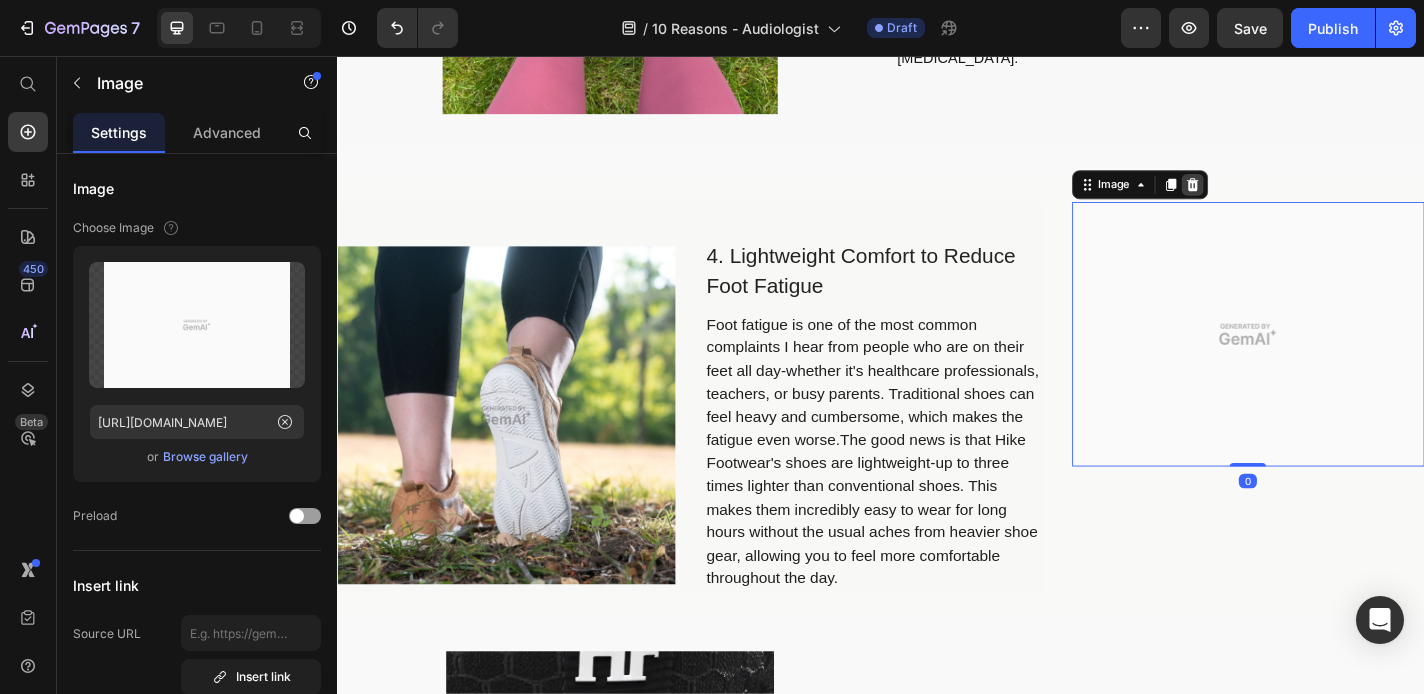 click 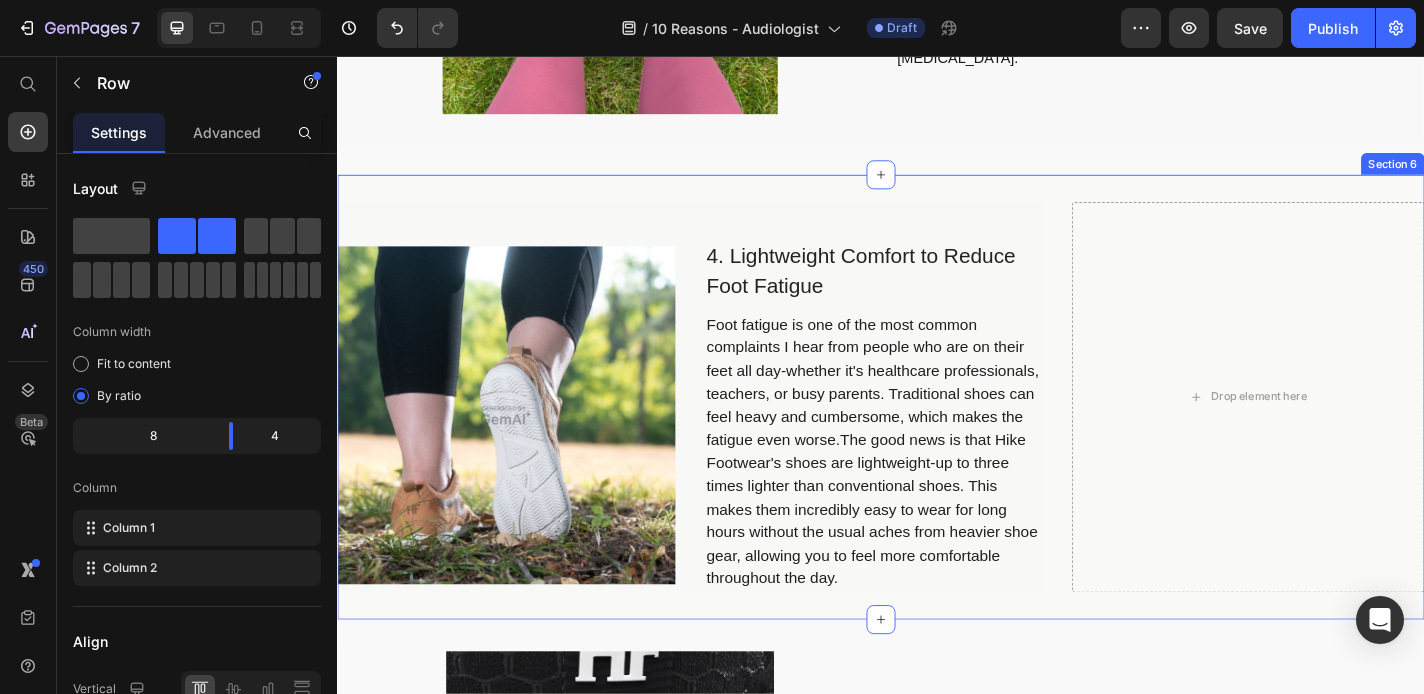 click on "Drop element here" at bounding box center (1342, 432) 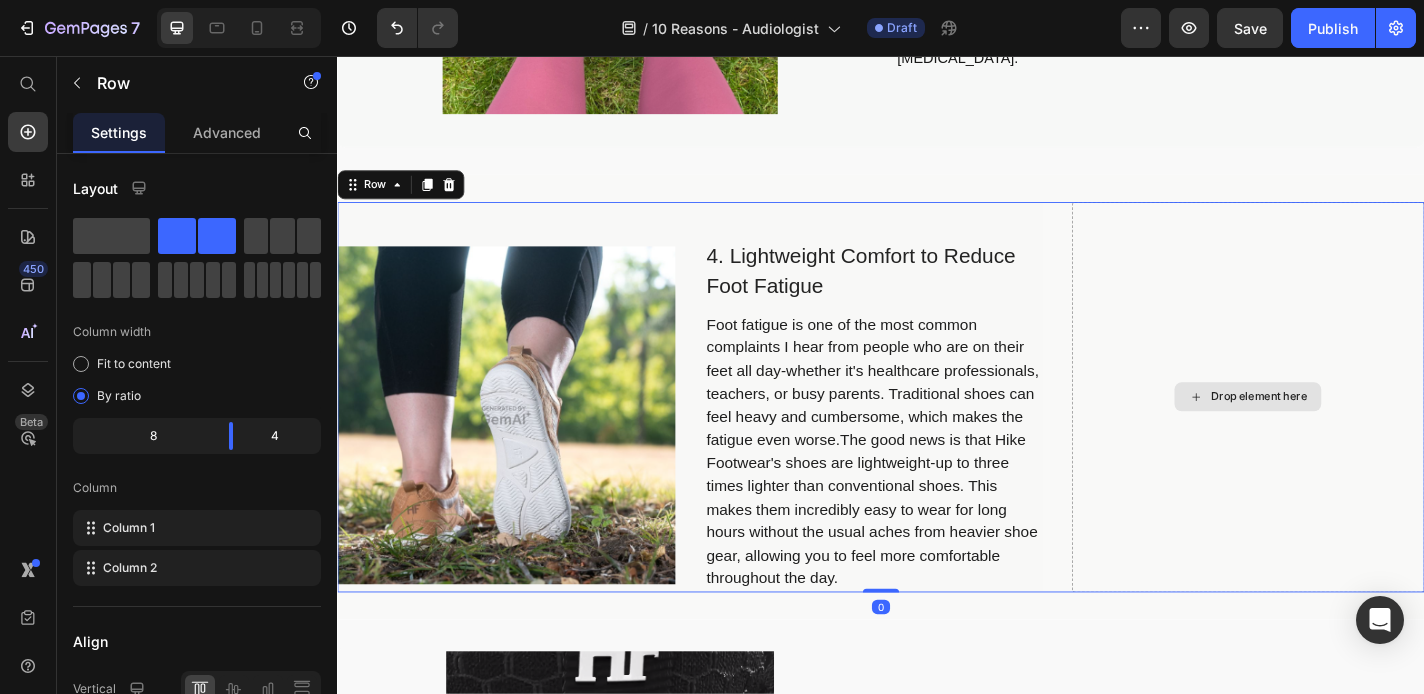 click on "Drop element here" at bounding box center [1342, 432] 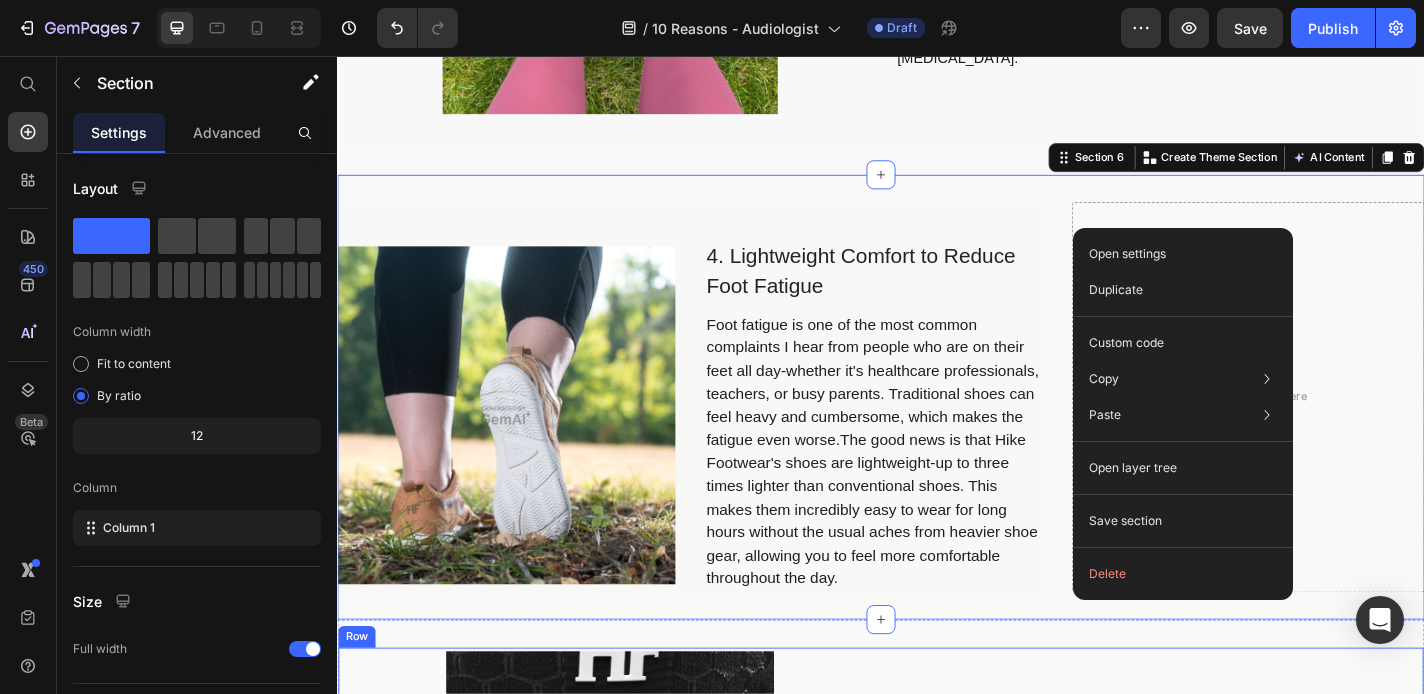 click on "5. Better Posture and Overall Alignment Text Block I can't tell you how many patients I've seen who. have struggled with back and joint pain because their feet weren't properly aligned. The truth is, the feet are the foundation of our bodies. When your feet are misaligned, it. throws off your entire posture and body mechanics. But when you wear barefoot shoes, like Hike Footwear, they help restore natural alignment, promoting better posture and reducing strain on your back, hips, and knees. It's like giving your whole body the. support it needs to feel its best. Text Block" at bounding box center [1236, 894] 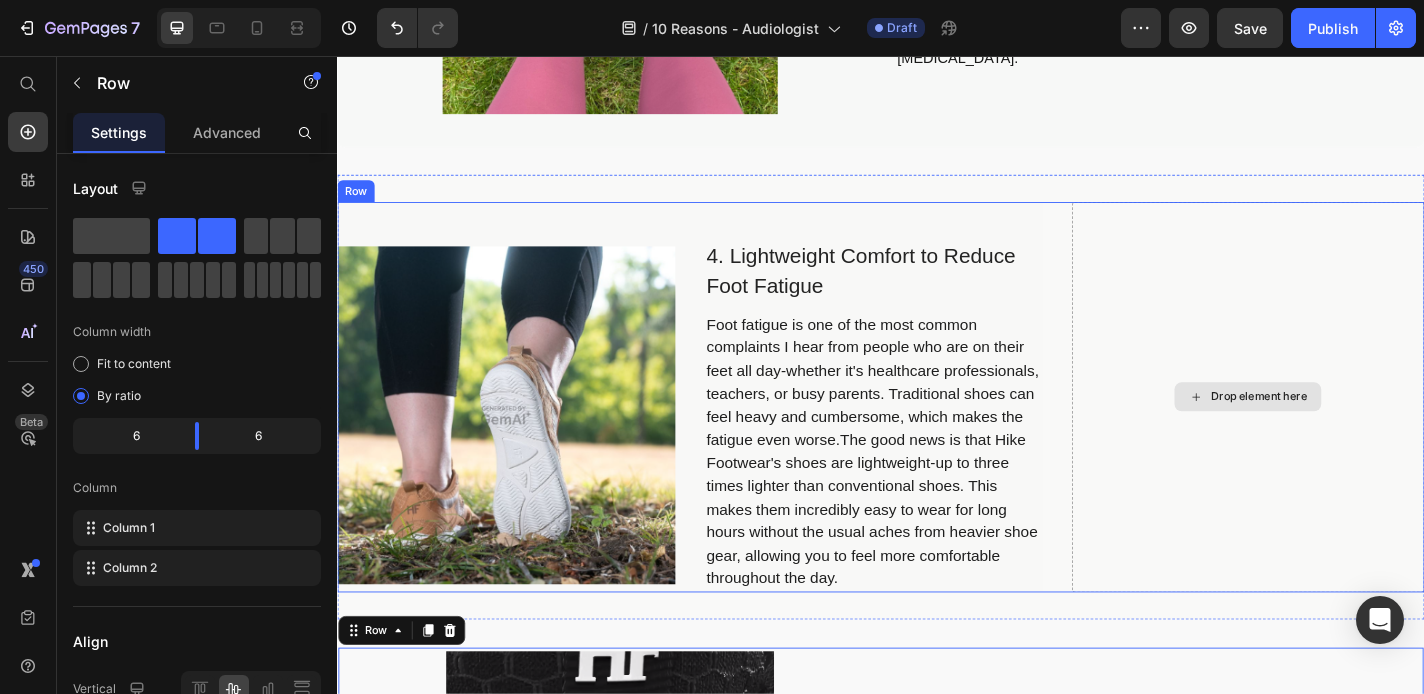 click on "Drop element here" at bounding box center [1342, 432] 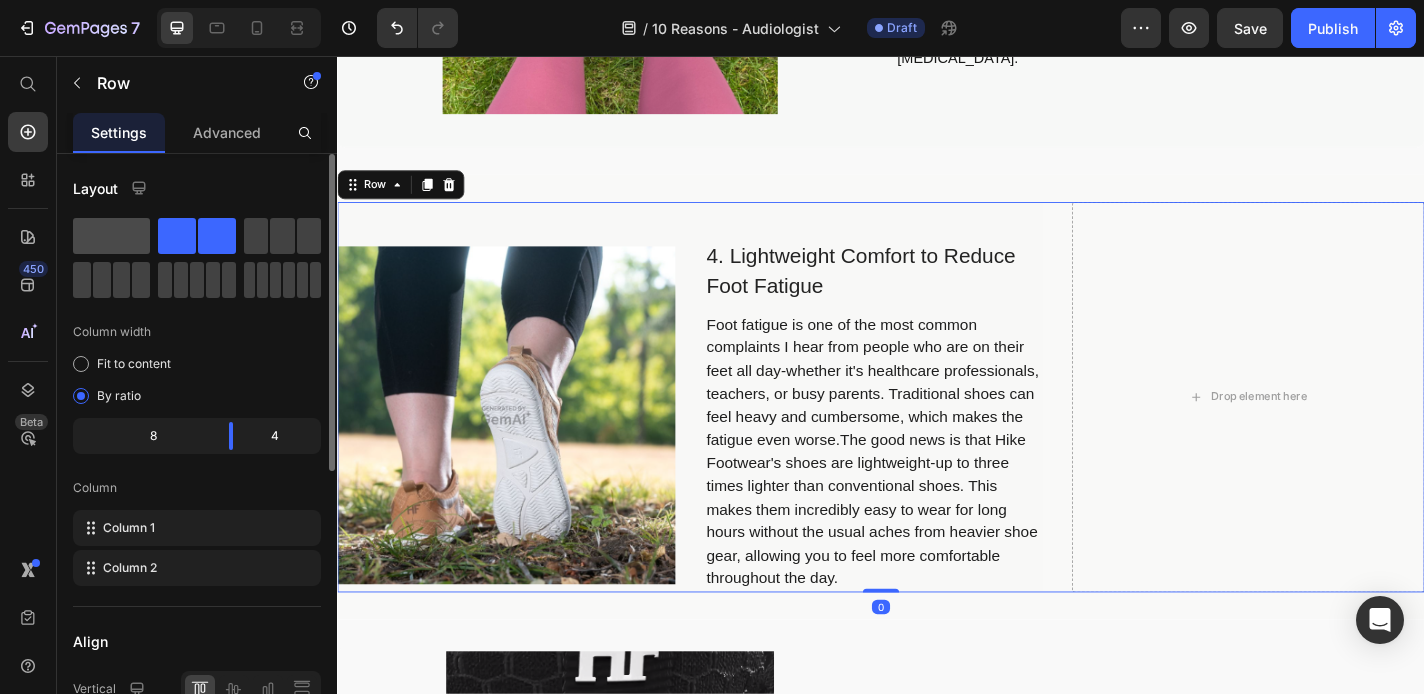 click 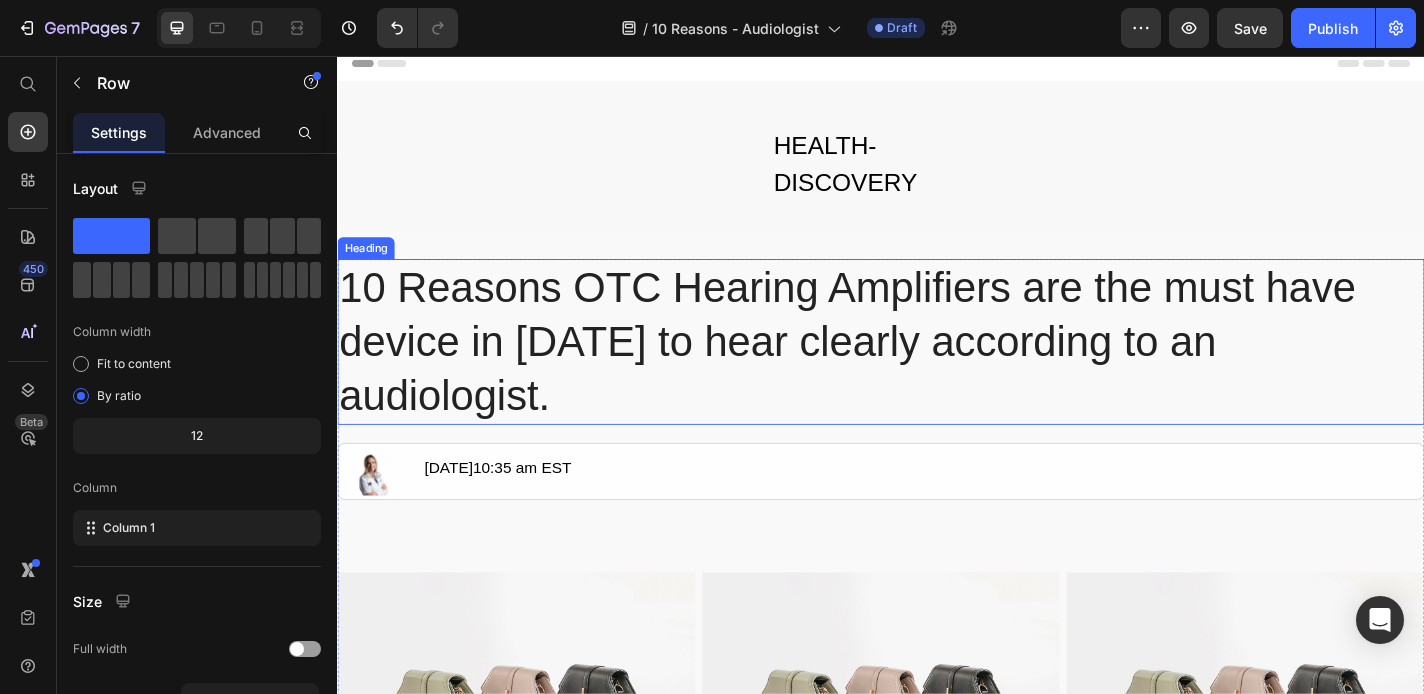 scroll, scrollTop: 0, scrollLeft: 0, axis: both 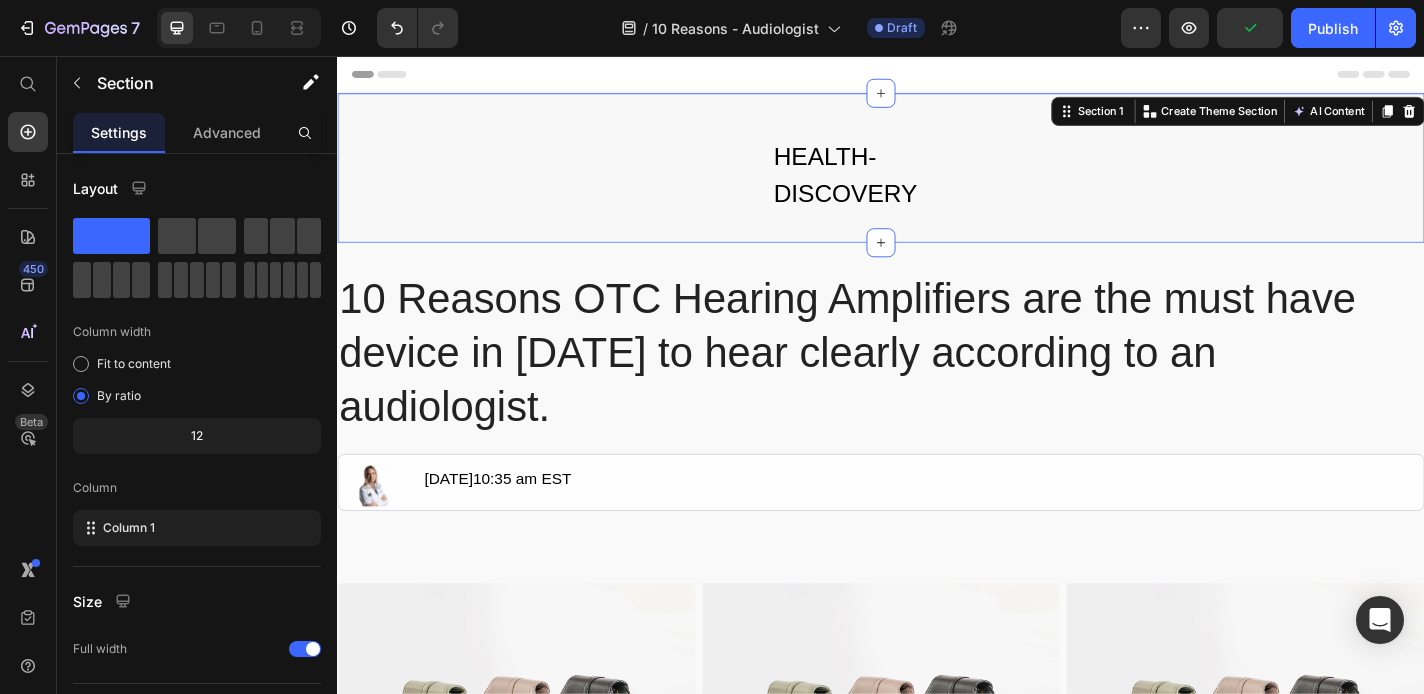 click on "HEALTH-DISCOVERY Text Block Row" at bounding box center (937, 187) 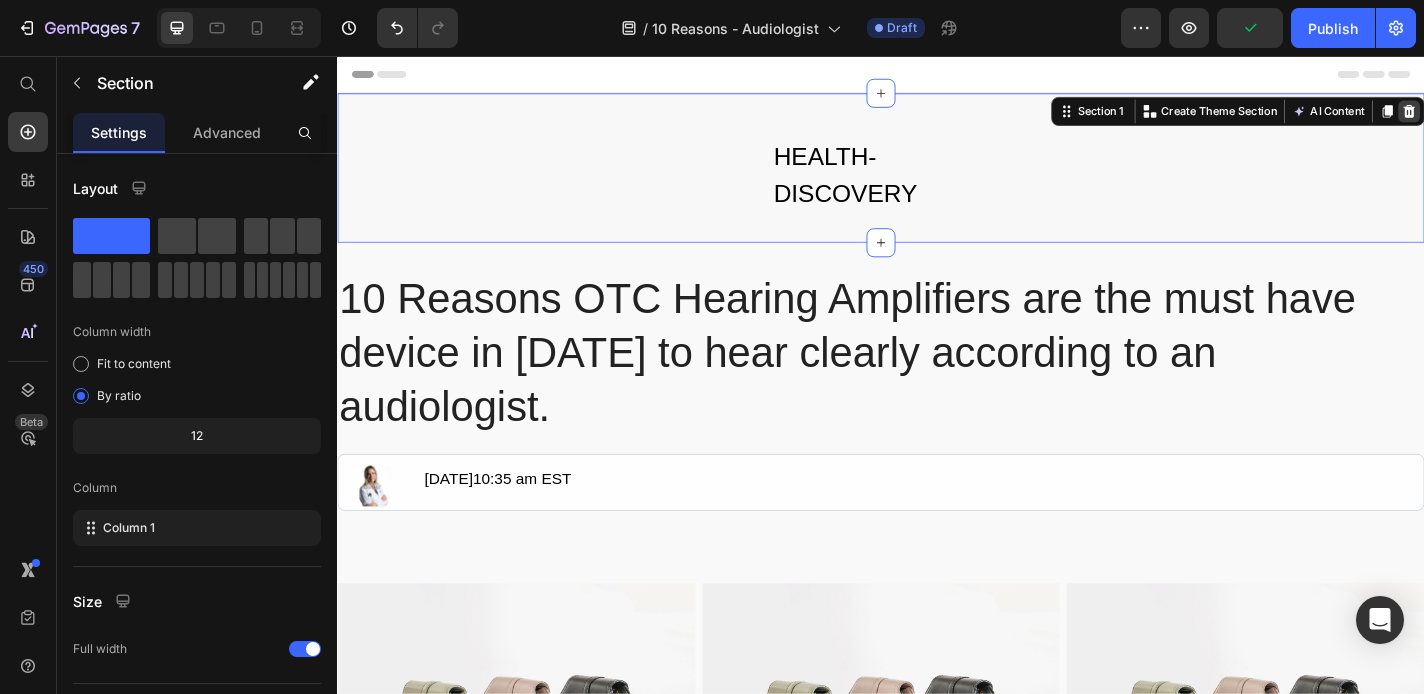 click 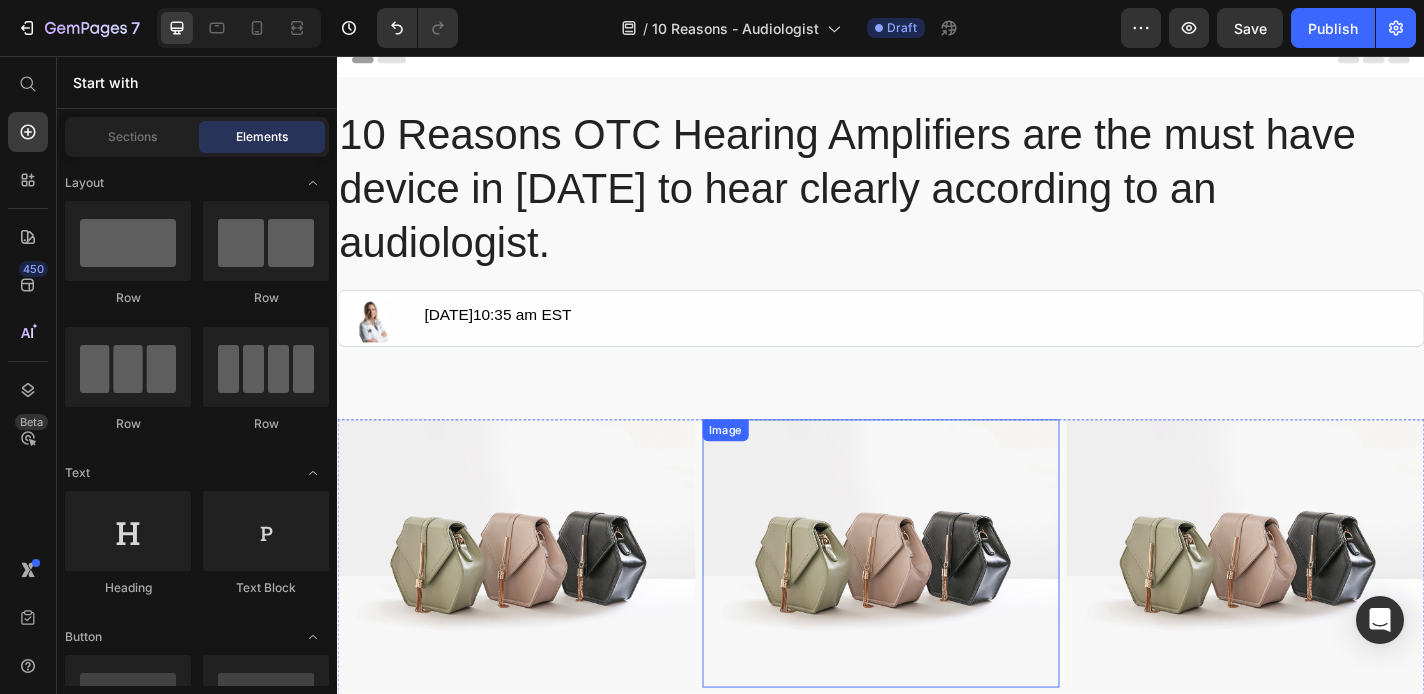 scroll, scrollTop: 0, scrollLeft: 0, axis: both 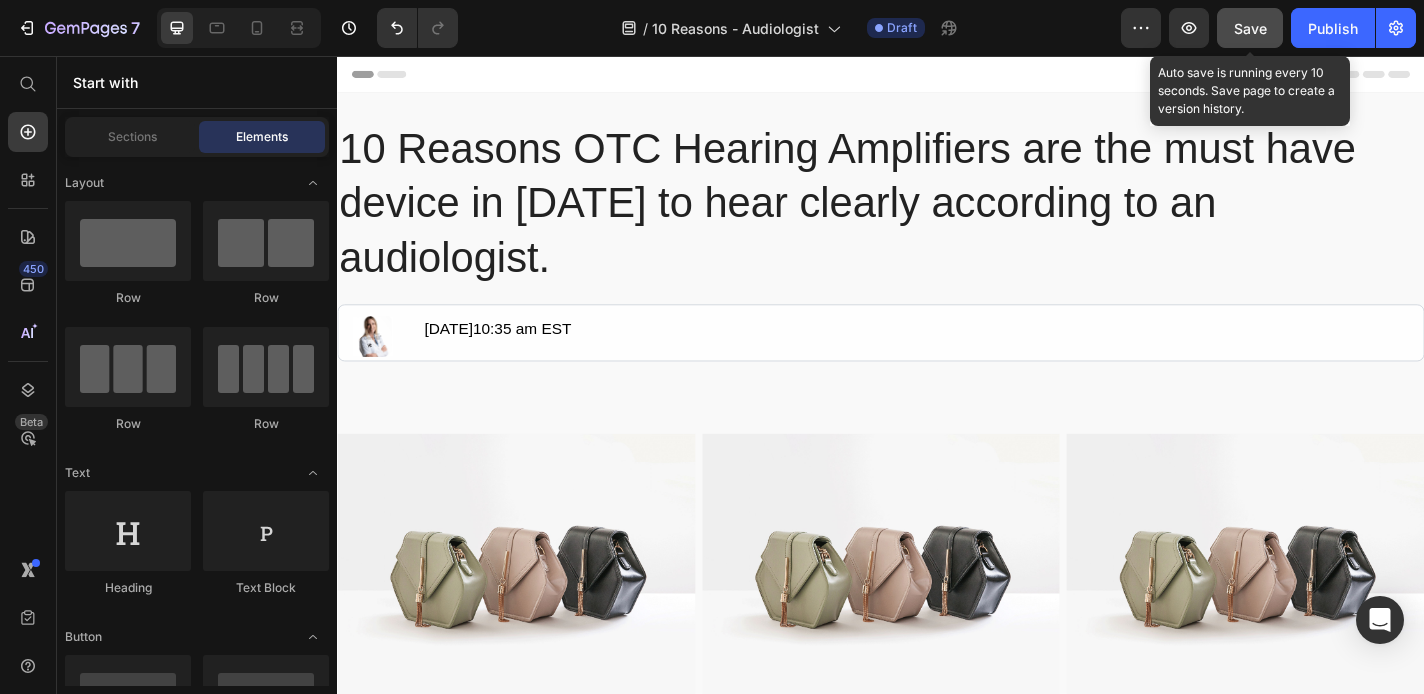 click on "Save" at bounding box center (1250, 28) 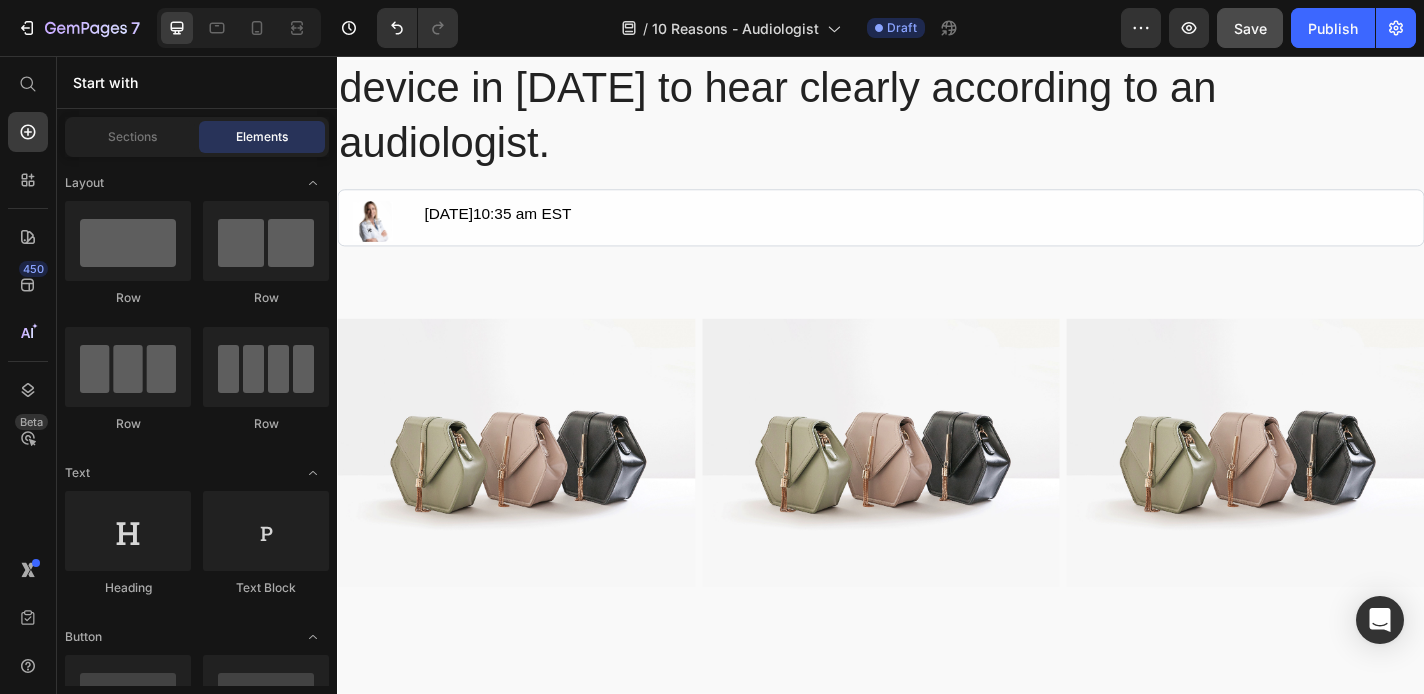 scroll, scrollTop: 0, scrollLeft: 0, axis: both 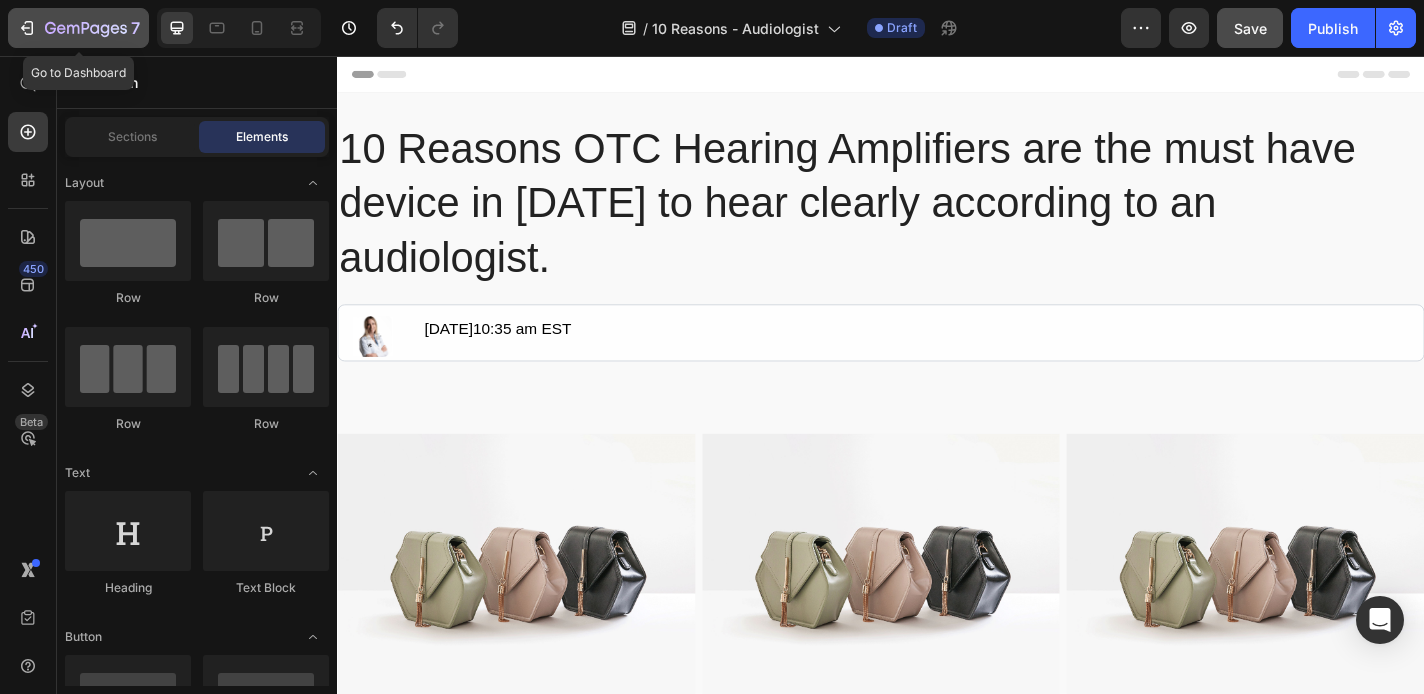 click 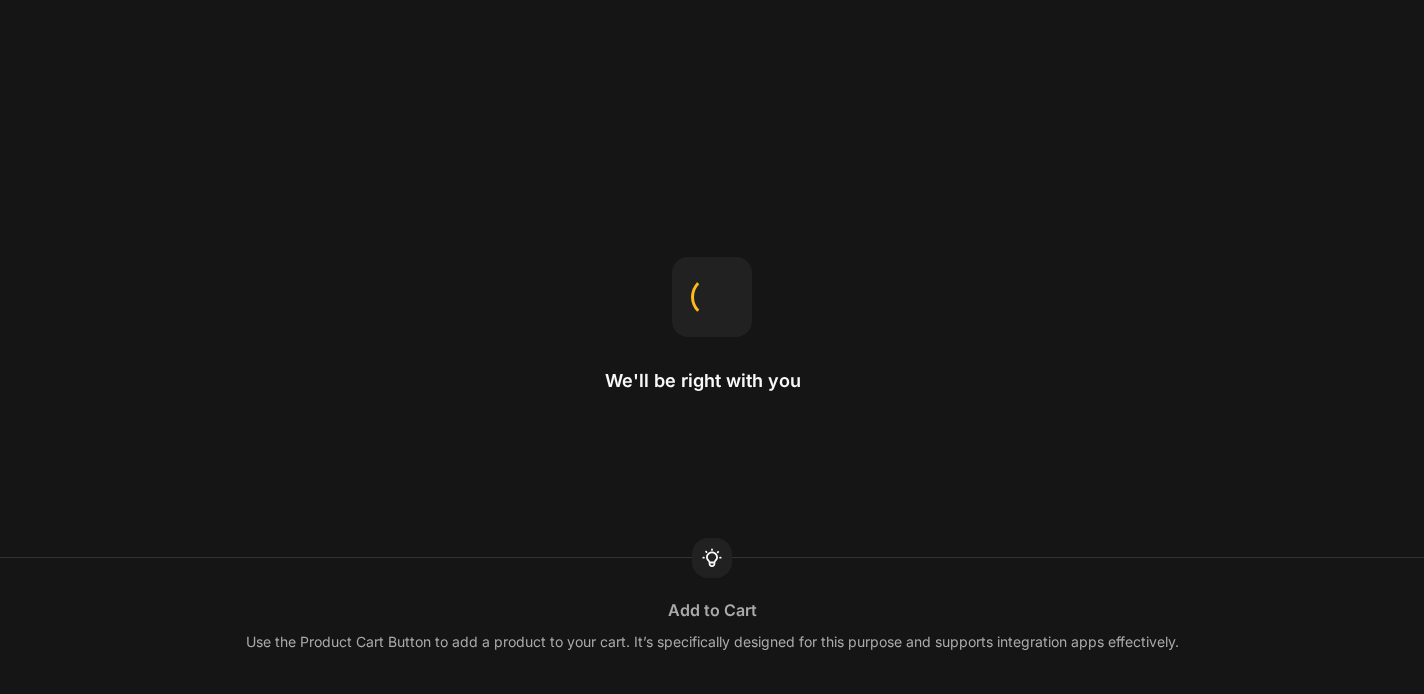 scroll, scrollTop: 0, scrollLeft: 0, axis: both 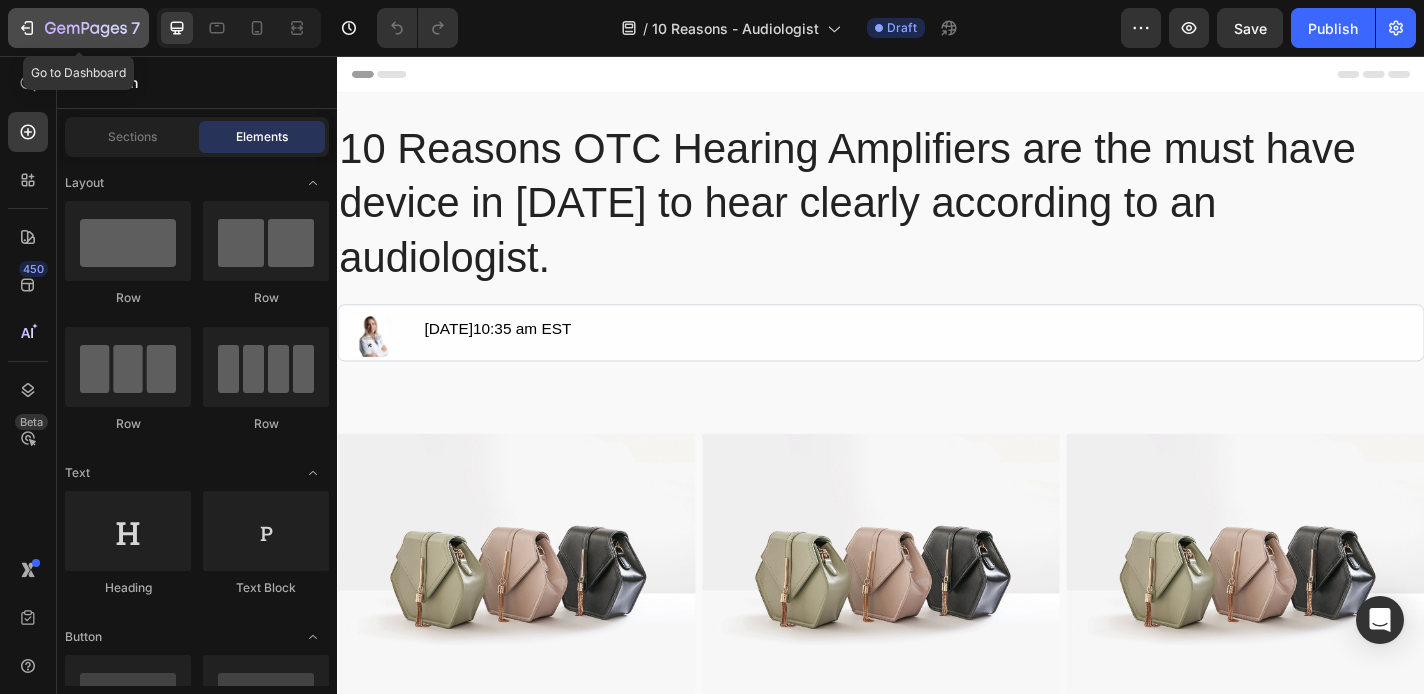 click 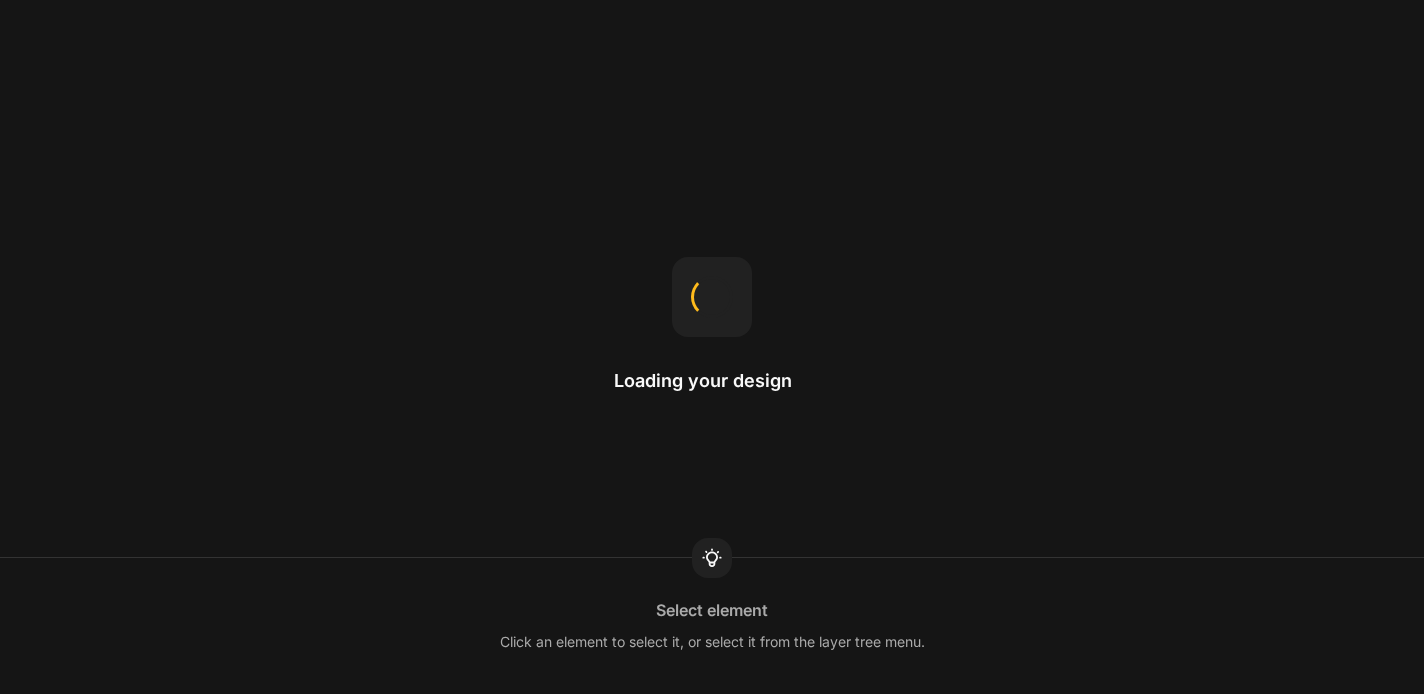 scroll, scrollTop: 0, scrollLeft: 0, axis: both 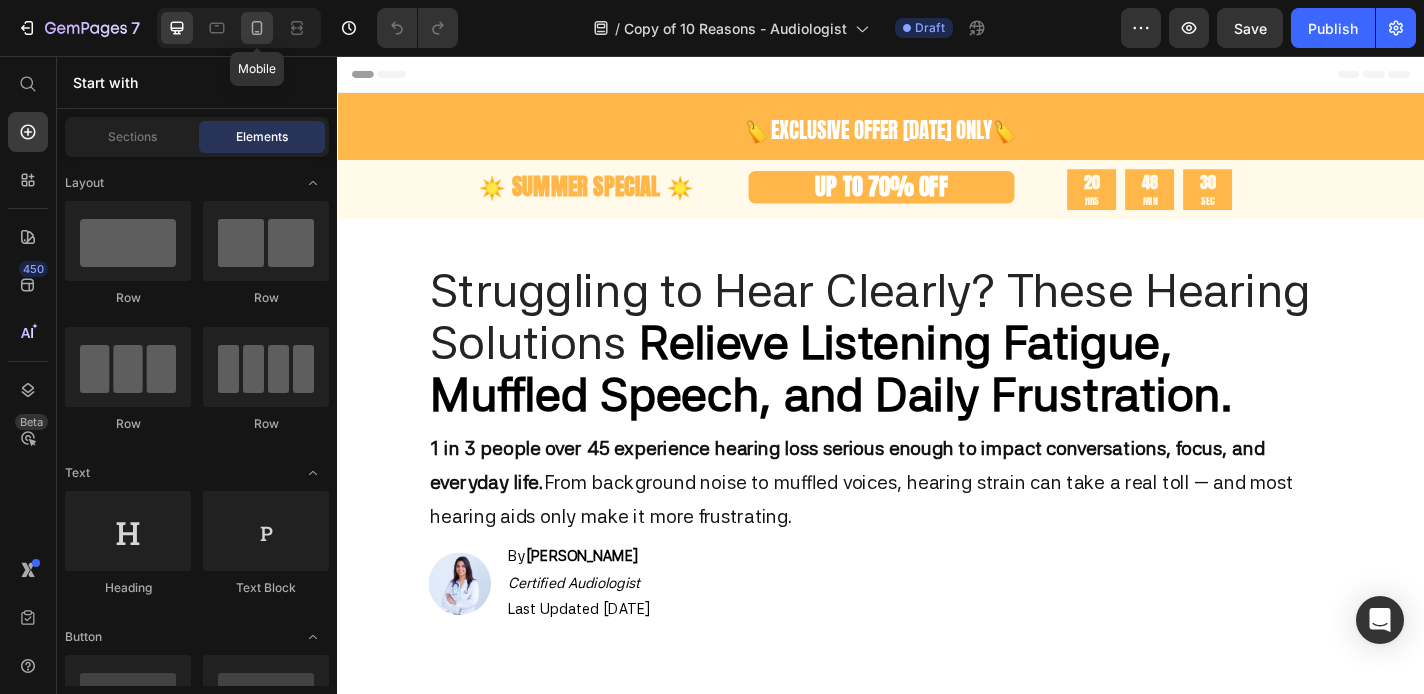 click 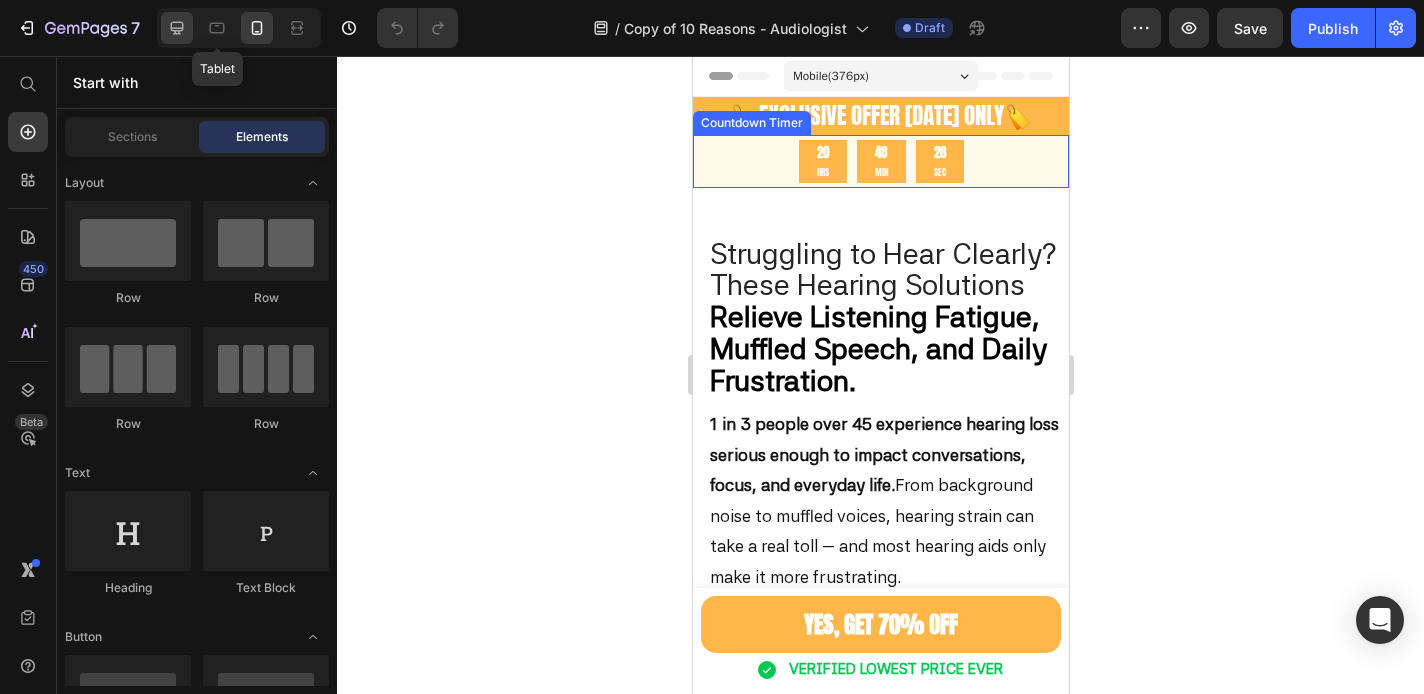 click 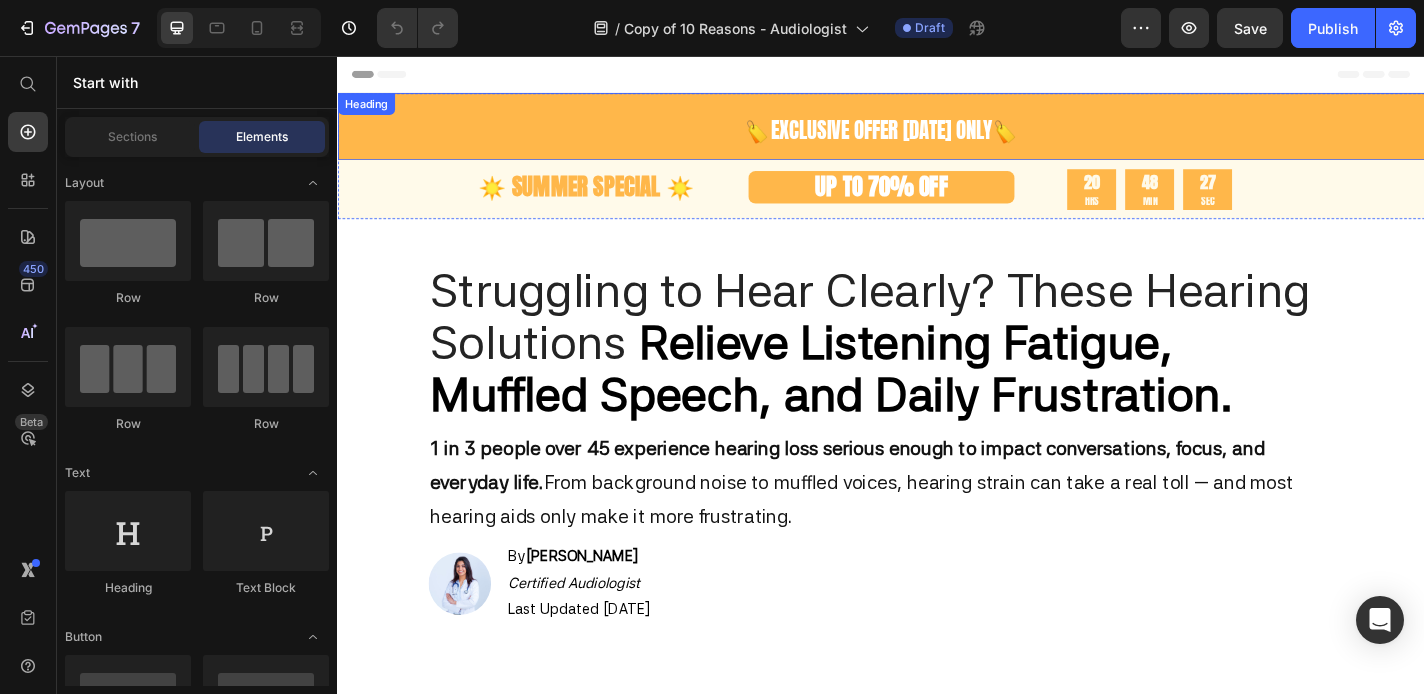 click on "EXCLUSIVE OFFER TODAY ONLY" at bounding box center (937, 138) 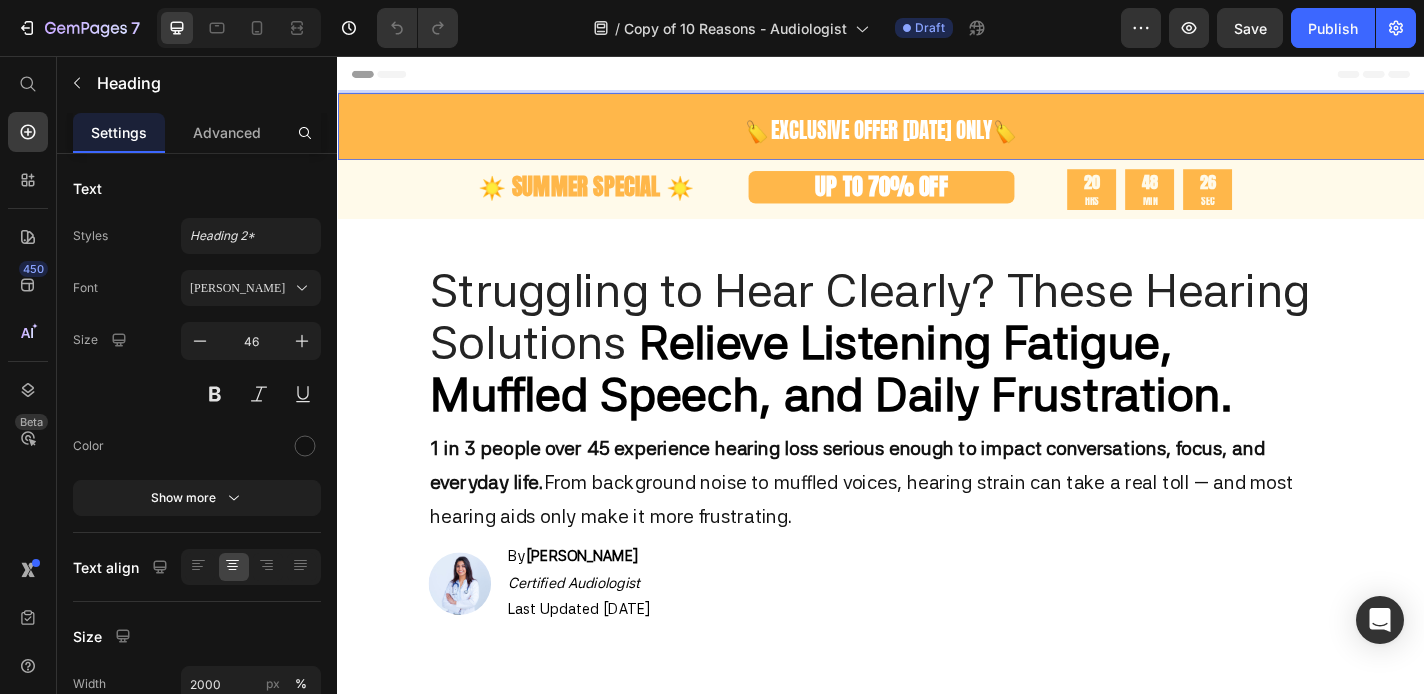 click on "EXCLUSIVE OFFER TODAY ONLY" at bounding box center [937, 138] 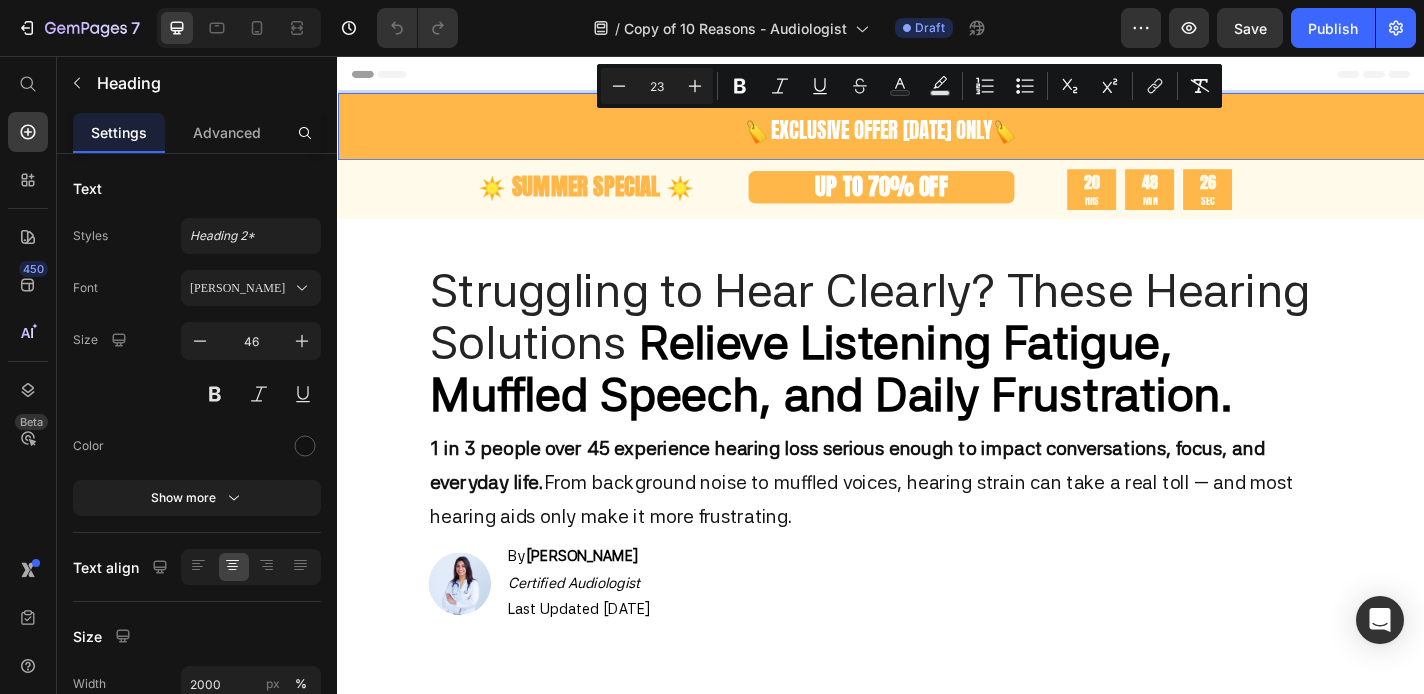 click on "EXCLUSIVE OFFER TODAY ONLY" at bounding box center (937, 138) 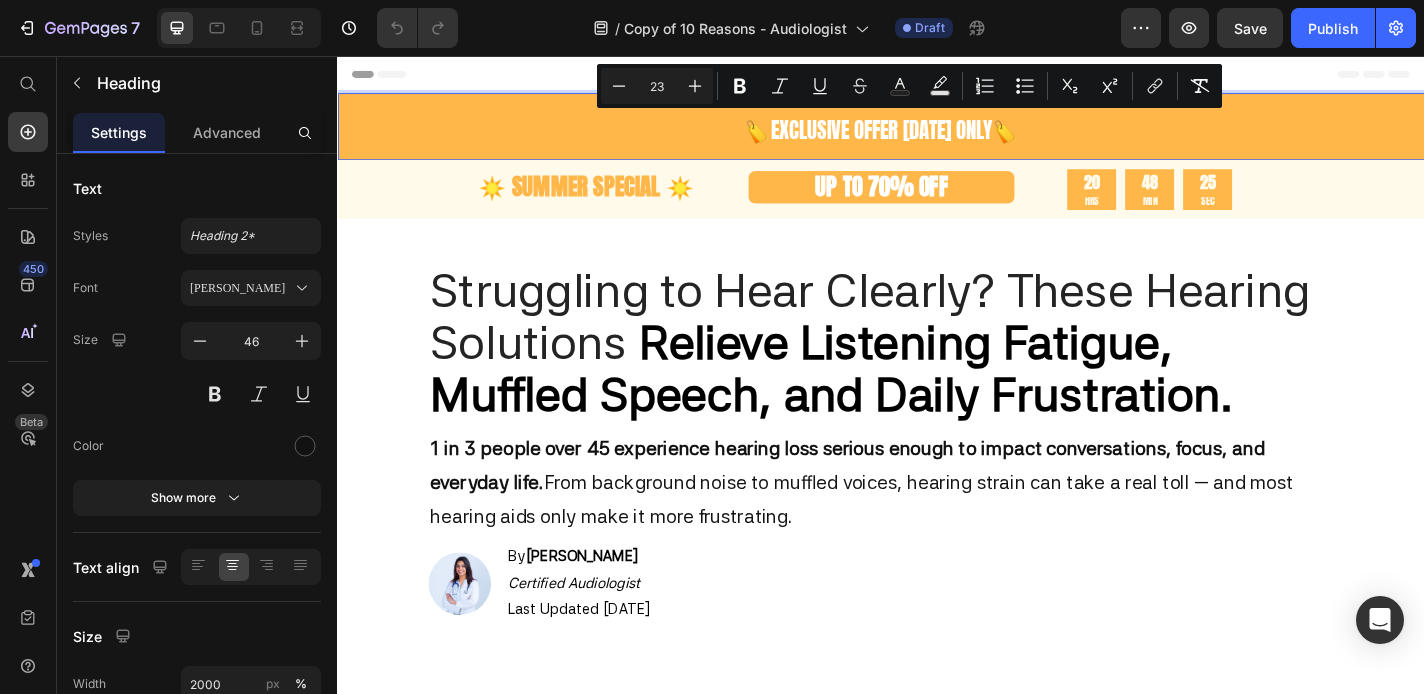 click on "🏷️" at bounding box center [800, 138] 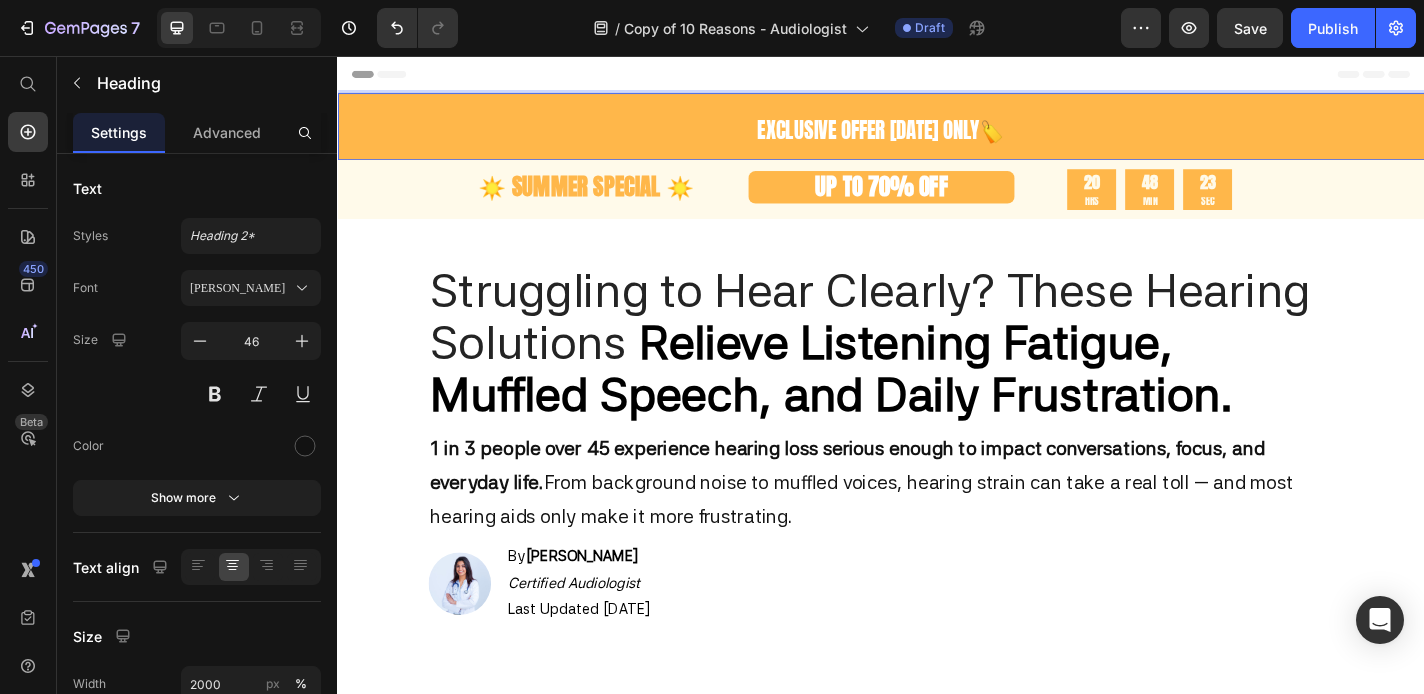 click on "EXCLUSIVE OFFER TODAY ONLY  🏷️" at bounding box center [937, 134] 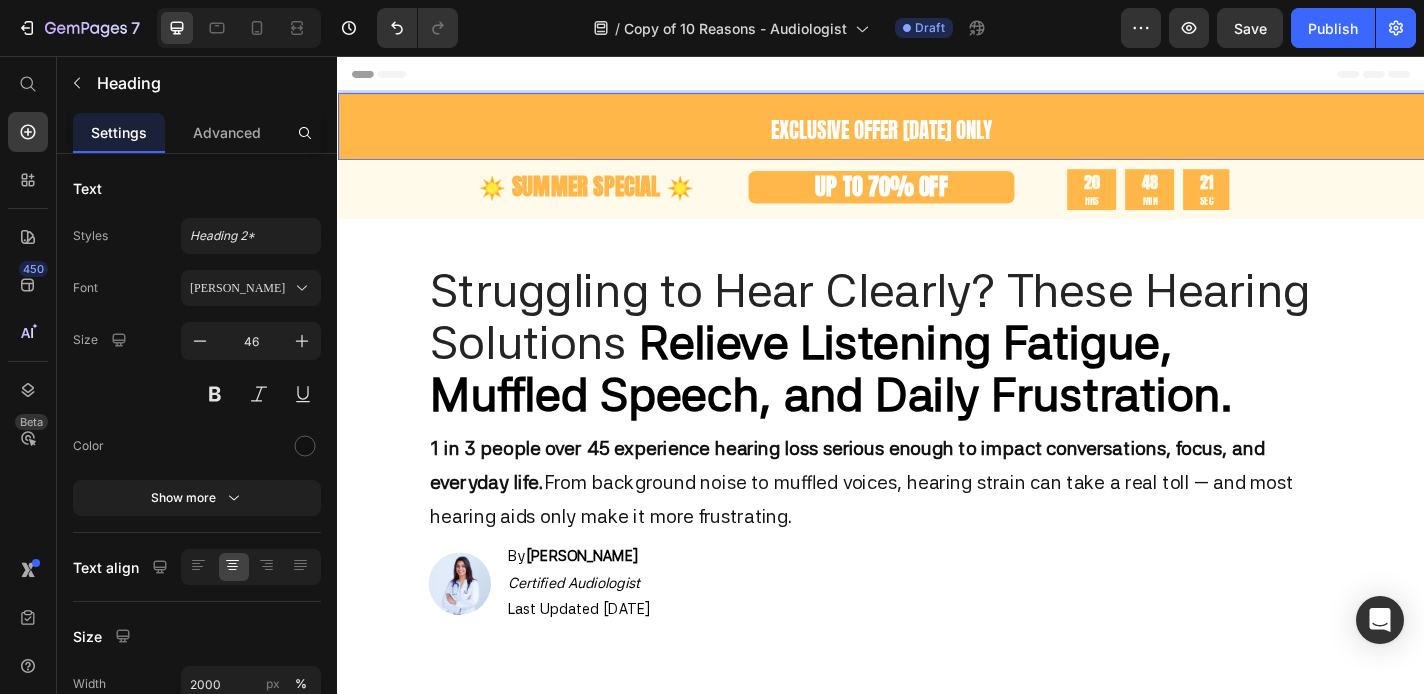 click on "EXCLUSIVE OFFER TODAY ONLY" at bounding box center [937, 138] 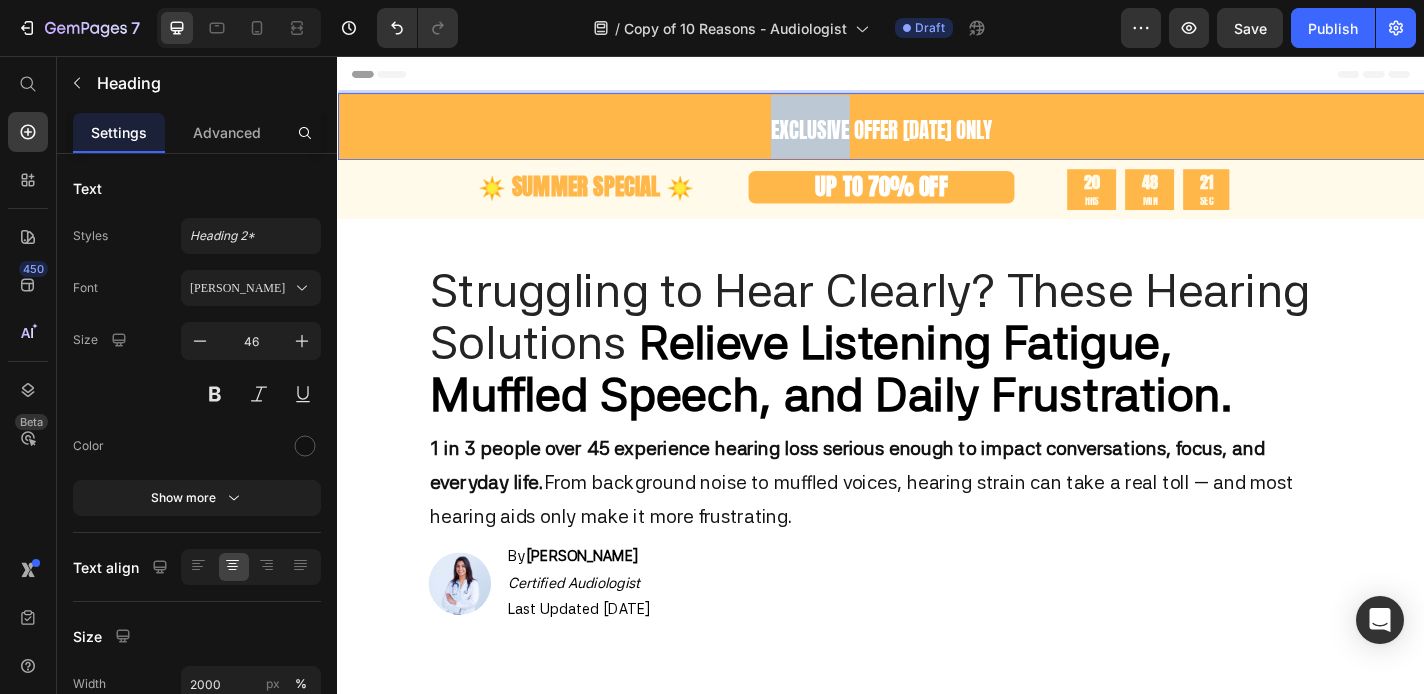 click on "EXCLUSIVE OFFER TODAY ONLY" at bounding box center (937, 138) 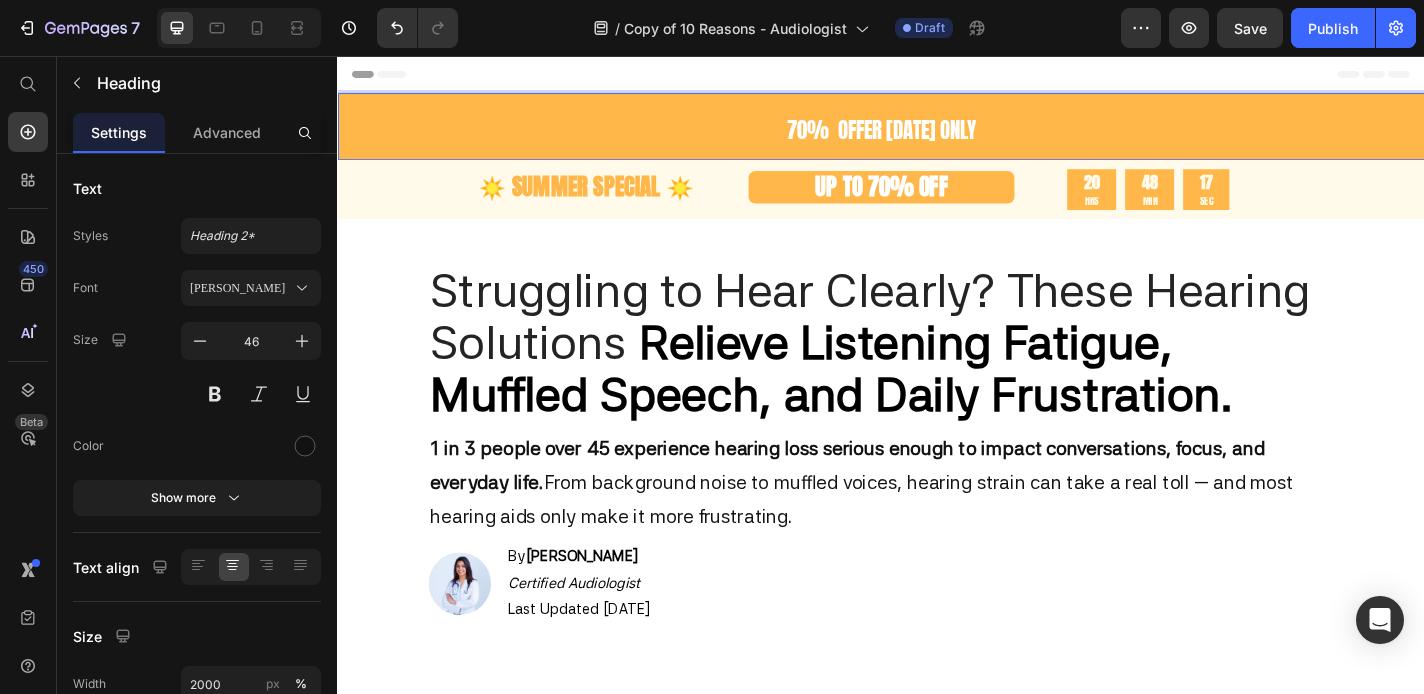 click on "70%  OFFER TODAY ONLY" at bounding box center (937, 138) 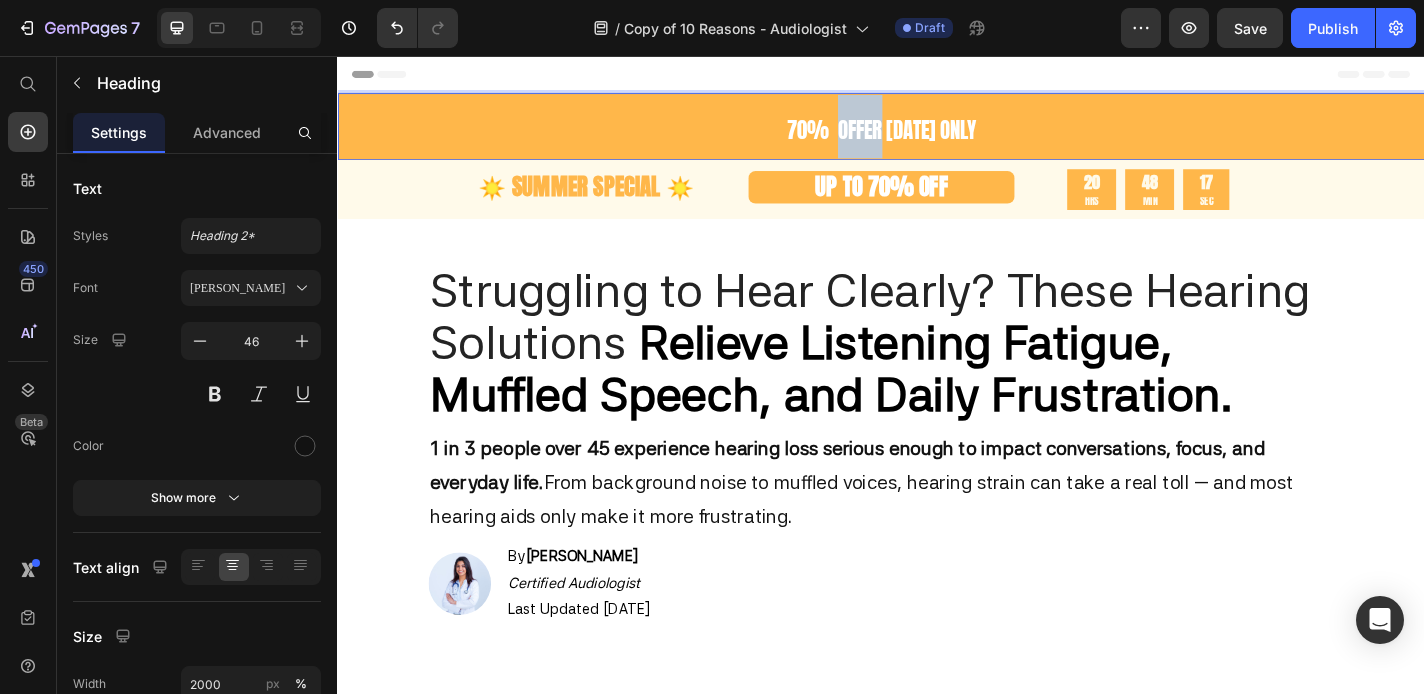click on "70%  OFFER TODAY ONLY" at bounding box center (937, 138) 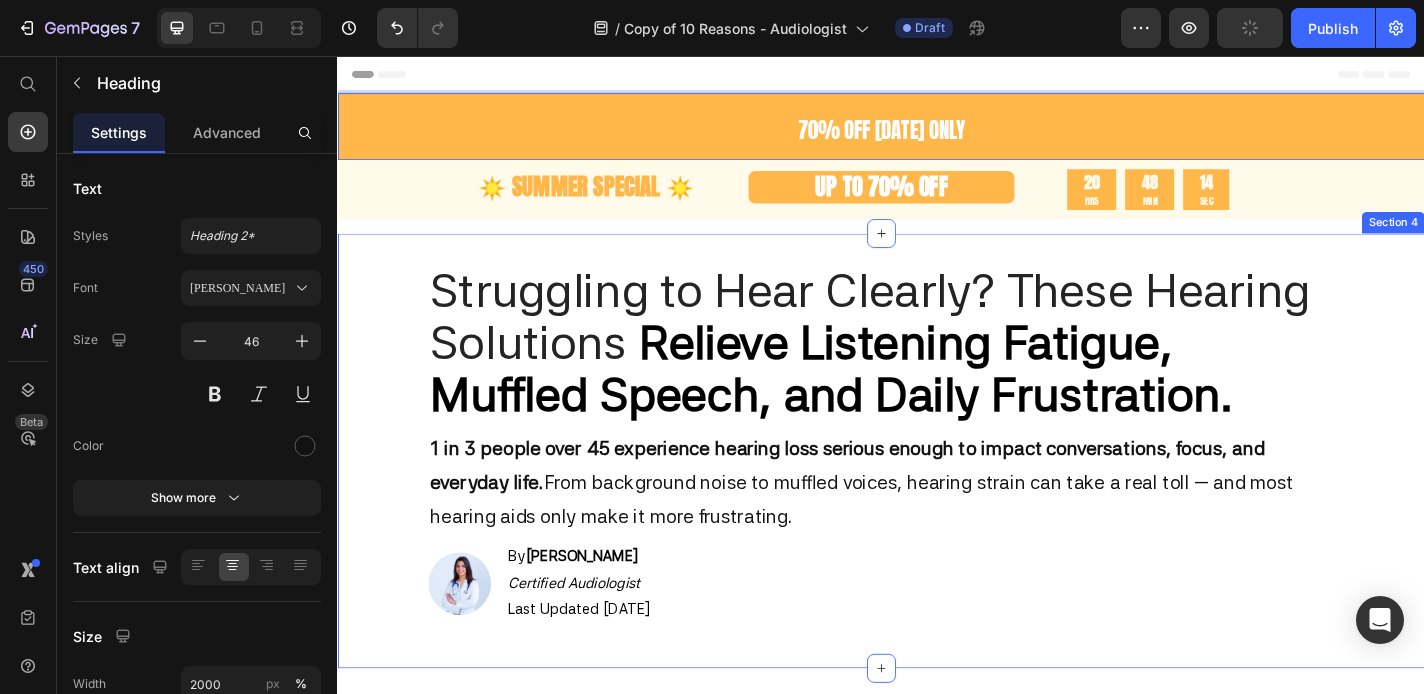 click on "Struggling to Hear Clearly? These Hearing Solutions   Relieve Listening Fatigue, Muffled Speech, and Daily Frustration. Heading 1 in 3 people over 45 experience hearing loss serious enough to impact conversations, focus, and everyday life.  From background noise to muffled voices, hearing strain can take a real toll — and most hearing aids only make it more frustrating. Text Block Image By  Dr. Daniel R. Certified Audiologist Last Updated 7 July, 2025 Text Block Advanced List Row Row Row" at bounding box center [937, 491] 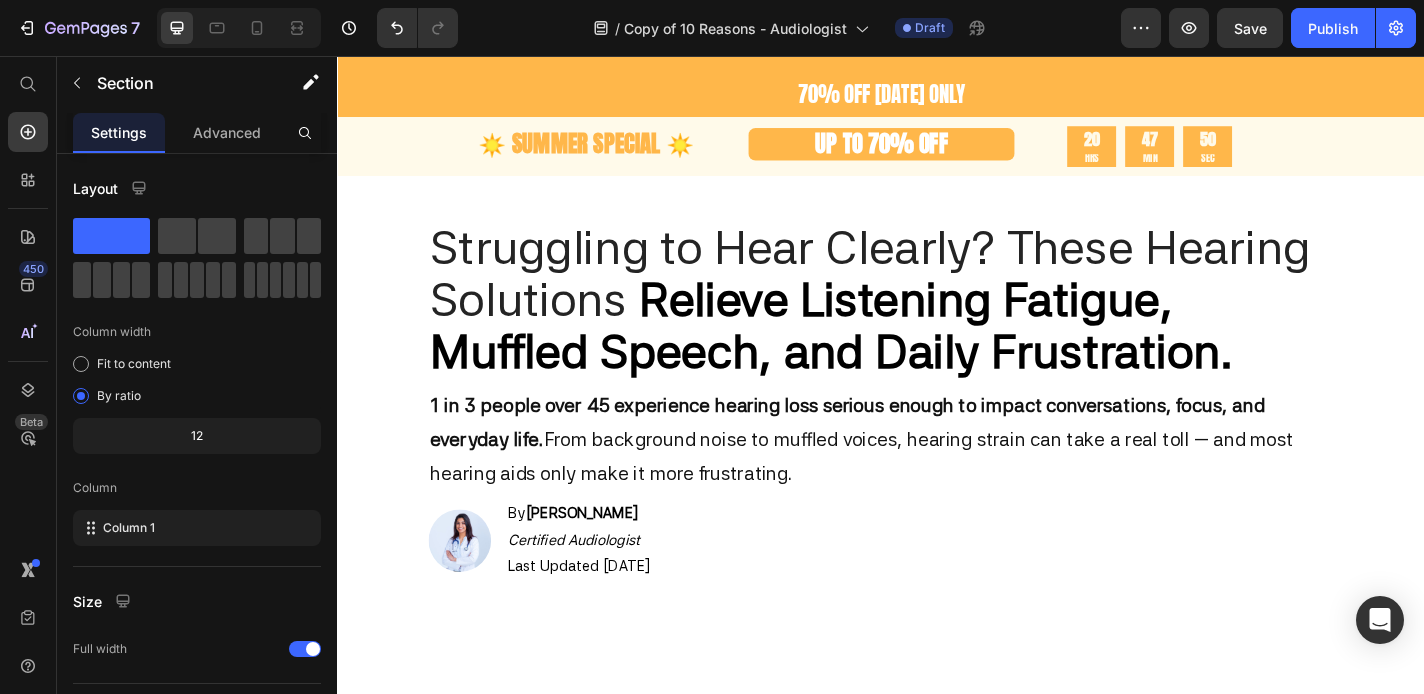scroll, scrollTop: 28, scrollLeft: 0, axis: vertical 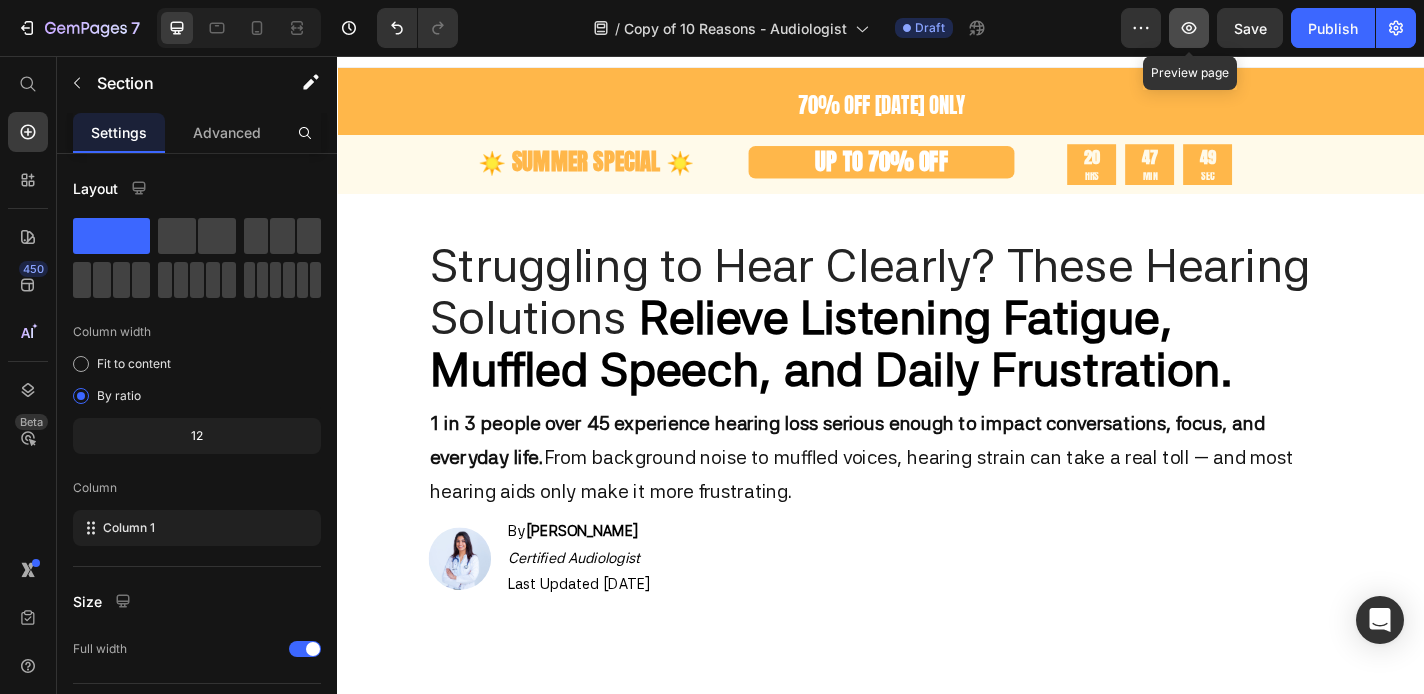 click 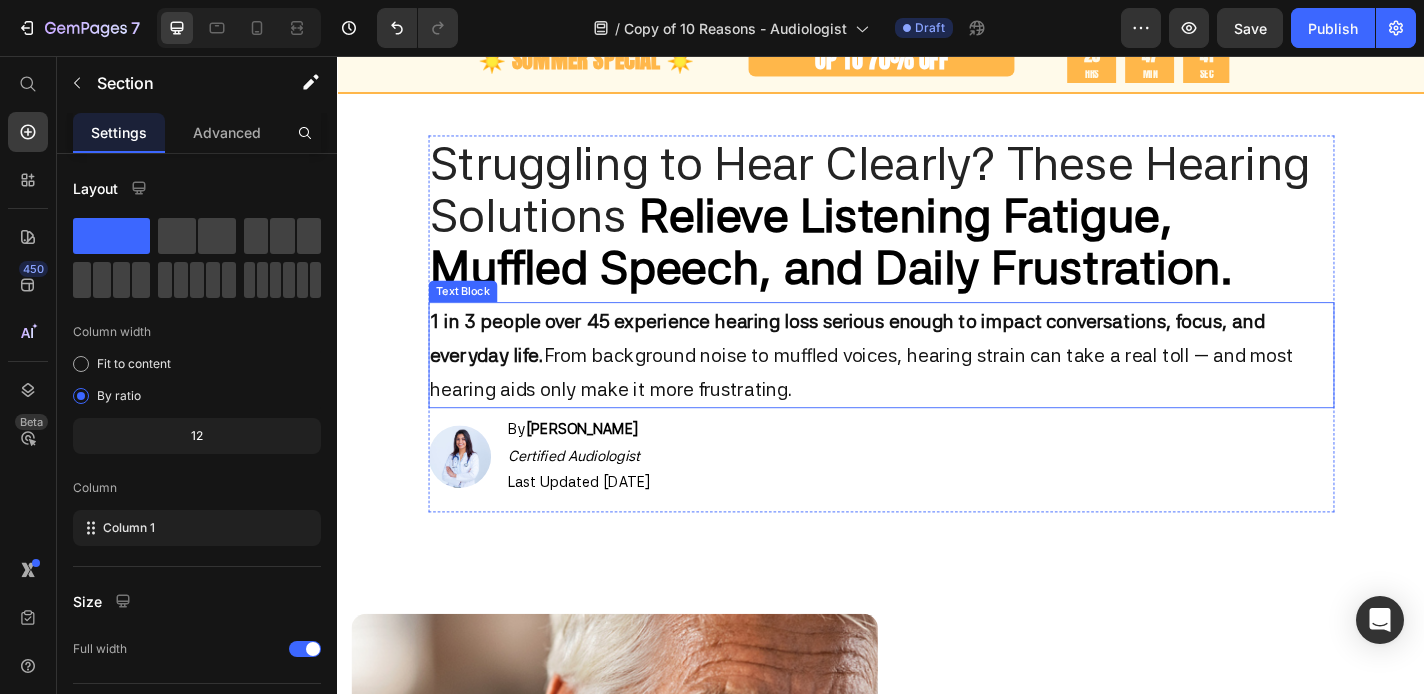 scroll, scrollTop: 19, scrollLeft: 0, axis: vertical 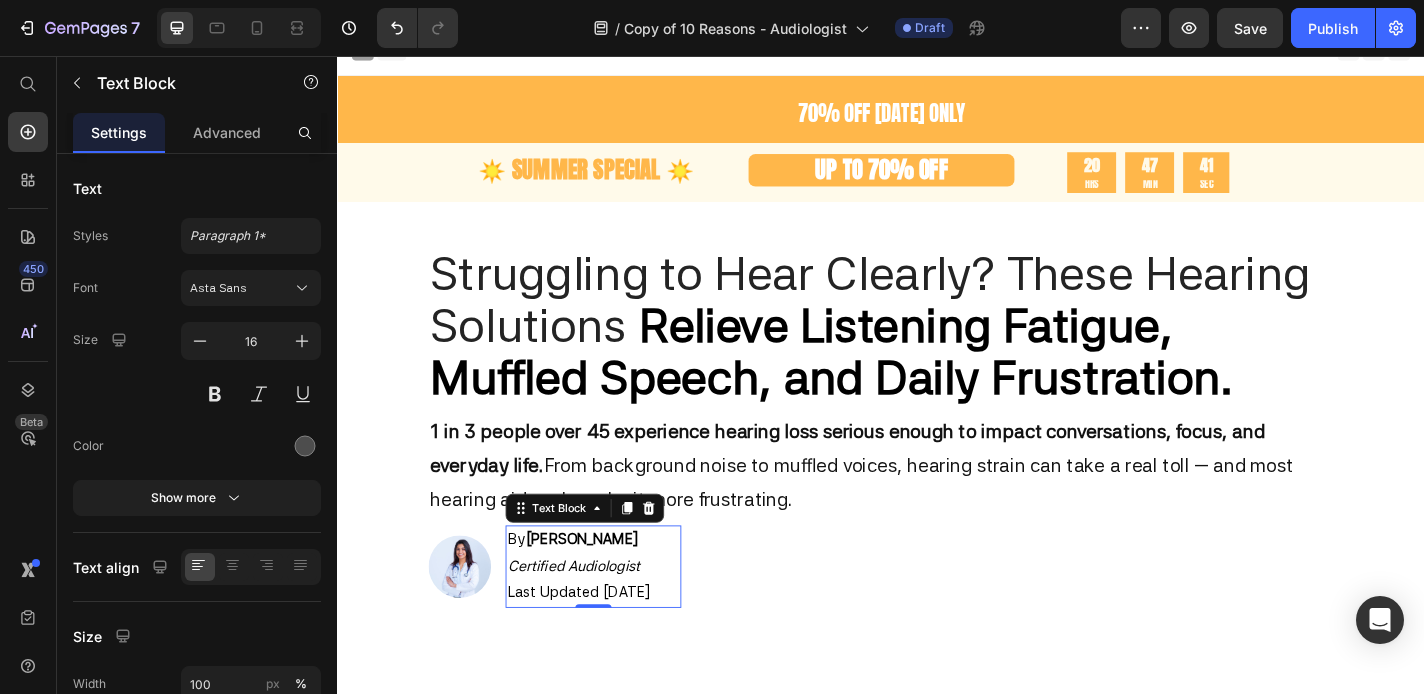 click on "Dr. Daniel R." at bounding box center [606, 589] 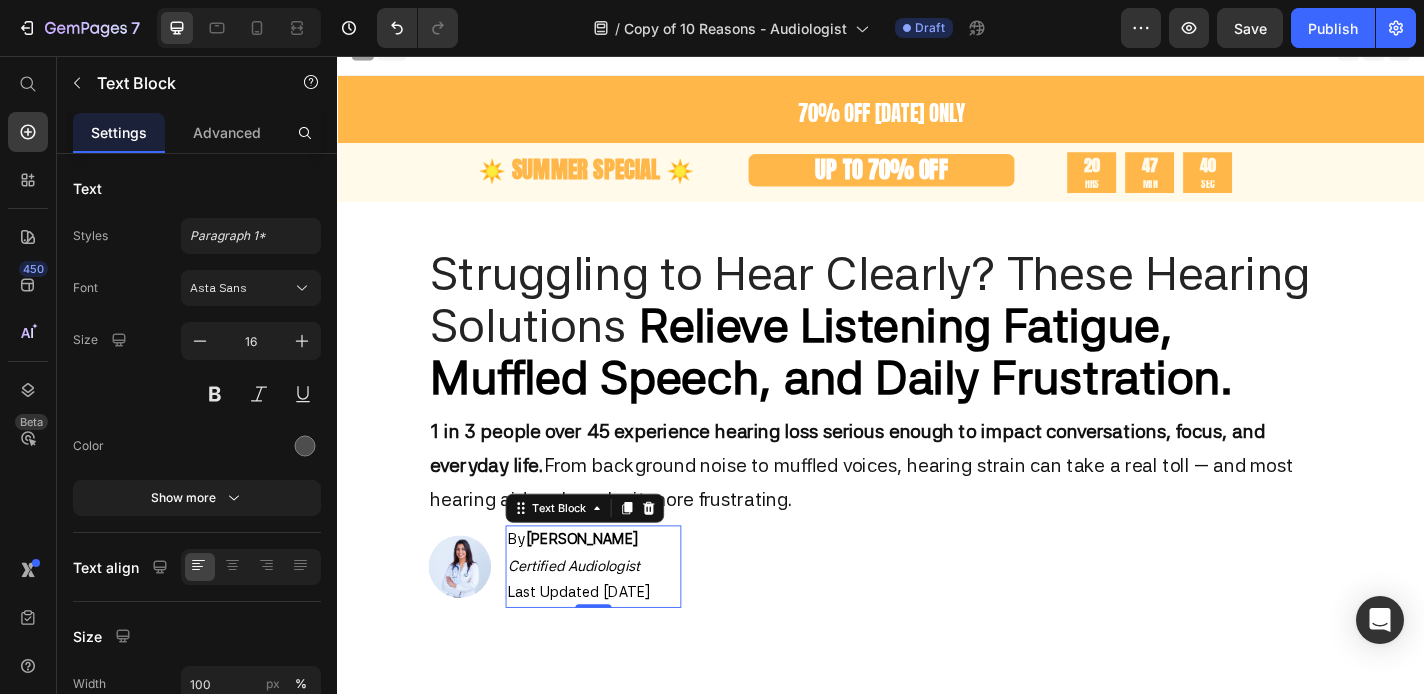 click on "Dr. Daniel R." at bounding box center [606, 589] 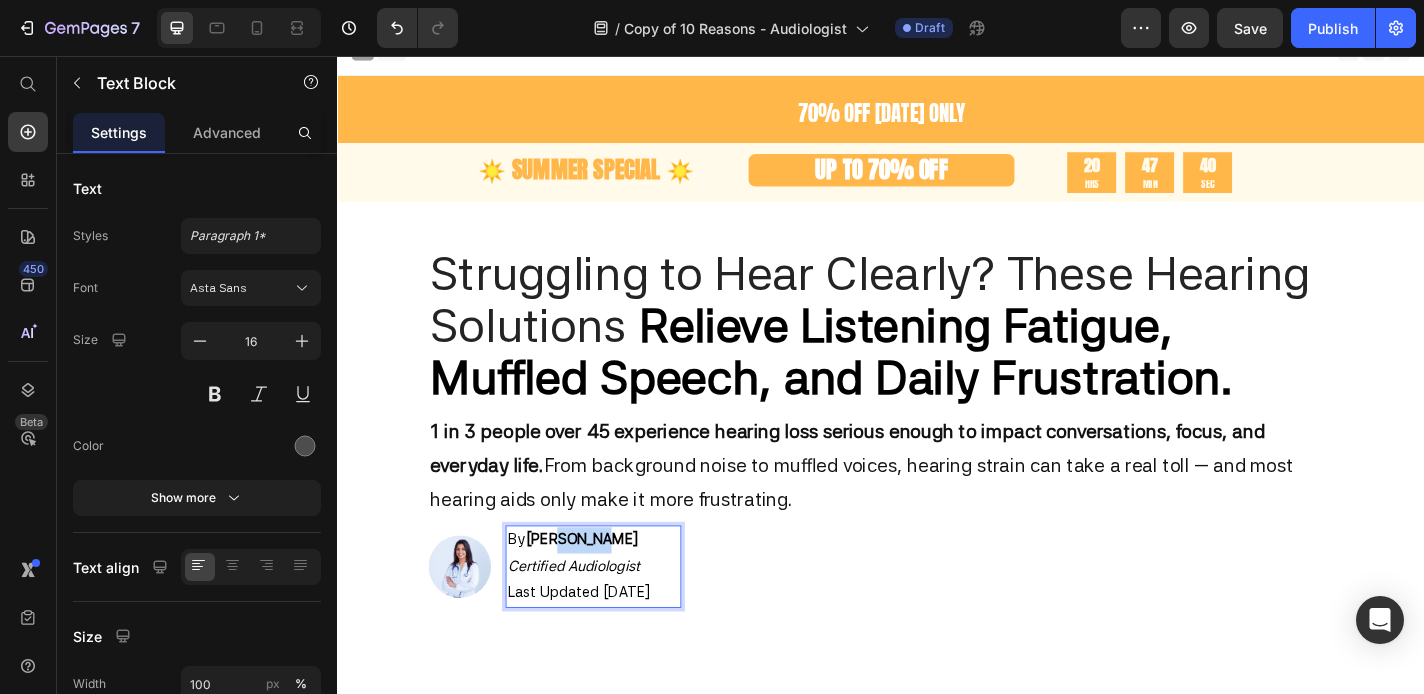 click on "Dr. Daniel R." at bounding box center [606, 589] 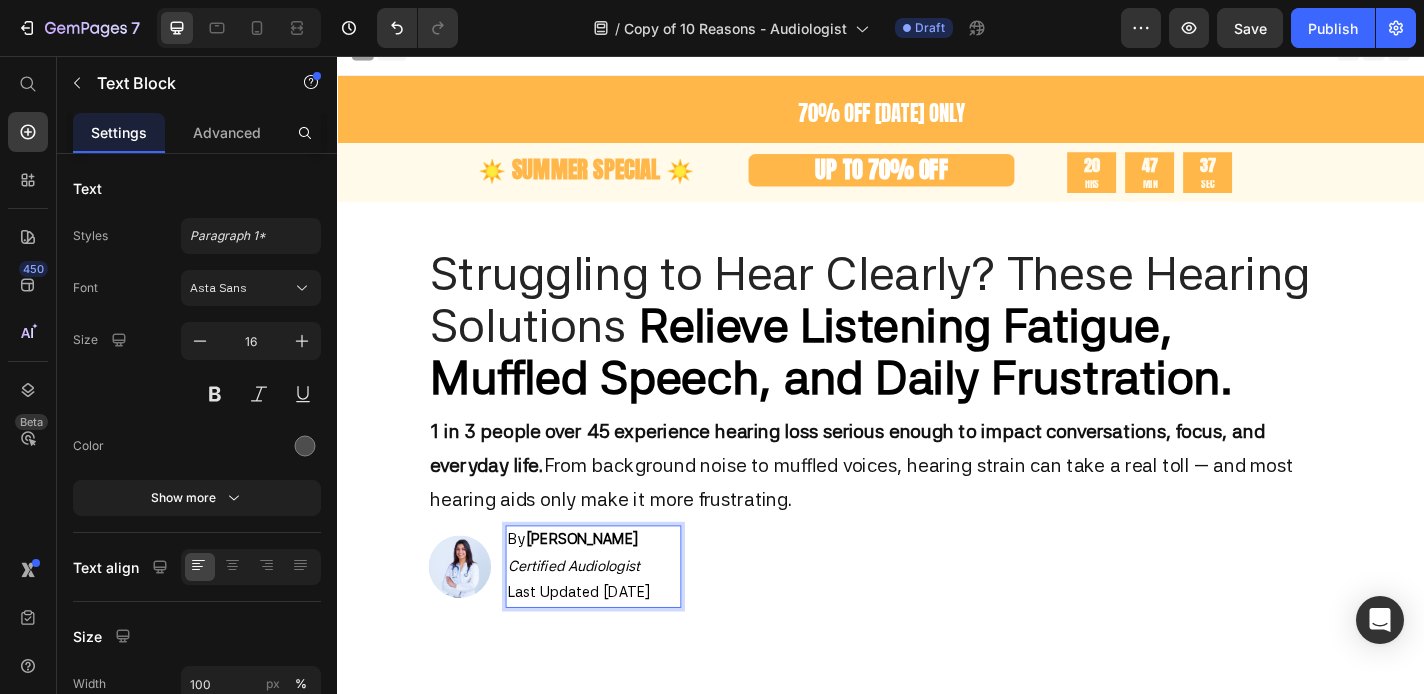 click on "Dr. Lisa R." at bounding box center [606, 589] 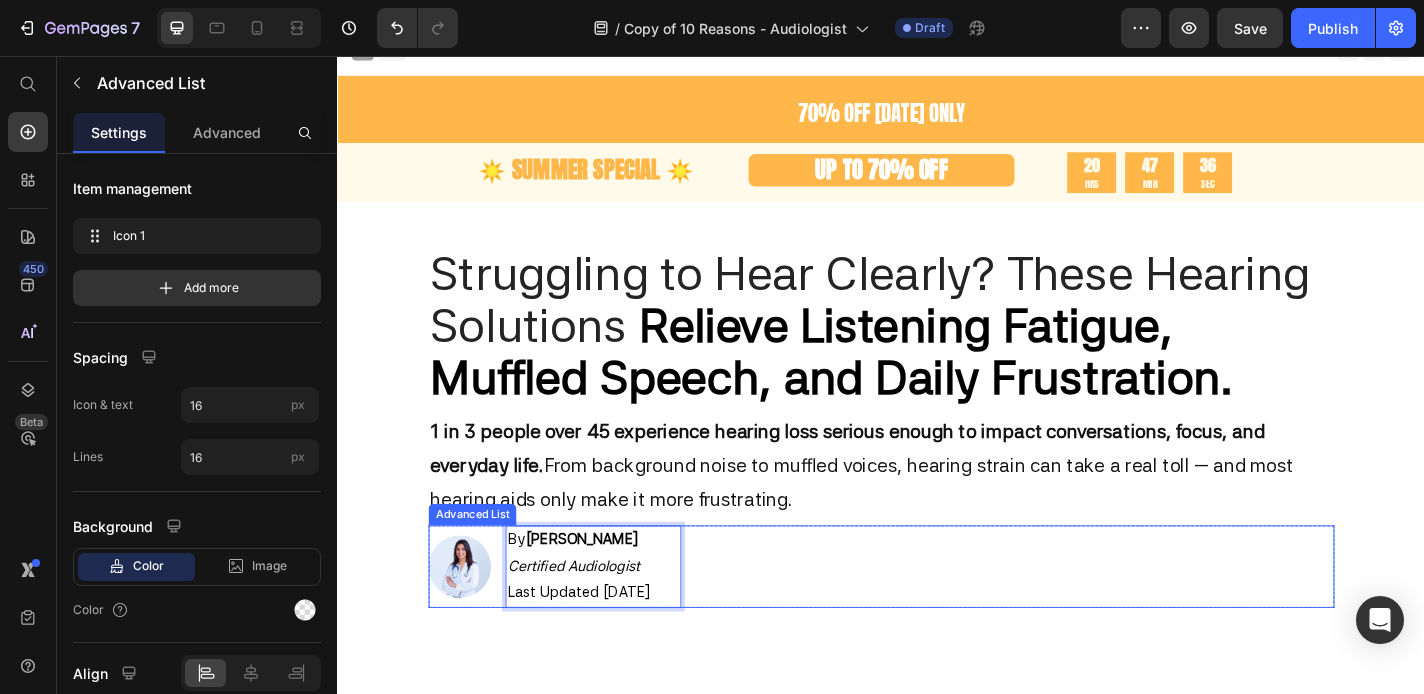 click on "Image By  Dr. Lisa D. Certified Audiologist Last Updated 7 July, 2025 Text Block   0" at bounding box center [937, 619] 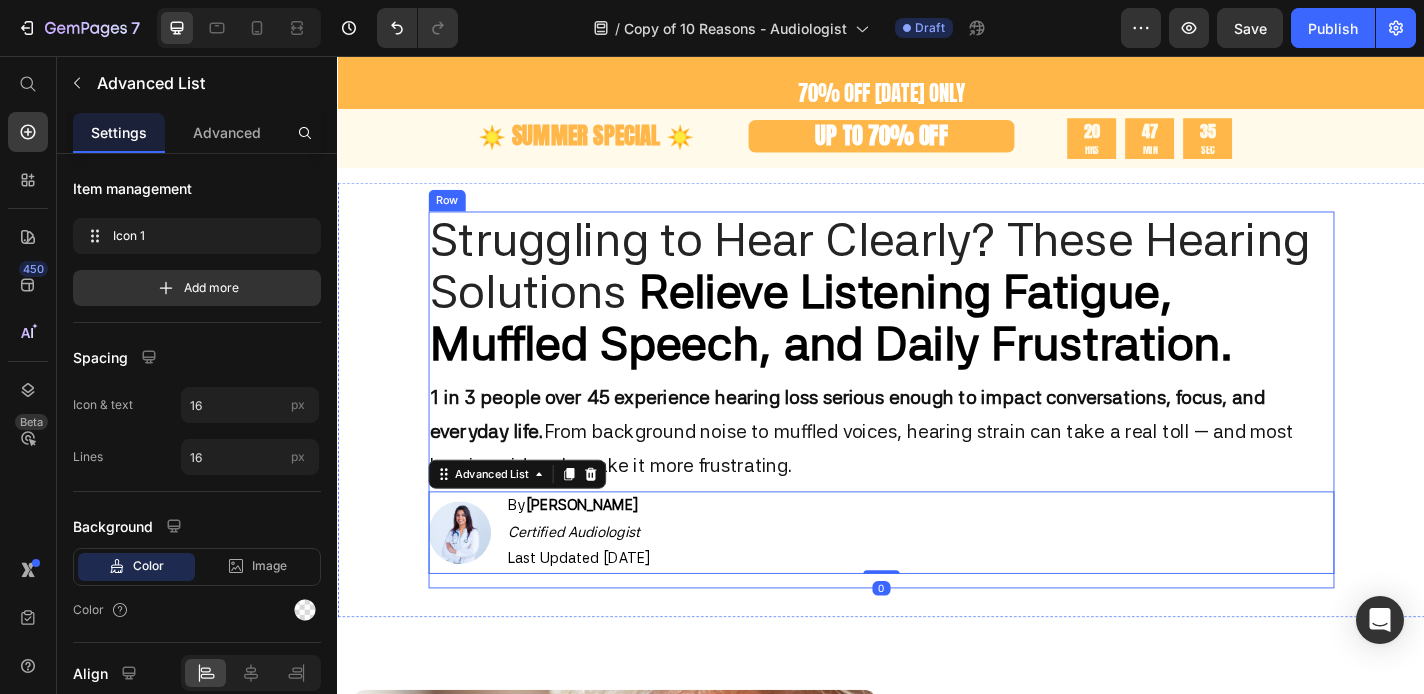scroll, scrollTop: 79, scrollLeft: 0, axis: vertical 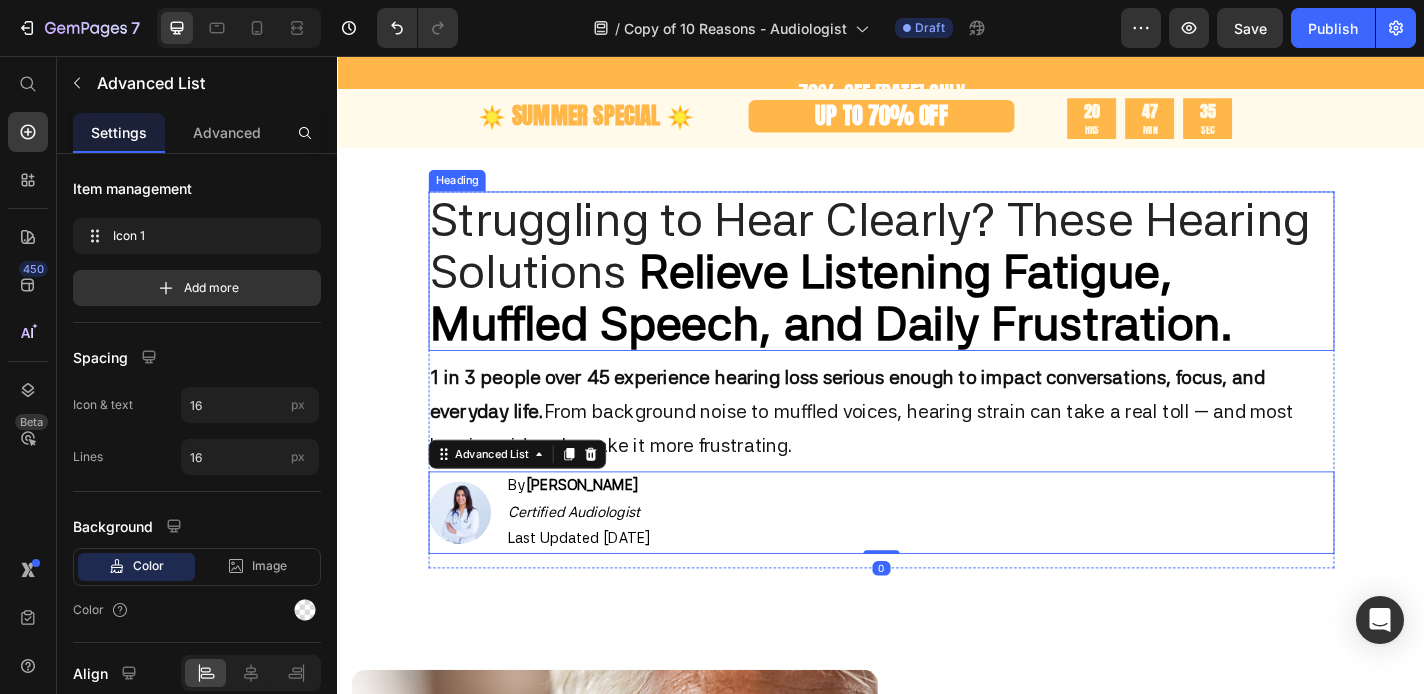 click on "Struggling to Hear Clearly? These Hearing Solutions   Relieve Listening Fatigue, Muffled Speech, and Daily Frustration. Heading 1 in 3 people over 45 experience hearing loss serious enough to impact conversations, focus, and everyday life.  From background noise to muffled voices, hearing strain can take a real toll — and most hearing aids only make it more frustrating. Text Block Image By  Dr. Lisa D. Certified Audiologist Last Updated 7 July, 2025 Text Block Advanced List   0 Row Row" at bounding box center [937, 412] 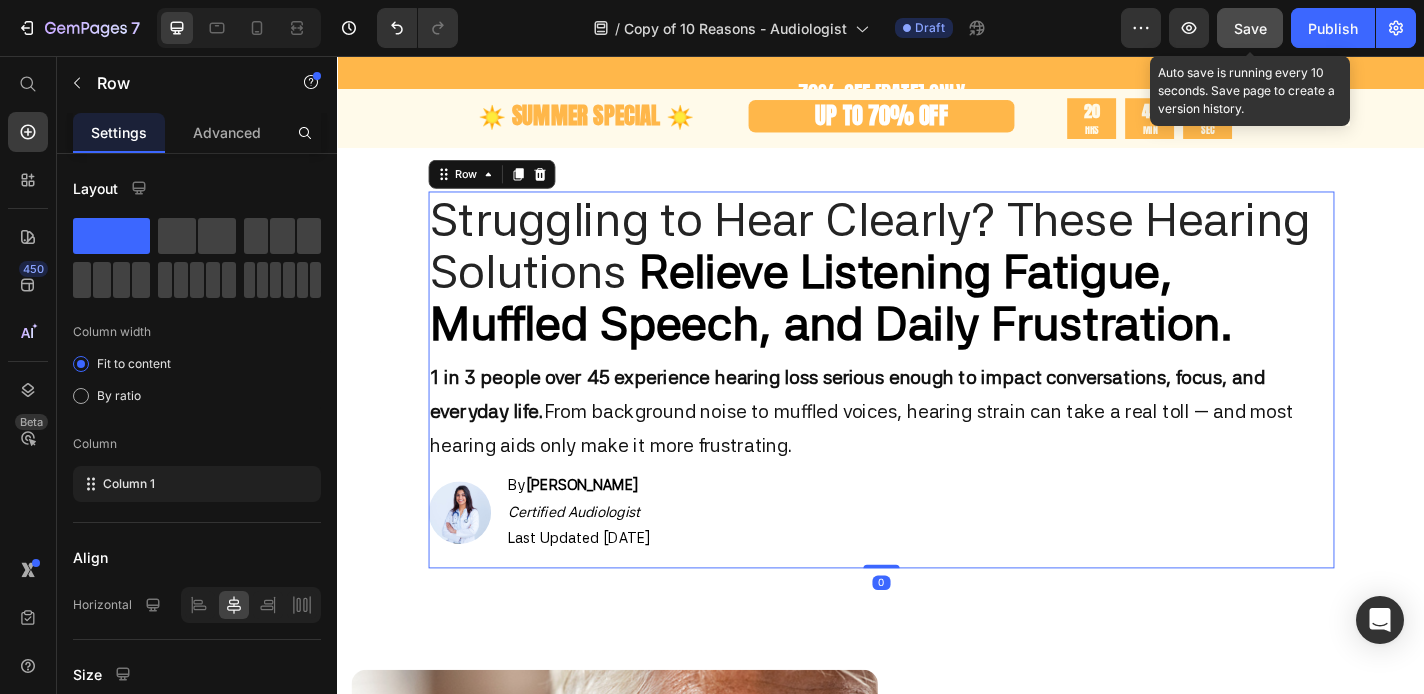 click on "Save" 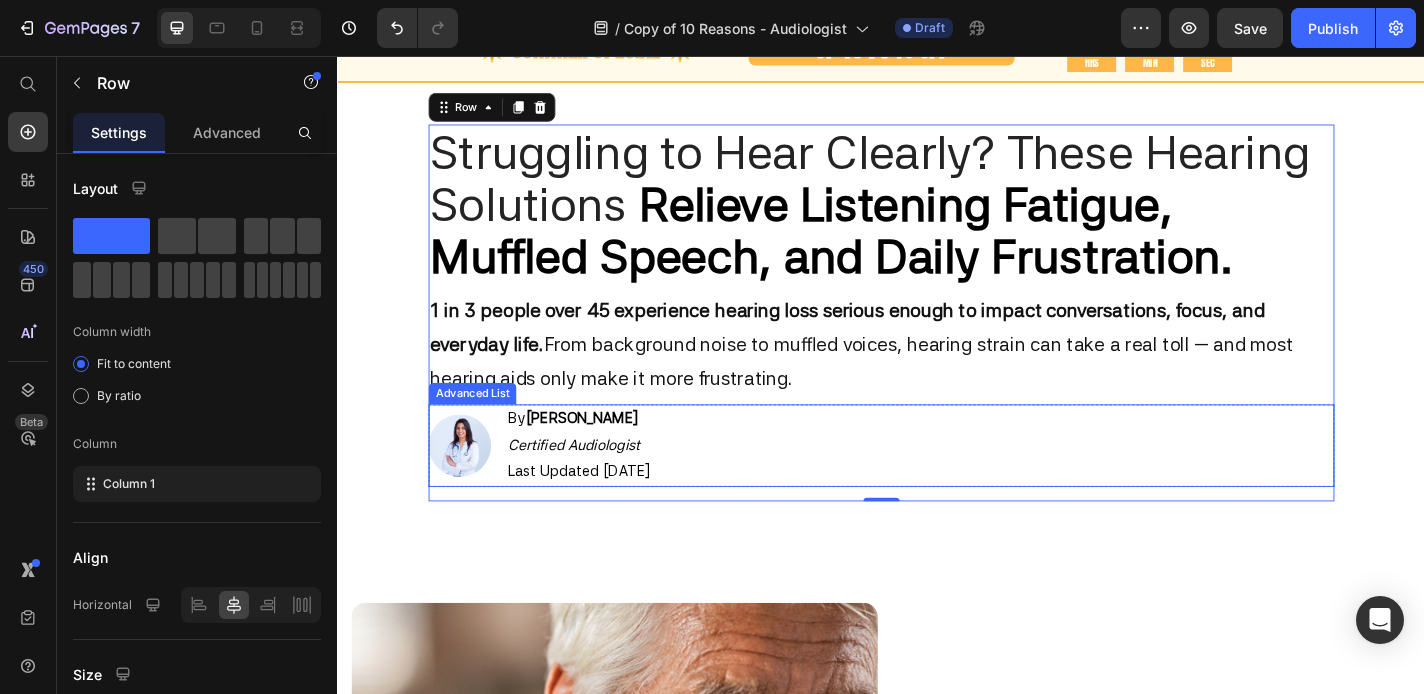 scroll, scrollTop: 152, scrollLeft: 0, axis: vertical 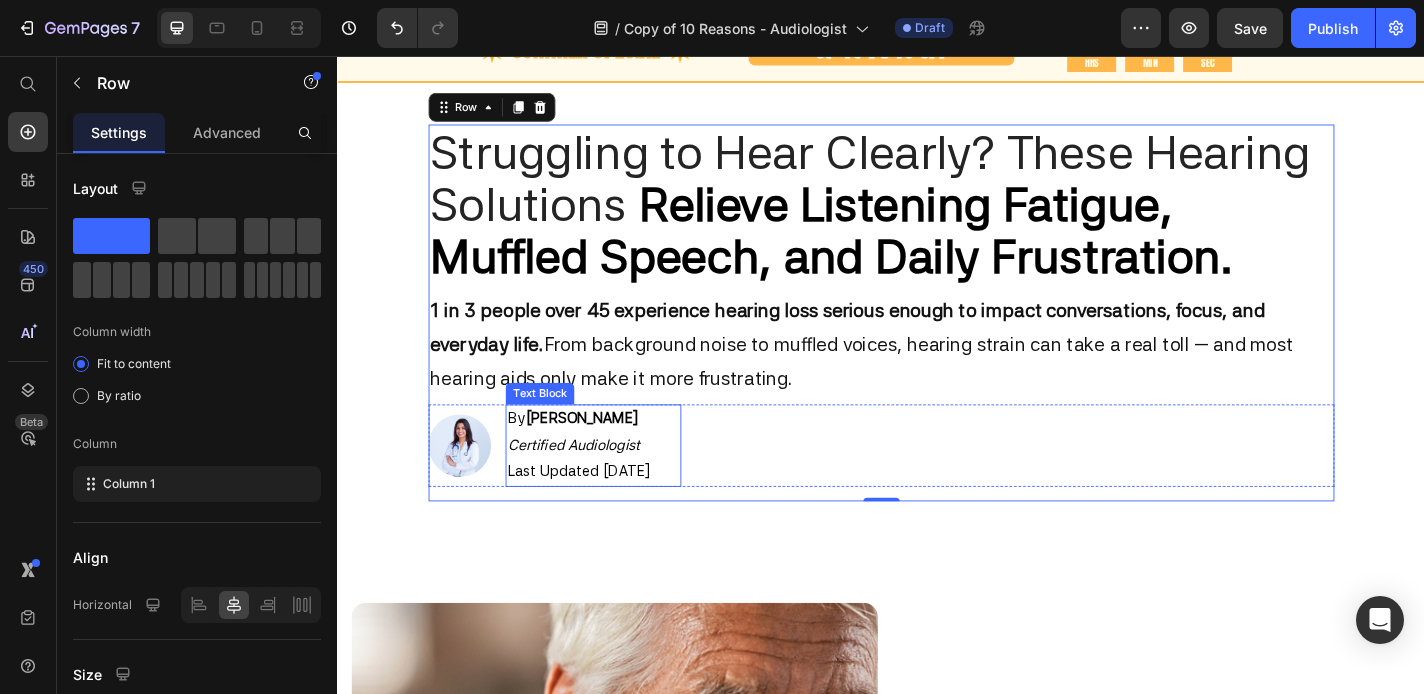 click on "Last Updated 7 July, 2025" at bounding box center (603, 514) 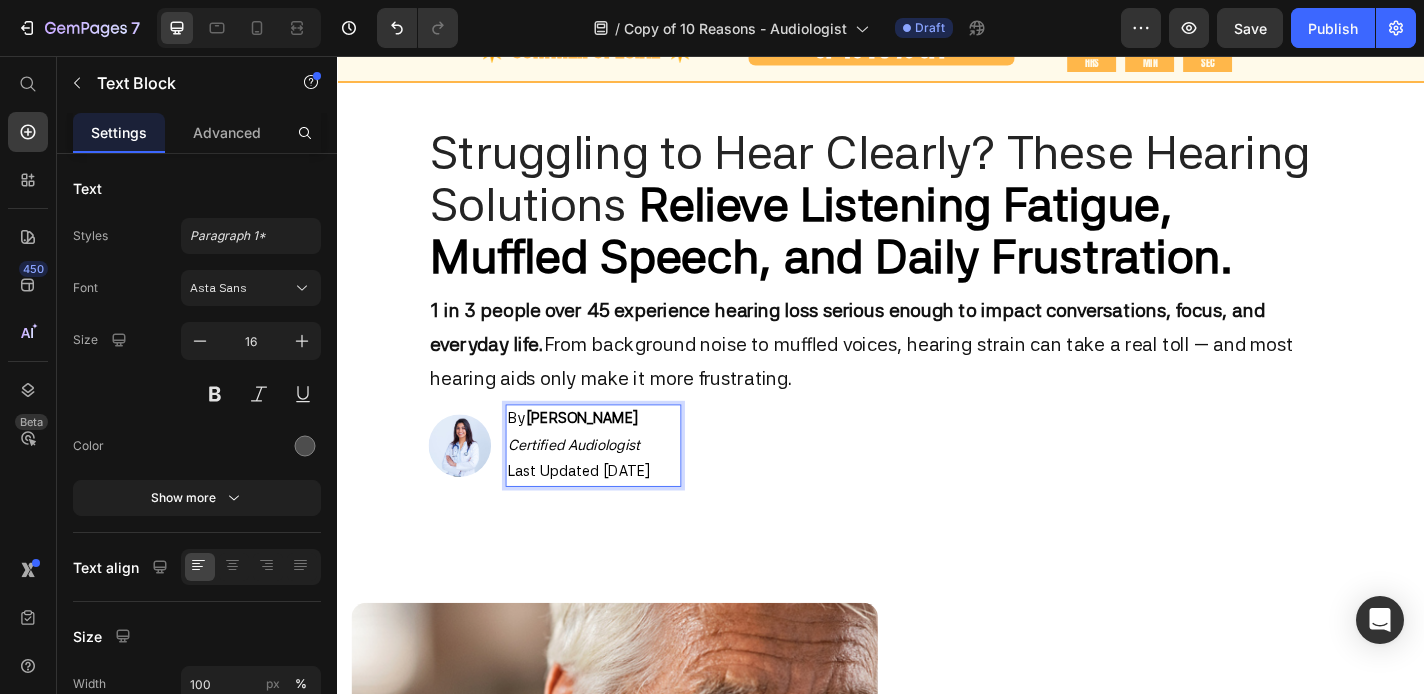 click on "Last Updated 7 July, 2025" at bounding box center [603, 514] 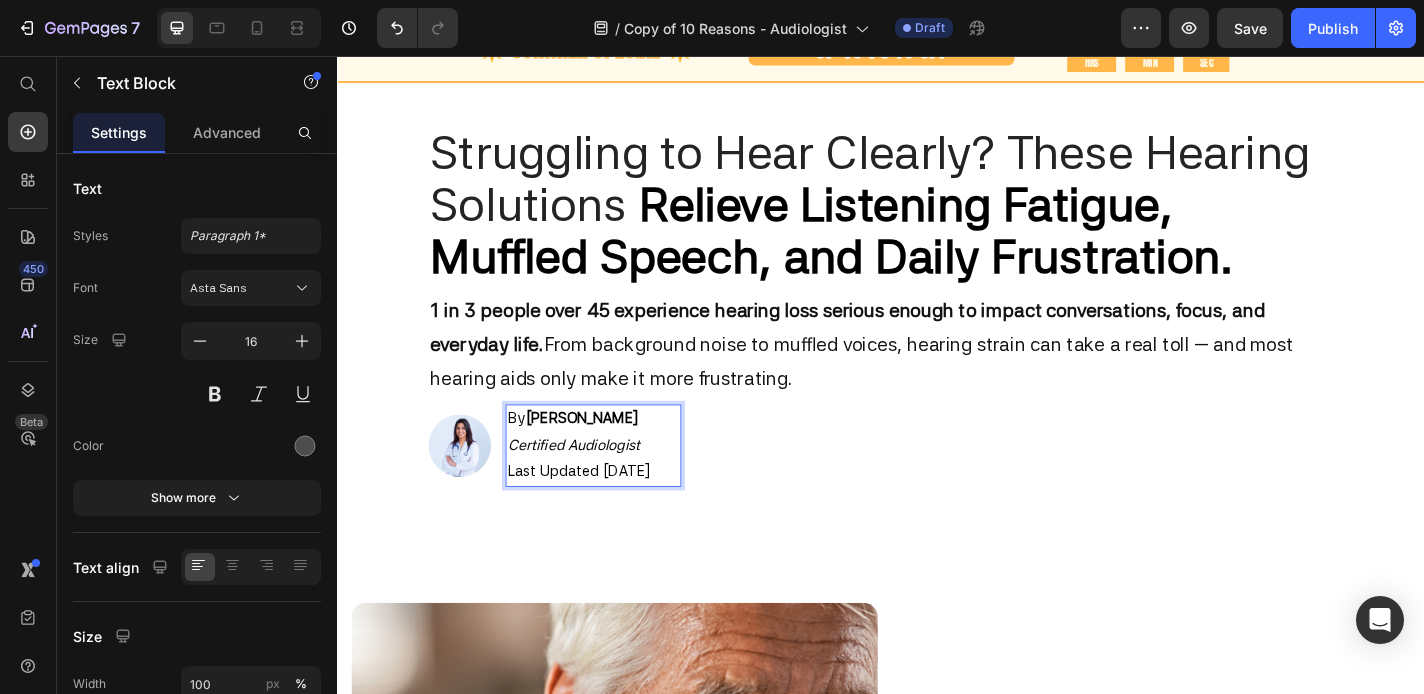 click on "Last Updated 7 July, 2025" at bounding box center (603, 514) 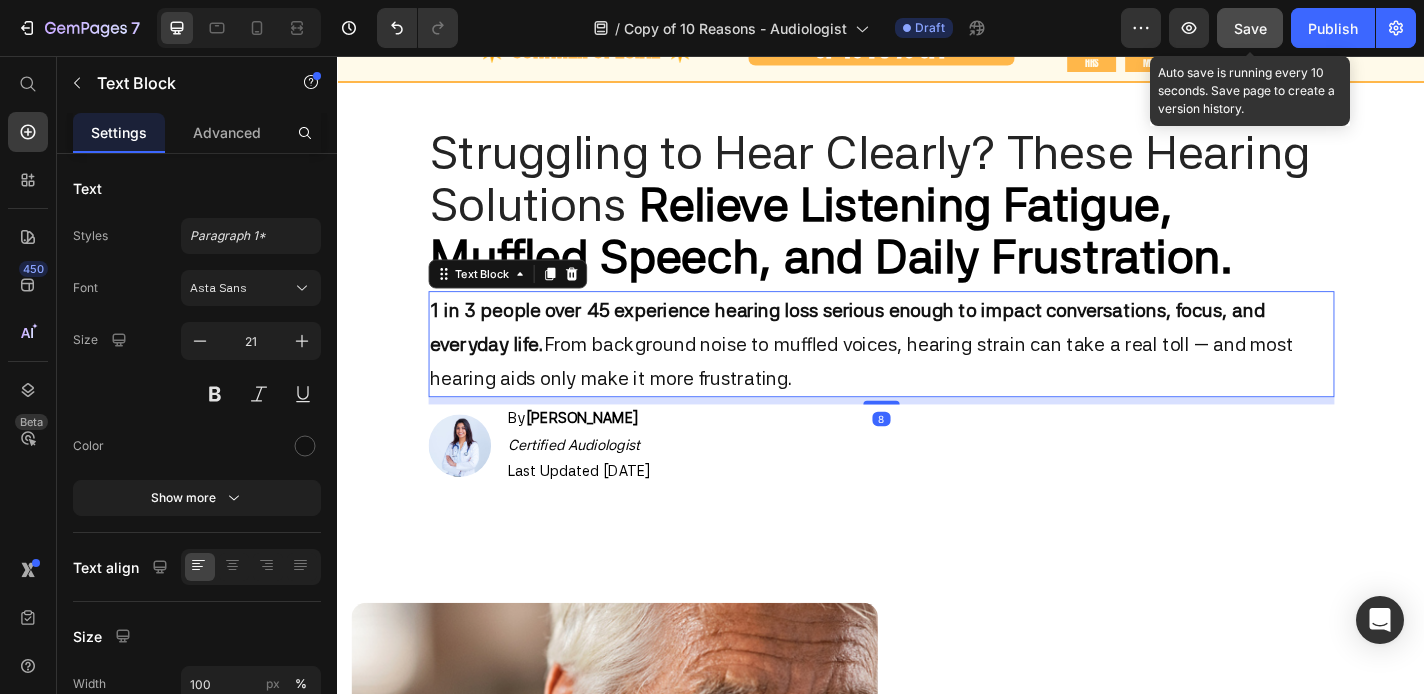 click on "Save" 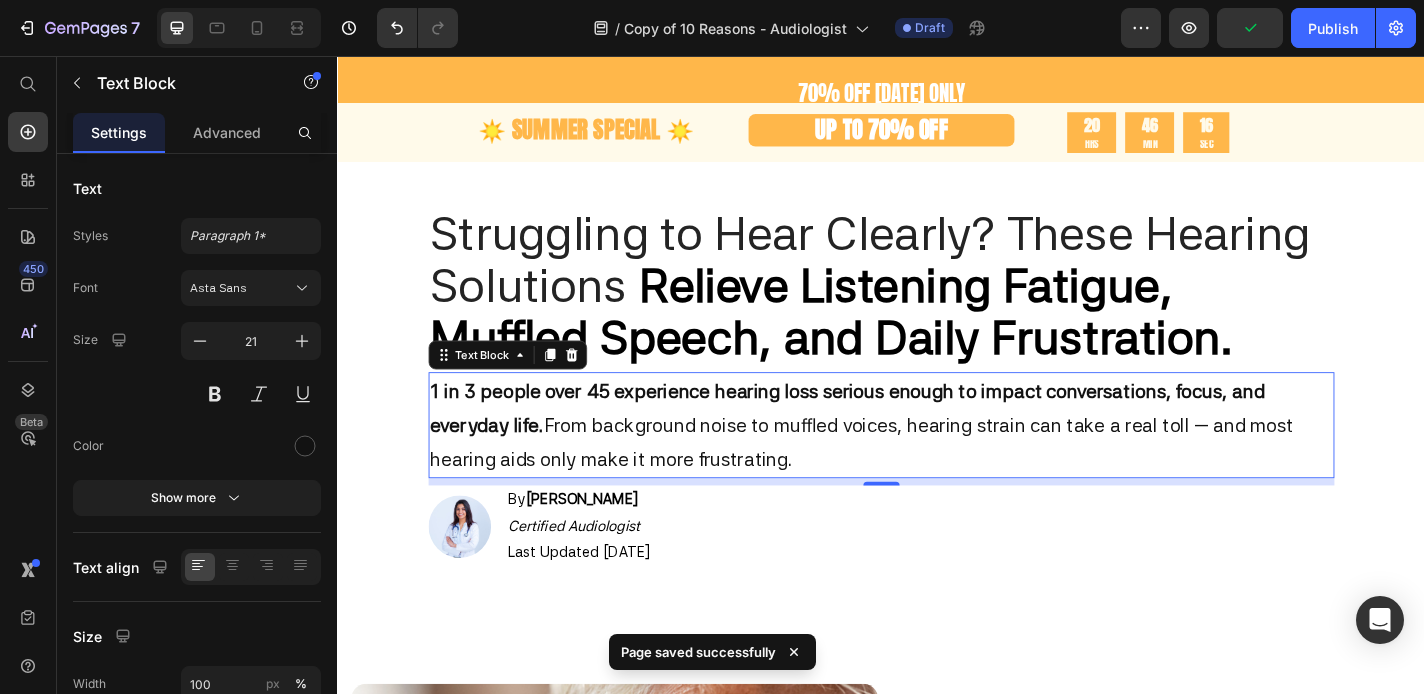 scroll, scrollTop: 0, scrollLeft: 0, axis: both 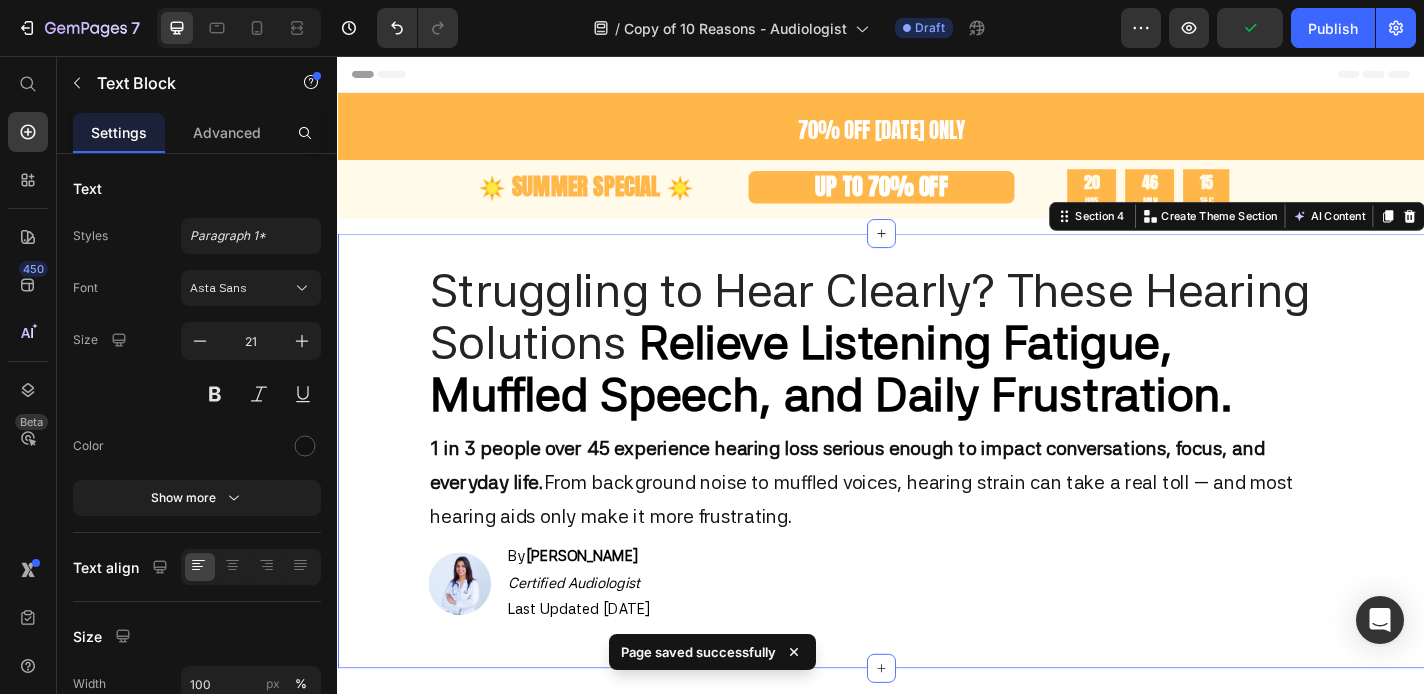 click on "Struggling to Hear Clearly? These Hearing Solutions   Relieve Listening Fatigue, Muffled Speech, and Daily Frustration. Heading 1 in 3 people over 45 experience hearing loss serious enough to impact conversations, focus, and everyday life.  From background noise to muffled voices, hearing strain can take a real toll — and most hearing aids only make it more frustrating. Text Block Image By  Dr. Lisa D. Certified Audiologist Last Updated 10 July, 2025 Text Block Advanced List Row Row Row" at bounding box center (937, 491) 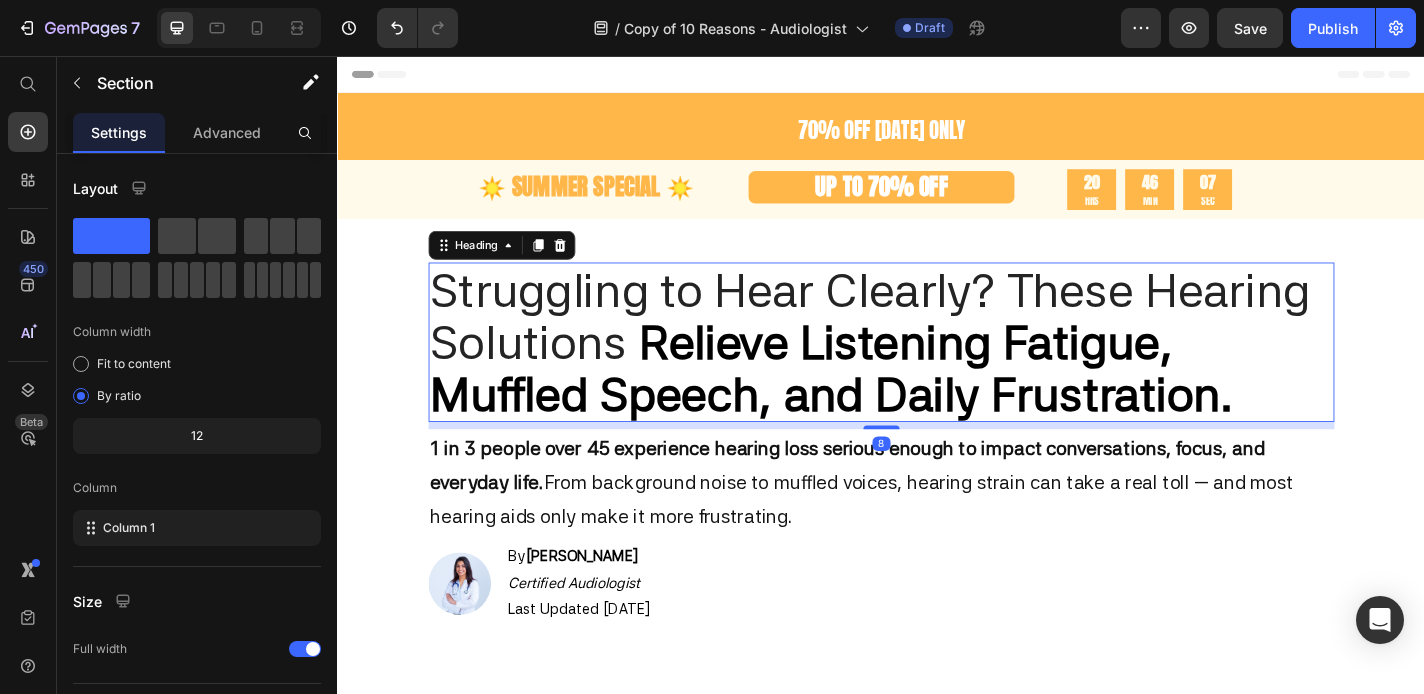 click on "Relieve Listening Fatigue, Muffled Speech, and Daily Frustration." at bounding box center (882, 401) 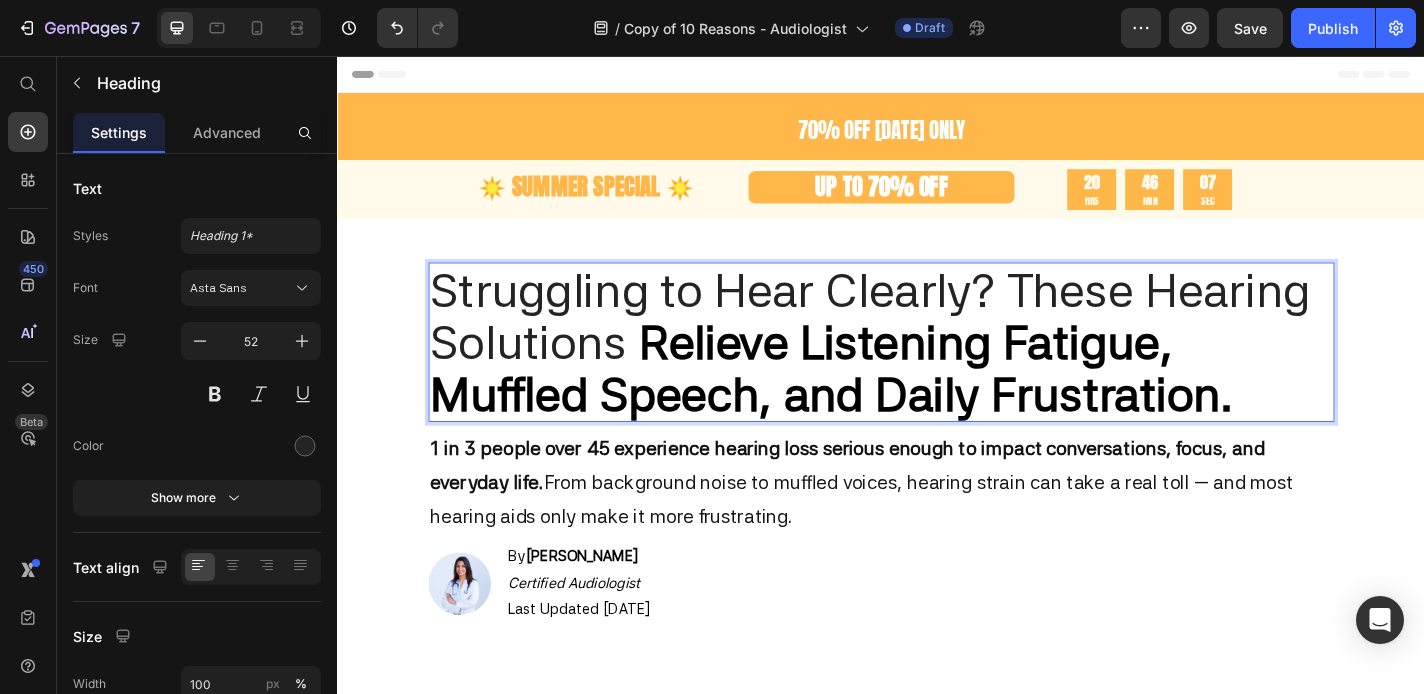 click on "Relieve Listening Fatigue, Muffled Speech, and Daily Frustration." at bounding box center (882, 401) 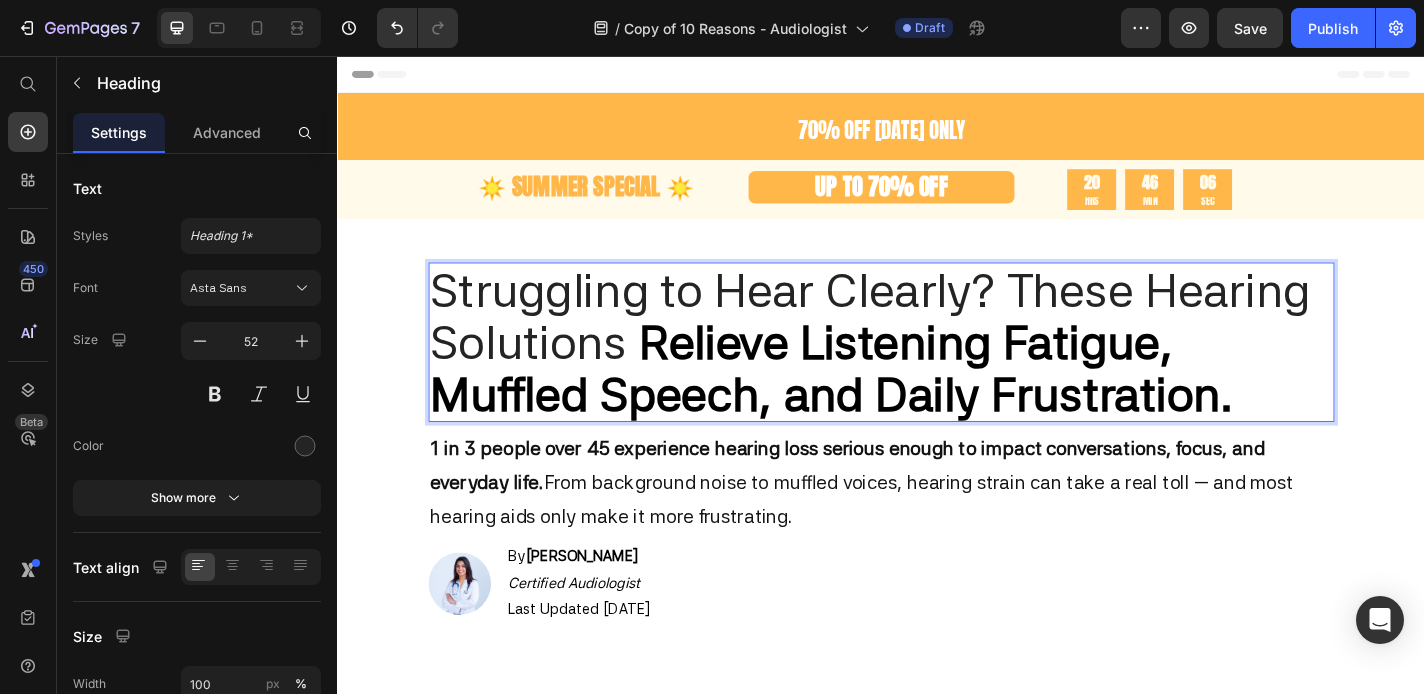 click on "Struggling to Hear Clearly? These Hearing Solutions   Relieve Listening Fatigue, Muffled Speech, and Daily Frustration." at bounding box center (937, 372) 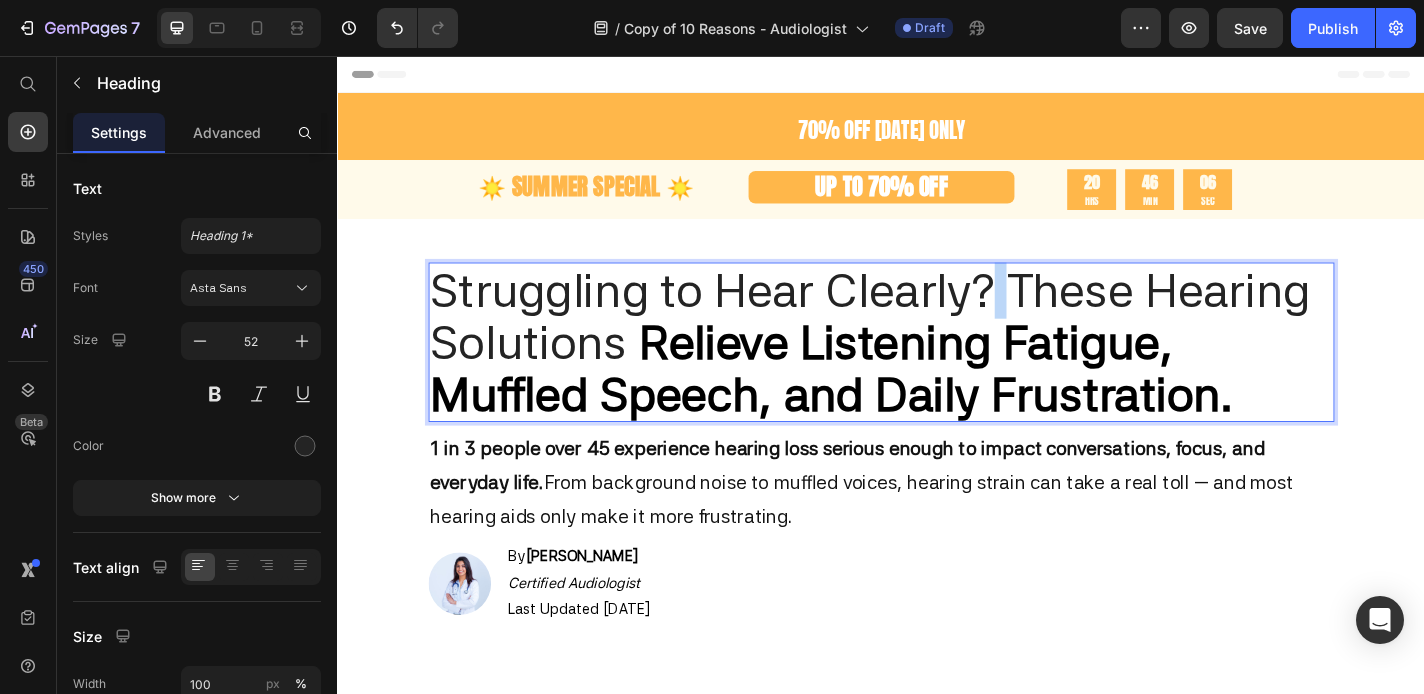 click on "Struggling to Hear Clearly? These Hearing Solutions   Relieve Listening Fatigue, Muffled Speech, and Daily Frustration." at bounding box center (937, 372) 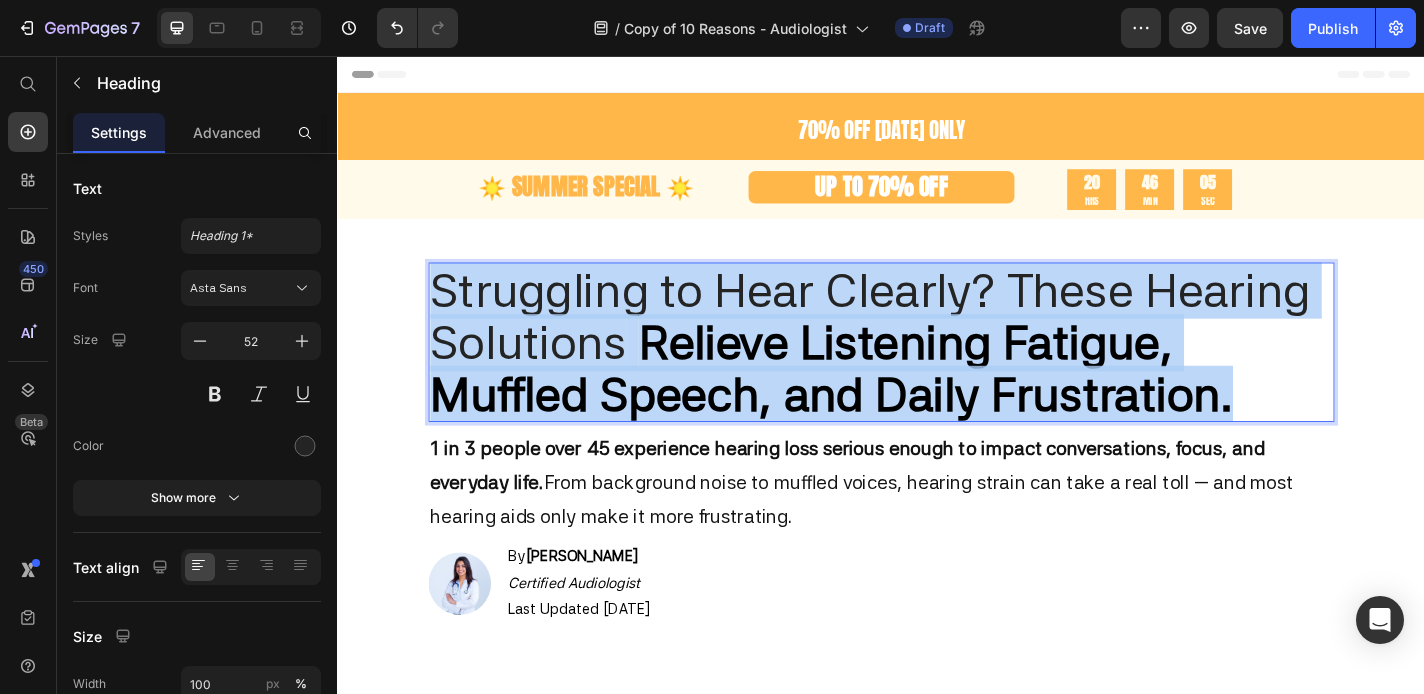 click on "Struggling to Hear Clearly? These Hearing Solutions   Relieve Listening Fatigue, Muffled Speech, and Daily Frustration." at bounding box center [937, 372] 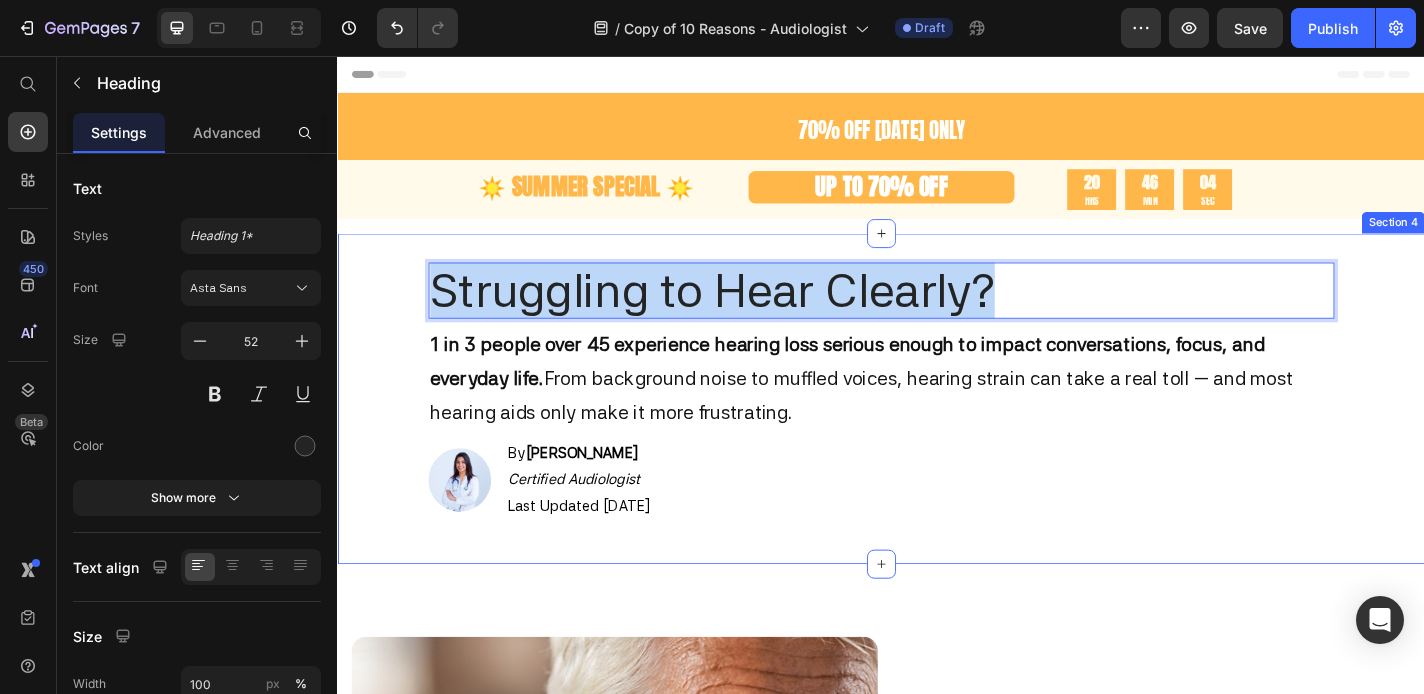 drag, startPoint x: 1086, startPoint y: 329, endPoint x: 297, endPoint y: 321, distance: 789.0405 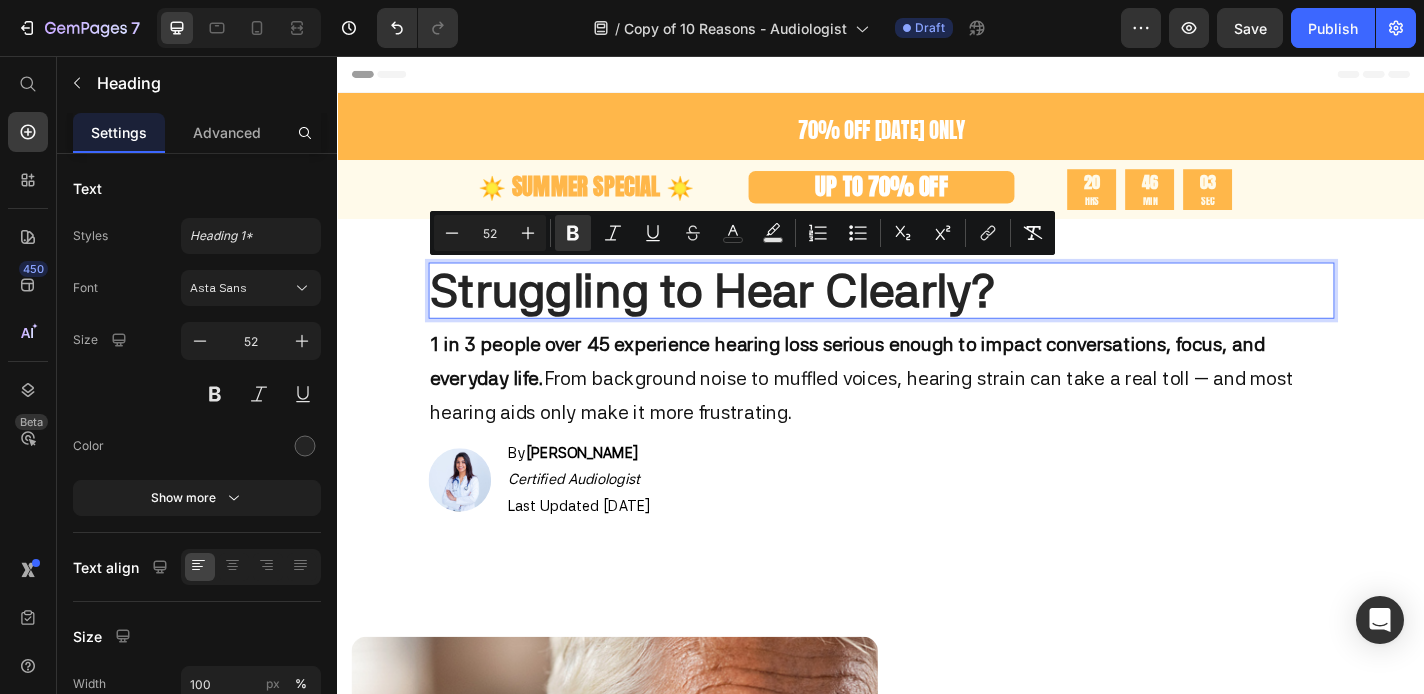 click on "Struggling to Hear Clearly?" at bounding box center [937, 314] 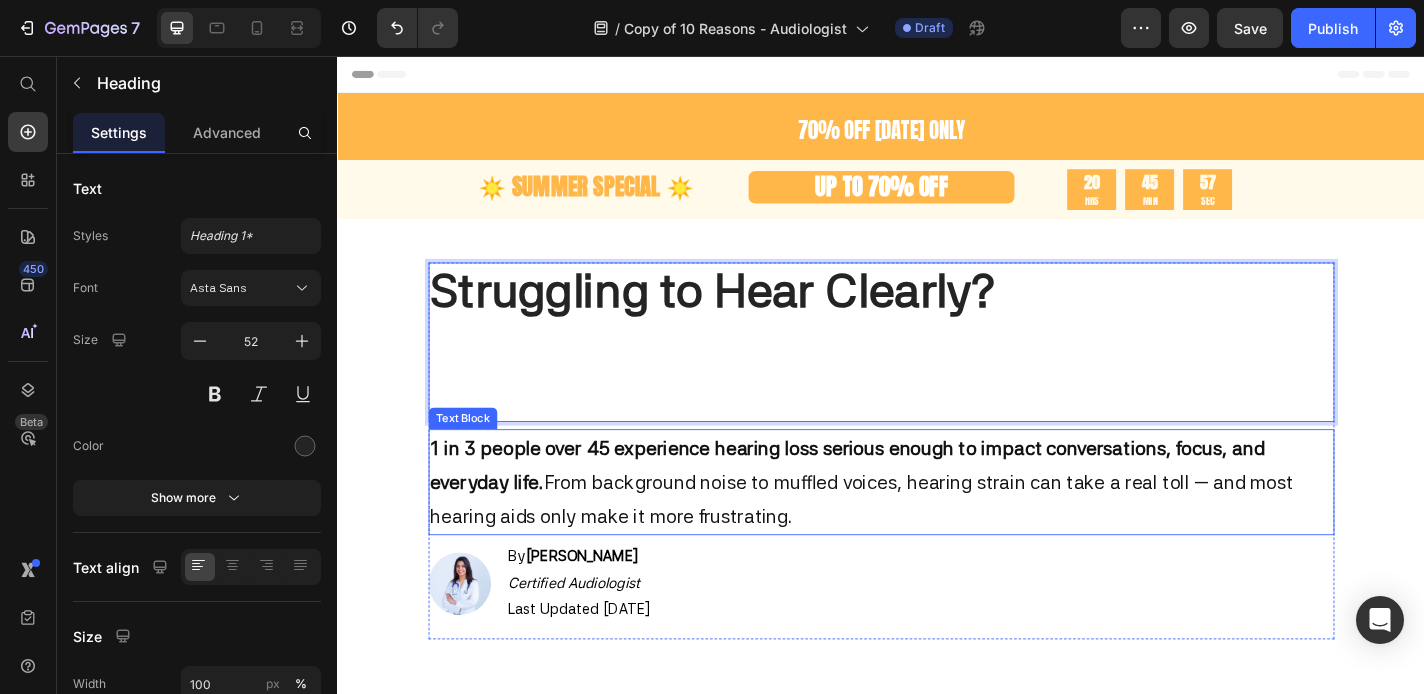 scroll, scrollTop: 0, scrollLeft: 0, axis: both 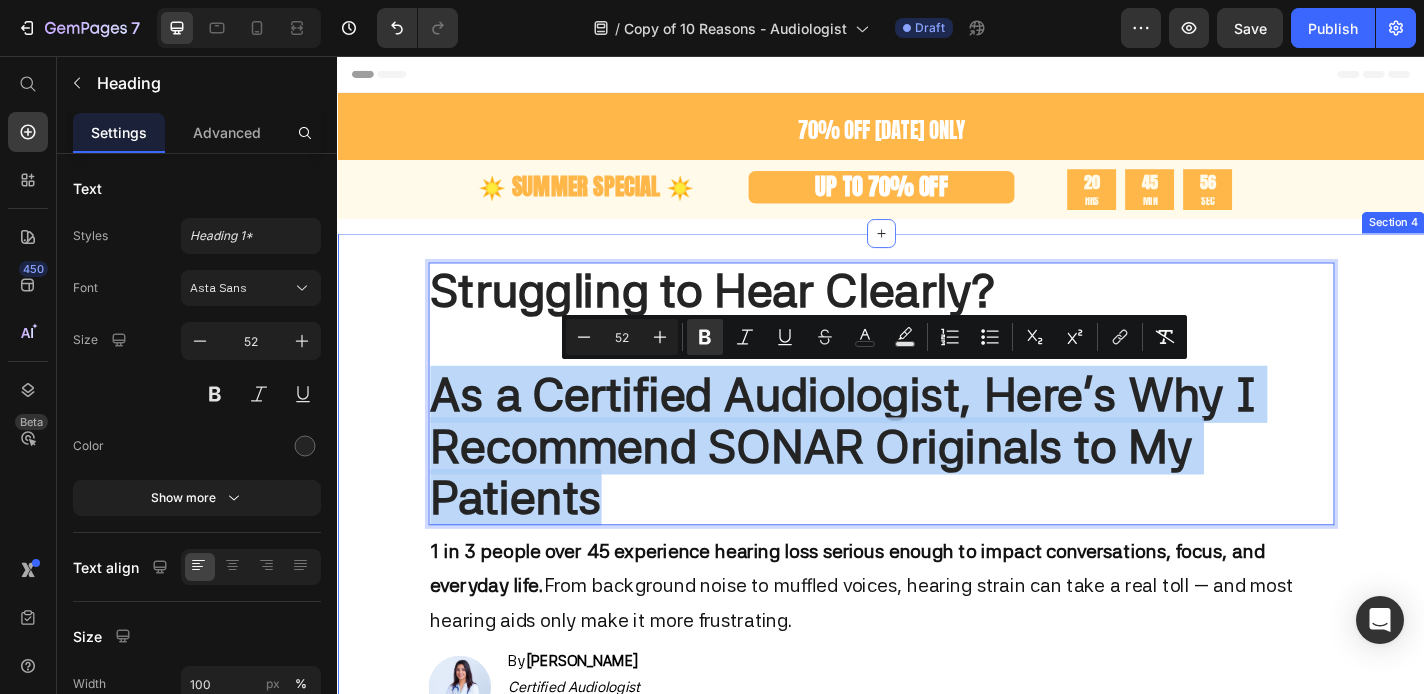 drag, startPoint x: 690, startPoint y: 551, endPoint x: 383, endPoint y: 429, distance: 330.35284 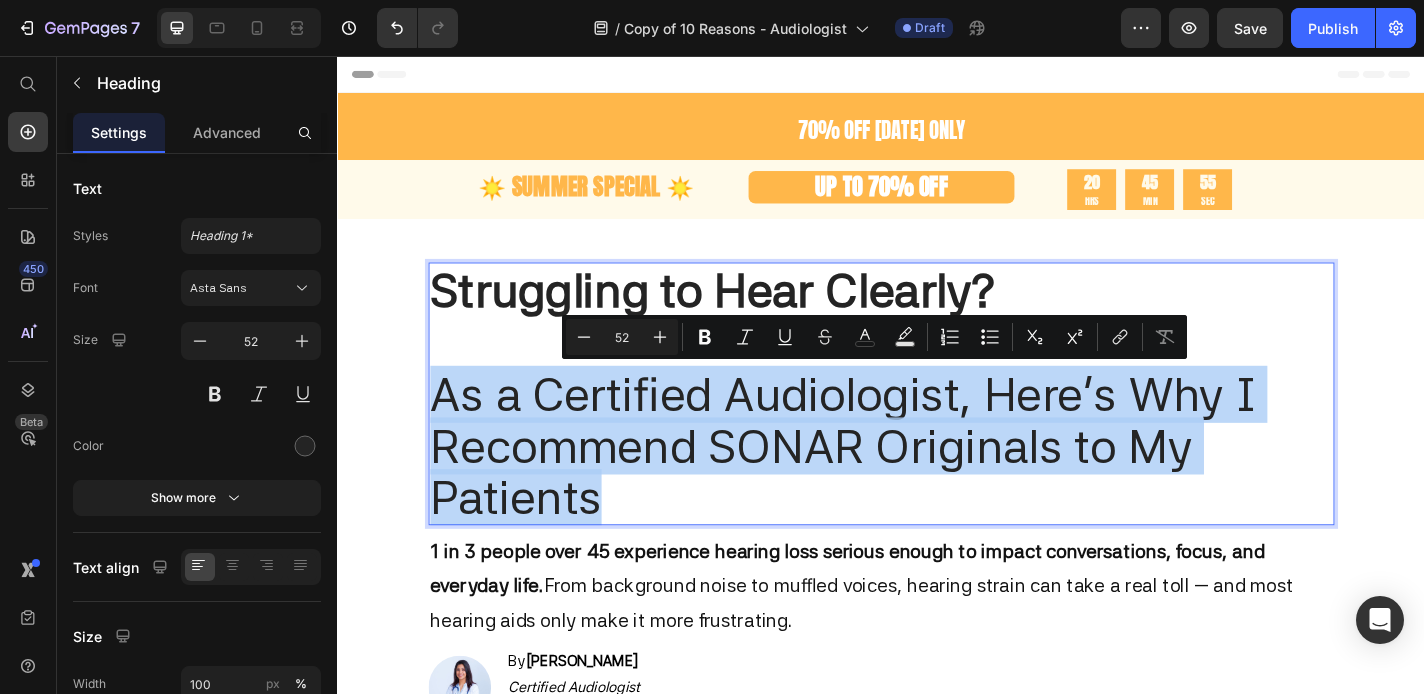 click on "Struggling to Hear Clearly? As a Certified Audiologist, Here’s Why I Recommend SONAR Originals to My Patients" at bounding box center [937, 429] 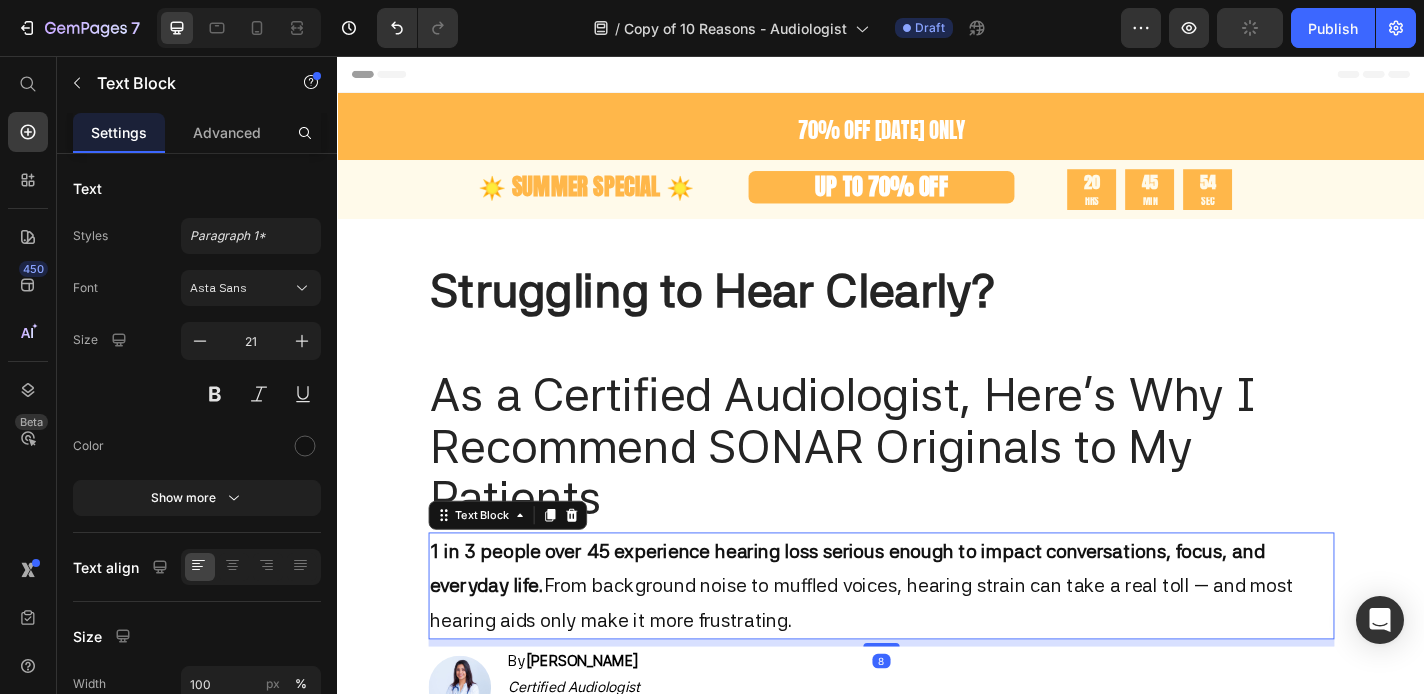 click on "1 in 3 people over 45 experience hearing loss serious enough to impact conversations, focus, and everyday life.  From background noise to muffled voices, hearing strain can take a real toll — and most hearing aids only make it more frustrating." at bounding box center (937, 640) 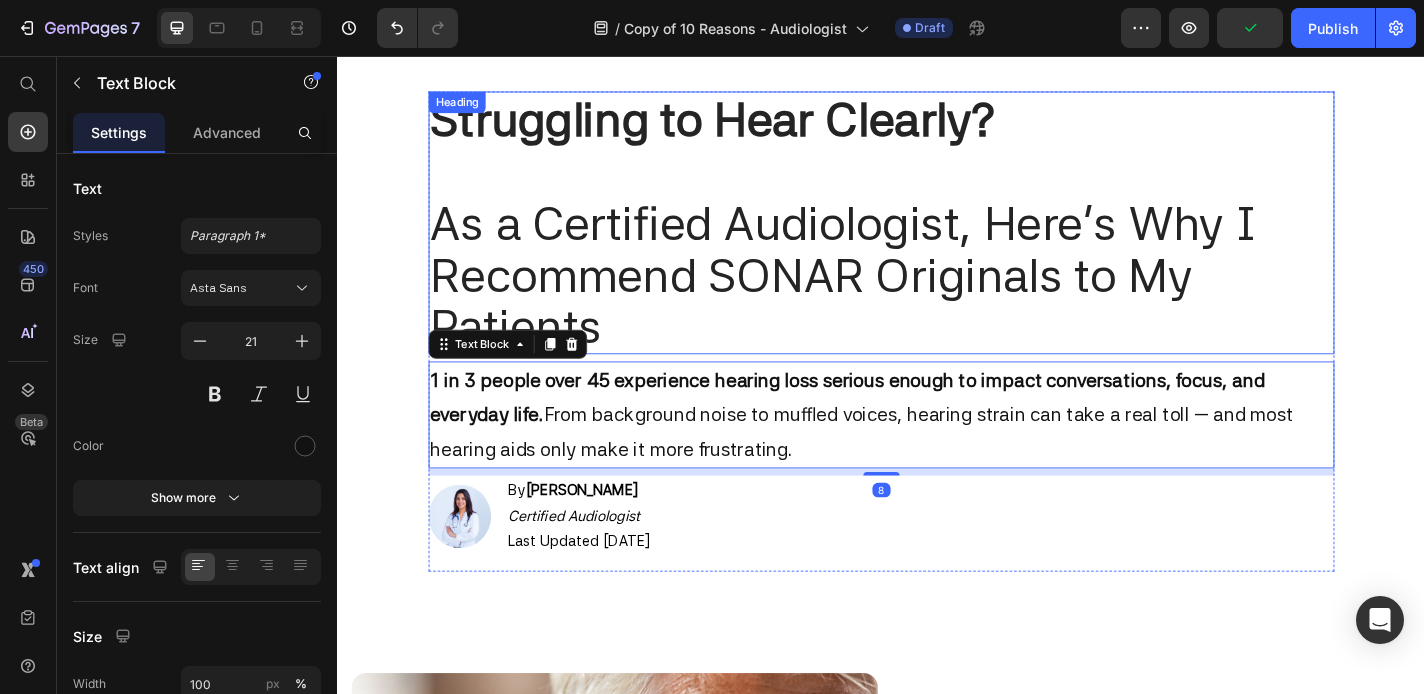 click on "⁠⁠⁠⁠⁠⁠⁠ Struggling to Hear Clearly? As a Certified Audiologist, Here’s Why I Recommend SONAR Originals to My Patients" at bounding box center [937, 240] 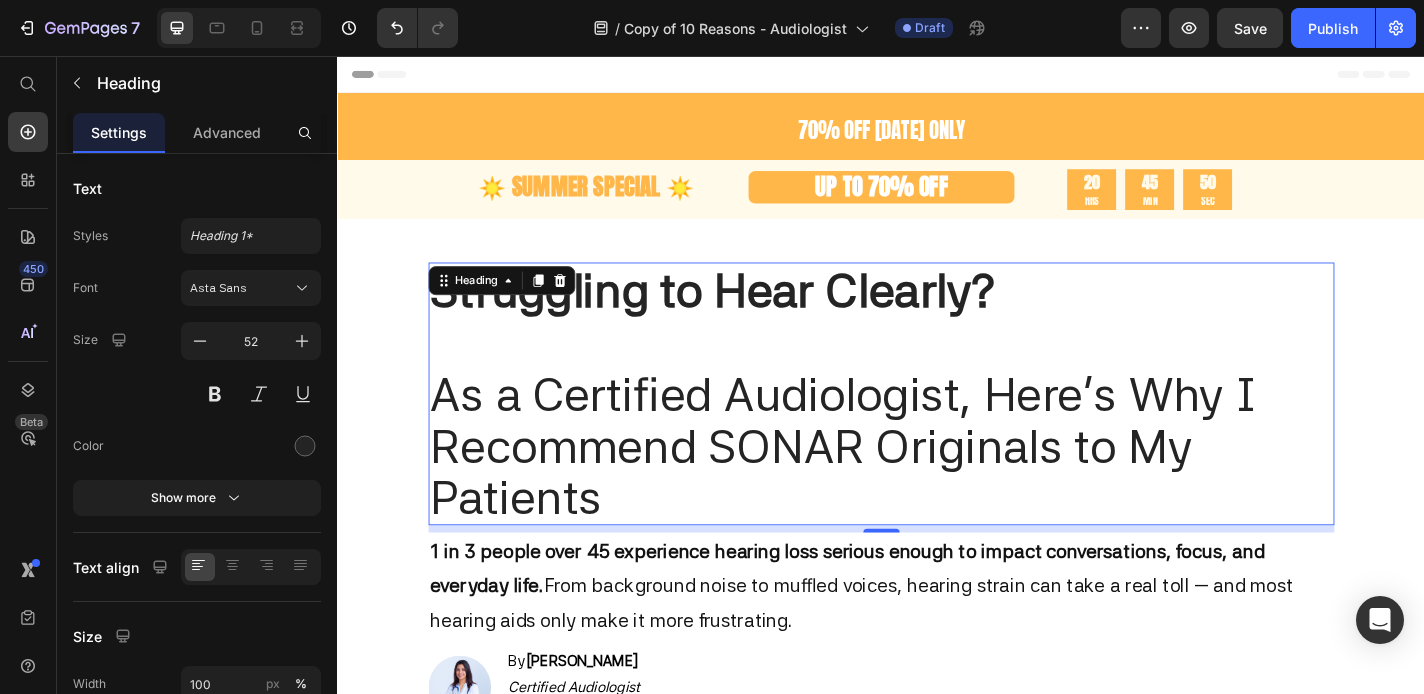 scroll, scrollTop: 0, scrollLeft: 0, axis: both 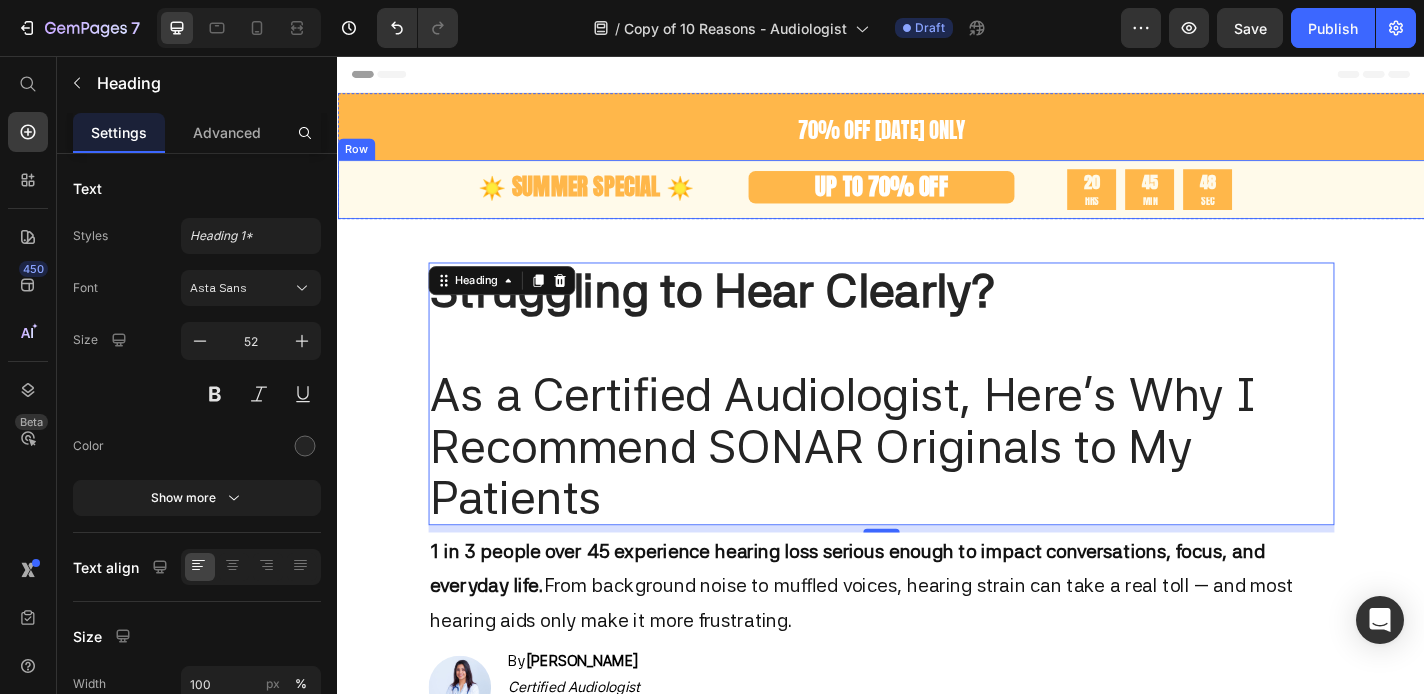 click on "UP TO 70% OFF Heading" at bounding box center (937, 204) 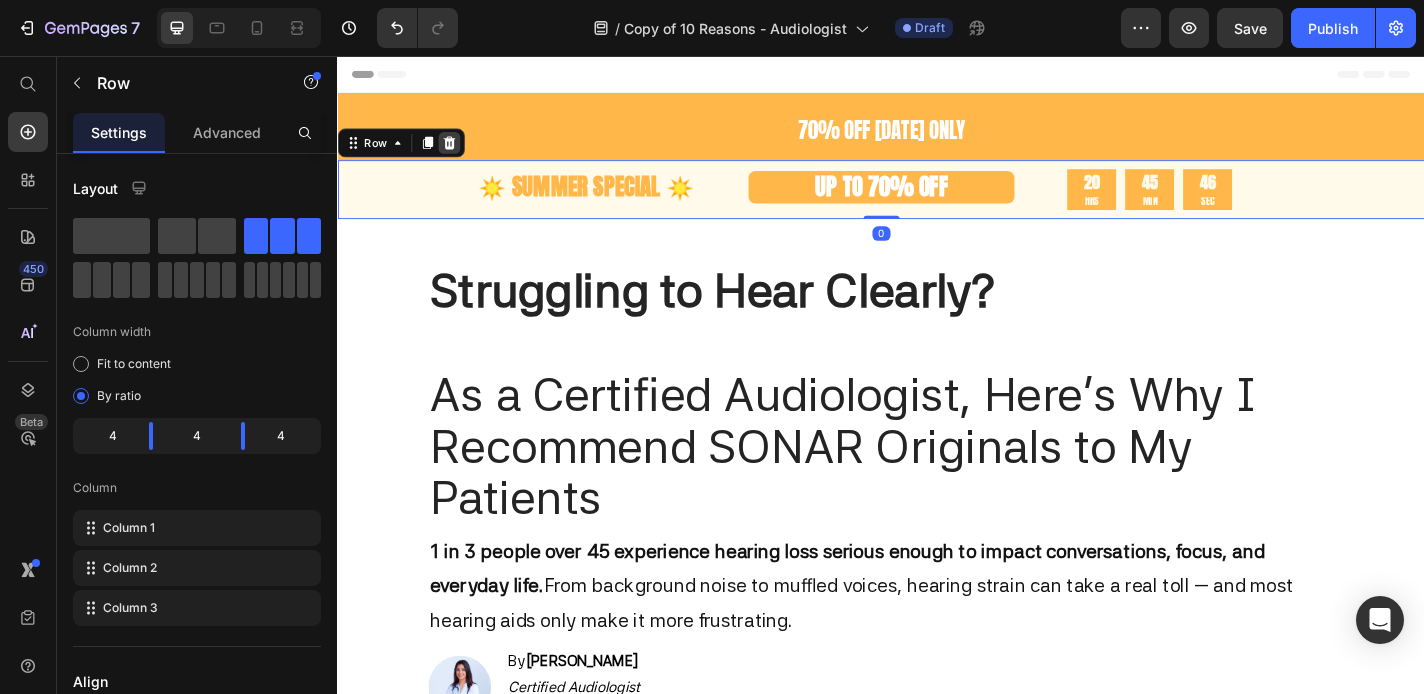 click 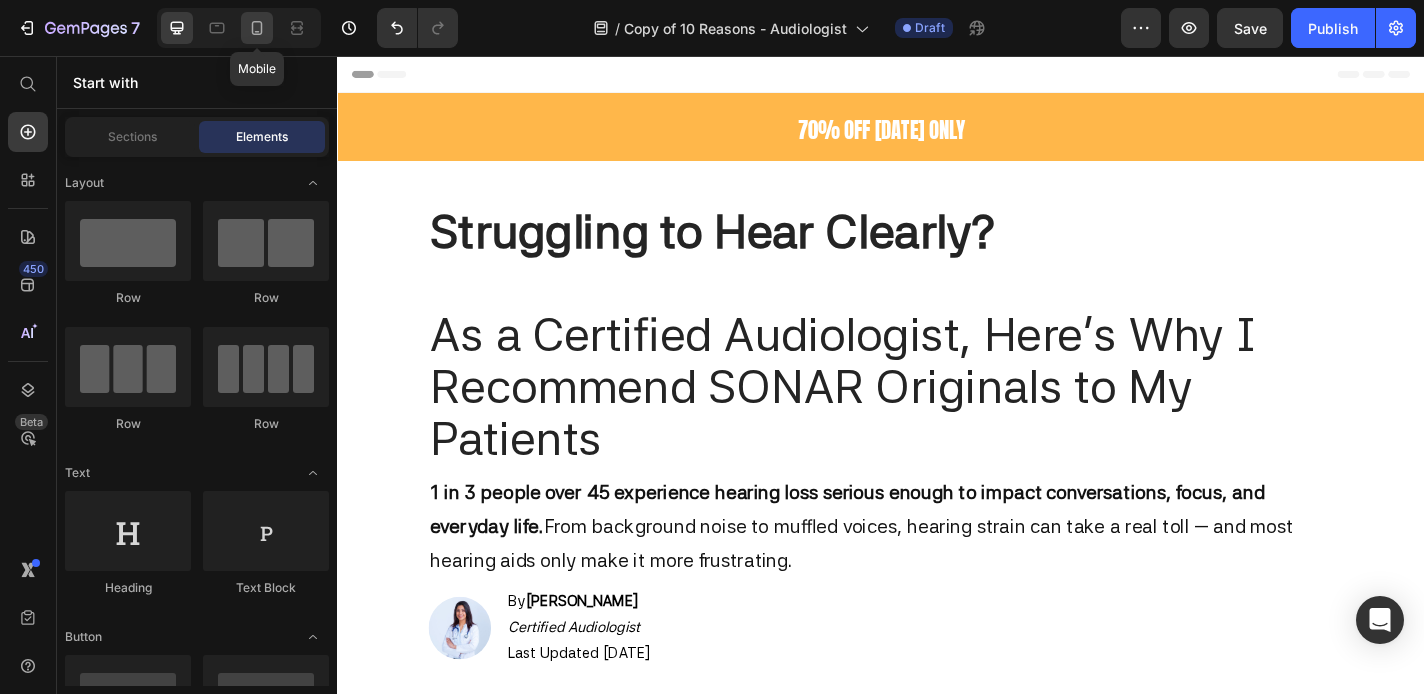 click 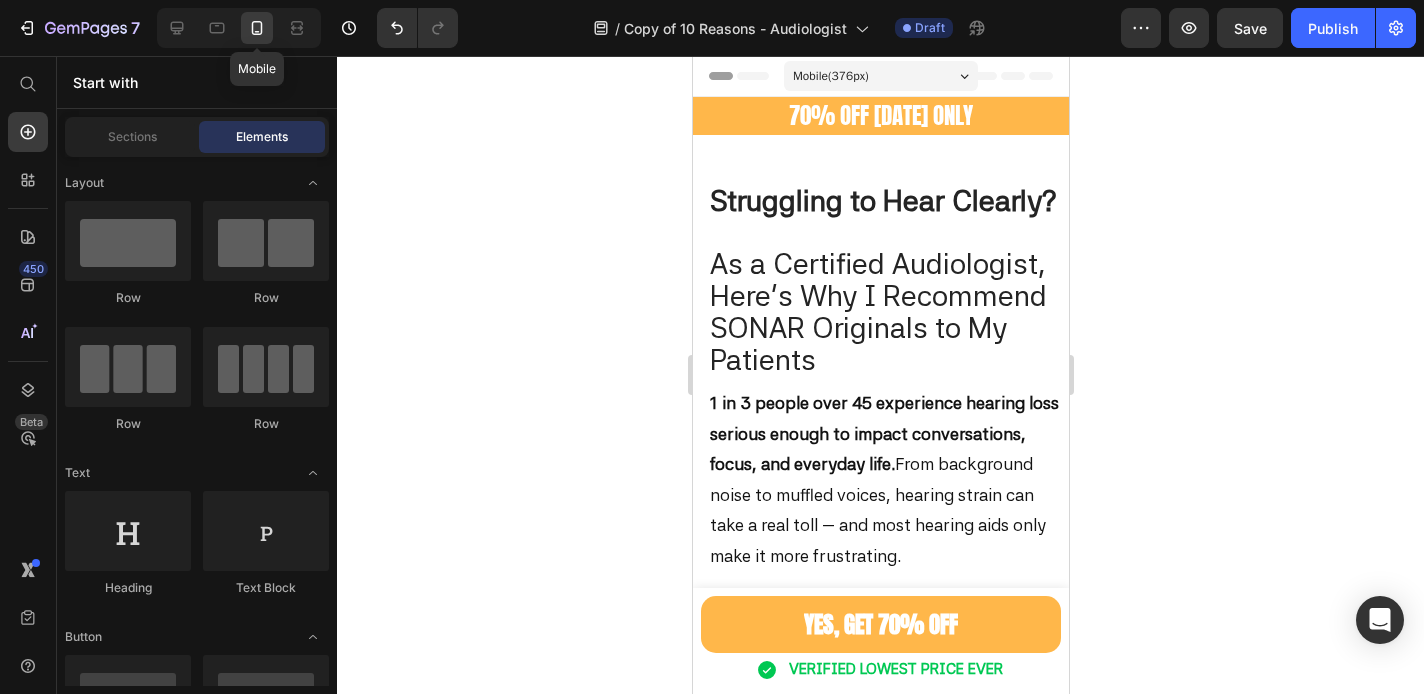 scroll, scrollTop: 0, scrollLeft: 0, axis: both 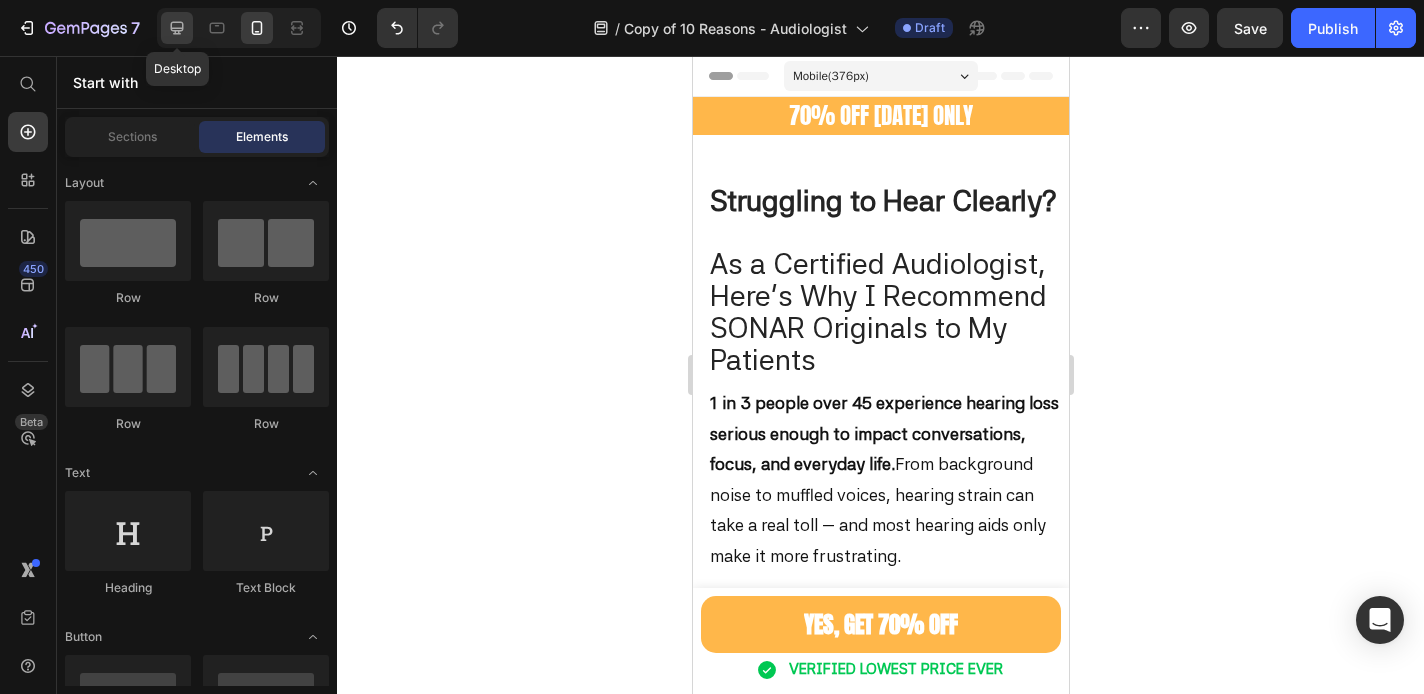 click 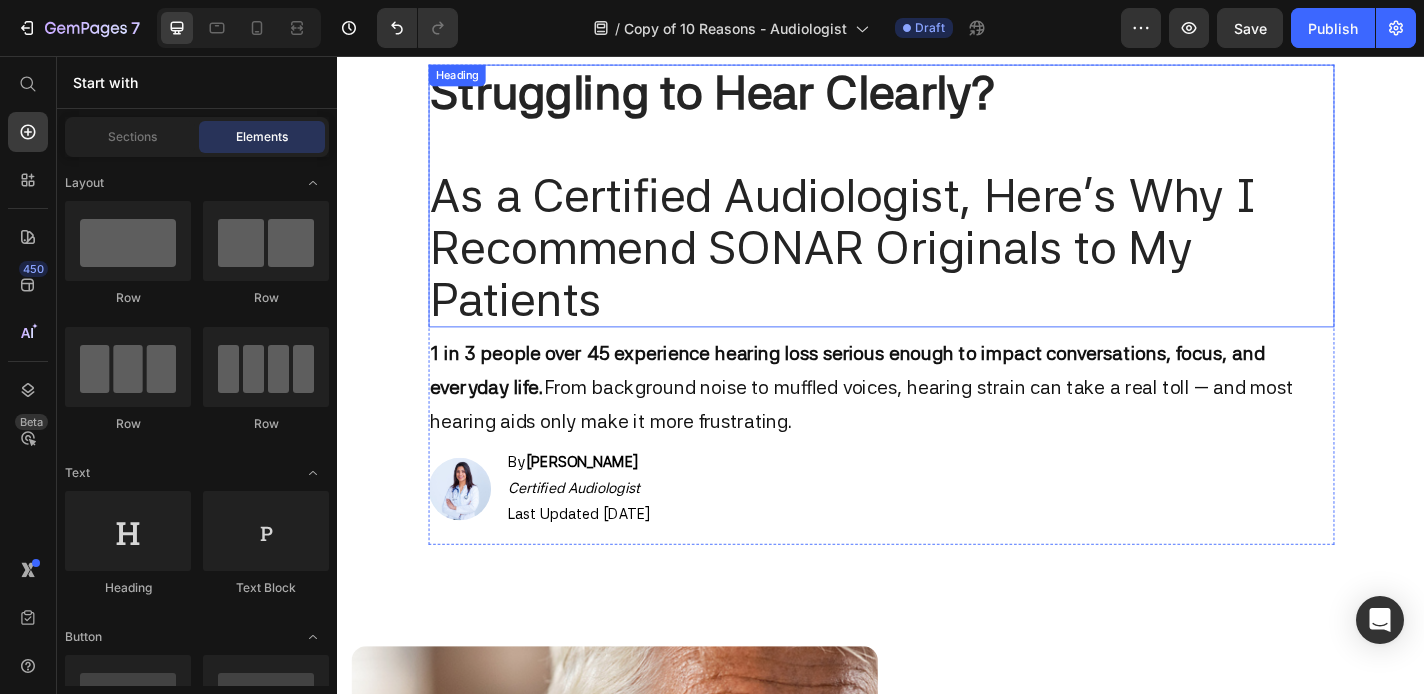 scroll, scrollTop: 159, scrollLeft: 0, axis: vertical 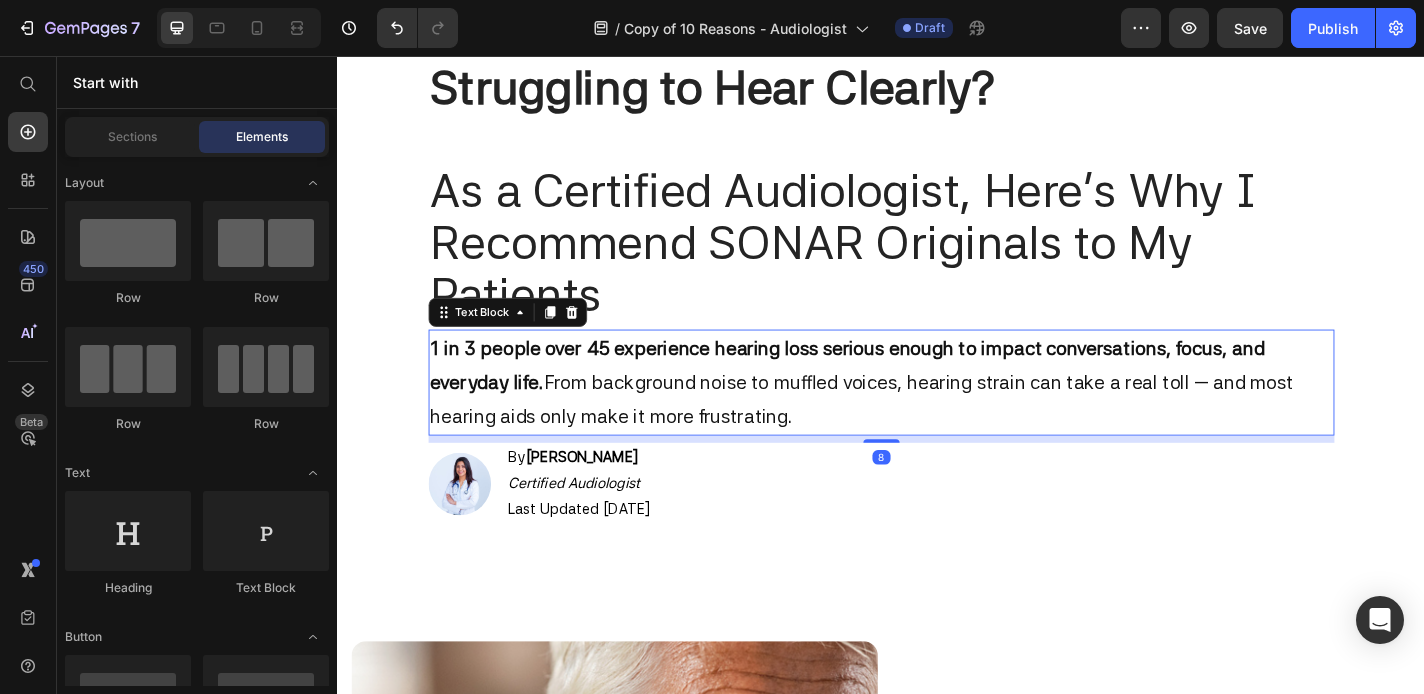 click on "1 in 3 people over 45 experience hearing loss serious enough to impact conversations, focus, and everyday life." at bounding box center (899, 397) 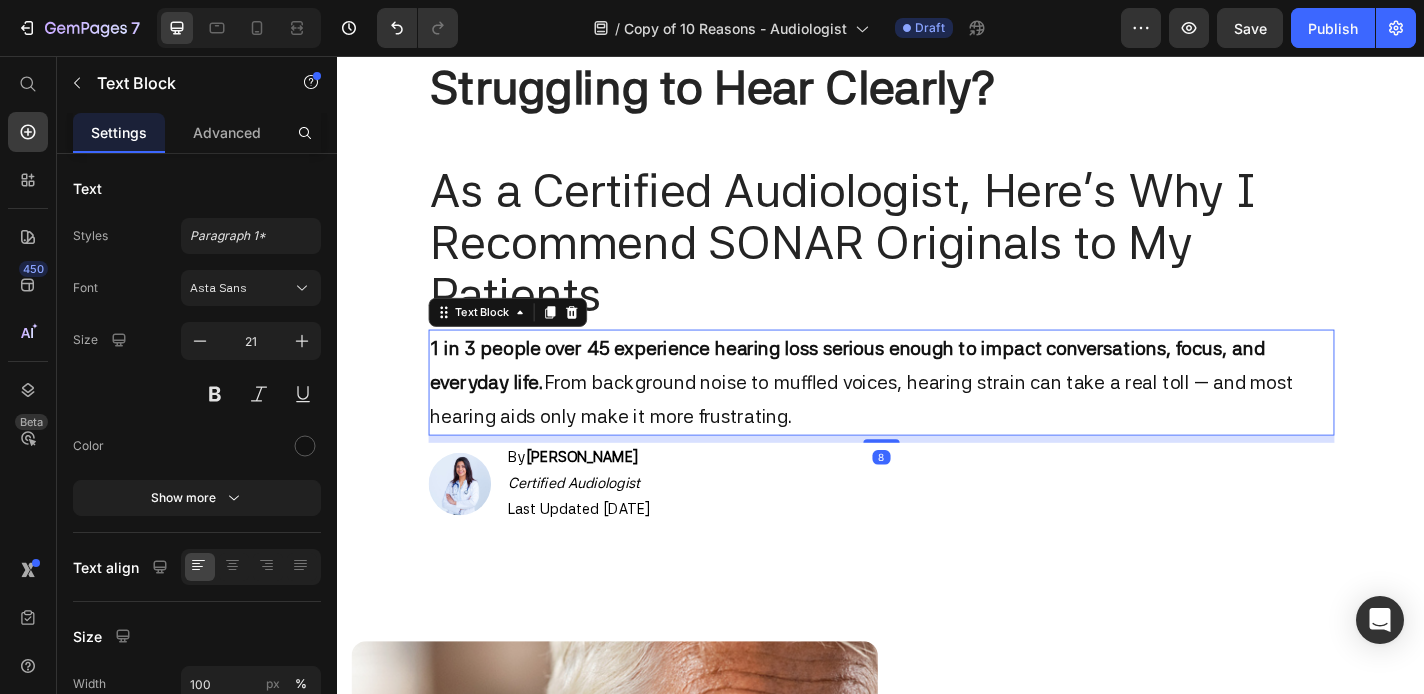click on "1 in 3 people over 45 experience hearing loss serious enough to impact conversations, focus, and everyday life." at bounding box center (899, 397) 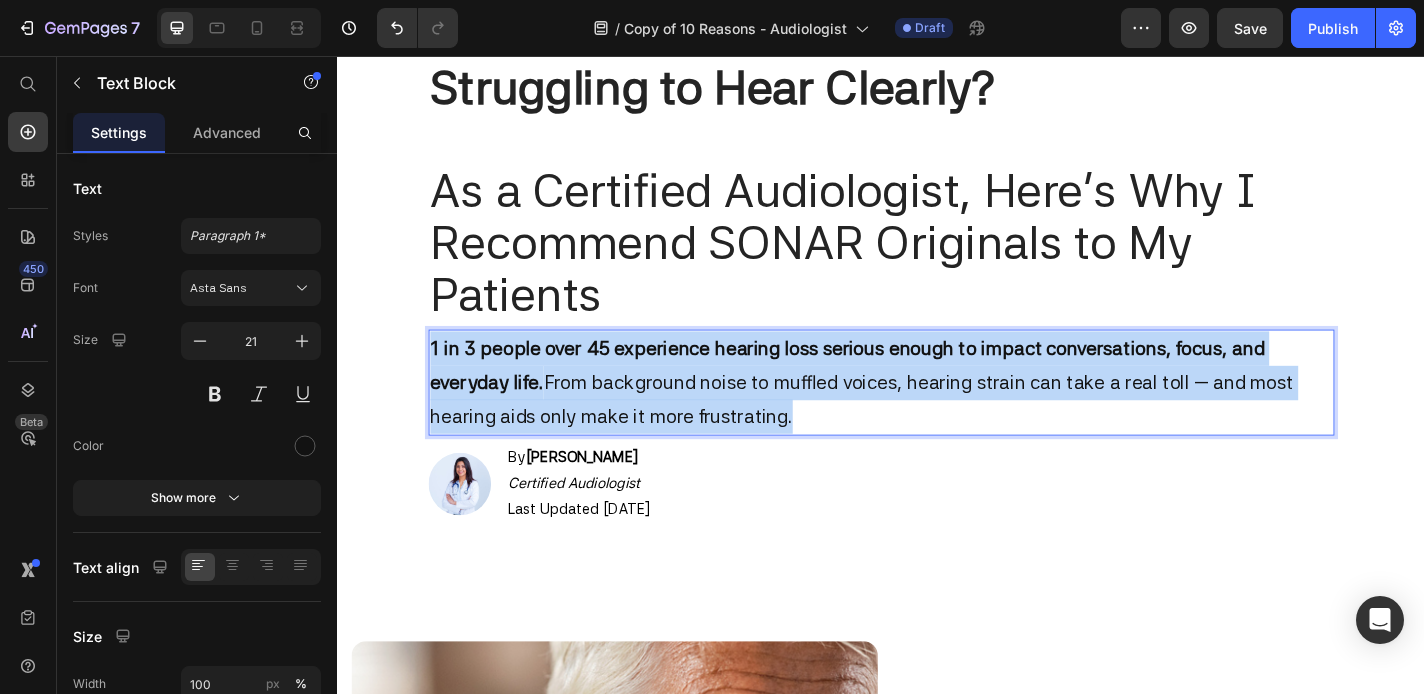 click on "1 in 3 people over 45 experience hearing loss serious enough to impact conversations, focus, and everyday life." at bounding box center [899, 397] 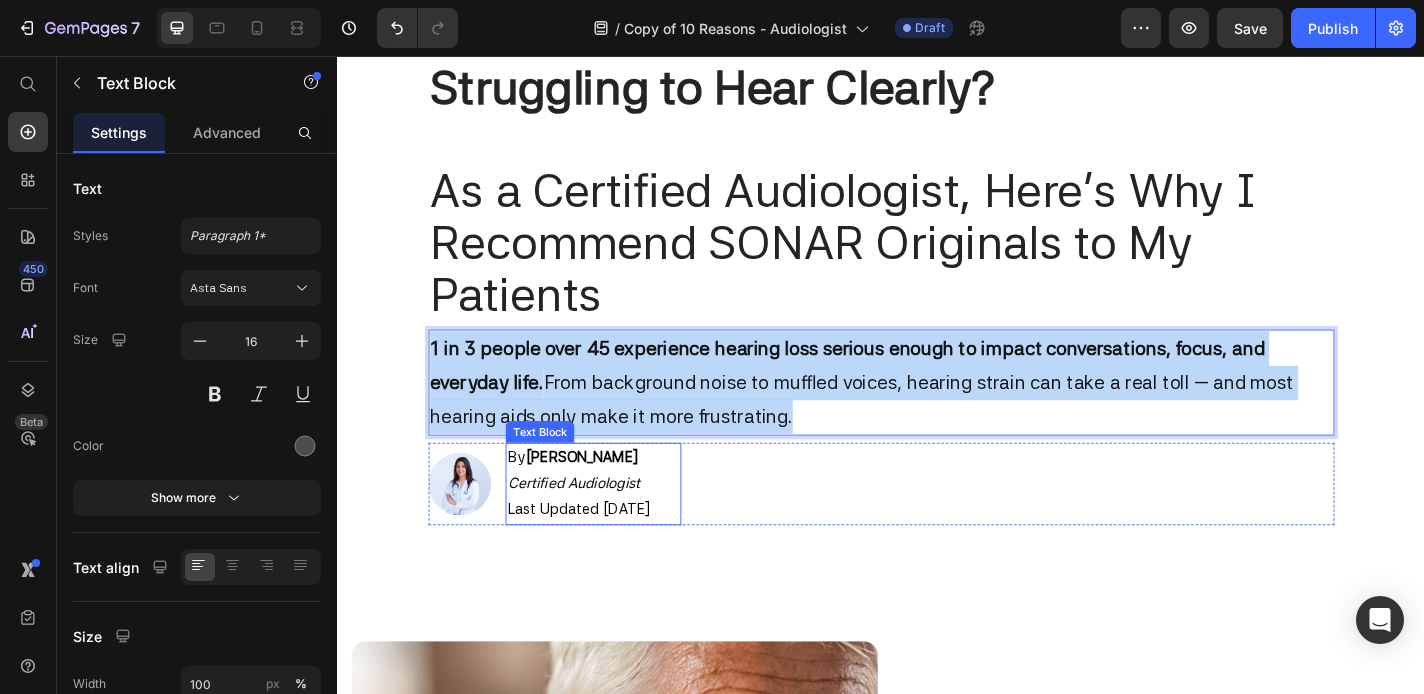 click on "By  Dr. Lisa D. Certified Audiologist Last Updated 10 July, 2025" at bounding box center [619, 528] 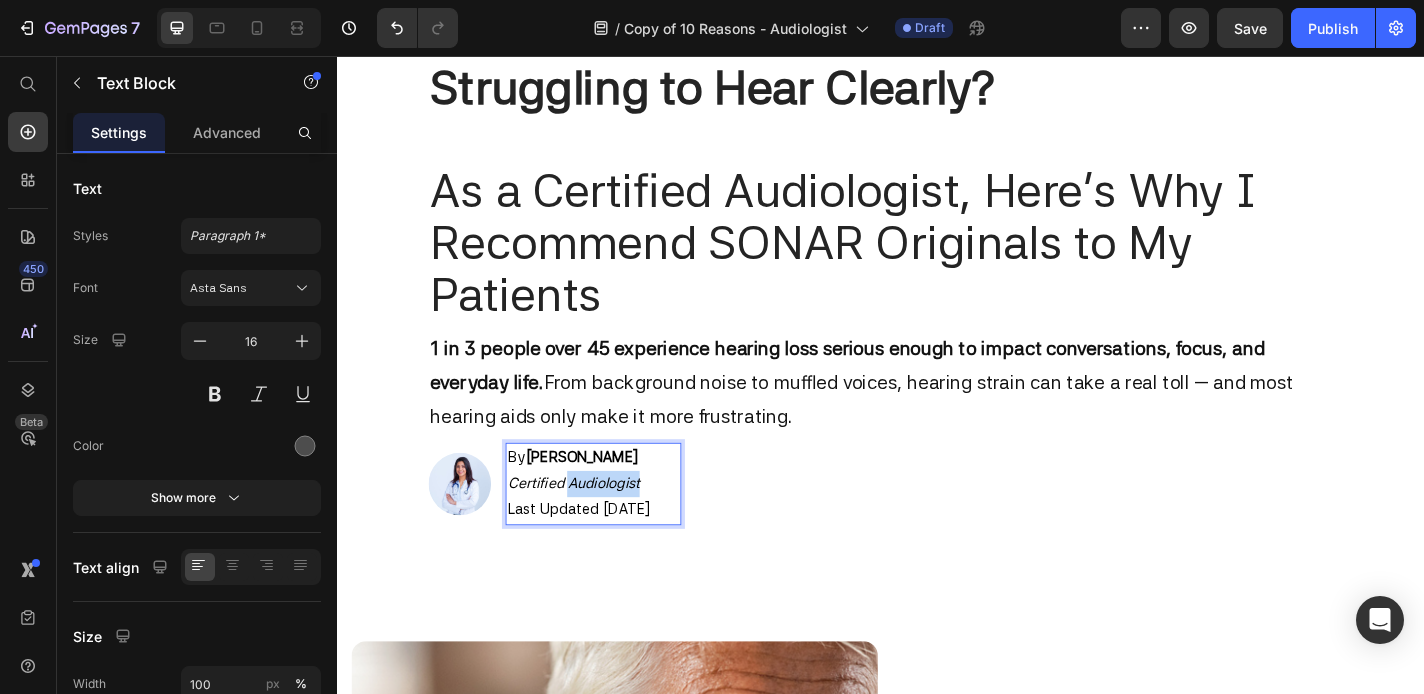 click on "Certified Audiologist" at bounding box center [597, 527] 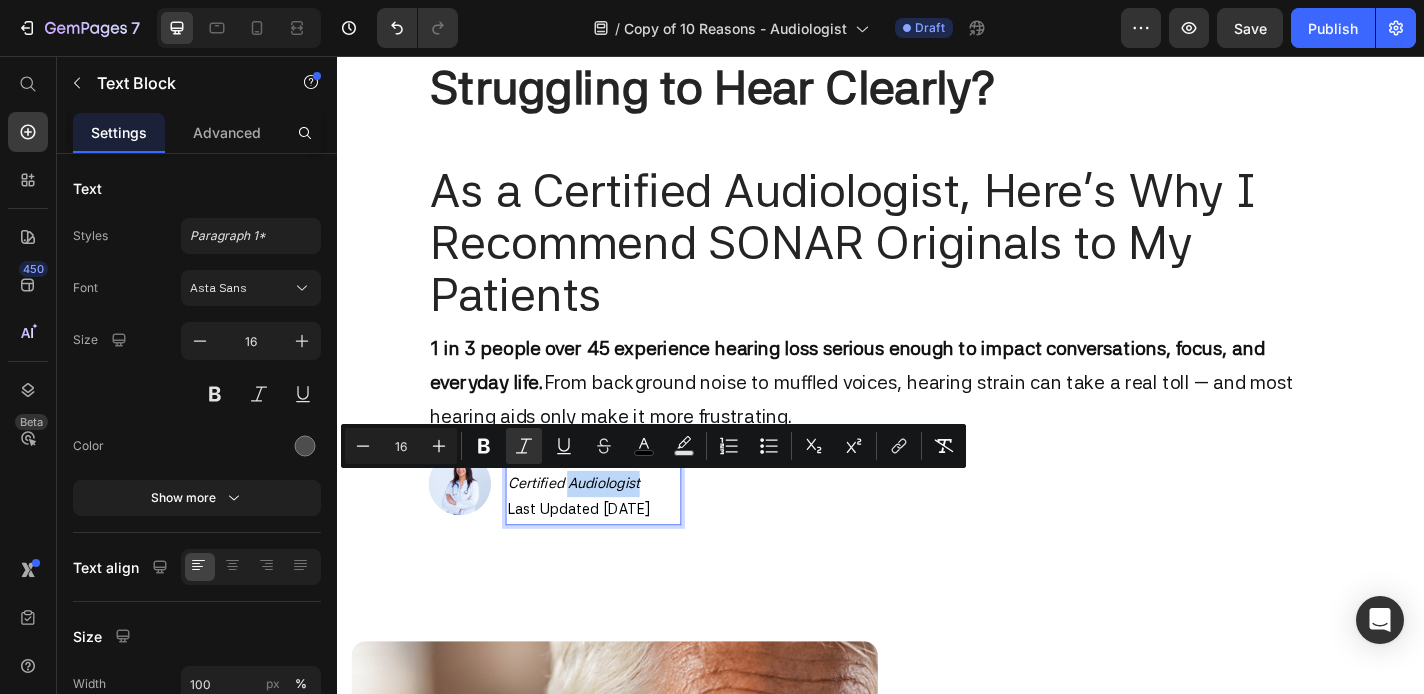 click on "Certified Audiologist" at bounding box center (597, 527) 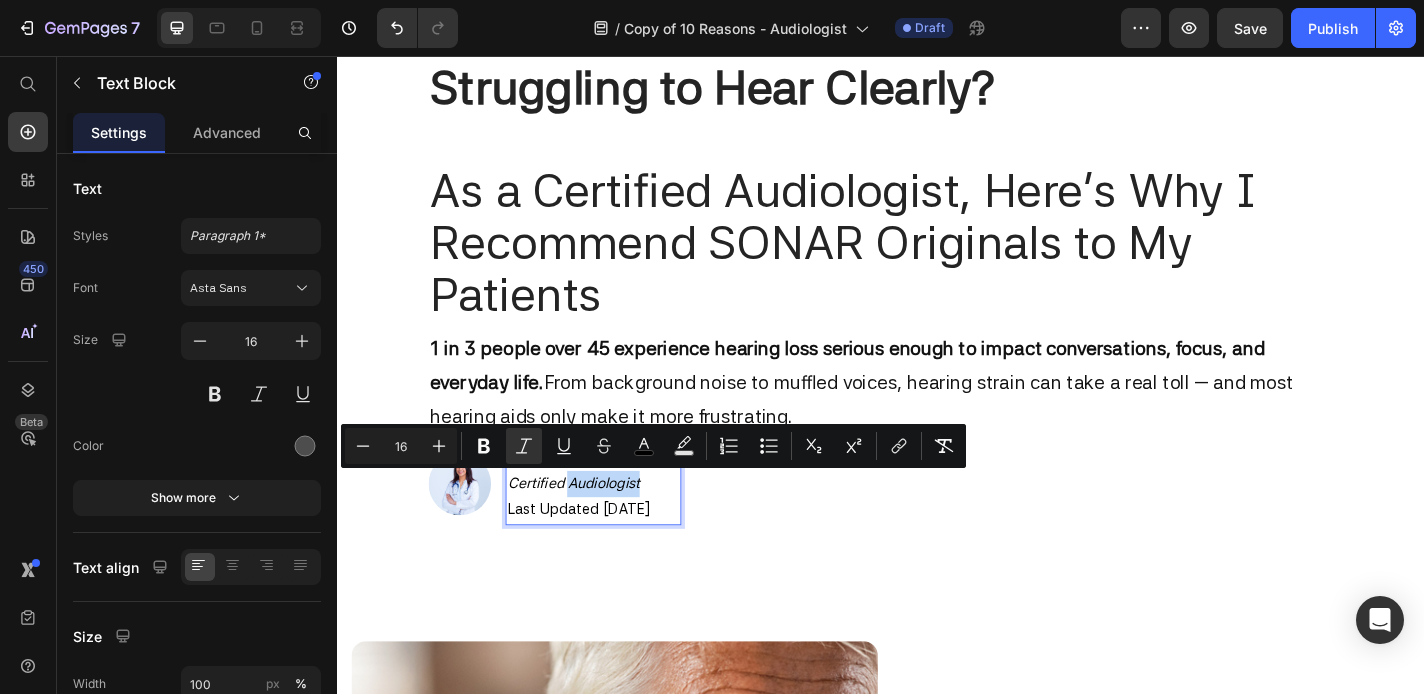 click on "By  Dr. Lisa D. Certified Audiologist Last Updated 10 July, 2025" at bounding box center (619, 528) 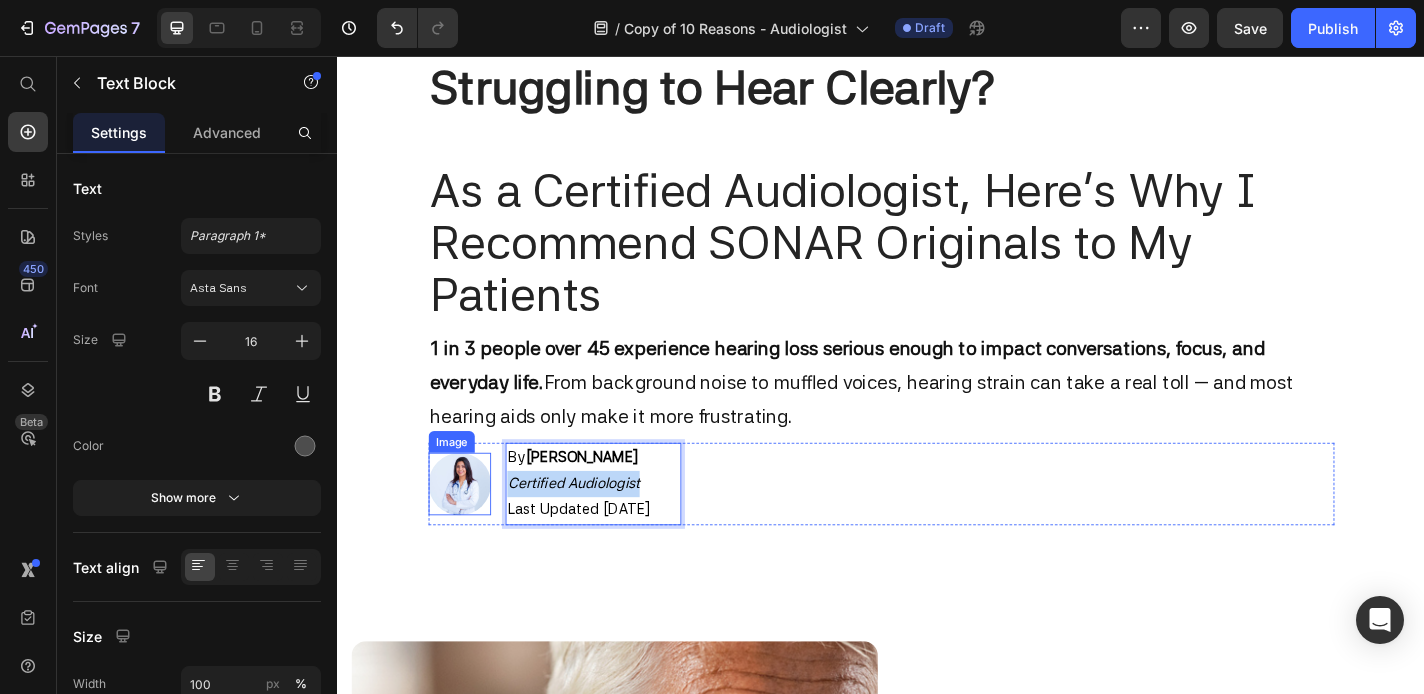drag, startPoint x: 692, startPoint y: 525, endPoint x: 492, endPoint y: 525, distance: 200 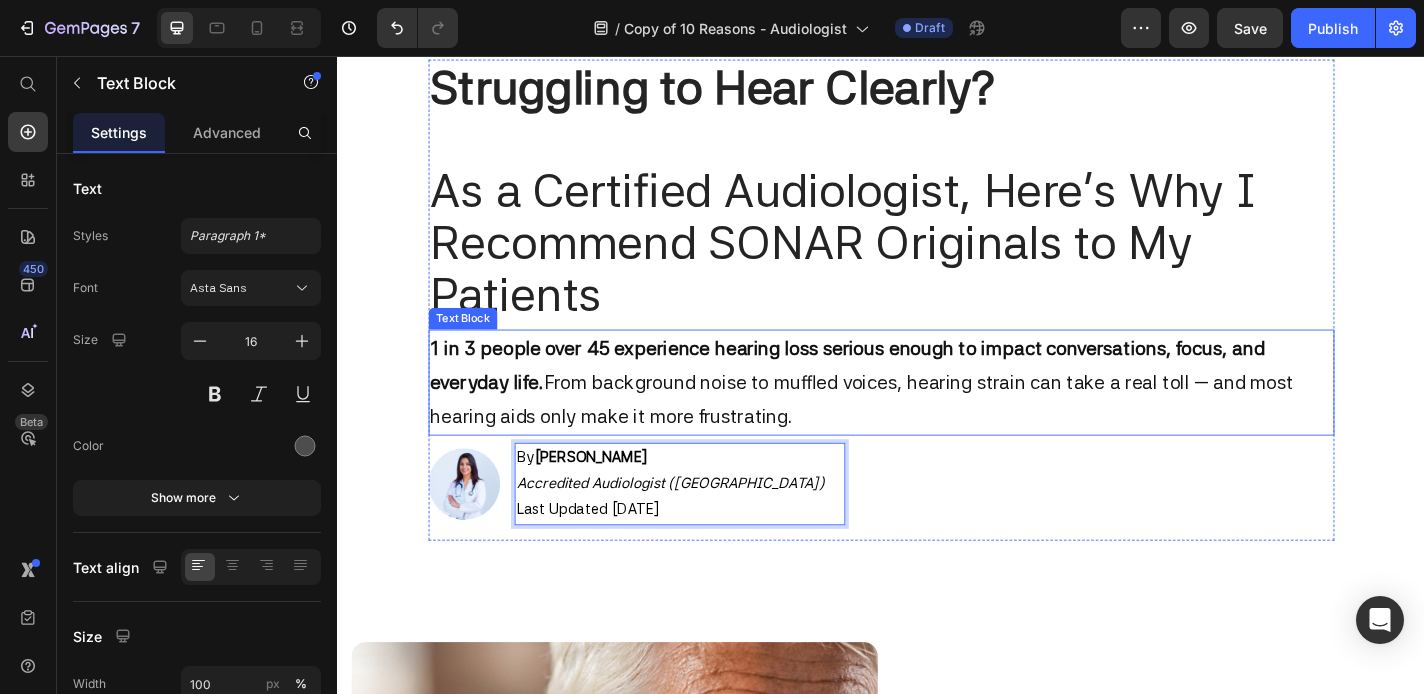 click on "1 in 3 people over 45 experience hearing loss serious enough to impact conversations, focus, and everyday life.  From background noise to muffled voices, hearing strain can take a real toll — and most hearing aids only make it more frustrating." at bounding box center (937, 416) 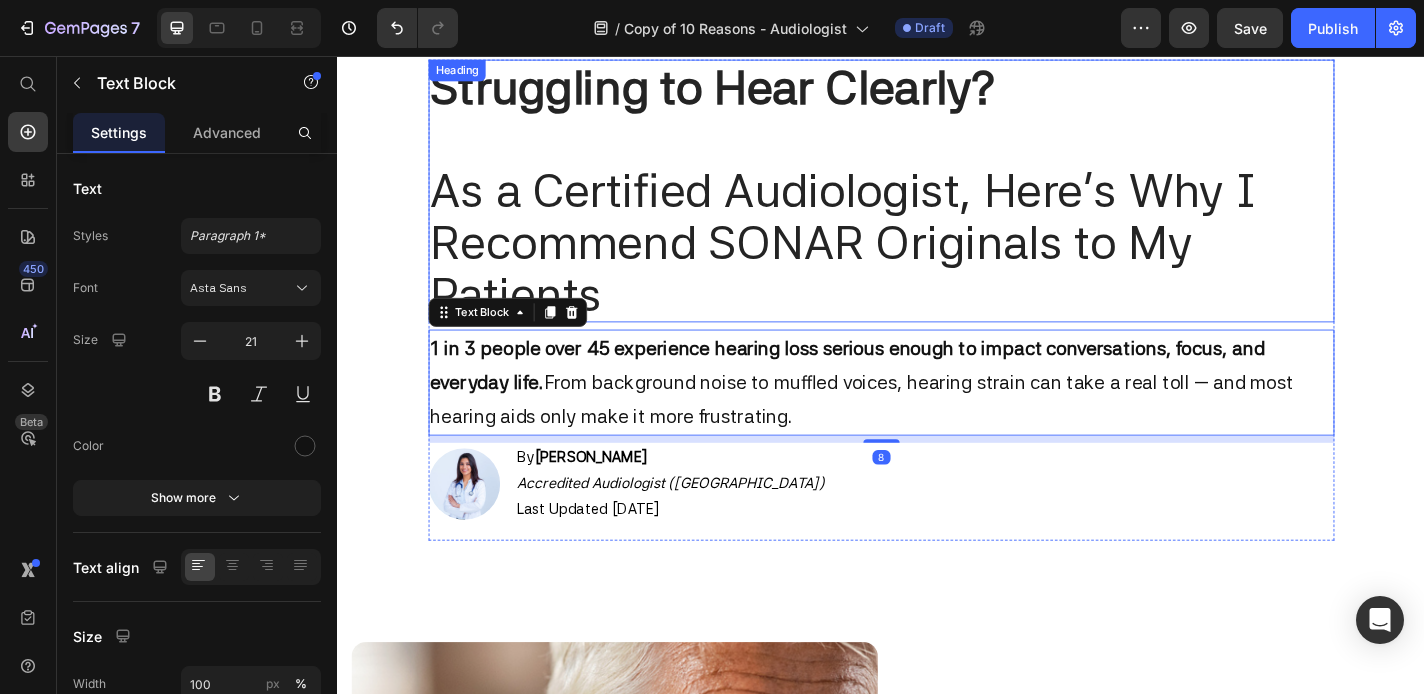 scroll, scrollTop: 160, scrollLeft: 0, axis: vertical 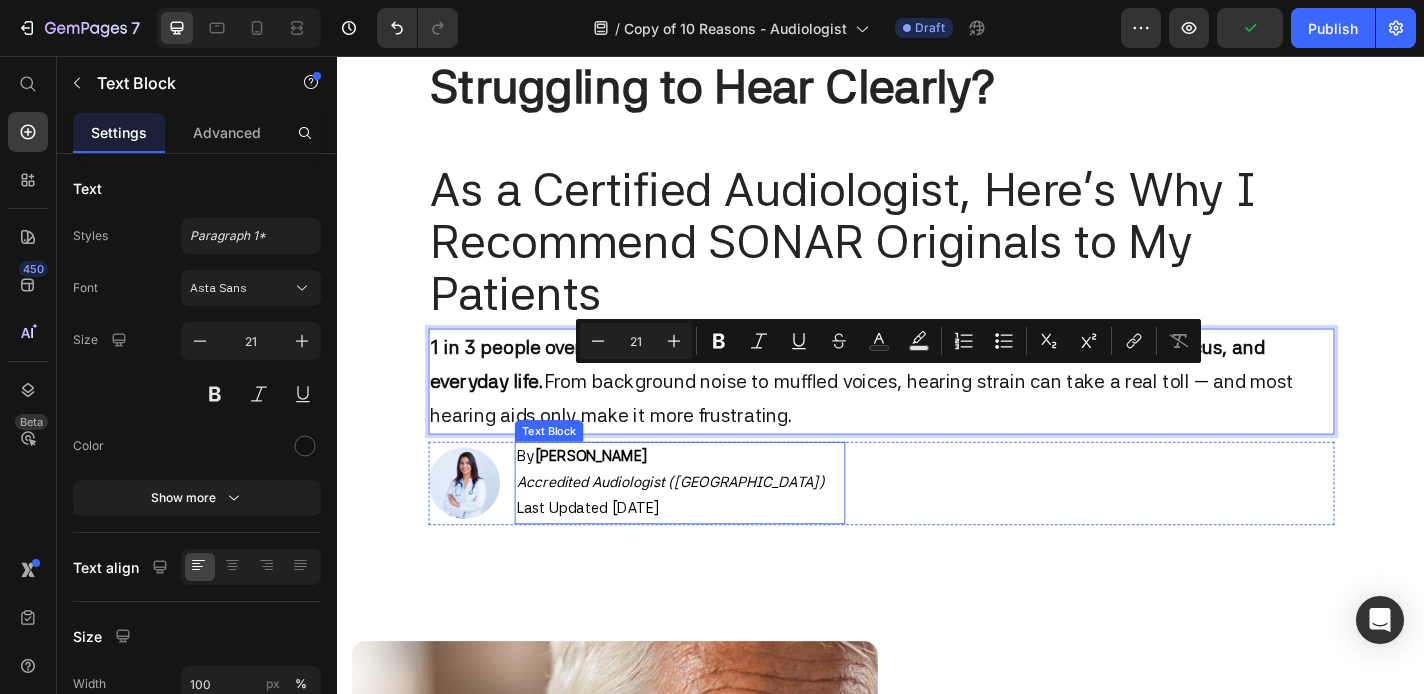 drag, startPoint x: 660, startPoint y: 412, endPoint x: 660, endPoint y: 535, distance: 123 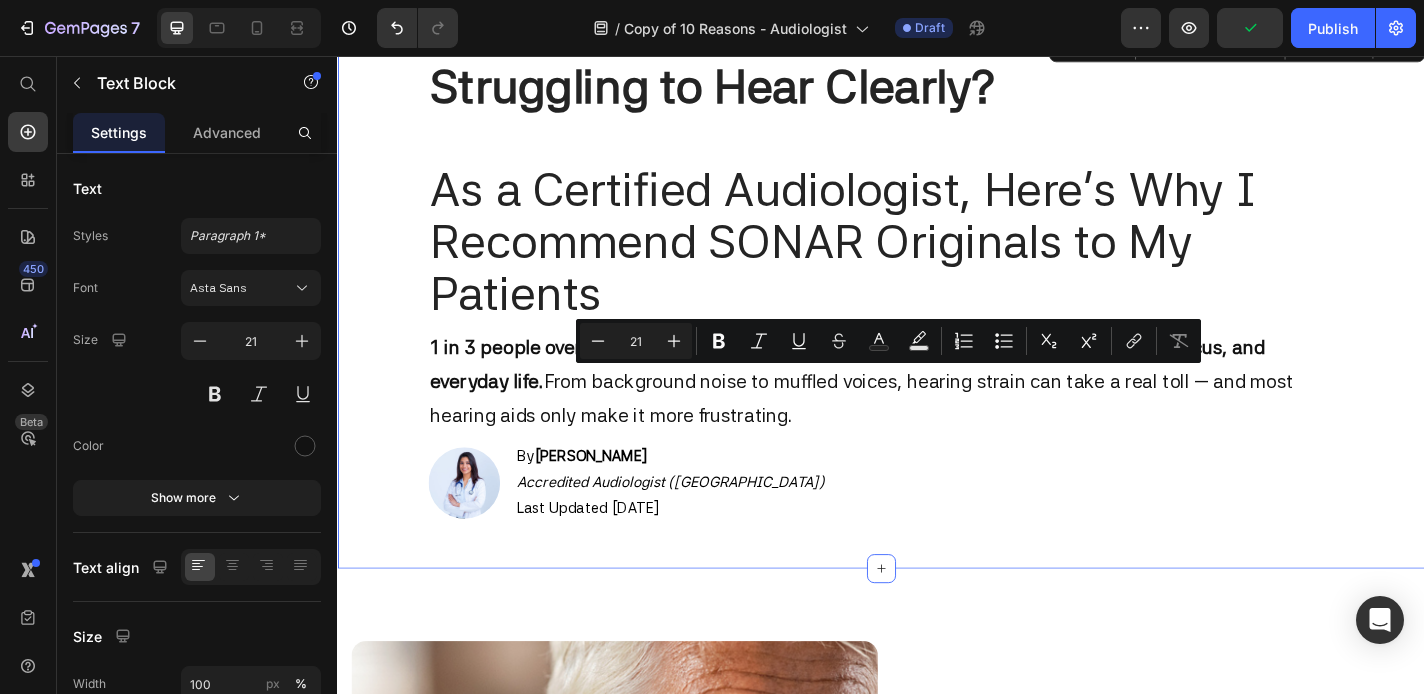 click on "⁠⁠⁠⁠⁠⁠⁠ Struggling to Hear Clearly? As a Certified Audiologist, Here’s Why I Recommend SONAR Originals to My Patients Heading 1 in 3 people over 45 experience hearing loss serious enough to impact conversations, focus, and everyday life.  From background noise to muffled voices, hearing strain can take a real toll — and most hearing aids only make it more frustrating. Text Block Image By  Dr. Lisa D. Accredited Audiologist (Australia) Last Updated 10 July, 2025 Text Block Advanced List Row Row Row Section 4   You can create reusable sections Create Theme Section AI Content Write with GemAI What would you like to describe here? Tone and Voice Persuasive Product Show more Generate" at bounding box center (937, 324) 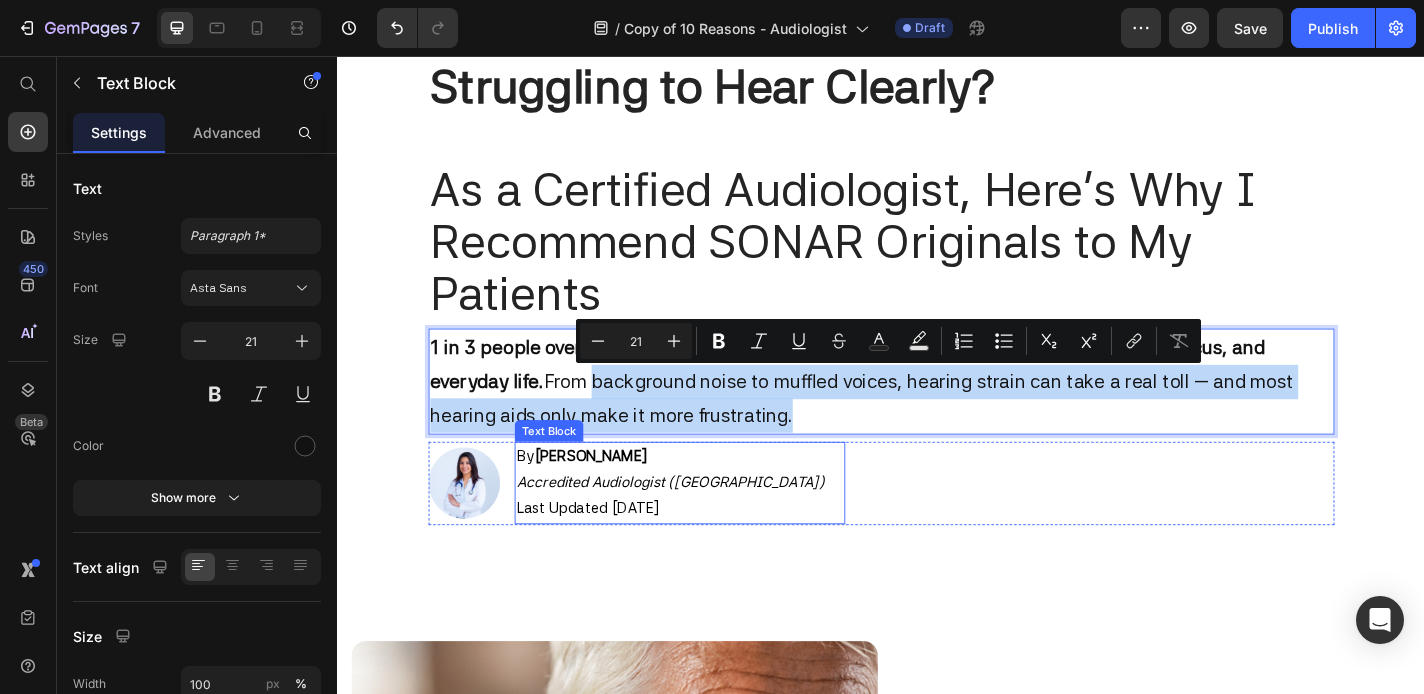 drag, startPoint x: 620, startPoint y: 398, endPoint x: 620, endPoint y: 569, distance: 171 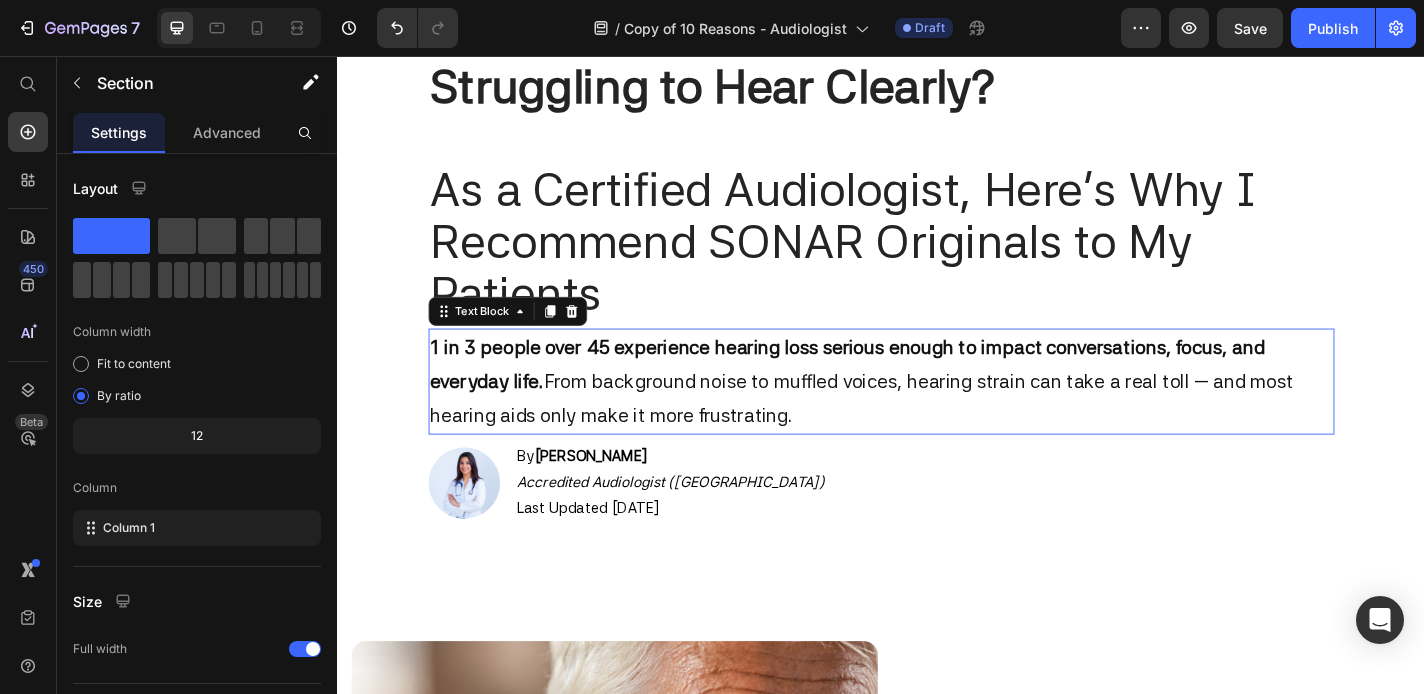 click on "1 in 3 people over 45 experience hearing loss serious enough to impact conversations, focus, and everyday life." at bounding box center [899, 396] 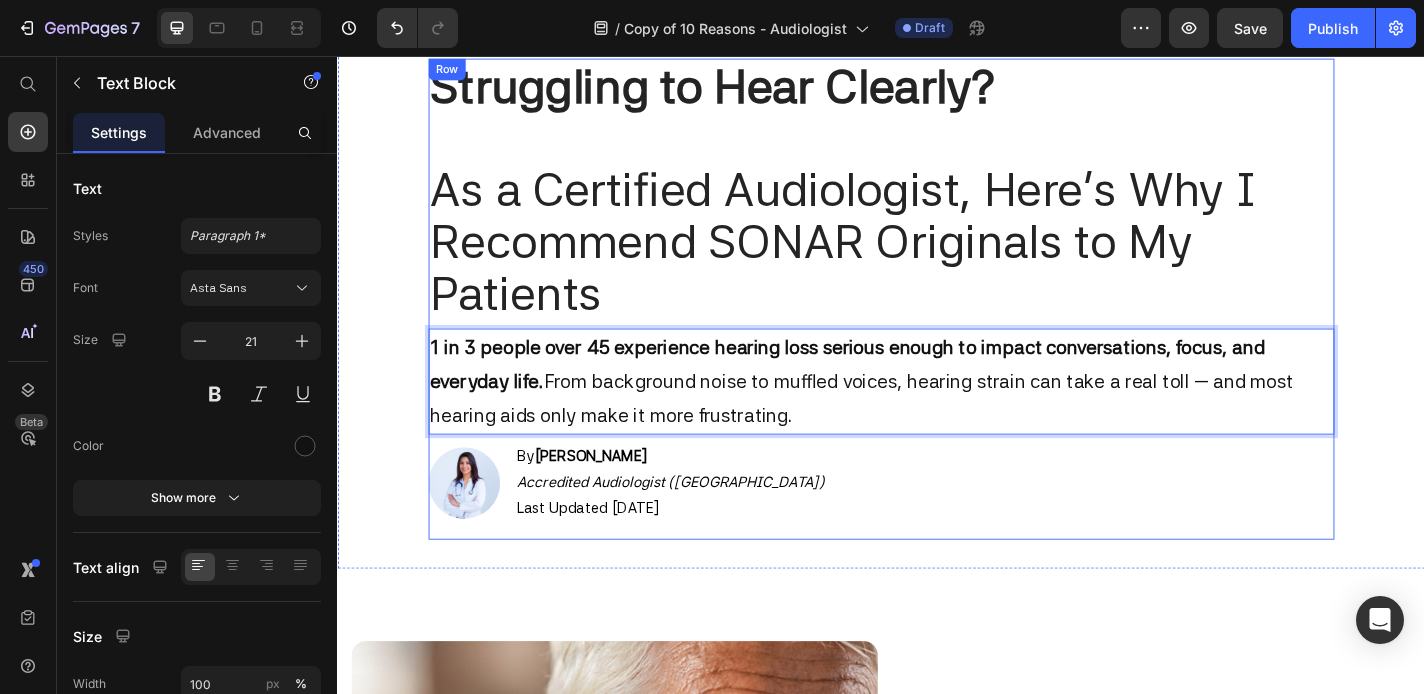 drag, startPoint x: 493, startPoint y: 377, endPoint x: 504, endPoint y: 585, distance: 208.29066 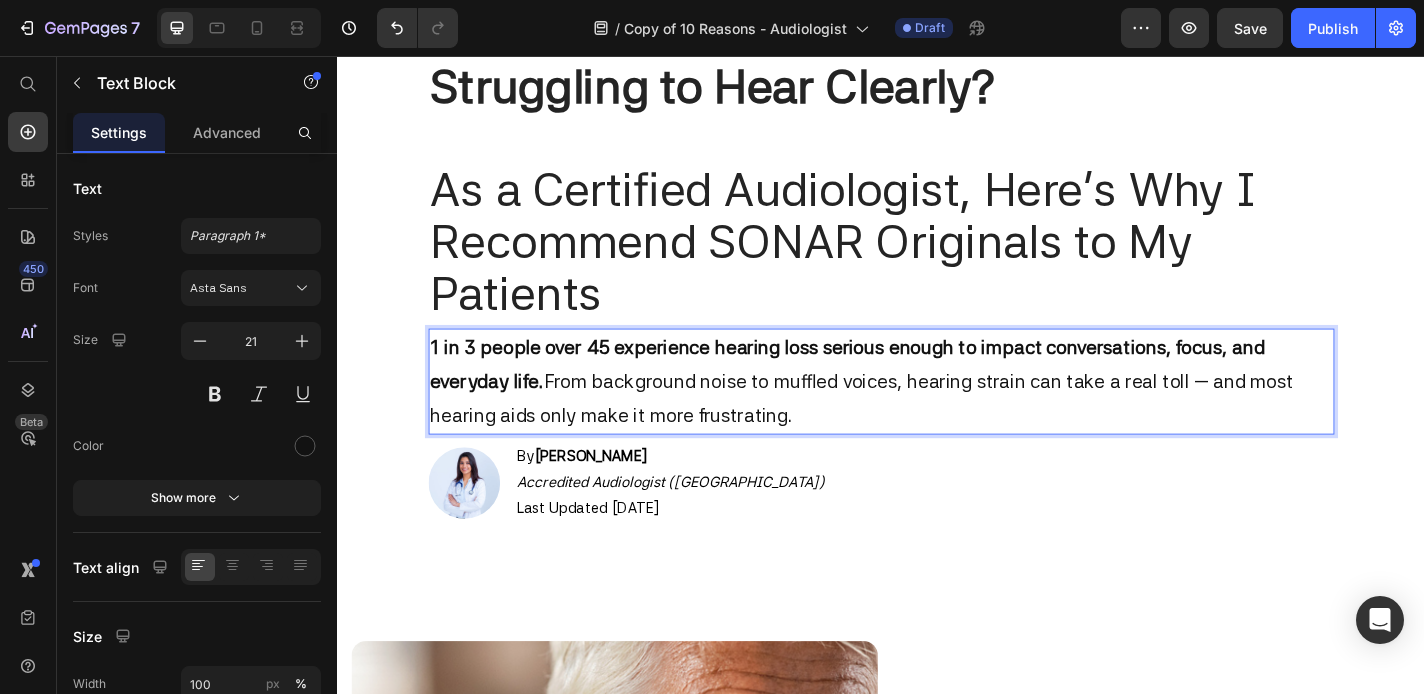 click on "1 in 3 people over 45 experience hearing loss serious enough to impact conversations, focus, and everyday life." at bounding box center (899, 396) 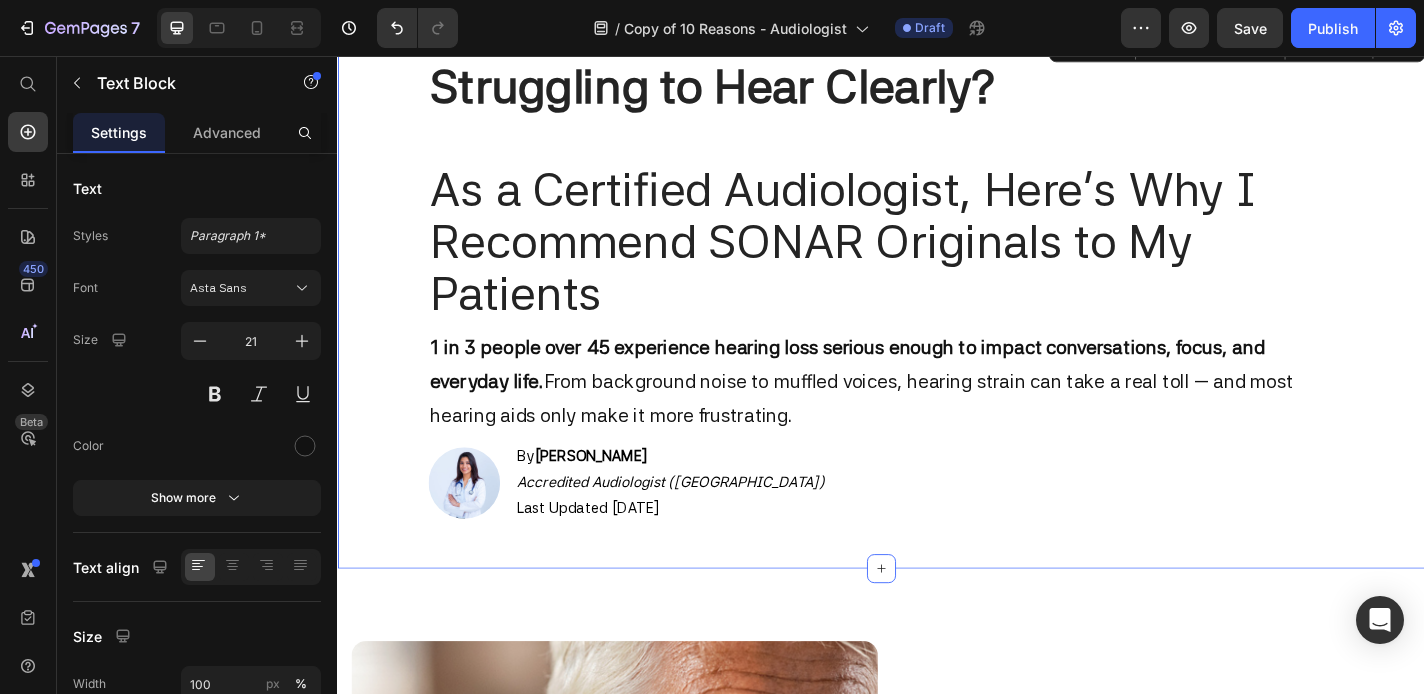 click on "⁠⁠⁠⁠⁠⁠⁠ Struggling to Hear Clearly? As a Certified Audiologist, Here’s Why I Recommend SONAR Originals to My Patients Heading 1 in 3 people over 45 experience hearing loss serious enough to impact conversations, focus, and everyday life.  From background noise to muffled voices, hearing strain can take a real toll — and most hearing aids only make it more frustrating. Text Block Image By  Dr. Lisa D. Accredited Audiologist (Australia) Last Updated 10 July, 2025 Text Block Advanced List Row Row Row Section 4   You can create reusable sections Create Theme Section AI Content Write with GemAI What would you like to describe here? Tone and Voice Persuasive Product SONAR ORIGINALS™ Show more Generate" at bounding box center (937, 324) 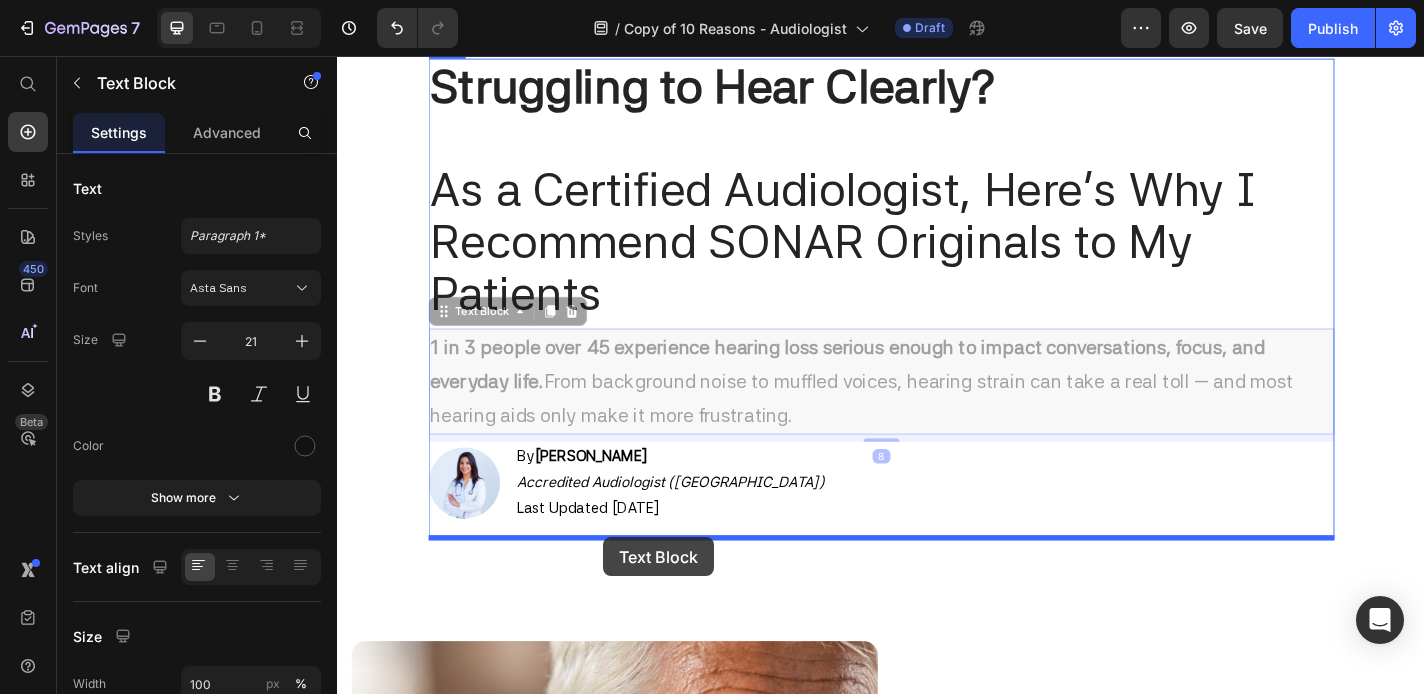 drag, startPoint x: 681, startPoint y: 420, endPoint x: 631, endPoint y: 587, distance: 174.32442 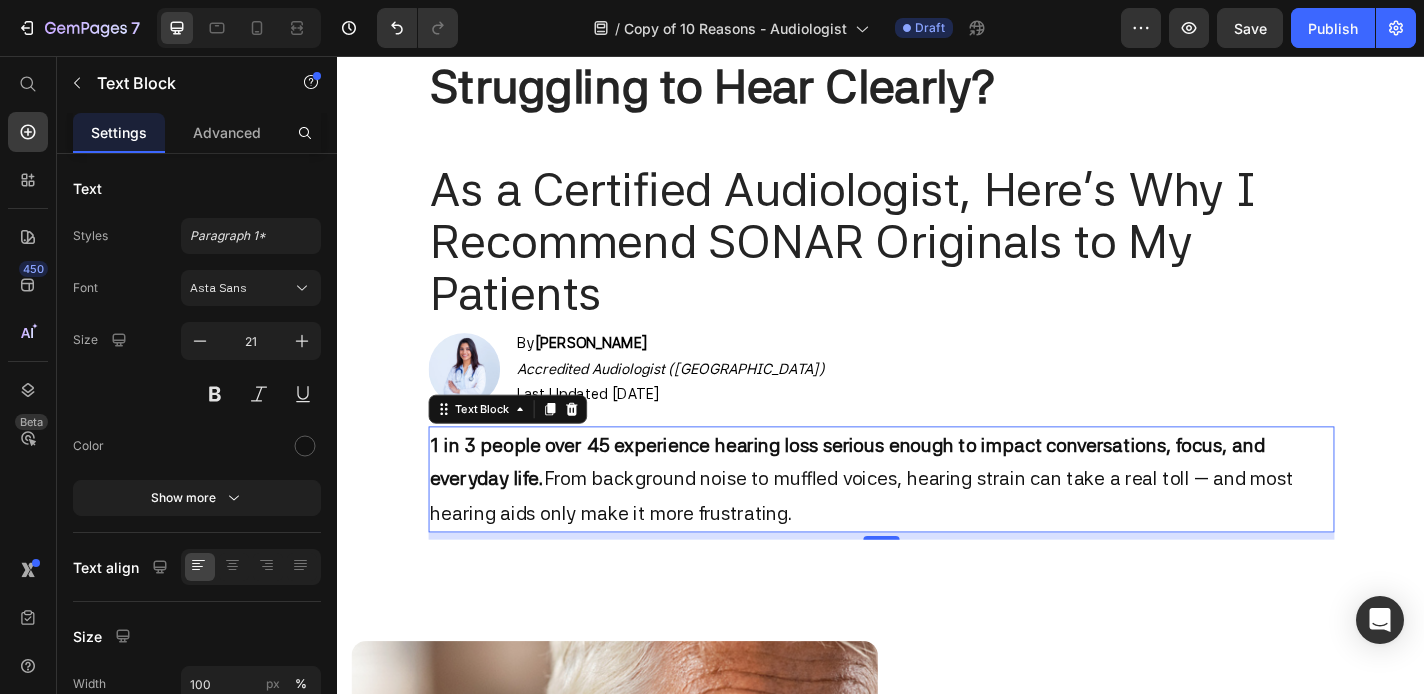 click on "Image 1. Clear, powerful sound without the bulk Heading SONAR Originals are  lightweight  sound enhancers that deliver  crisp   audio  right where you need it most. Whether it’s conversations, TV, or phone calls — you’ll notice the difference  instantly , without the squealing or static of old-school hearing aids. Text Block Row Image 2. Virtually invisible when worn Heading With a  sleek , in-ear design, SONAR Originals are  subtle  and  discreet . They fit  comfortably  and blend right in — so you can feel  confident , not self-conscious. Most people won’t even notice you're wearing them. Text Block Row Image 2. No appointments, no prescriptions Heading Why wait weeks and pay hundreds just to get started? SONAR Originals are ready to use straight out of the box —  no  hearing tests or doctor visits required. It’s the  easiest  way to take back  control  of your hearing. Text Block Row Image 4. Thousands are making the switch Heading From busy parents to retirees, over  25,000   people upgraded" at bounding box center [937, 3057] 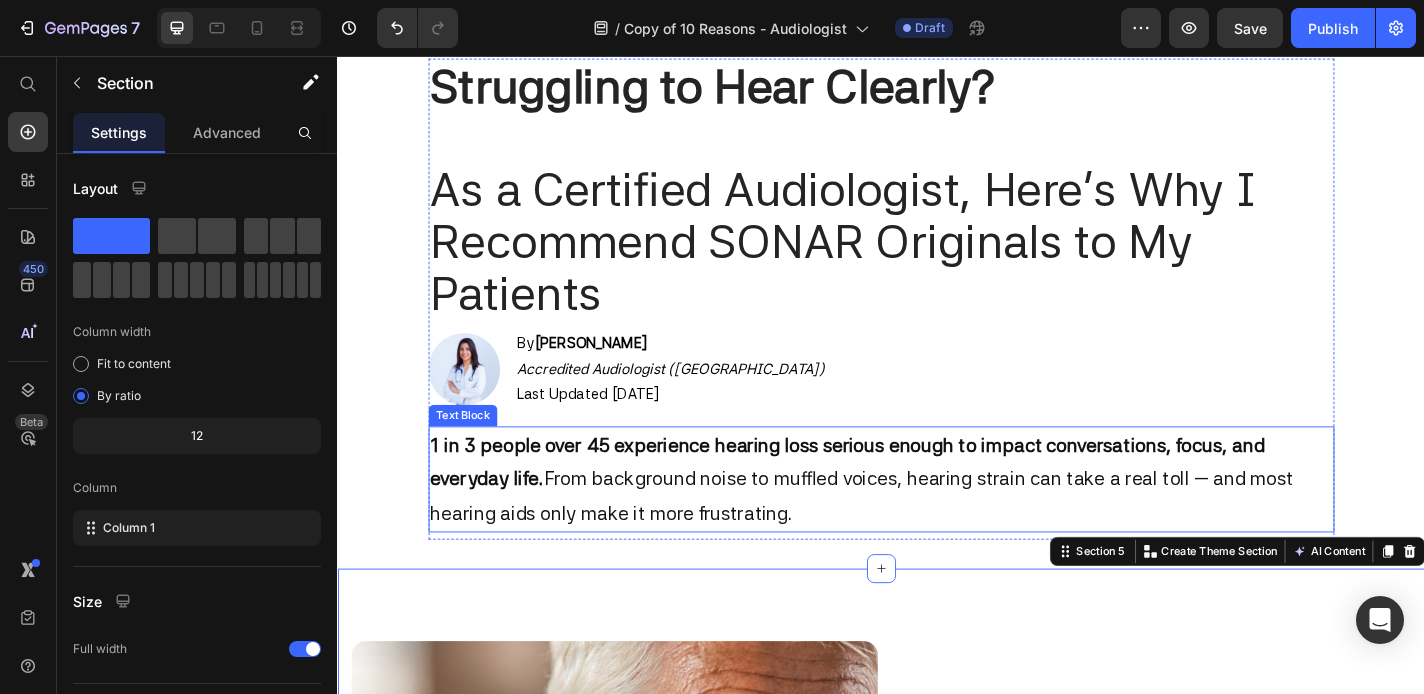 click on "1 in 3 people over 45 experience hearing loss serious enough to impact conversations, focus, and everyday life.  From background noise to muffled voices, hearing strain can take a real toll — and most hearing aids only make it more frustrating." at bounding box center [937, 523] 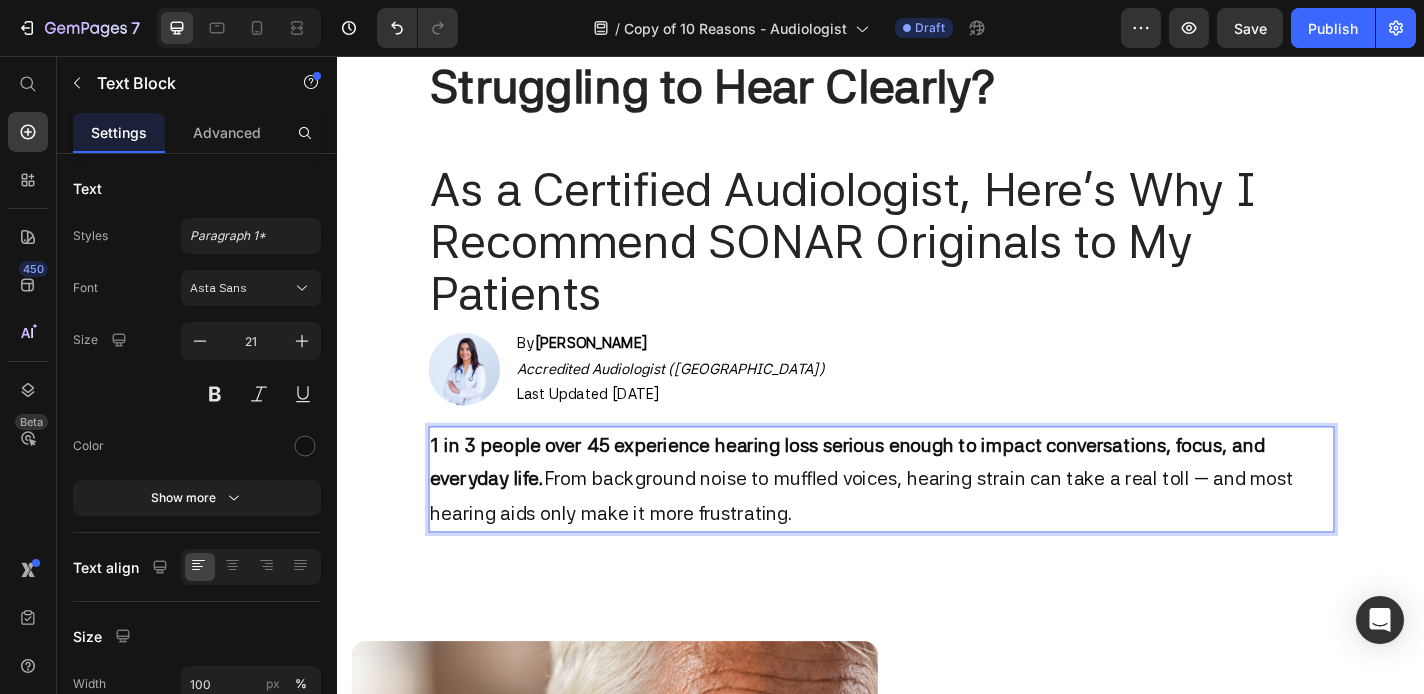 click on "1 in 3 people over 45 experience hearing loss serious enough to impact conversations, focus, and everyday life.  From background noise to muffled voices, hearing strain can take a real toll — and most hearing aids only make it more frustrating." at bounding box center (937, 523) 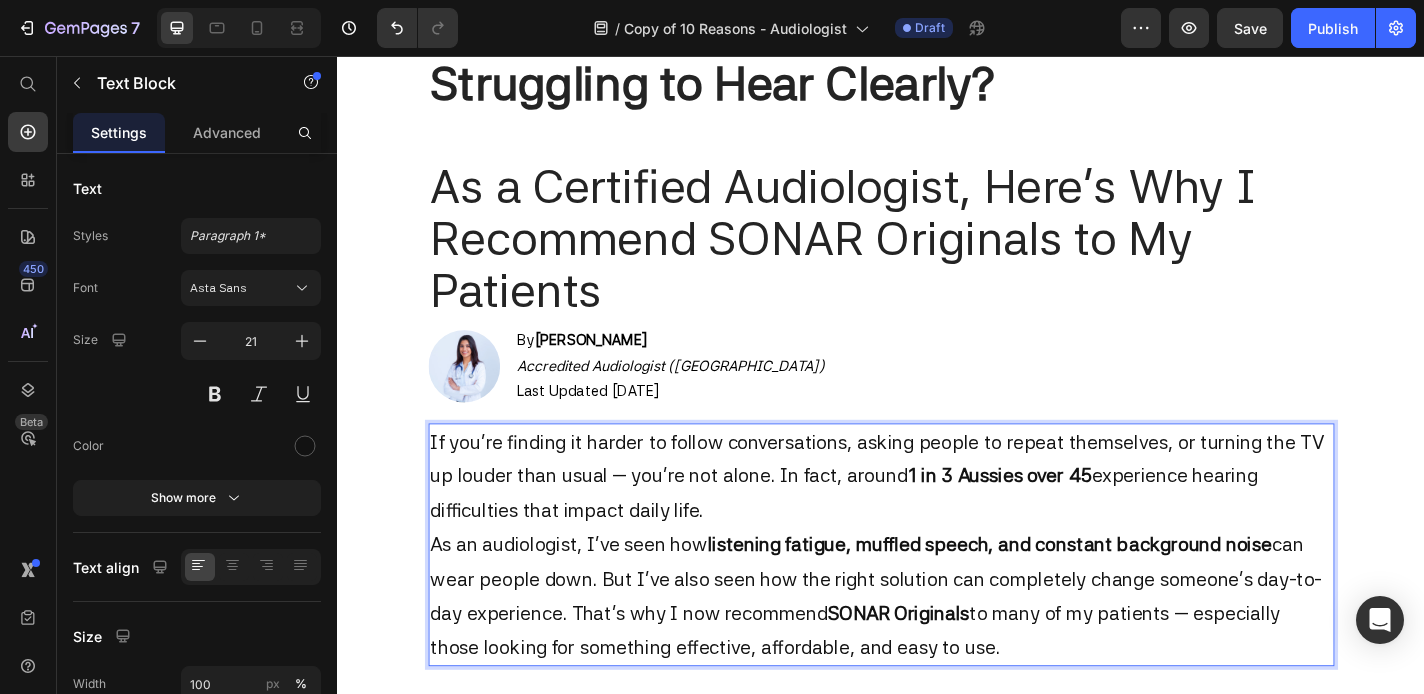 scroll, scrollTop: 243, scrollLeft: 0, axis: vertical 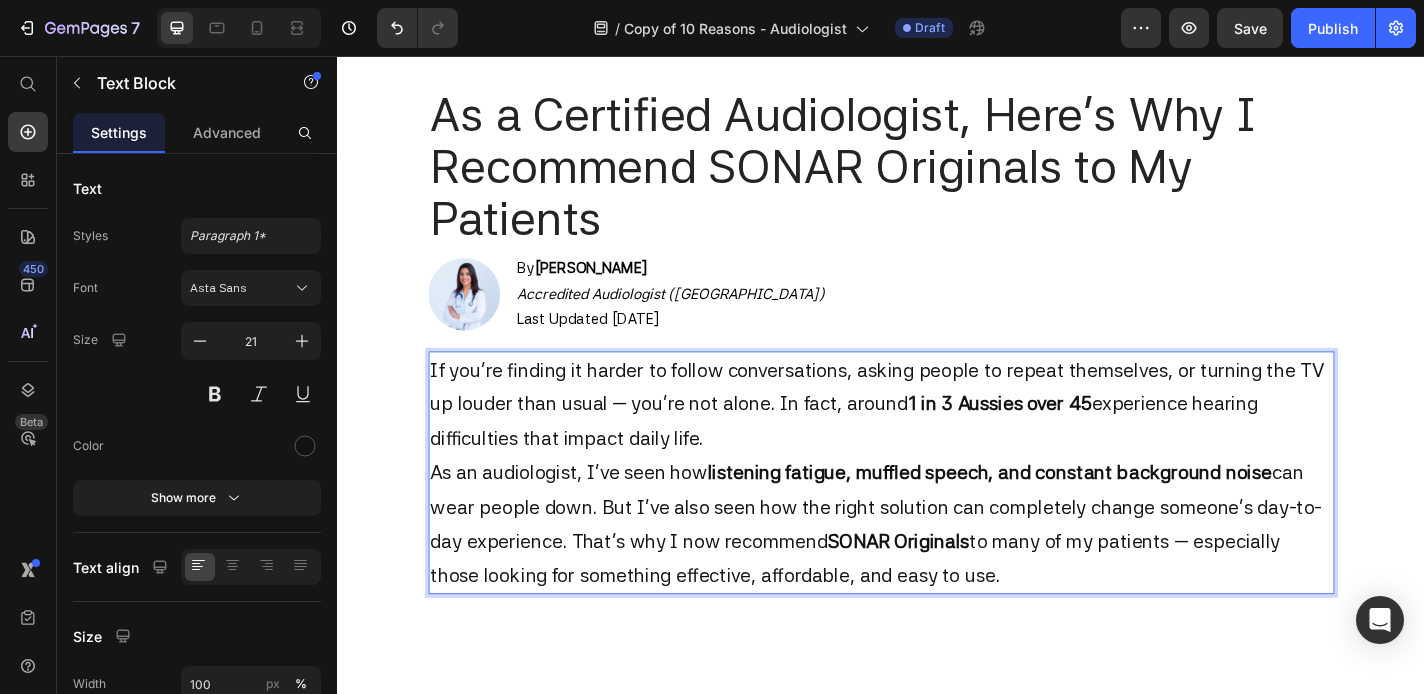 click on "If you're finding it harder to follow conversations, asking people to repeat themselves, or turning the TV up louder than usual — you're not alone. In fact, around  1 in 3 Aussies over 45  experience hearing difficulties that impact daily life." at bounding box center [937, 440] 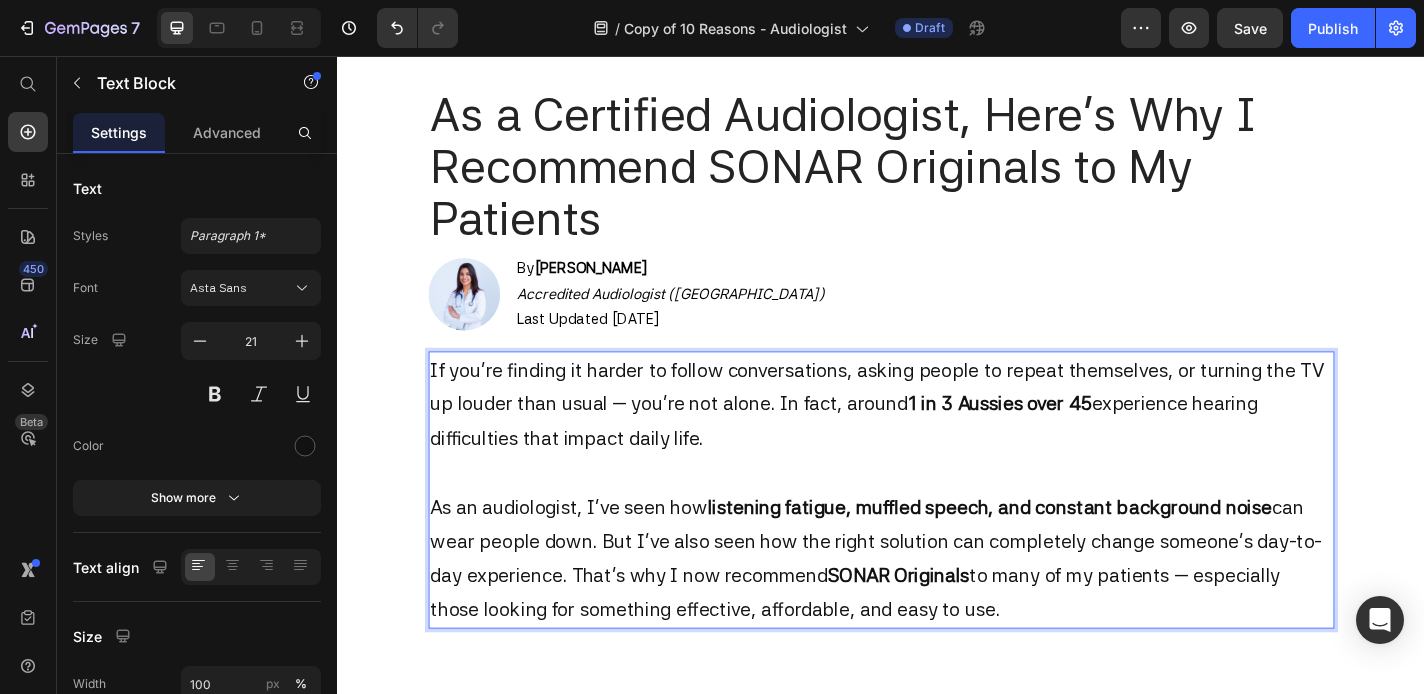 click on "If you're finding it harder to follow conversations, asking people to repeat themselves, or turning the TV up louder than usual — you're not alone. In fact, around  1 in 3 Aussies over 45  experience hearing difficulties that impact daily life." at bounding box center [937, 459] 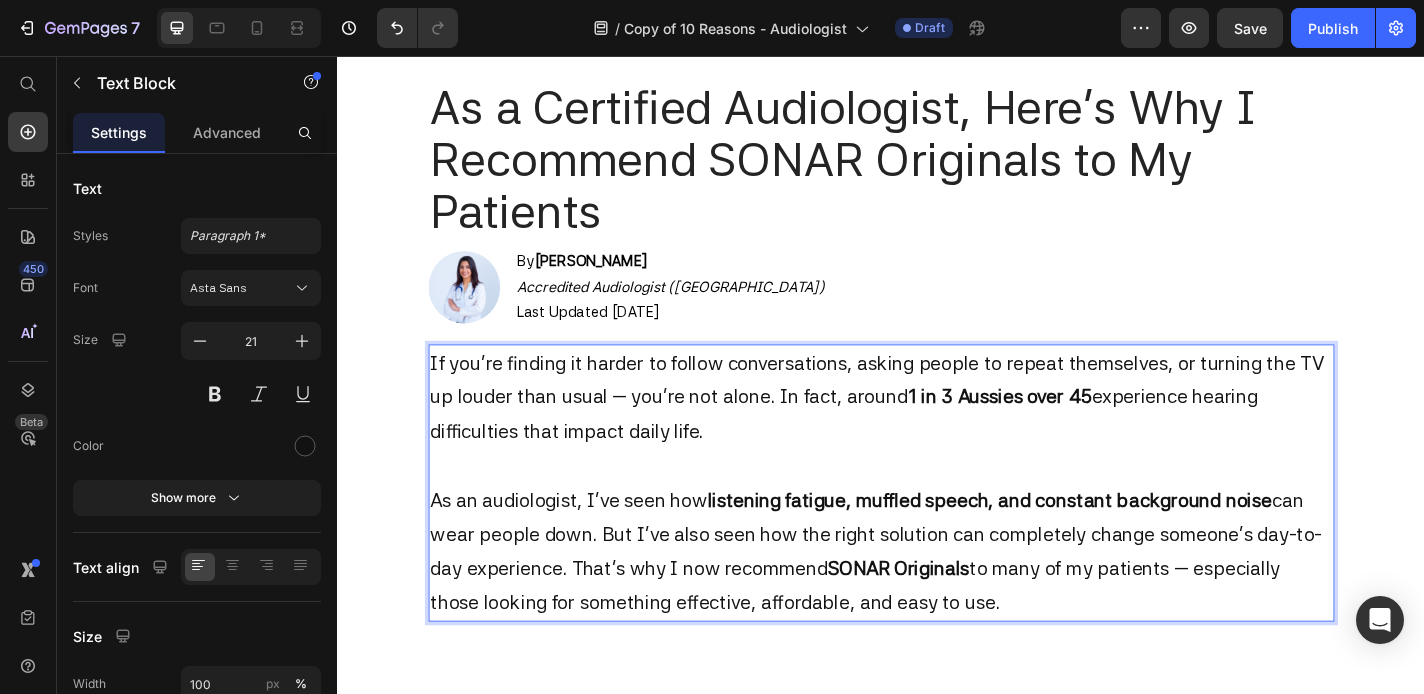 click on "1 in 3 Aussies over 45" at bounding box center [1067, 431] 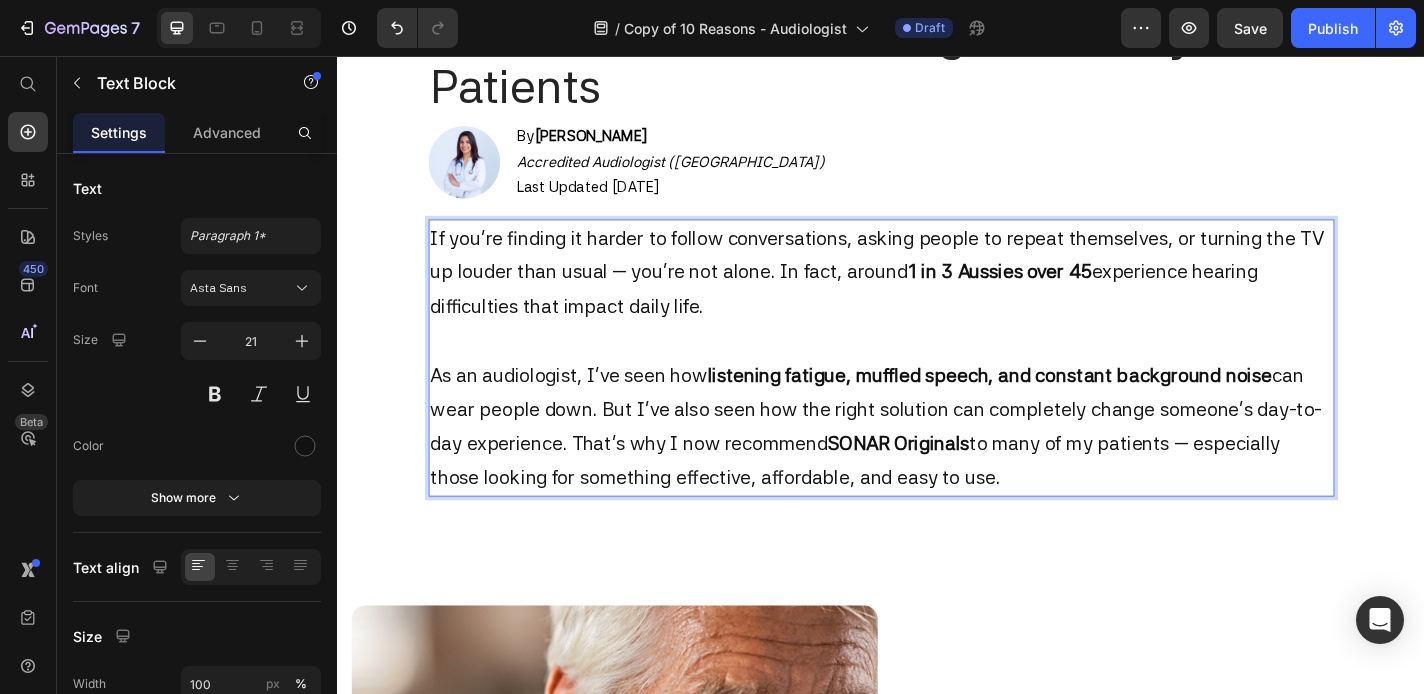 scroll, scrollTop: 371, scrollLeft: 0, axis: vertical 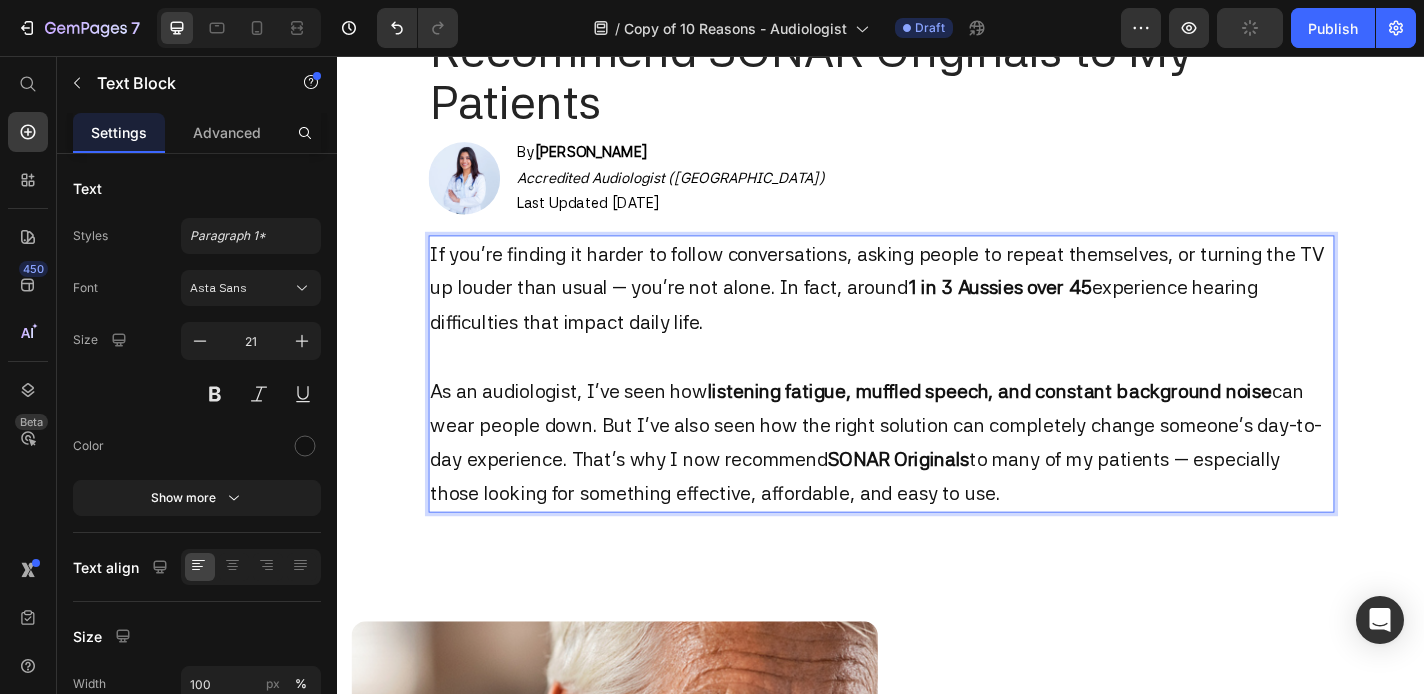 click on "If you're finding it harder to follow conversations, asking people to repeat themselves, or turning the TV up louder than usual — you're not alone. In fact, around  1 in 3 Aussies over 45  experience hearing difficulties that impact daily life." at bounding box center [937, 331] 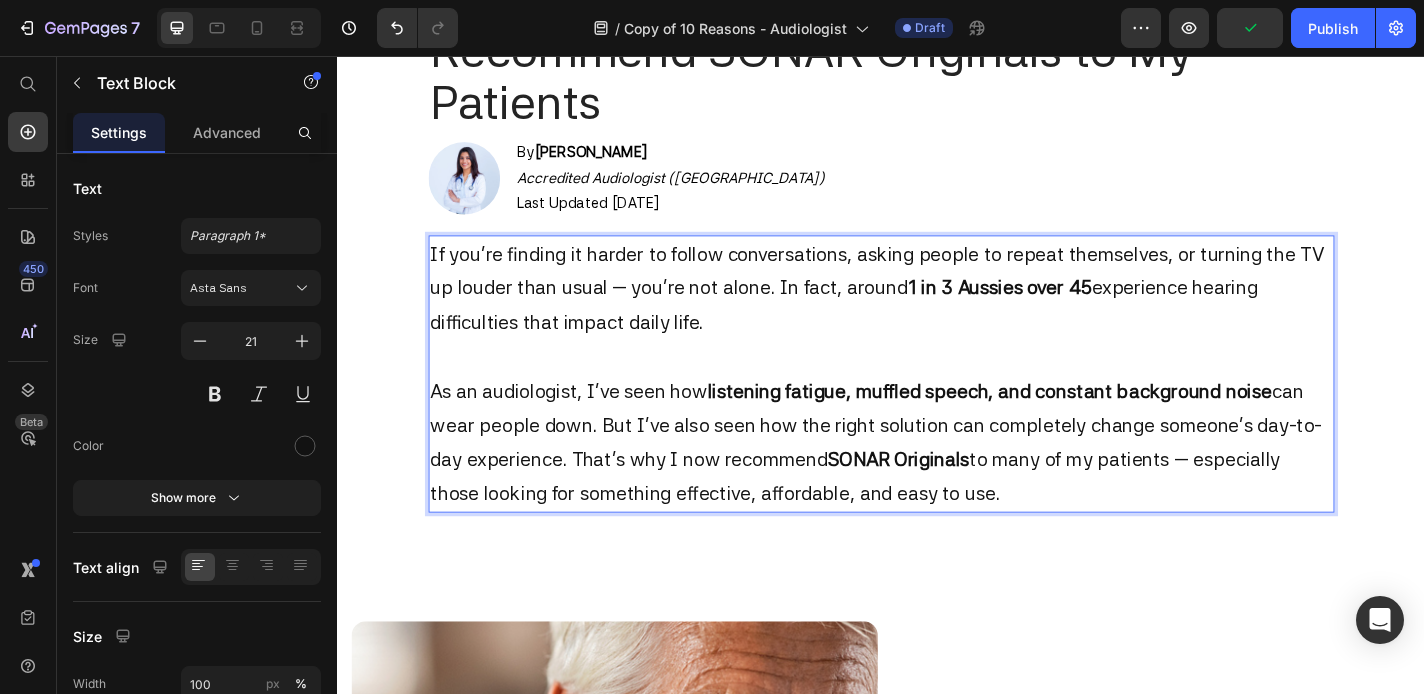 click on "As an audiologist, I’ve seen how  listening fatigue, muffled speech, and constant background noise  can wear people down. But I’ve also seen how the right solution can completely change someone’s day-to-day experience. That’s why I now recommend  SONAR Originals  to many of my patients — especially those looking for something effective, affordable, and easy to use." at bounding box center (937, 482) 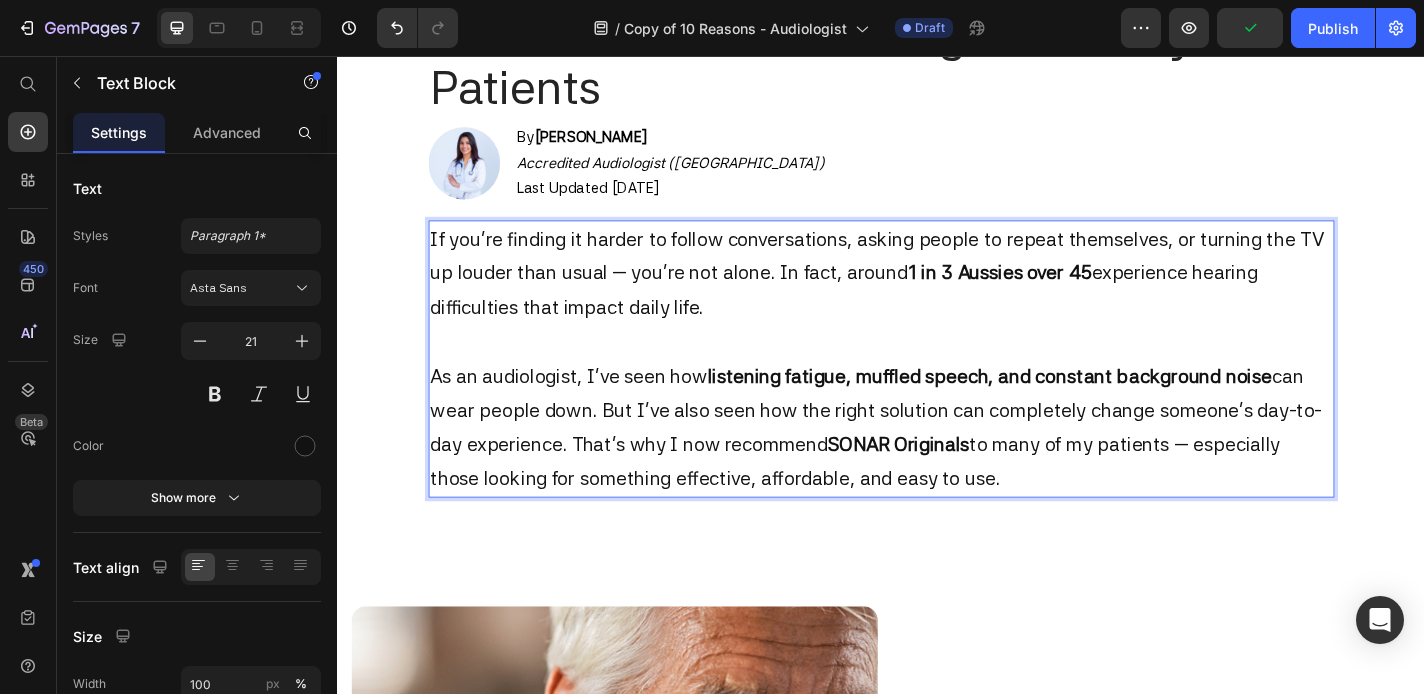 click on "As an audiologist, I’ve seen how  listening fatigue, muffled speech, and constant background noise  can wear people down. But I’ve also seen how the right solution can completely change someone’s day-to-day experience. That’s why I now recommend  SONAR Originals  to many of my patients — especially those looking for something effective, affordable, and easy to use." at bounding box center [937, 465] 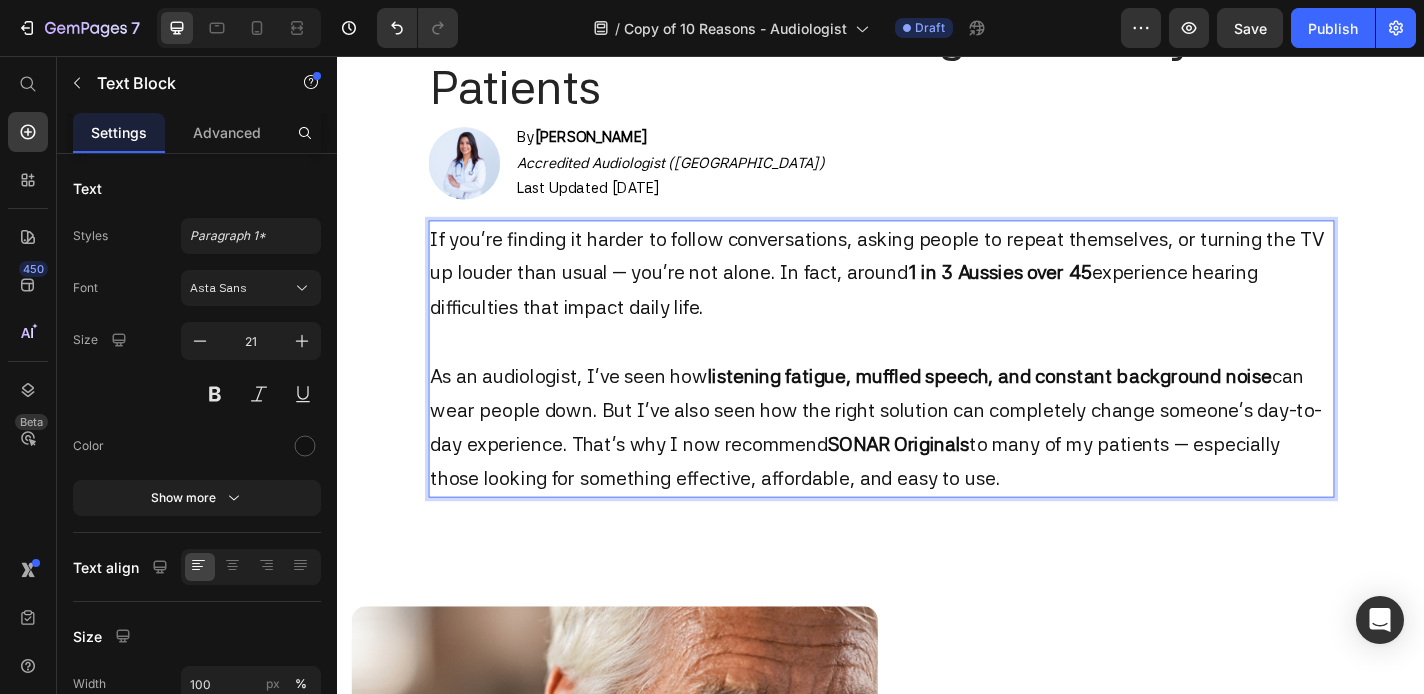 click on "As an audiologist, I’ve seen how  listening fatigue, muffled speech, and constant background noise  can wear people down. But I’ve also seen how the right solution can completely change someone’s day-to-day experience. That’s why I now recommend  SONAR Originals  to many of my patients — especially those looking for something effective, affordable, and easy to use." at bounding box center (937, 465) 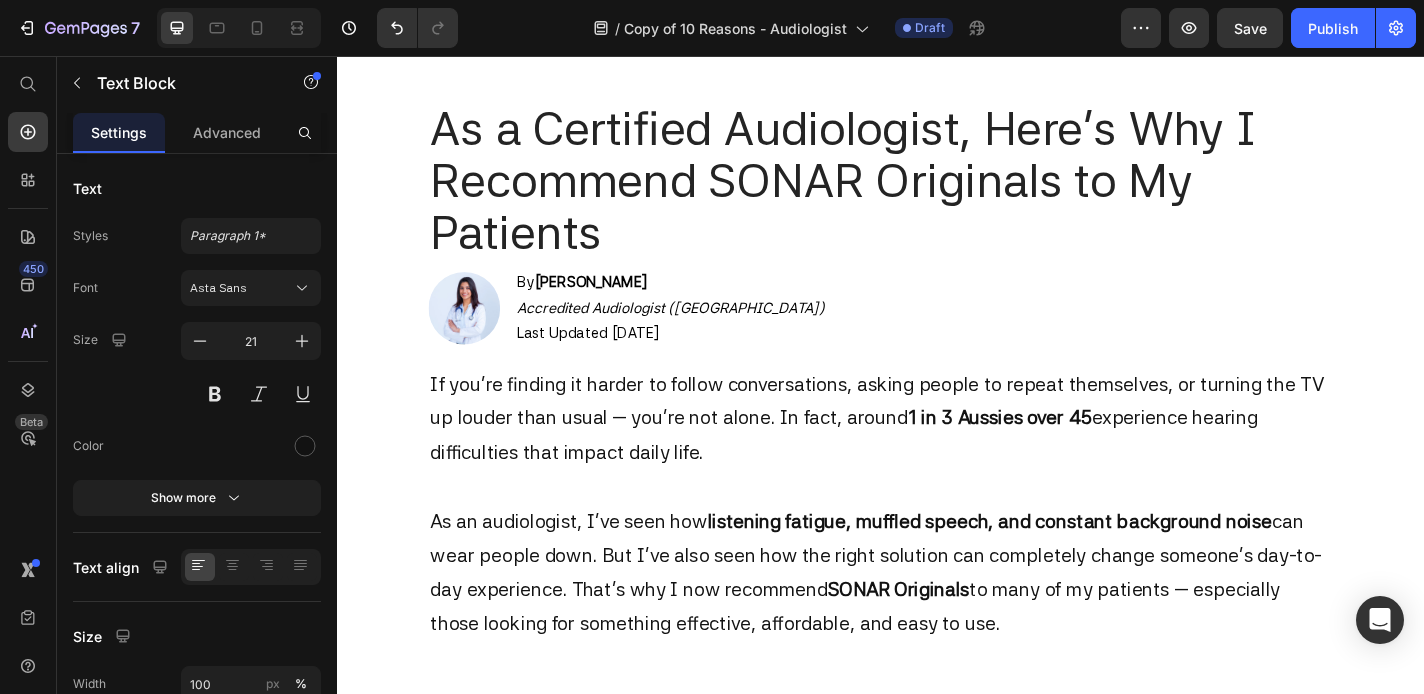 scroll, scrollTop: 211, scrollLeft: 0, axis: vertical 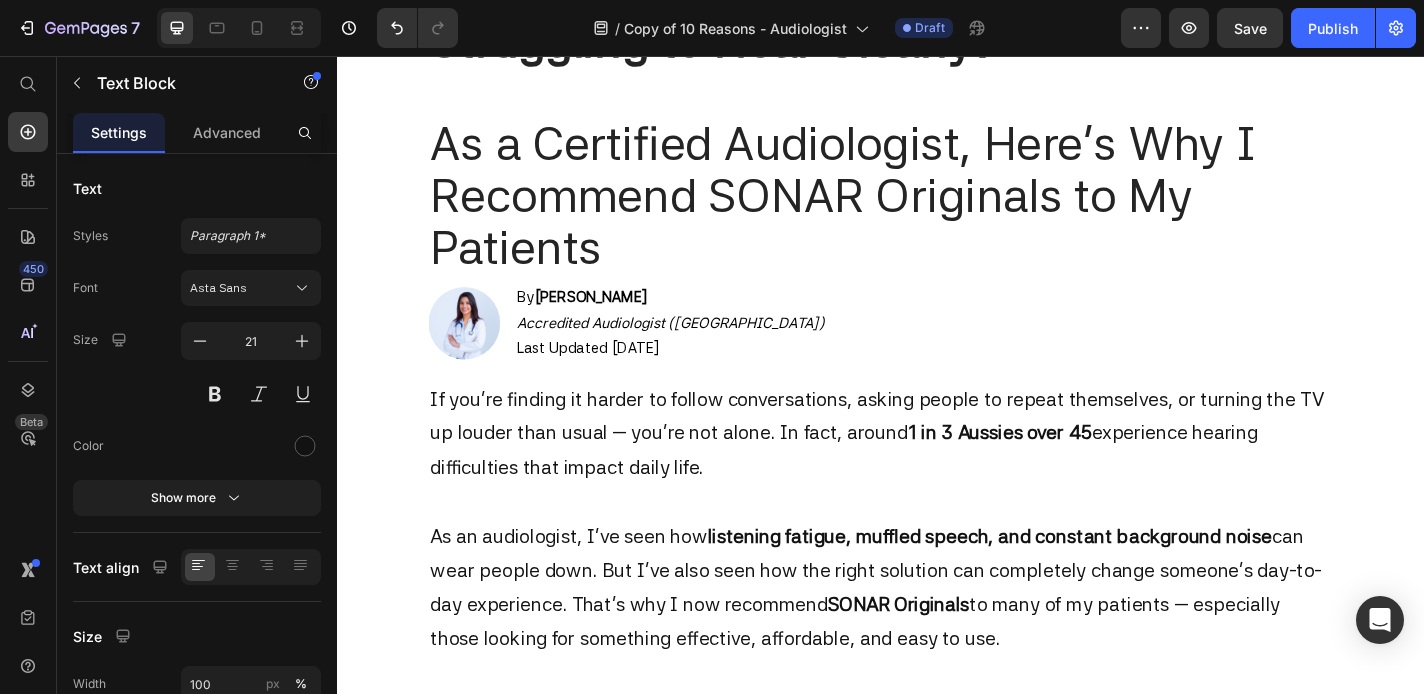 click on "If you're finding it harder to follow conversations, asking people to repeat themselves, or turning the TV up louder than usual — you're not alone. In fact, around  1 in 3 Aussies over 45  experience hearing difficulties that impact daily life." at bounding box center [937, 491] 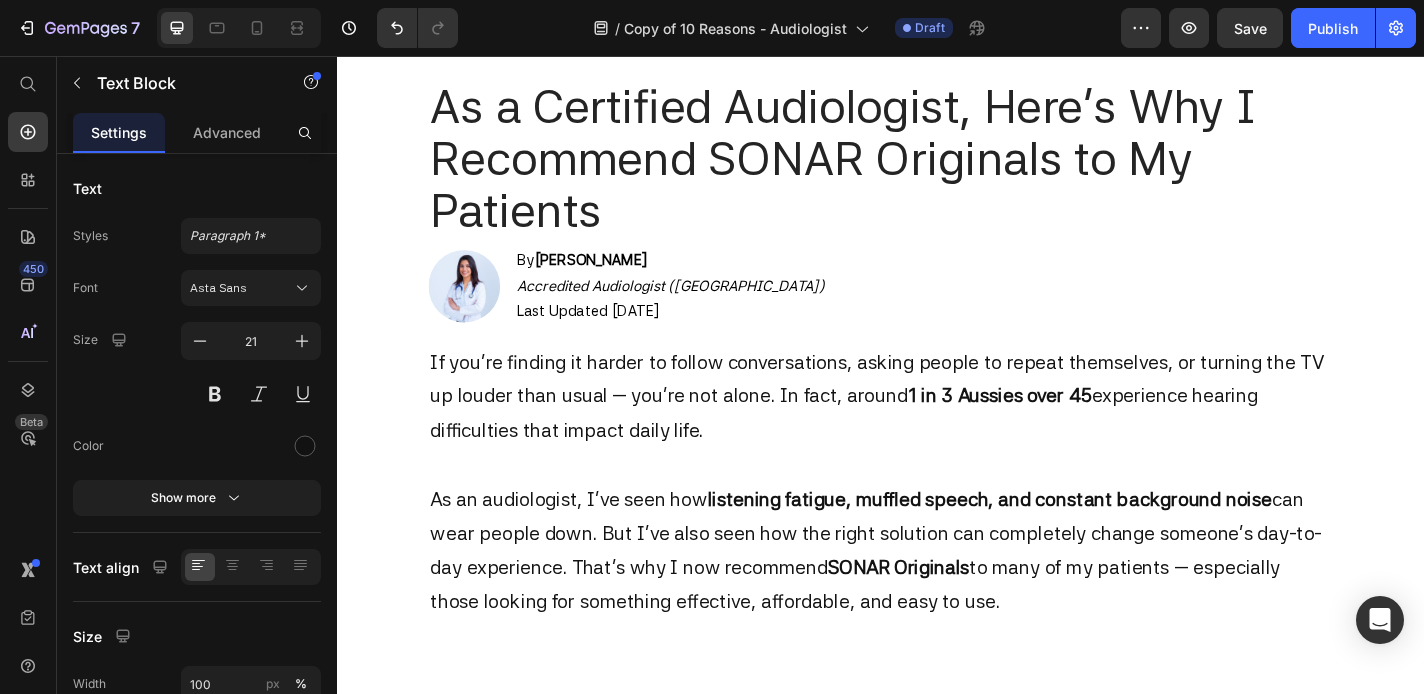 scroll, scrollTop: 287, scrollLeft: 0, axis: vertical 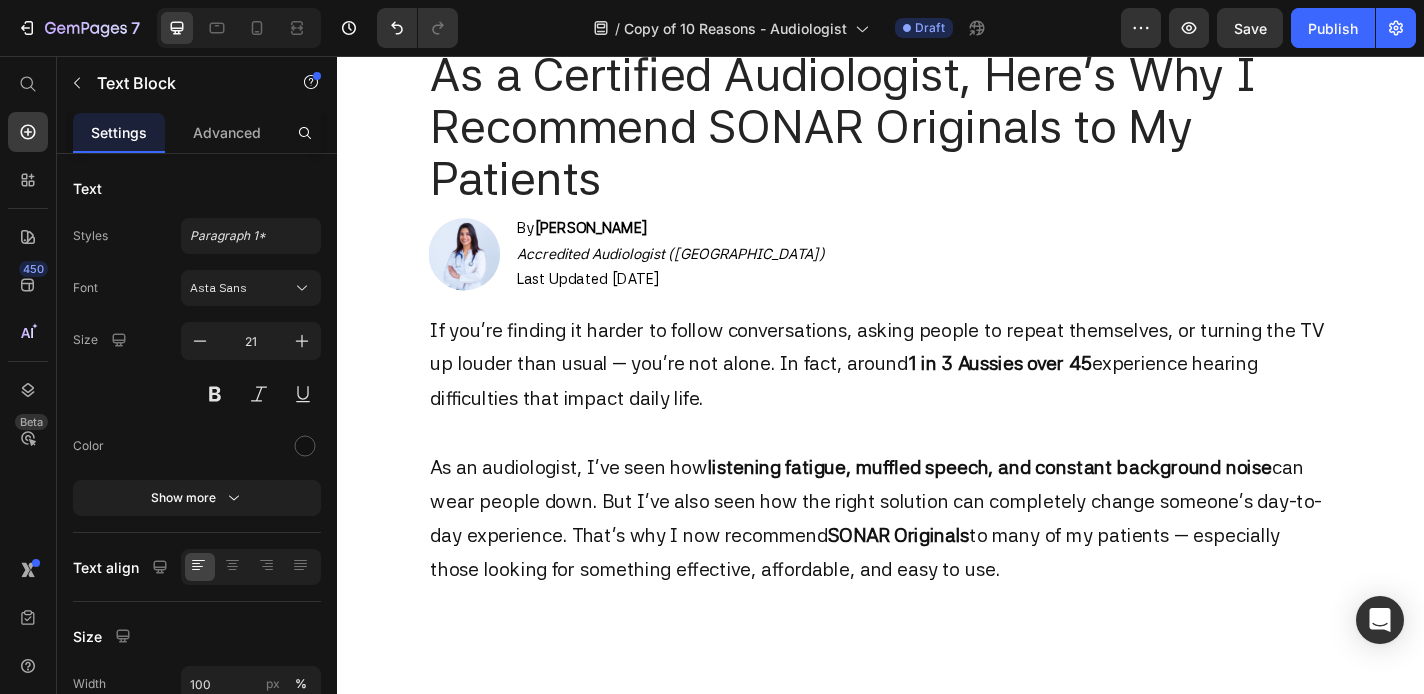 click on "If you're finding it harder to follow conversations, asking people to repeat themselves, or turning the TV up louder than usual — you're not alone. In fact, around  1 in 3 Aussies over 45  experience hearing difficulties that impact daily life." at bounding box center (937, 415) 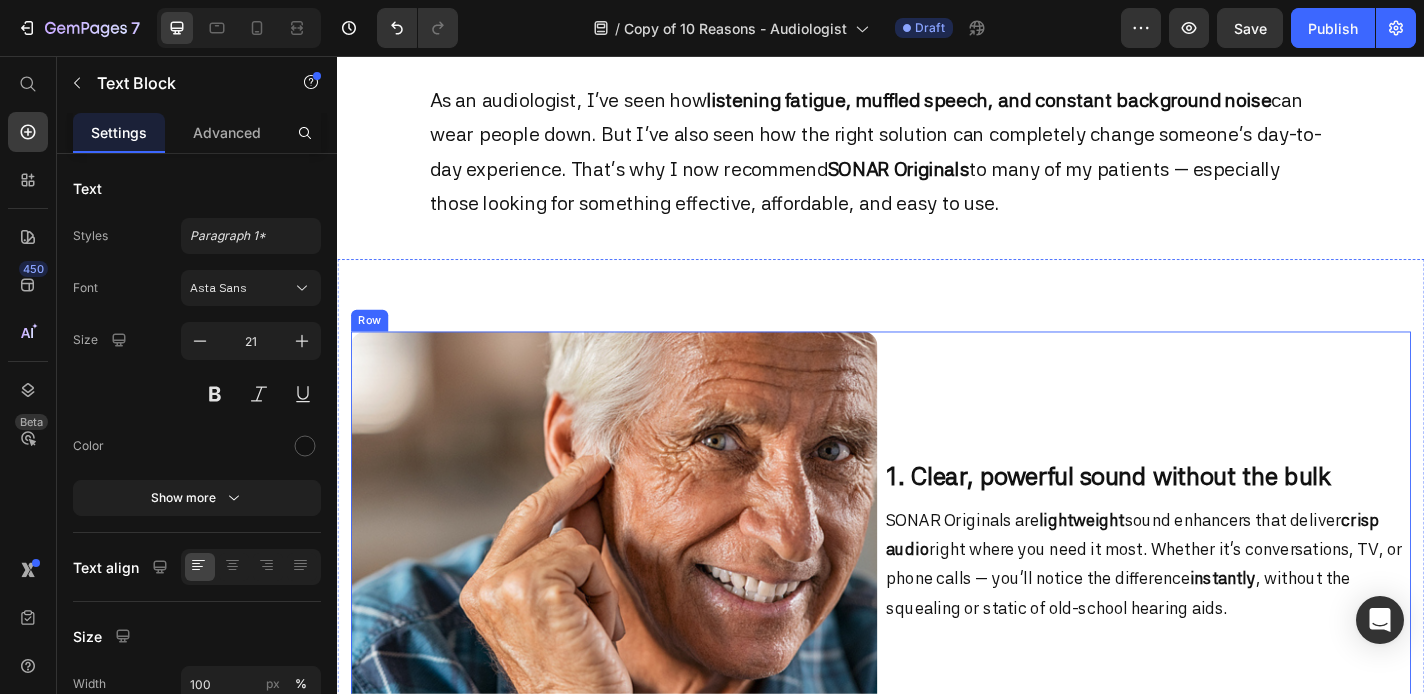 scroll, scrollTop: 828, scrollLeft: 0, axis: vertical 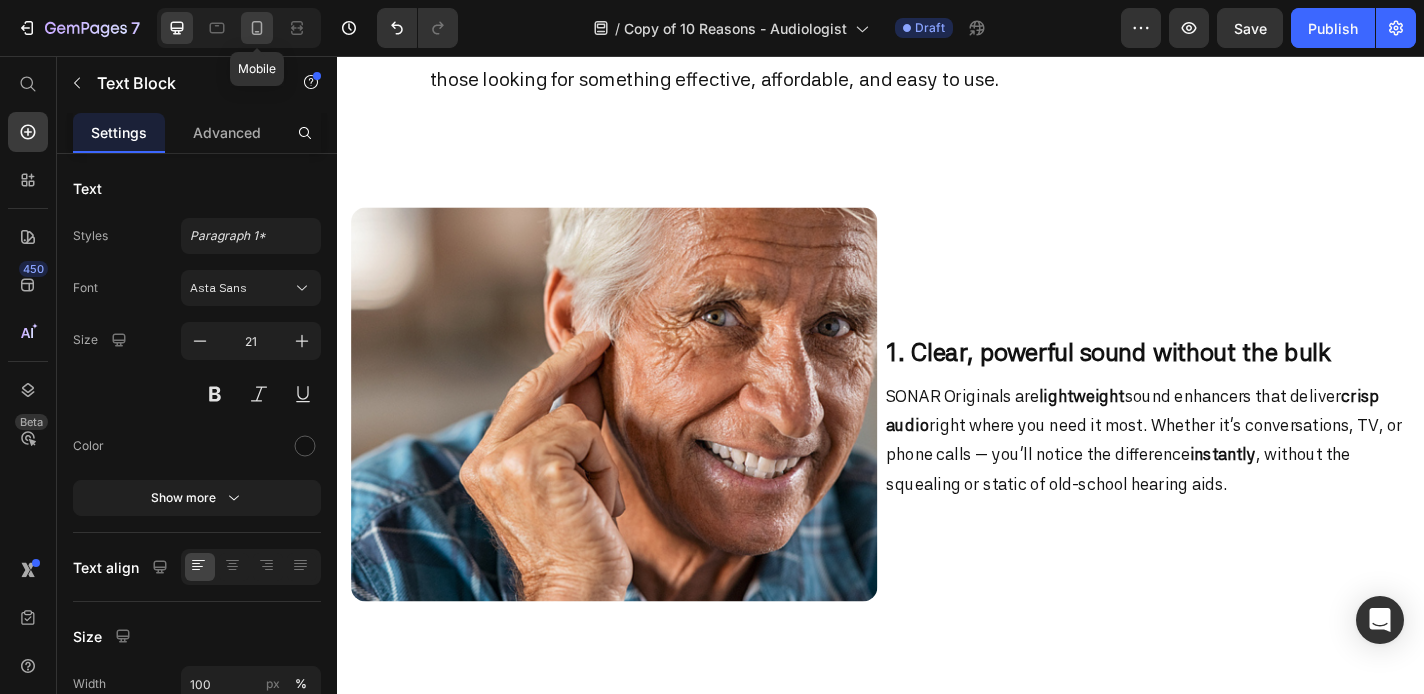 click 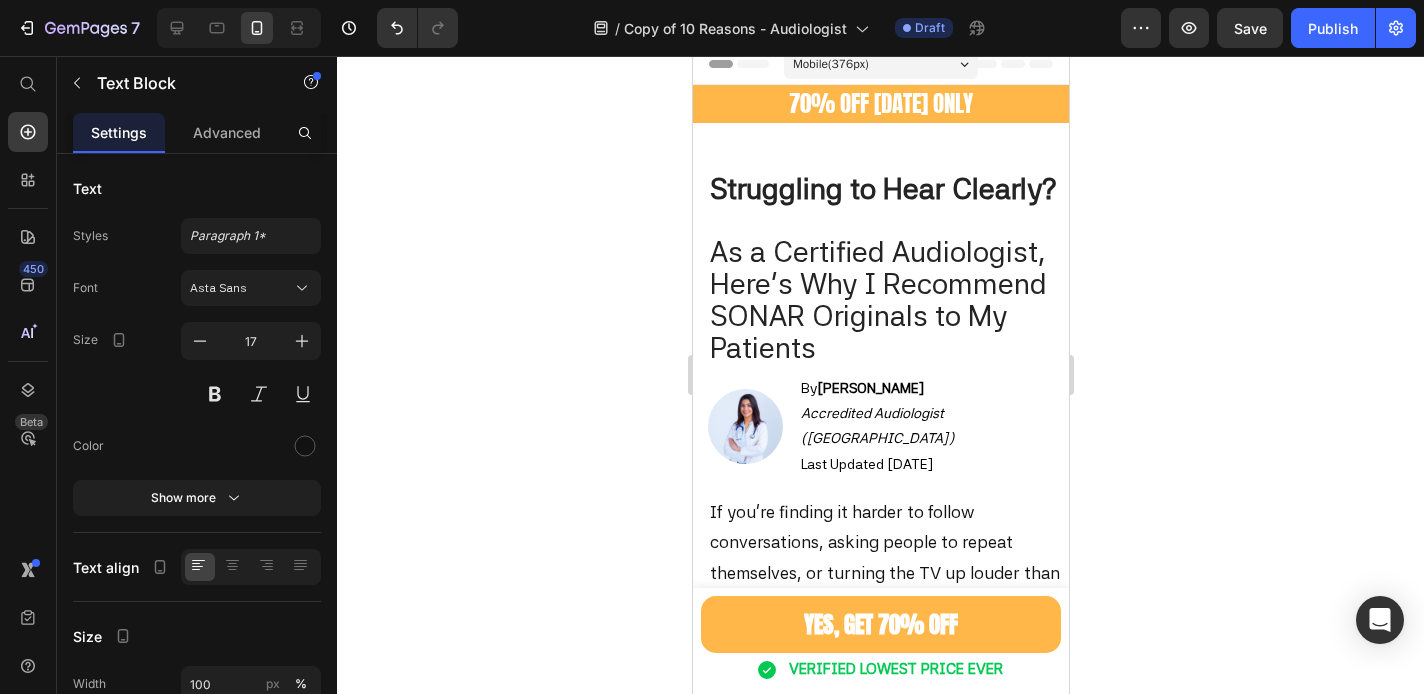 scroll, scrollTop: 0, scrollLeft: 0, axis: both 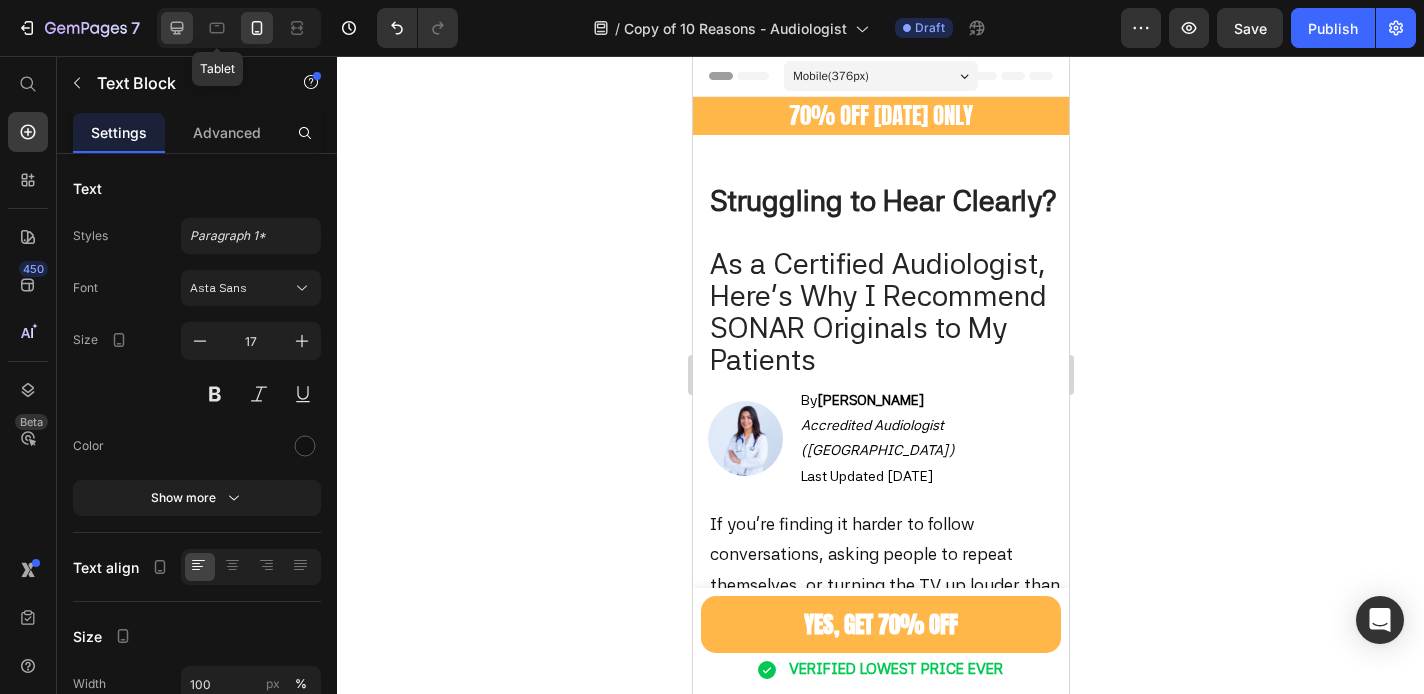 click 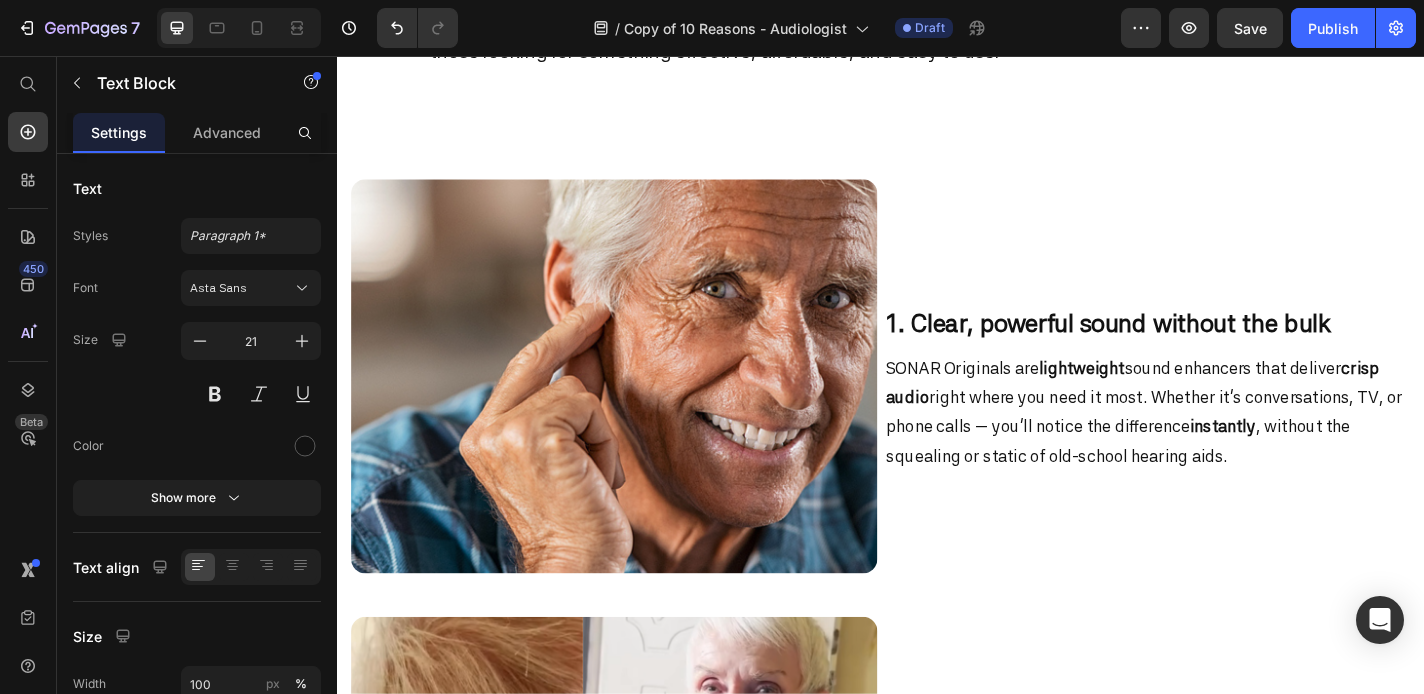scroll, scrollTop: 805, scrollLeft: 0, axis: vertical 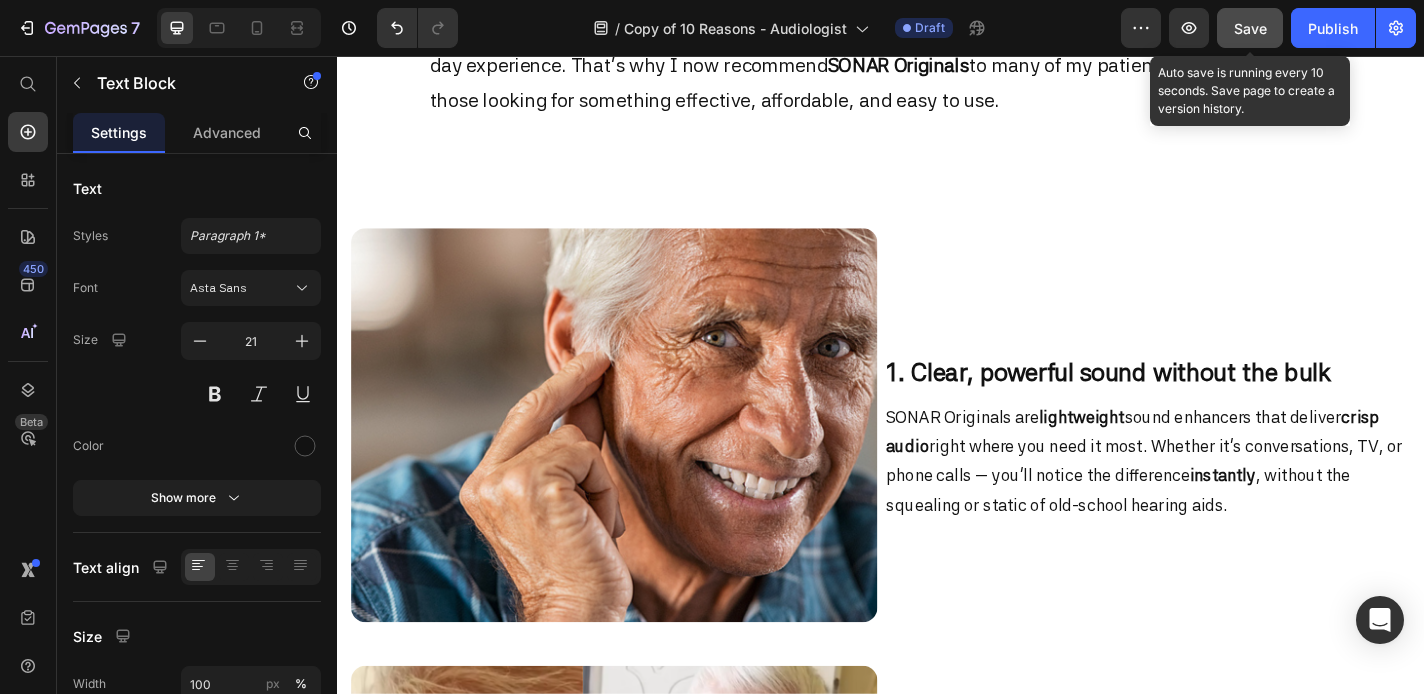 click on "Save" 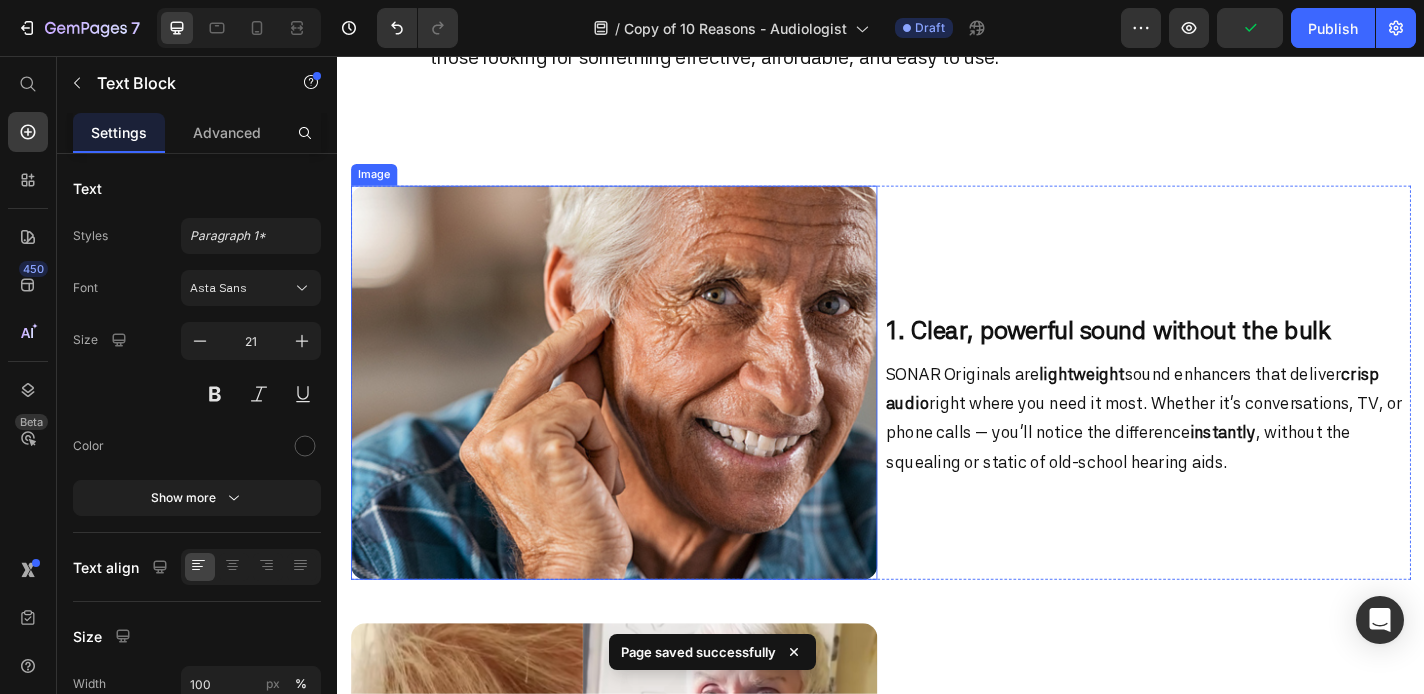 scroll, scrollTop: 888, scrollLeft: 0, axis: vertical 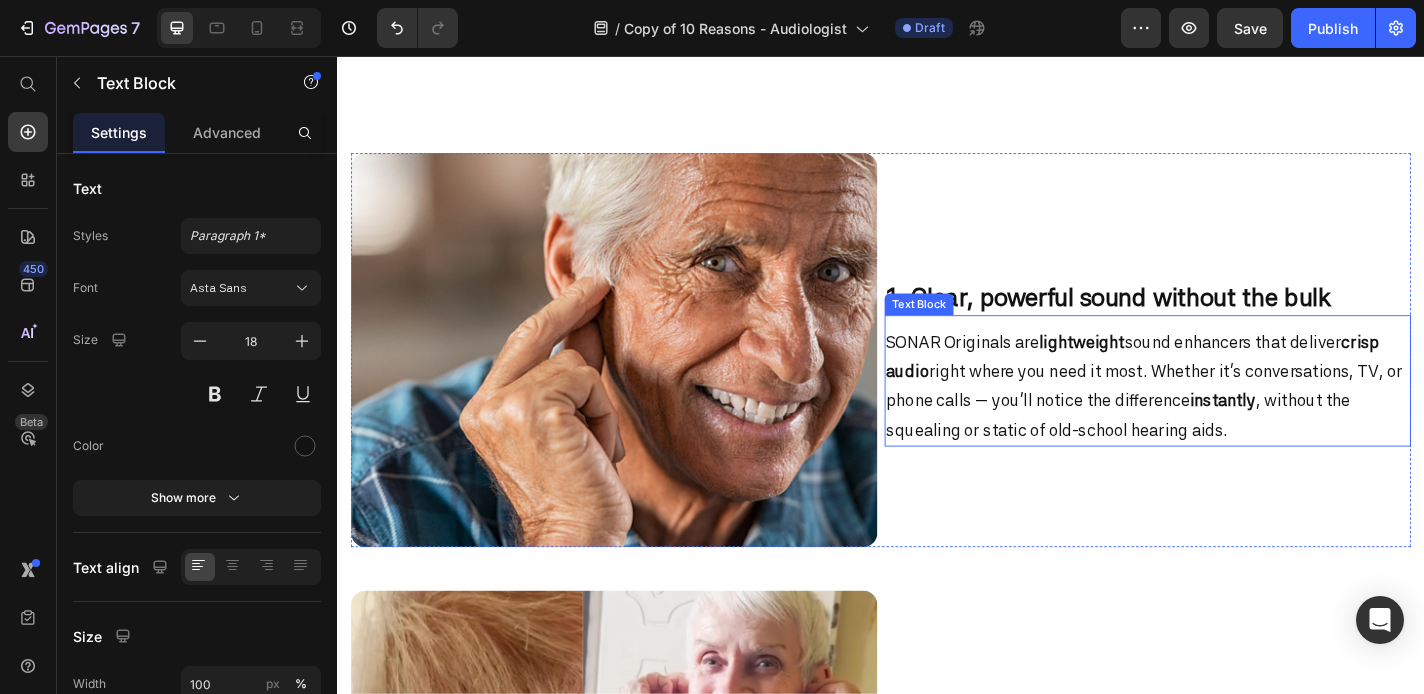 click on "SONAR Originals are  lightweight  sound enhancers that deliver  crisp   audio  right where you need it most. Whether it’s conversations, TV, or phone calls — you’ll notice the difference  instantly , without the squealing or static of old-school hearing aids." at bounding box center [1231, 421] 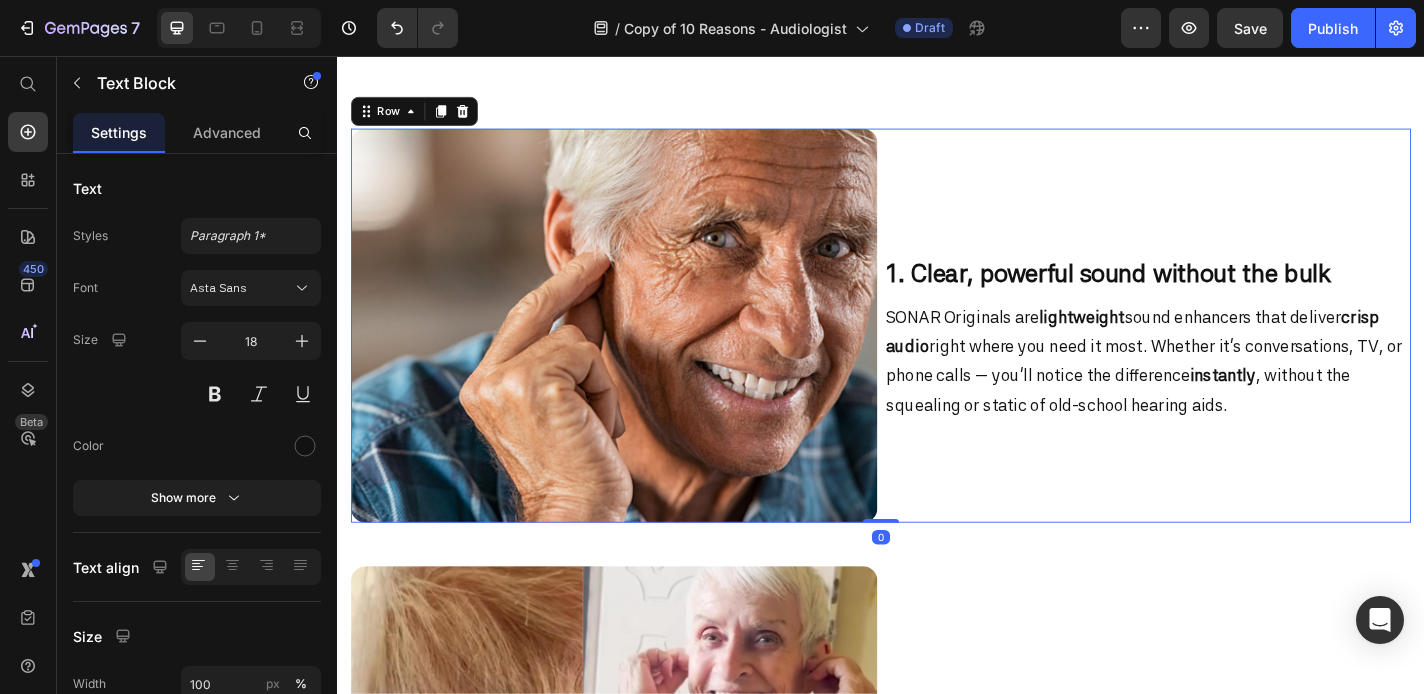 click on "1. Clear, powerful sound without the bulk Heading SONAR Originals are  lightweight  sound enhancers that deliver  crisp   audio  right where you need it most. Whether it’s conversations, TV, or phone calls — you’ll notice the difference  instantly , without the squealing or static of old-school hearing aids. Text Block" at bounding box center [1231, 354] 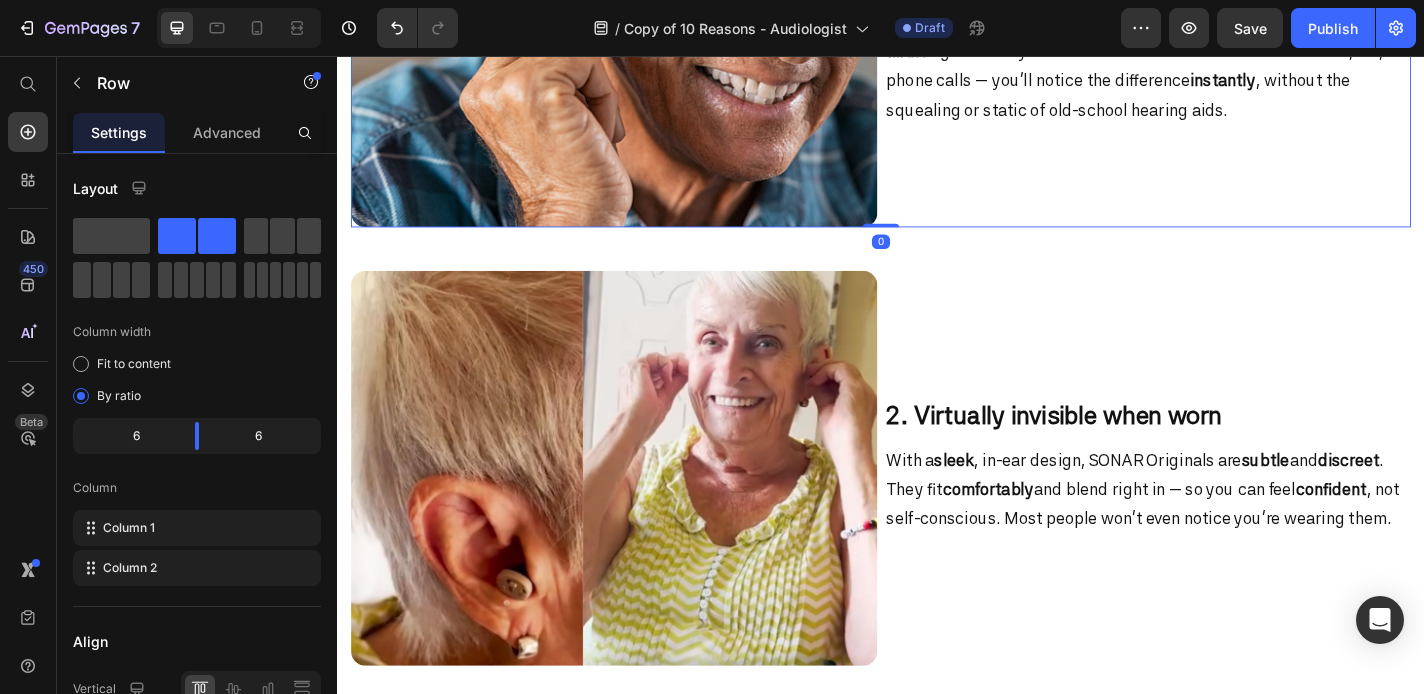 scroll, scrollTop: 1271, scrollLeft: 0, axis: vertical 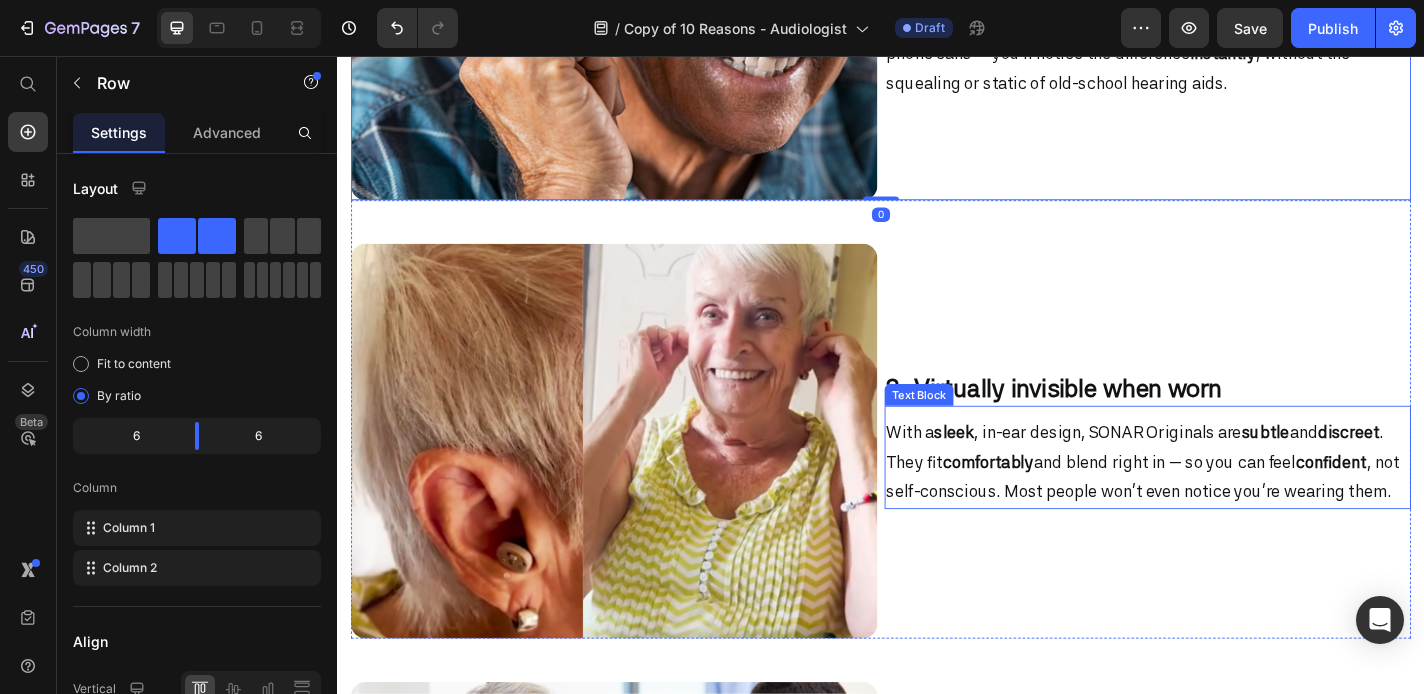click on "With a  sleek , in-ear design, SONAR Originals are  subtle  and  discreet . They fit  comfortably  and blend right in — so you can feel  confident , not self-conscious. Most people won’t even notice you're wearing them." at bounding box center [1231, 504] 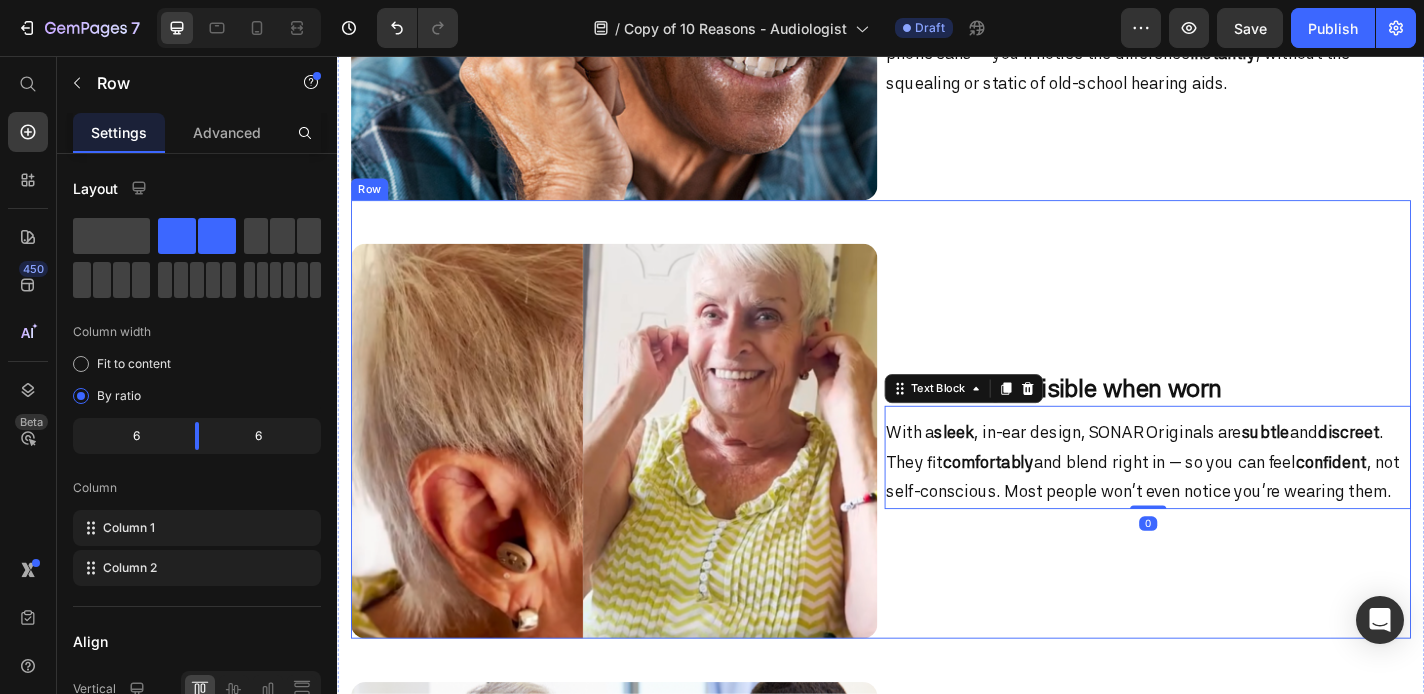 click on "2. Virtually invisible when worn Heading With a  sleek , in-ear design, SONAR Originals are  subtle  and  discreet . They fit  comfortably  and blend right in — so you can feel  confident , not self-conscious. Most people won’t even notice you're wearing them. Text Block   0" at bounding box center (1231, 481) 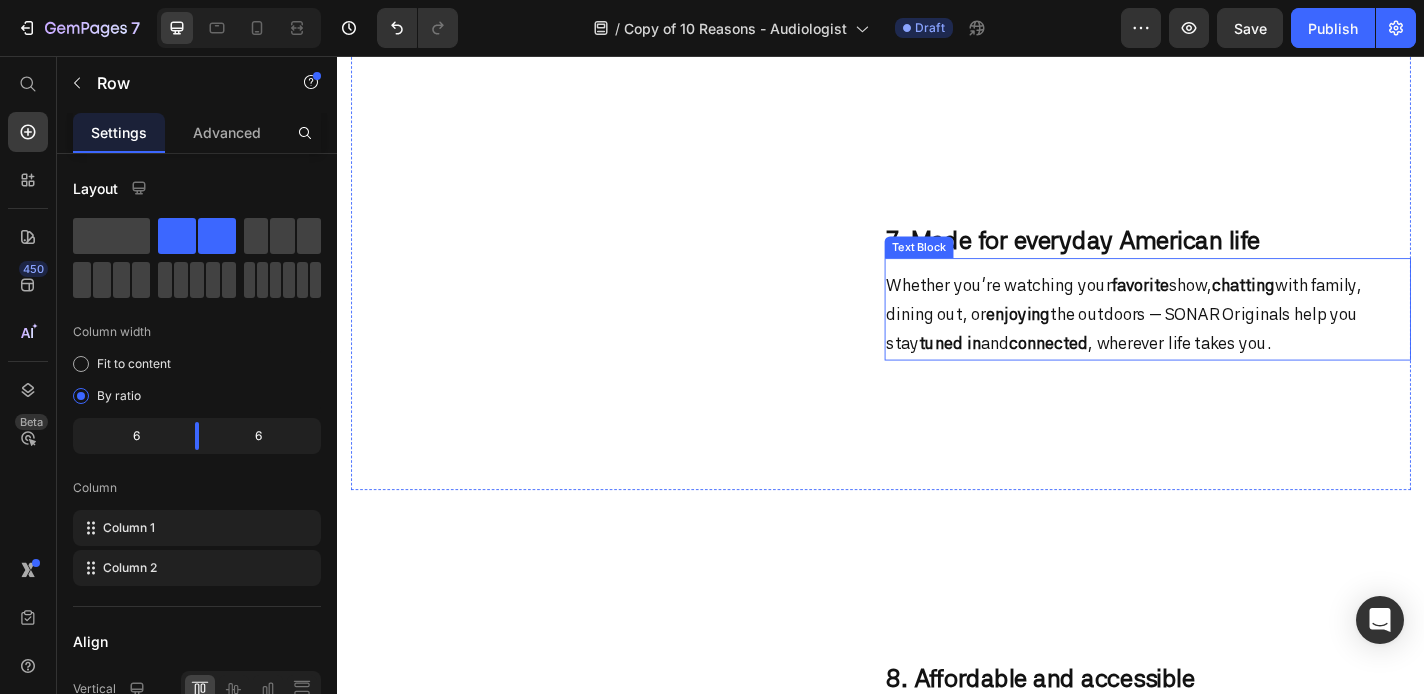 scroll, scrollTop: 3806, scrollLeft: 0, axis: vertical 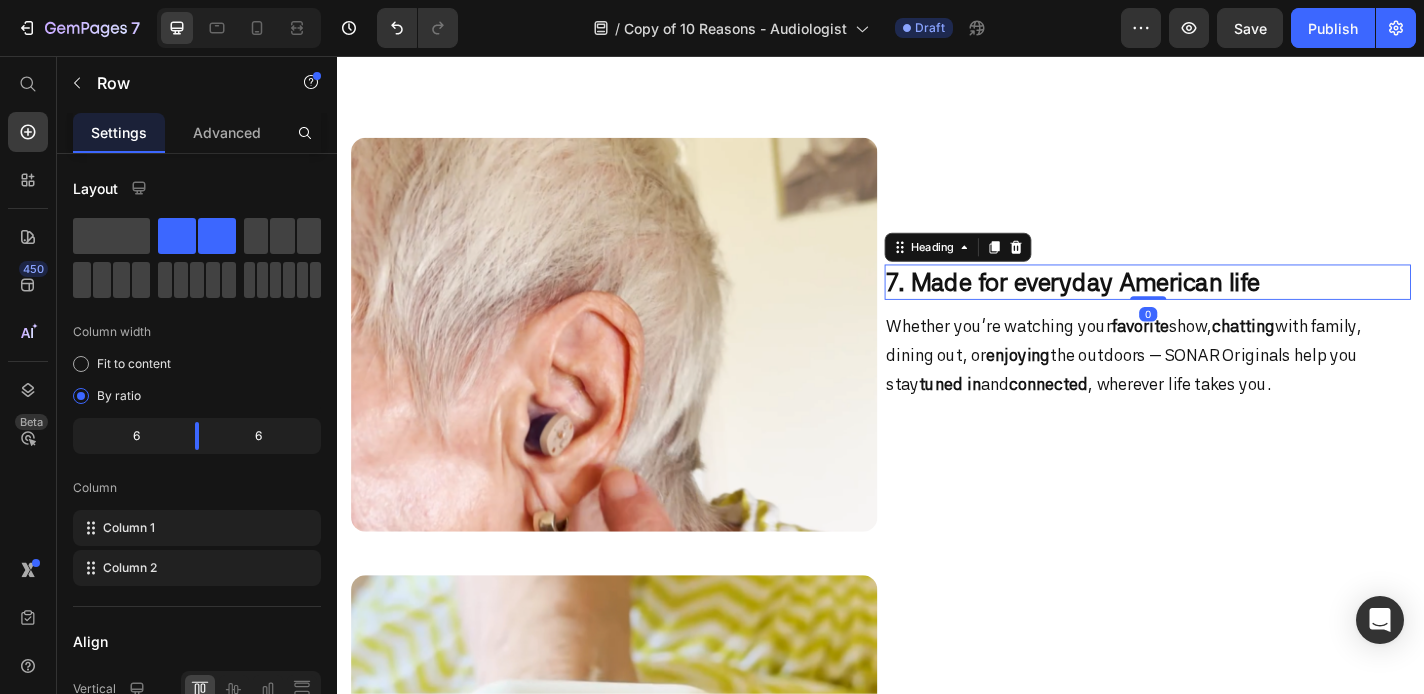 click on "7. Made for everyday American life" at bounding box center [1149, 305] 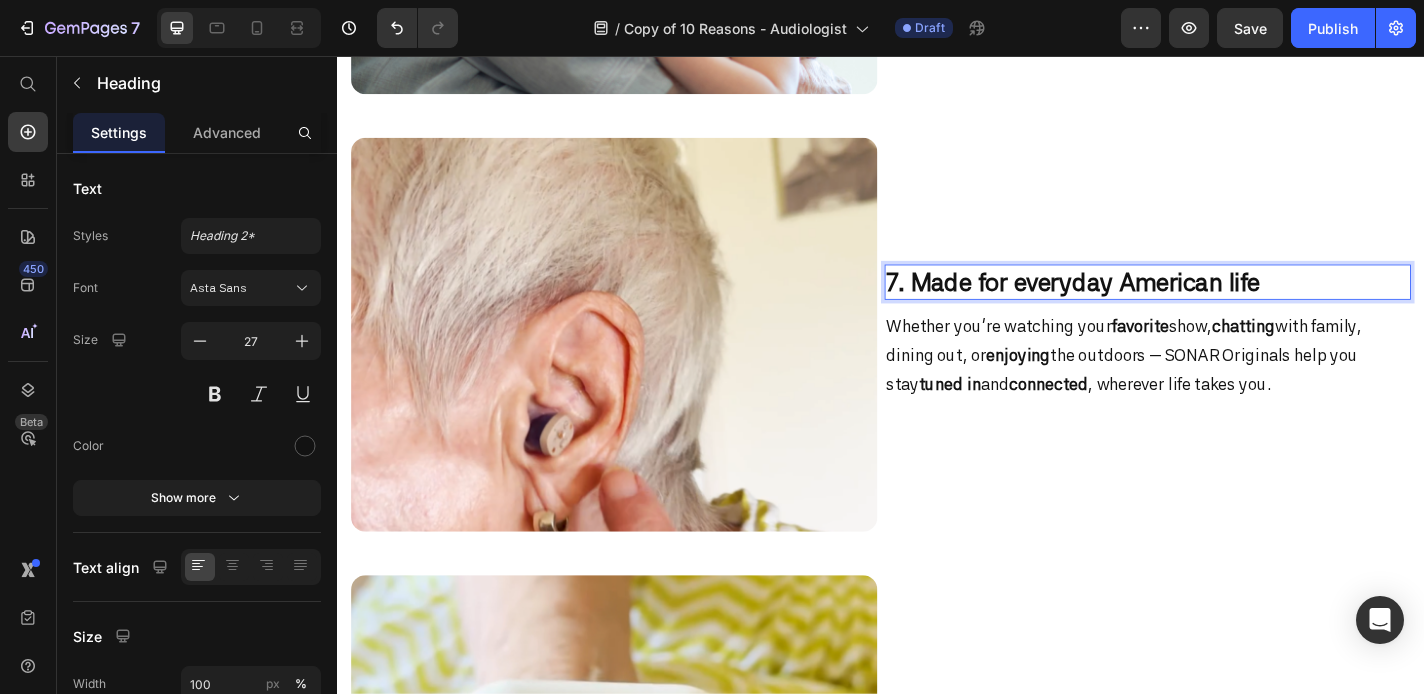 click on "7. Made for everyday American life" at bounding box center (1149, 305) 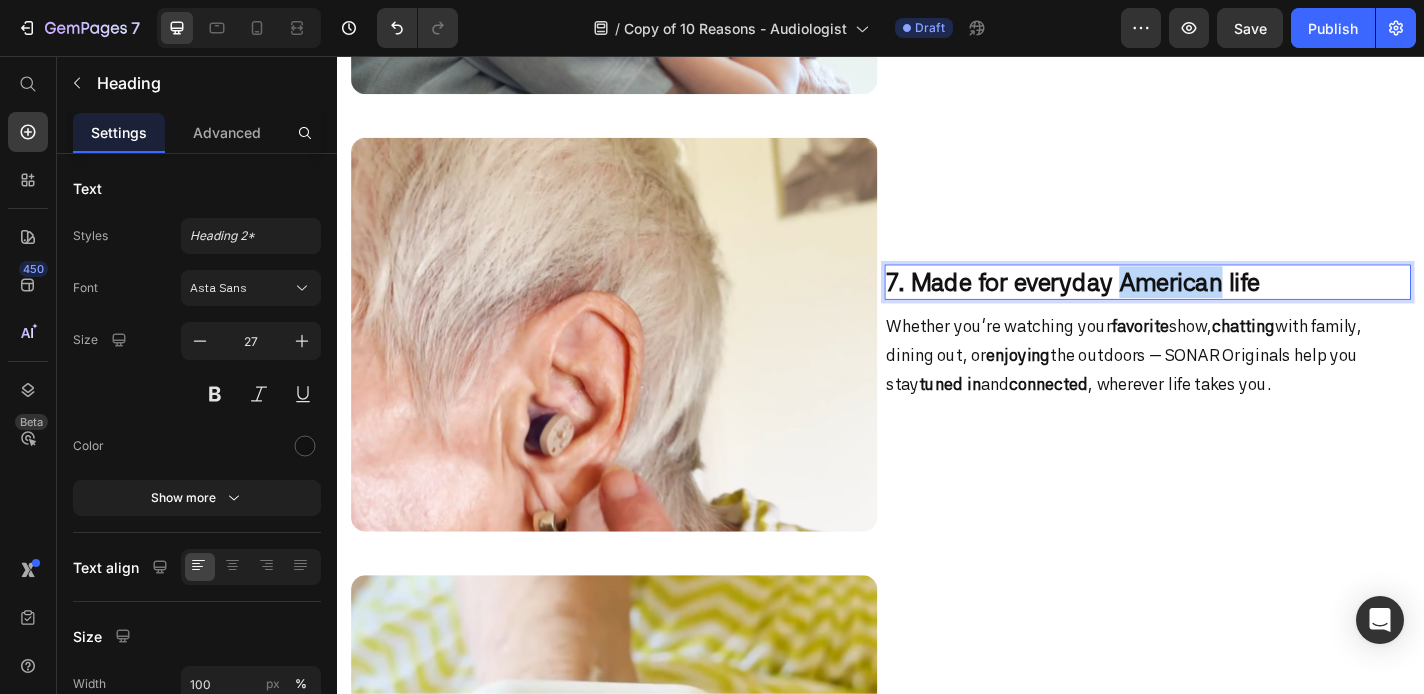 click on "7. Made for everyday American life" at bounding box center [1149, 305] 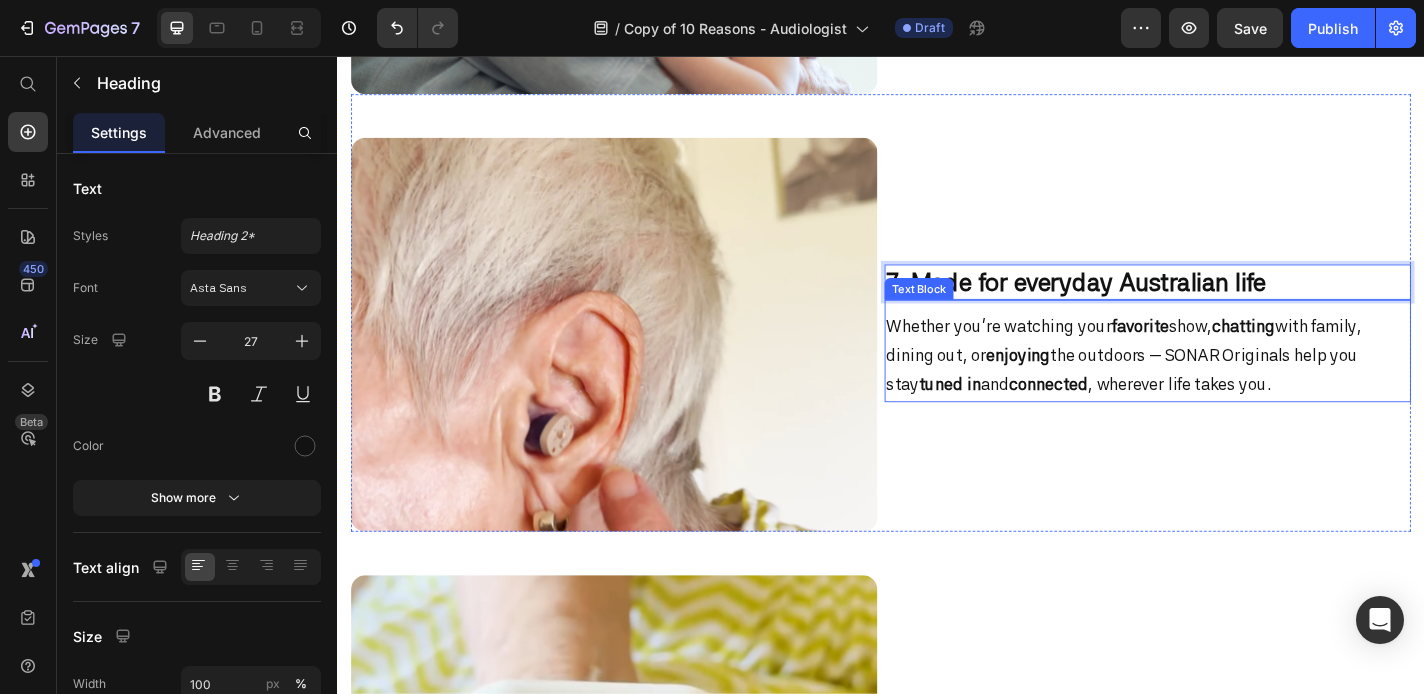 click on "Whether you're watching your  favorite  show,  chatting  with family, dining out, or  enjoying  the outdoors — SONAR Originals help you stay  tuned   in  and  connected , wherever life takes you." at bounding box center [1231, 387] 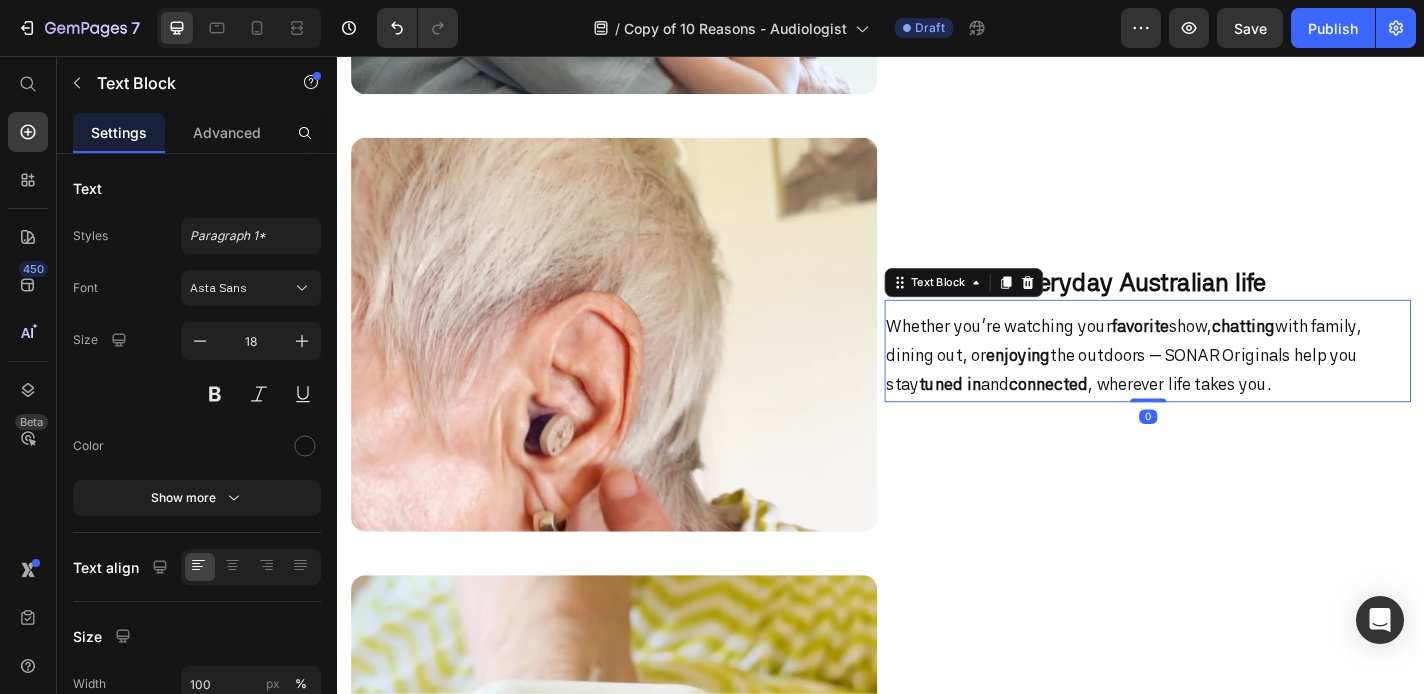 click on "Whether you're watching your  favorite  show,  chatting  with family, dining out, or  enjoying  the outdoors — SONAR Originals help you stay  tuned   in  and  connected , wherever life takes you." at bounding box center (1231, 387) 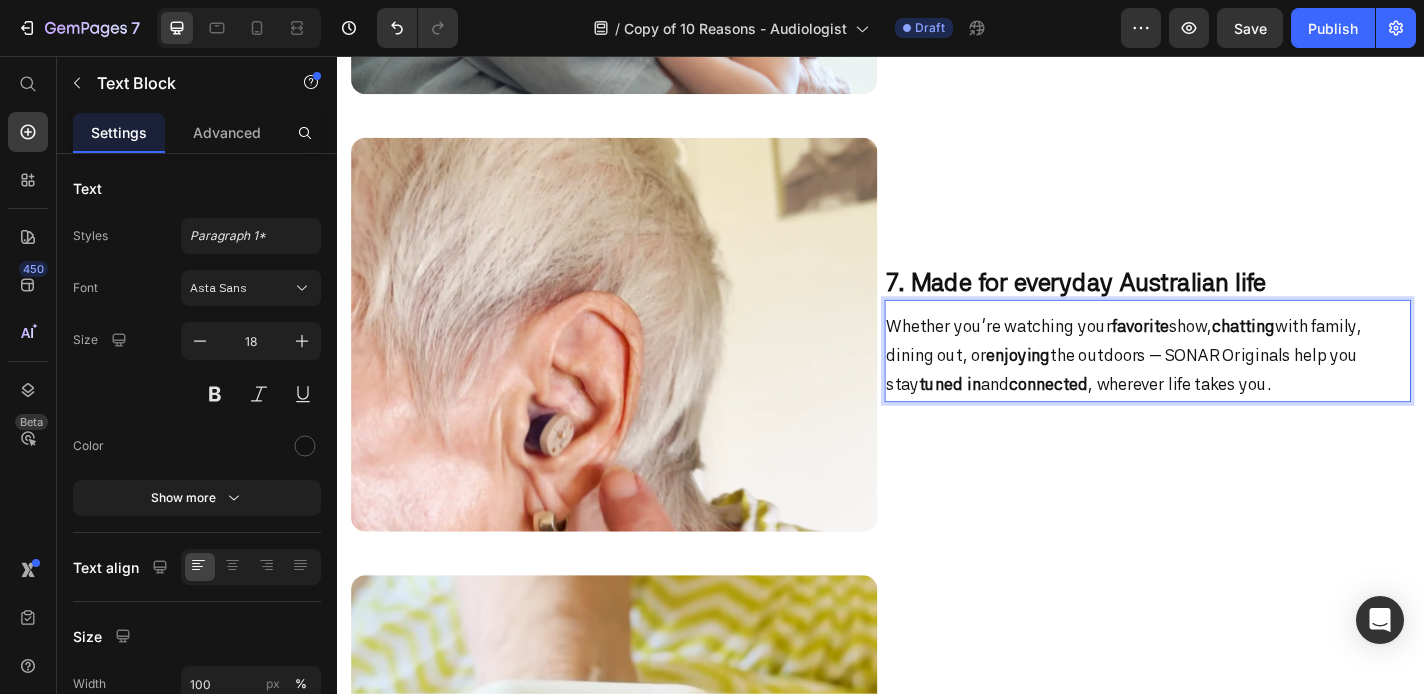 click on "favorite" at bounding box center (1223, 354) 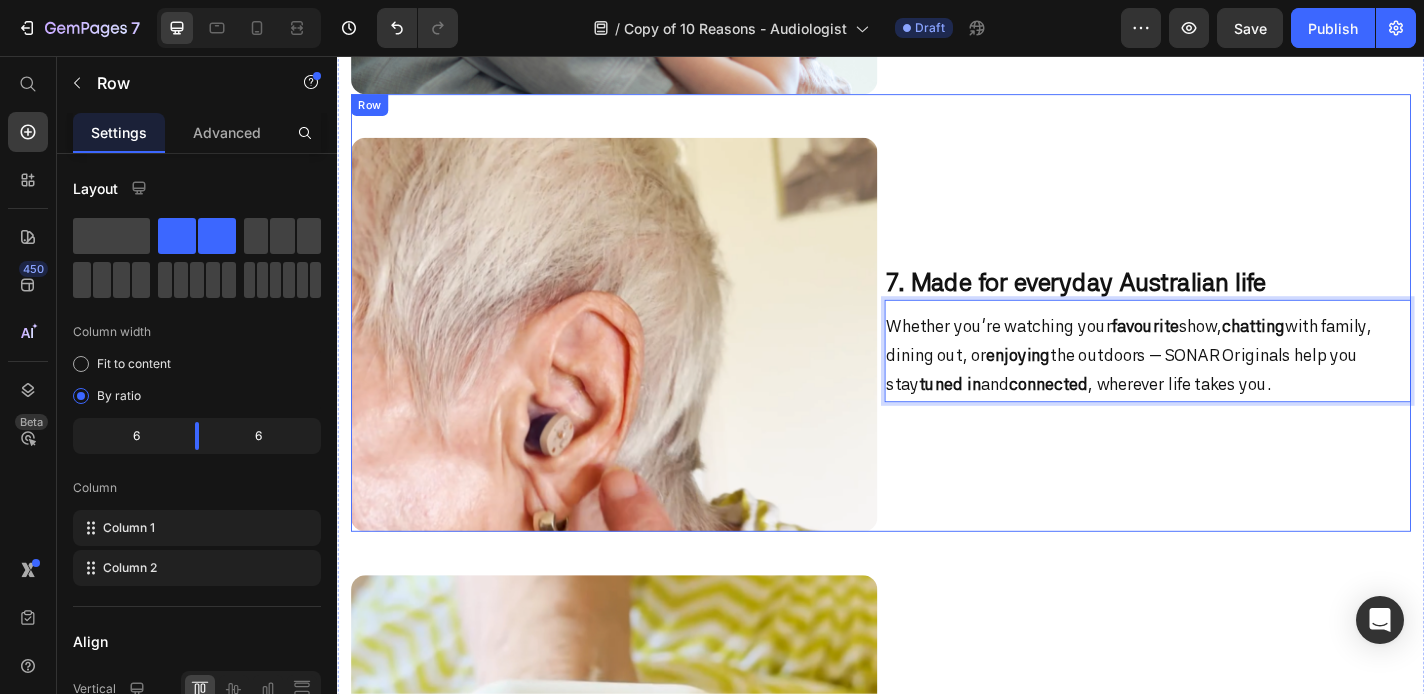 click on "⁠⁠⁠⁠⁠⁠⁠ 7. Made for everyday Australian life Heading Whether you're watching your  favourite  show,  chatting  with family, dining out, or  enjoying  the outdoors — SONAR Originals help you stay  tuned   in  and  connected , wherever life takes you. Text Block   0" at bounding box center [1231, 364] 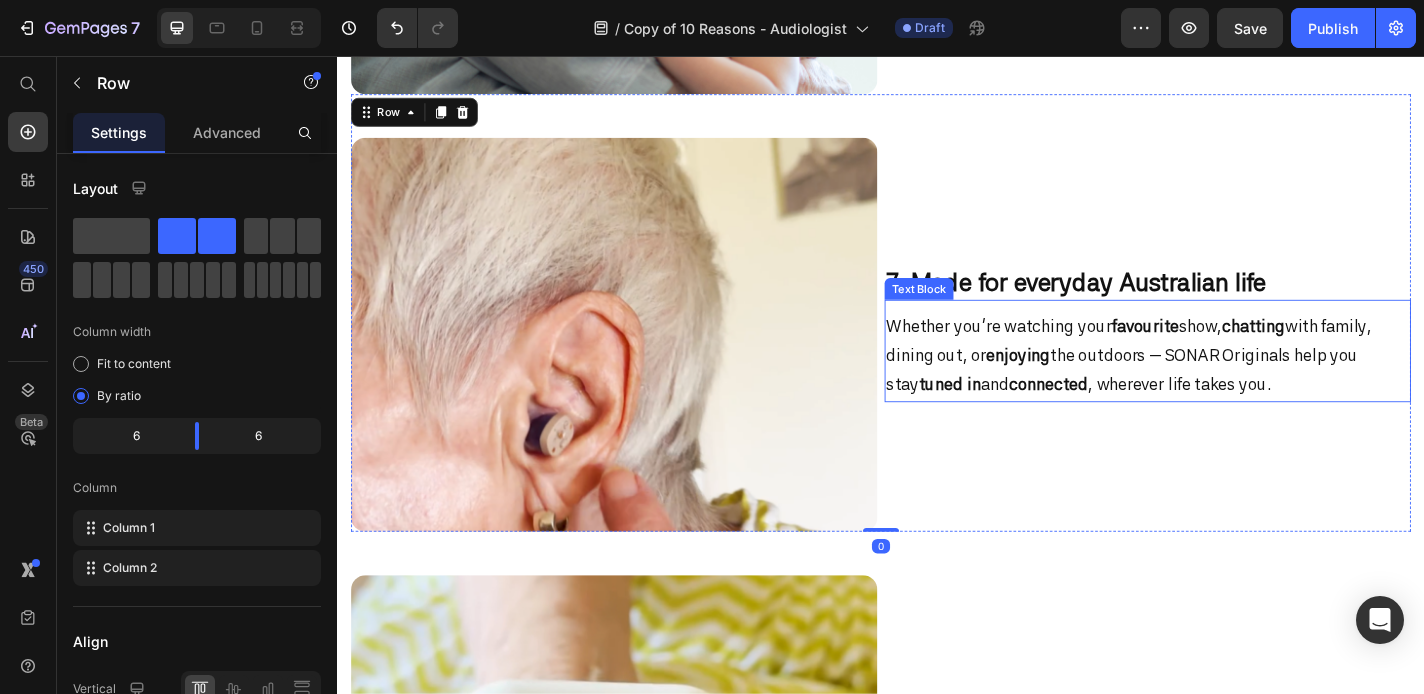 click on "Whether you're watching your  favourite  show,  chatting  with family, dining out, or  enjoying  the outdoors — SONAR Originals help you stay  tuned   in  and  connected , wherever life takes you." at bounding box center (1231, 387) 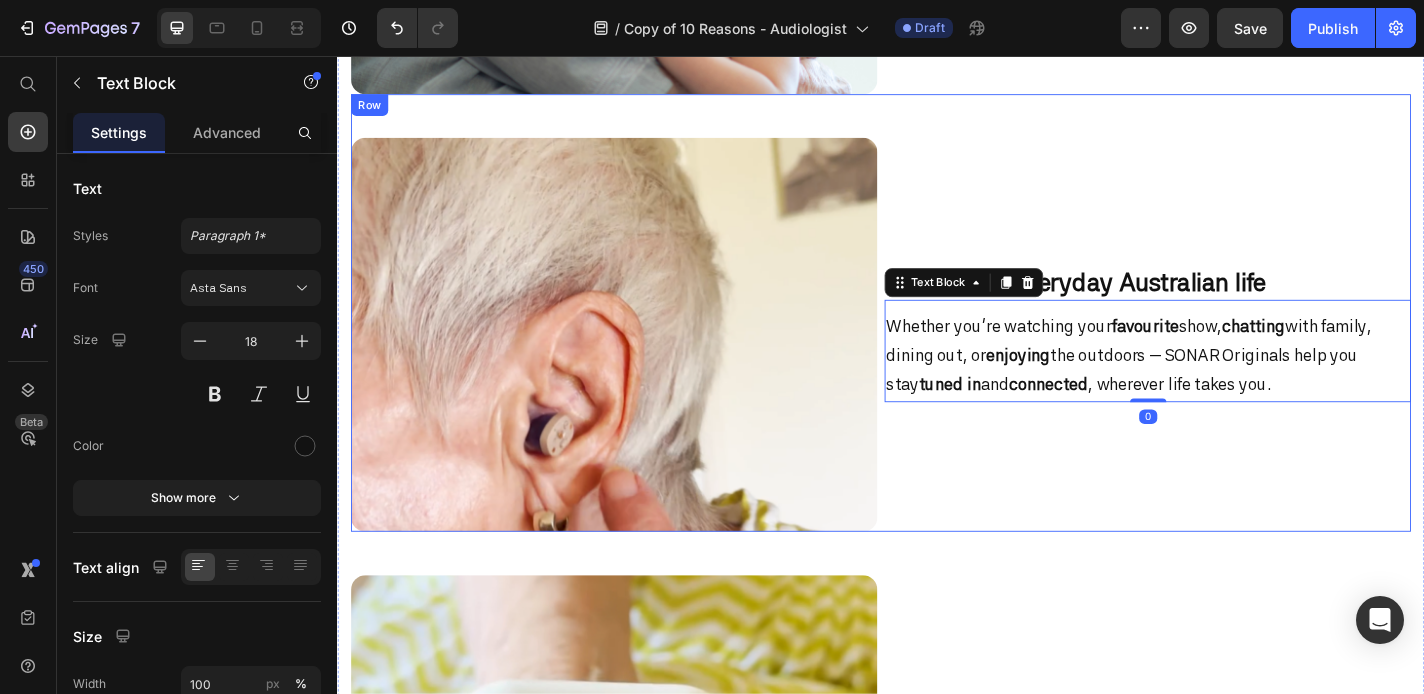 click on "⁠⁠⁠⁠⁠⁠⁠ 7. Made for everyday Australian life Heading Whether you're watching your  favourite  show,  chatting  with family, dining out, or  enjoying  the outdoors — SONAR Originals help you stay  tuned   in  and  connected , wherever life takes you. Text Block   0" at bounding box center (1231, 364) 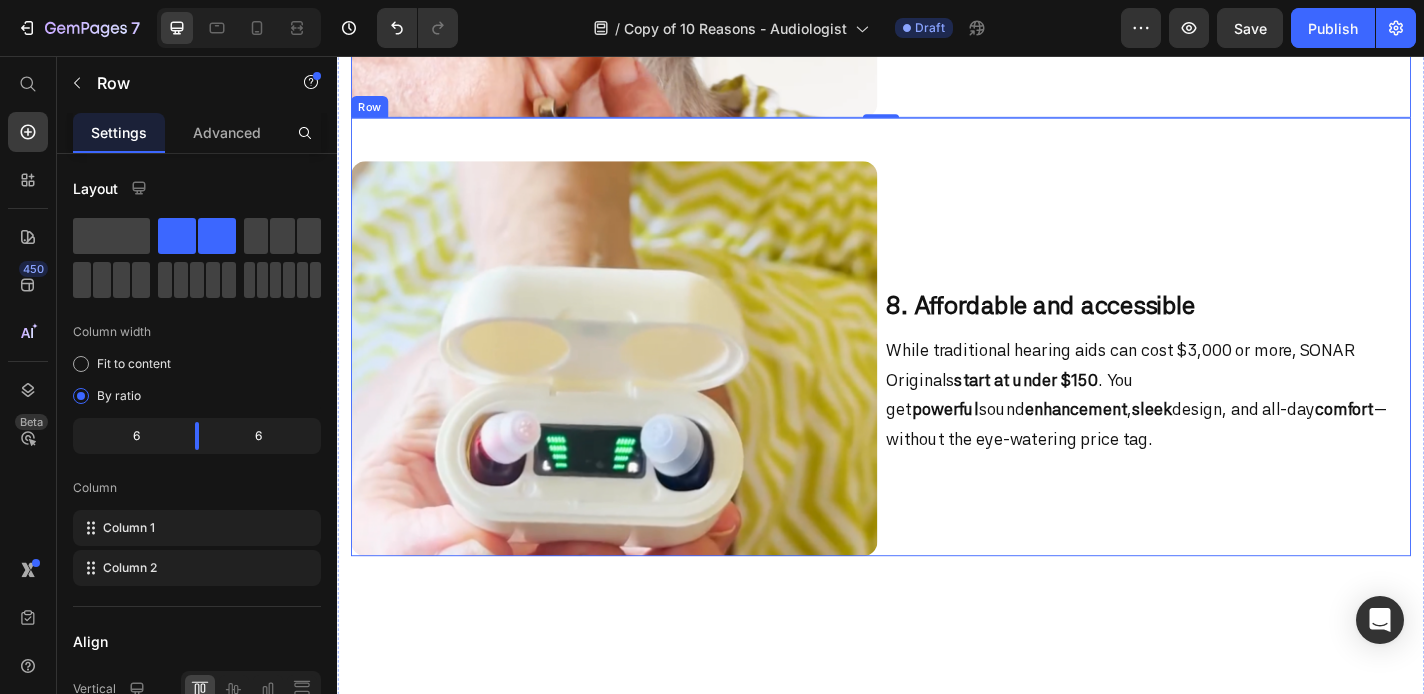 scroll, scrollTop: 4269, scrollLeft: 0, axis: vertical 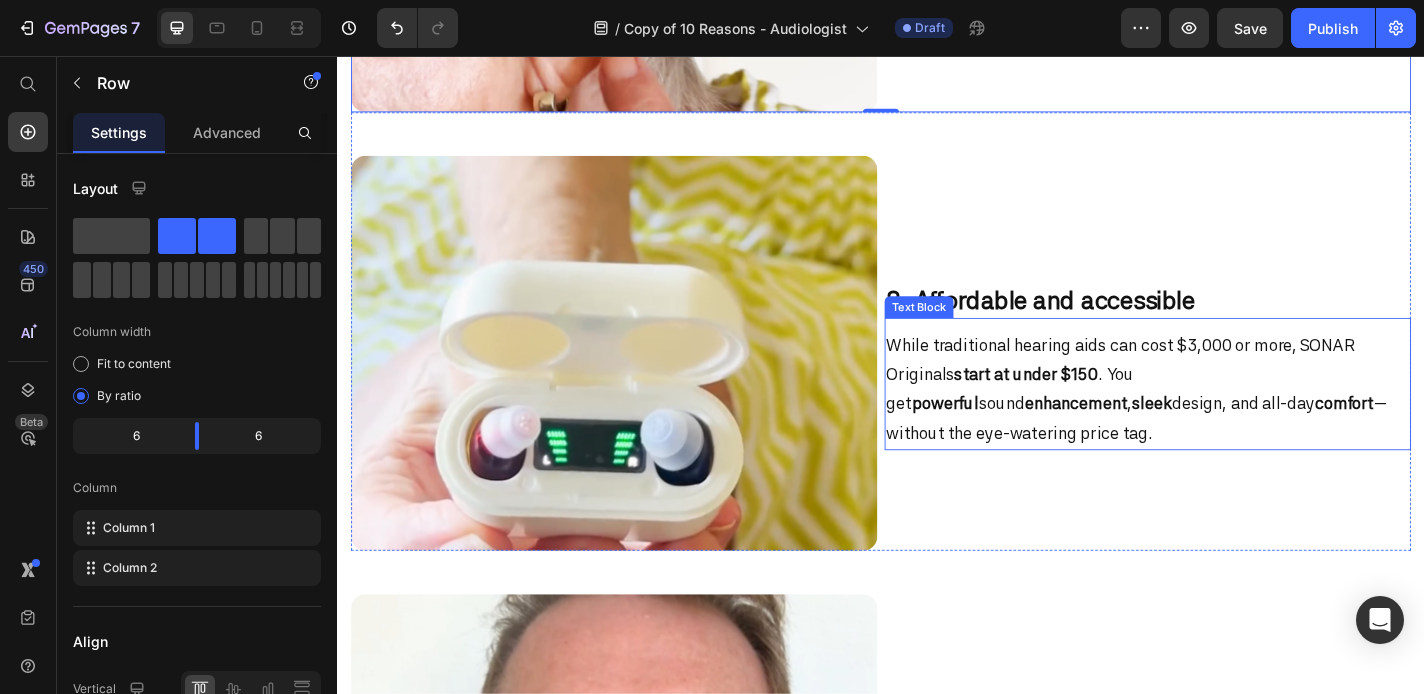 click on "While traditional hearing aids can cost $3,000 or more, SONAR Originals  start at under $150 . You get  powerful  sound  enhancement ,  sleek  design, and all-day  comfort  — without the eye-watering price tag." at bounding box center (1231, 424) 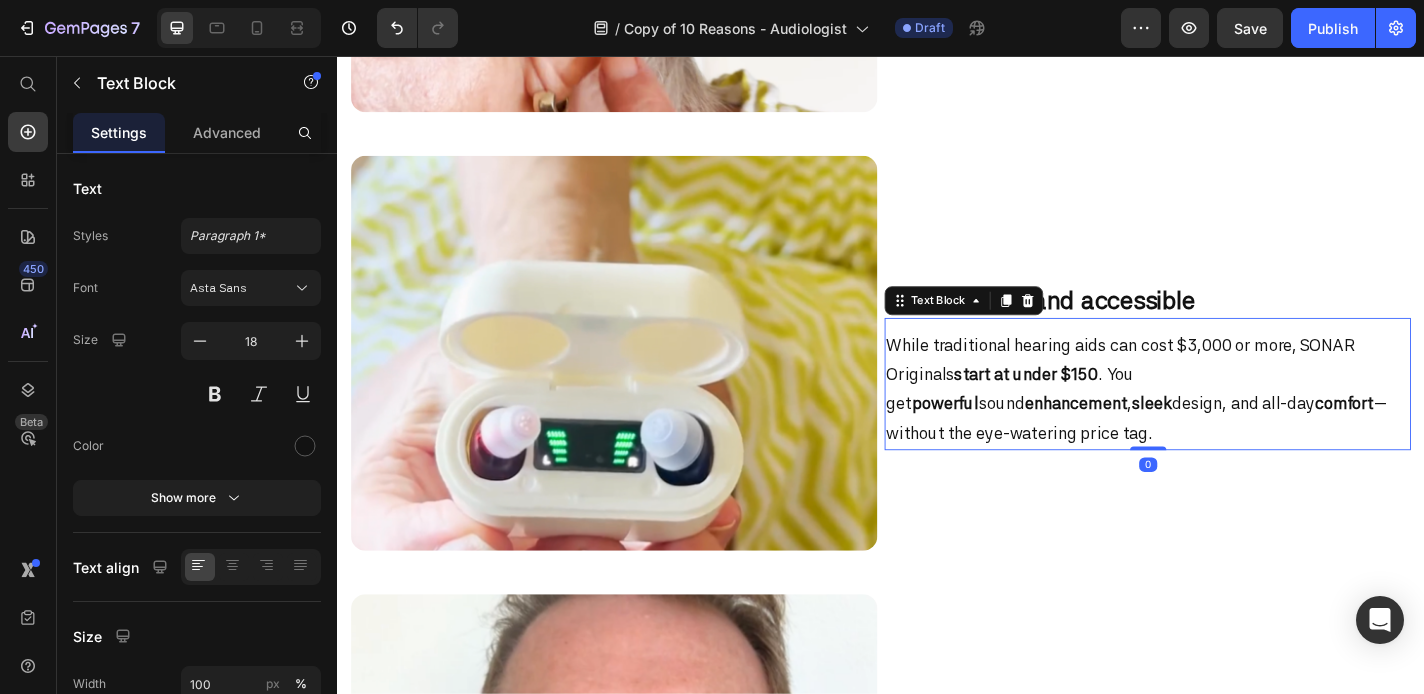 click on "While traditional hearing aids can cost $3,000 or more, SONAR Originals  start at under $150 . You get  powerful  sound  enhancement ,  sleek  design, and all-day  comfort  — without the eye-watering price tag." at bounding box center [1231, 424] 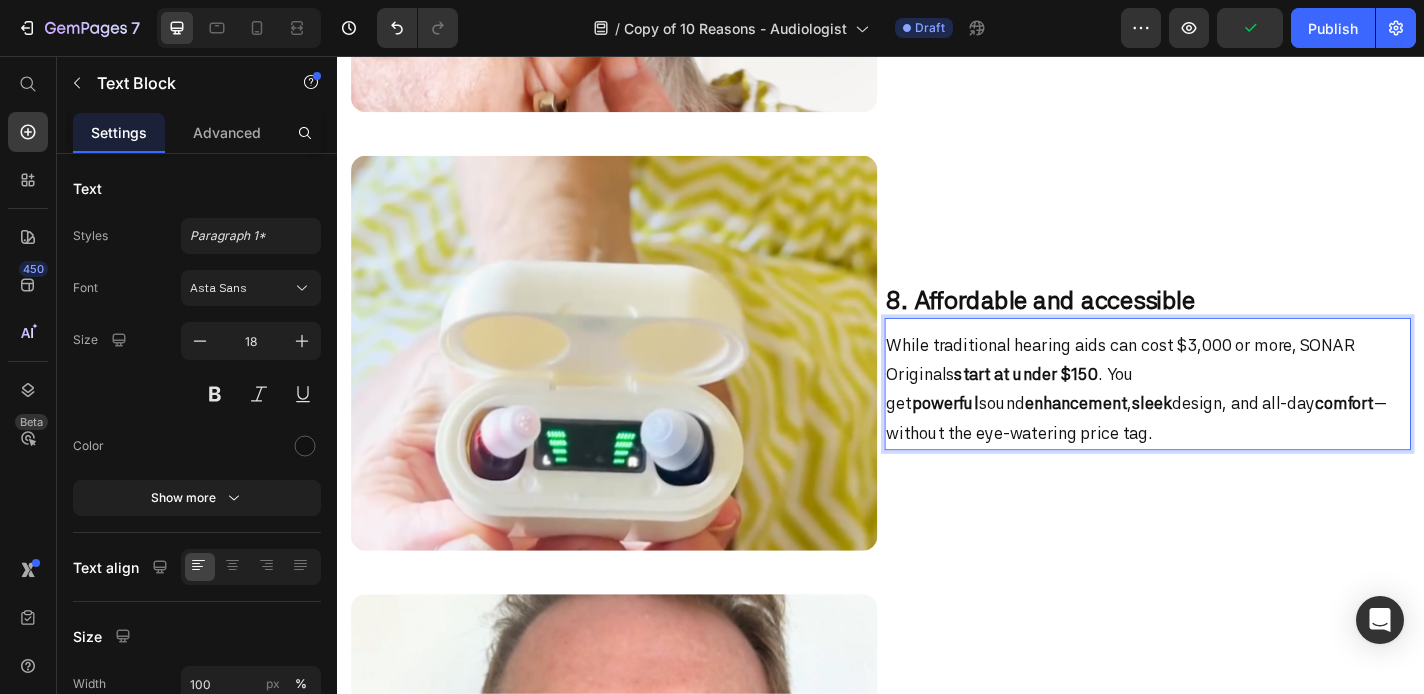 click on "start at under $150" at bounding box center (1097, 407) 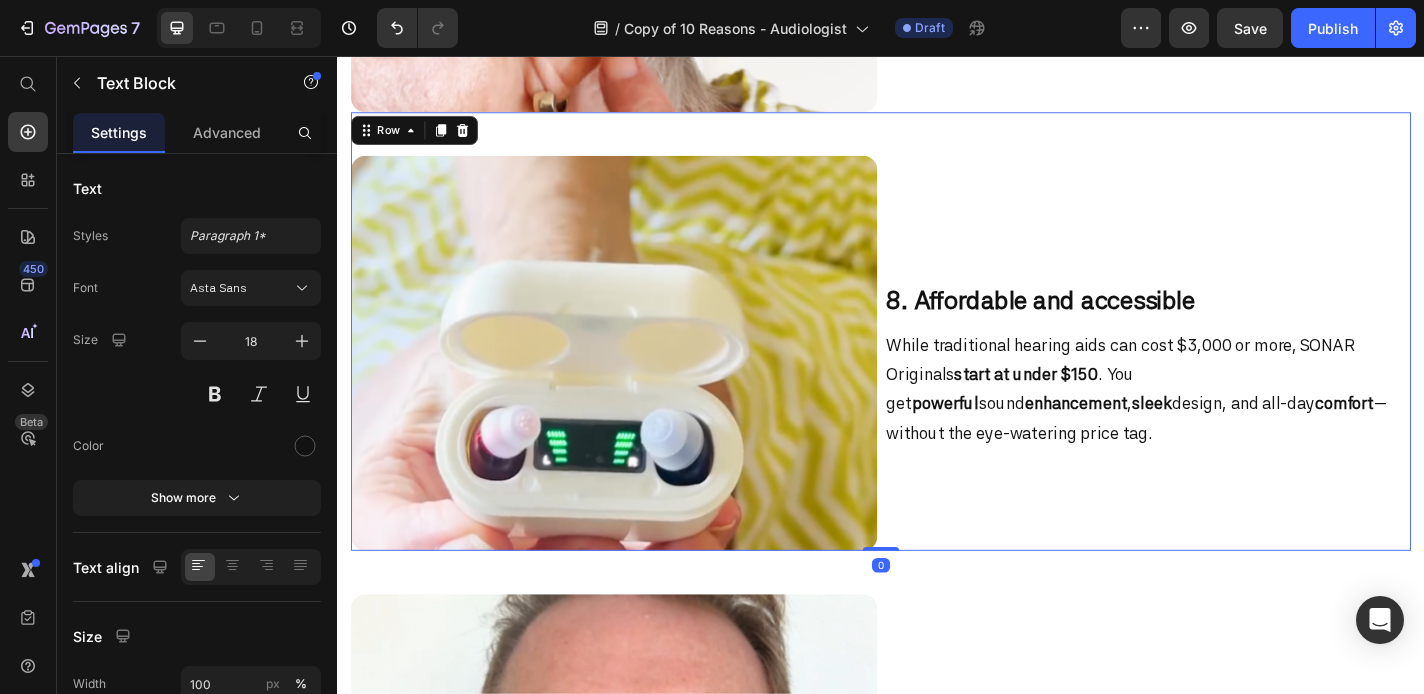 click on "8. Affordable and accessible Heading While traditional hearing aids can cost $3,000 or more, SONAR Originals  start at under $150 . You get  powerful  sound  enhancement ,  sleek  design, and all-day  comfort  — without the eye-watering price tag. Text Block" at bounding box center (1231, 384) 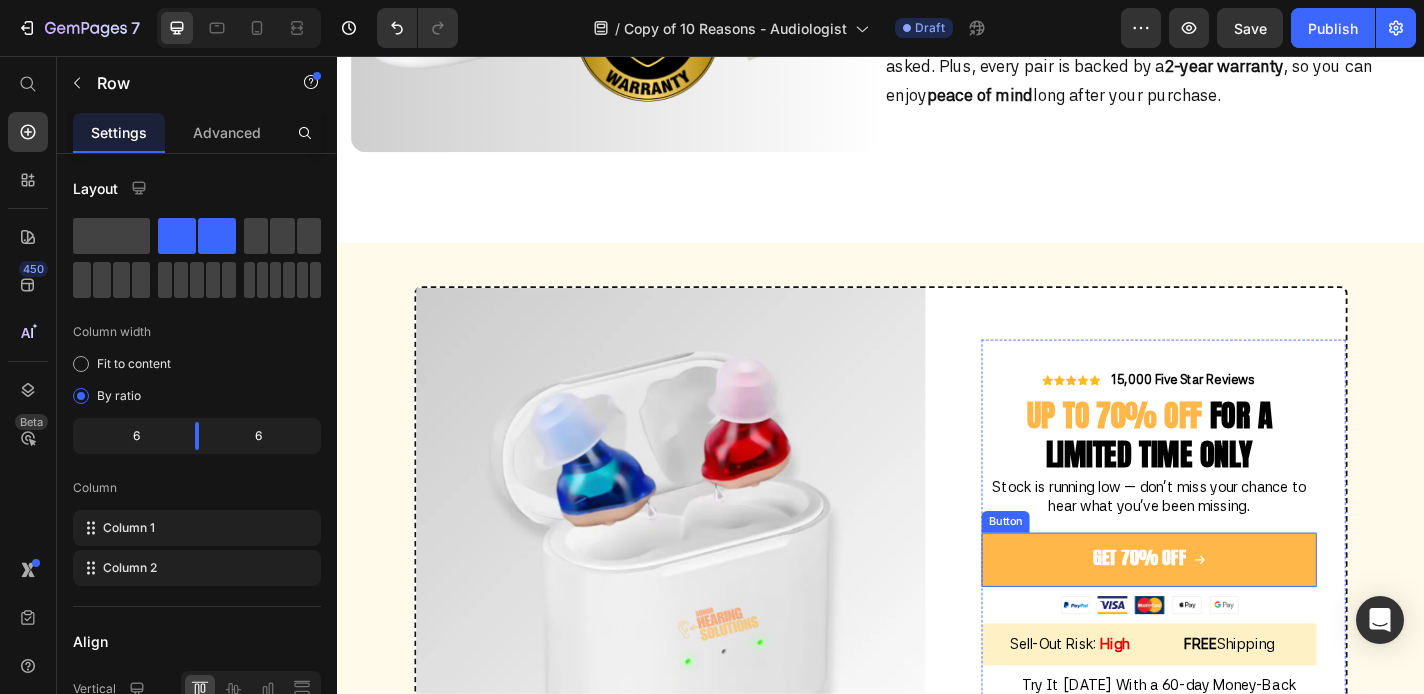 scroll, scrollTop: 5686, scrollLeft: 0, axis: vertical 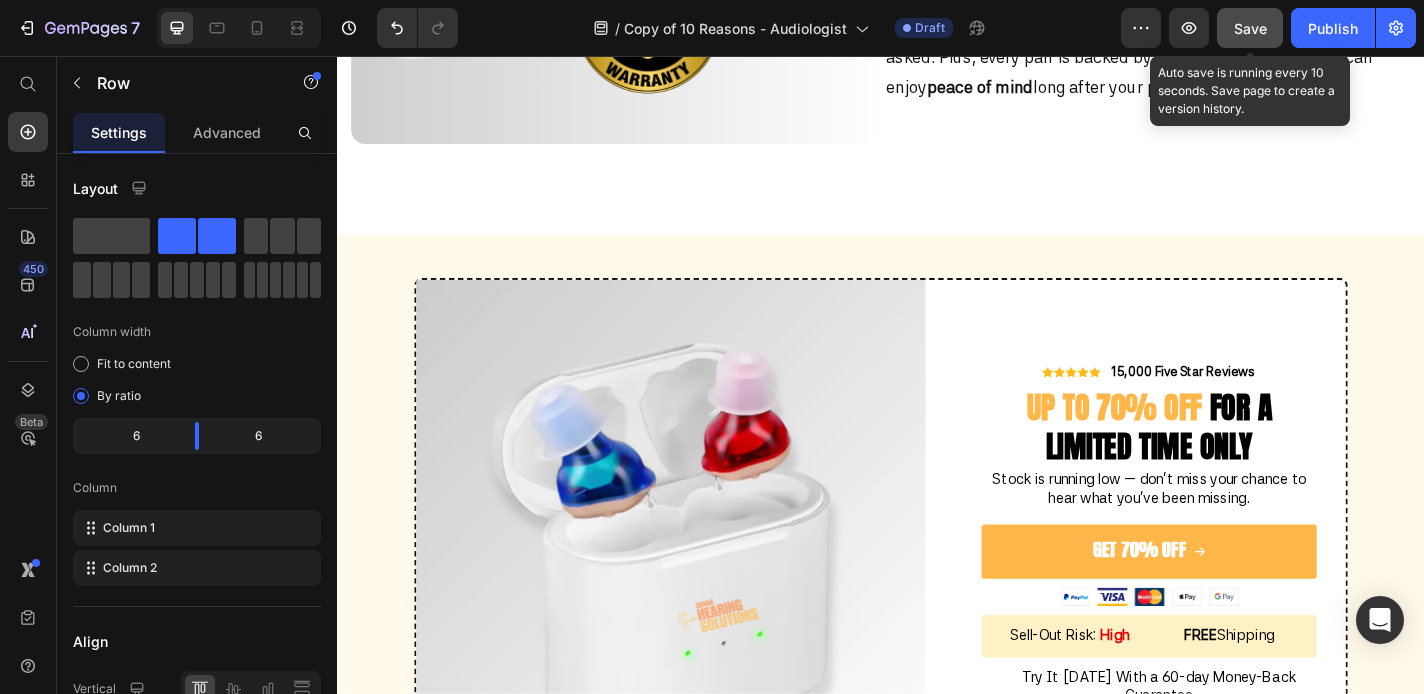 click on "Save" 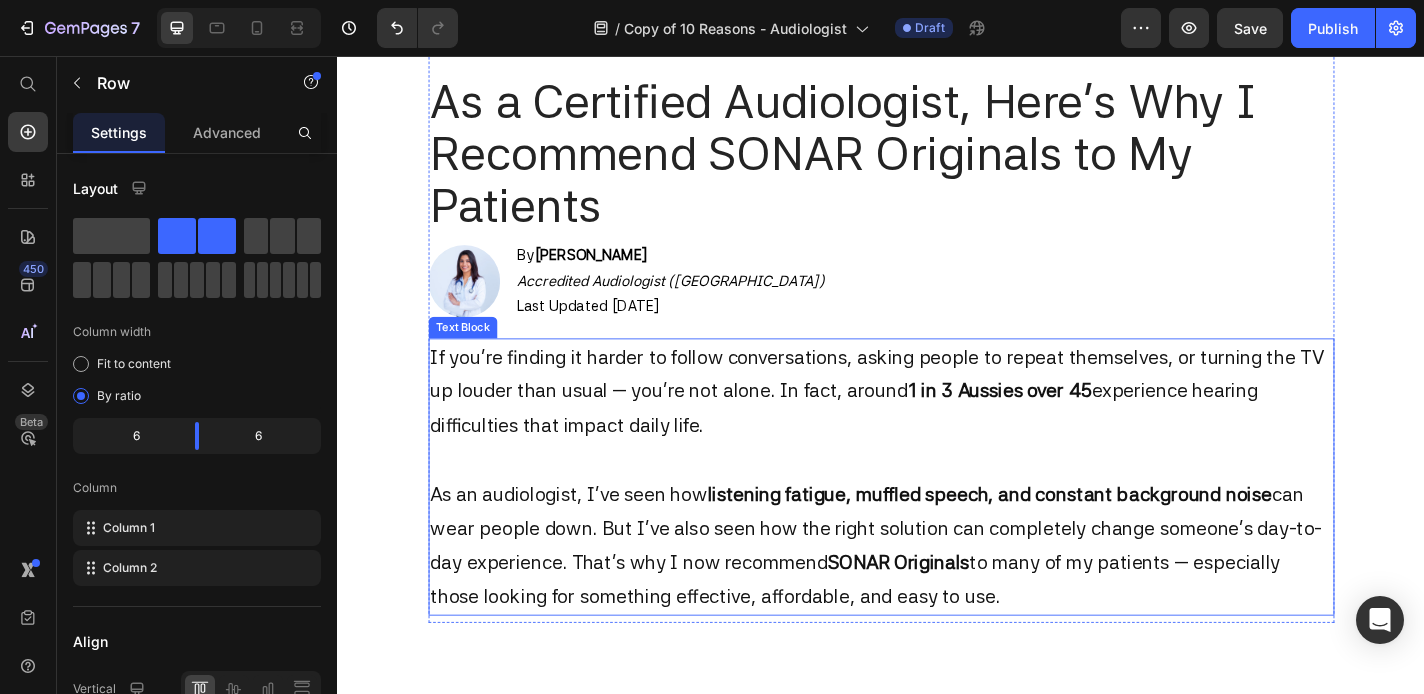 scroll, scrollTop: 0, scrollLeft: 0, axis: both 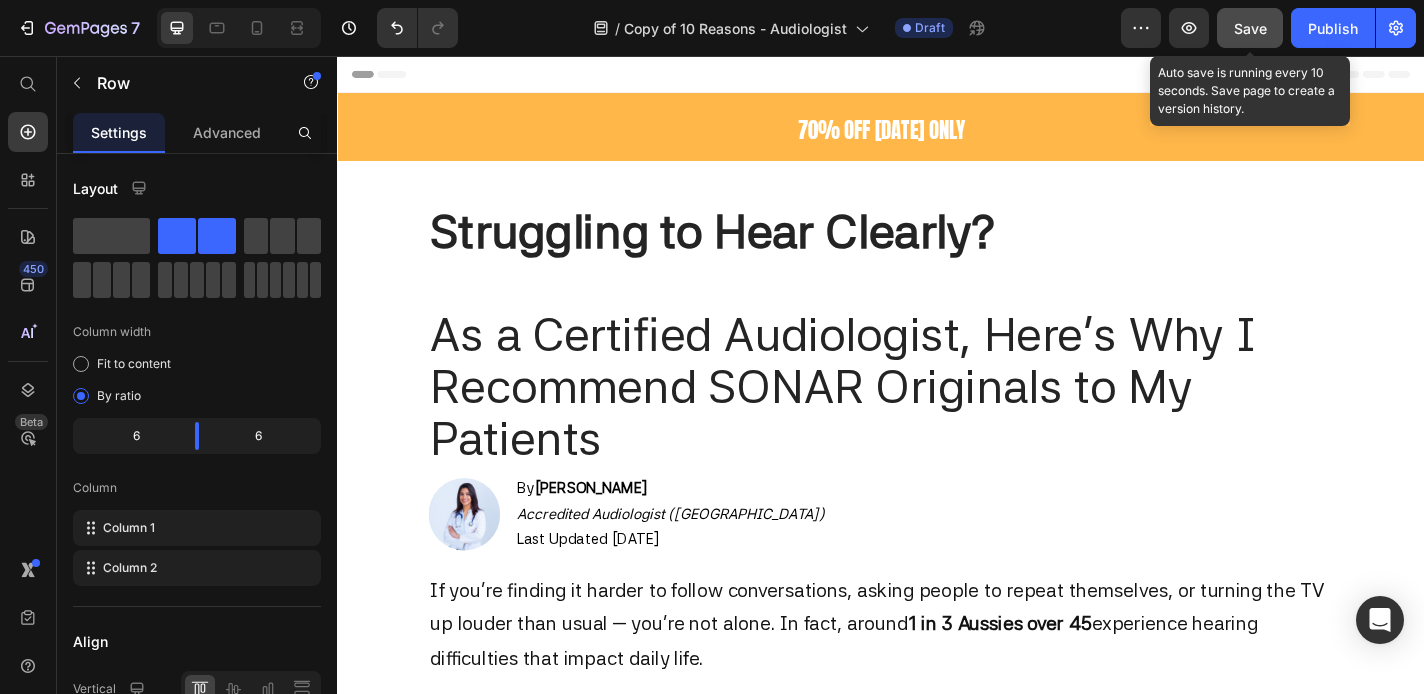 click on "Save" at bounding box center [1250, 28] 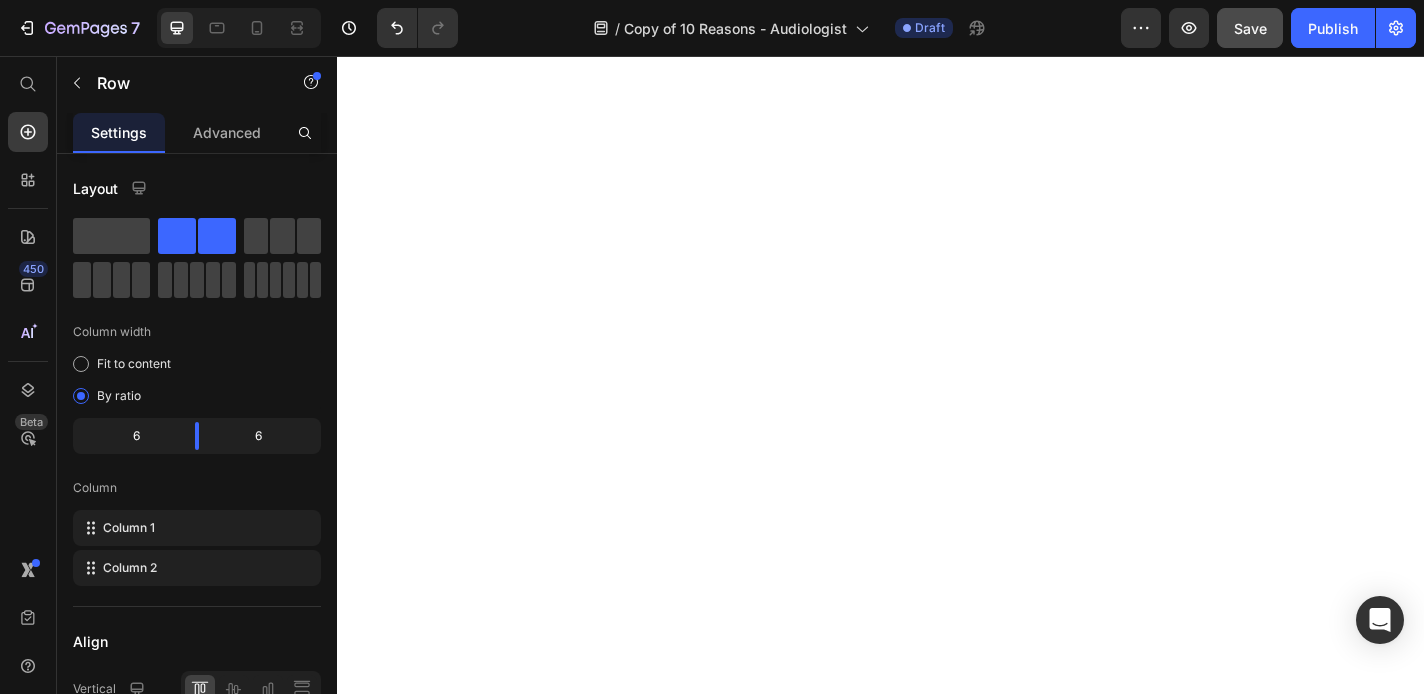 scroll, scrollTop: 0, scrollLeft: 0, axis: both 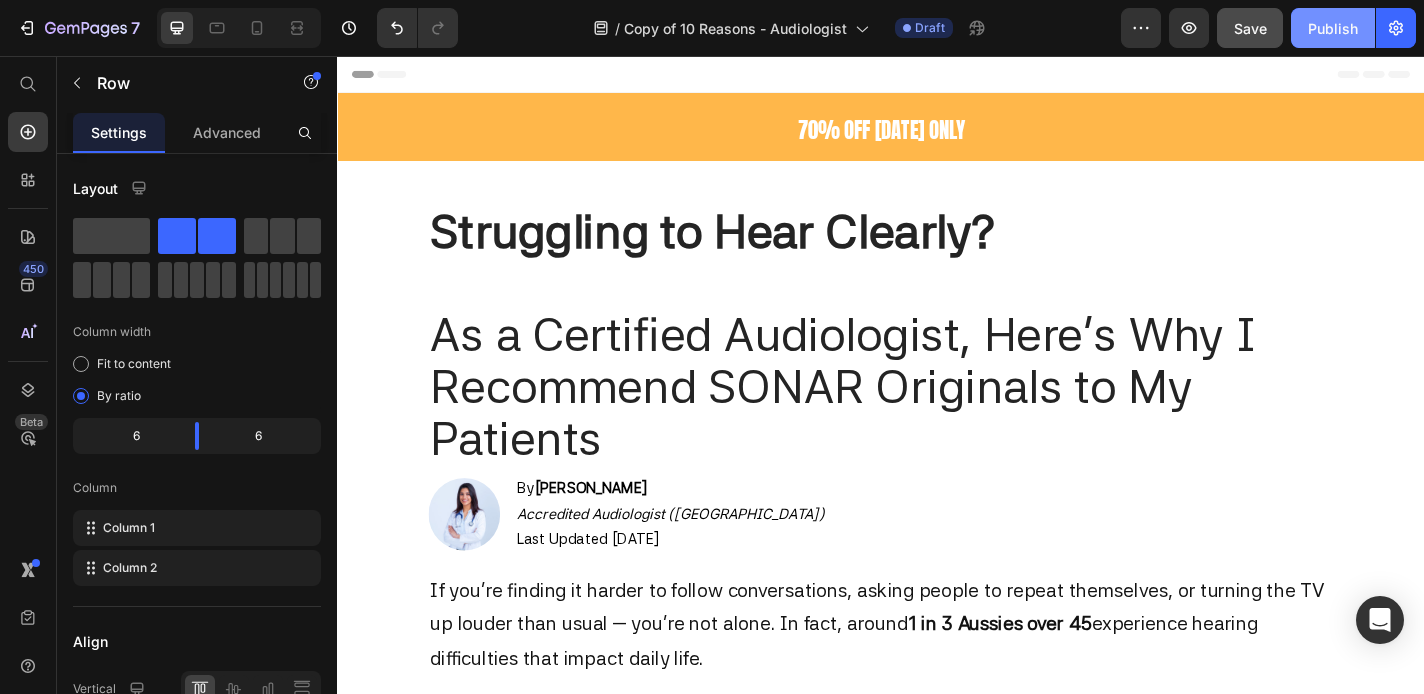 click on "Publish" at bounding box center [1333, 28] 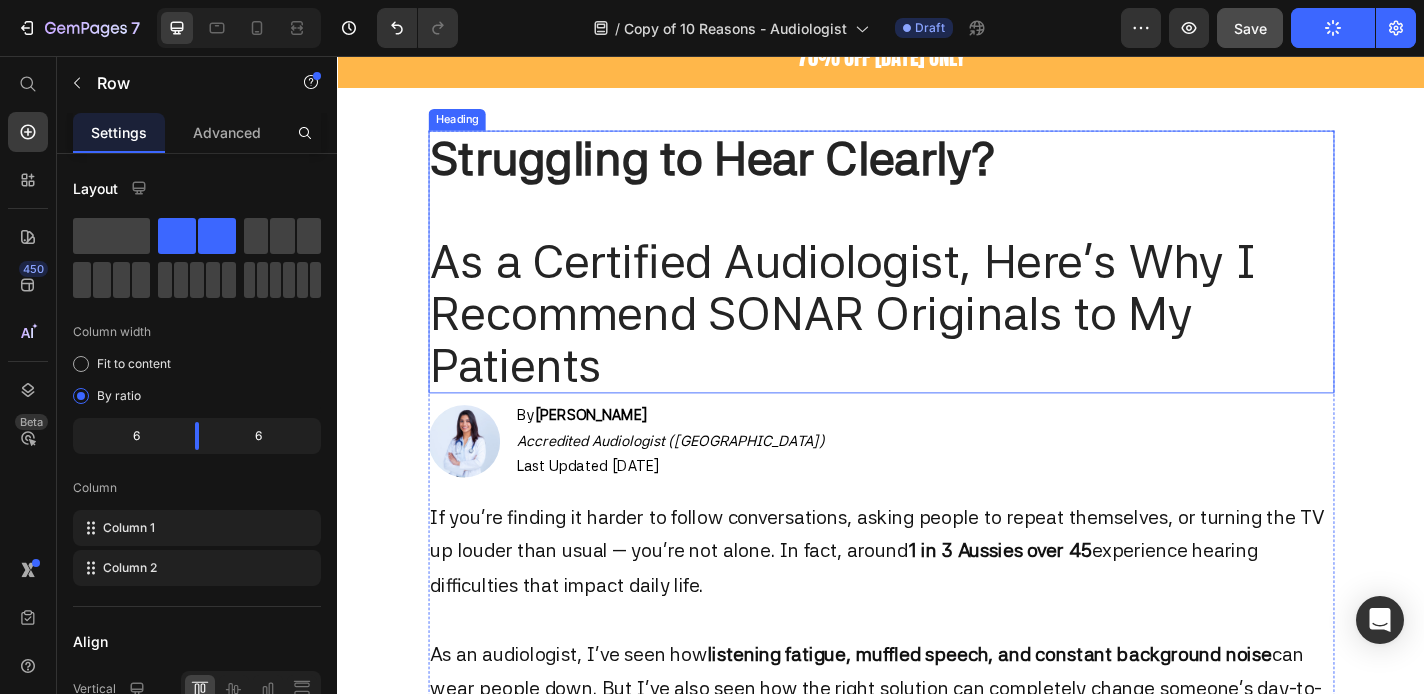 scroll, scrollTop: 0, scrollLeft: 0, axis: both 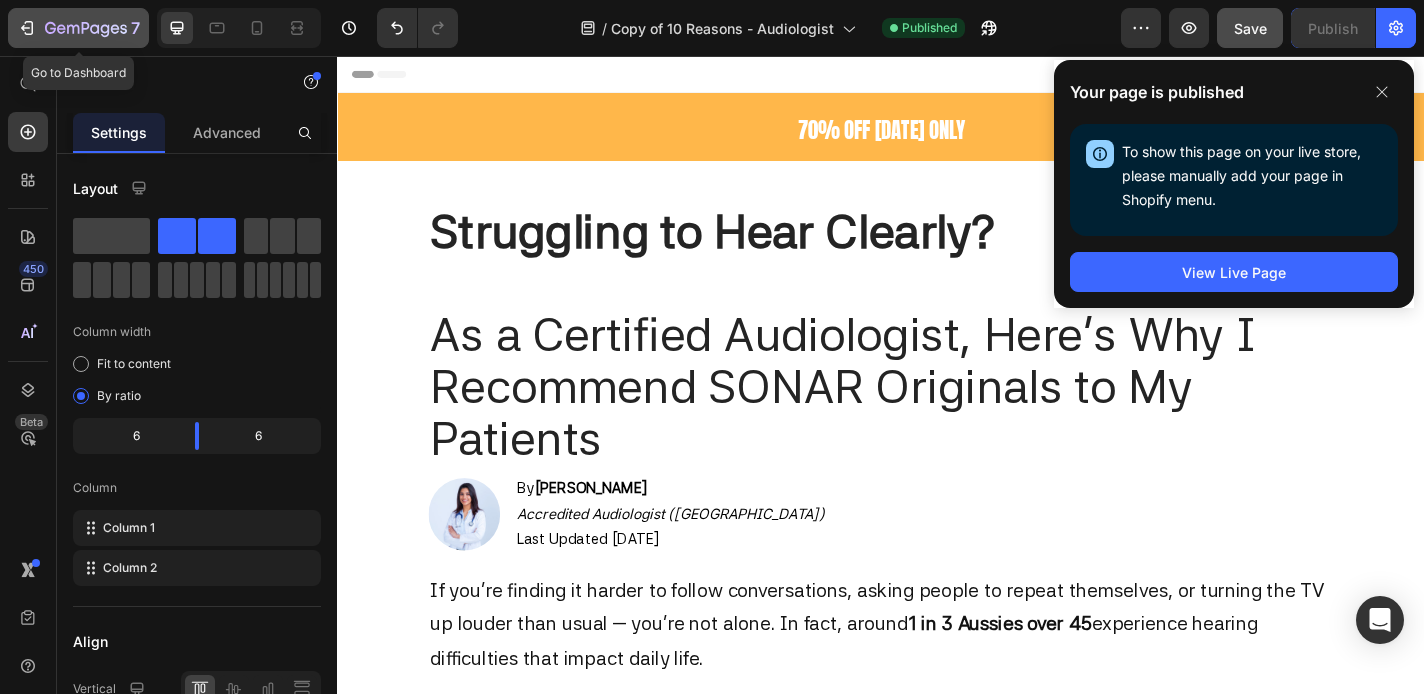click 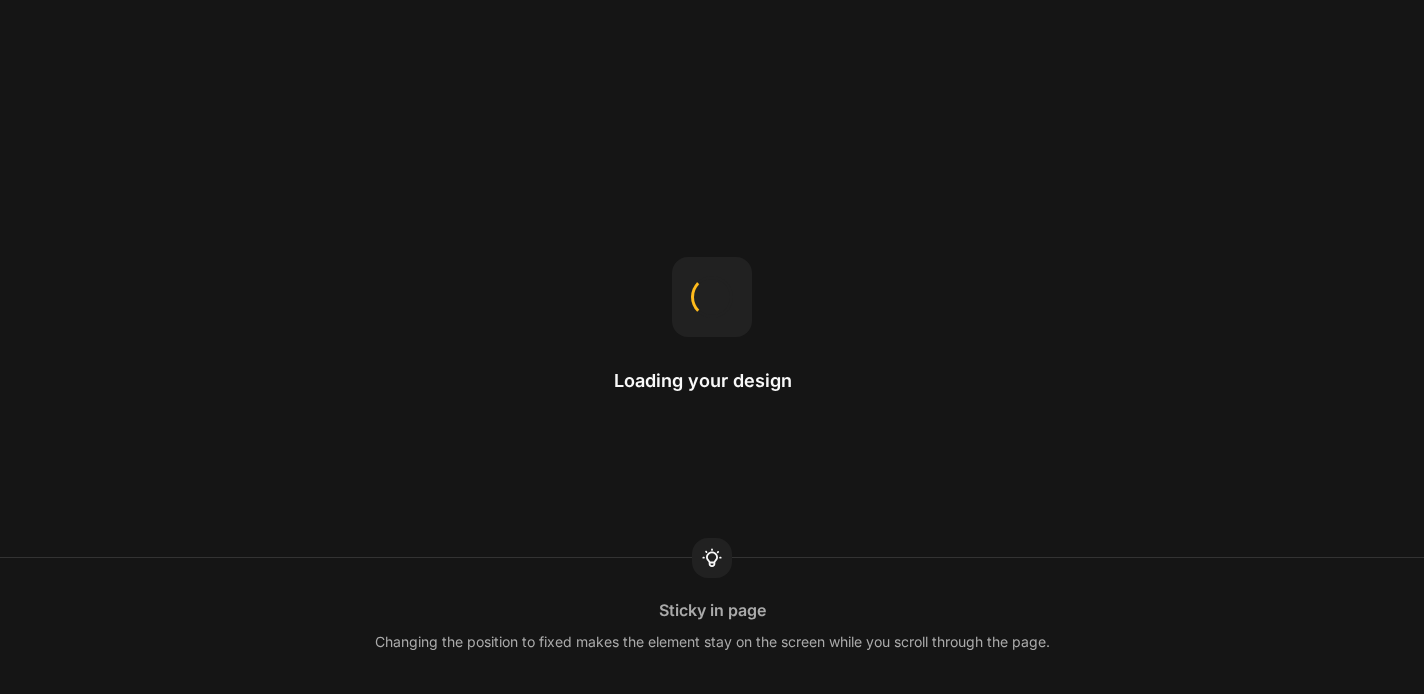 scroll, scrollTop: 0, scrollLeft: 0, axis: both 